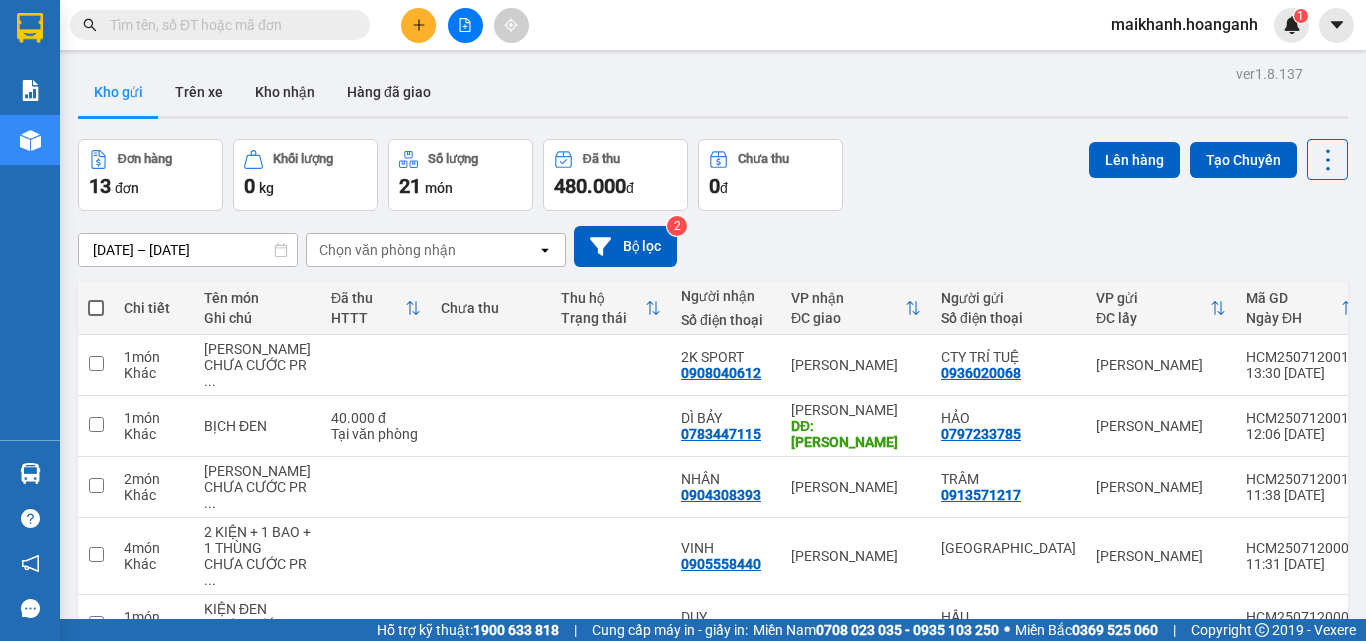 scroll, scrollTop: 0, scrollLeft: 0, axis: both 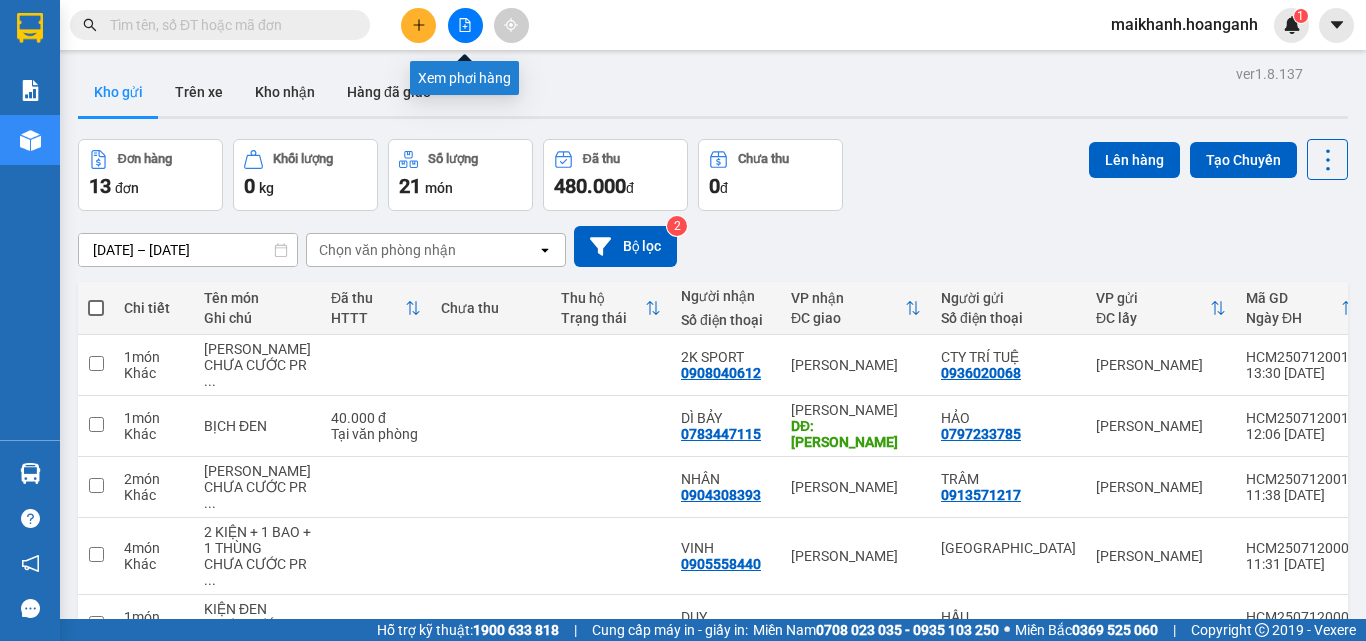 click 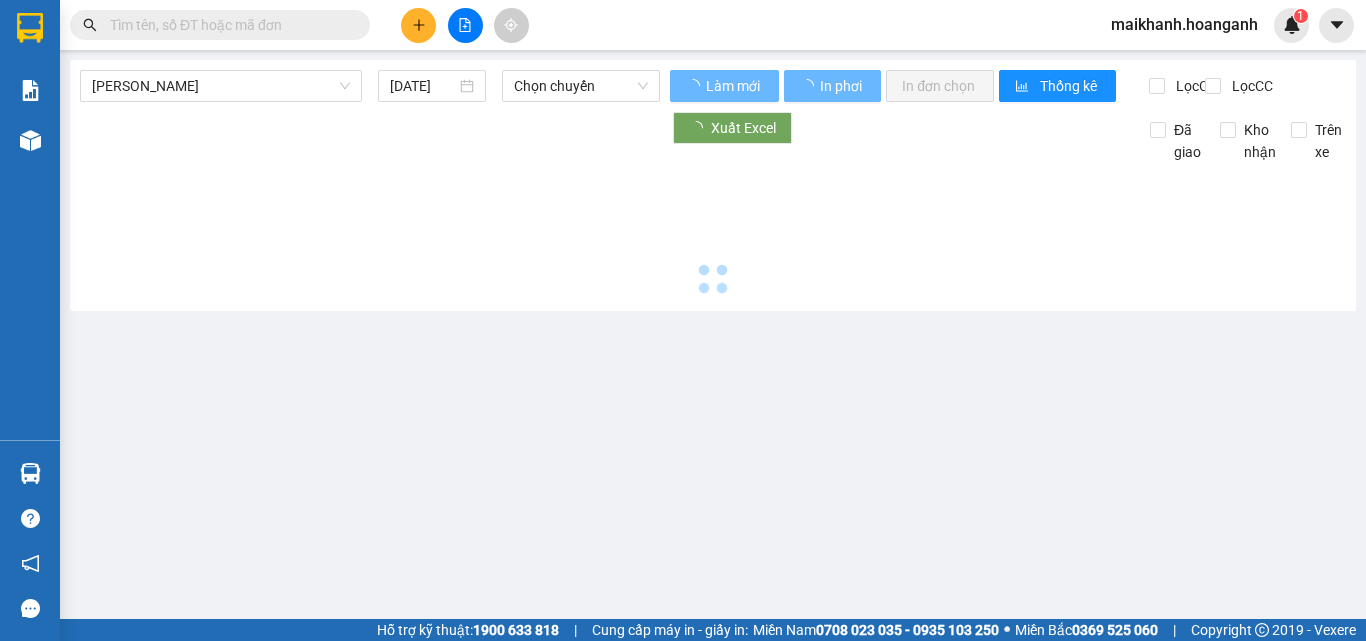 click on "maikhanh.hoanganh" at bounding box center [1184, 24] 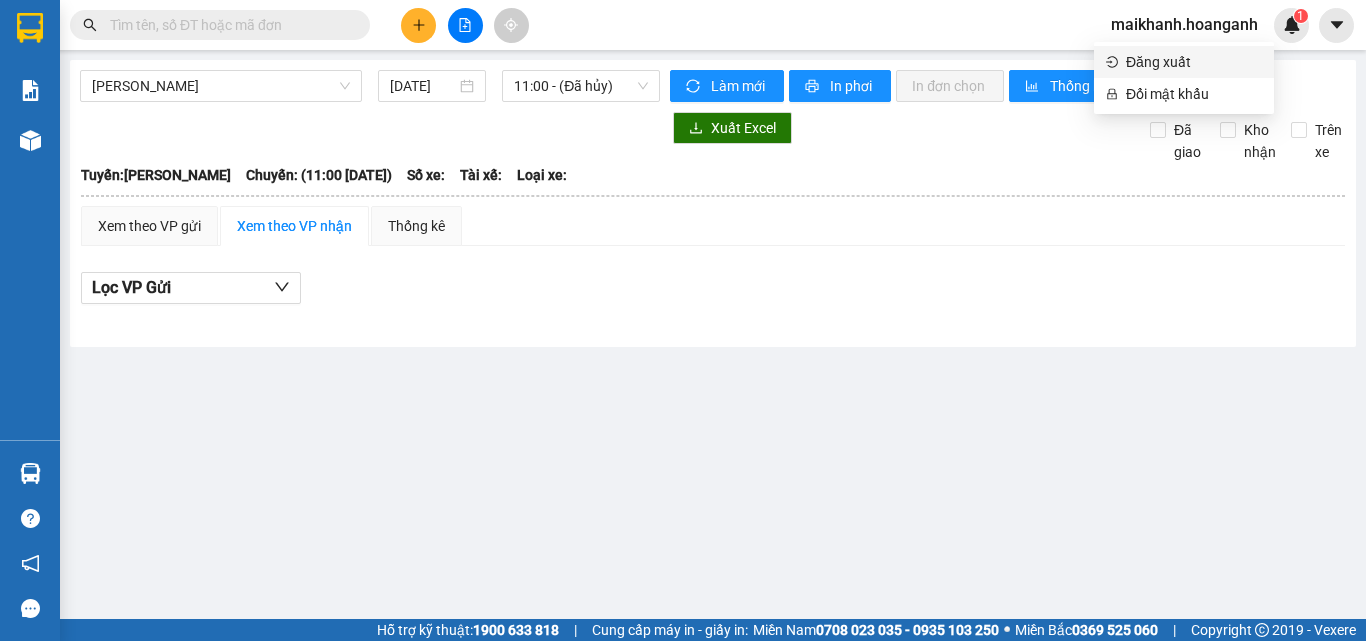 click on "Đăng xuất" at bounding box center [1194, 62] 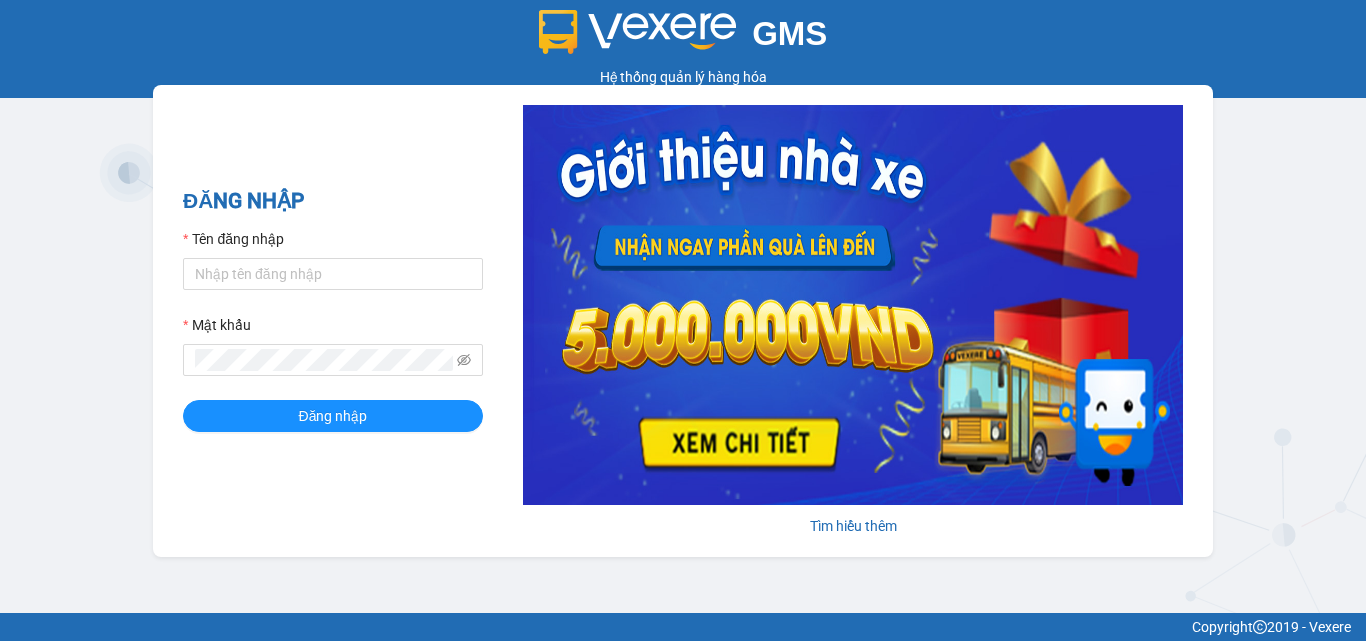 scroll, scrollTop: 0, scrollLeft: 0, axis: both 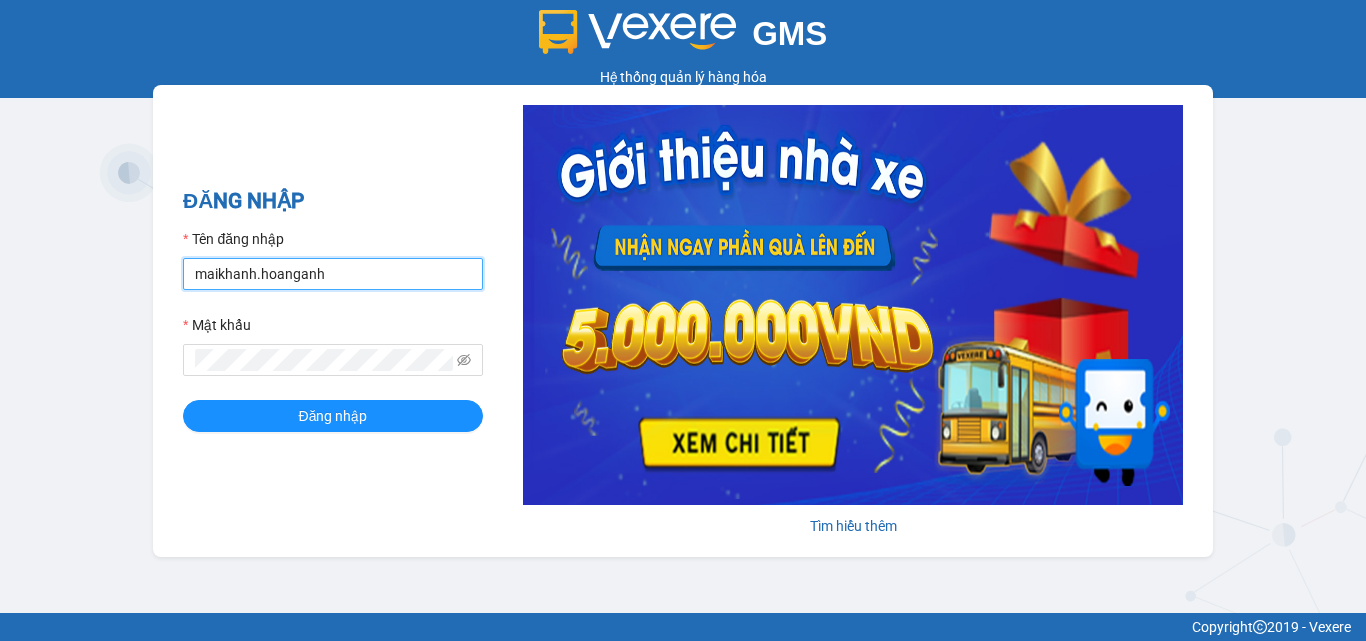 click on "maikhanh.hoanganh" at bounding box center [333, 274] 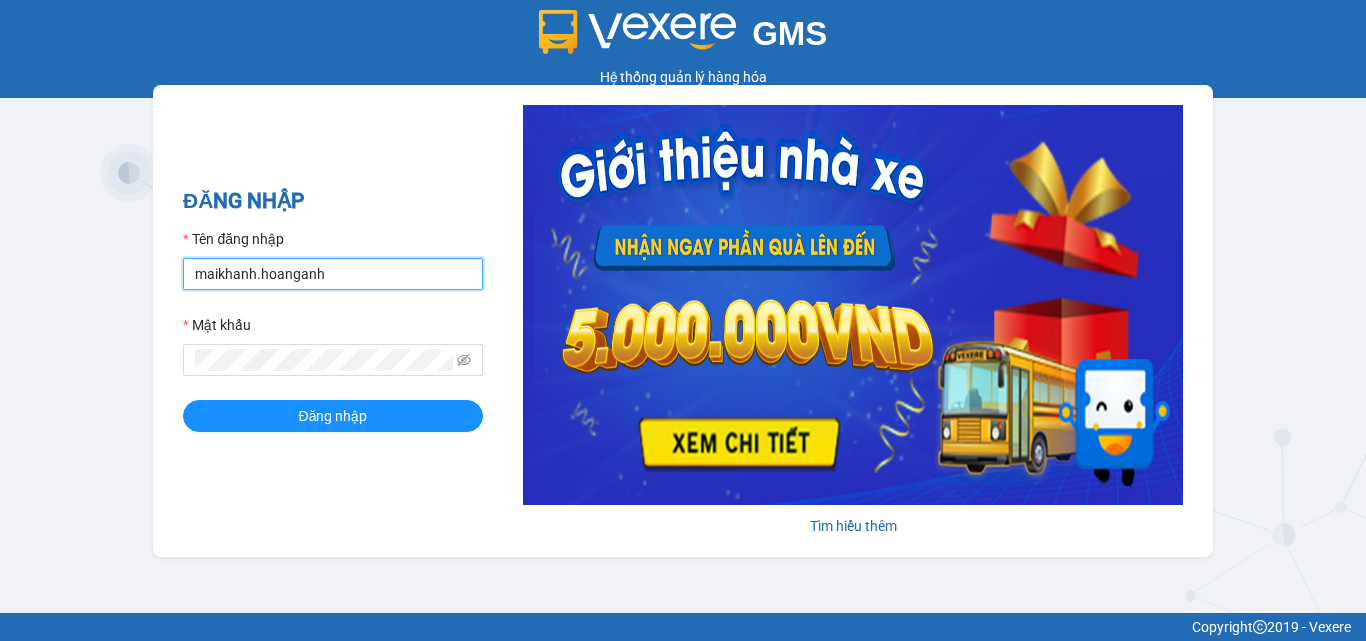 type on "tiendat.hoanganh" 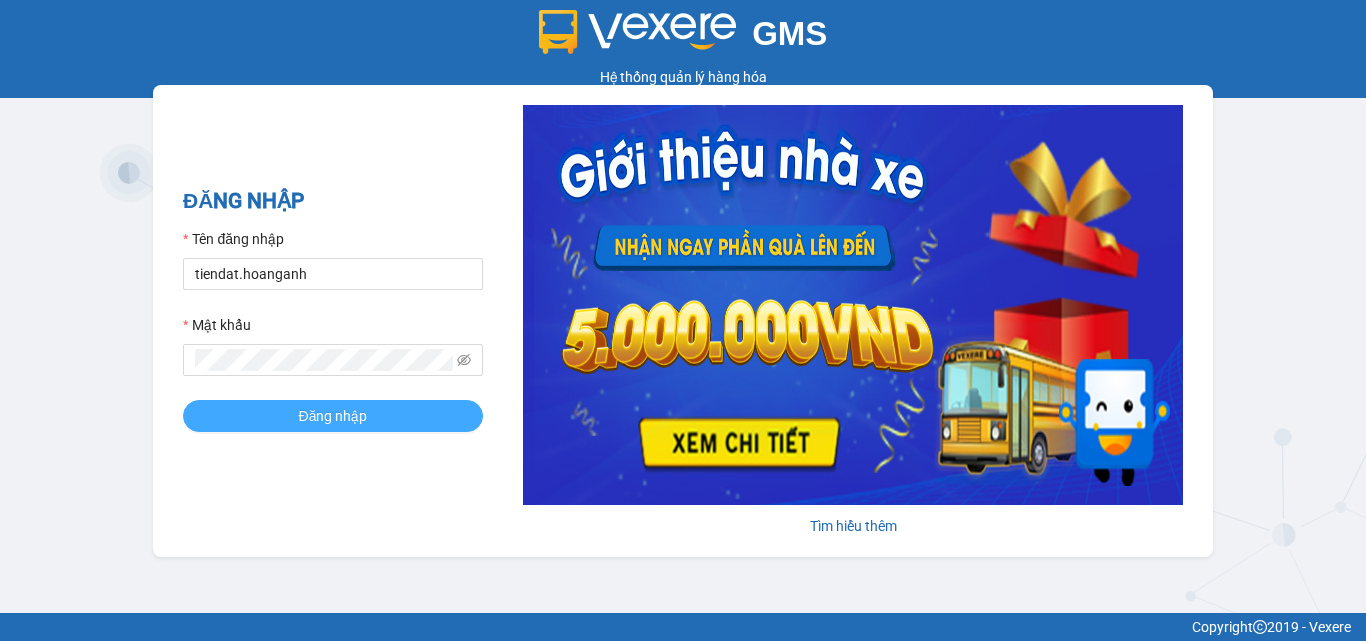 click on "Đăng nhập" at bounding box center [333, 416] 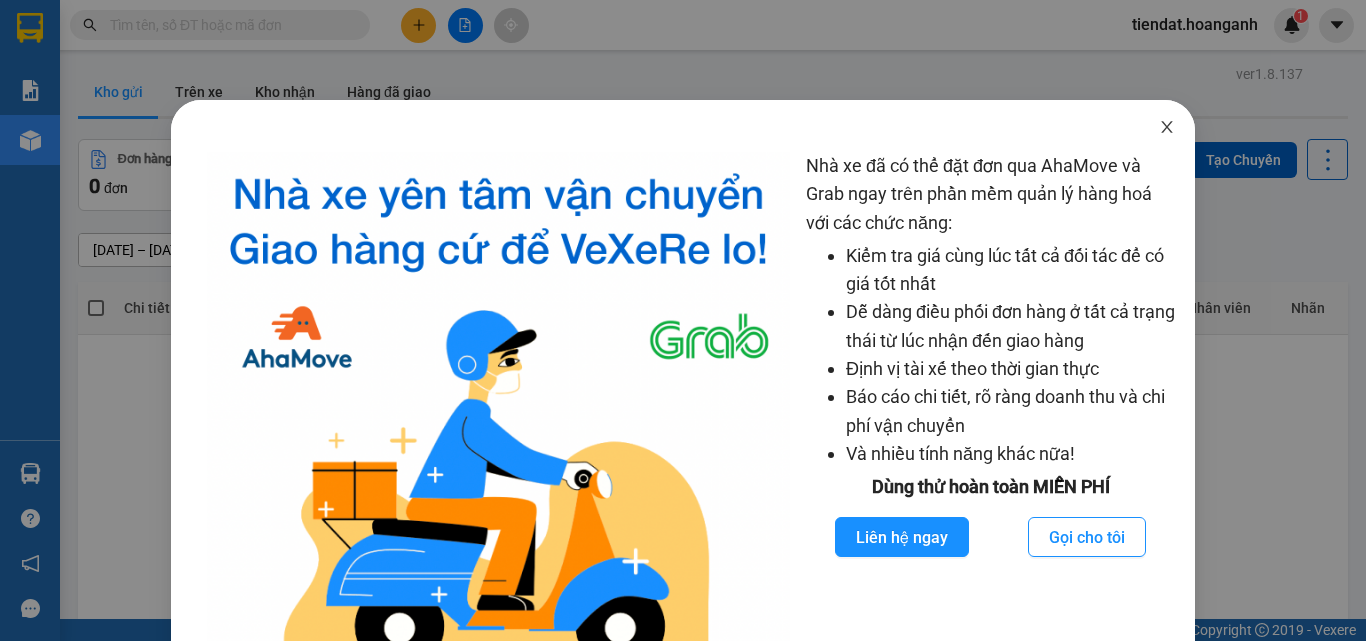 click 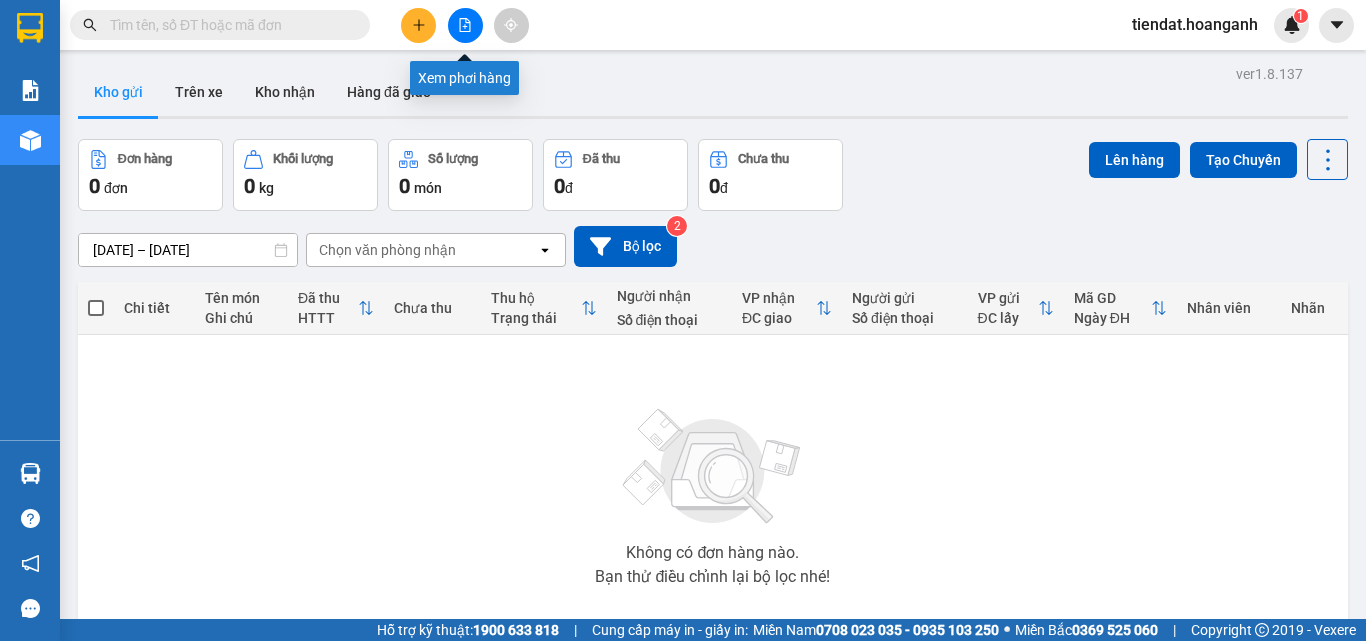 click 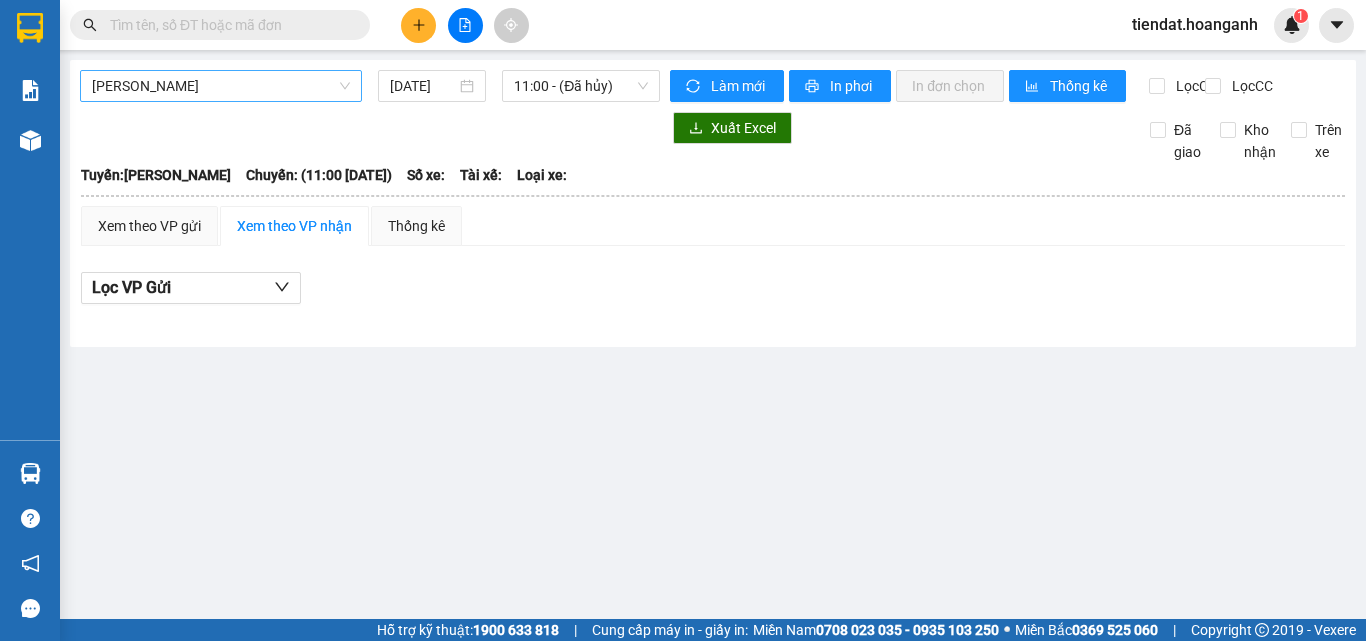 click on "[PERSON_NAME]" at bounding box center [221, 86] 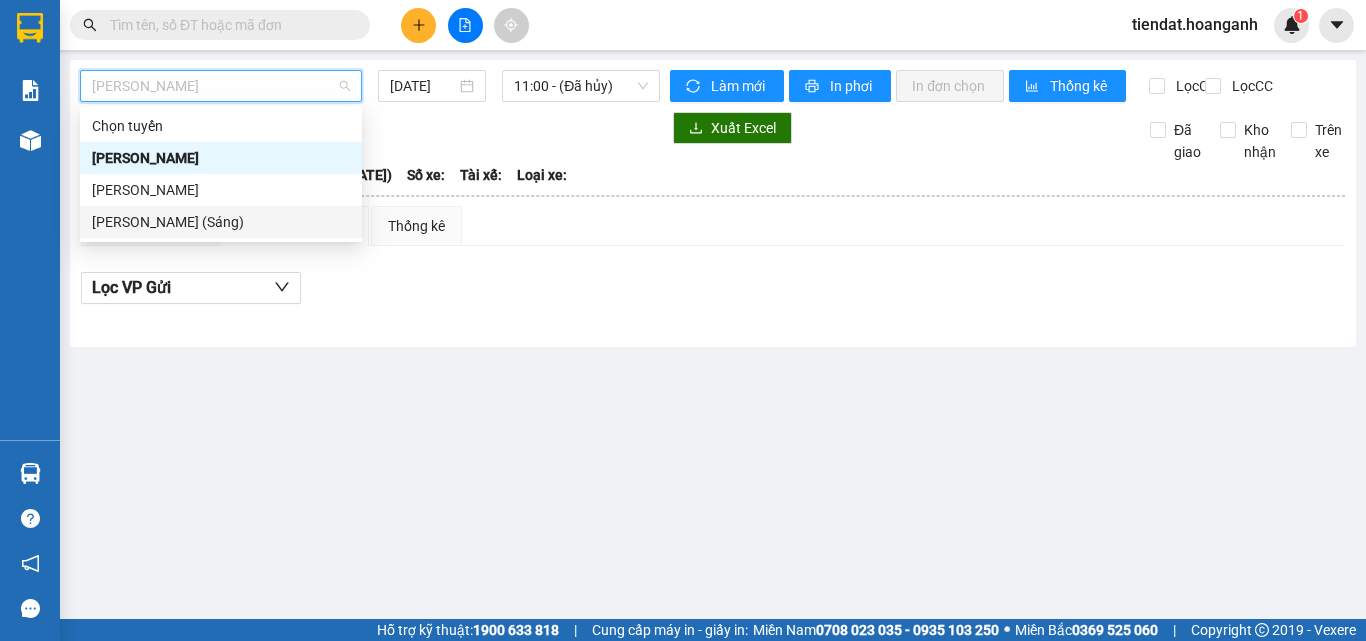 click on "Hồ Chí Minh - Phan Rang (Sáng)" at bounding box center (221, 222) 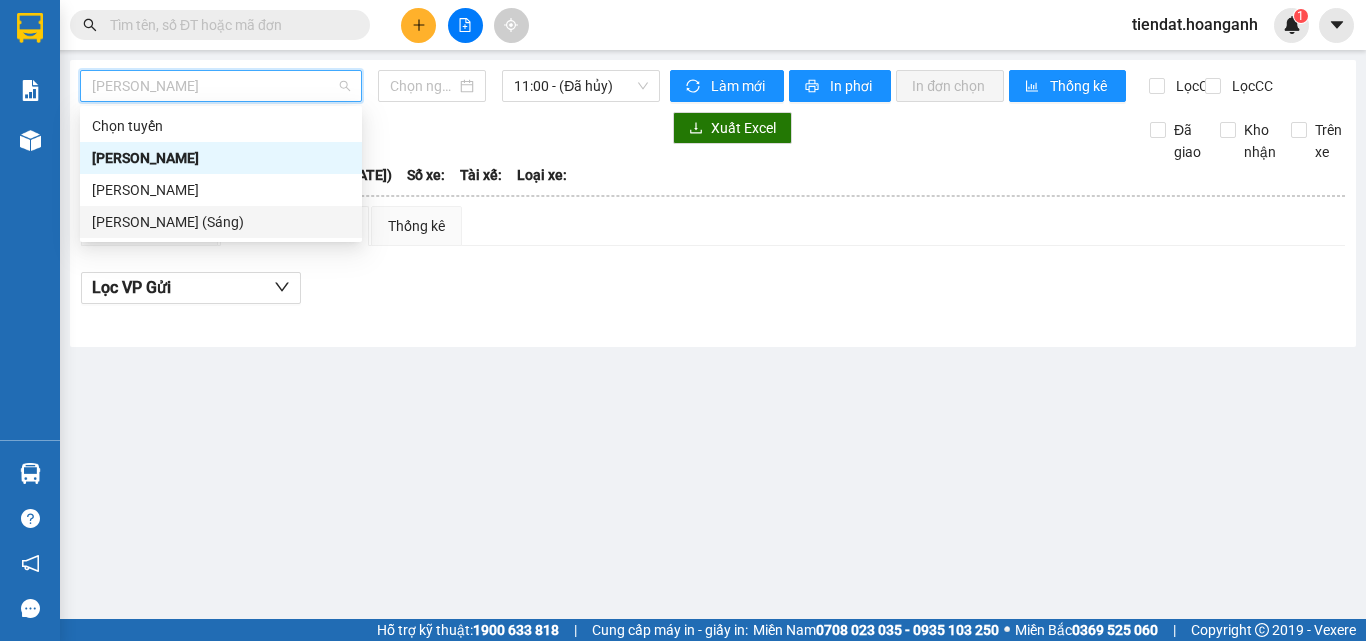 type on "[DATE]" 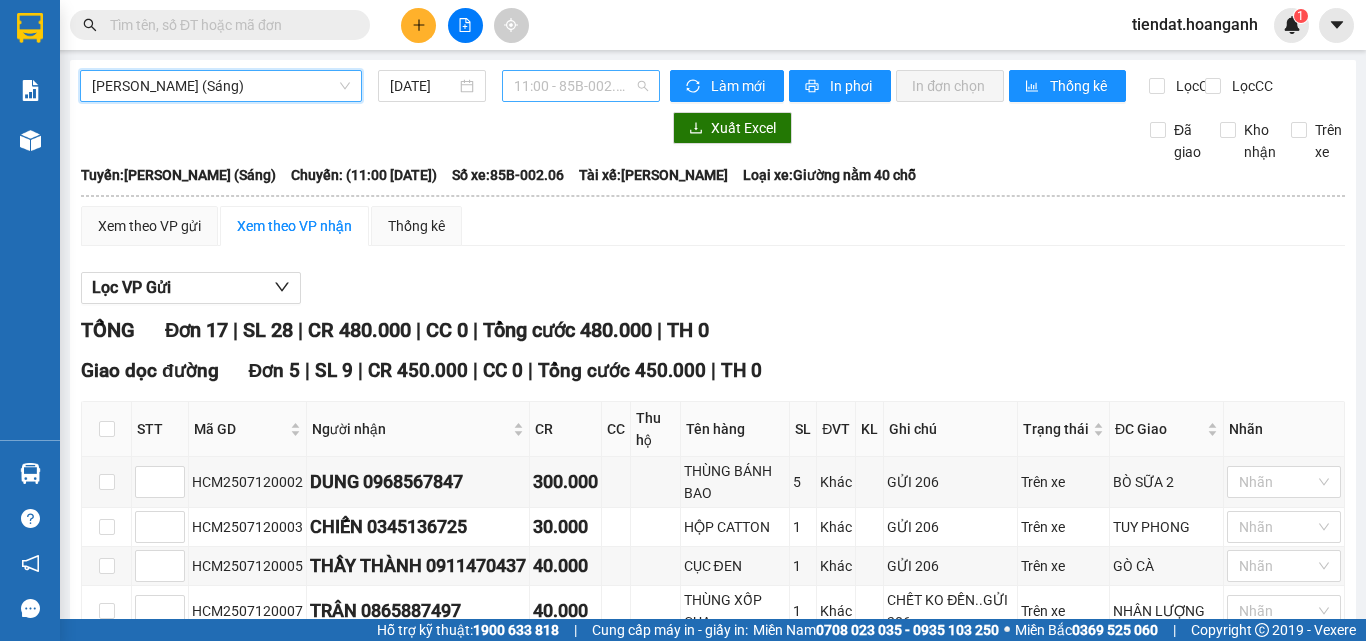 click on "11:00     - 85B-002.06" at bounding box center [581, 86] 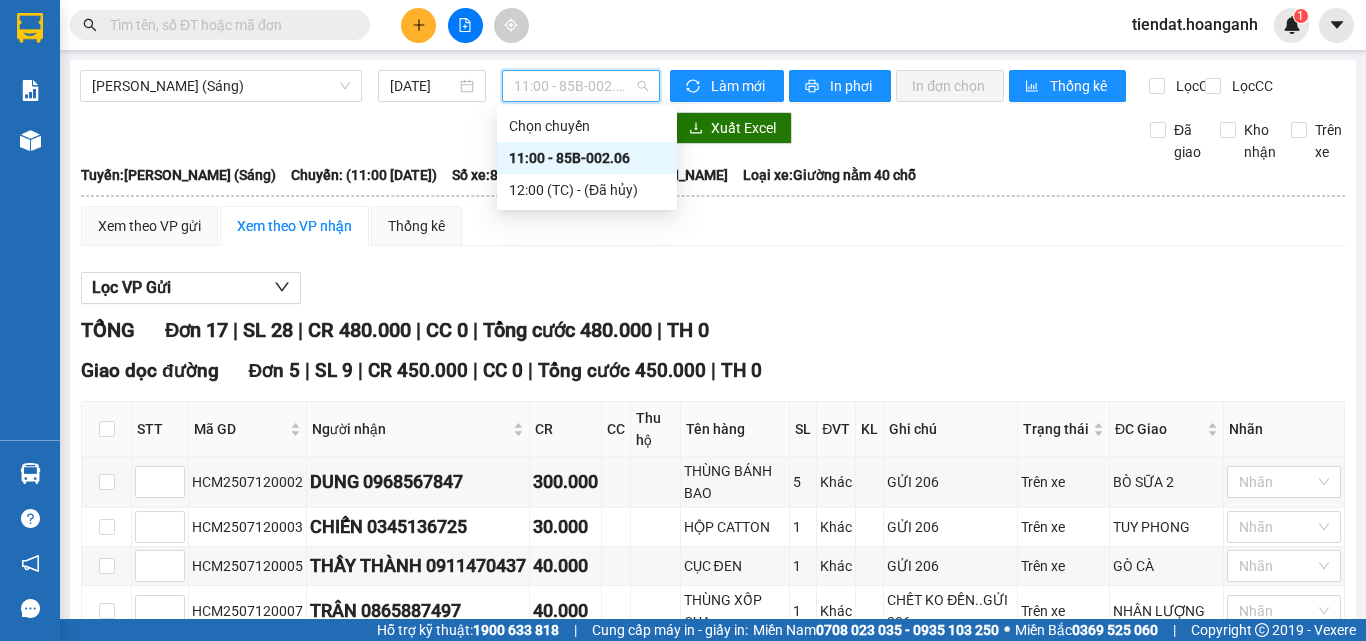 click on "11:00     - 85B-002.06" at bounding box center [587, 158] 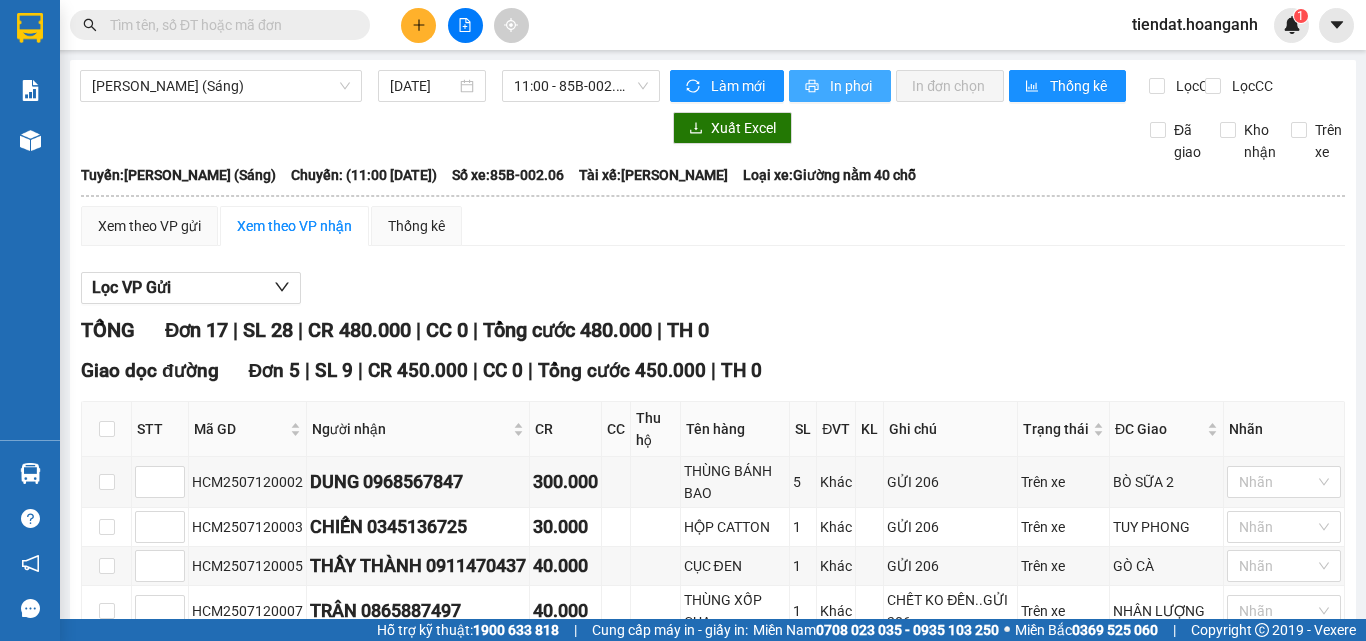 click on "In phơi" at bounding box center [852, 86] 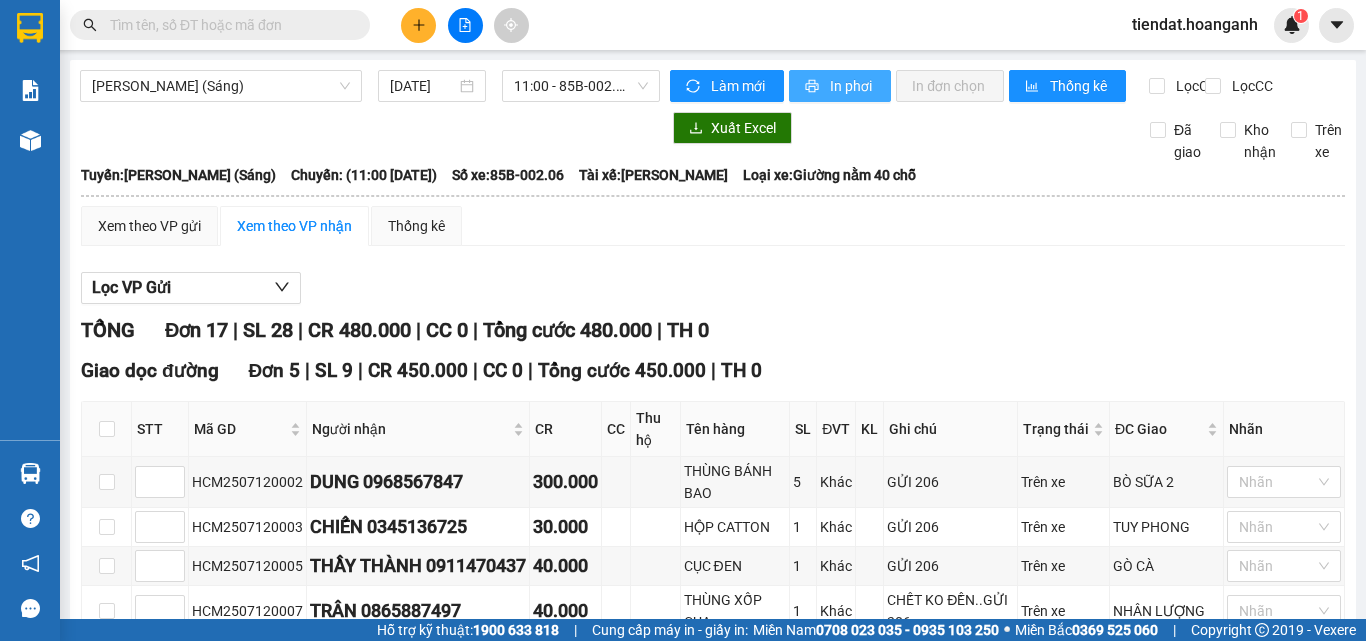 scroll, scrollTop: 0, scrollLeft: 0, axis: both 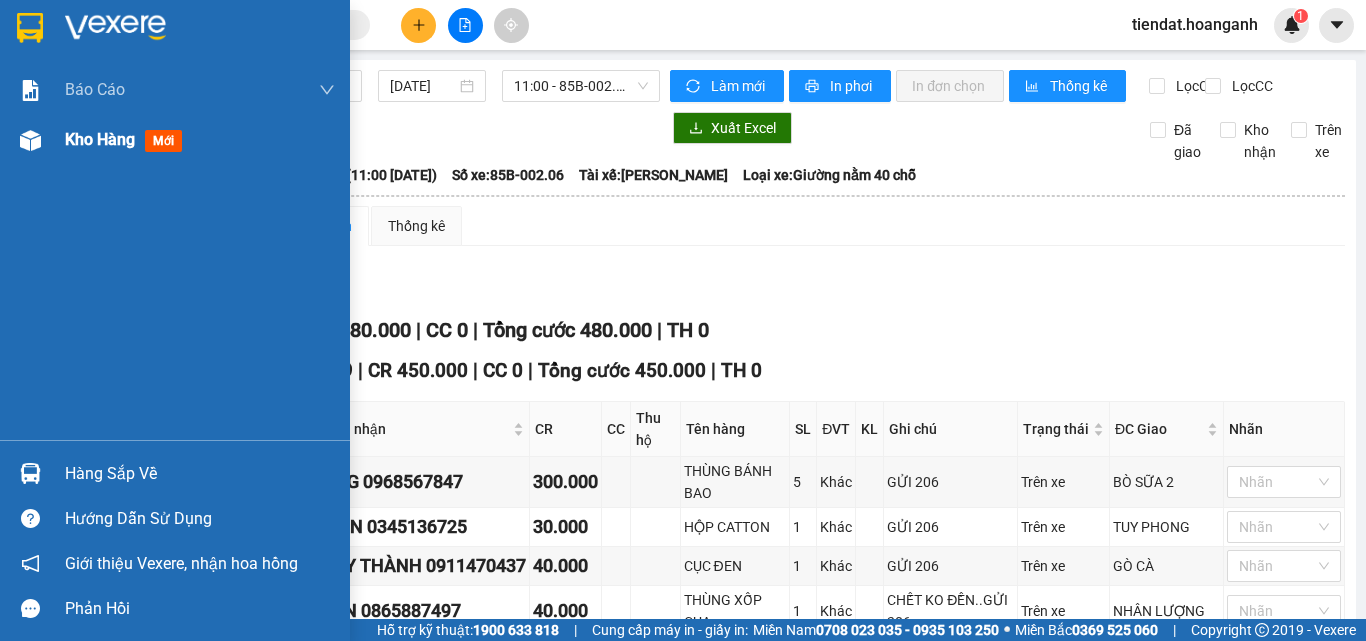 click on "Kho hàng" at bounding box center (100, 139) 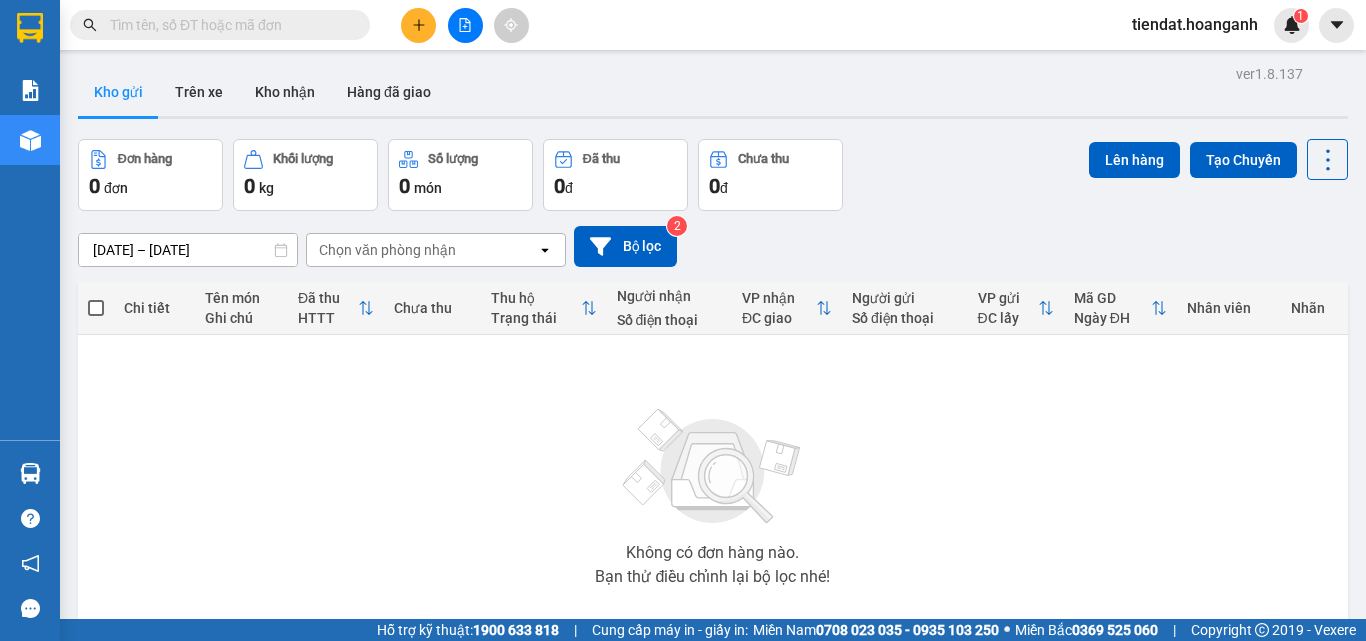 click 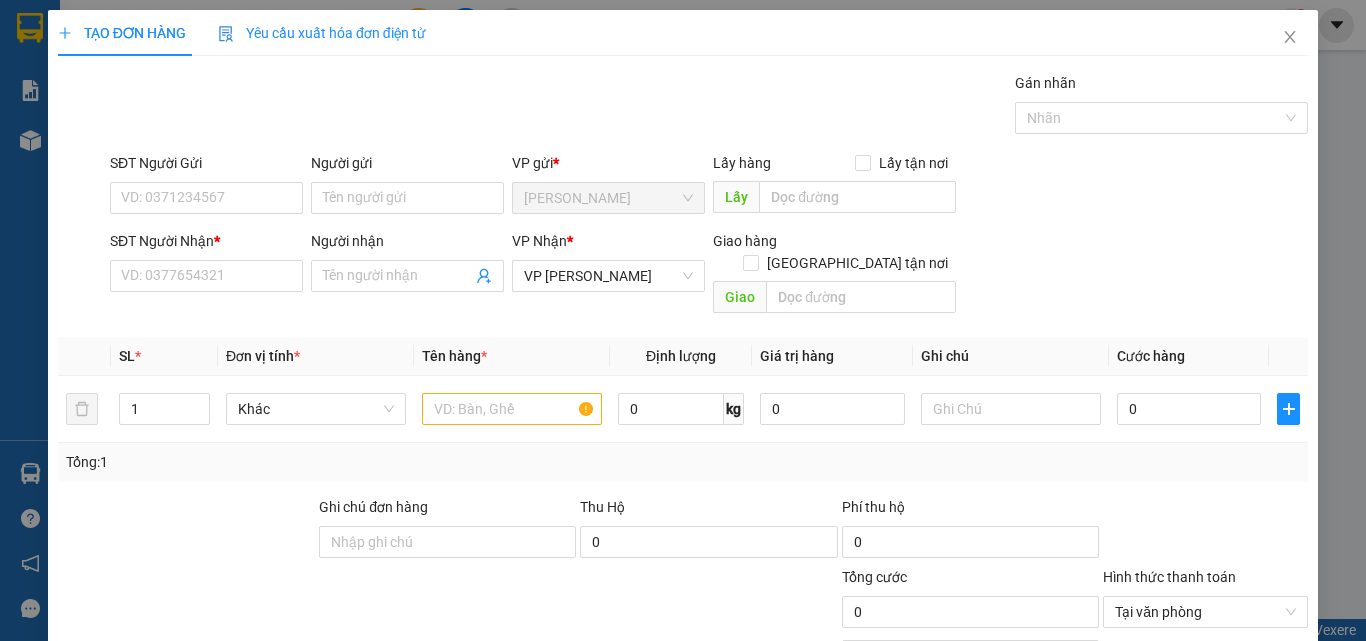click on "SĐT Người Gửi VD: 0371234567" at bounding box center (206, 187) 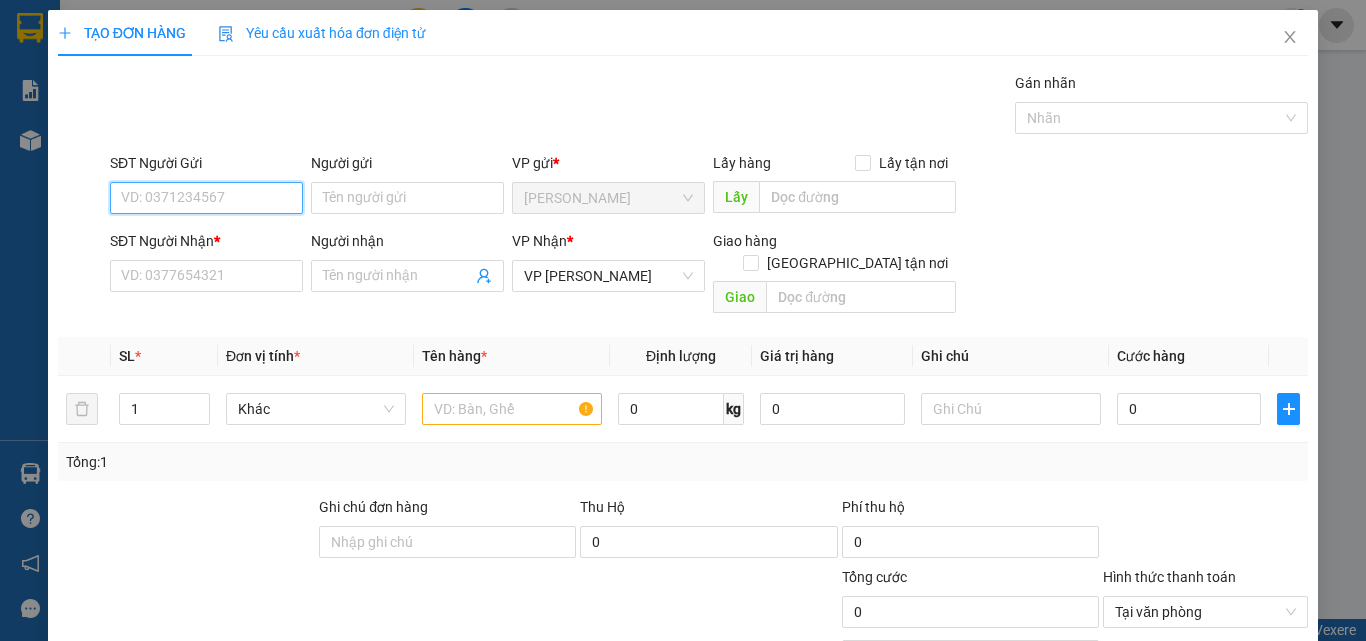 click on "SĐT Người Gửi" at bounding box center [206, 198] 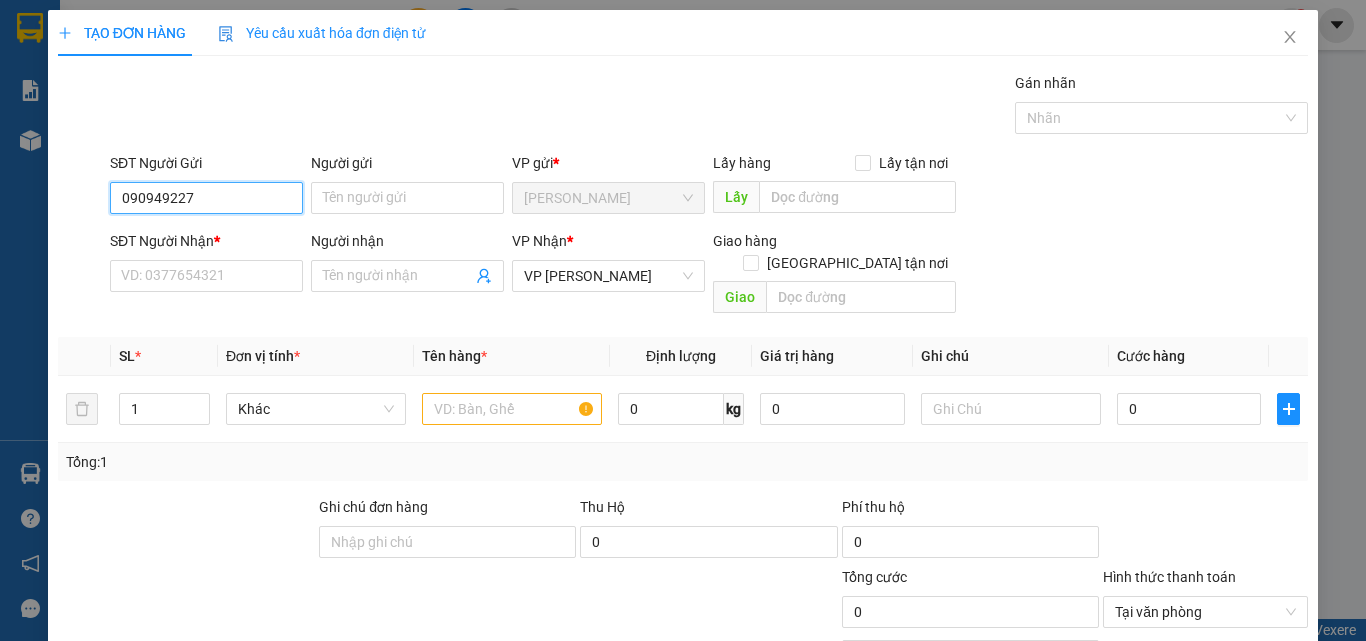type on "0909492272" 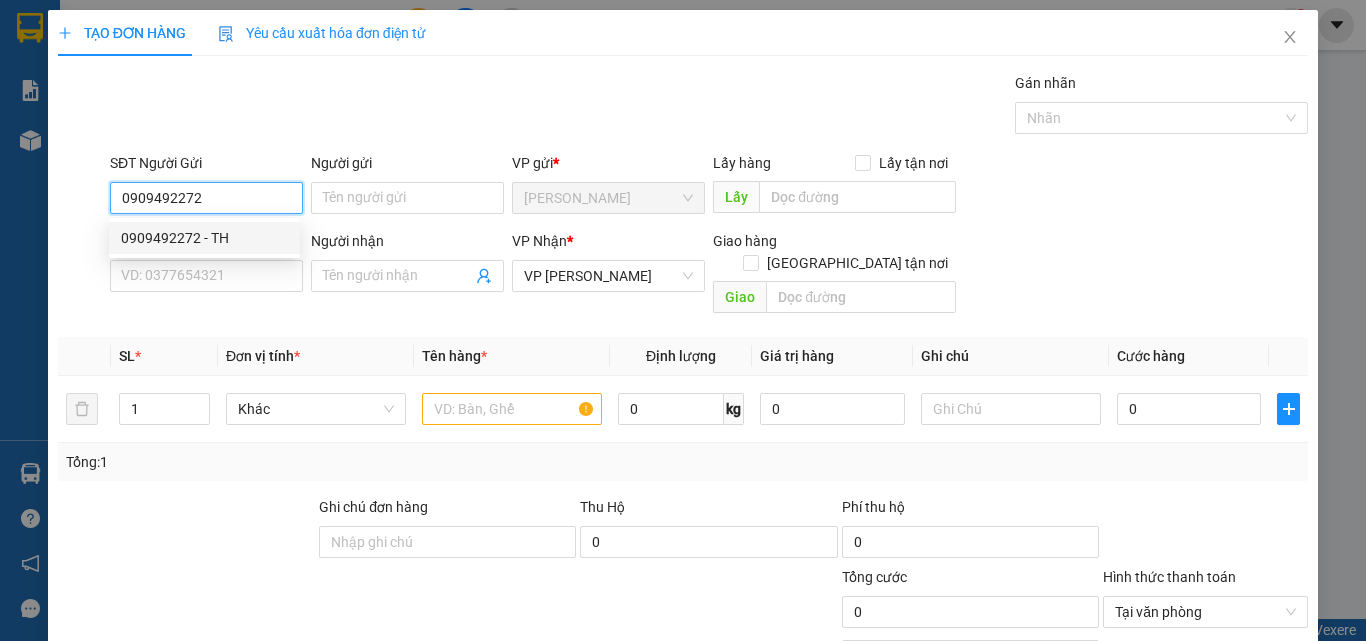 click on "0909492272 - TH" at bounding box center (204, 238) 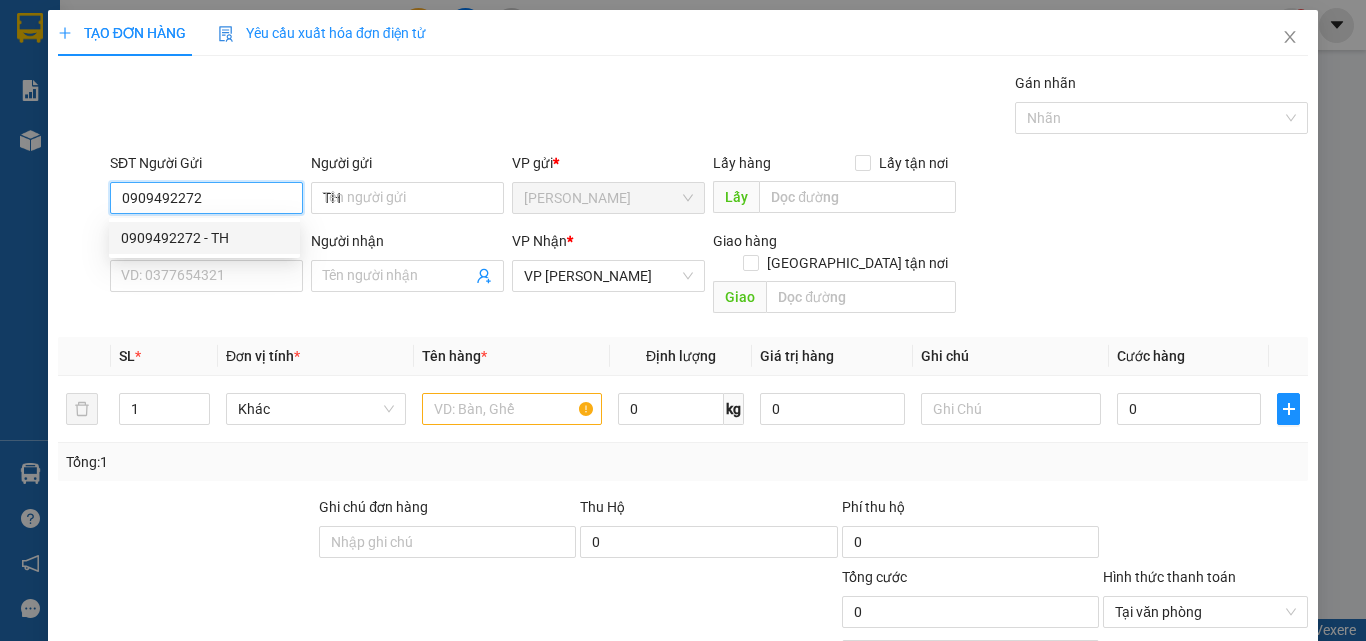 type on "20.000" 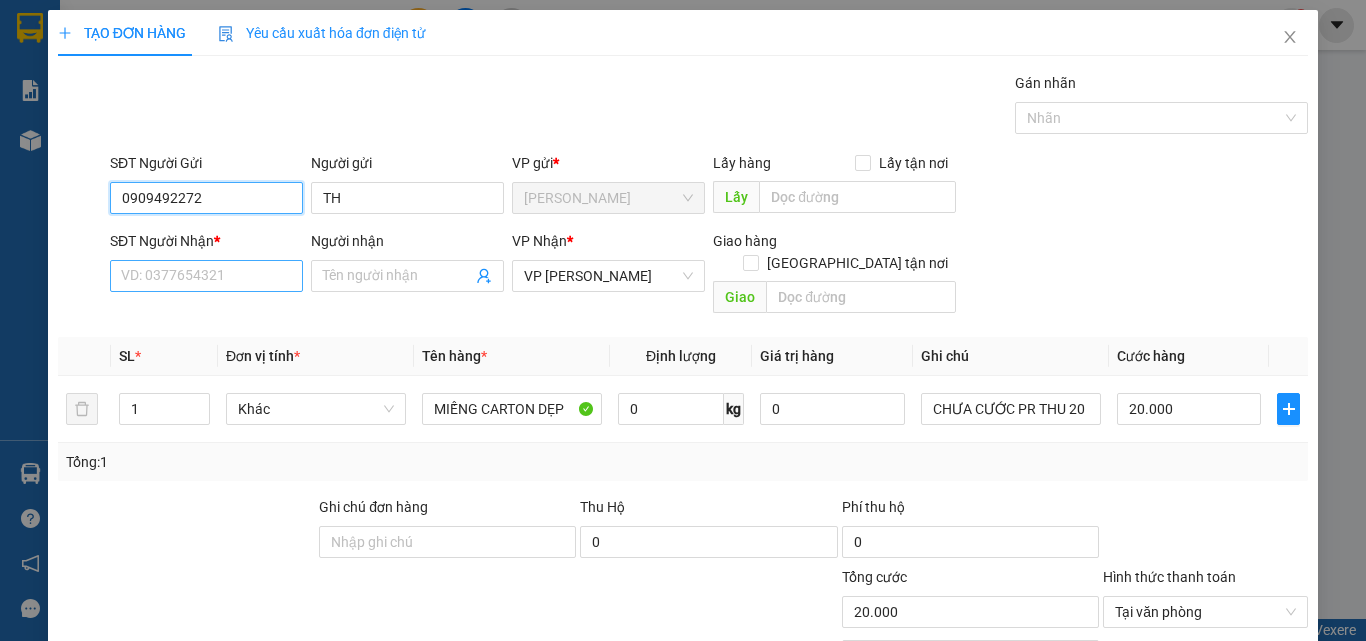 type on "0909492272" 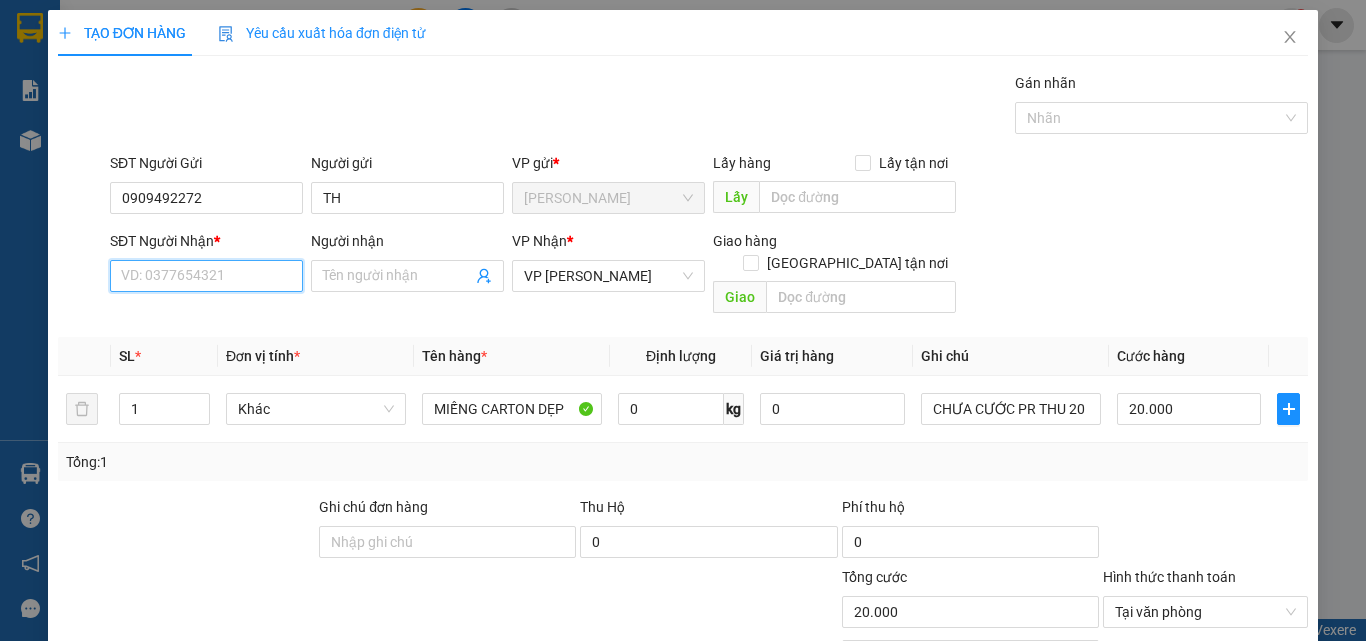 click on "SĐT Người Nhận  *" at bounding box center [206, 276] 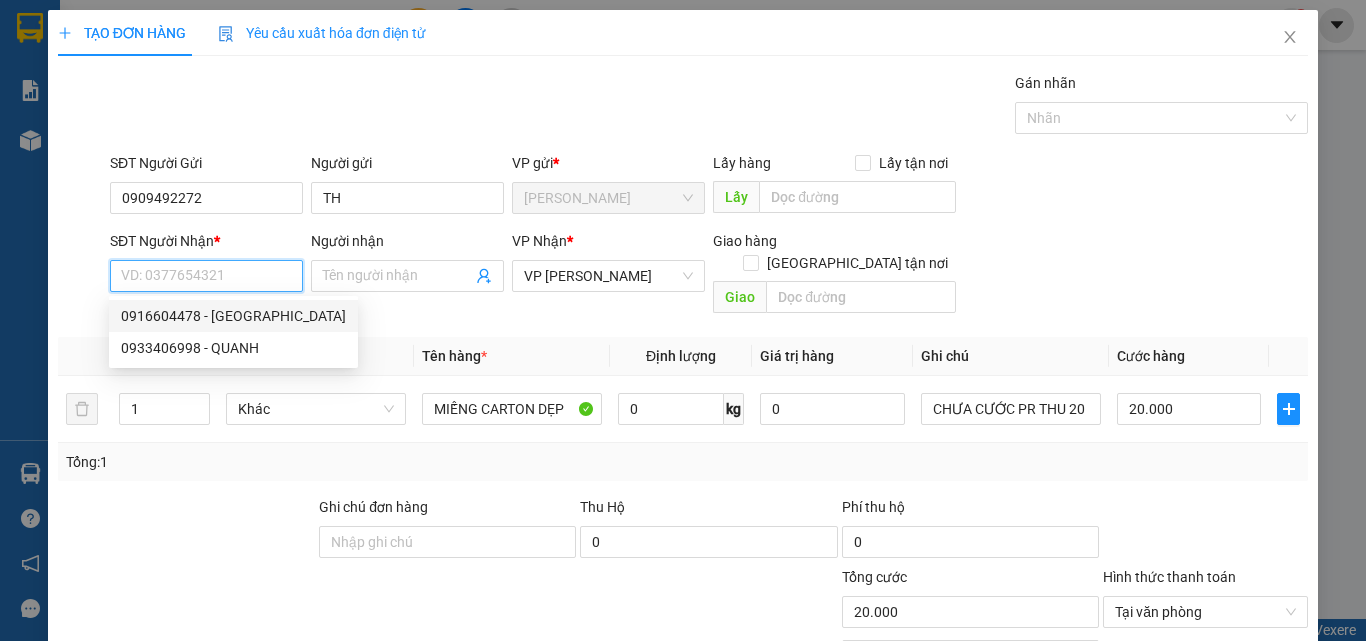 click on "0916604478 - QUANG PHÚ" at bounding box center (233, 316) 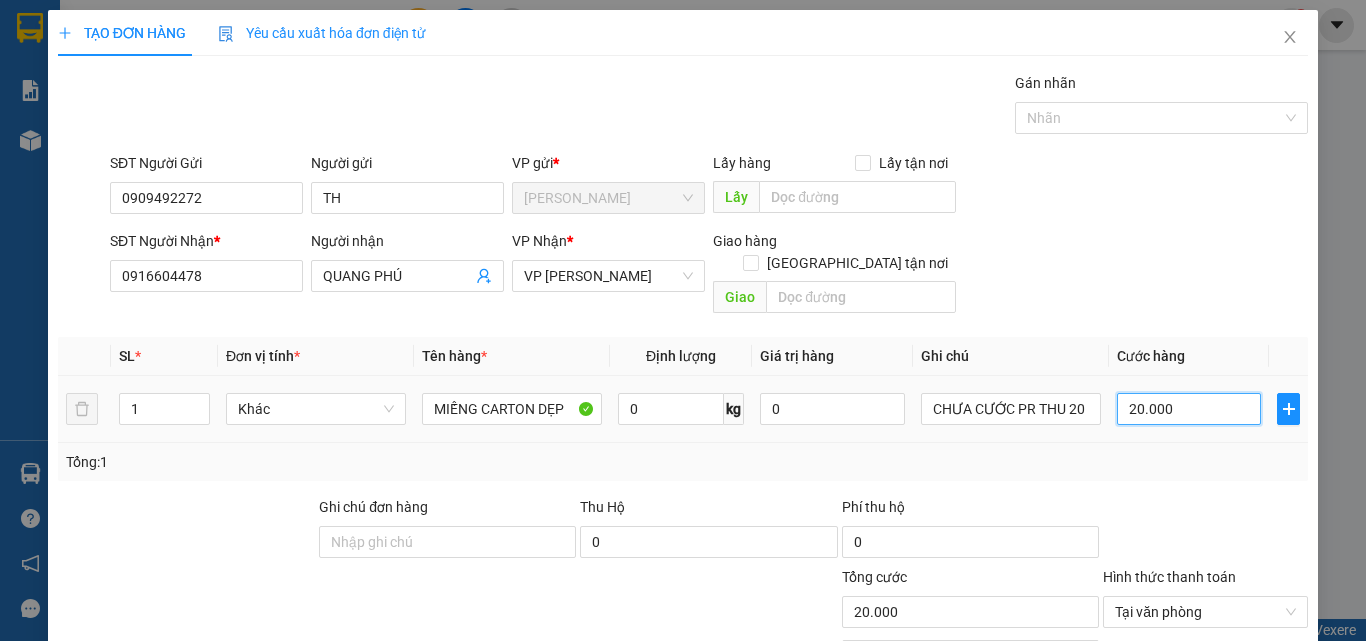 click on "20.000" at bounding box center [1189, 409] 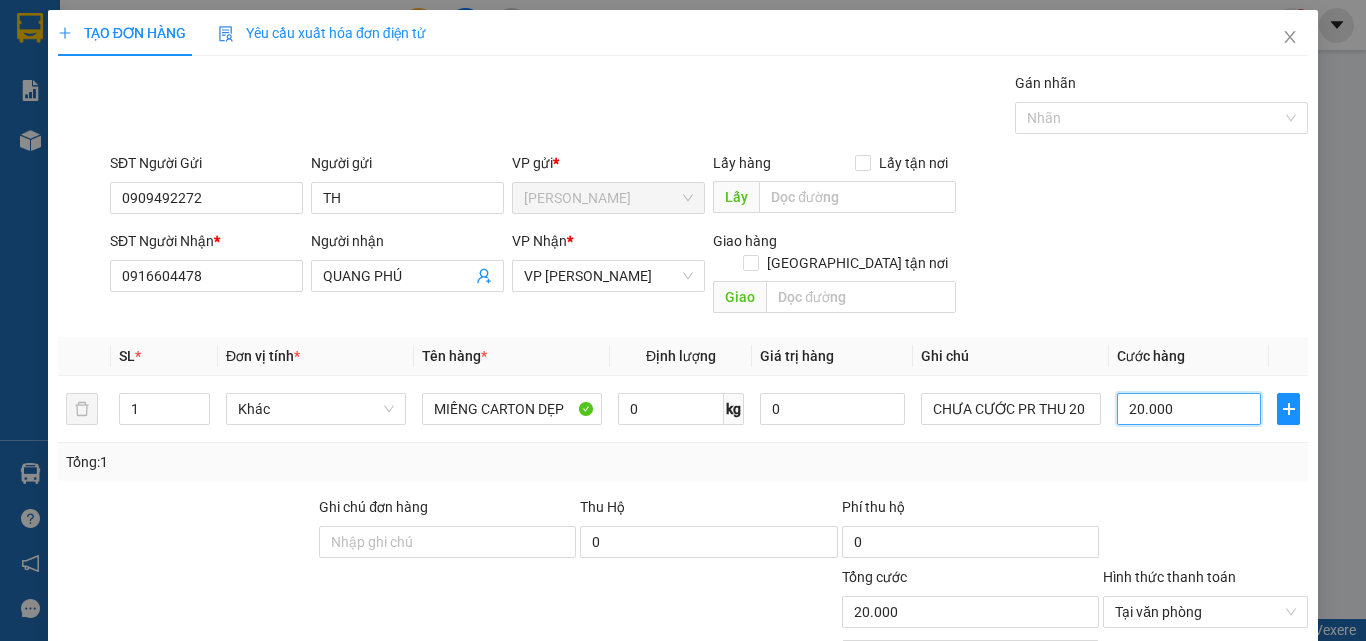 type on "0" 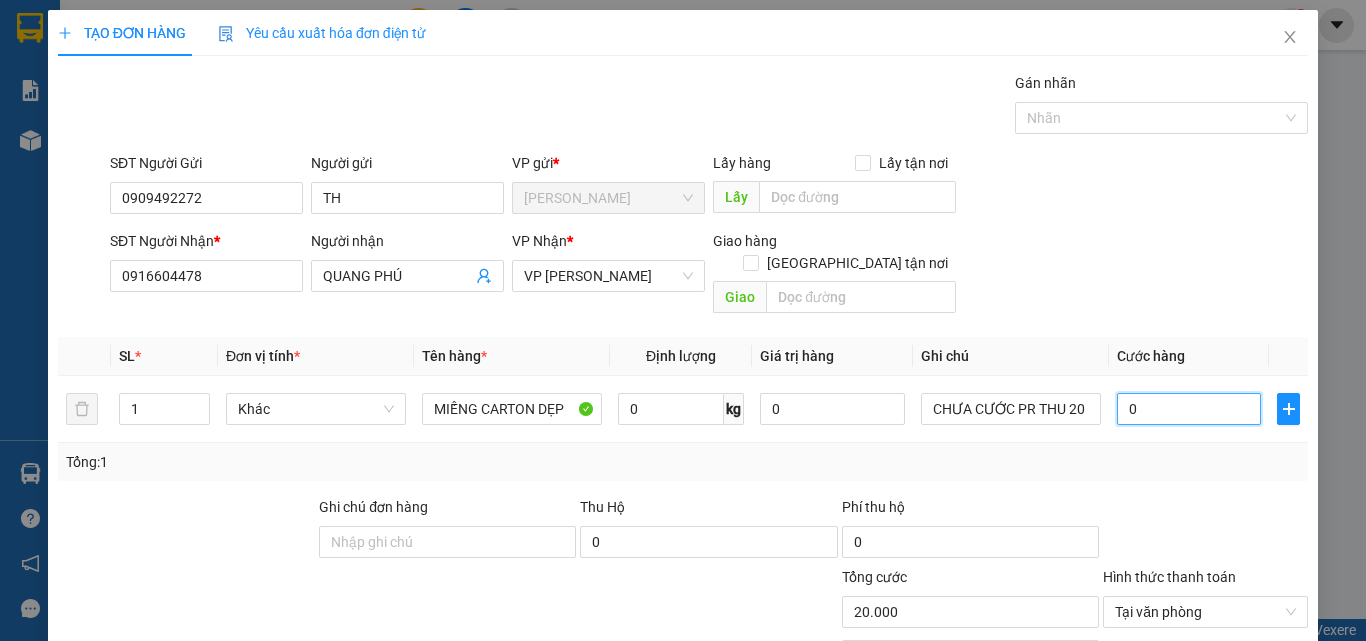 type on "0" 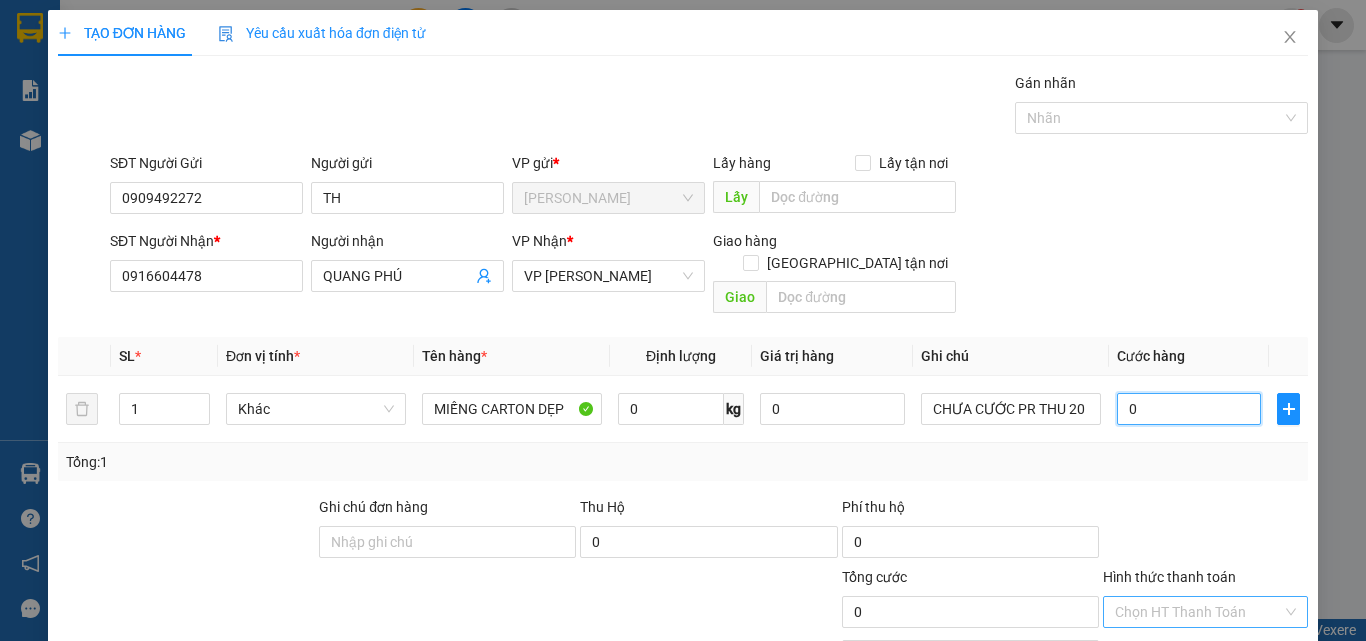 type on "0" 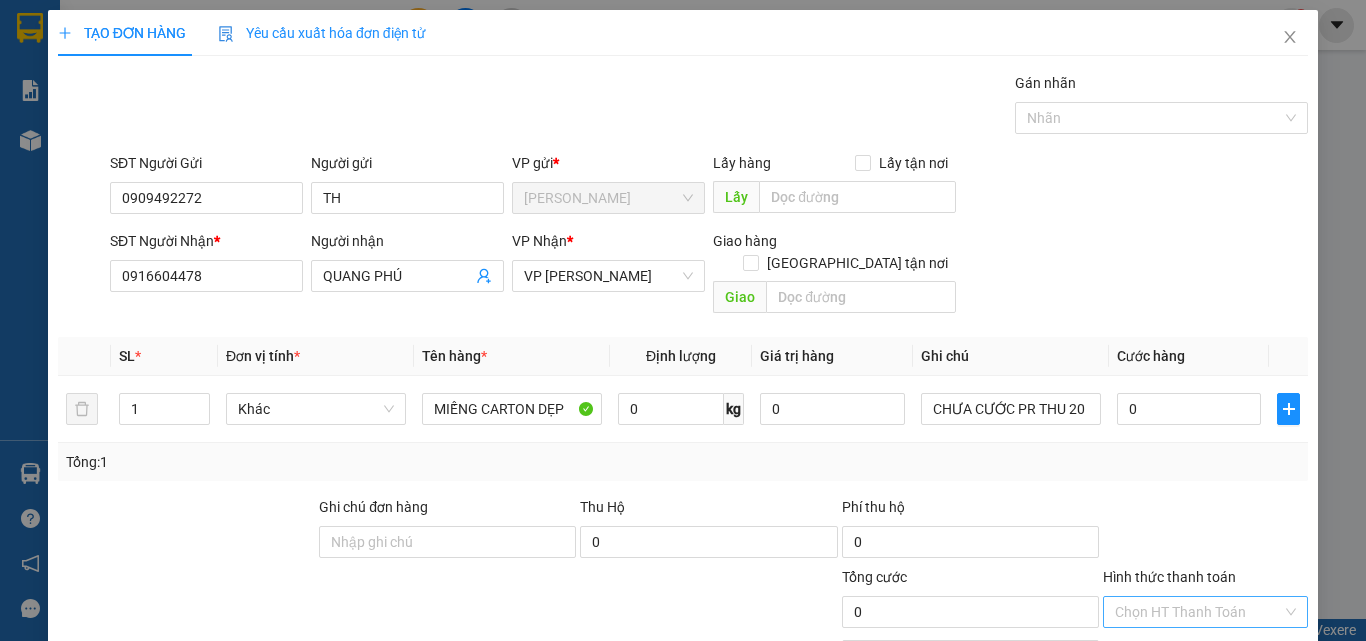 click on "Lưu và In" at bounding box center (1263, 769) 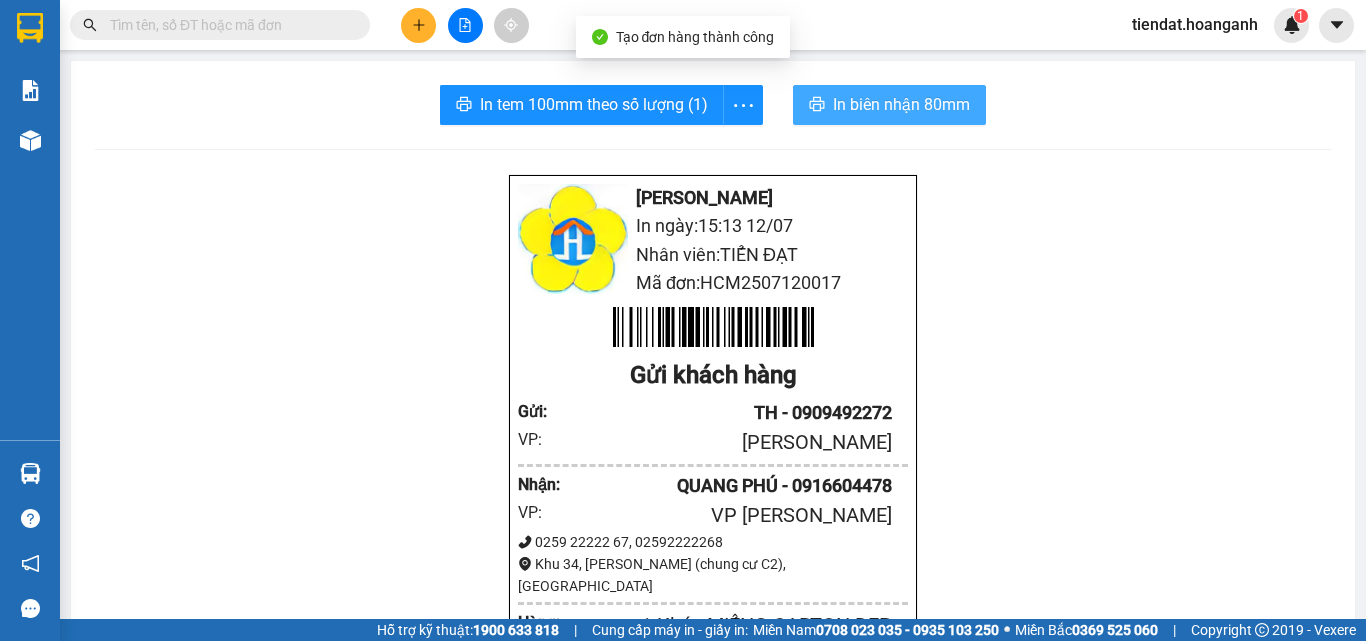 click on "In biên nhận 80mm" at bounding box center (901, 104) 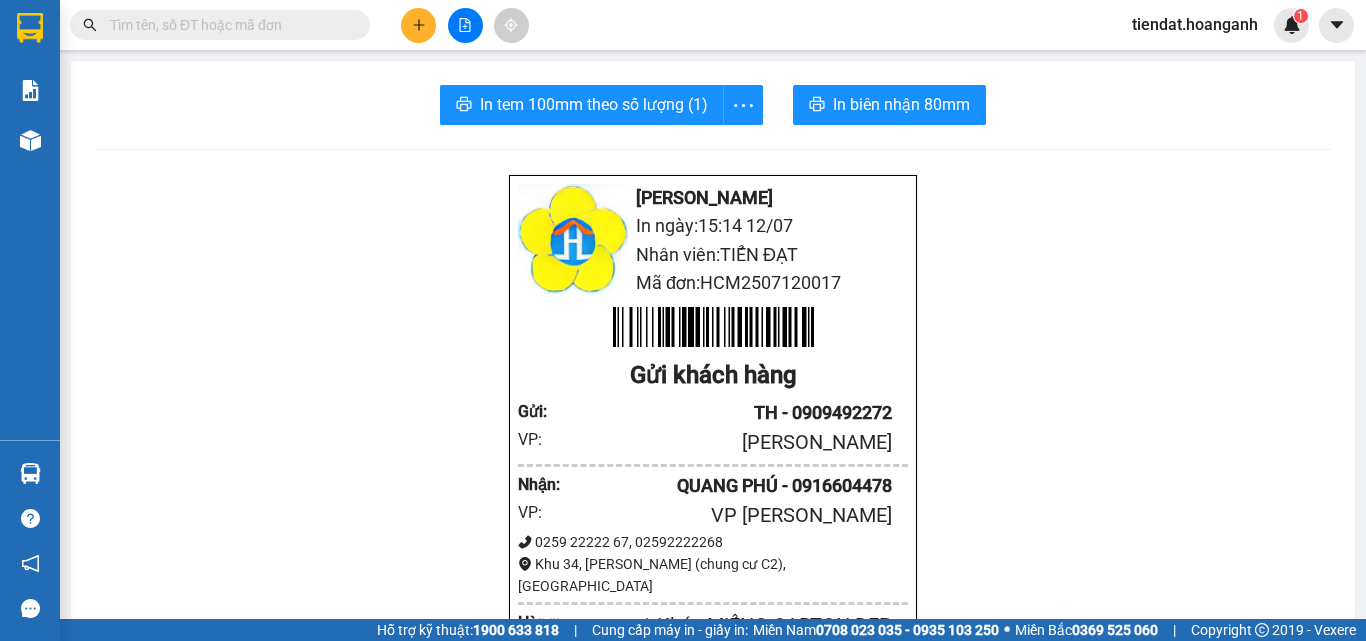 click 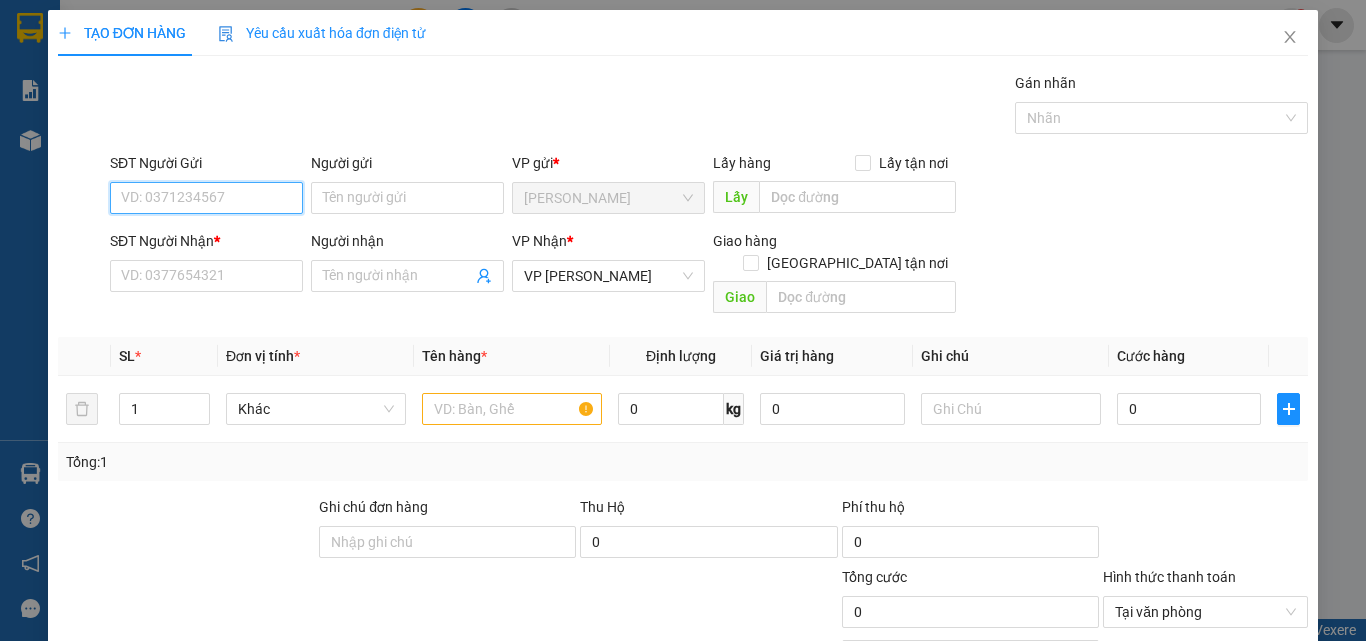 click on "SĐT Người Gửi" at bounding box center (206, 198) 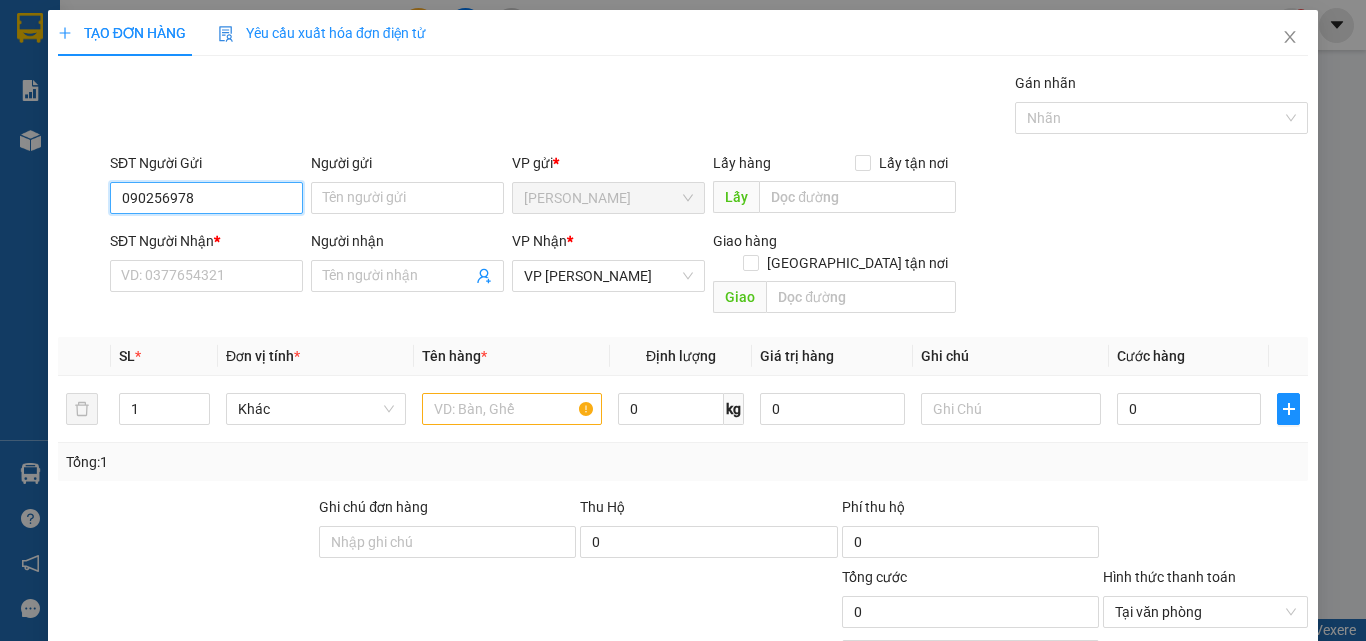 type on "0902569783" 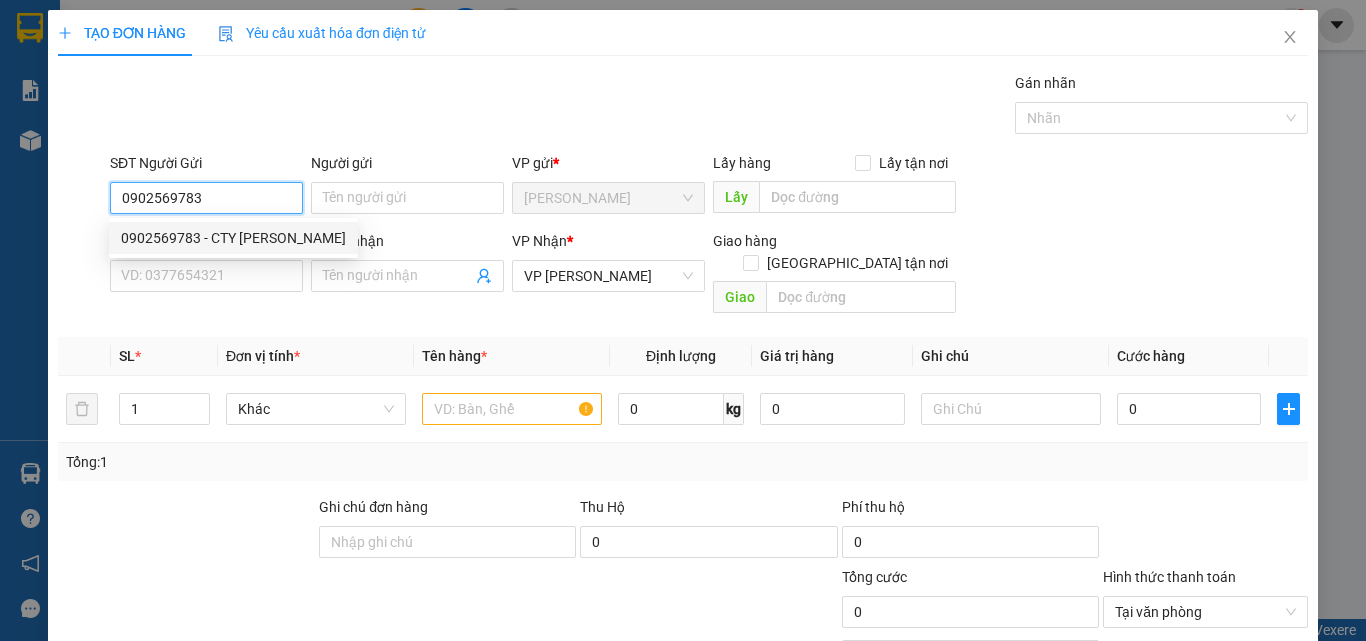 click on "0902569783 - CTY LÊ HUY" at bounding box center [233, 238] 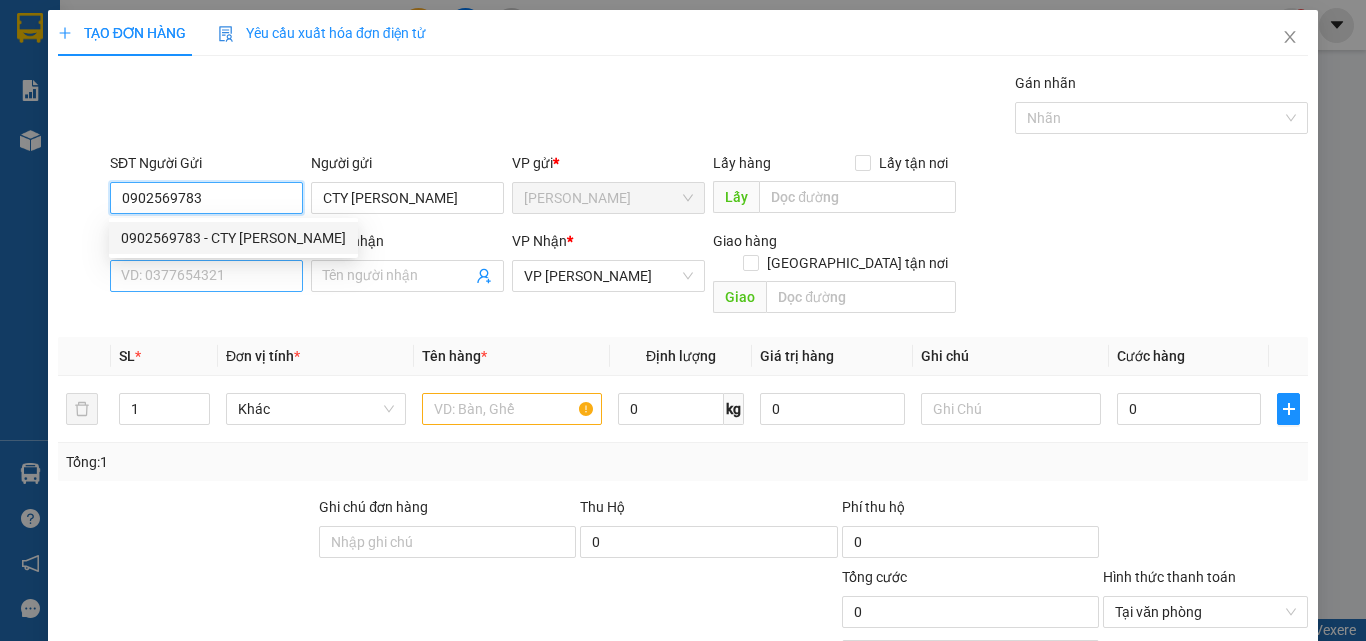 type on "30.000" 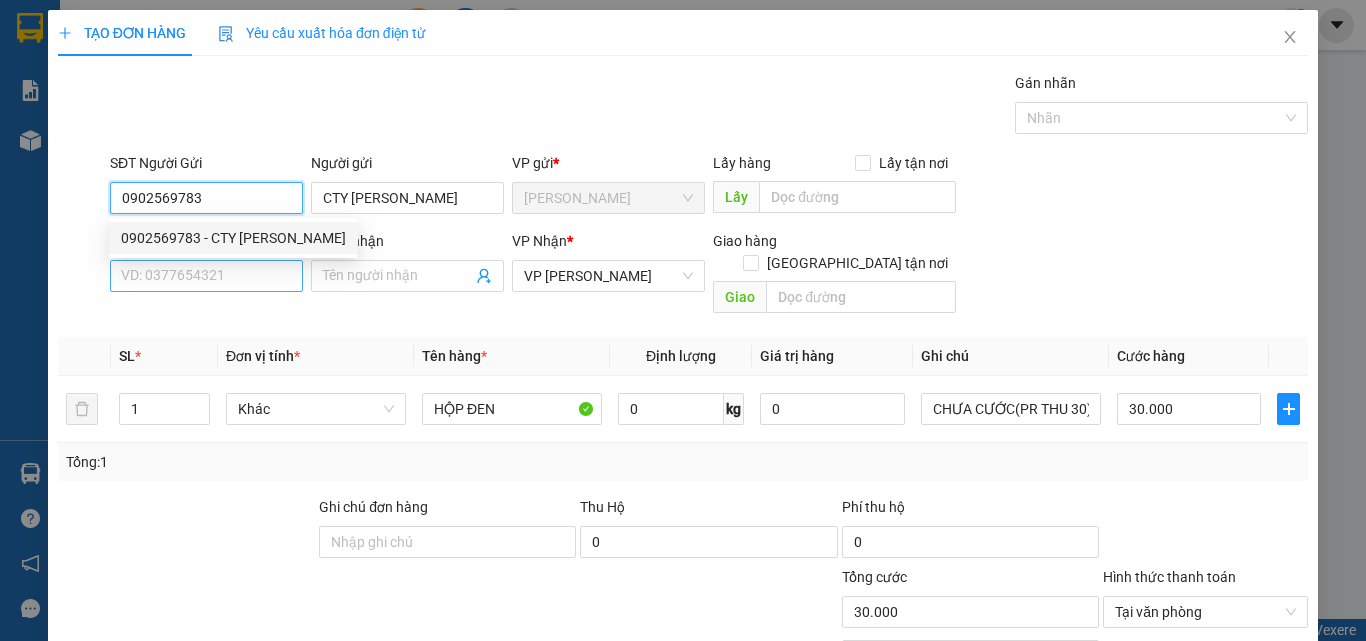 type on "0902569783" 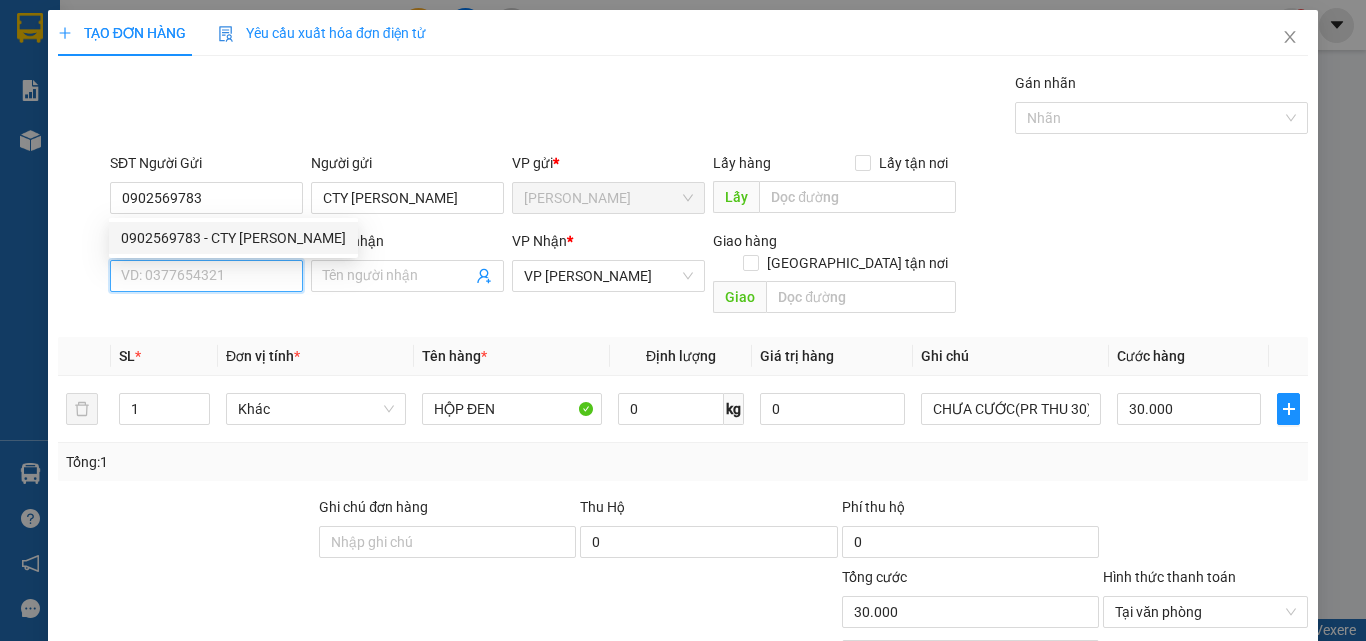 click on "SĐT Người Nhận  *" at bounding box center (206, 276) 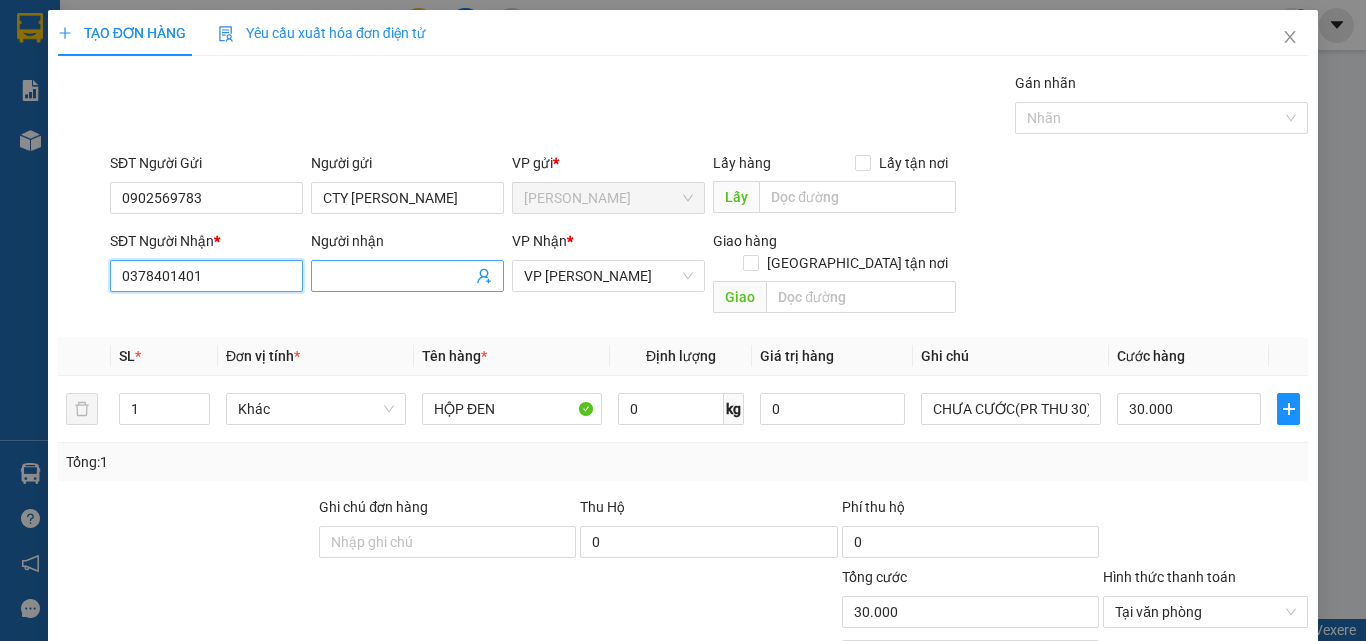 type on "0378401401" 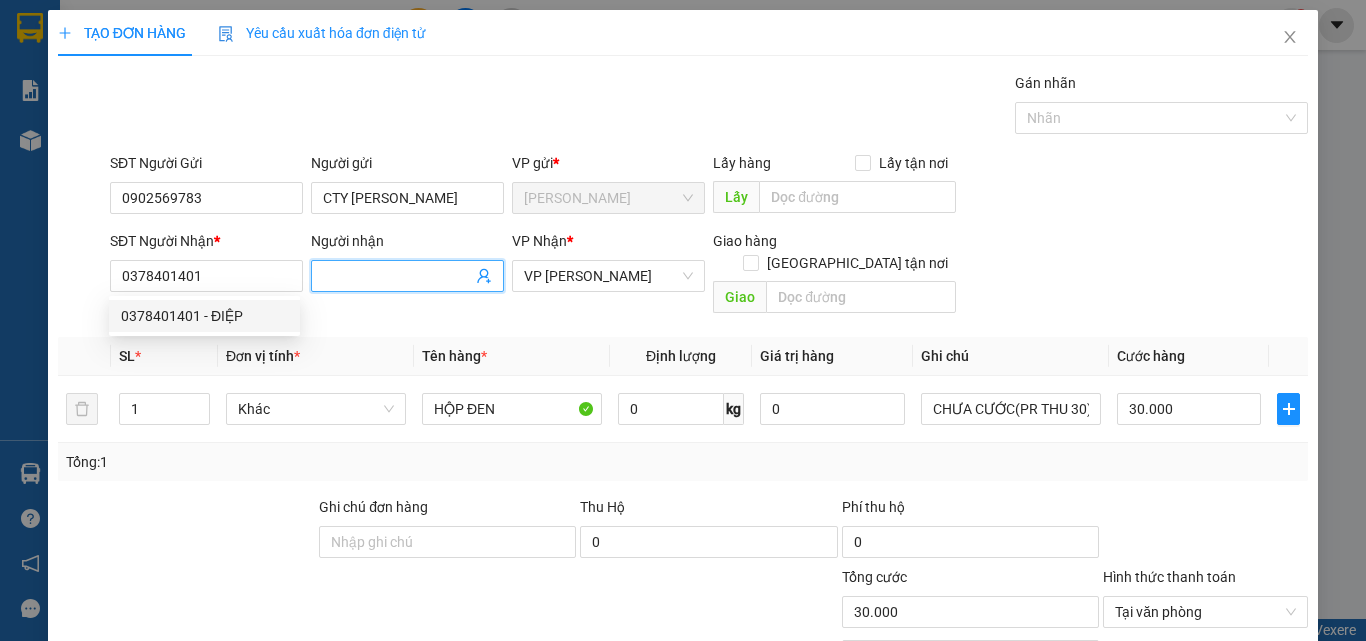click on "Người nhận" at bounding box center (397, 276) 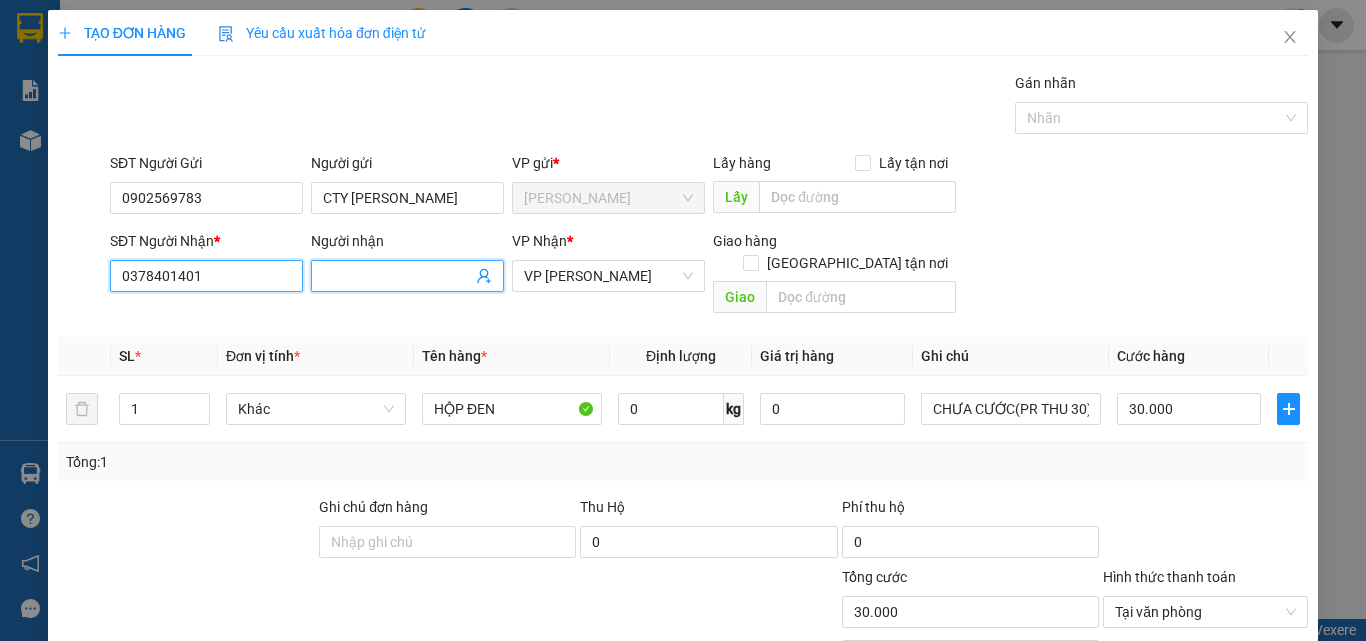 click on "0378401401" at bounding box center (206, 276) 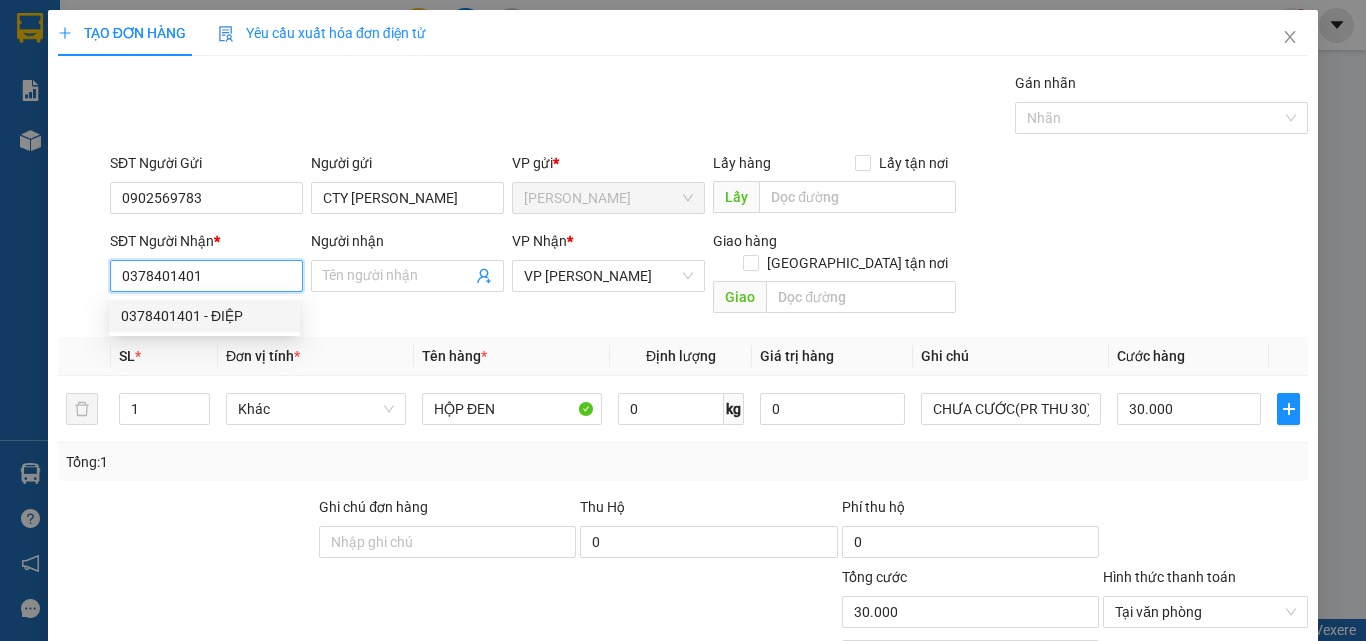 click on "0378401401 - ĐIỆP" at bounding box center (204, 316) 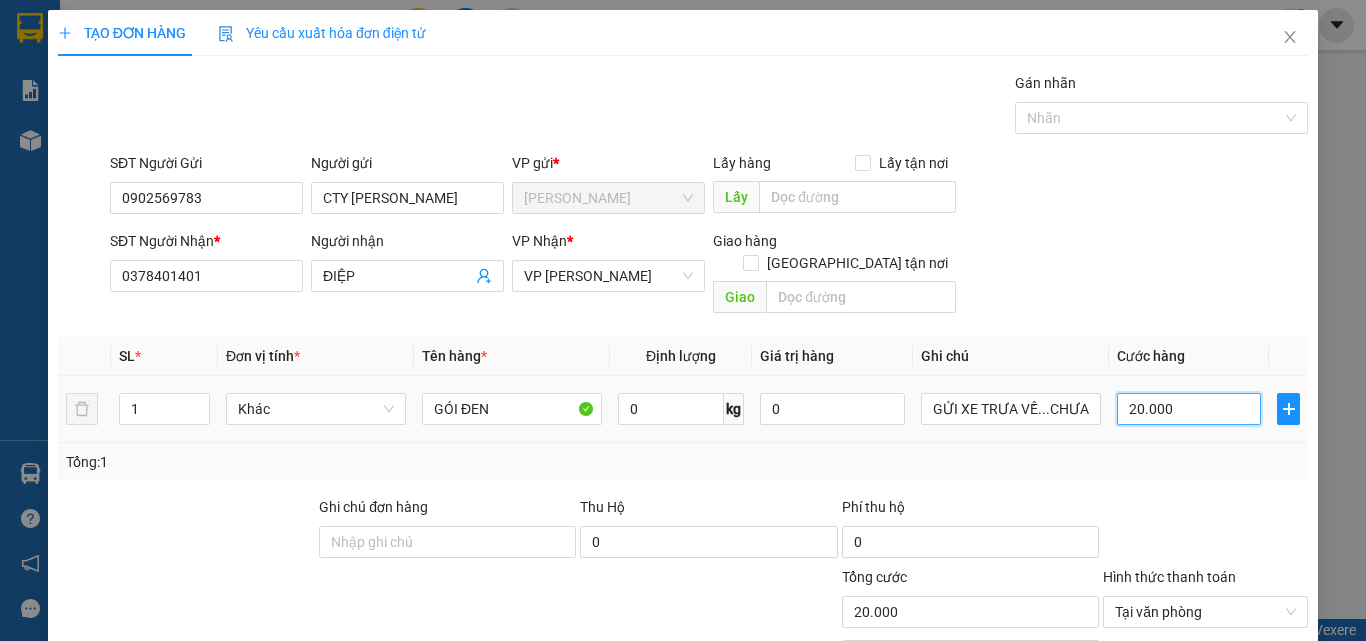 click on "20.000" at bounding box center (1189, 409) 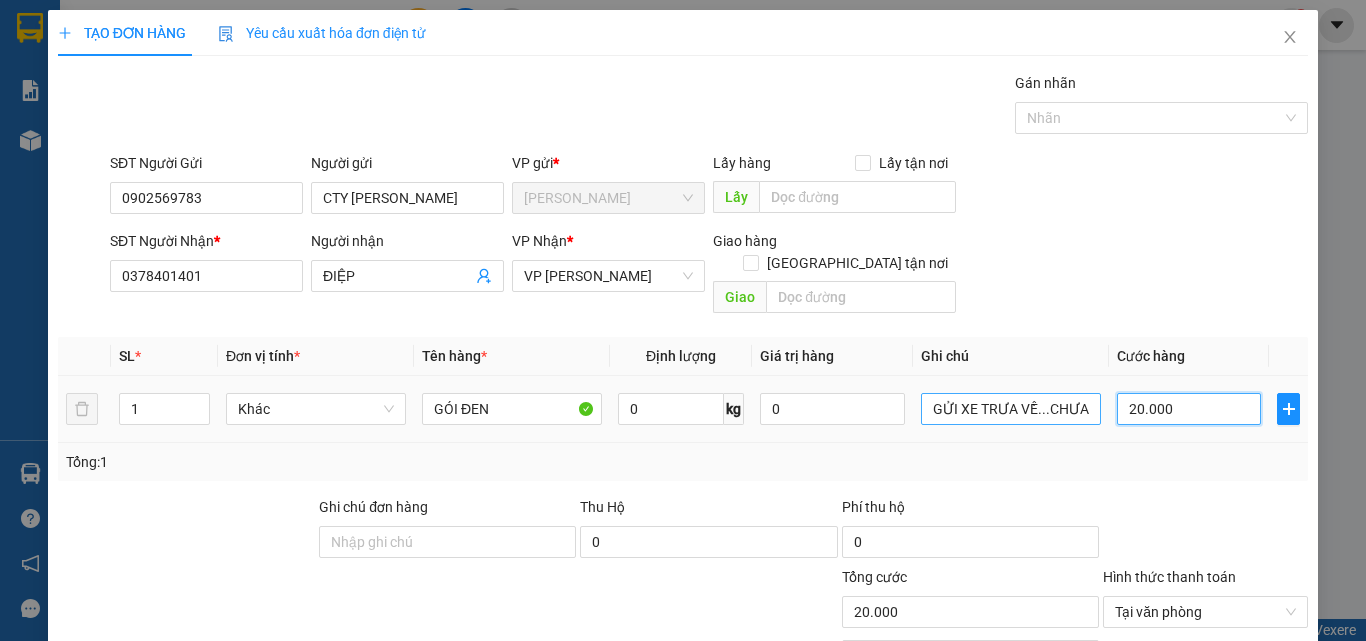 type on "0" 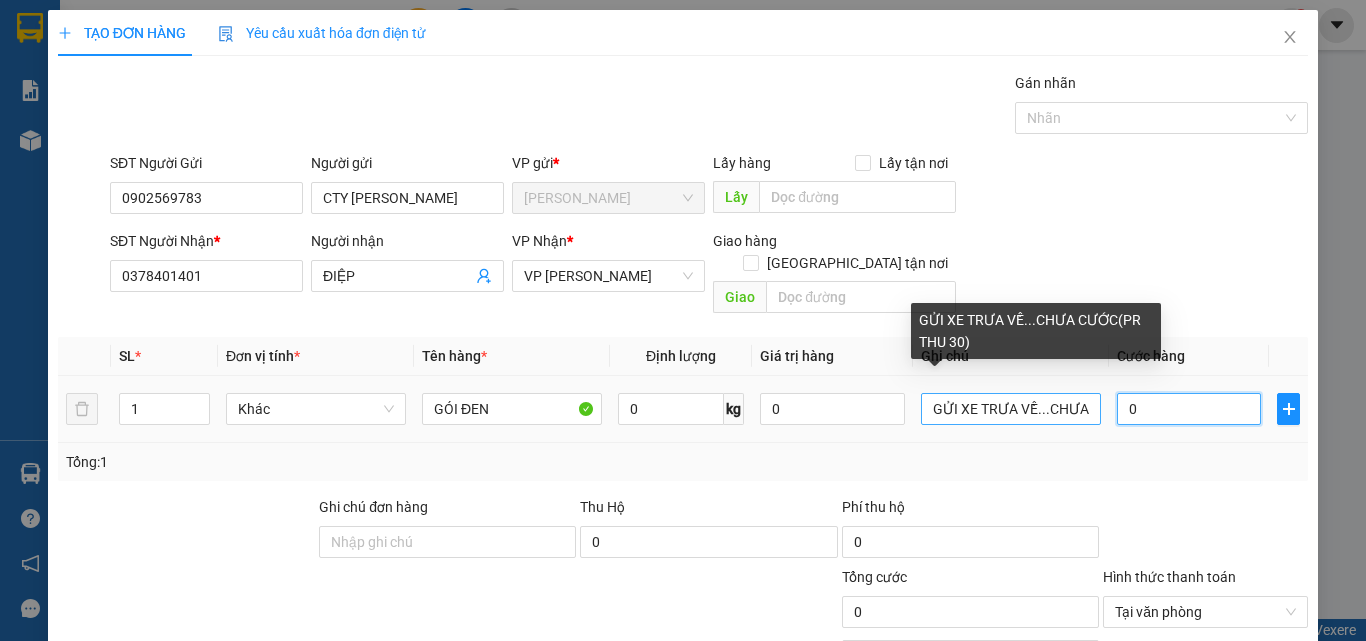 type on "0" 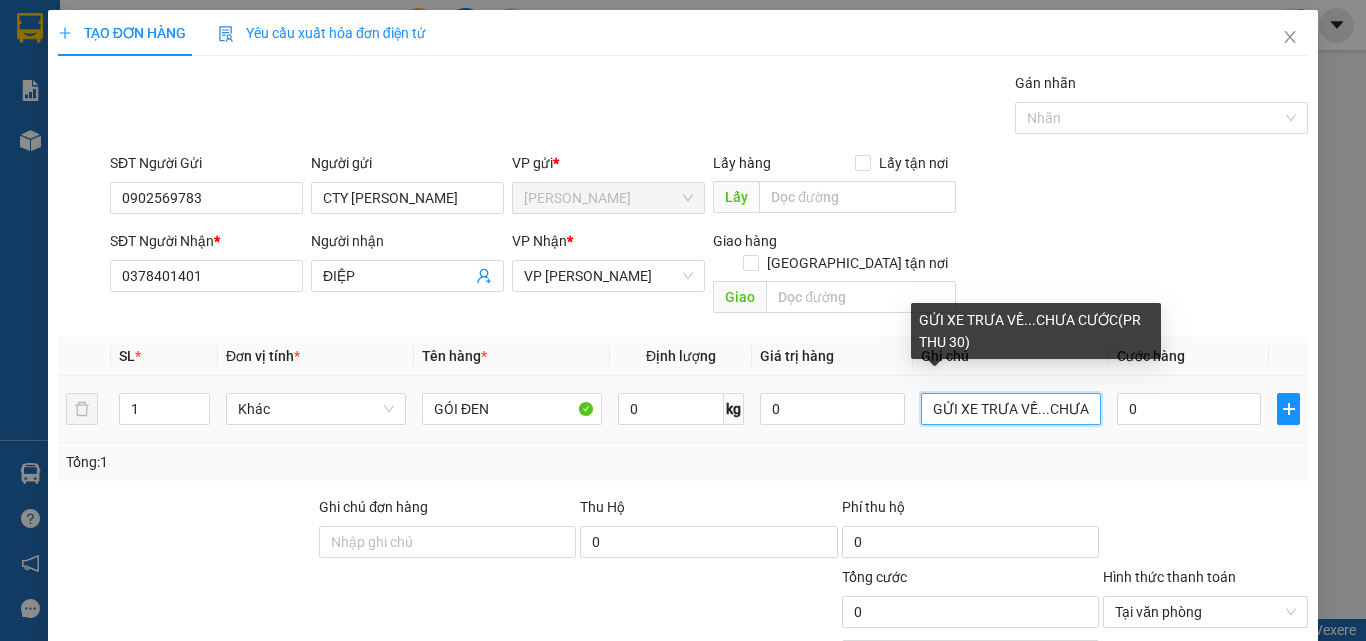 drag, startPoint x: 1034, startPoint y: 385, endPoint x: 466, endPoint y: 409, distance: 568.50684 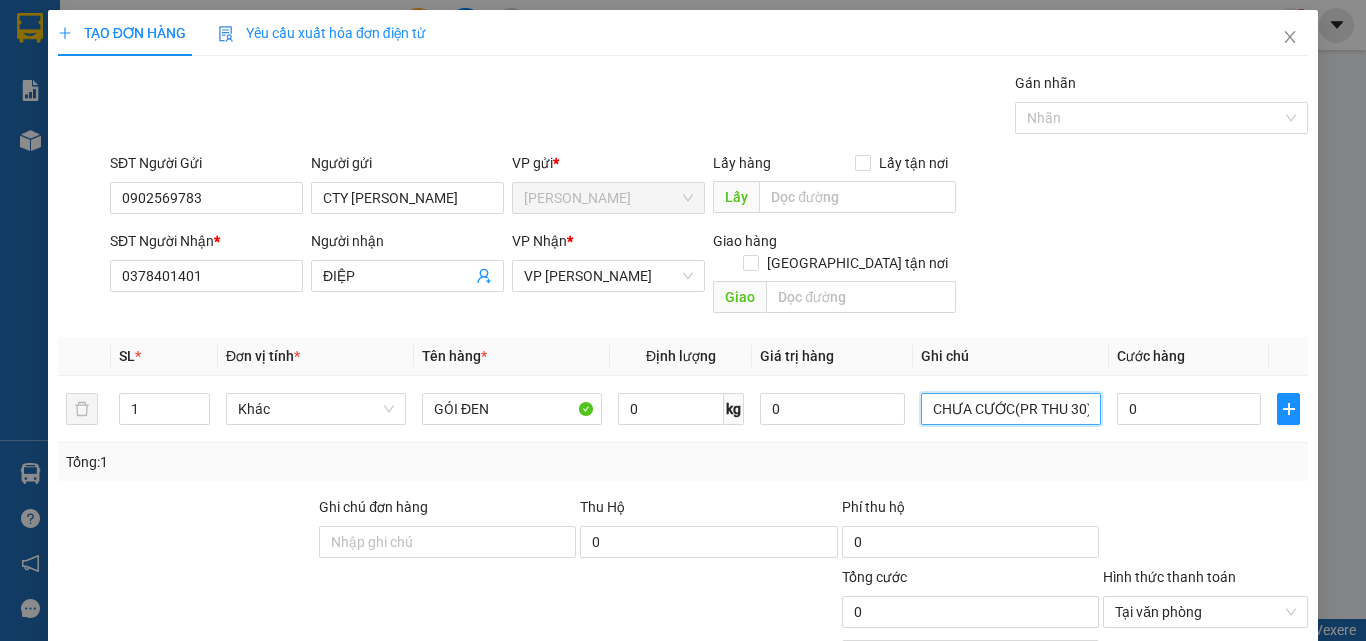 type on "CHƯA CƯỚC(PR THU 30)" 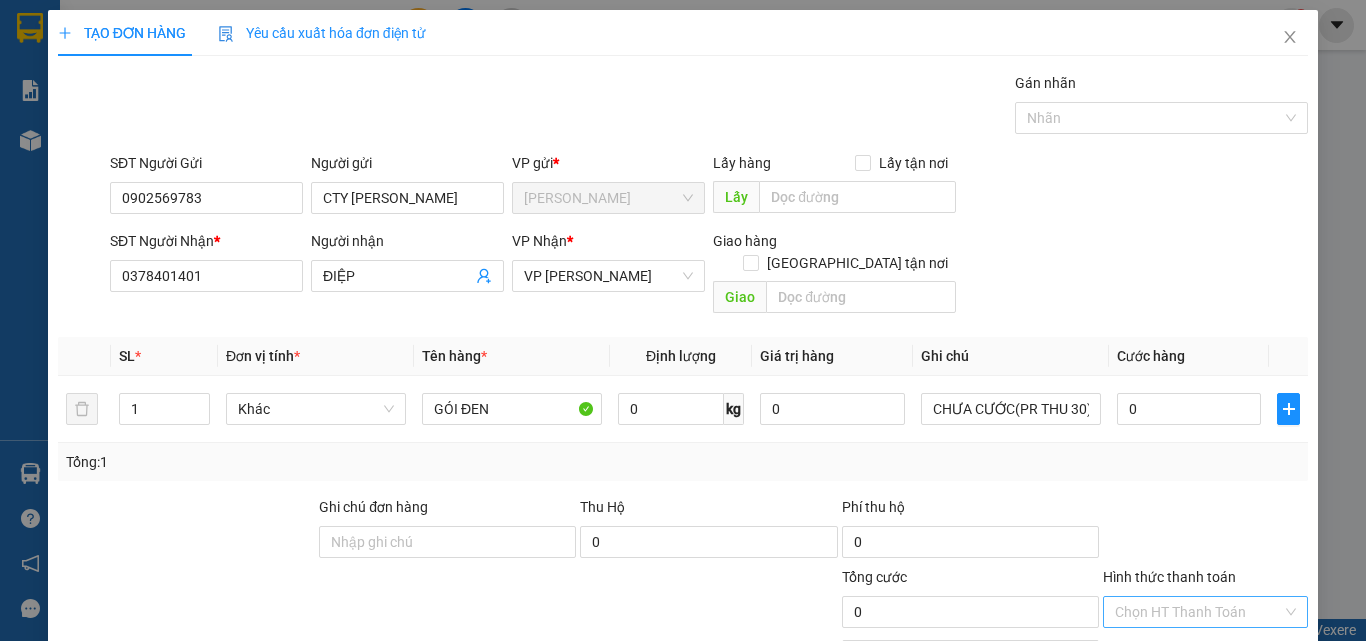 click on "Lưu và In" at bounding box center (1231, 769) 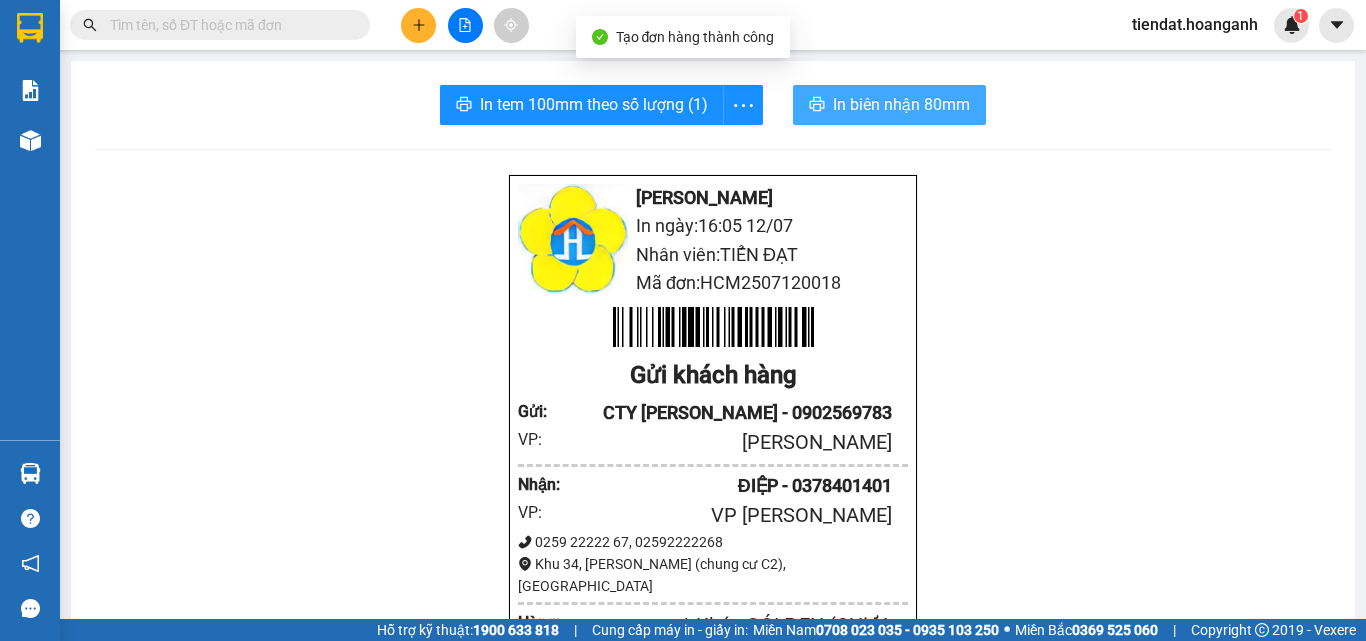click on "In biên nhận 80mm" at bounding box center (901, 104) 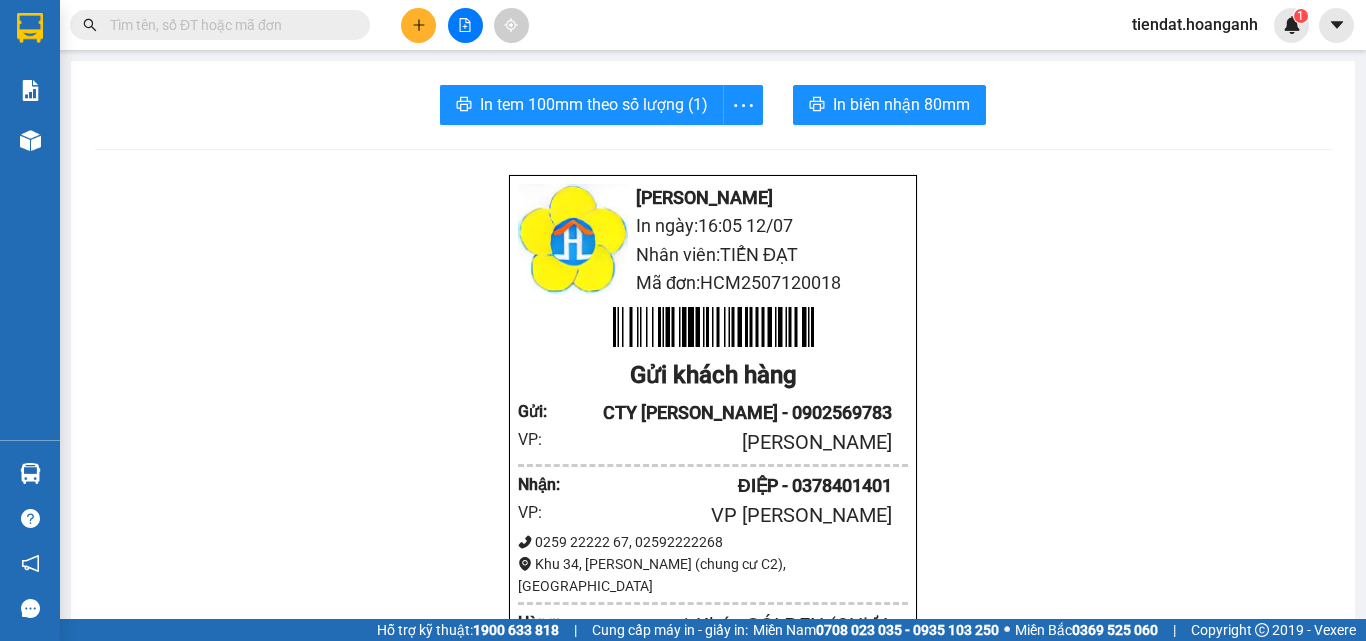 click 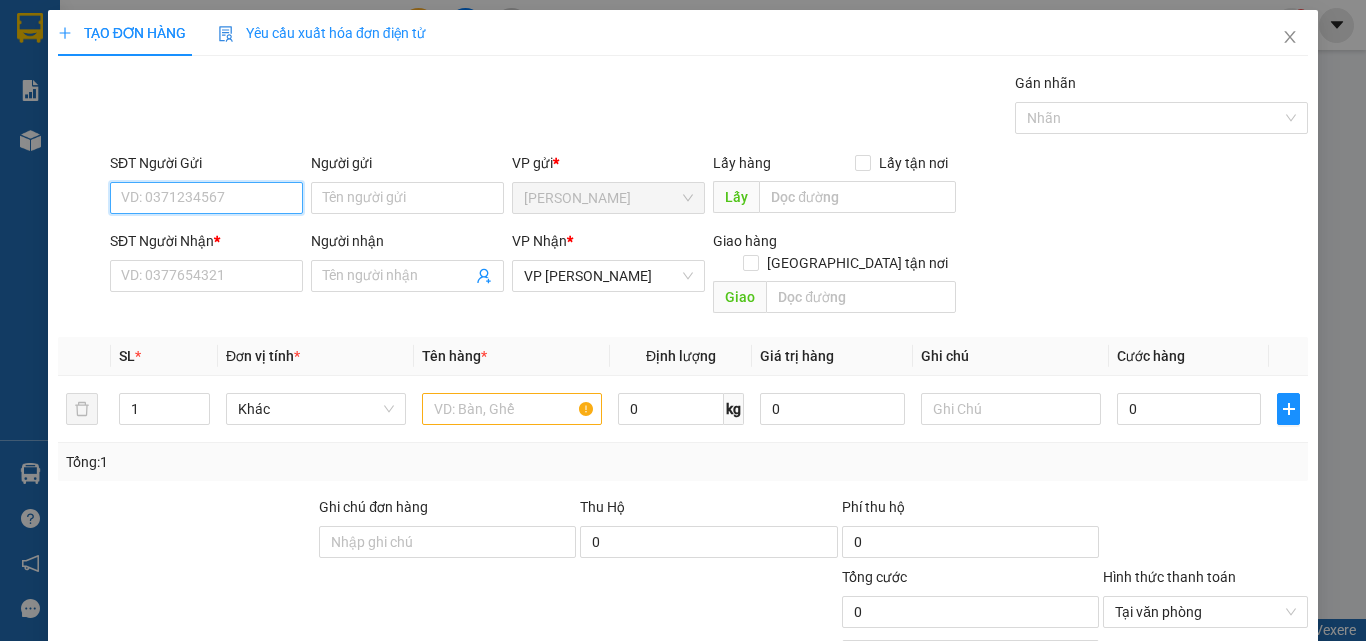 click on "SĐT Người Gửi" at bounding box center (206, 198) 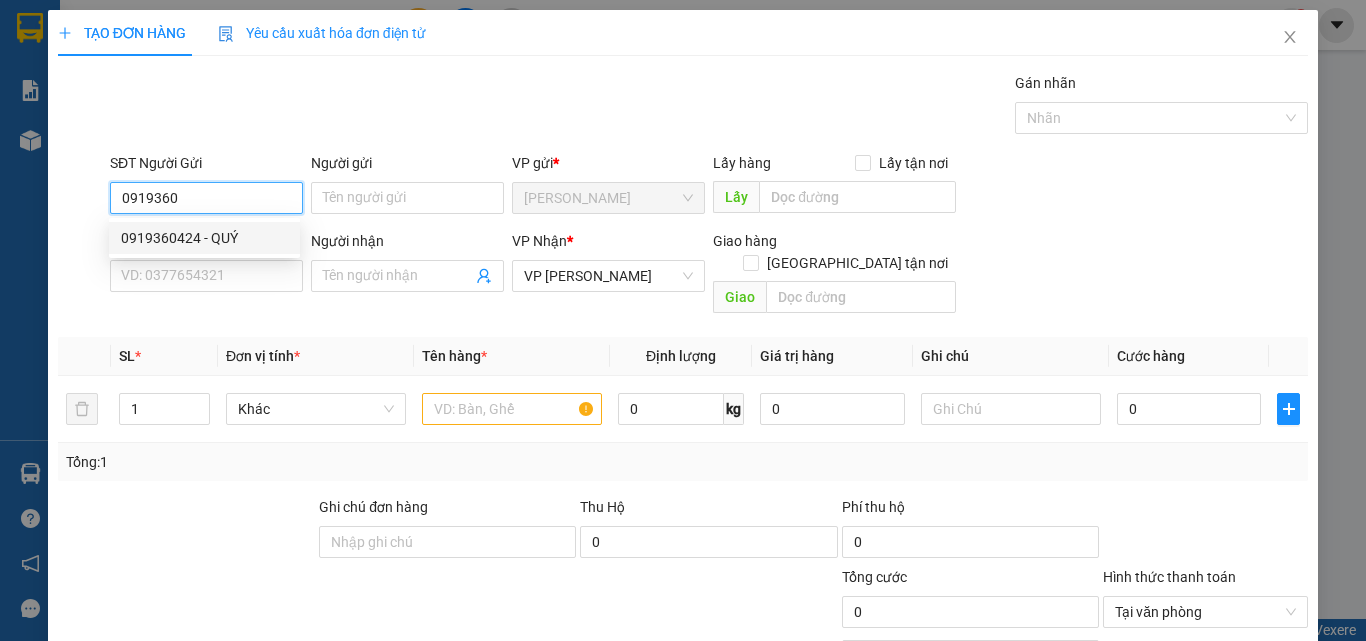 click on "0919360424 - QUÝ" at bounding box center [204, 238] 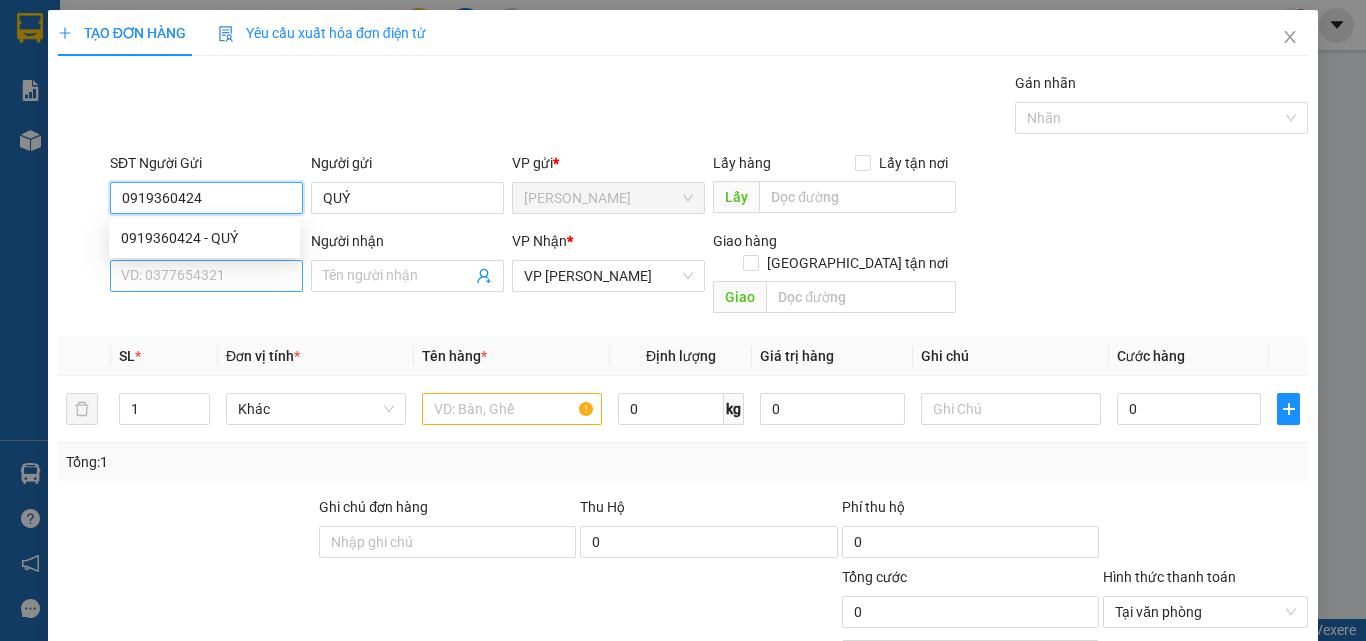 type on "0919360424" 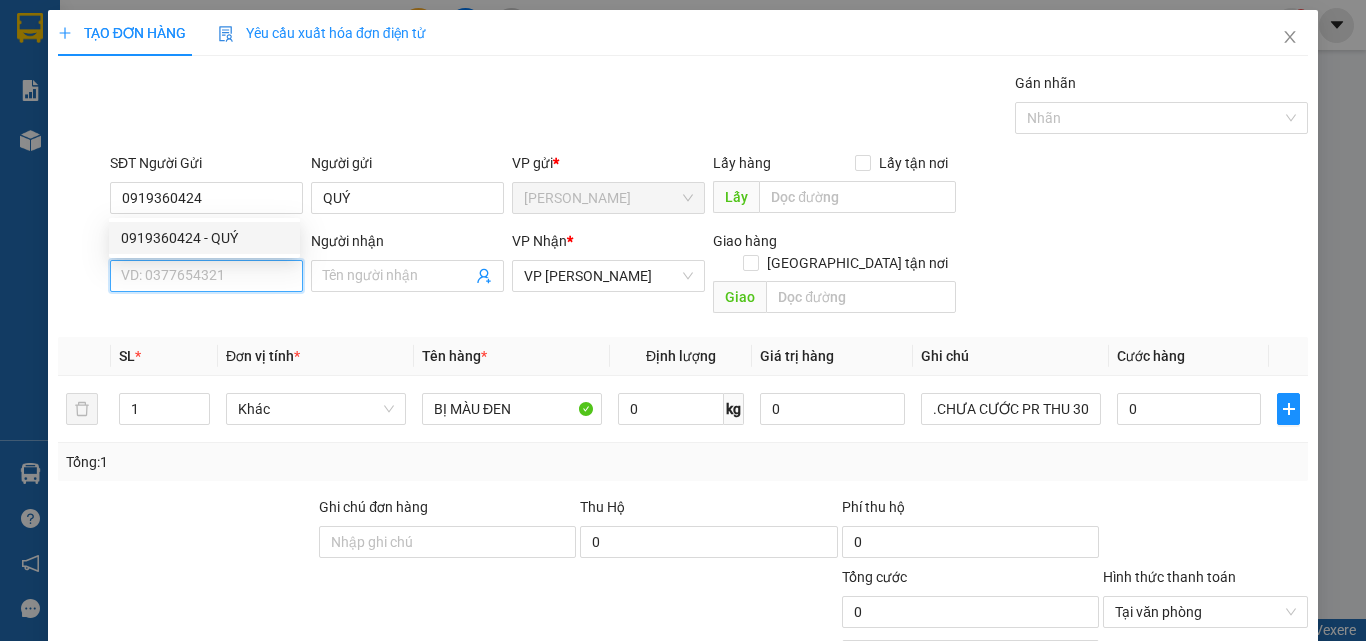 click on "SĐT Người Nhận  *" at bounding box center [206, 276] 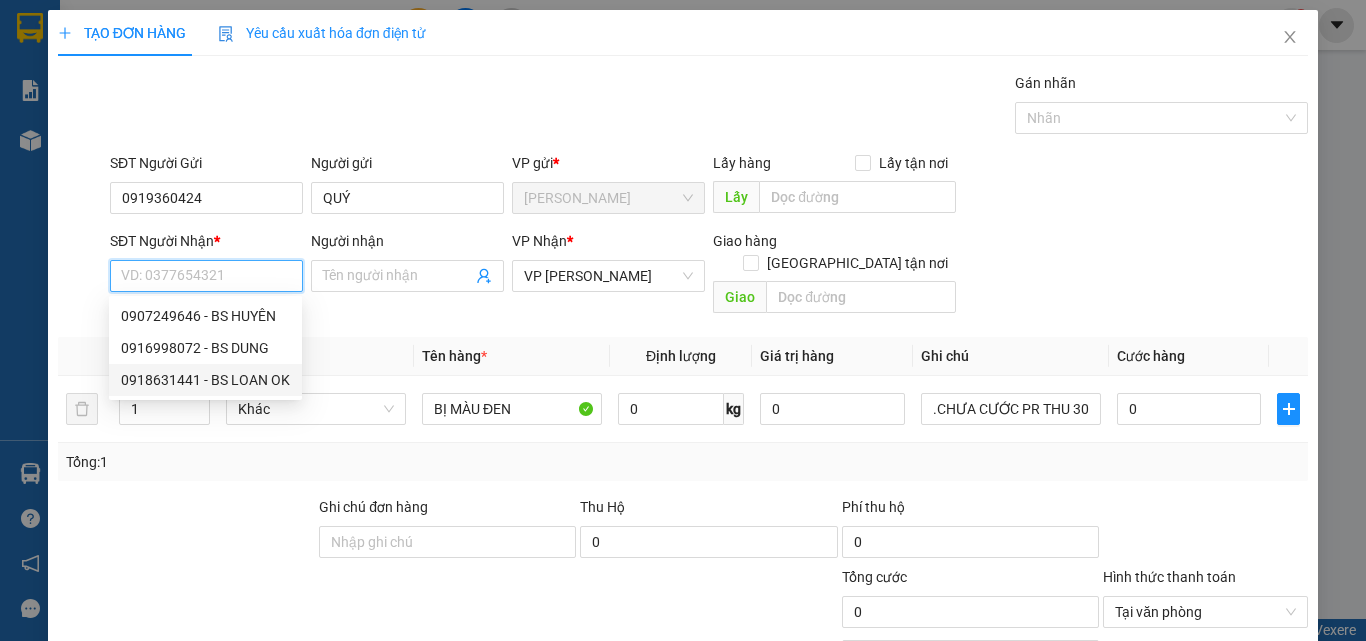 click on "0918631441 - BS LOAN OK" at bounding box center (205, 380) 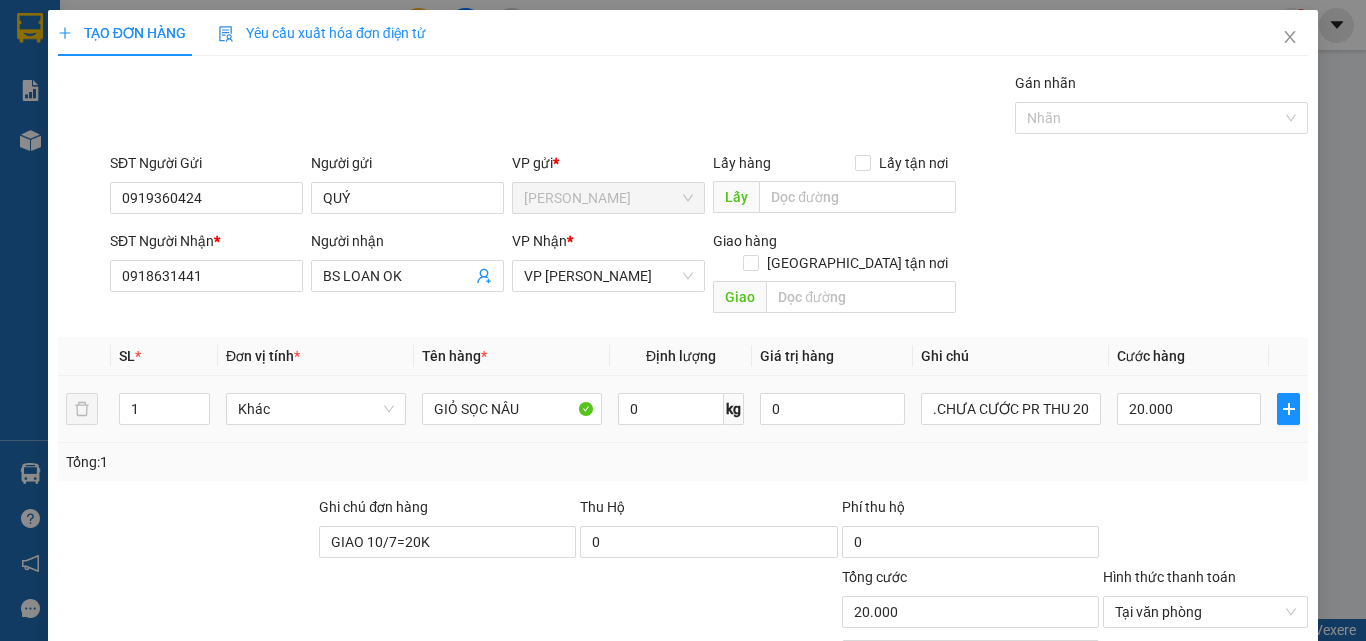 click on "20.000" at bounding box center [1189, 409] 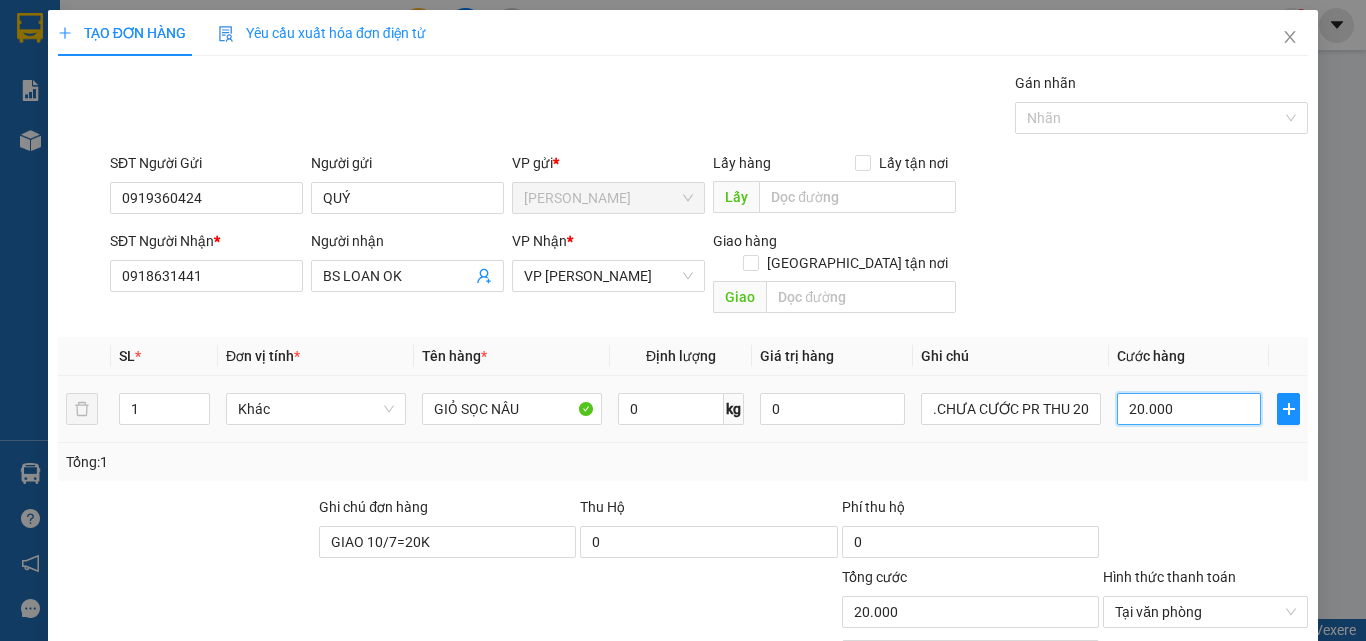 click on "20.000" at bounding box center [1189, 409] 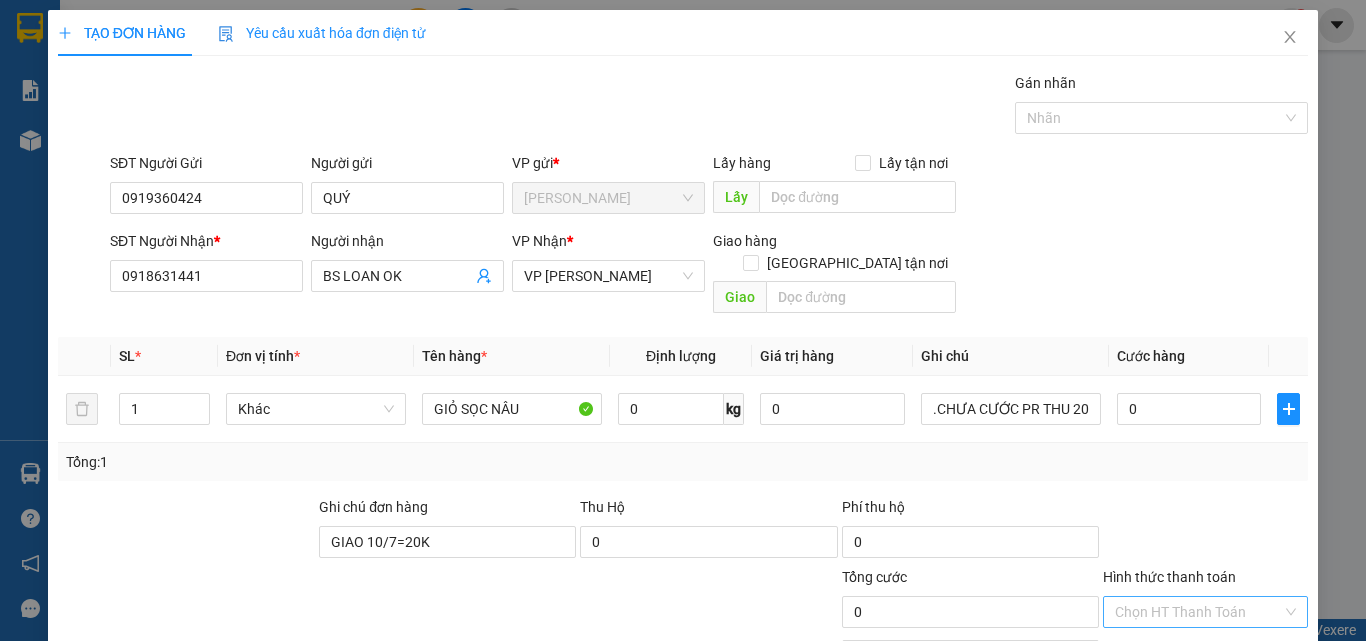 click on "Lưu và In" at bounding box center [1263, 769] 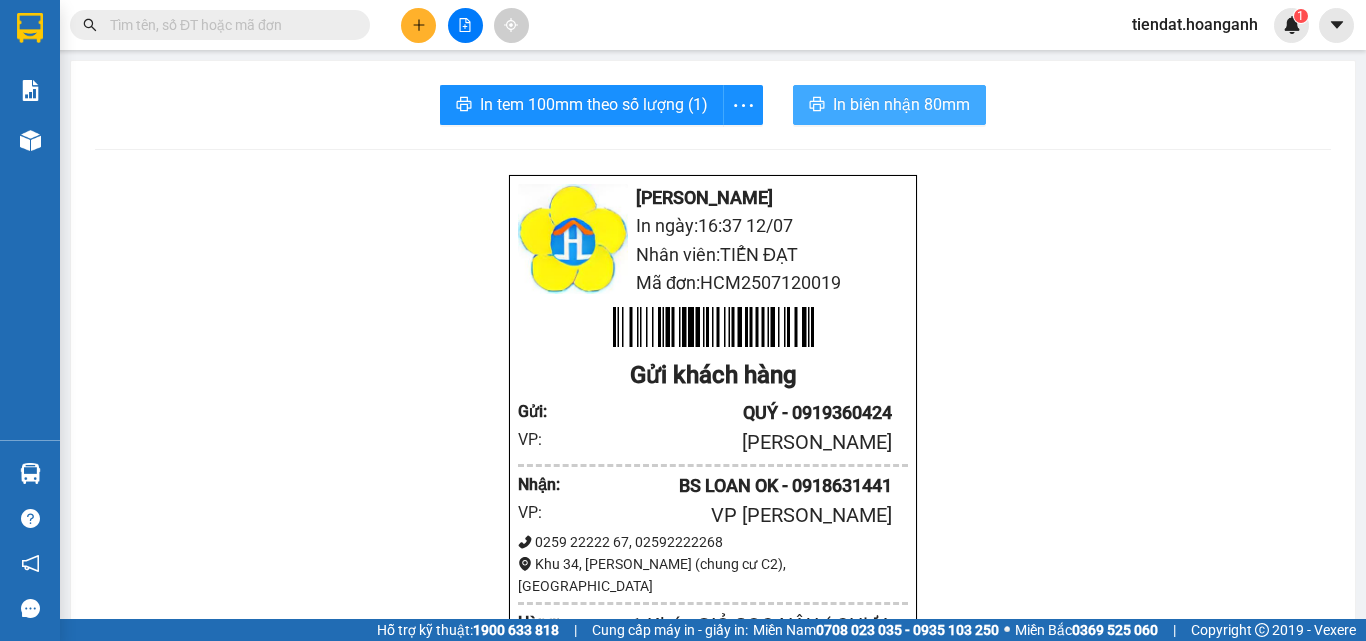 click on "In biên nhận 80mm" at bounding box center [901, 104] 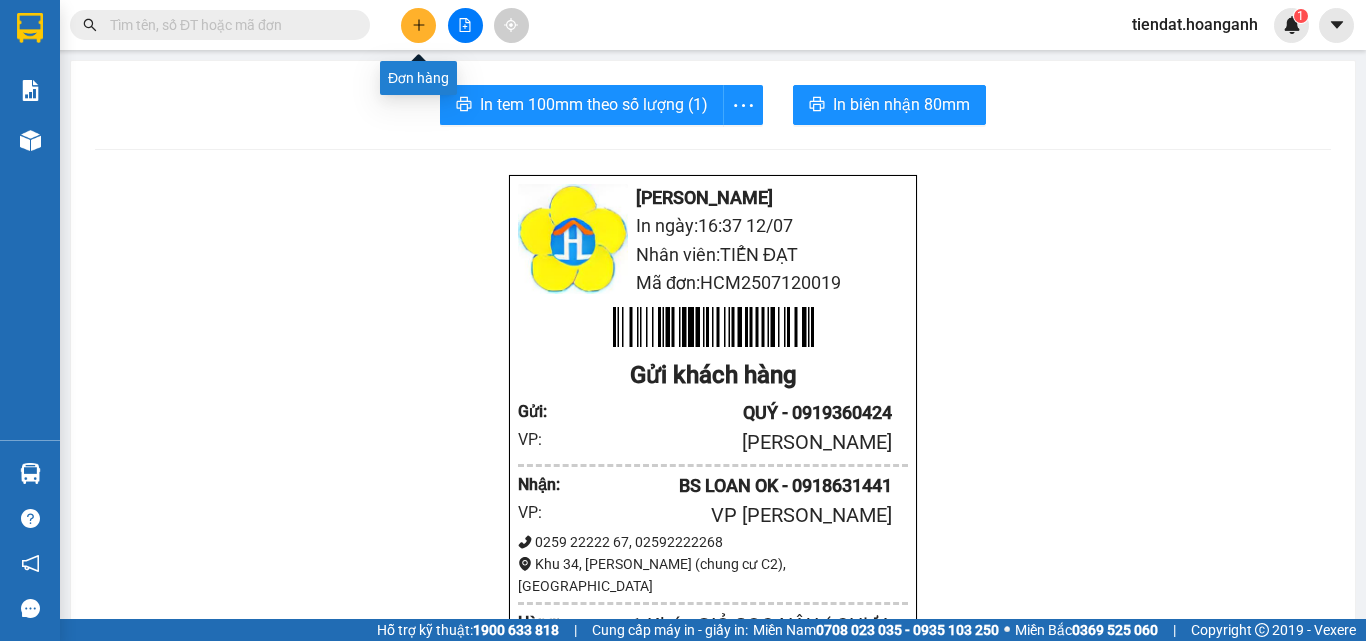 click 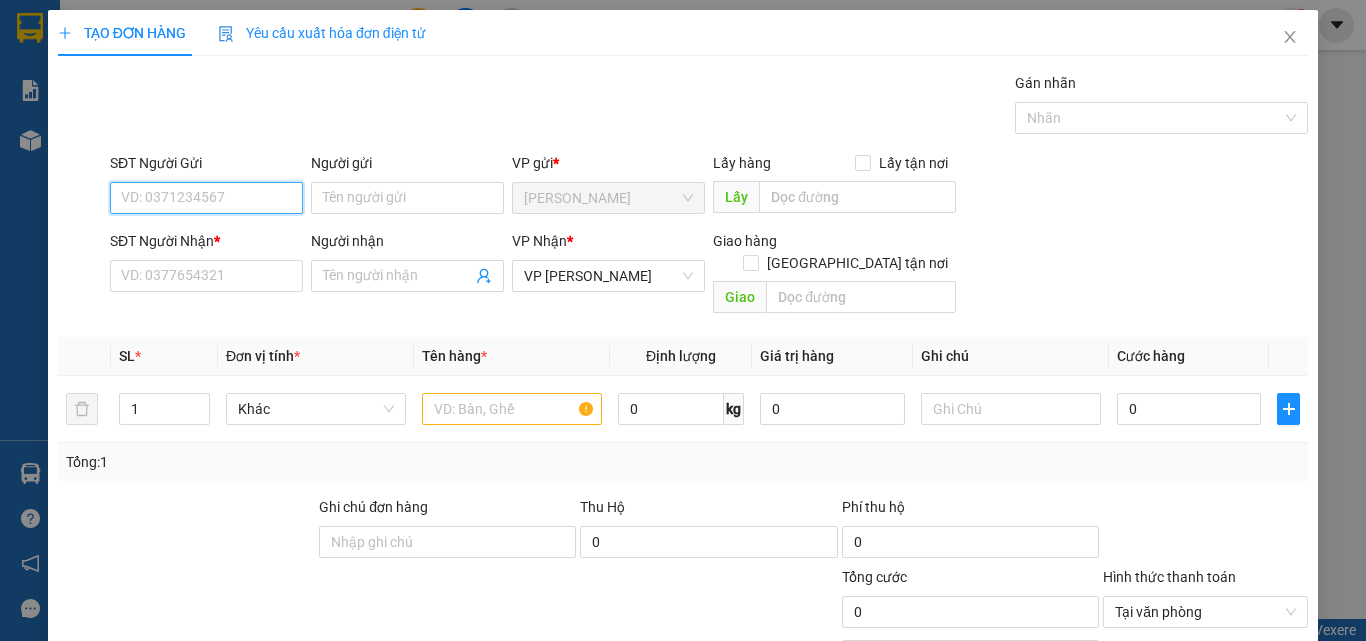 click on "SĐT Người Gửi" at bounding box center (206, 198) 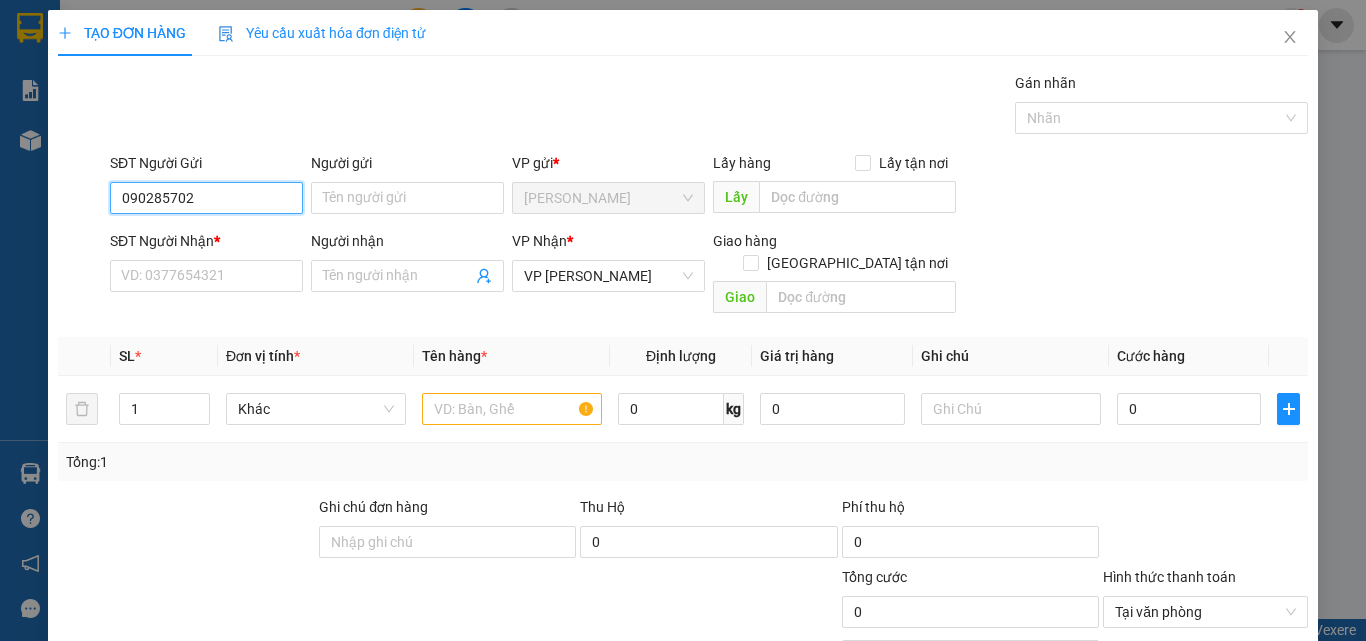 type on "0902857028" 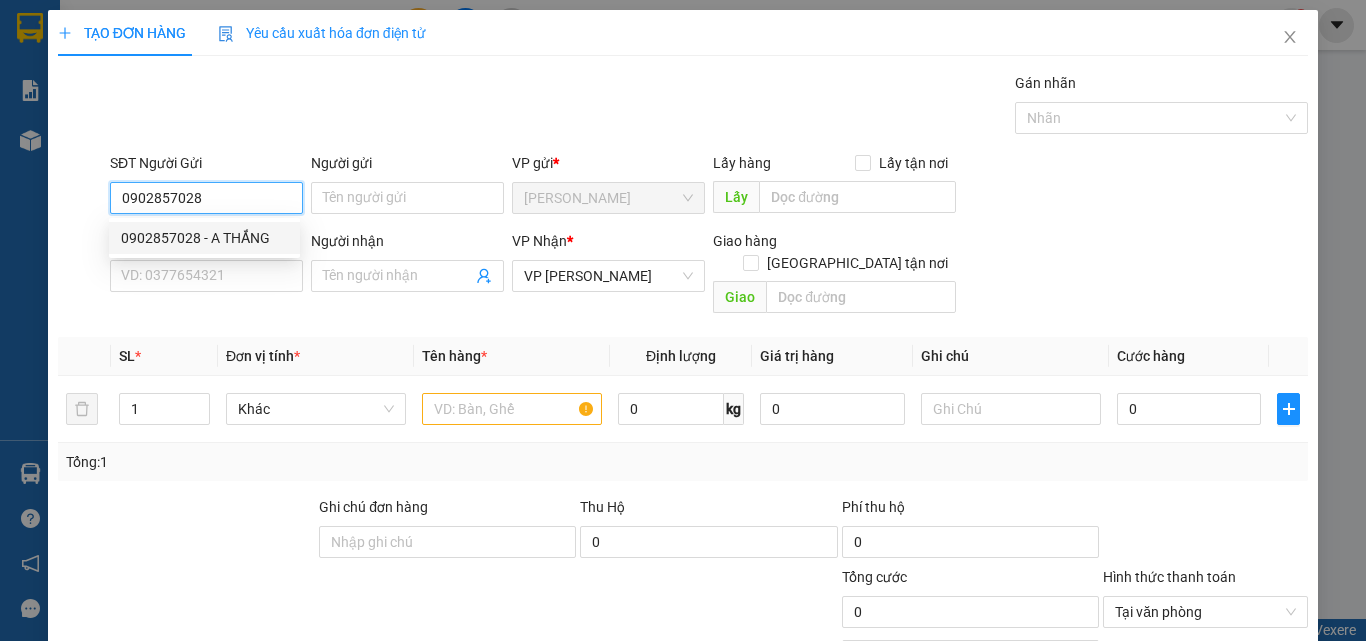 click on "0902857028 - A THẮNG" at bounding box center (204, 238) 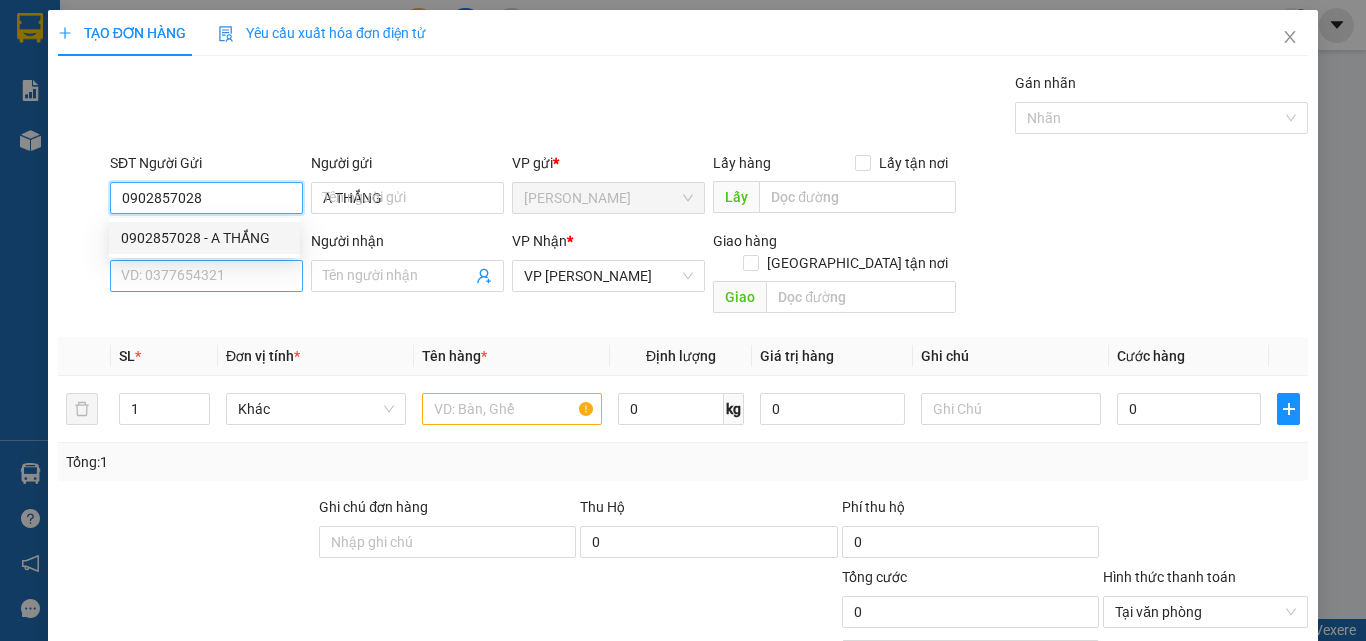 type on "30.000" 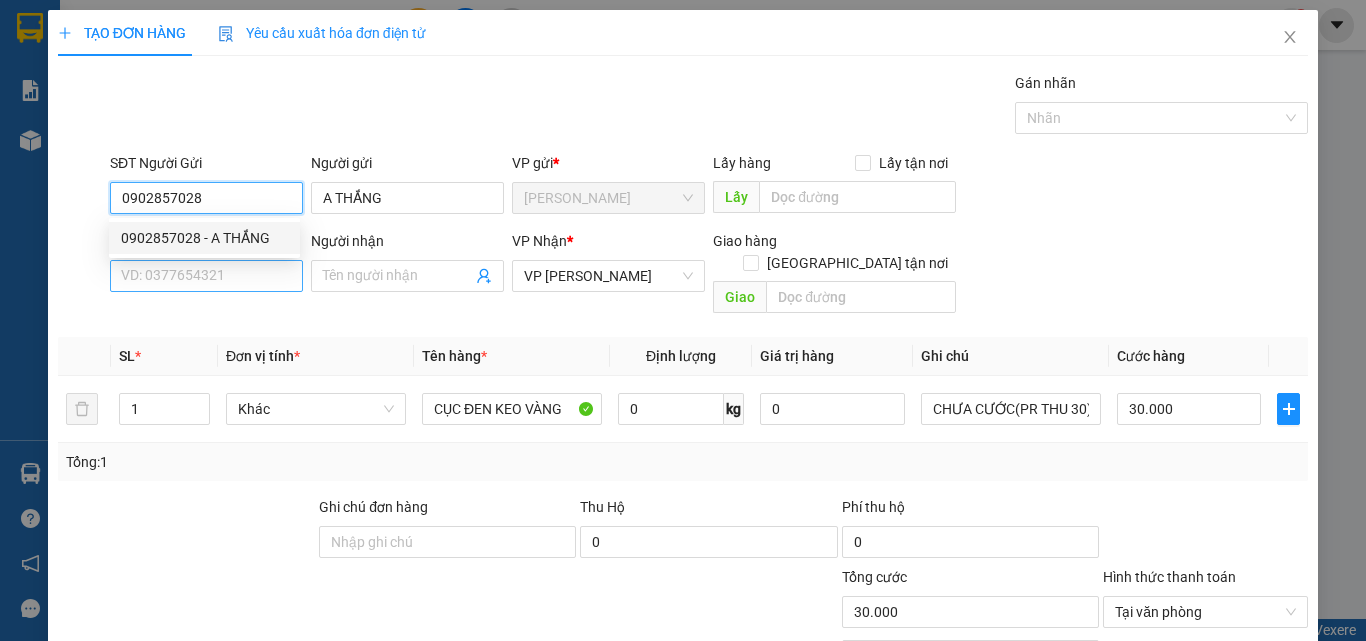 type on "0902857028" 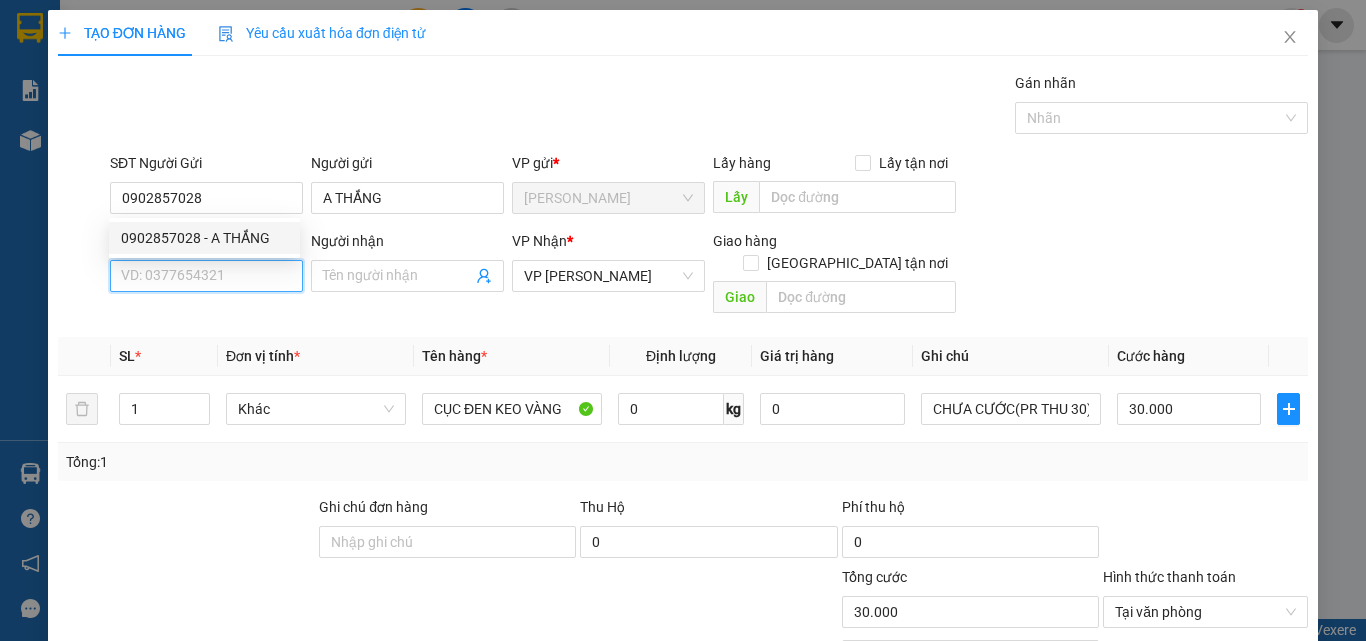 click on "SĐT Người Nhận  *" at bounding box center [206, 276] 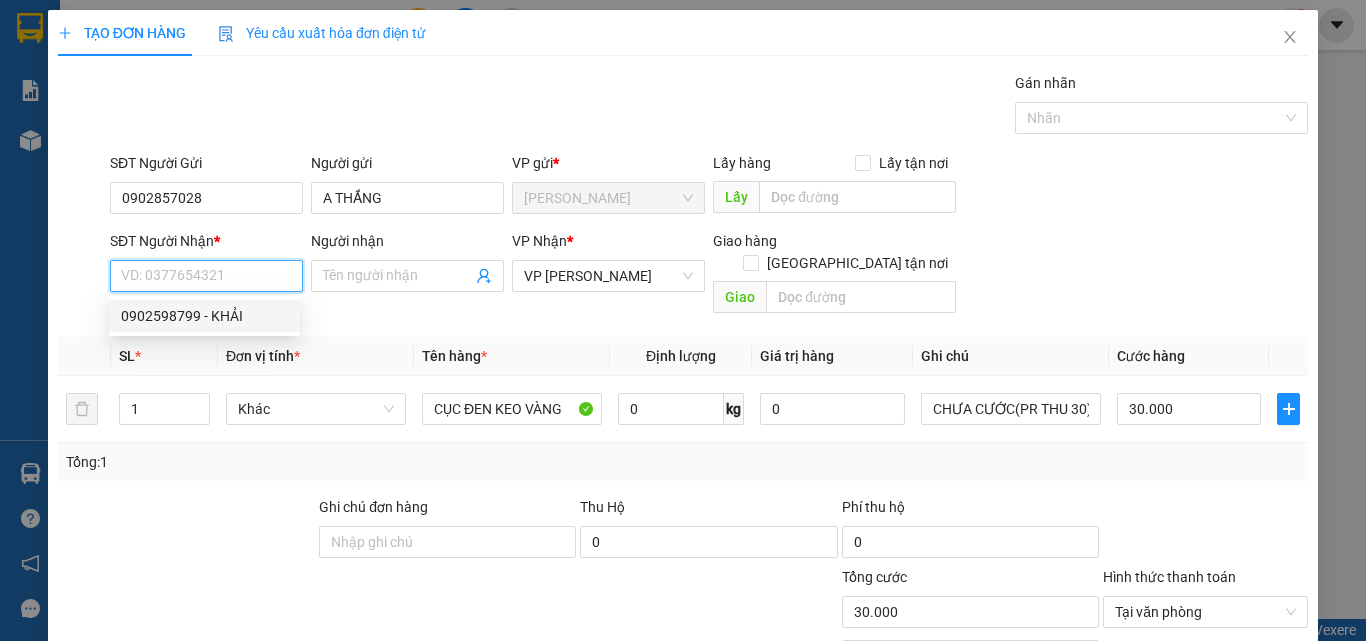 click on "0902598799 - KHẢI" at bounding box center [204, 316] 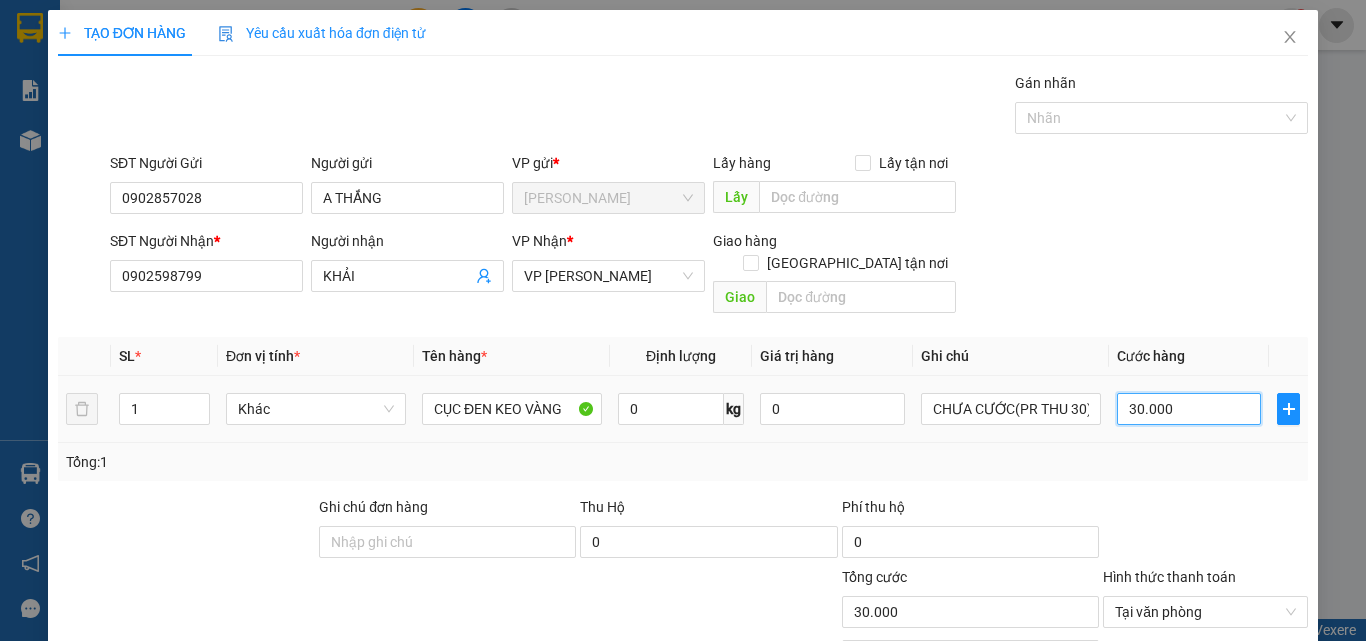 click on "30.000" at bounding box center [1189, 409] 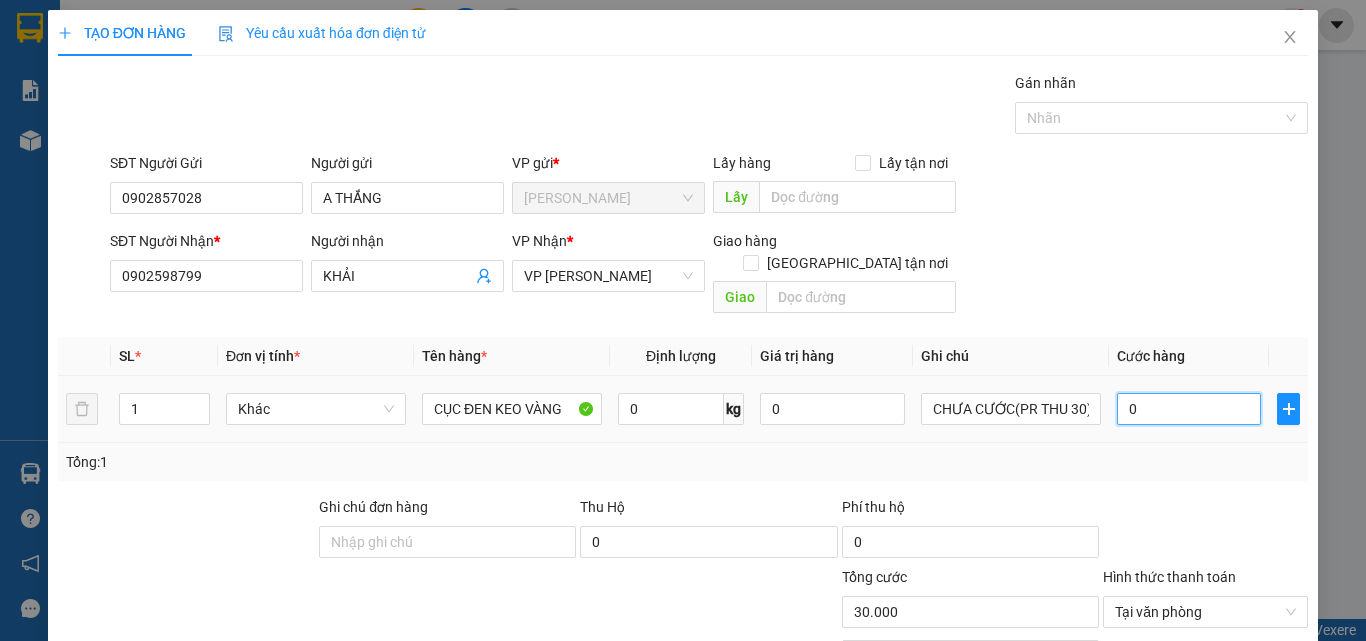 type on "0\" 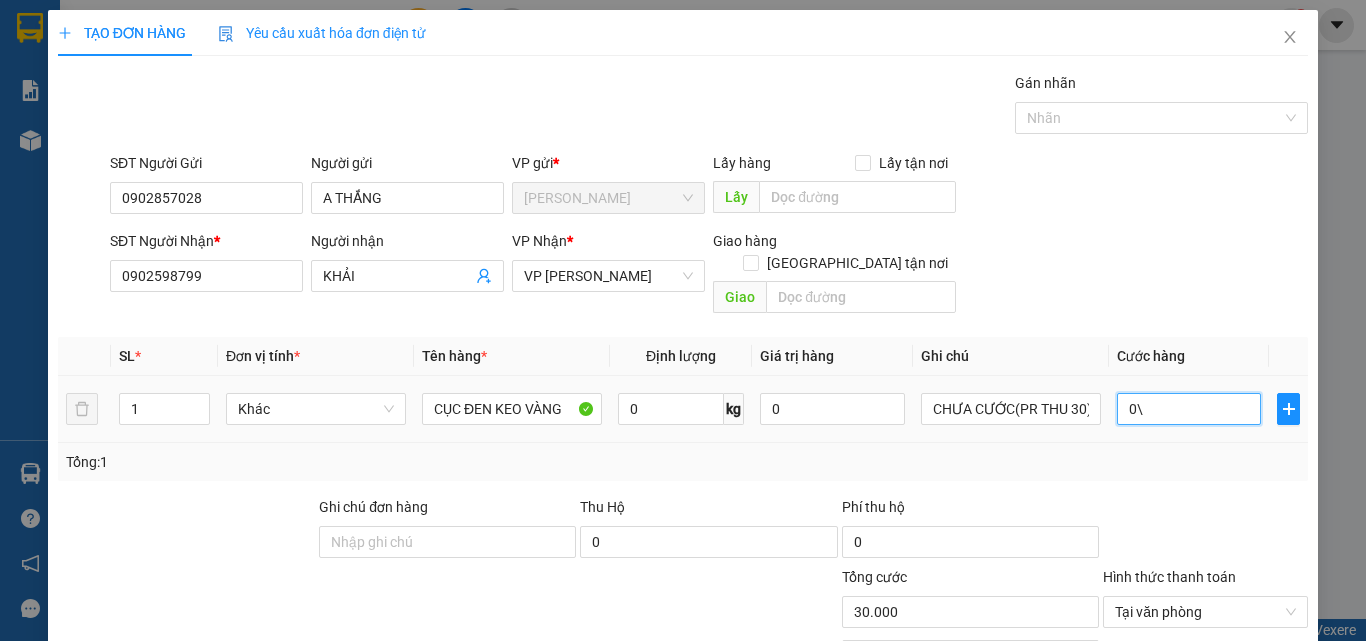 type on "0" 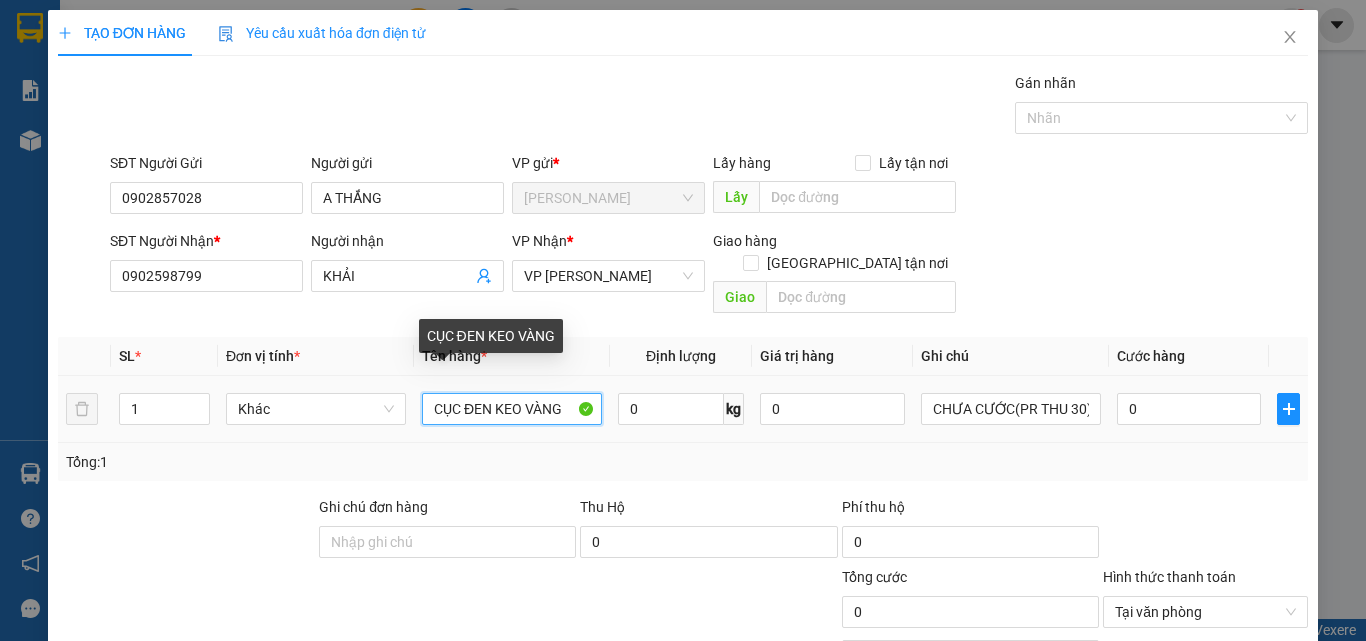 drag, startPoint x: 491, startPoint y: 389, endPoint x: 456, endPoint y: 392, distance: 35.128338 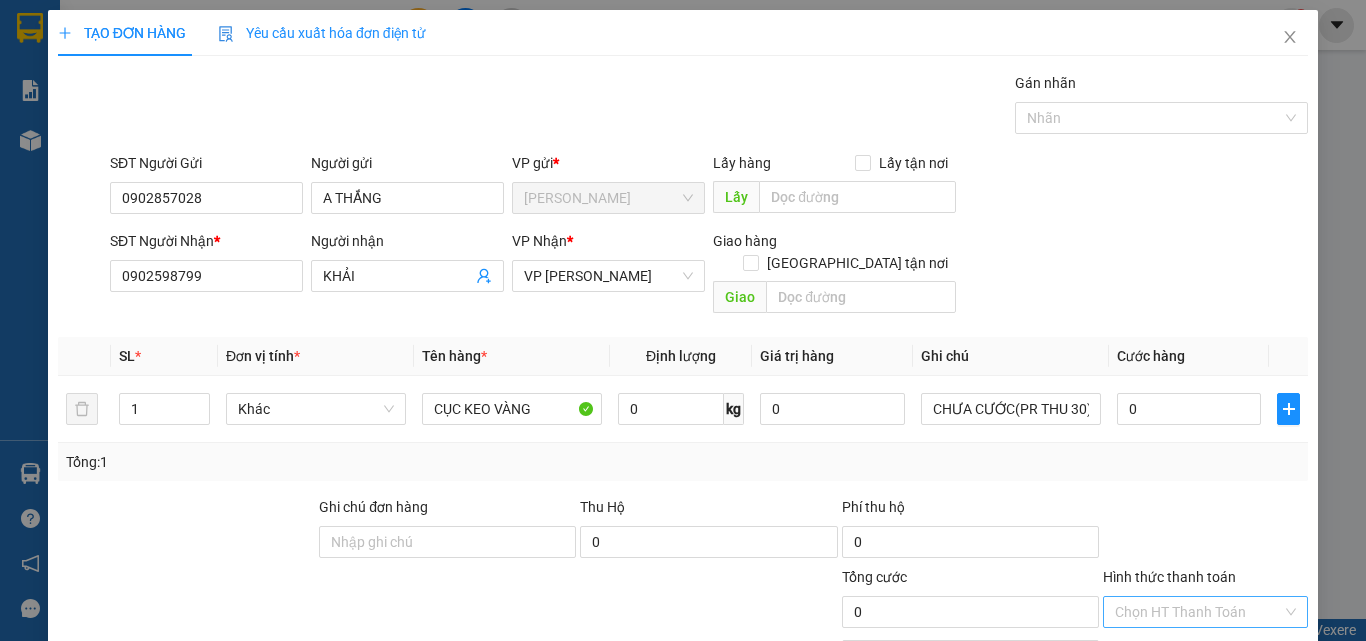 click on "Lưu và In" at bounding box center [1263, 769] 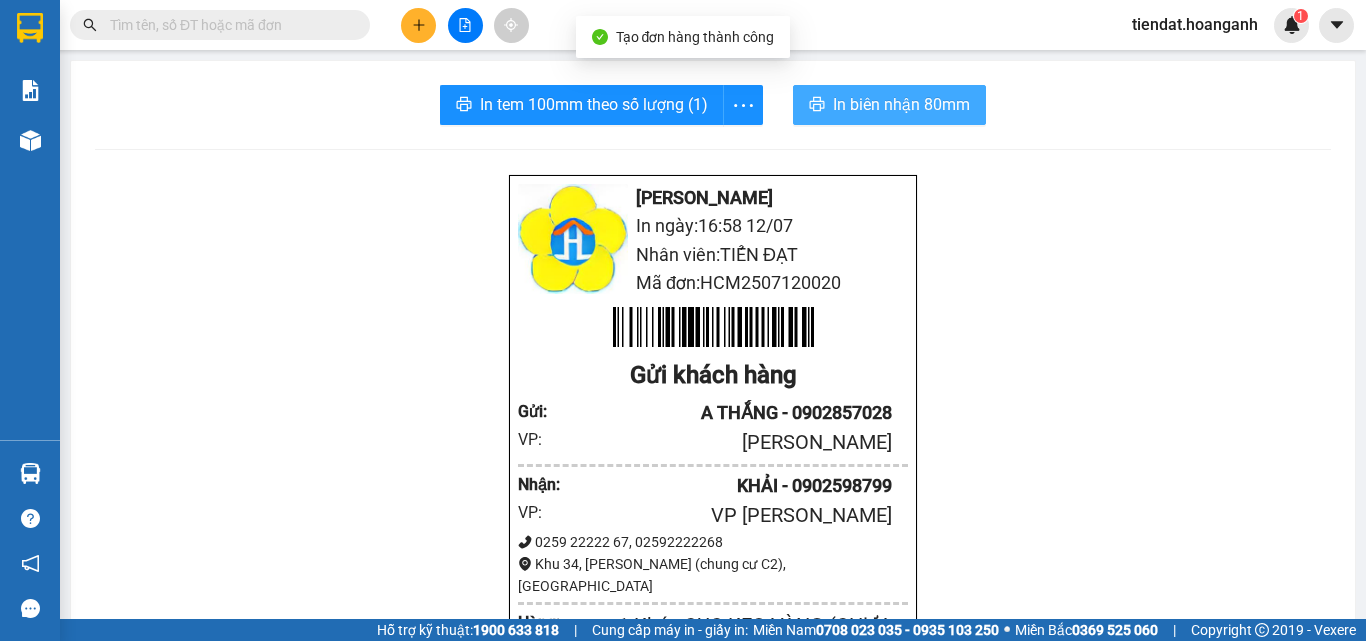 click on "In biên nhận 80mm" at bounding box center (889, 105) 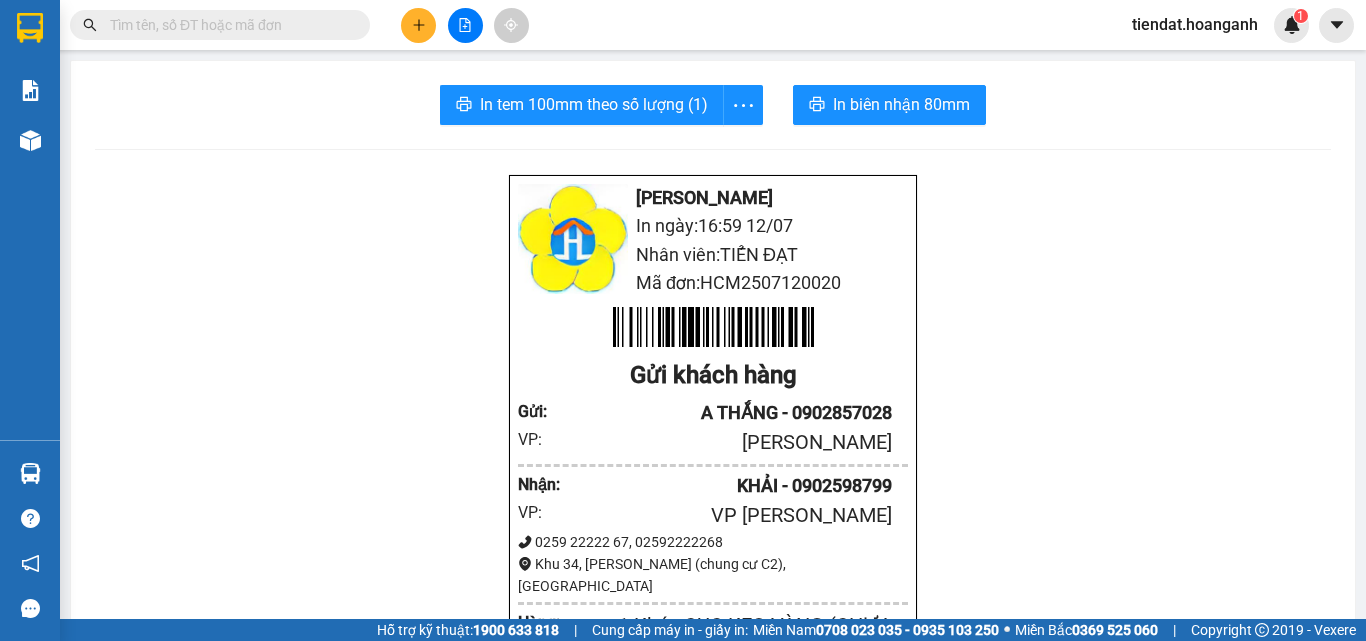 click 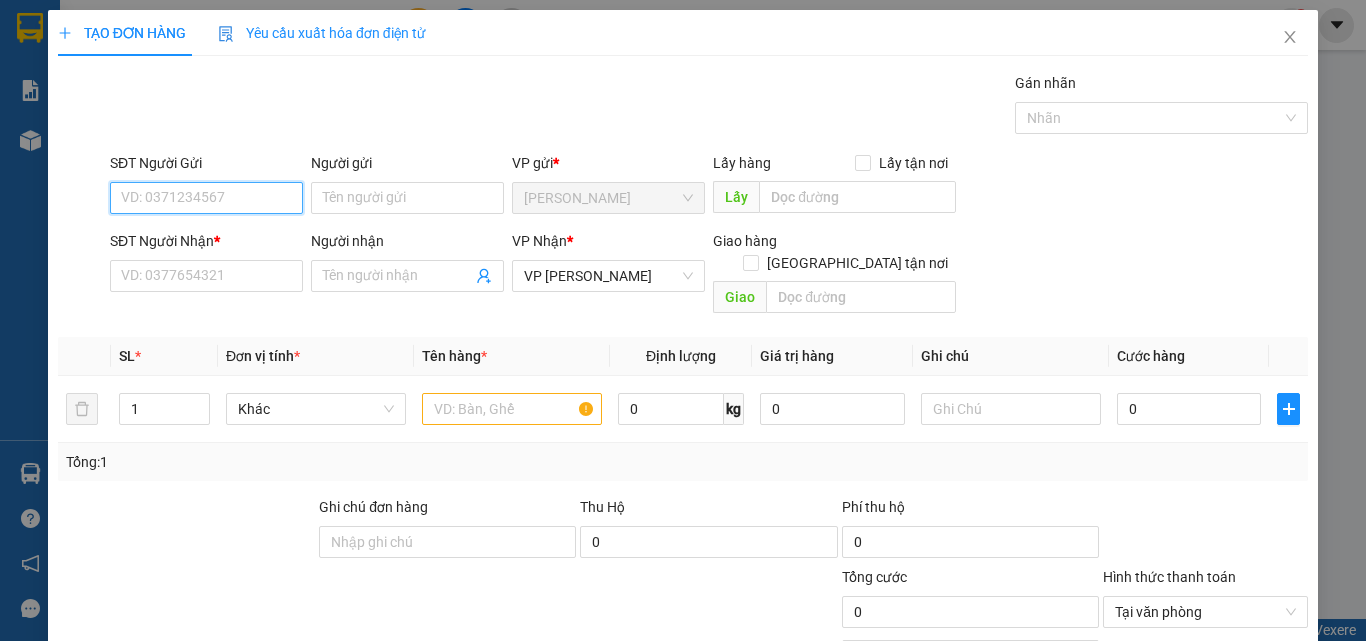 click on "SĐT Người Gửi" at bounding box center (206, 198) 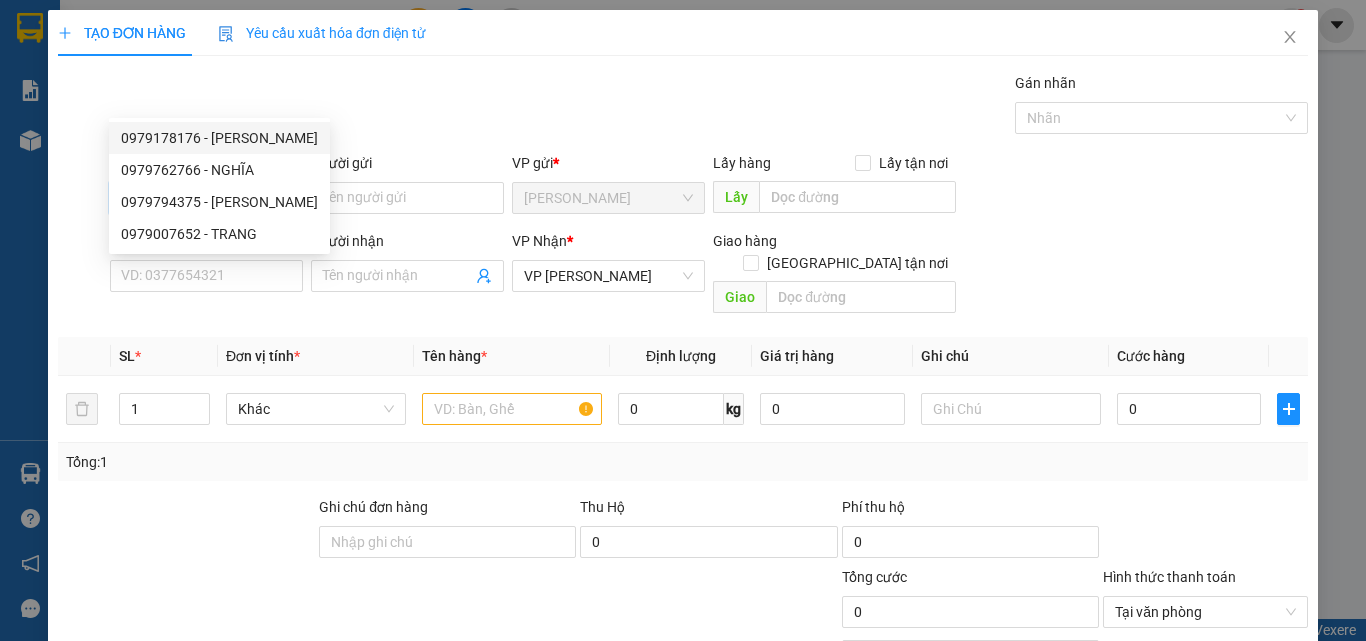 click on "0979178176 - MINH KHANG" at bounding box center [219, 138] 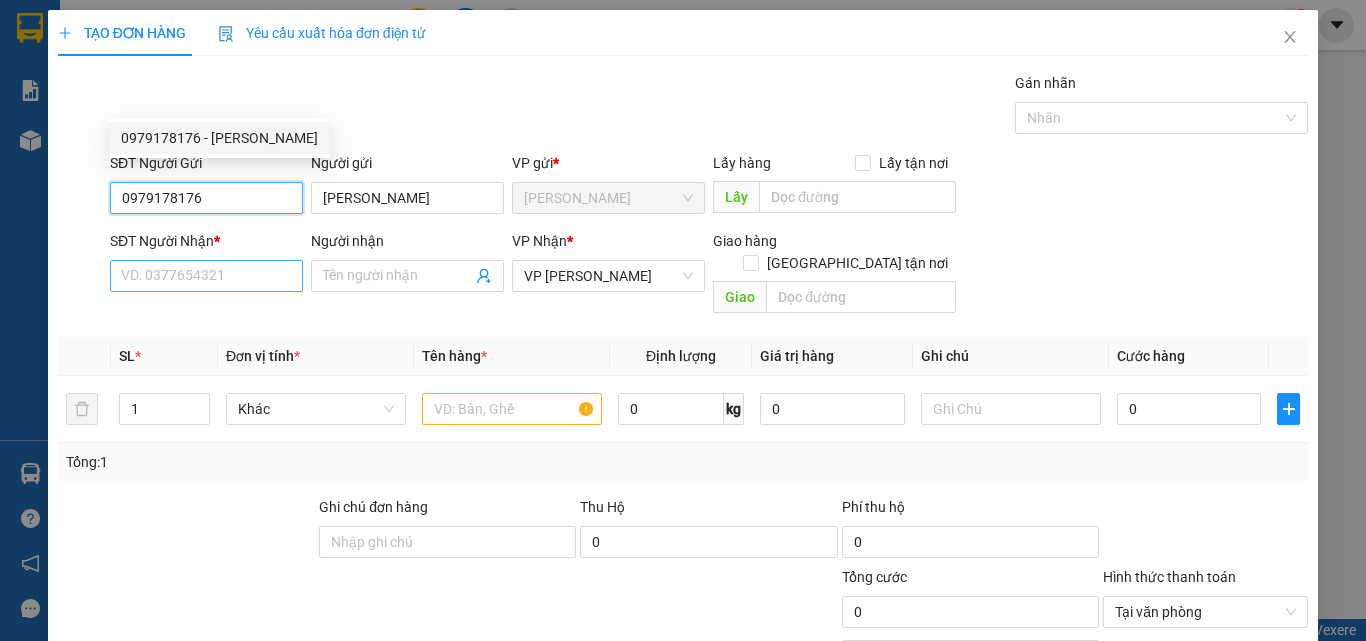 type on "30.000" 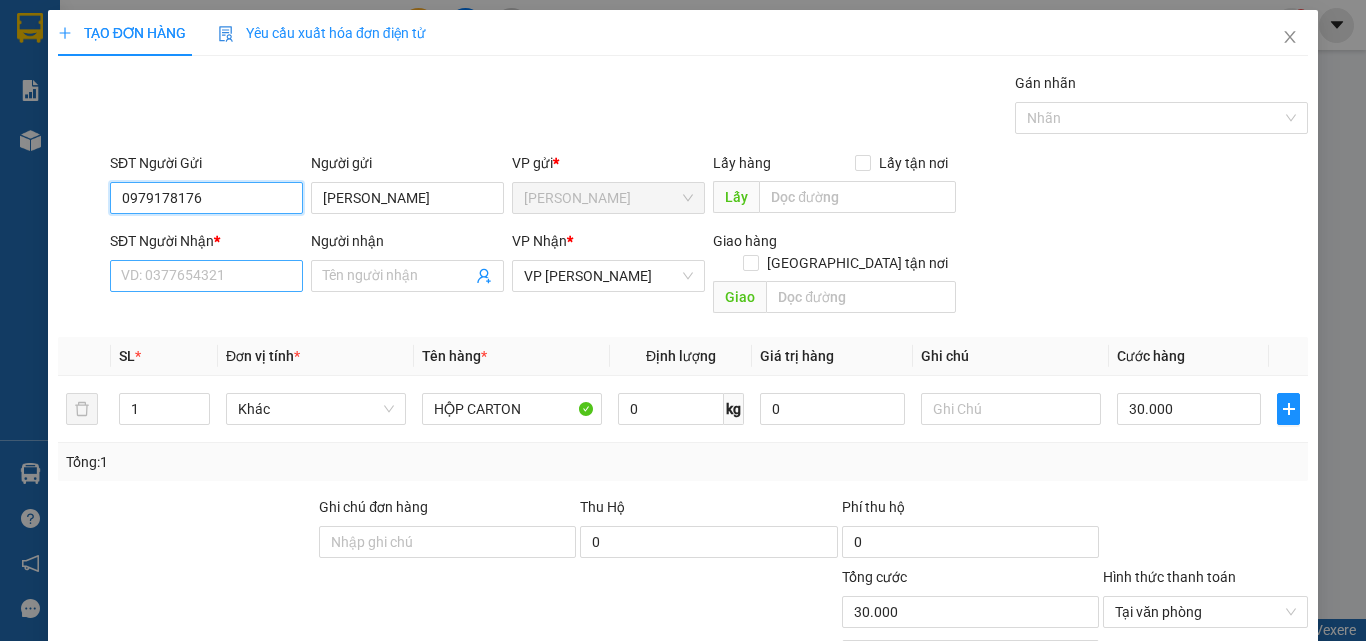 type on "0979178176" 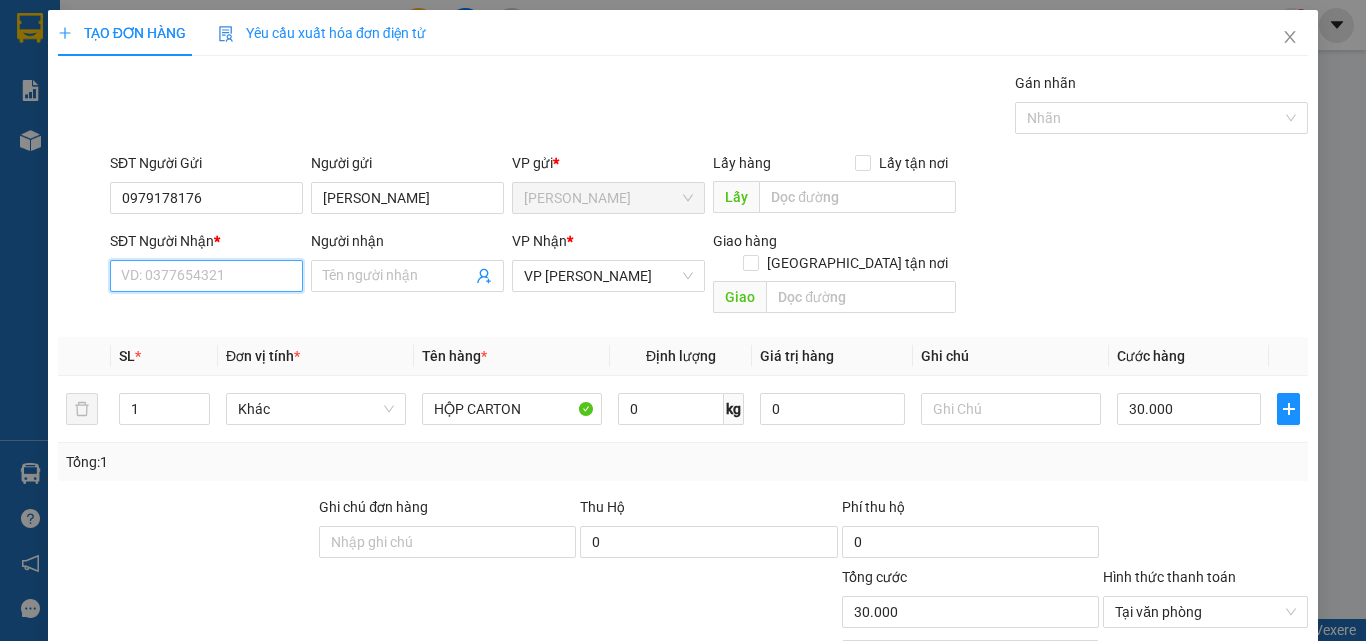 click on "SĐT Người Nhận  *" at bounding box center (206, 276) 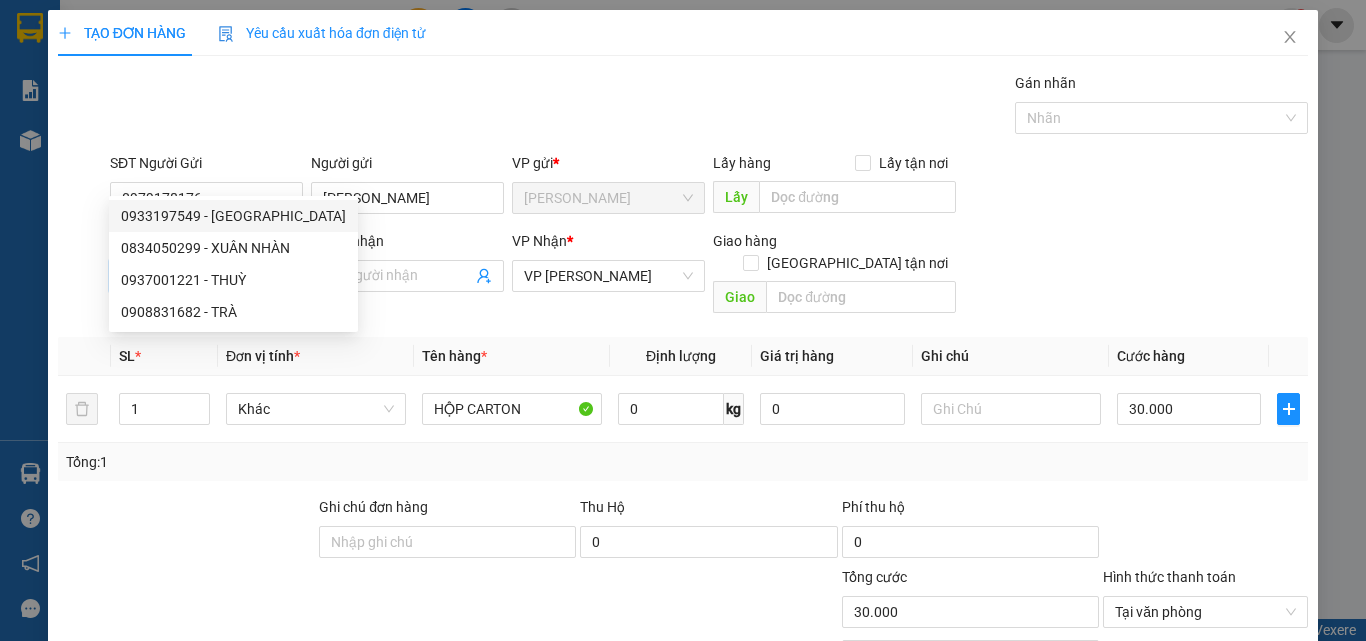click on "0933197549 - VIỆT NHA" at bounding box center [233, 216] 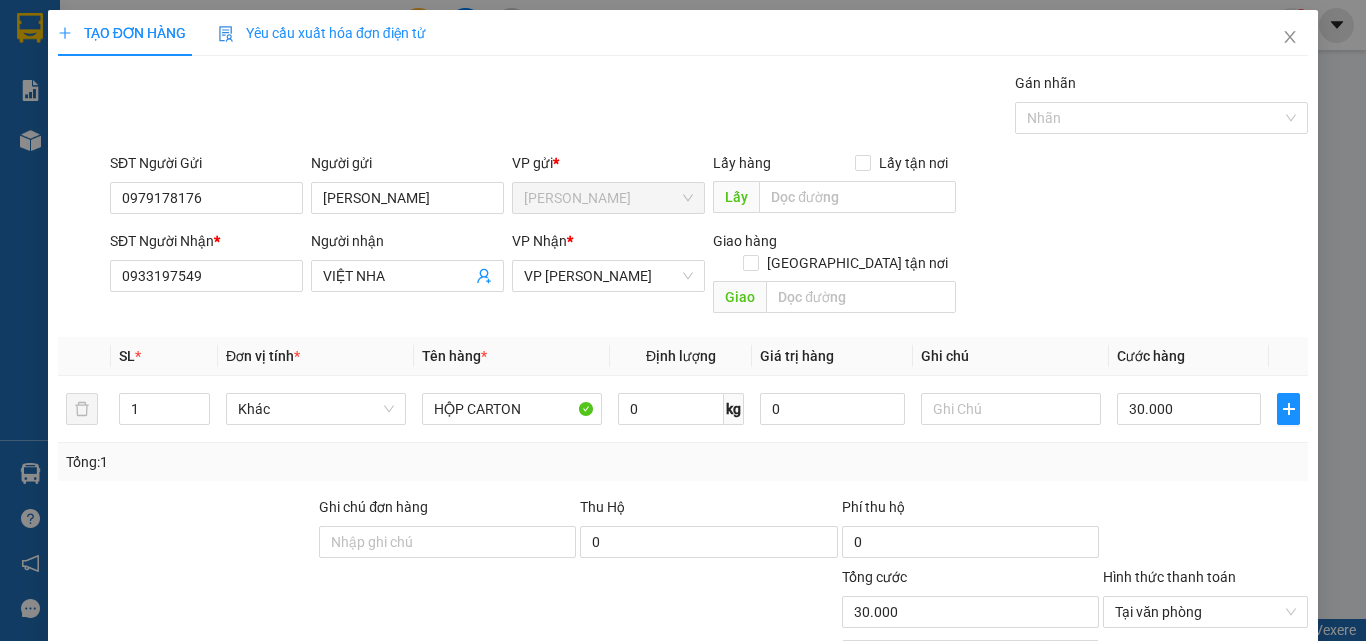 click on "Lưu và In" at bounding box center [1263, 769] 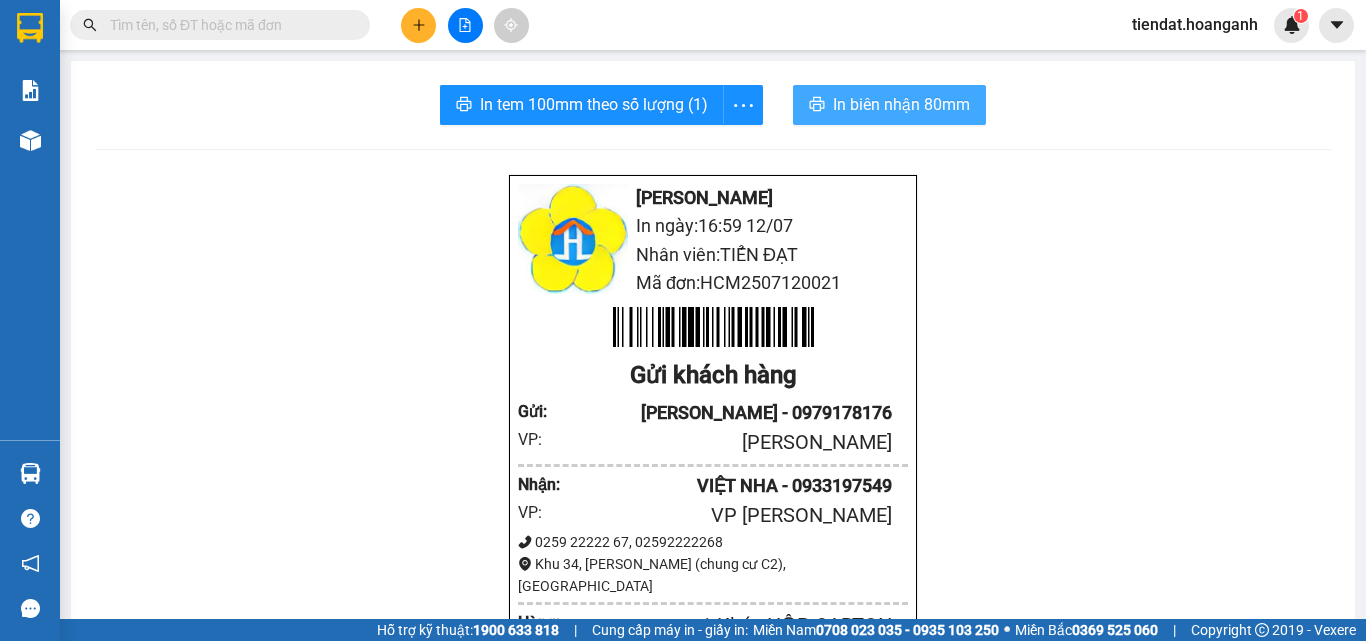 click on "In biên nhận 80mm" at bounding box center (901, 104) 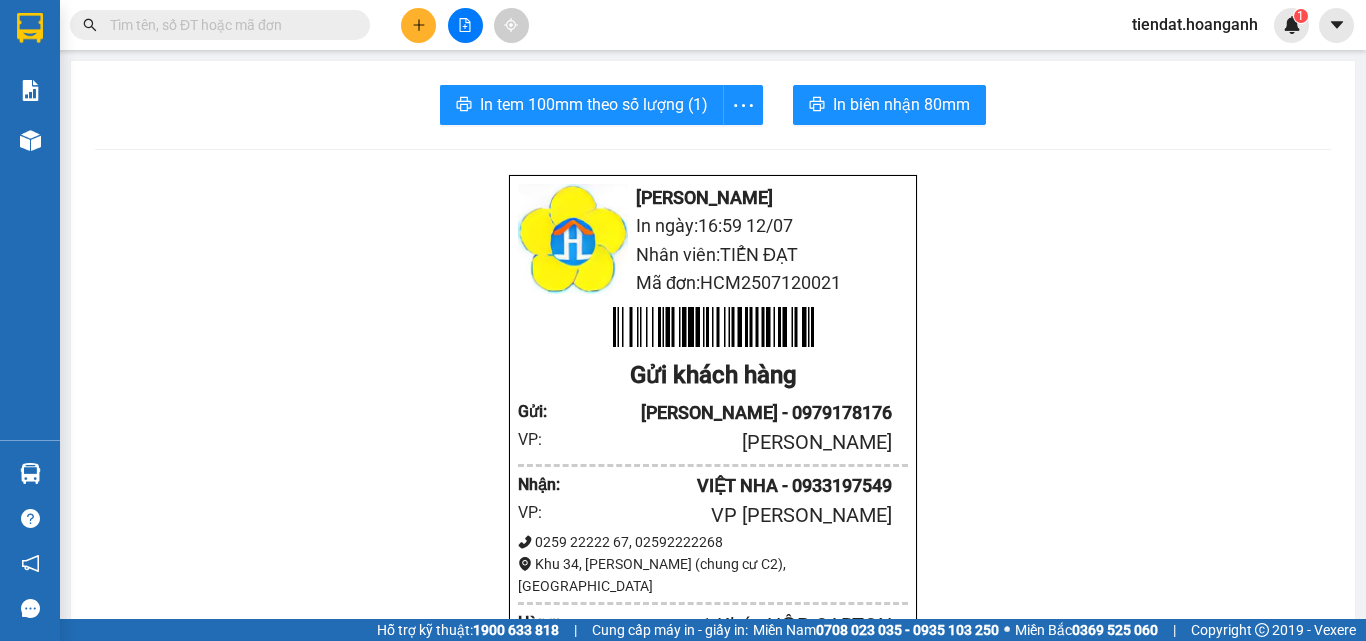 click 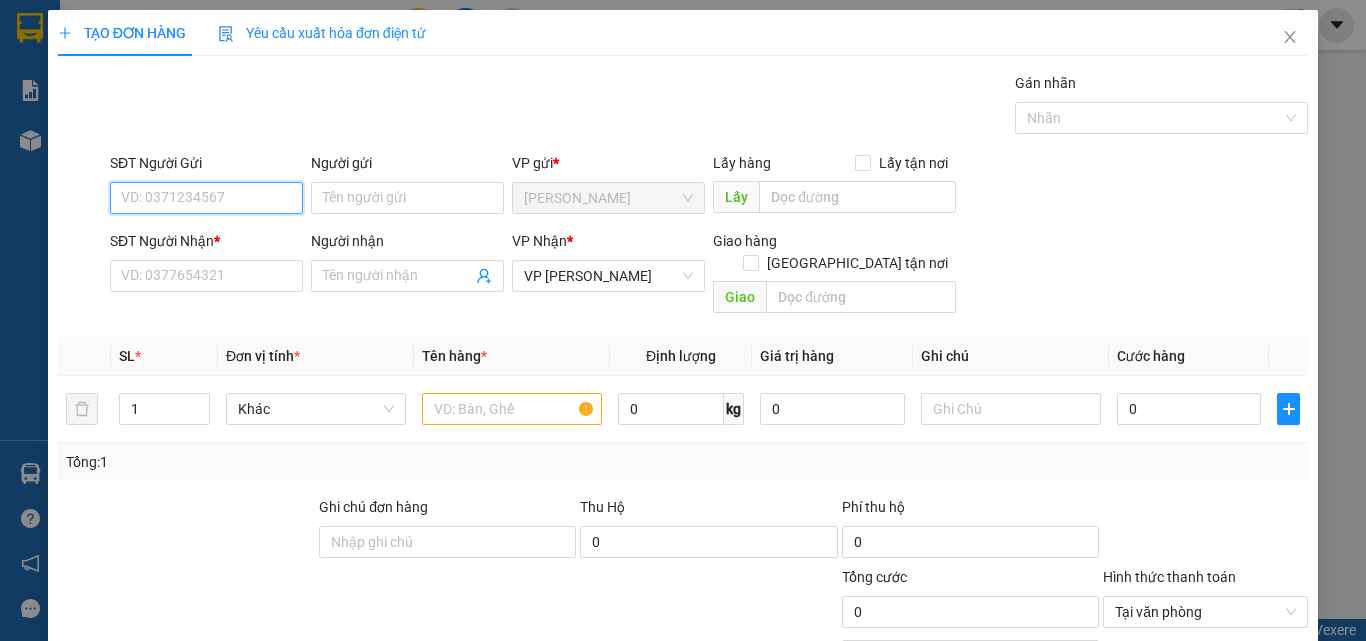 click on "SĐT Người Gửi" at bounding box center (206, 198) 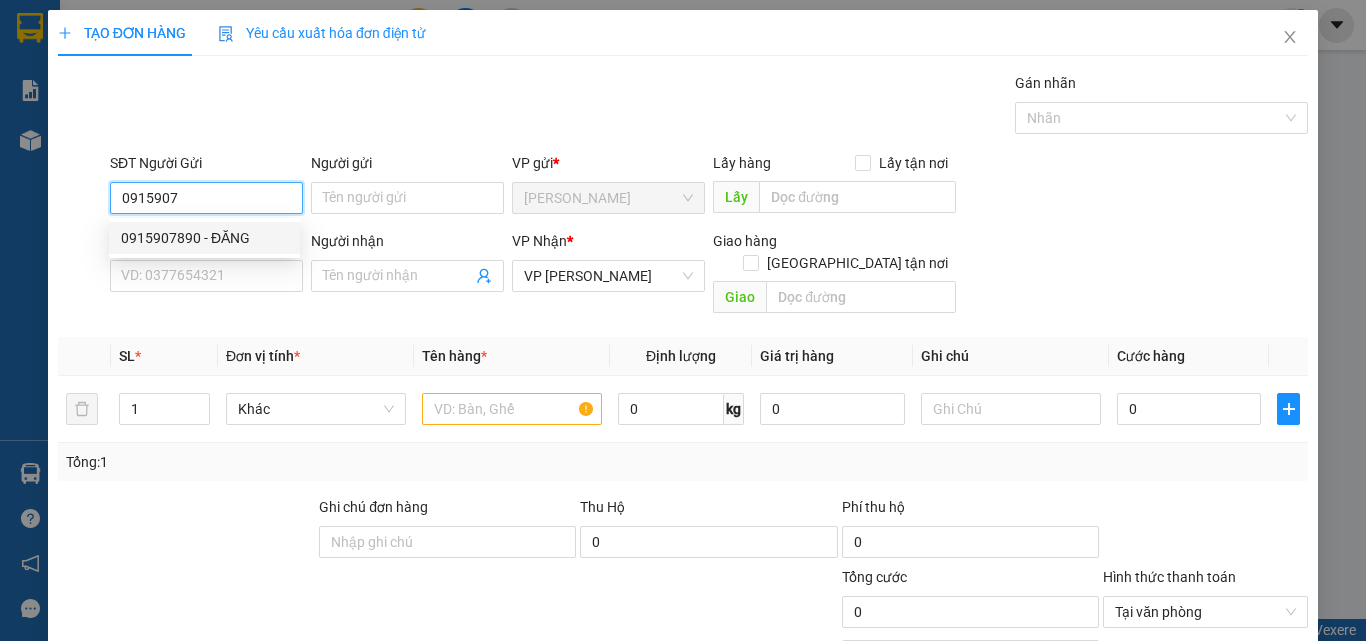 click on "0915907890 - ĐĂNG" at bounding box center (204, 238) 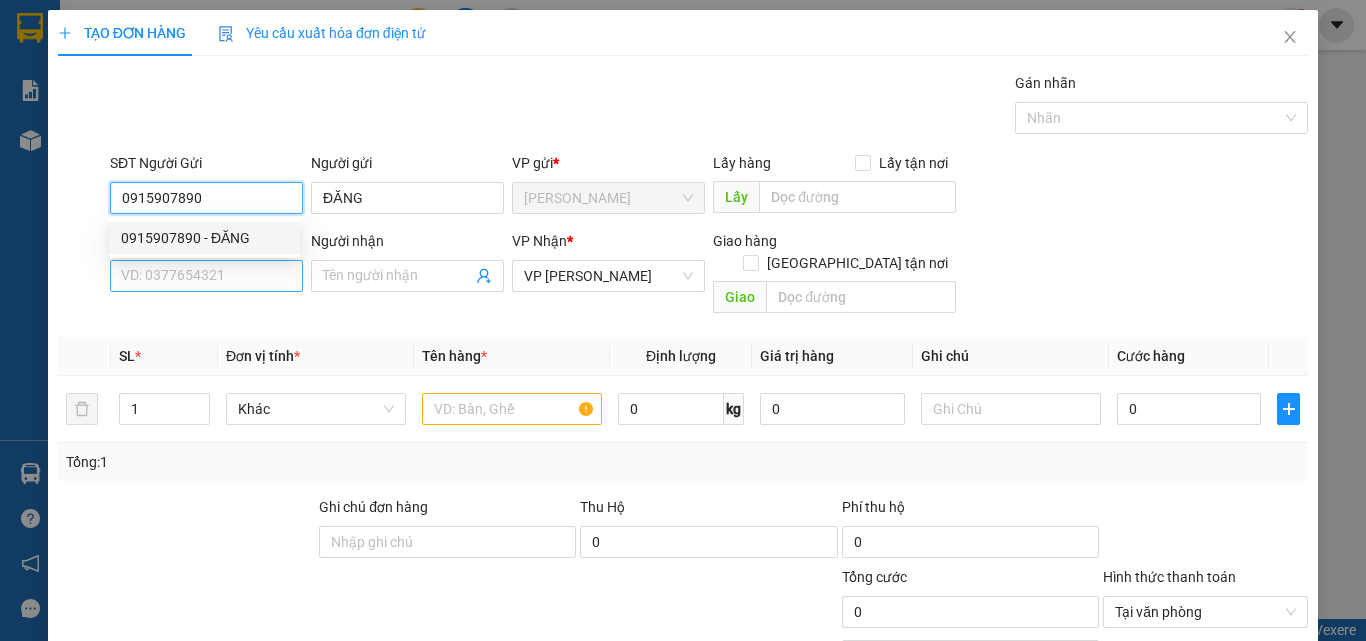 type on "0915907890" 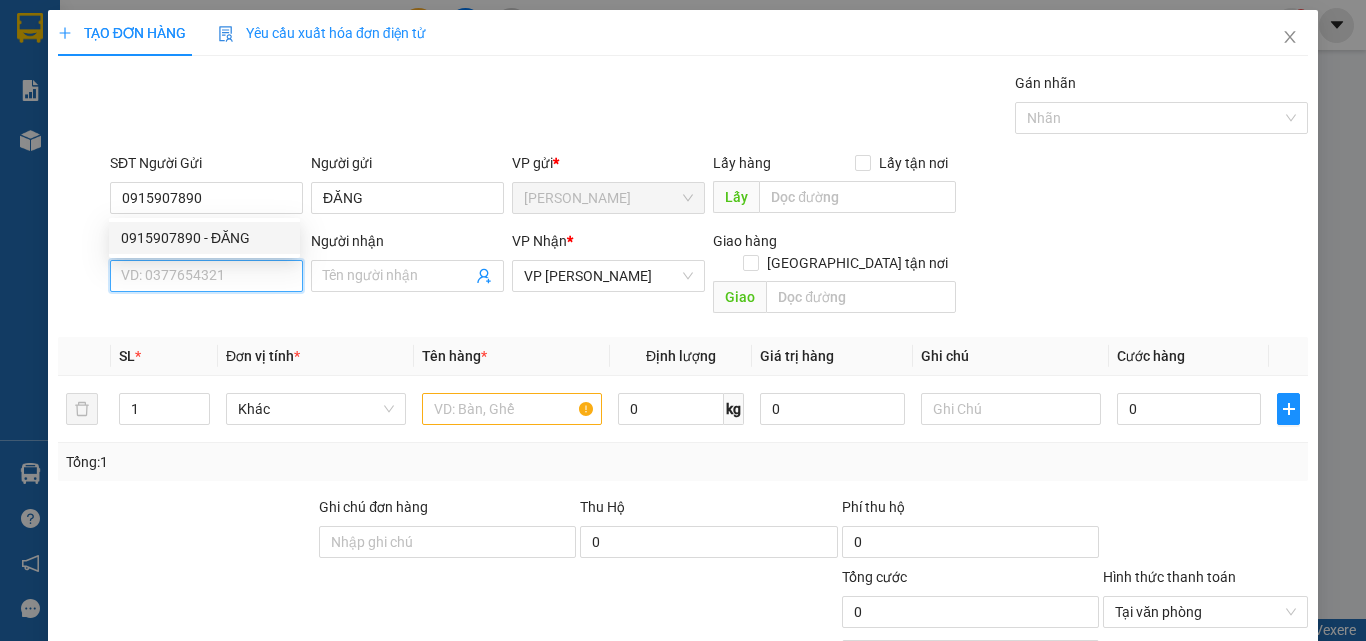 type on "30.000" 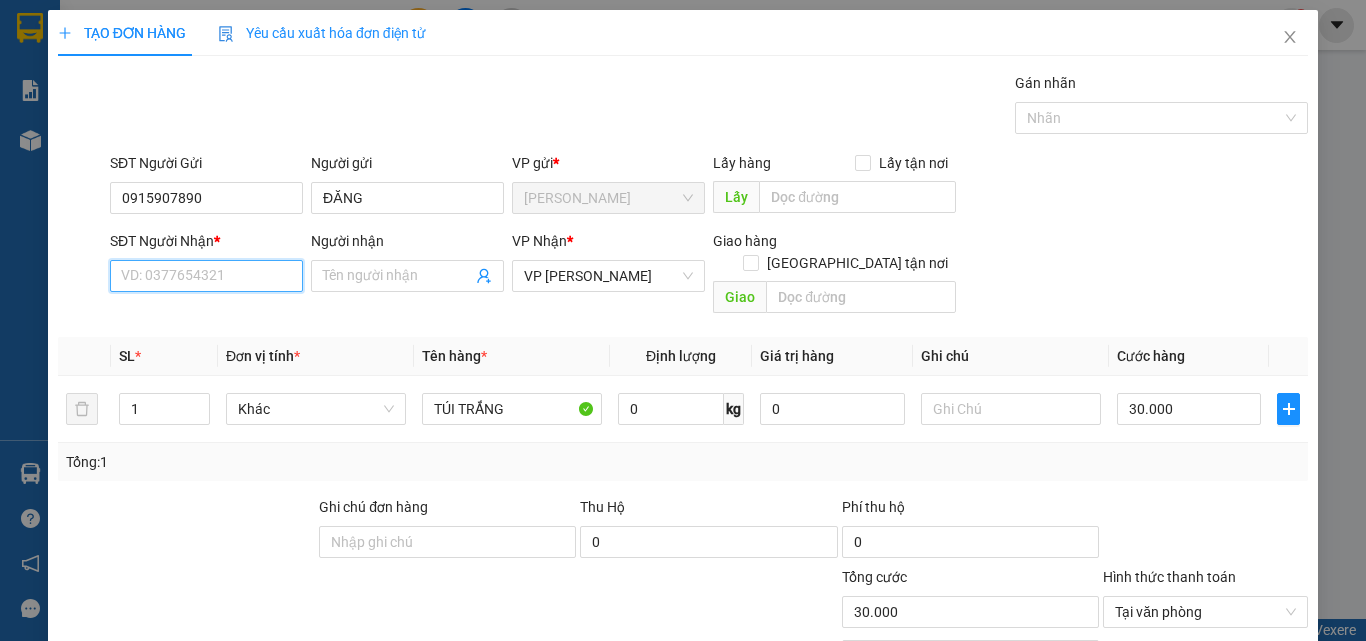click on "SĐT Người Nhận  *" at bounding box center (206, 276) 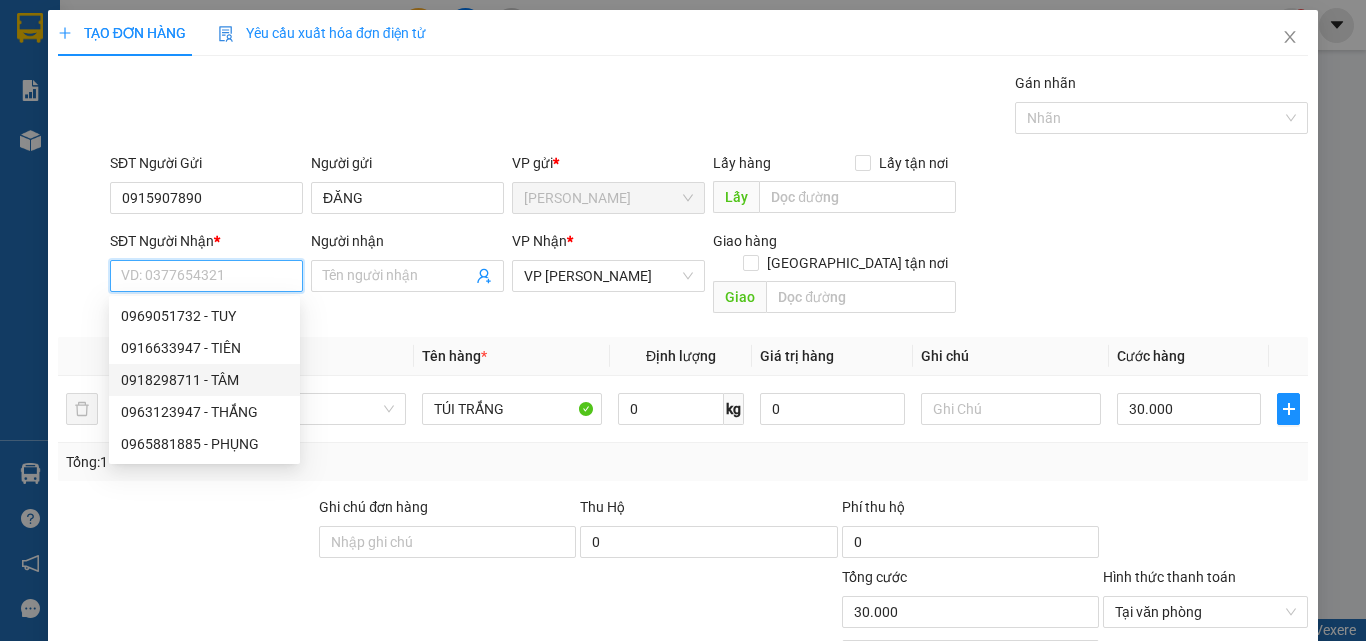 click on "0918298711 - TÂM" at bounding box center (204, 380) 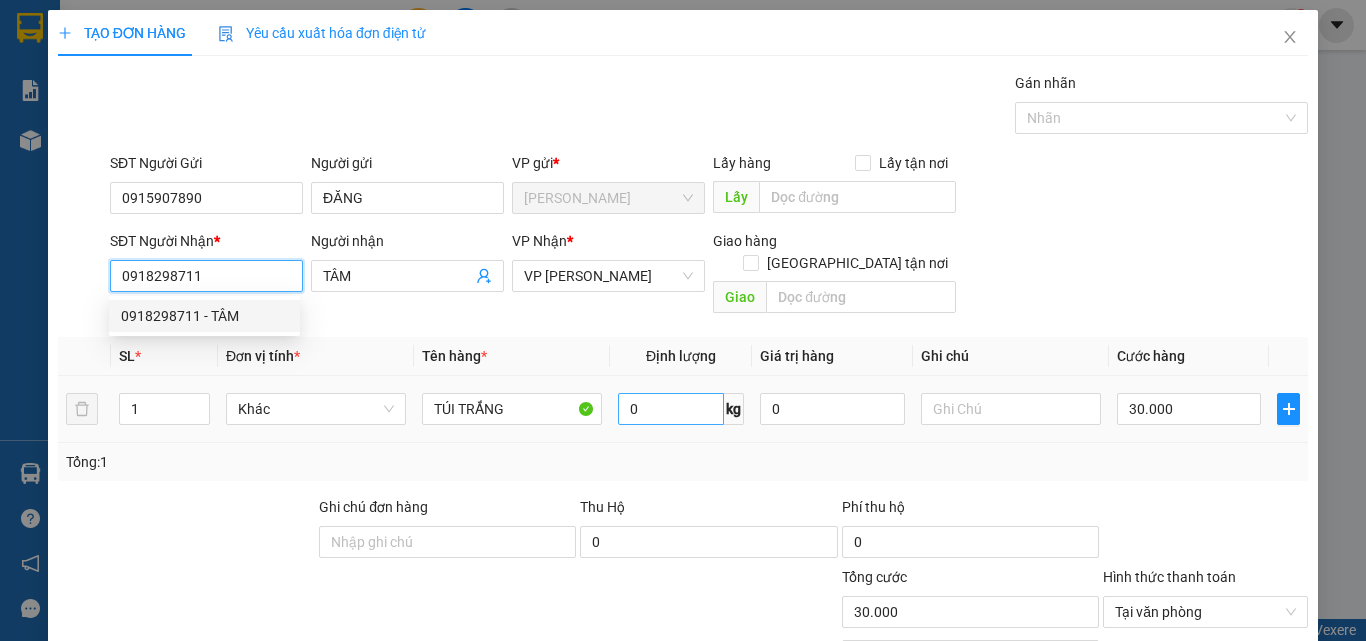 type on "20.000" 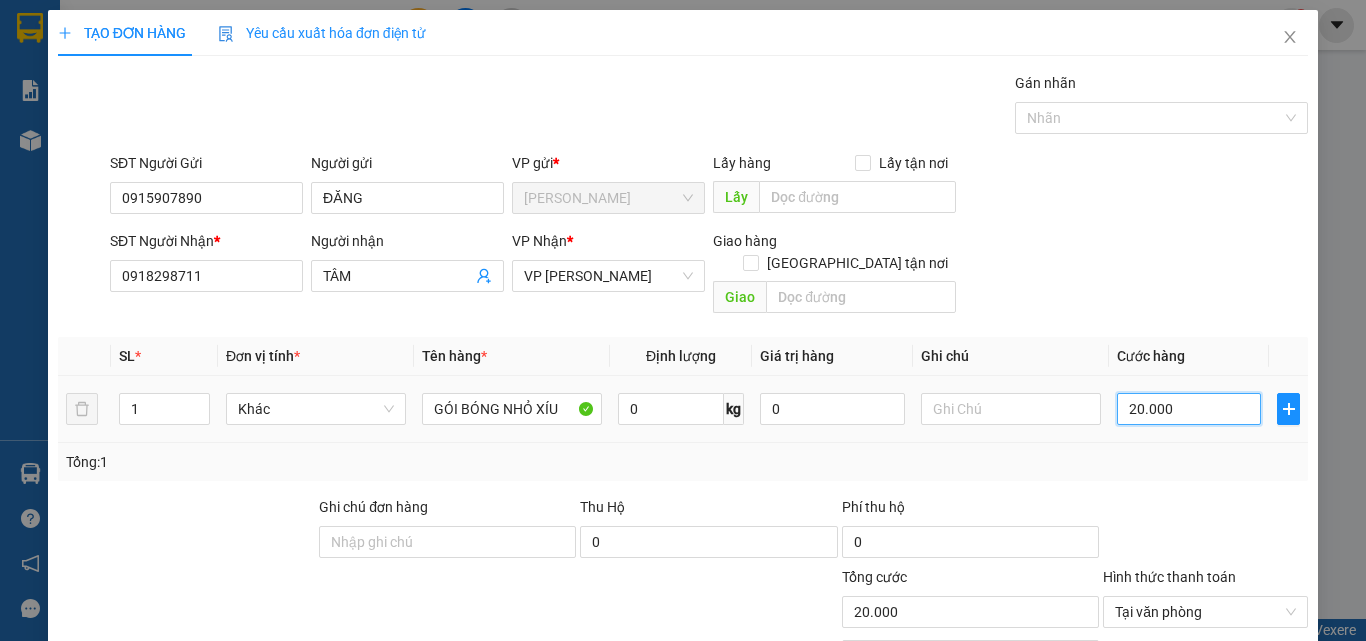 click on "20.000" at bounding box center (1189, 409) 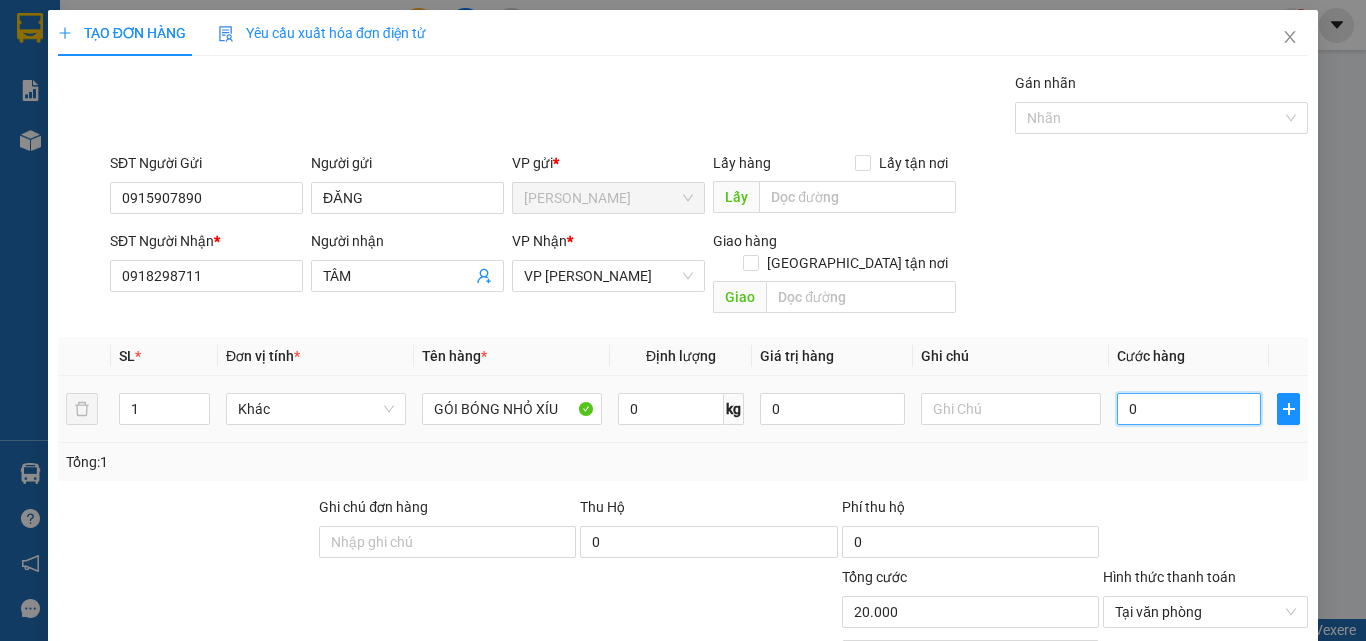 type on "0" 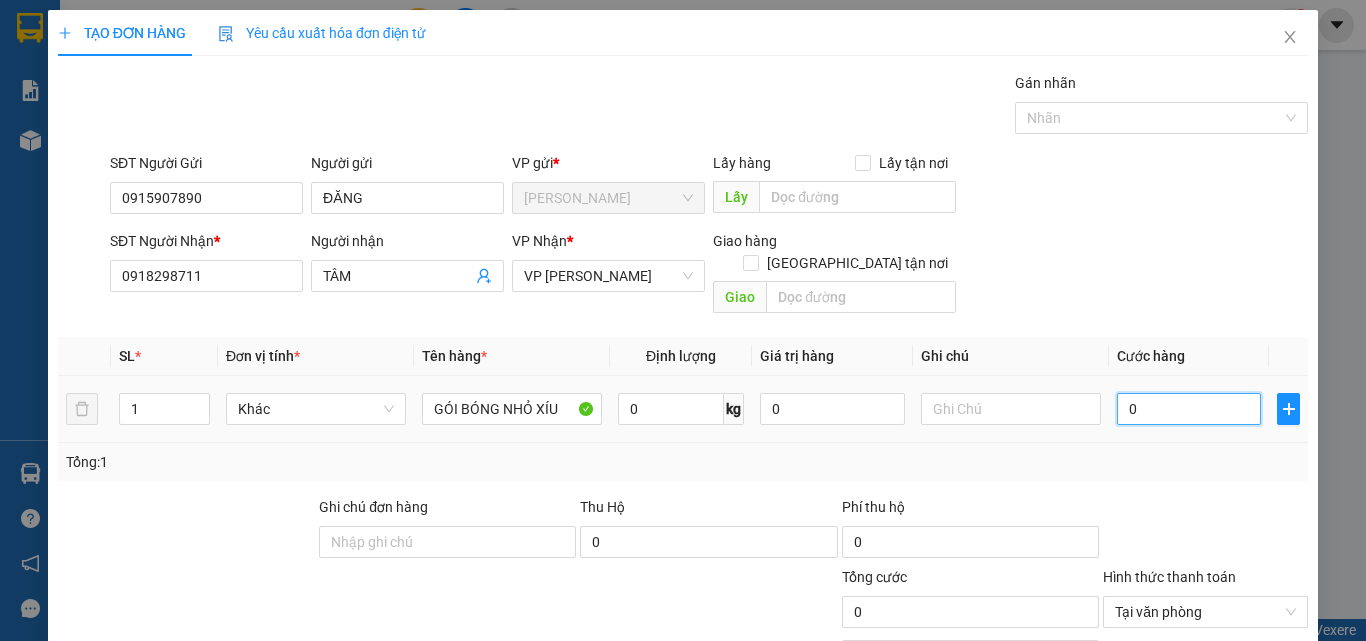 click on "0" at bounding box center (1189, 409) 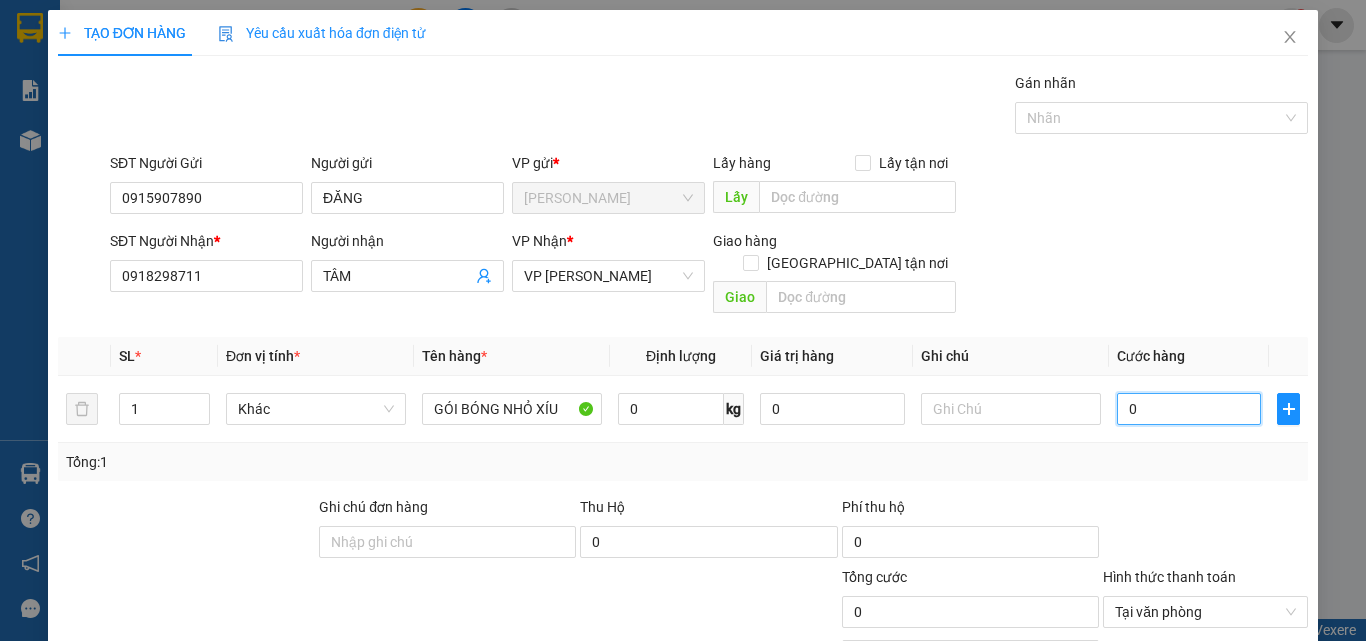 type on "3" 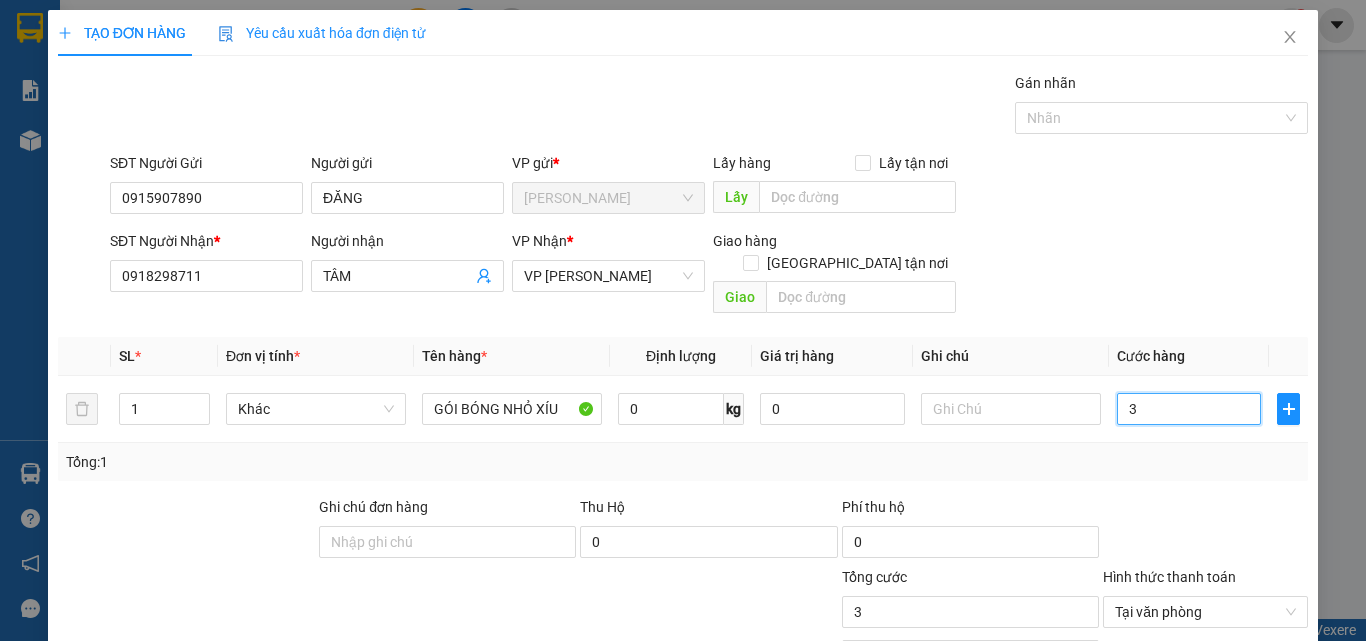 type on "30" 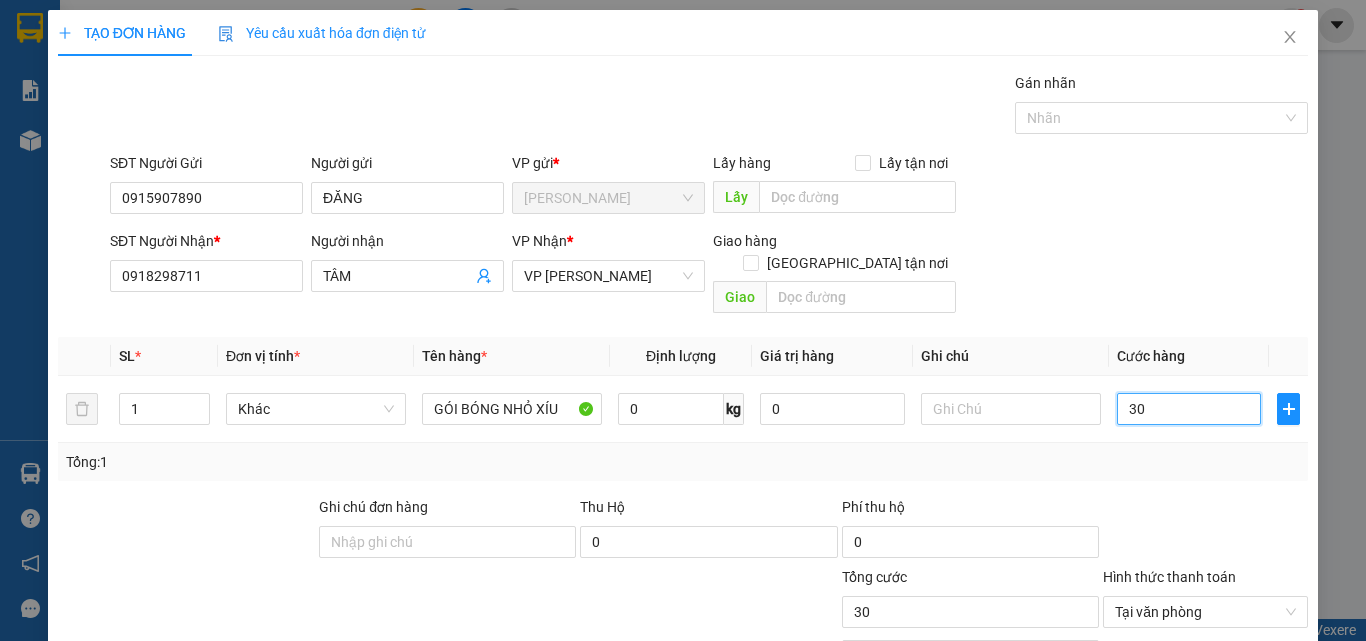 type on "300" 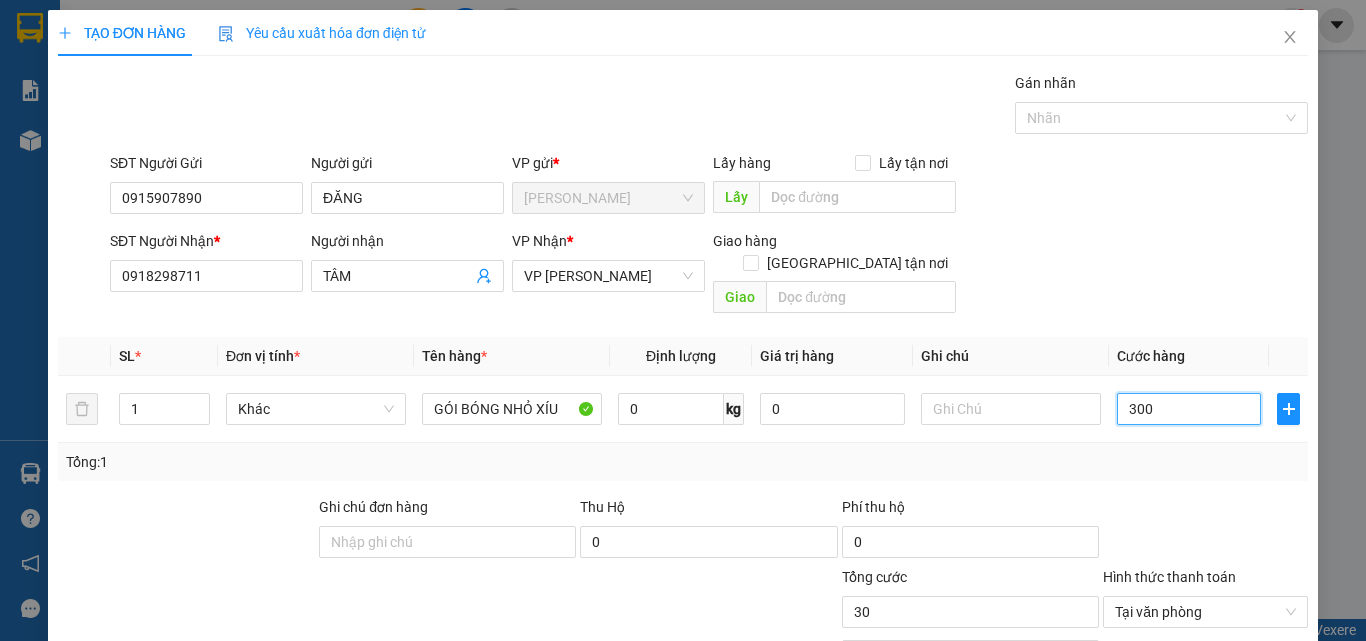 type on "300" 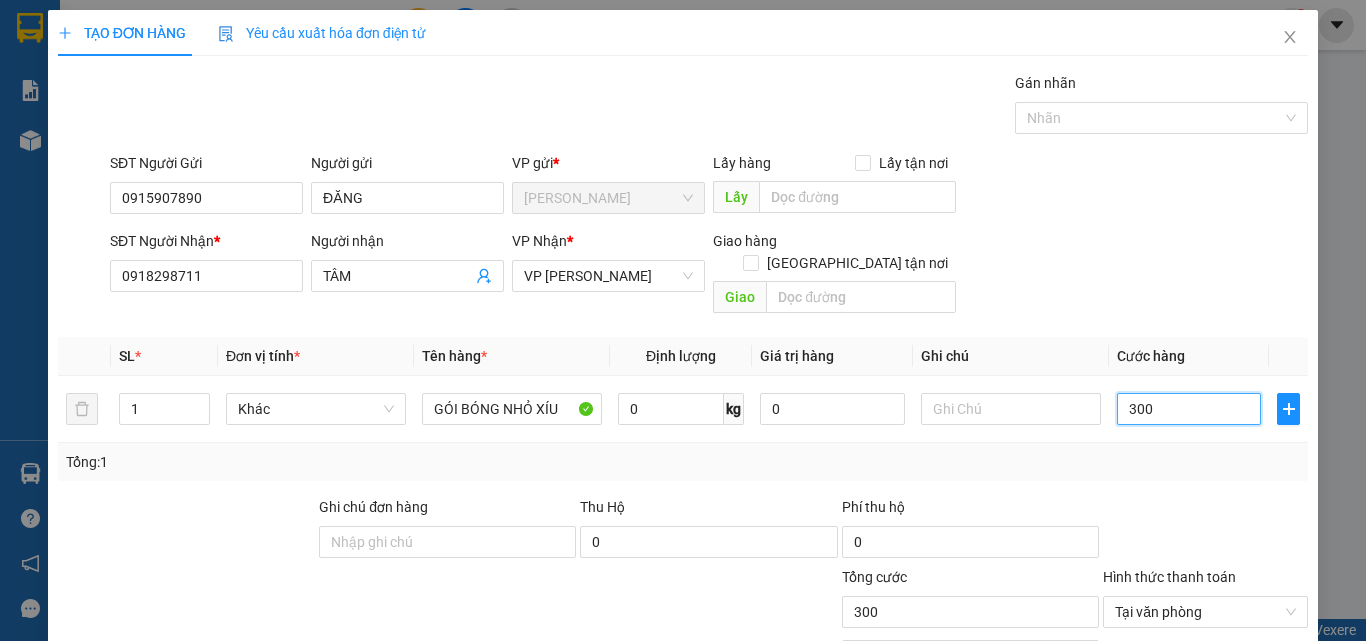 type on "3.000" 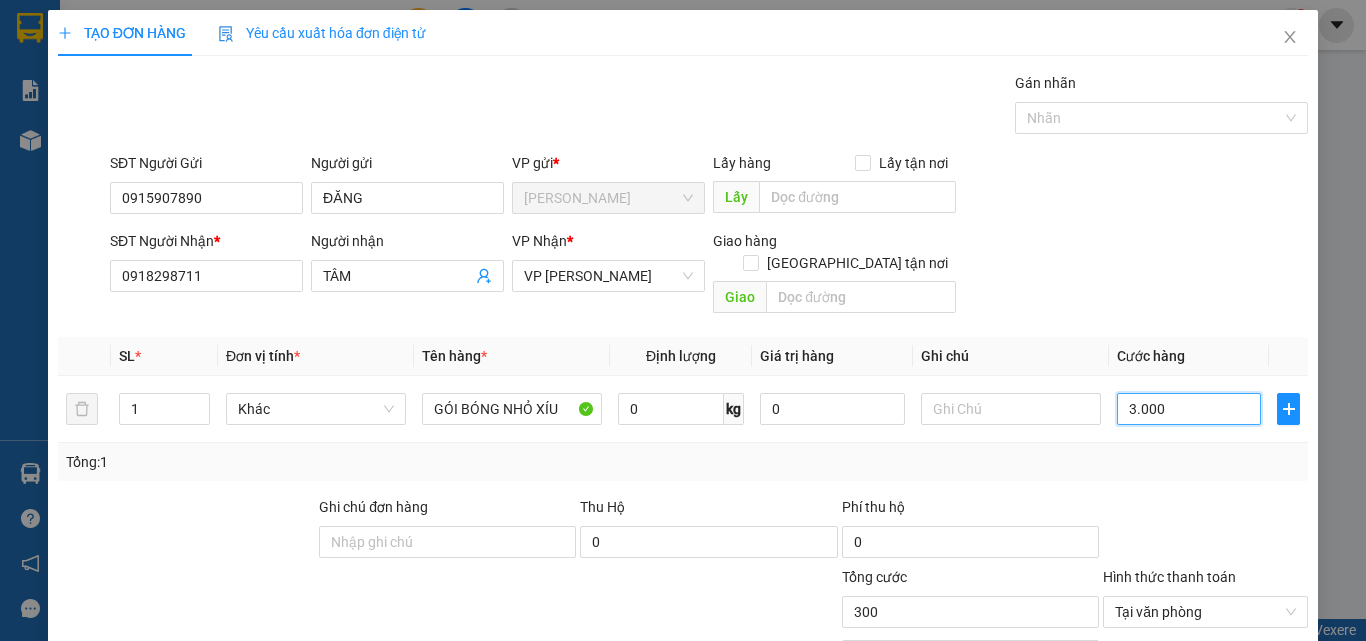 type on "3.000" 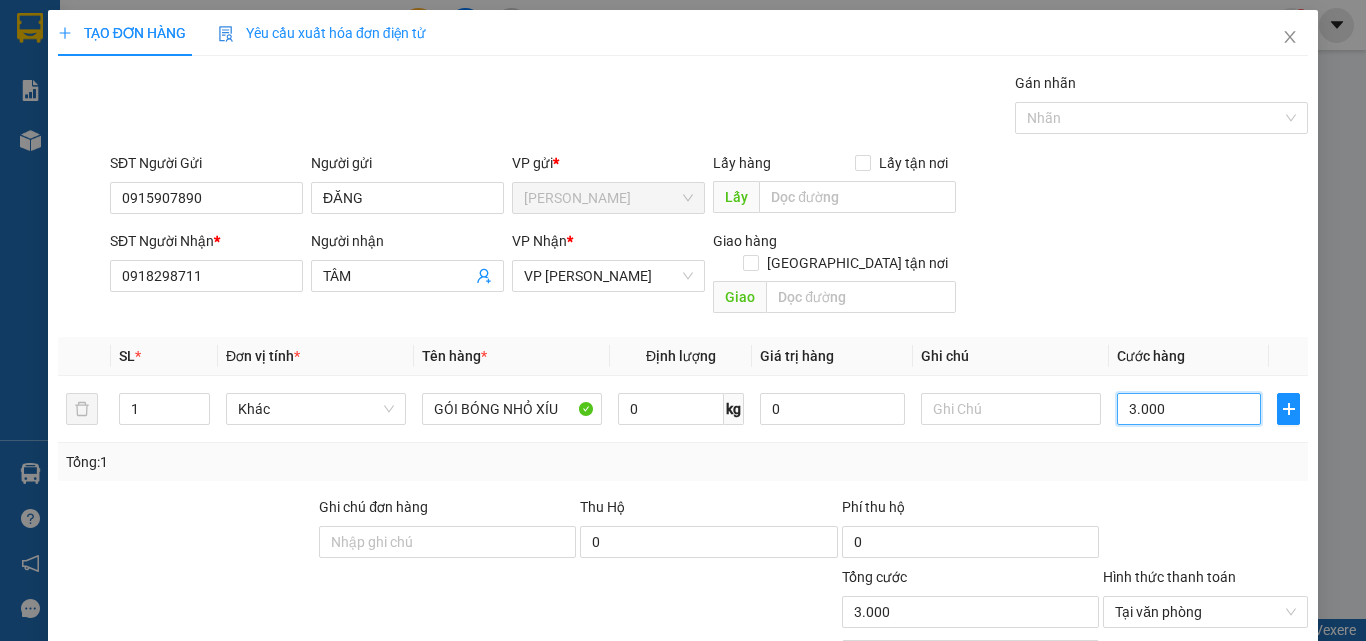 type on "30.000" 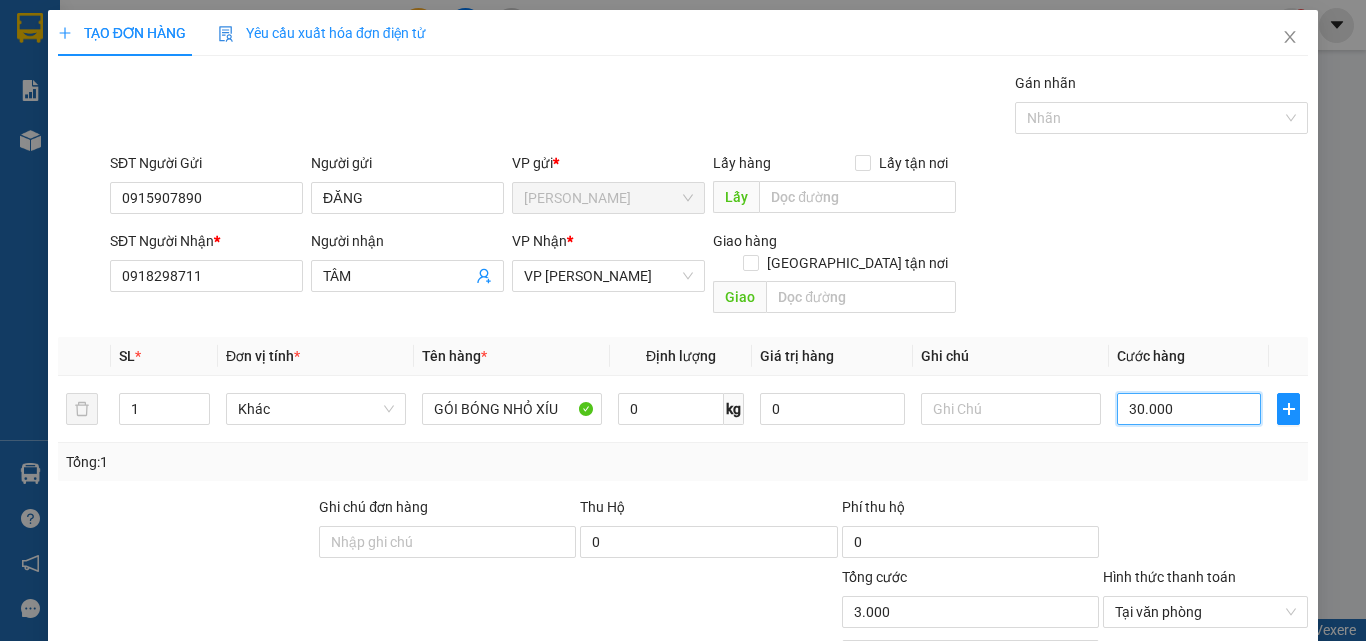 type on "30.000" 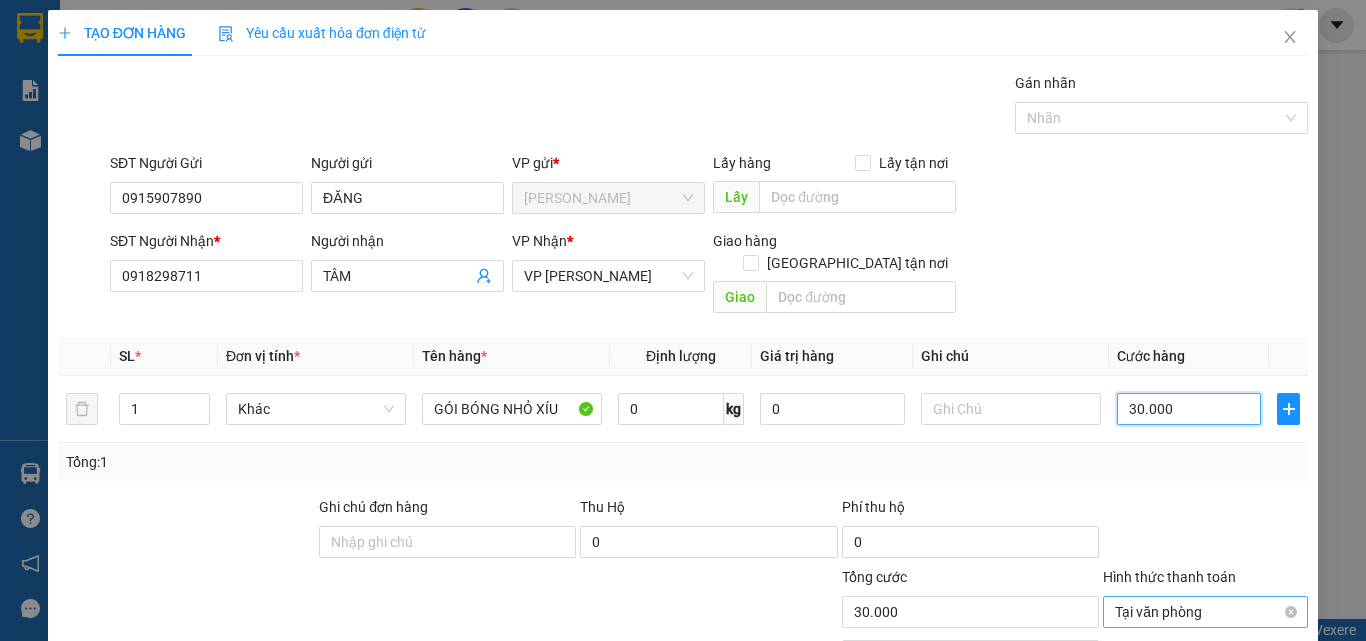 click on "Tại văn phòng" at bounding box center (1205, 612) 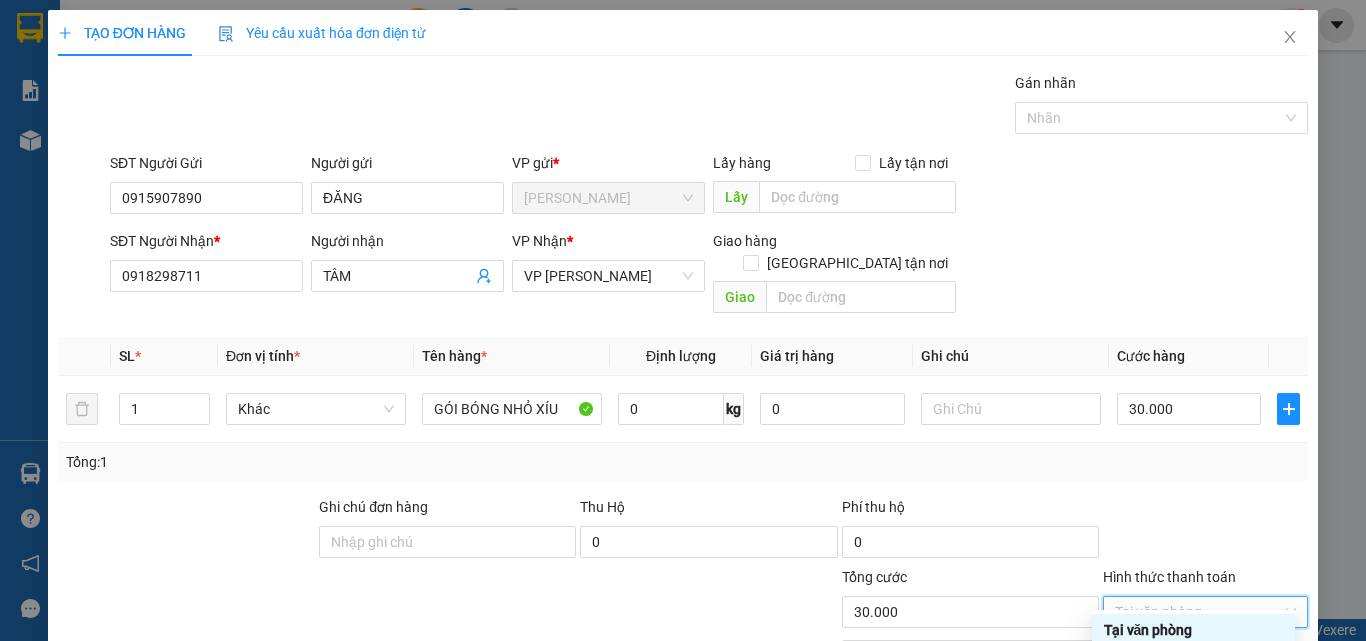 click on "Chuyển khoản" at bounding box center (1193, 694) 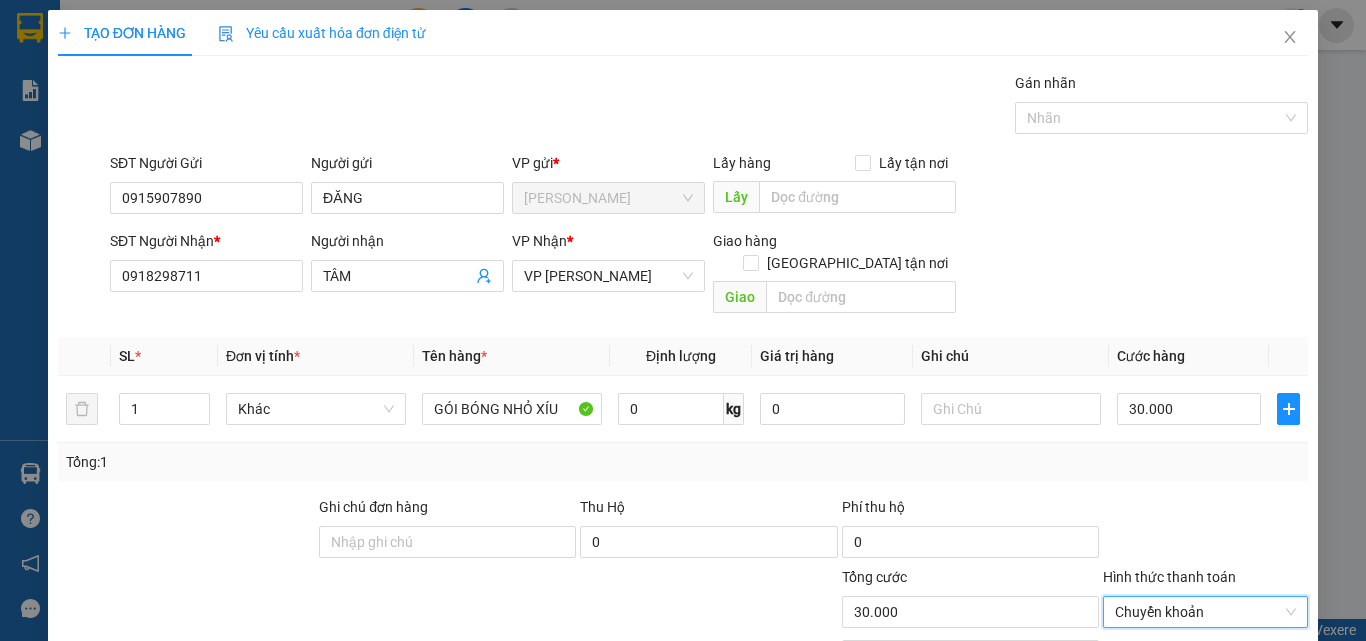 click on "Lưu và In" at bounding box center [1231, 769] 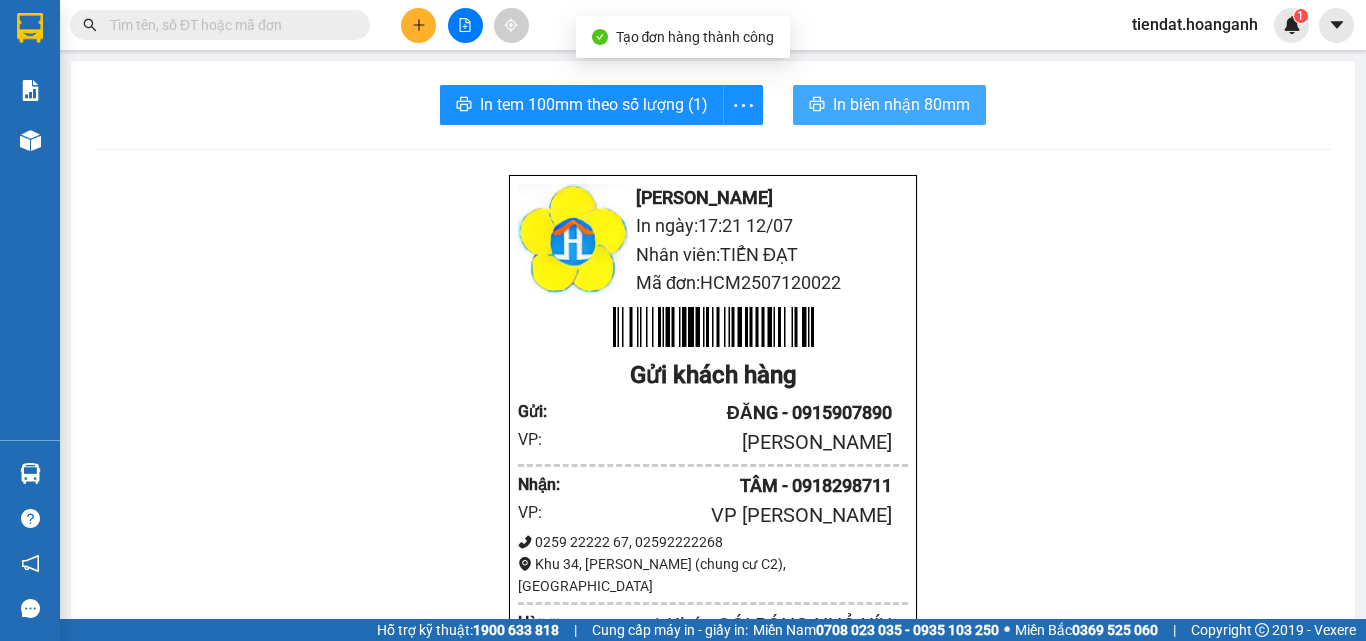 click on "In biên nhận 80mm" at bounding box center [901, 104] 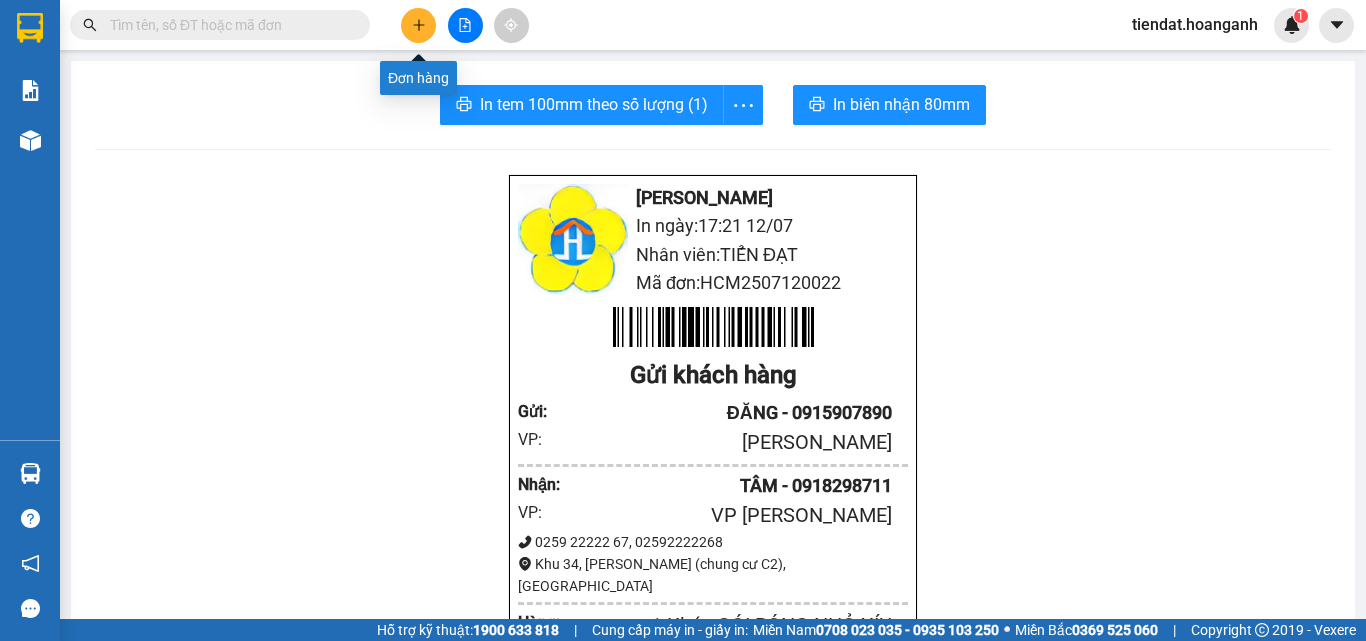 click 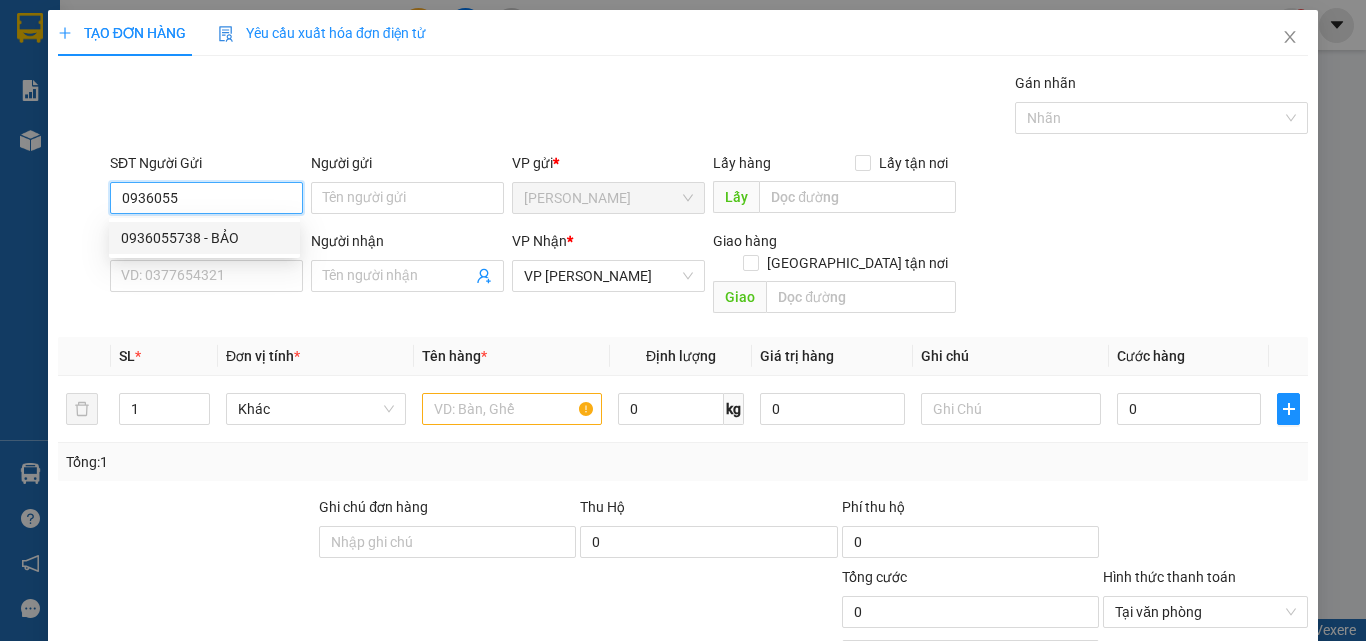 click on "0936055738 -  BẢO" at bounding box center (204, 238) 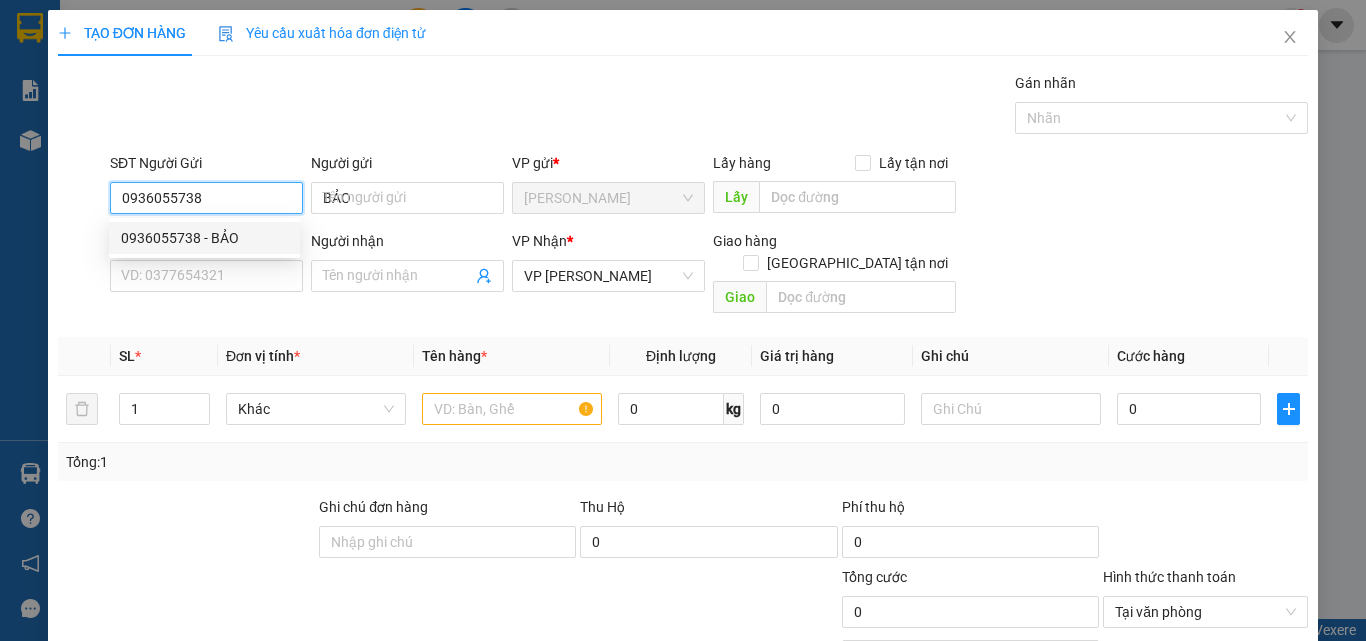 type on "30.000" 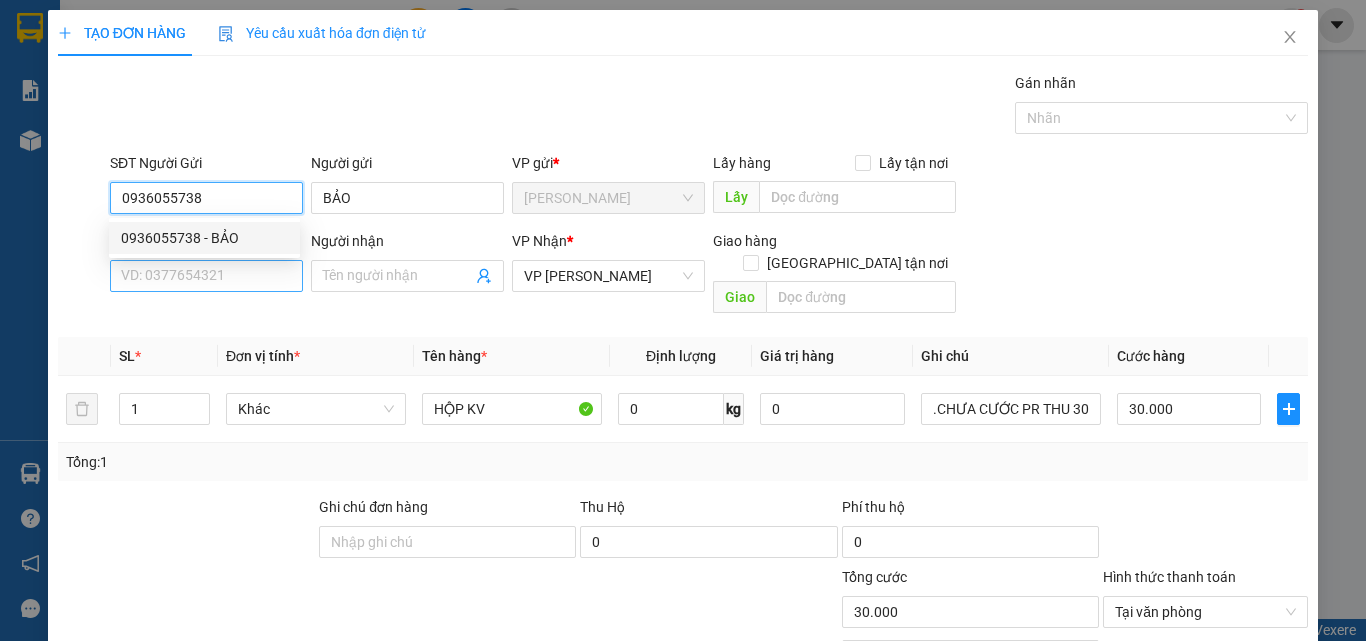 type on "0936055738" 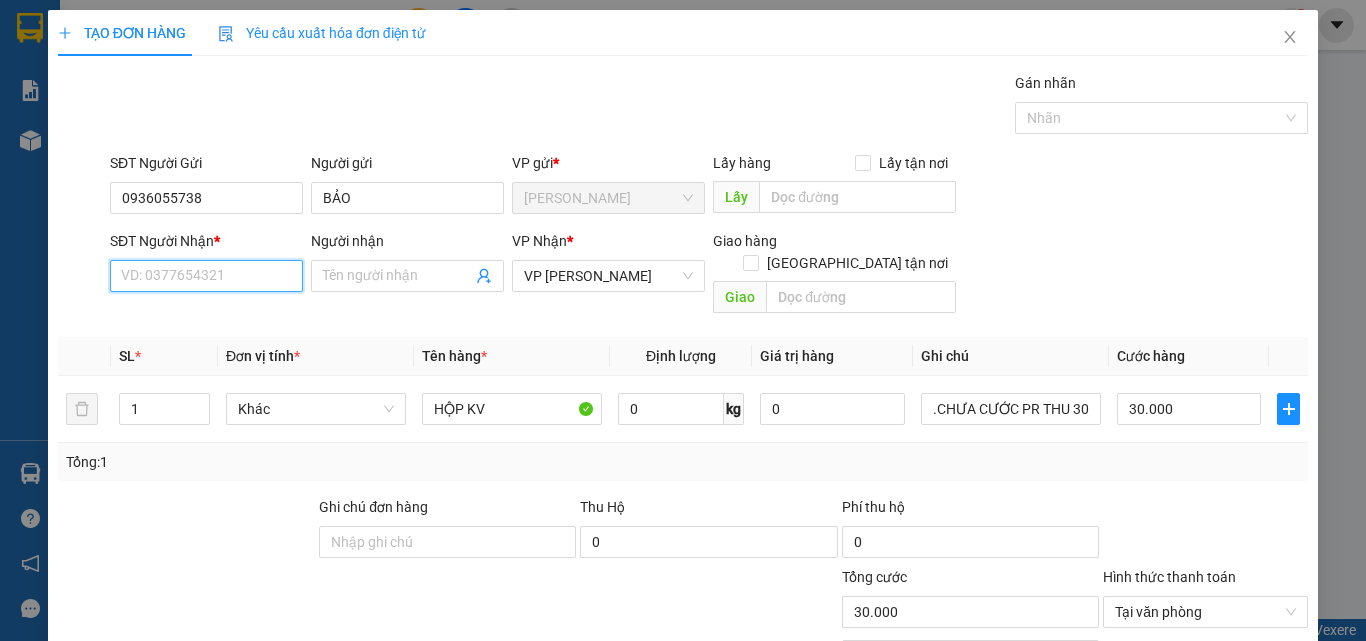click on "SĐT Người Nhận  *" at bounding box center (206, 276) 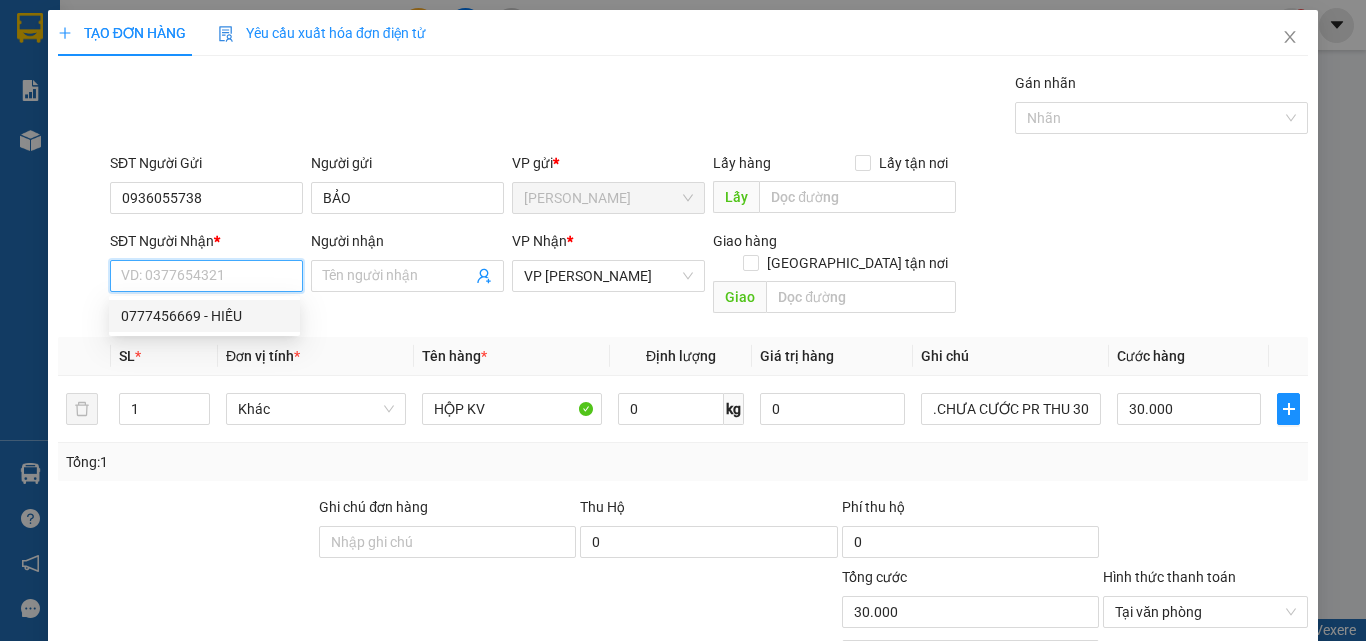 click on "0777456669 - HIẾU" at bounding box center [204, 316] 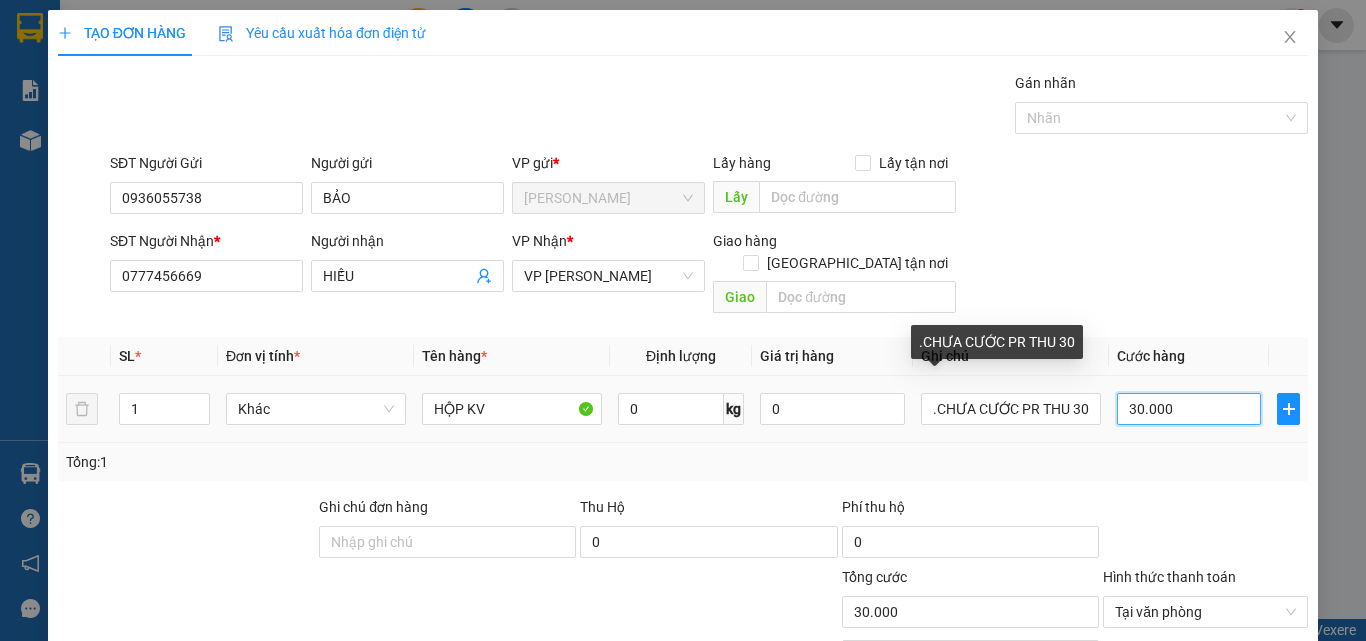 click on "30.000" at bounding box center [1189, 409] 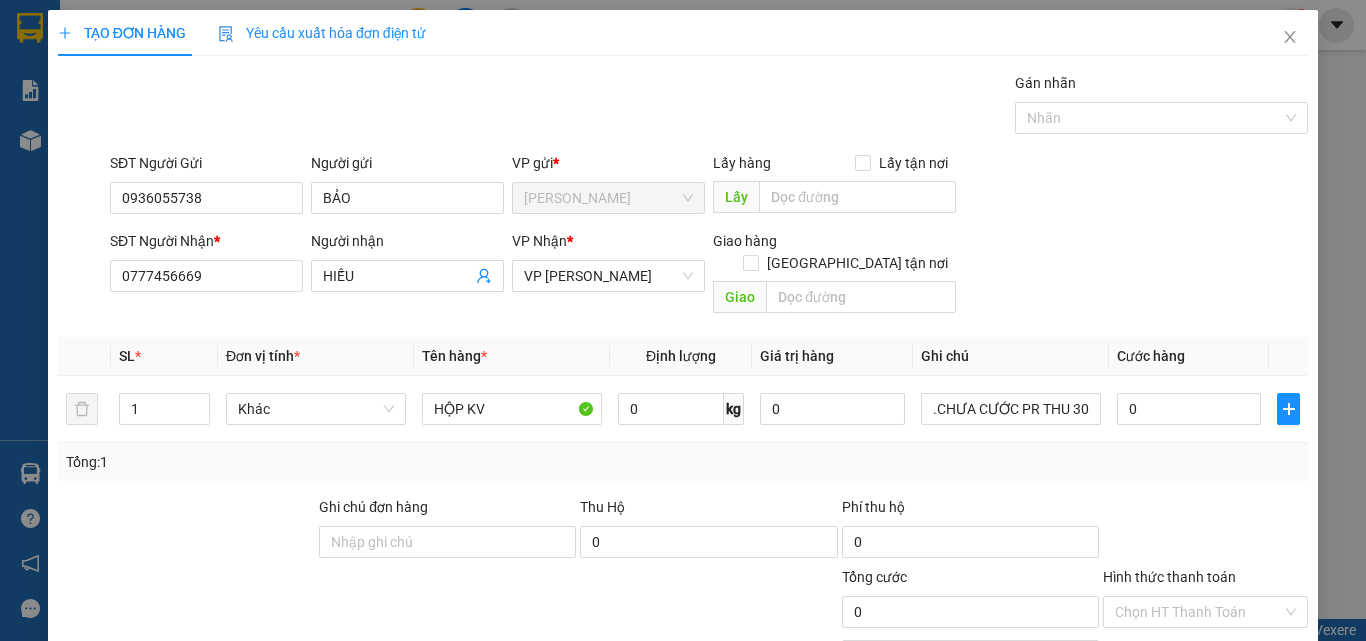 click on "Lưu và In" at bounding box center [1263, 769] 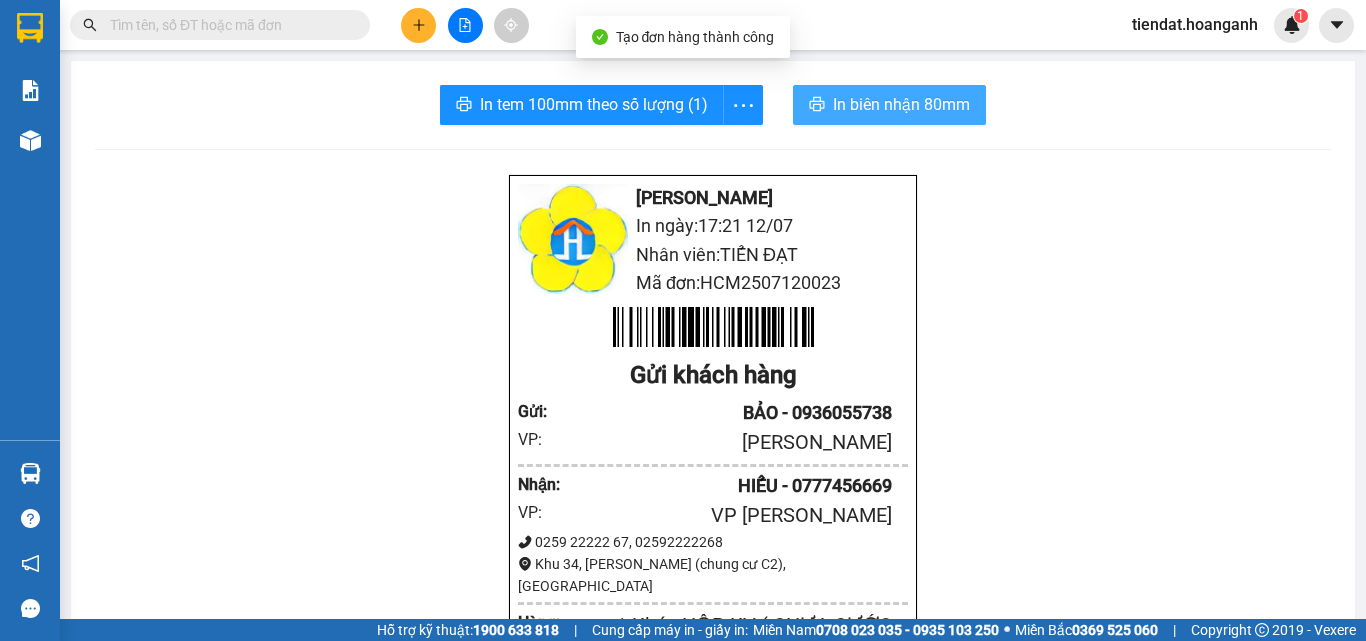click on "In biên nhận 80mm" at bounding box center [901, 104] 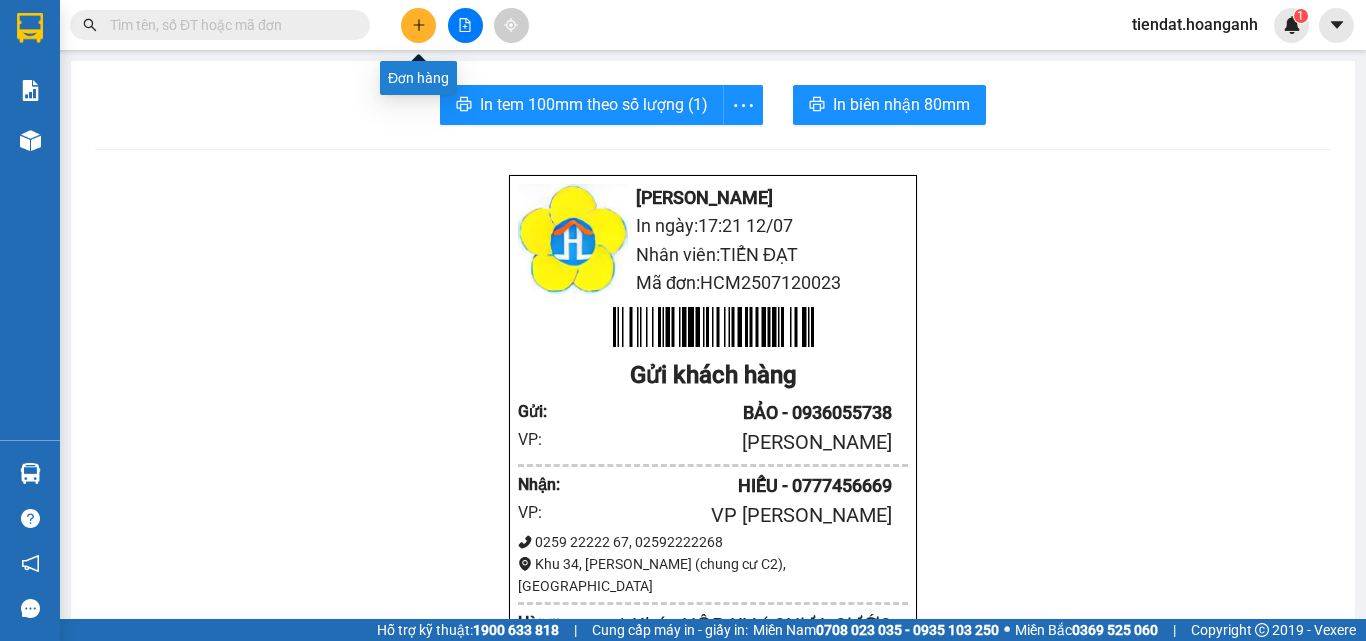 click at bounding box center [418, 25] 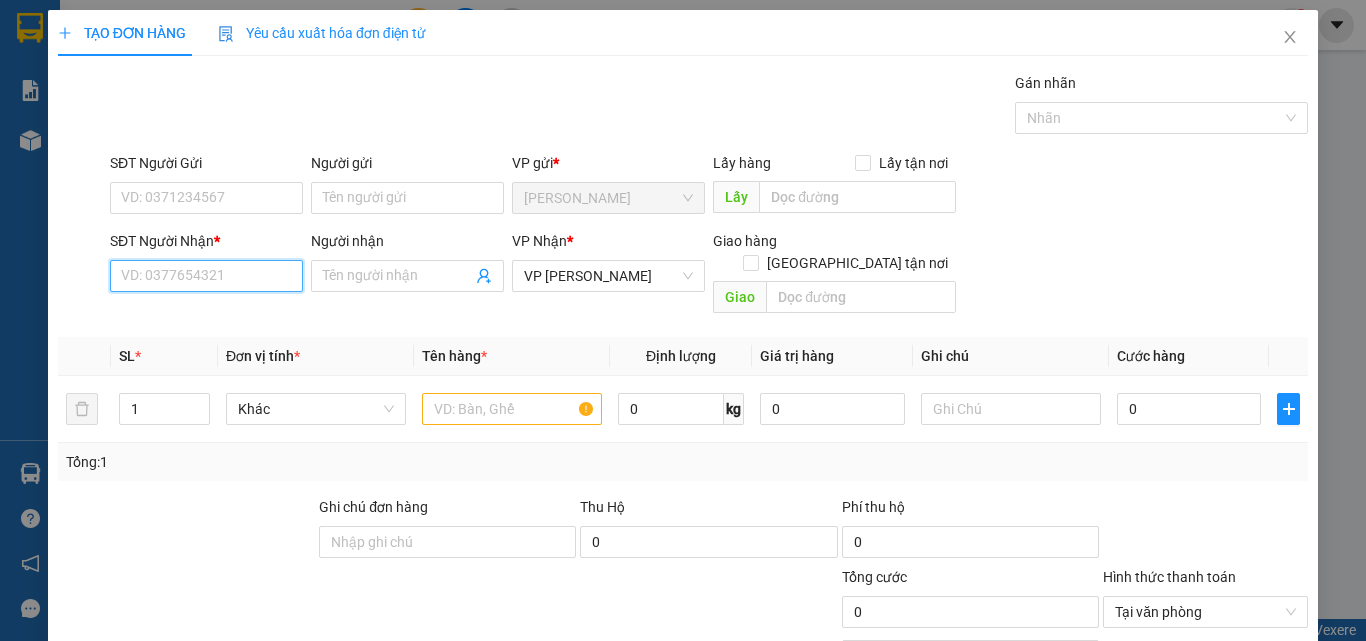 click on "SĐT Người Nhận  *" at bounding box center [206, 276] 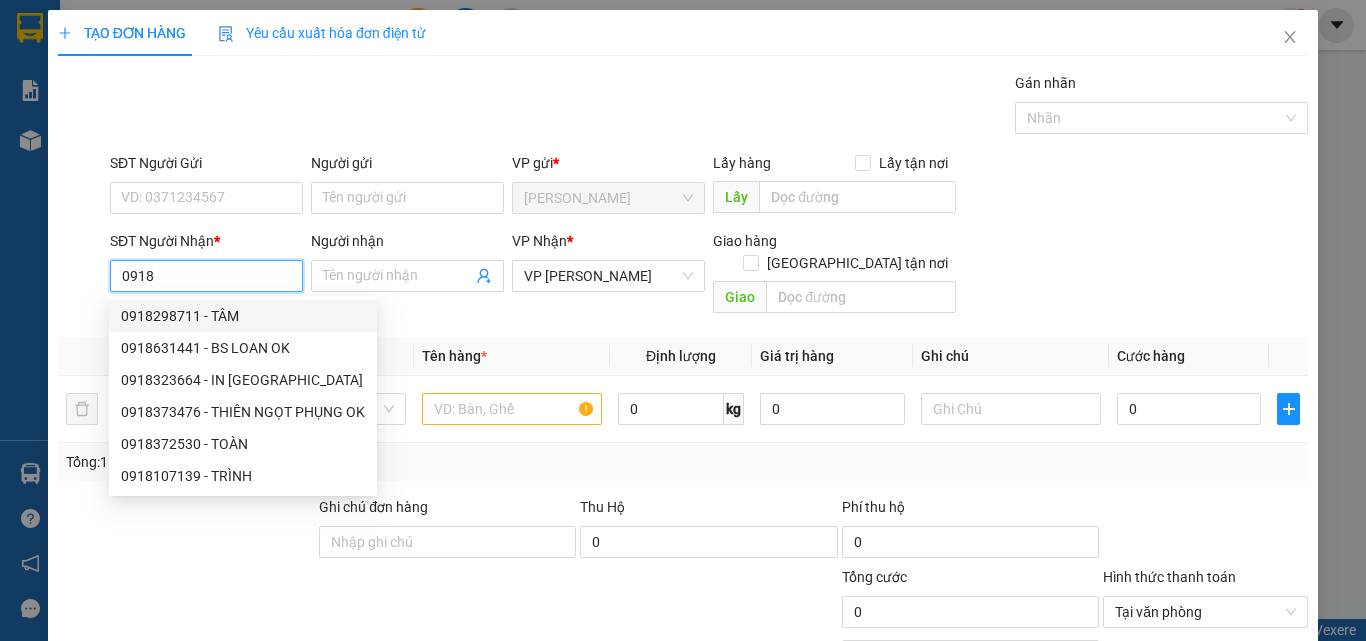 click on "0918" at bounding box center [206, 276] 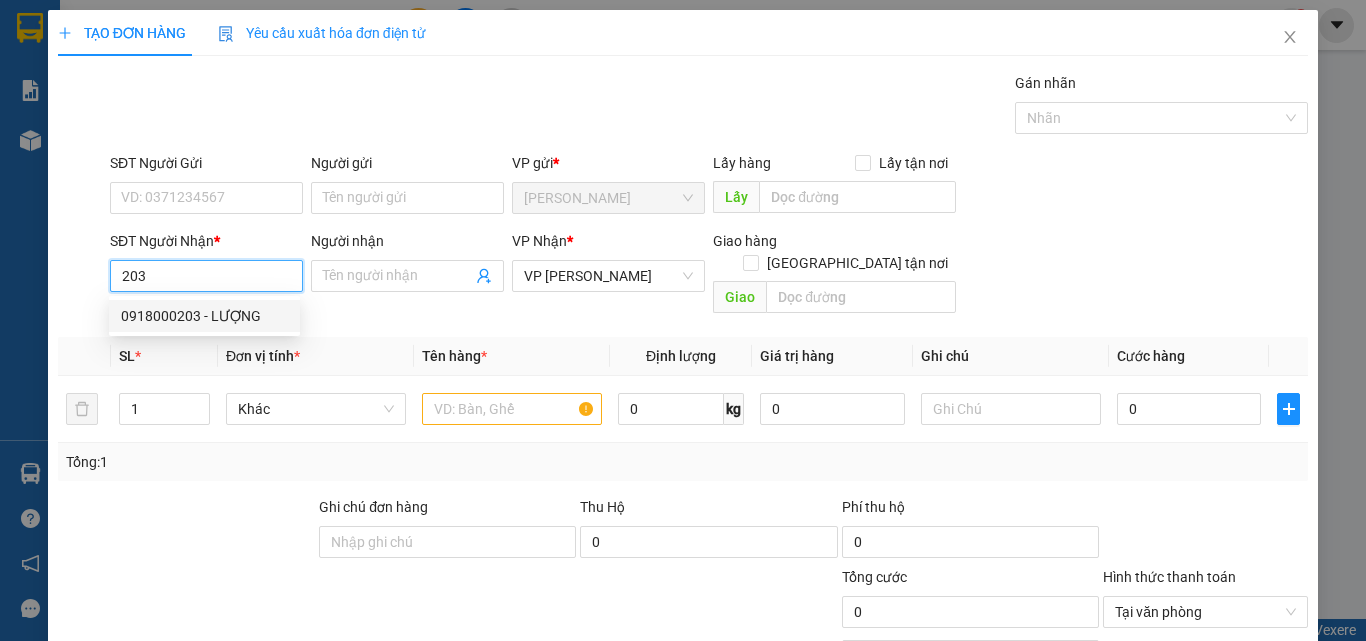 click on "0918000203 - LƯỢNG" at bounding box center [204, 316] 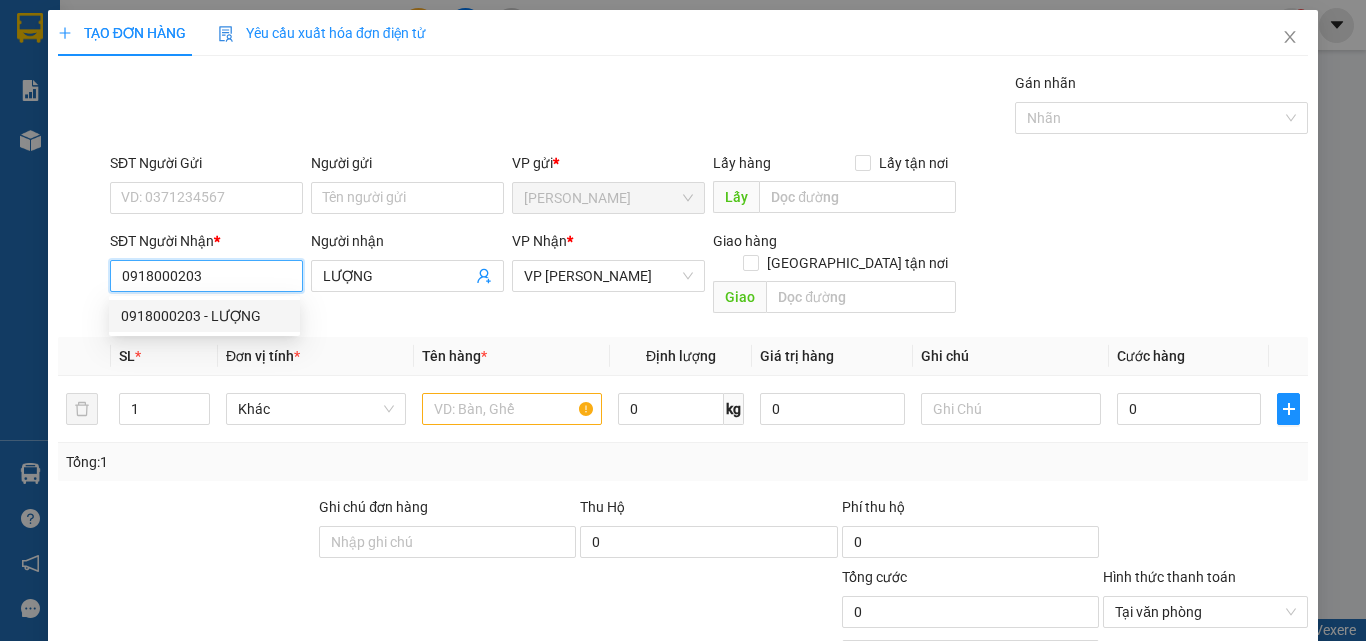 type on "80.000" 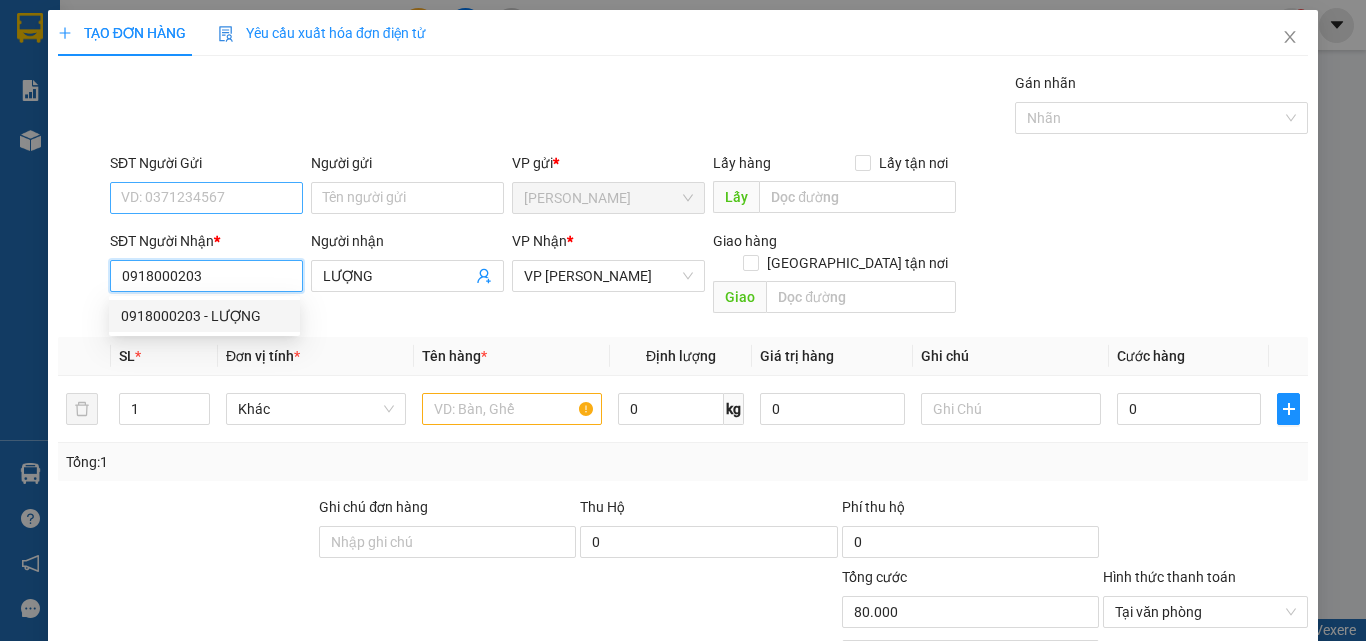 type on "0918000203" 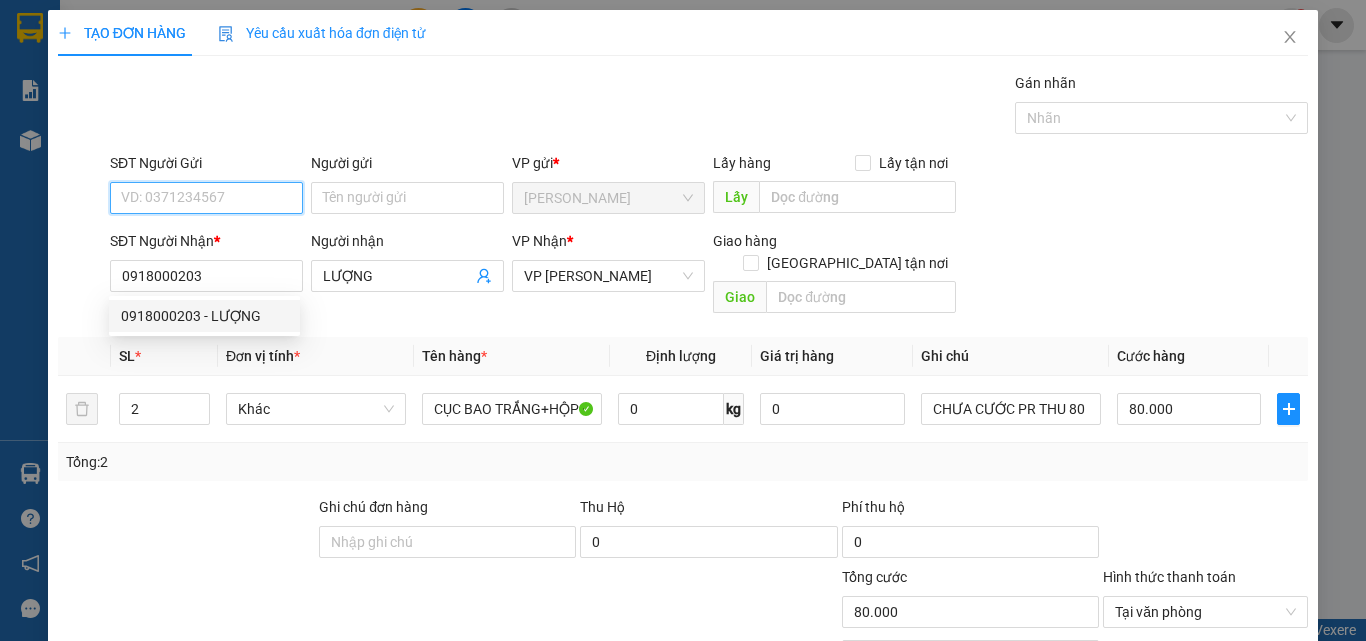 click on "SĐT Người Gửi" at bounding box center [206, 198] 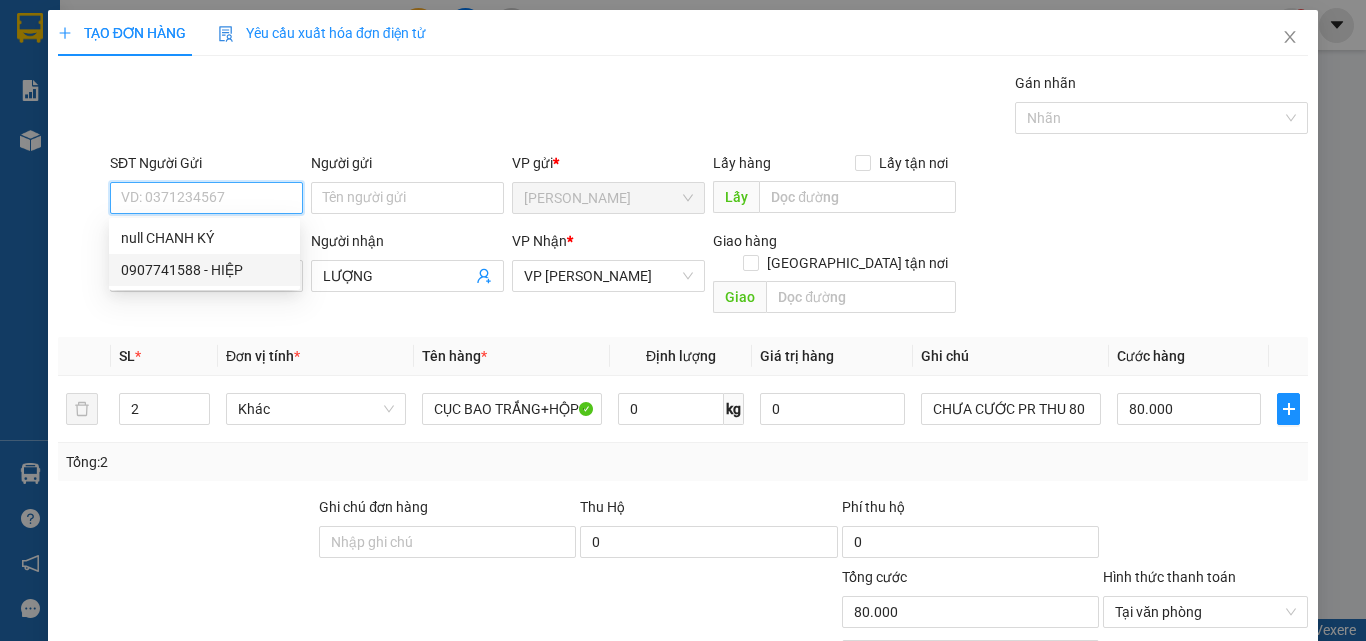 click on "0907741588 - HIỆP" at bounding box center [204, 270] 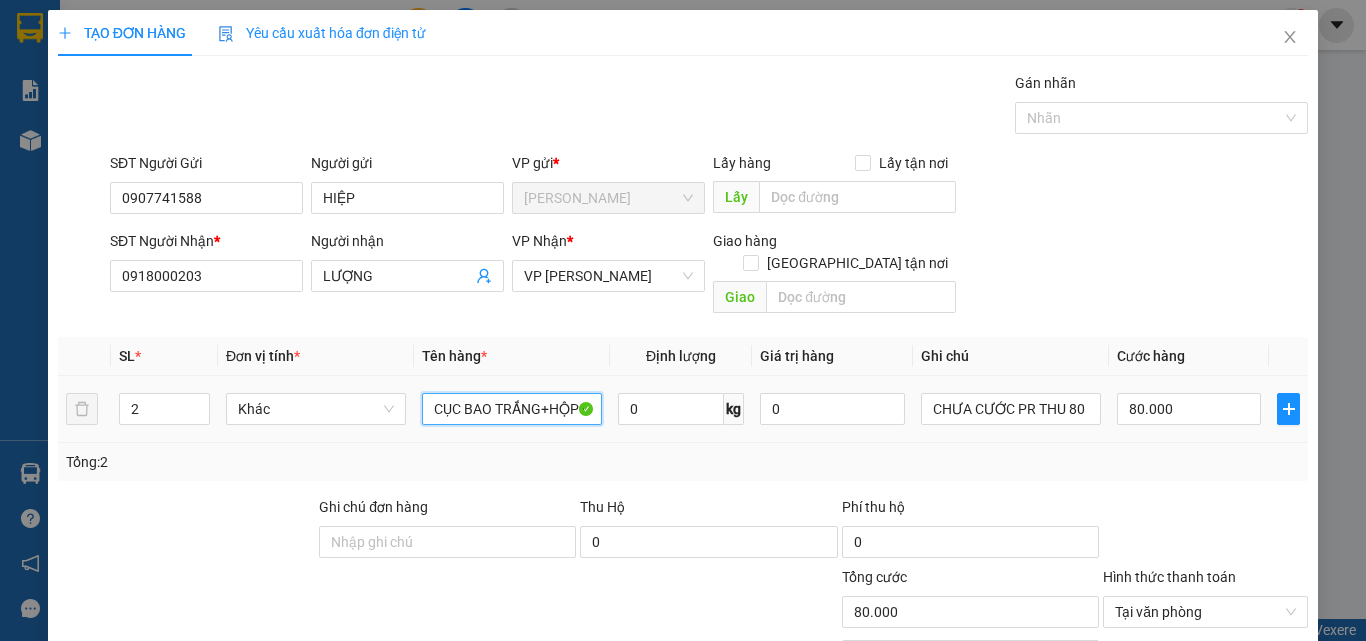 click on "CỤC BAO TRẮNG+HỘP CARTON" at bounding box center (512, 409) 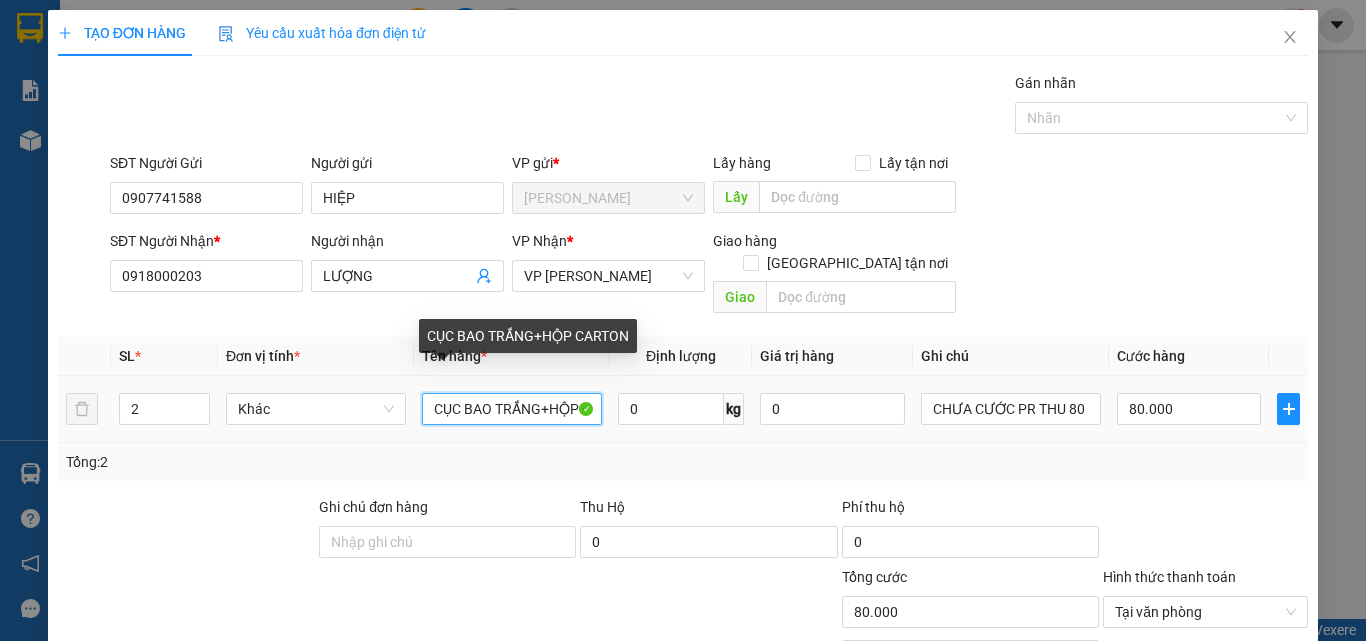 click on "CỤC BAO TRẮNG+HỘP CARTON" at bounding box center [512, 409] 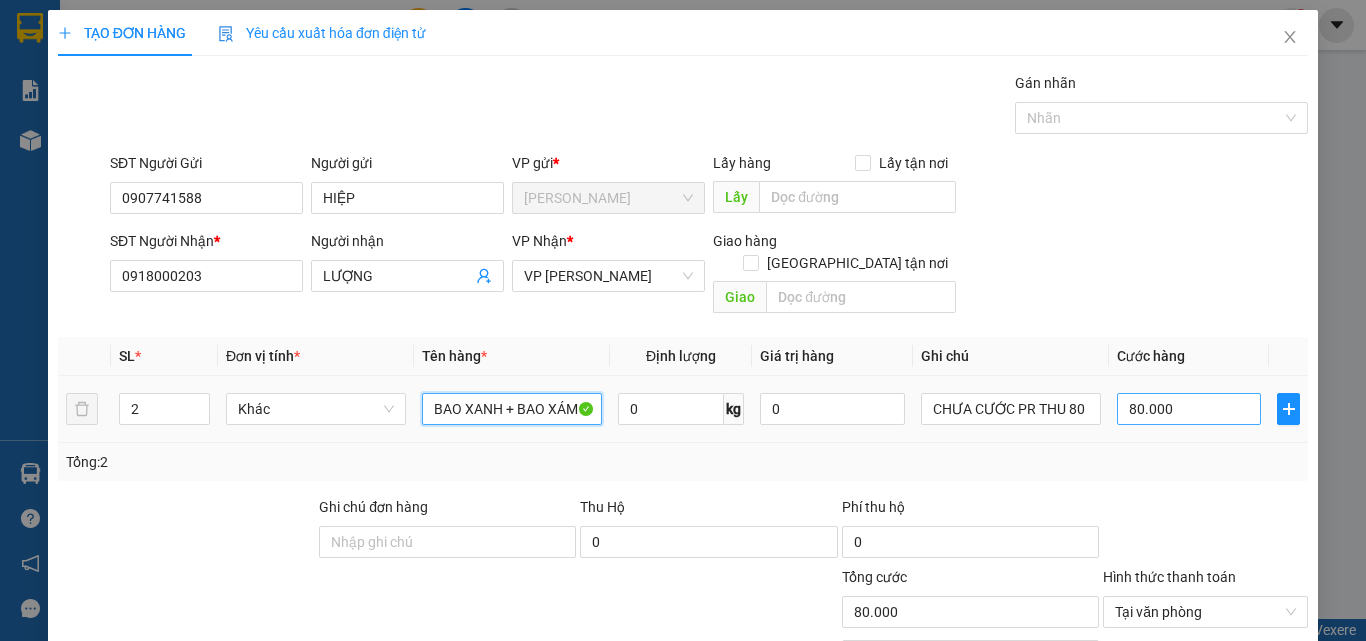 type on "BAO XANH + BAO XÁM" 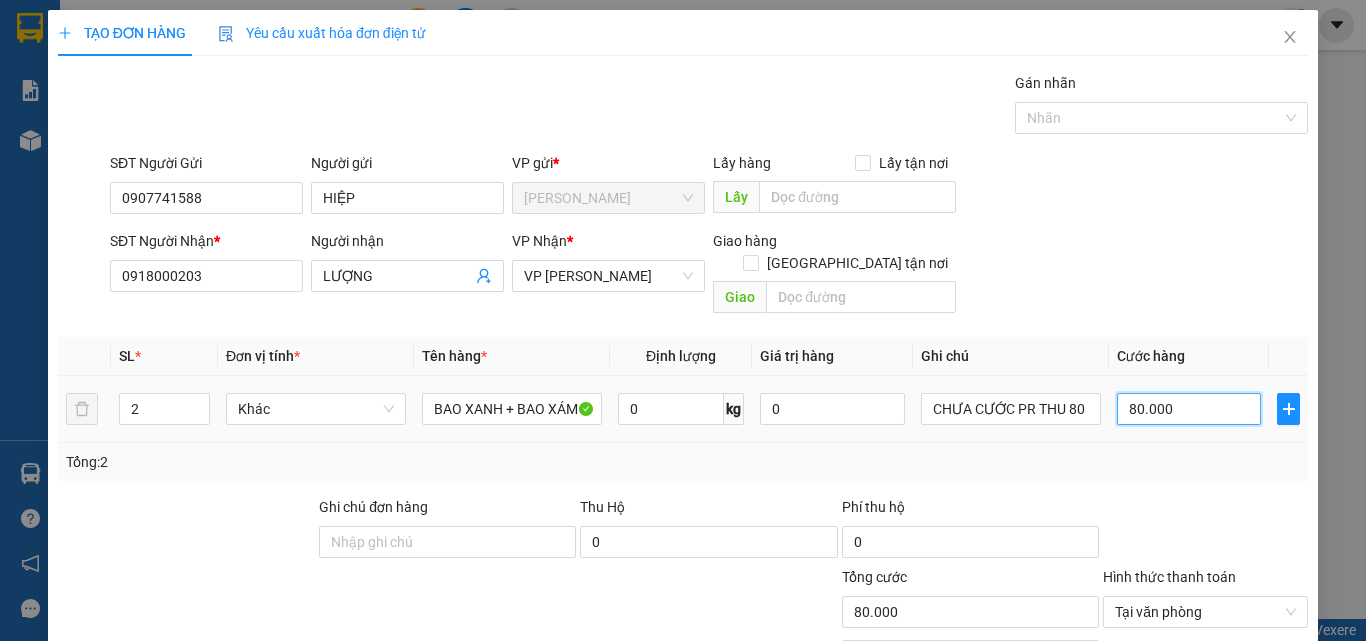 click on "80.000" at bounding box center [1189, 409] 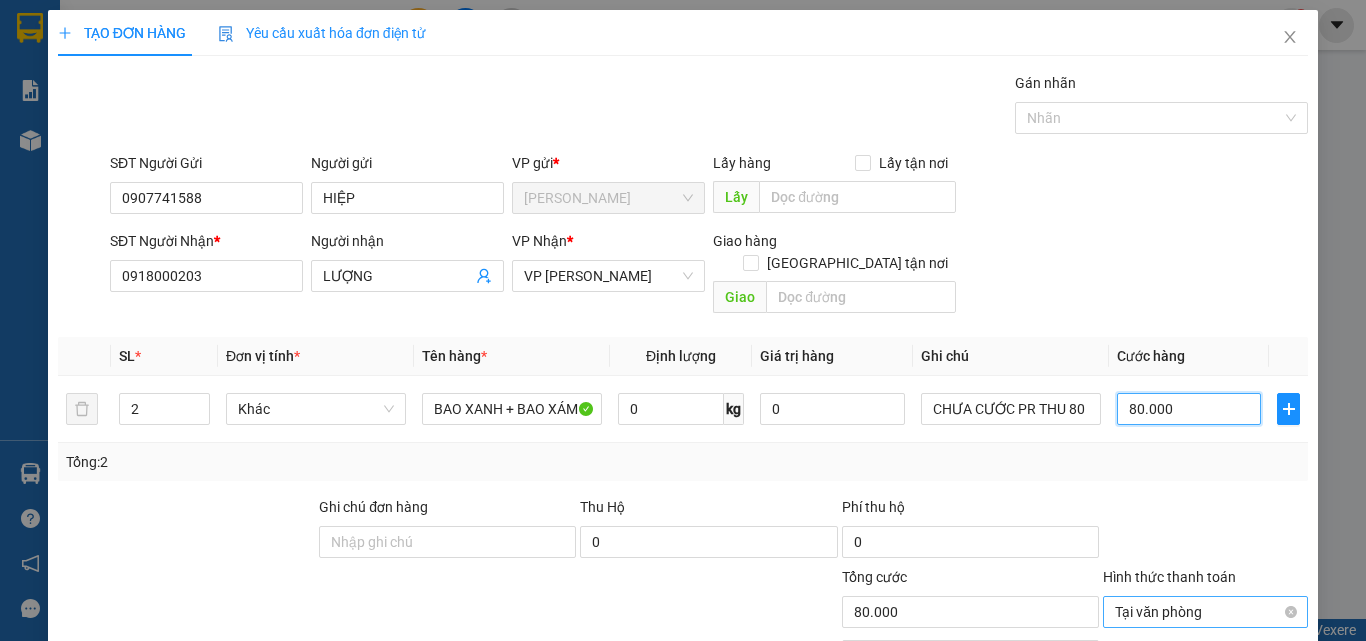 type on "0" 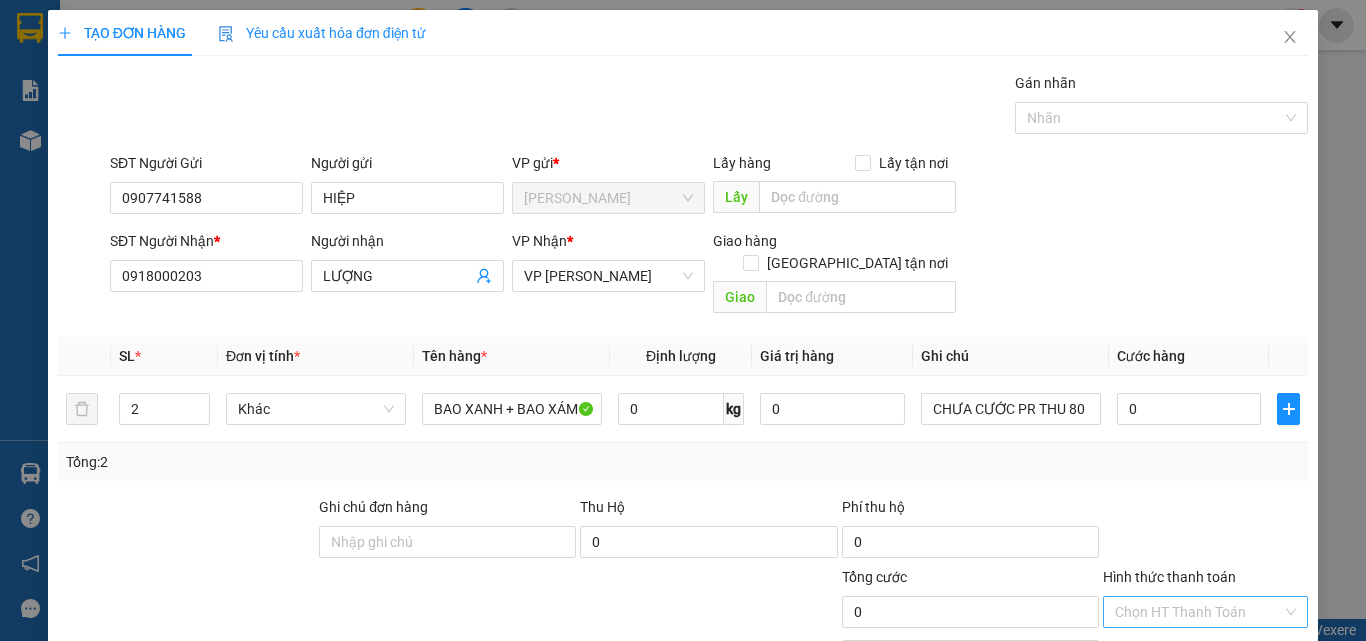 click on "Lưu và In" at bounding box center [1263, 769] 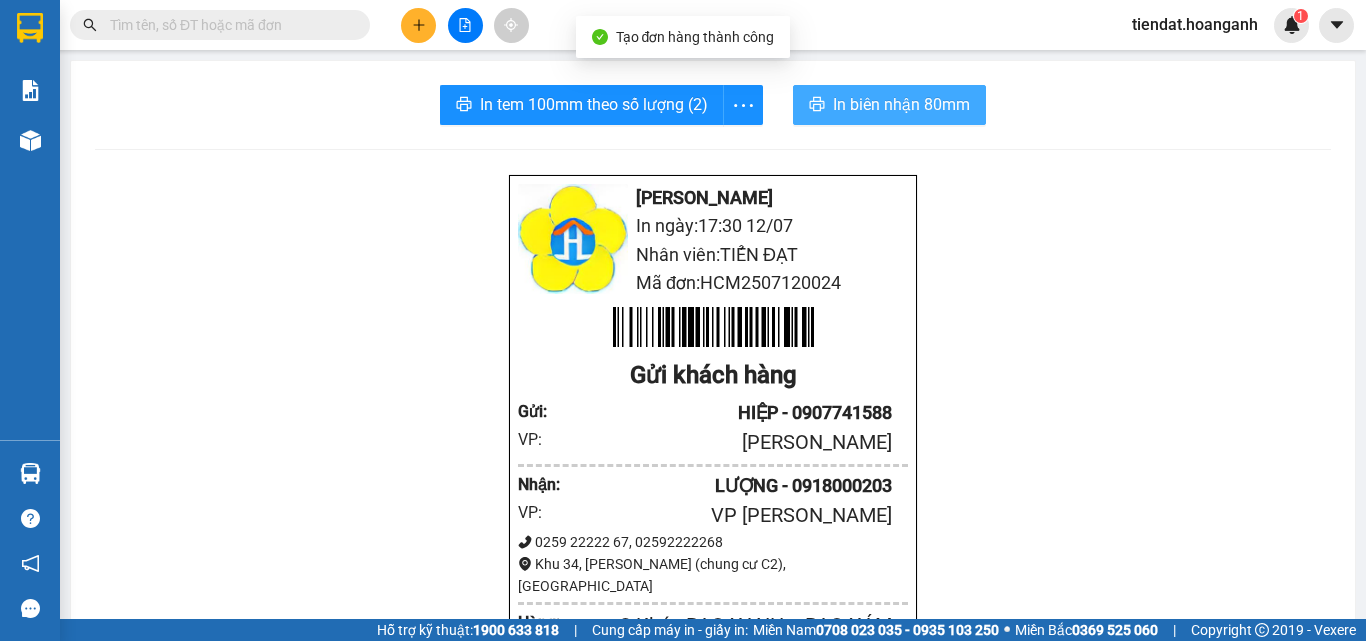 click on "In biên nhận 80mm" at bounding box center [901, 104] 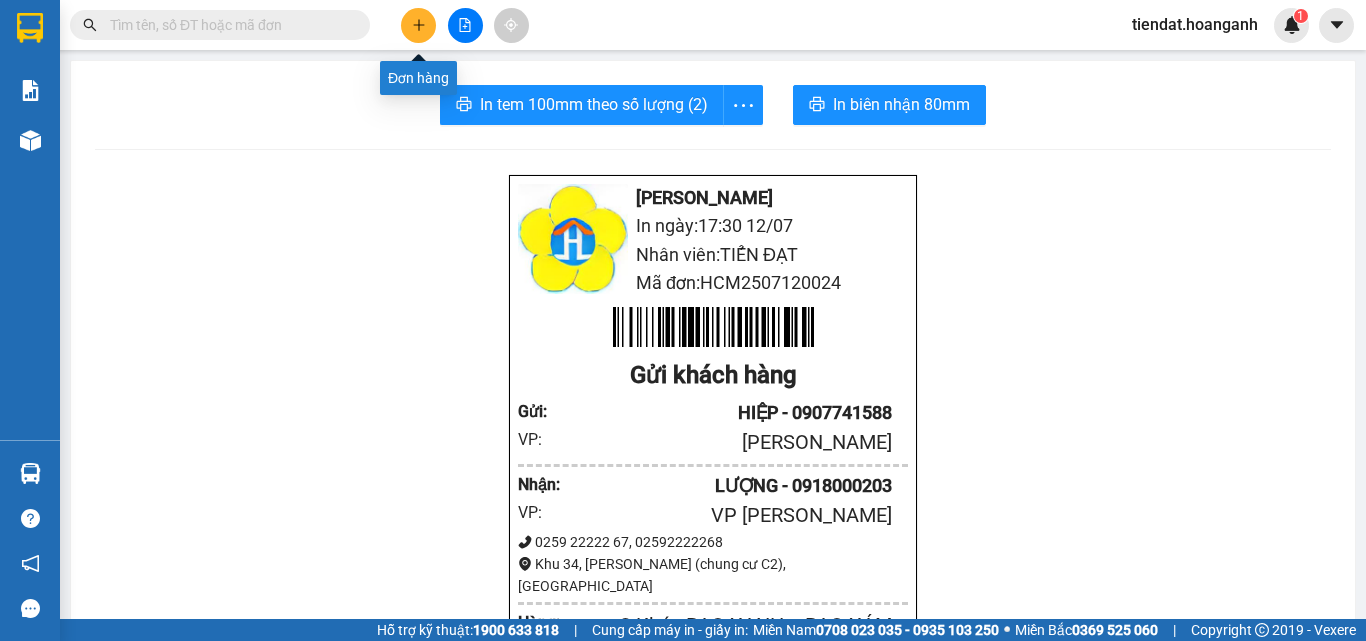 click 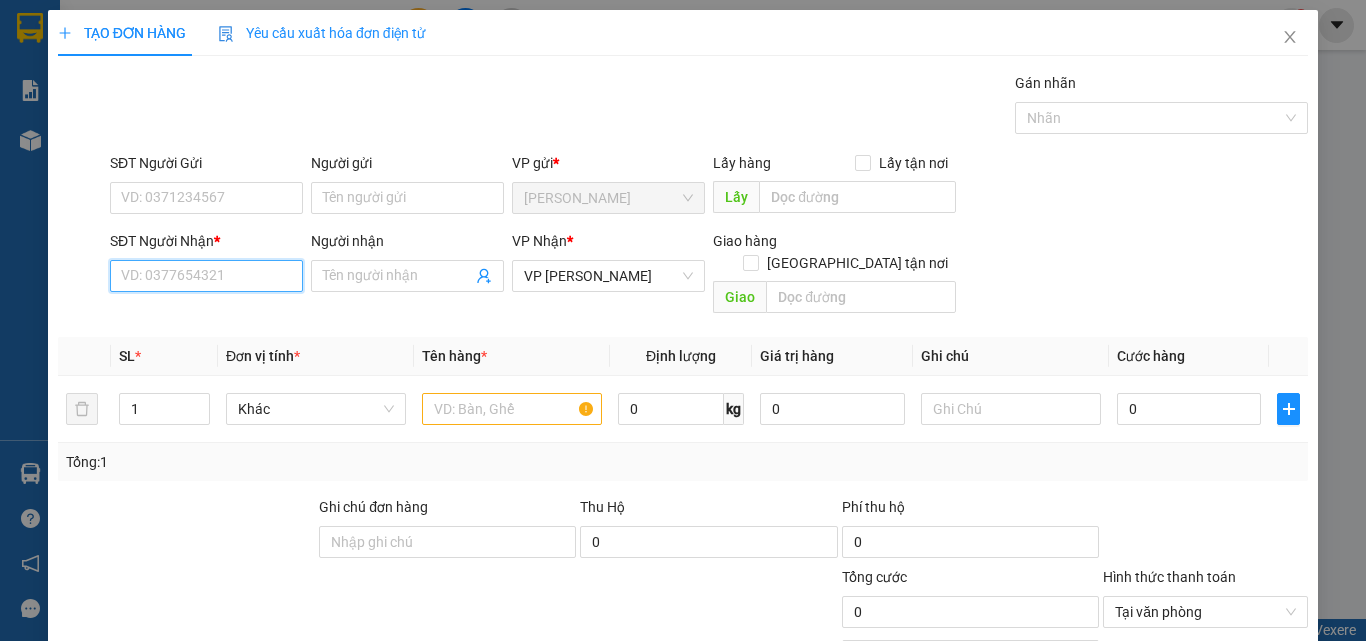 click on "SĐT Người Nhận  *" at bounding box center (206, 276) 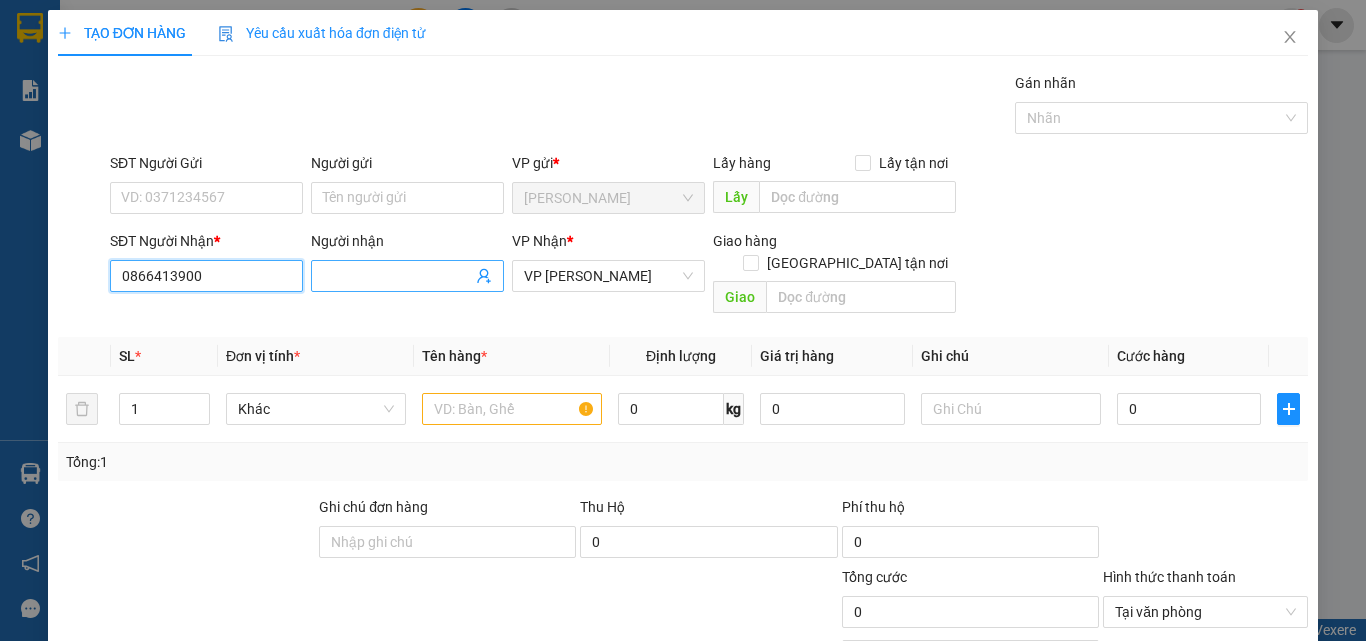 type on "0866413900" 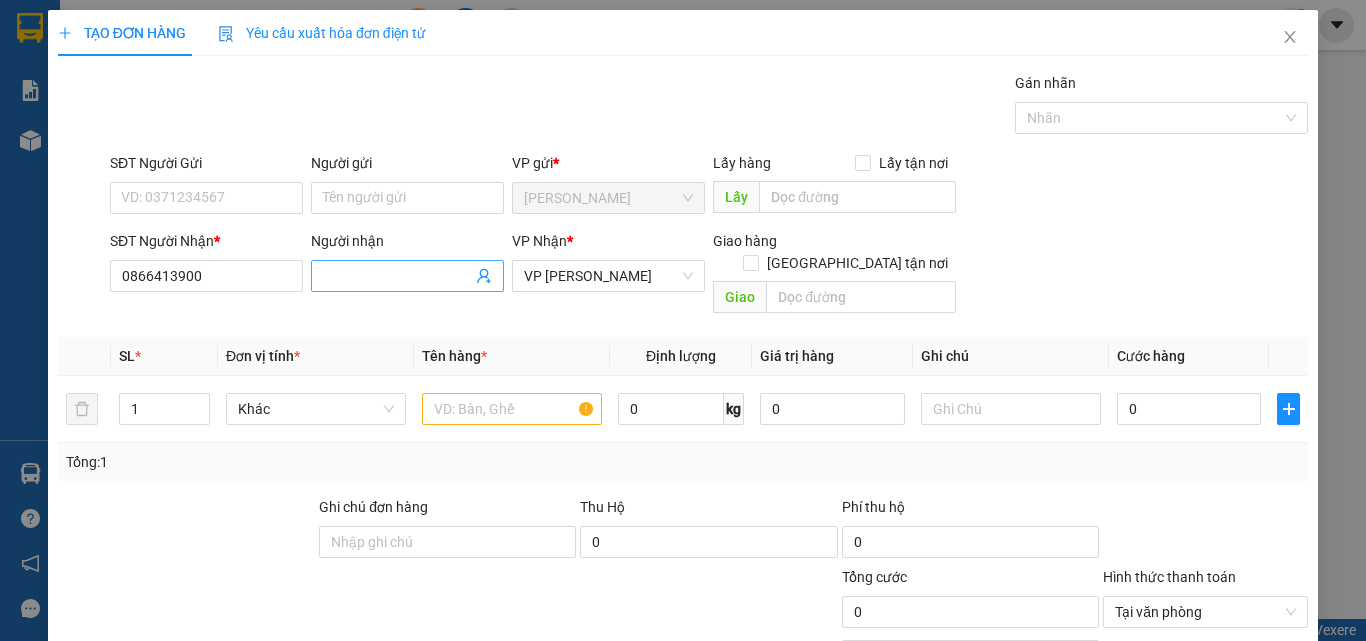 click on "Người nhận" at bounding box center (397, 276) 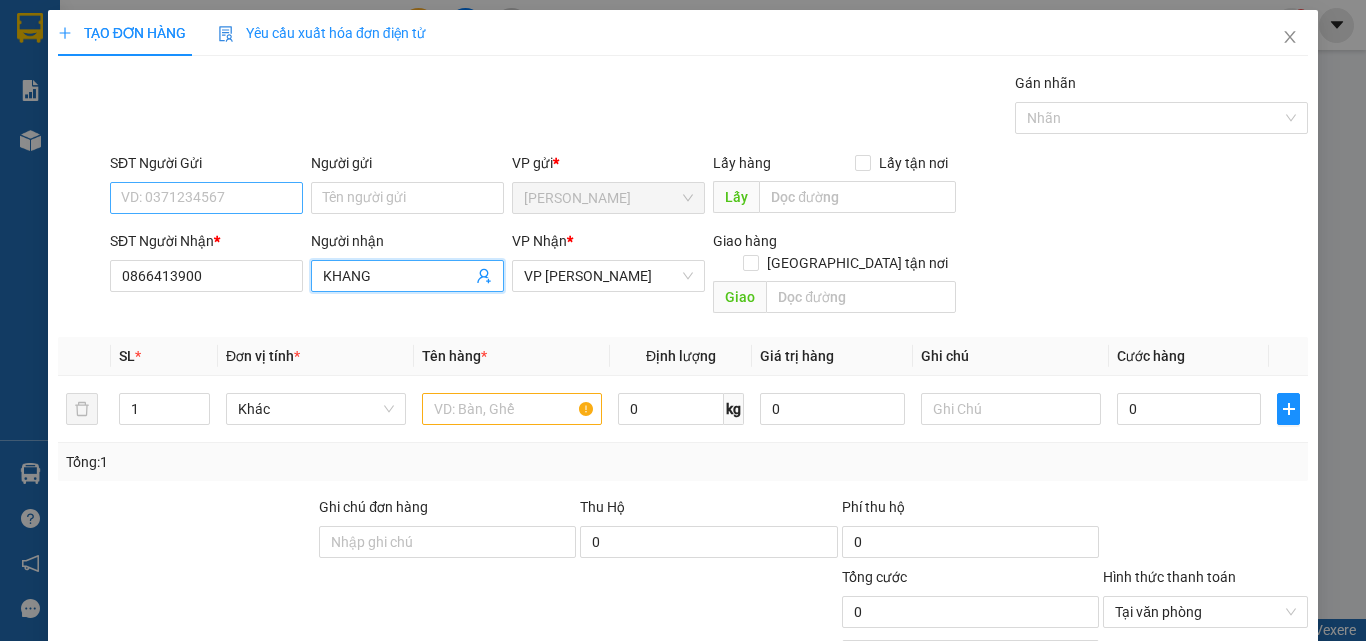 type on "KHANG" 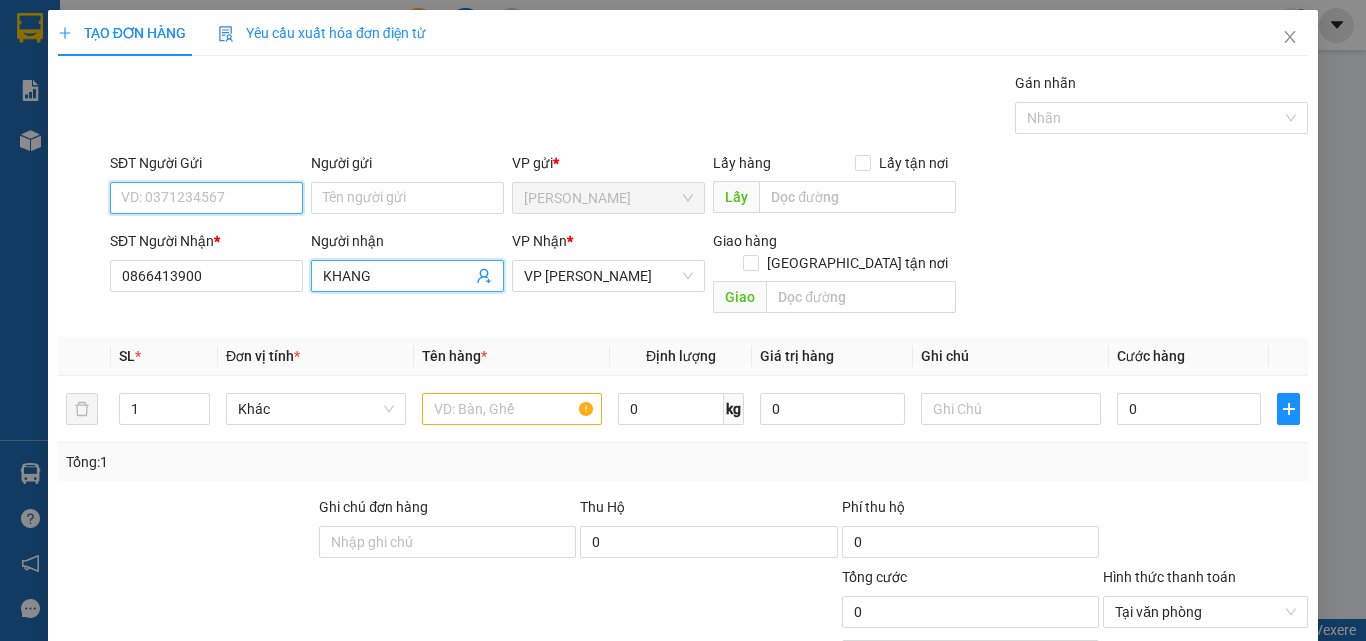 click on "SĐT Người Gửi" at bounding box center [206, 198] 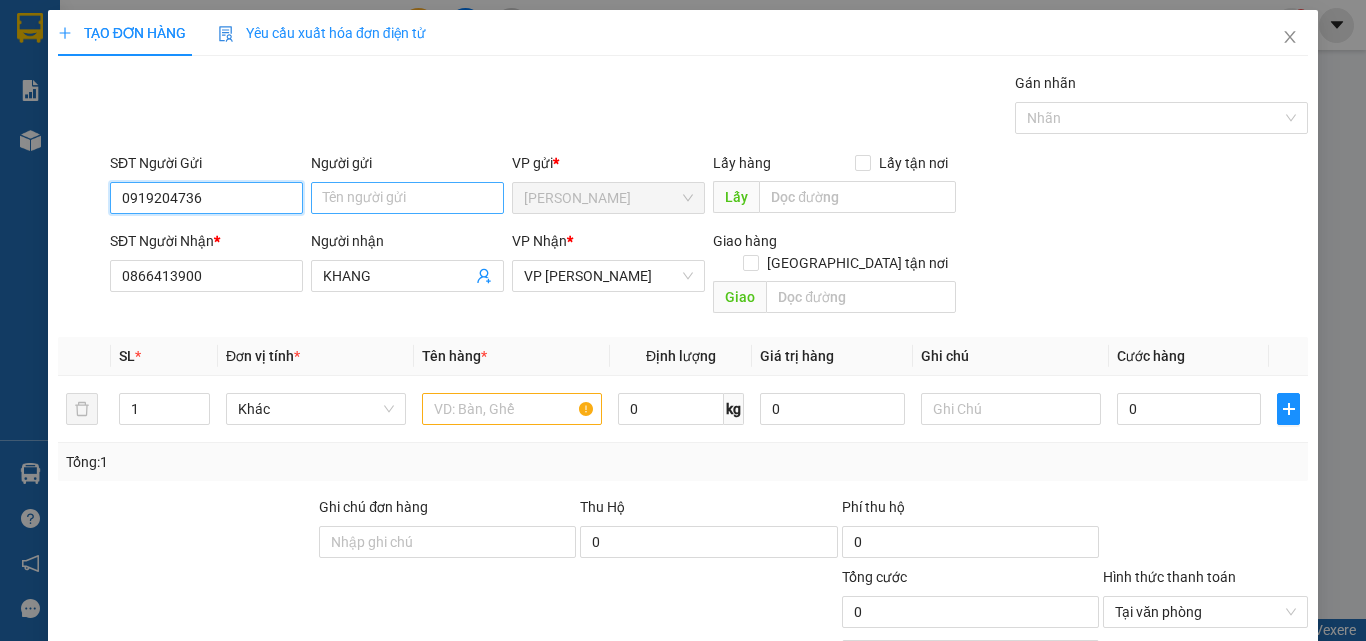 type on "0919204736" 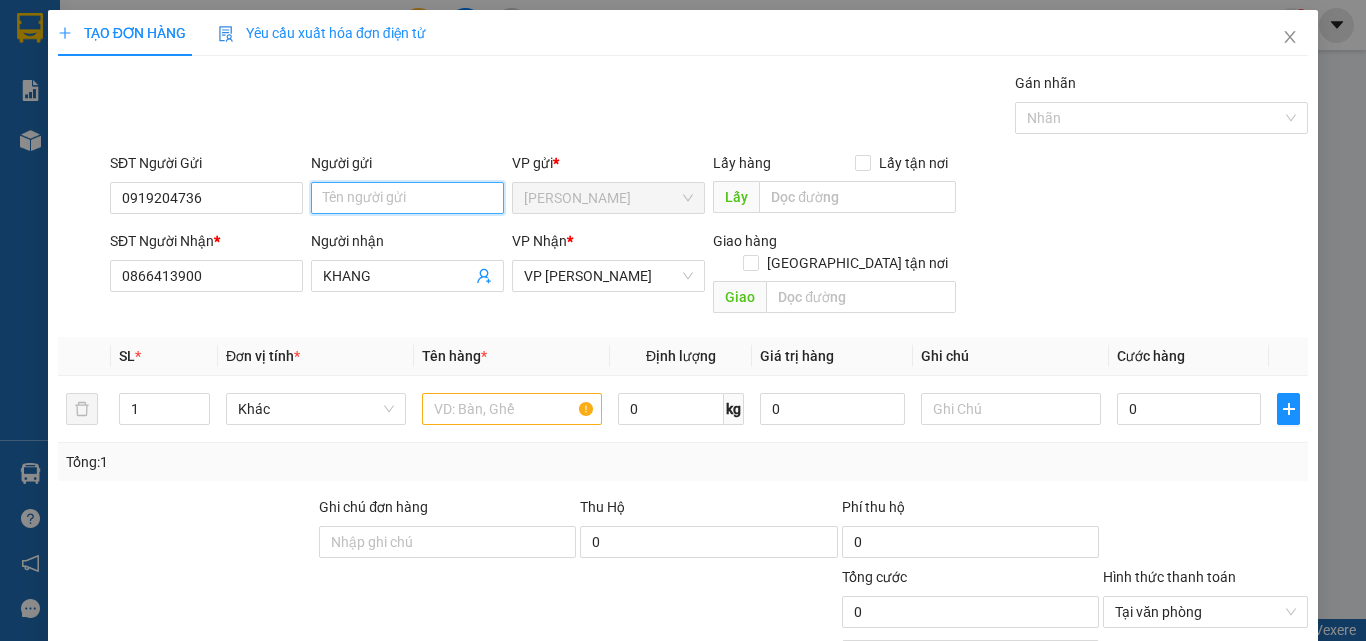 click on "Người gửi" at bounding box center (407, 198) 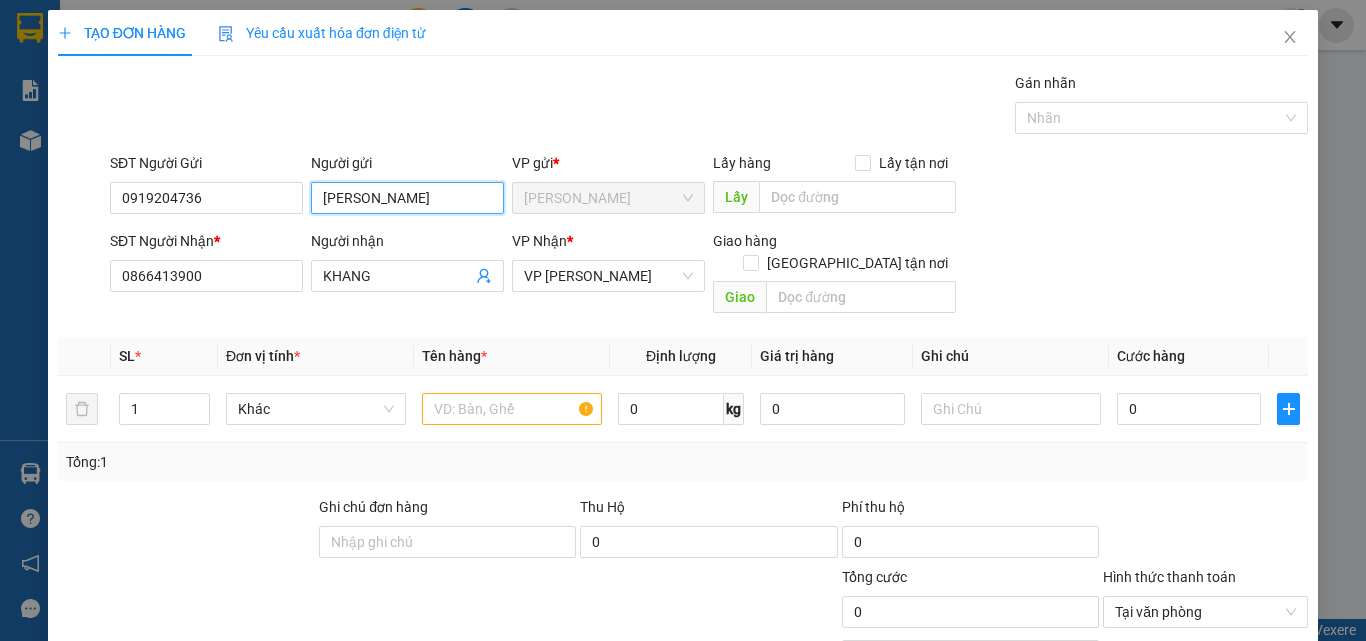 type on "NGUYỄN NGA" 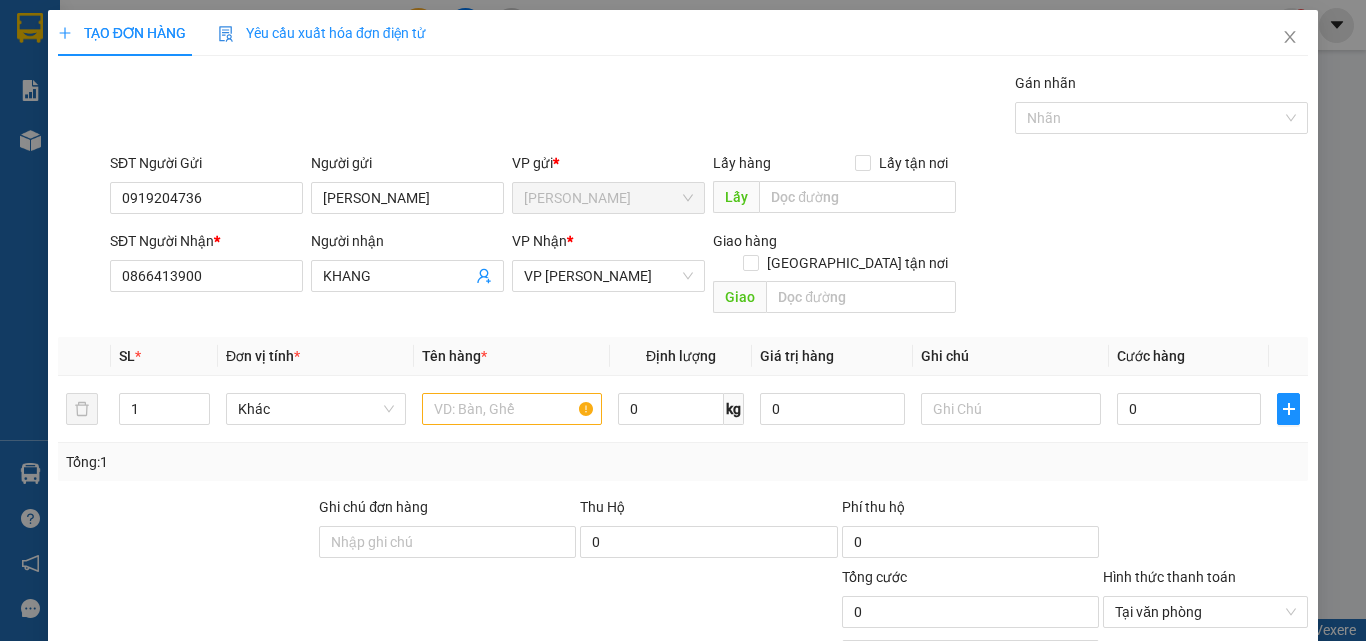 click at bounding box center [186, 531] 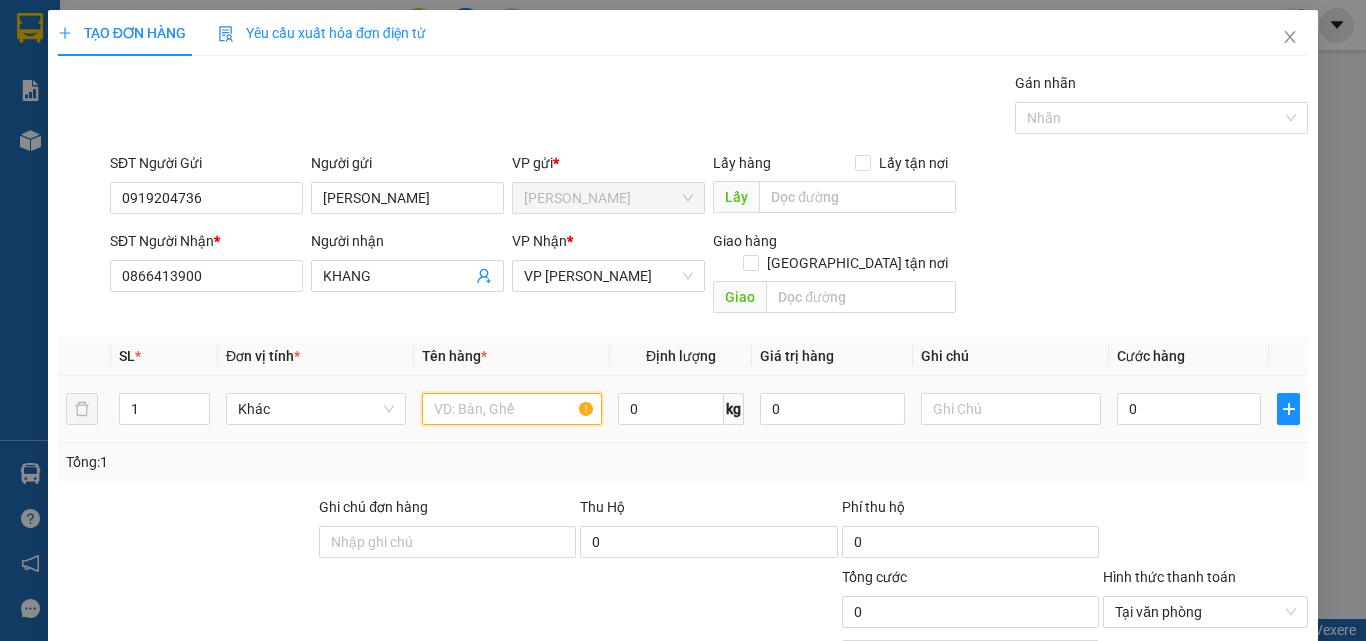 click at bounding box center [512, 409] 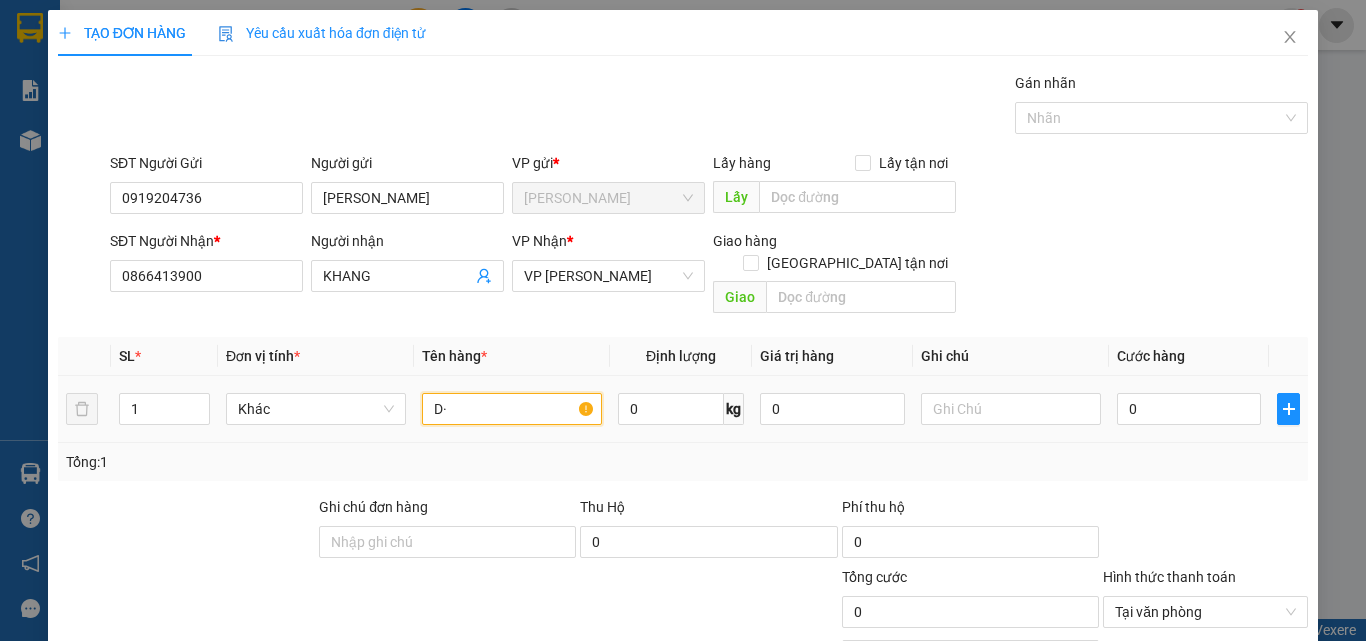 type on "D" 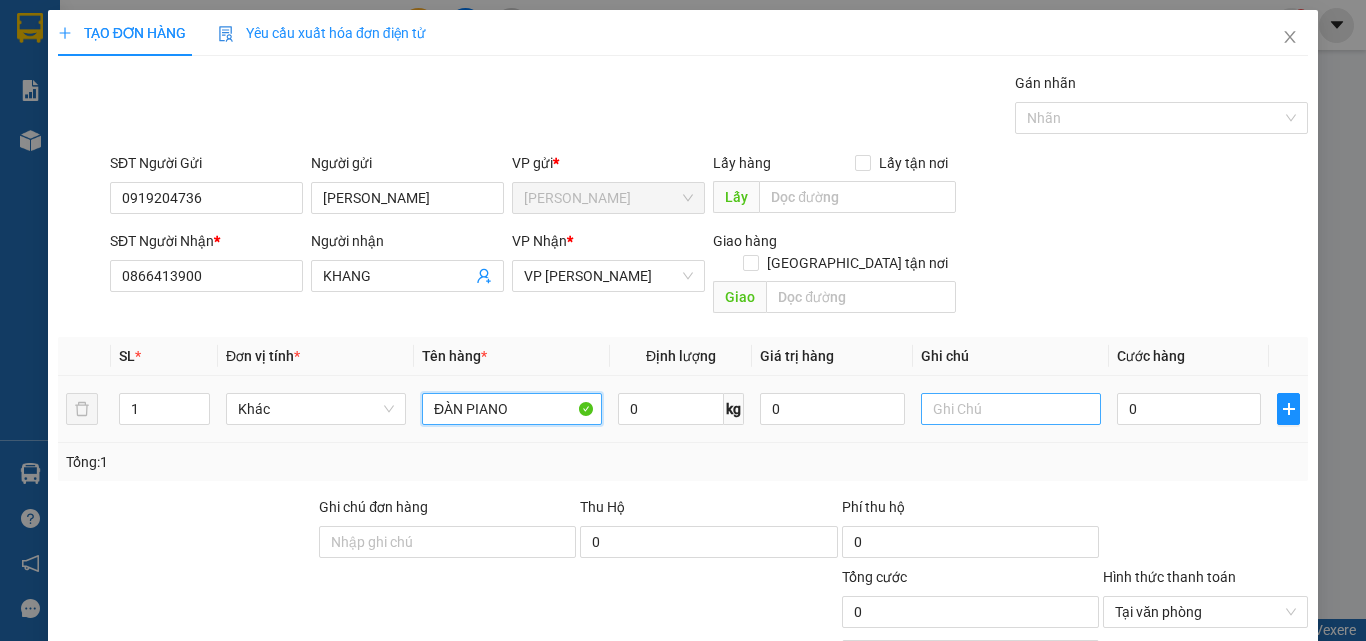 type on "ĐÀN PIANO" 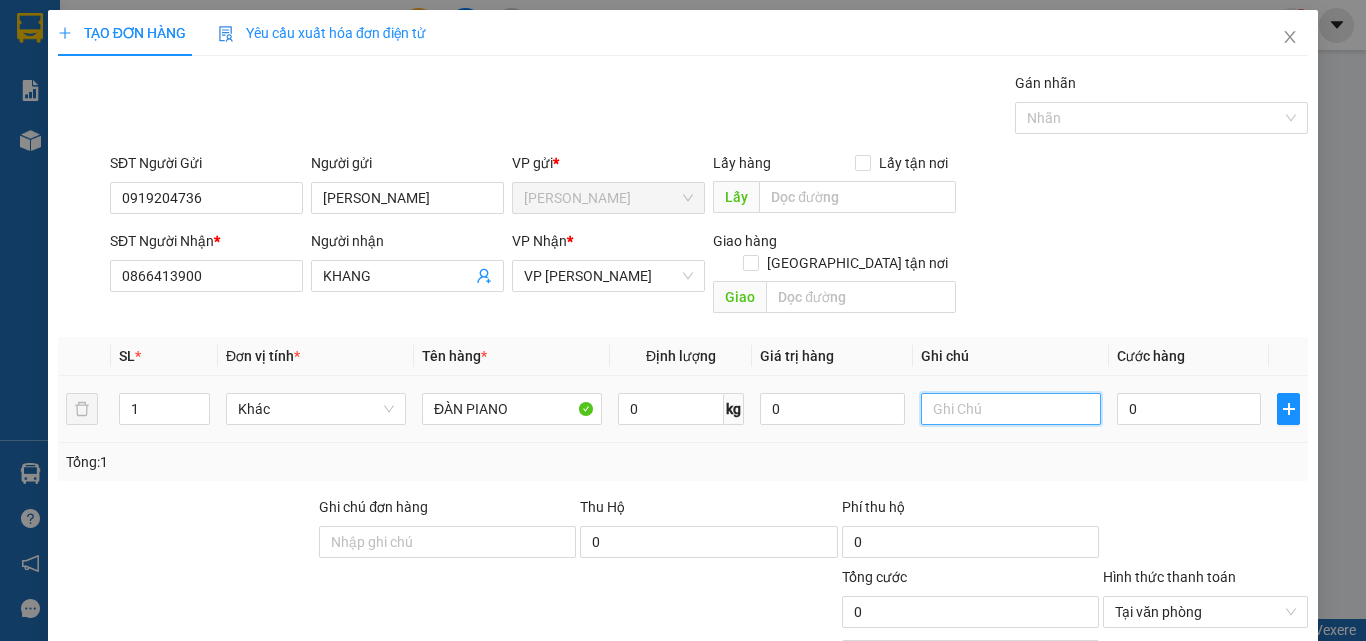 click at bounding box center [1011, 409] 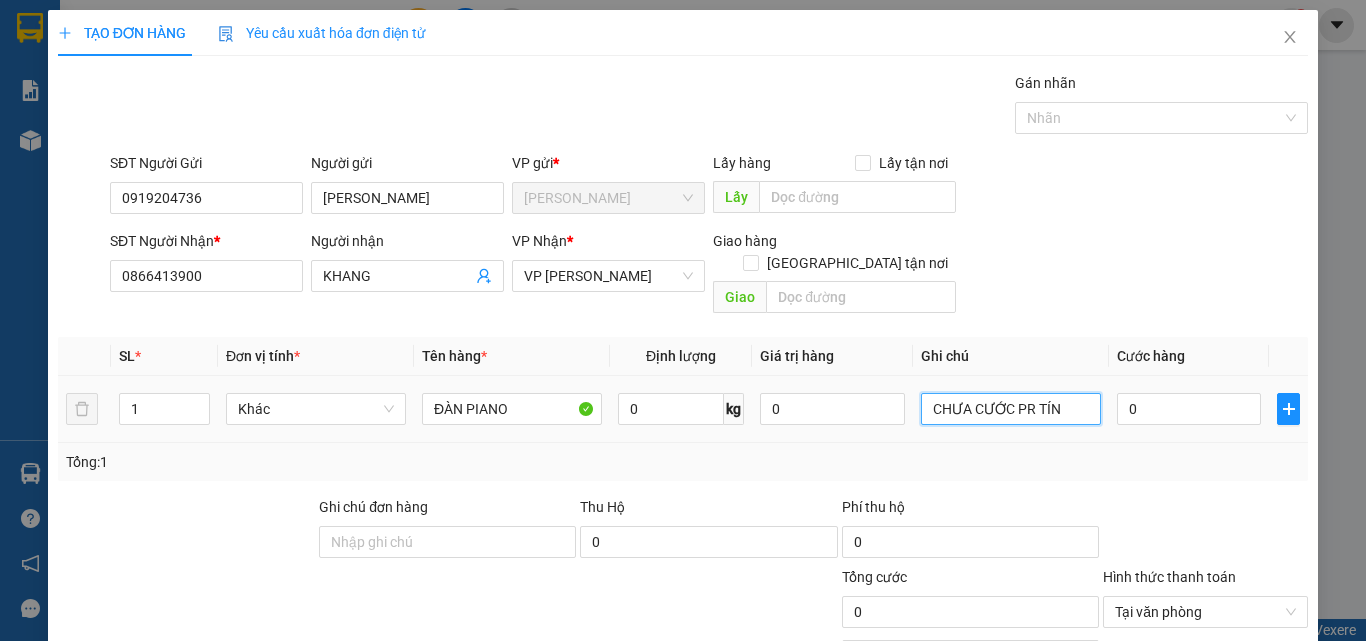 type on "CHƯA CƯỚC PR TÍNH" 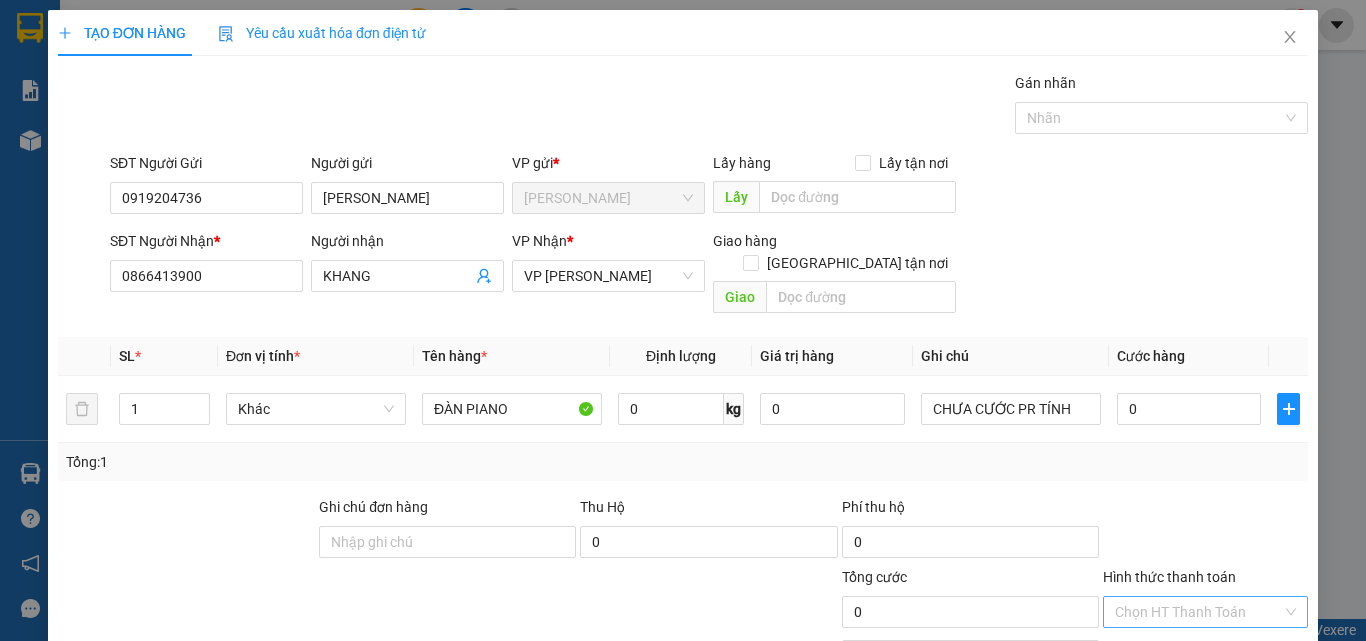 click on "Lưu và In" at bounding box center [1263, 769] 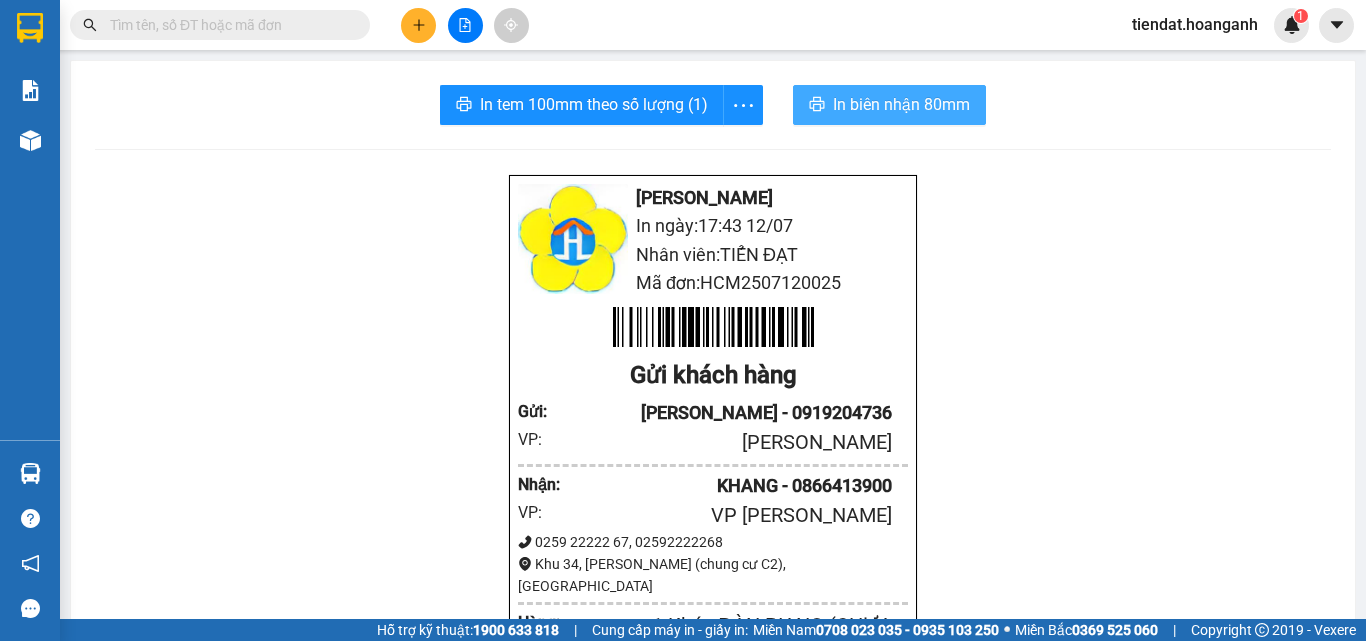 click on "In biên nhận 80mm" at bounding box center (901, 104) 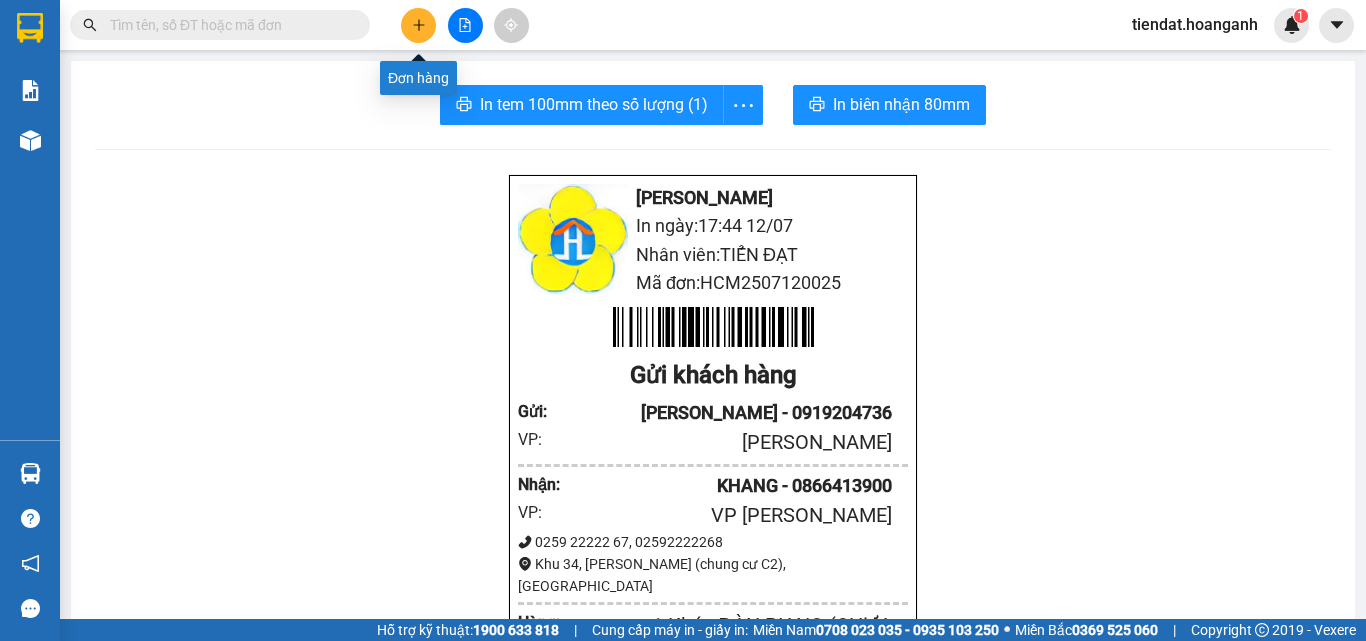click at bounding box center (418, 25) 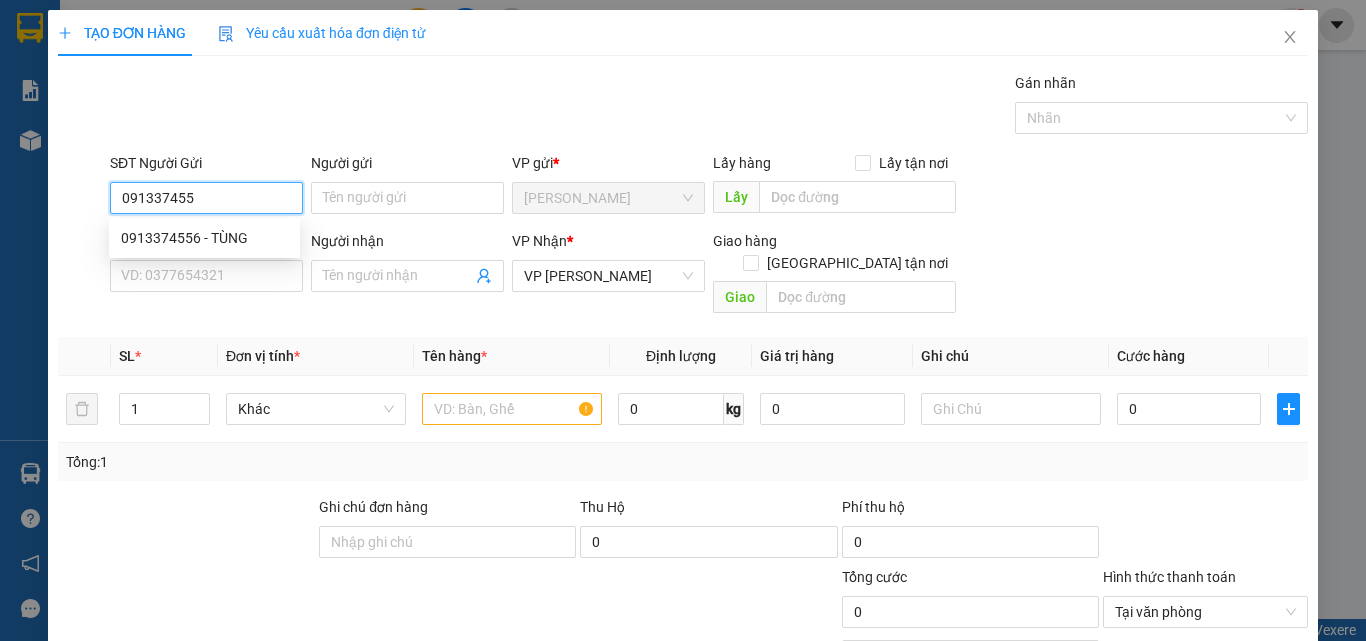 type on "0913374556" 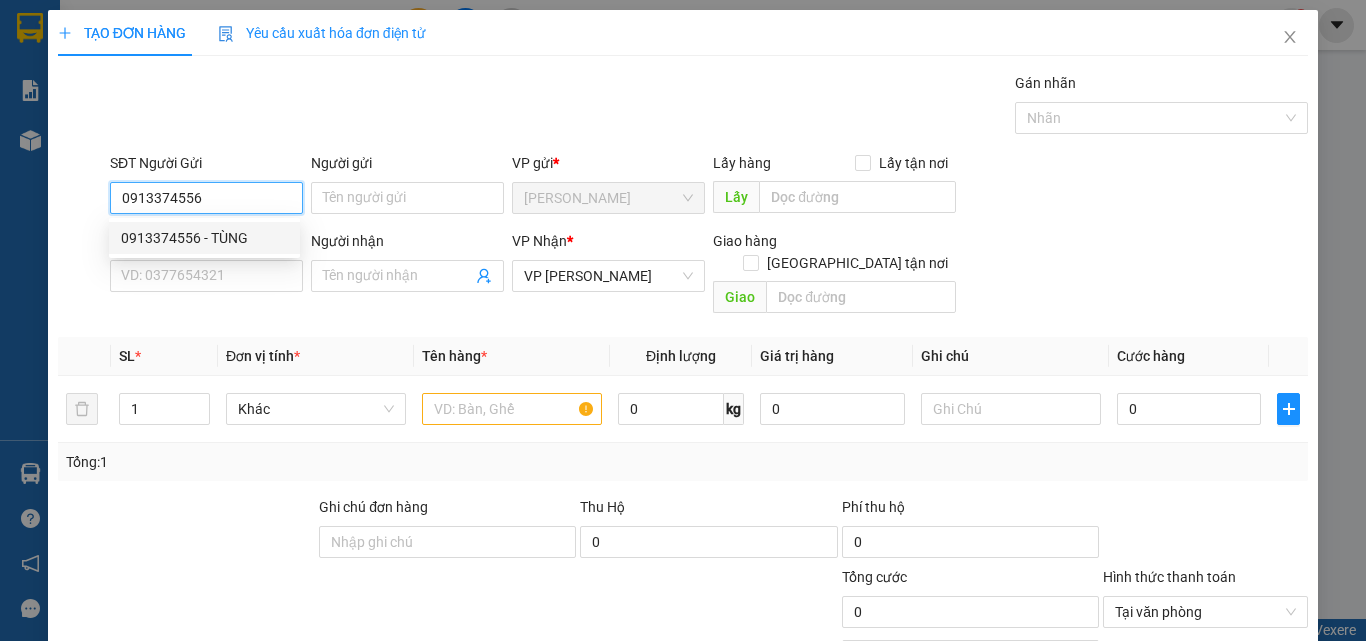 click on "0913374556 - TÙNG" at bounding box center [204, 238] 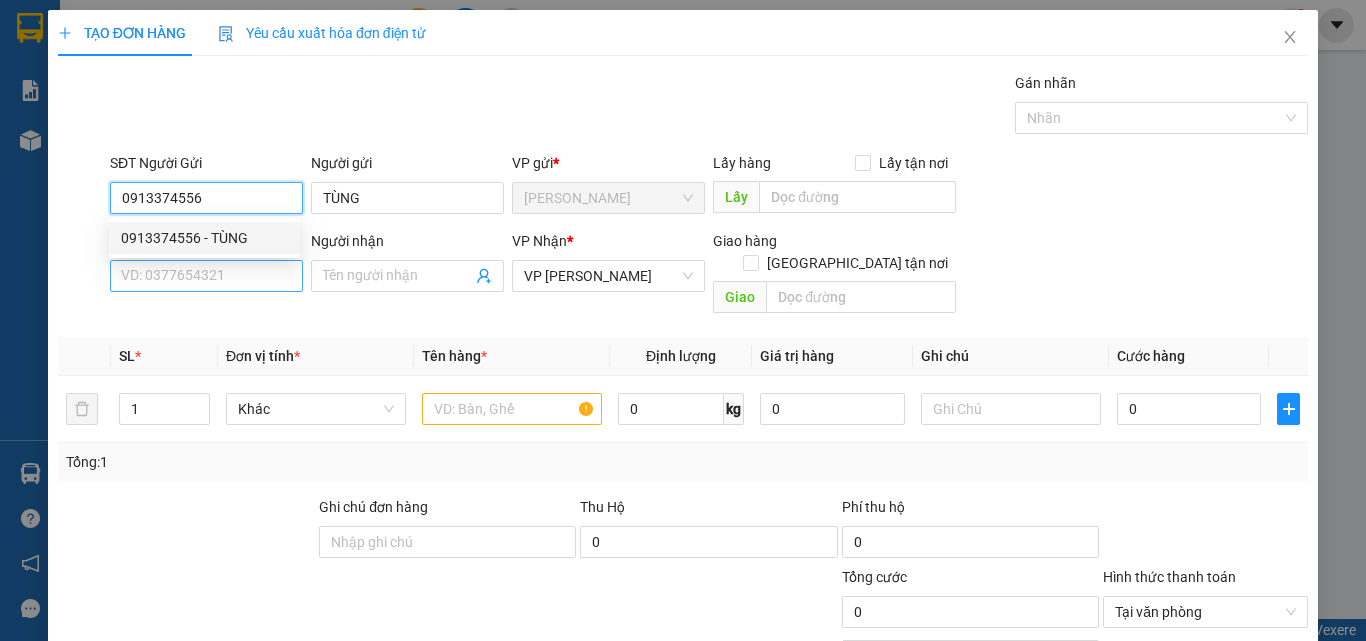 type on "0913374556" 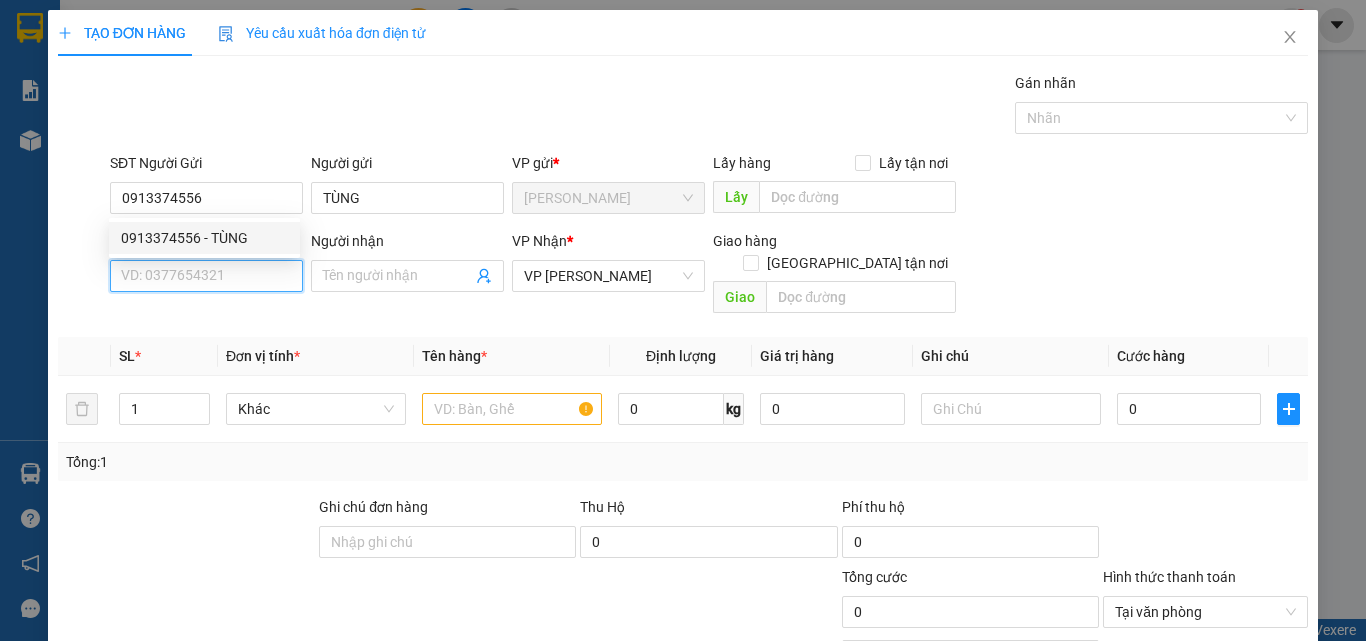 type on "20.000" 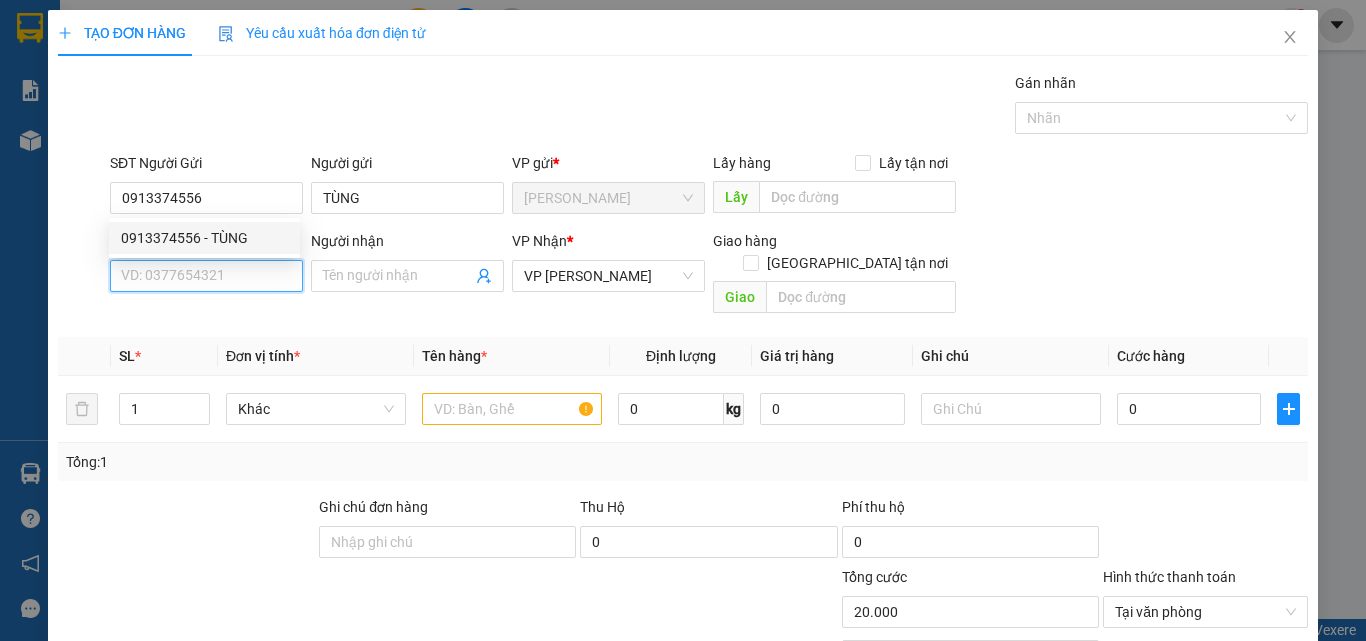 click on "SĐT Người Nhận  *" at bounding box center [206, 276] 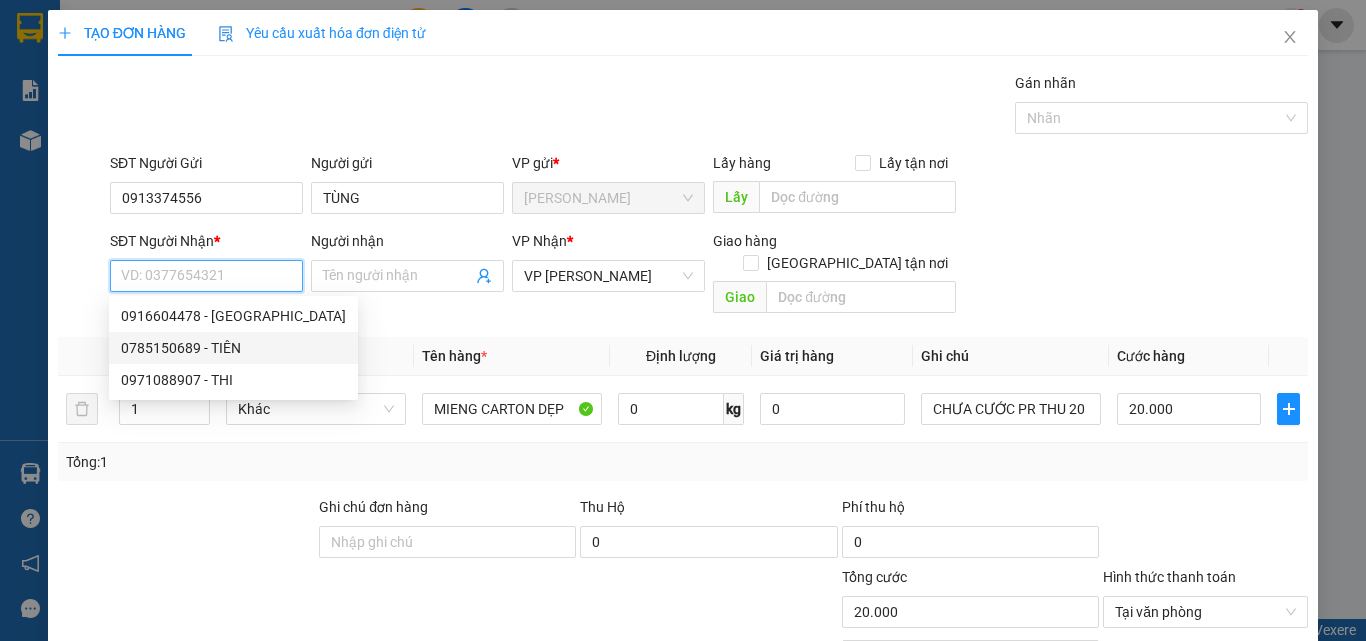 click on "0785150689 - TIÊN" at bounding box center [233, 348] 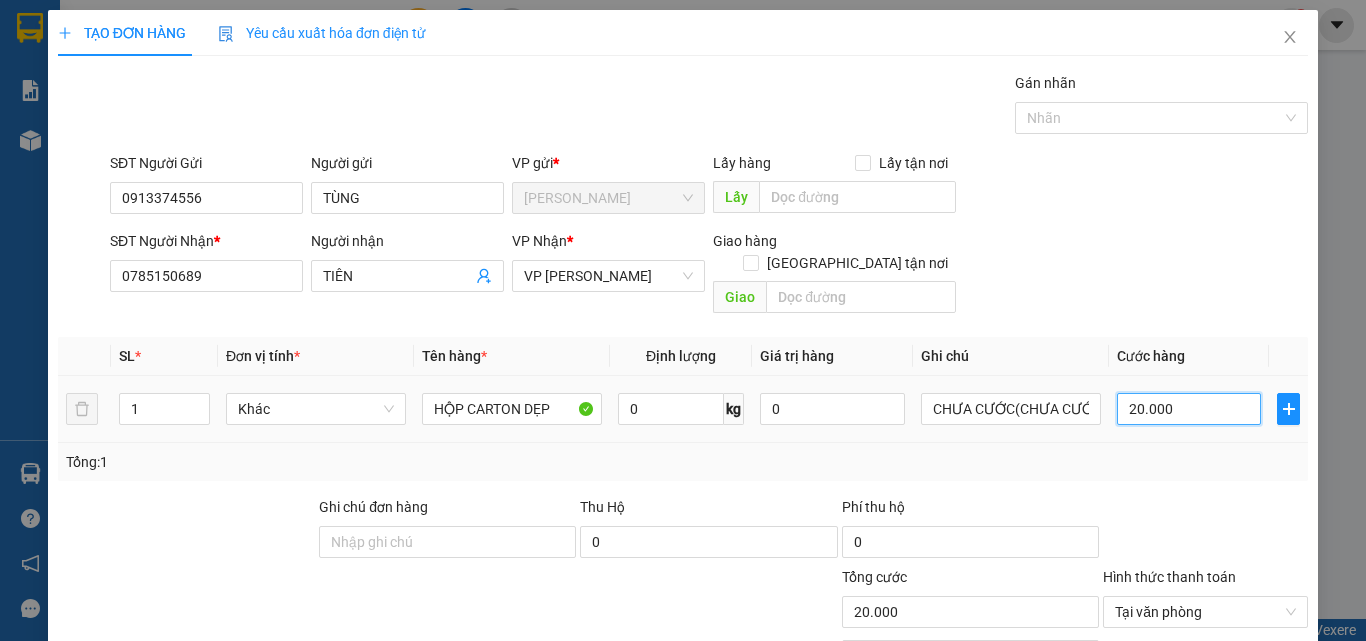 click on "20.000" at bounding box center (1189, 409) 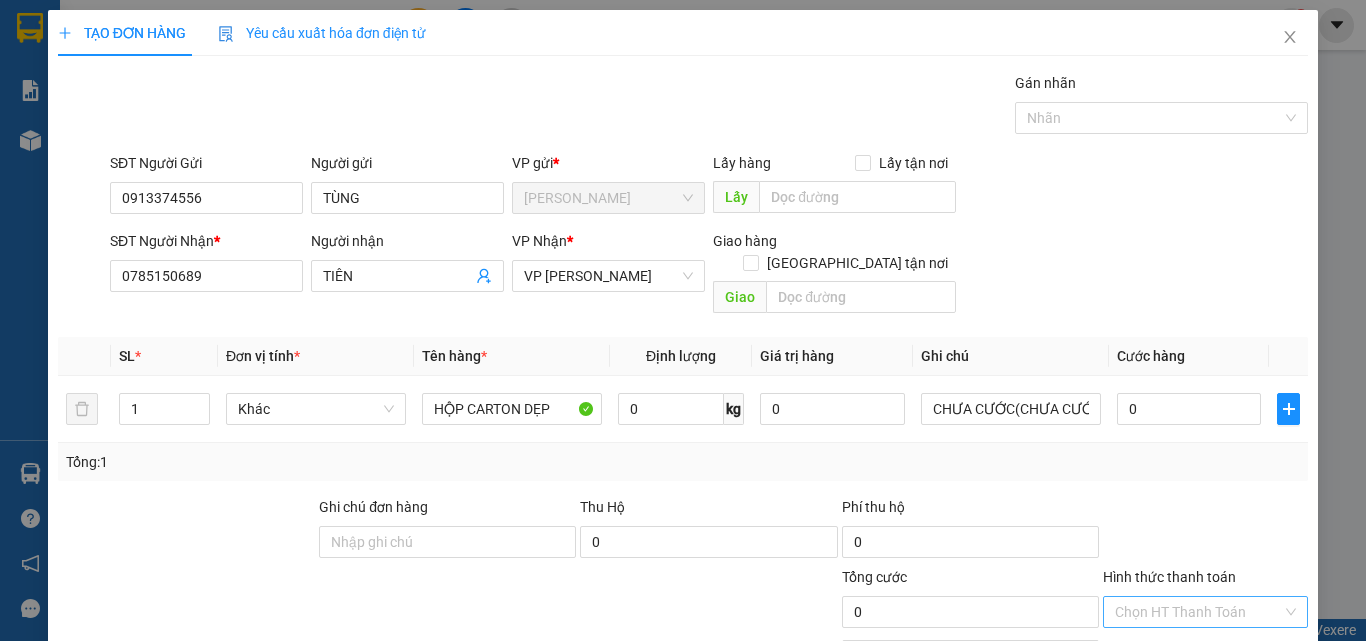 click on "Lưu và In" at bounding box center (1231, 769) 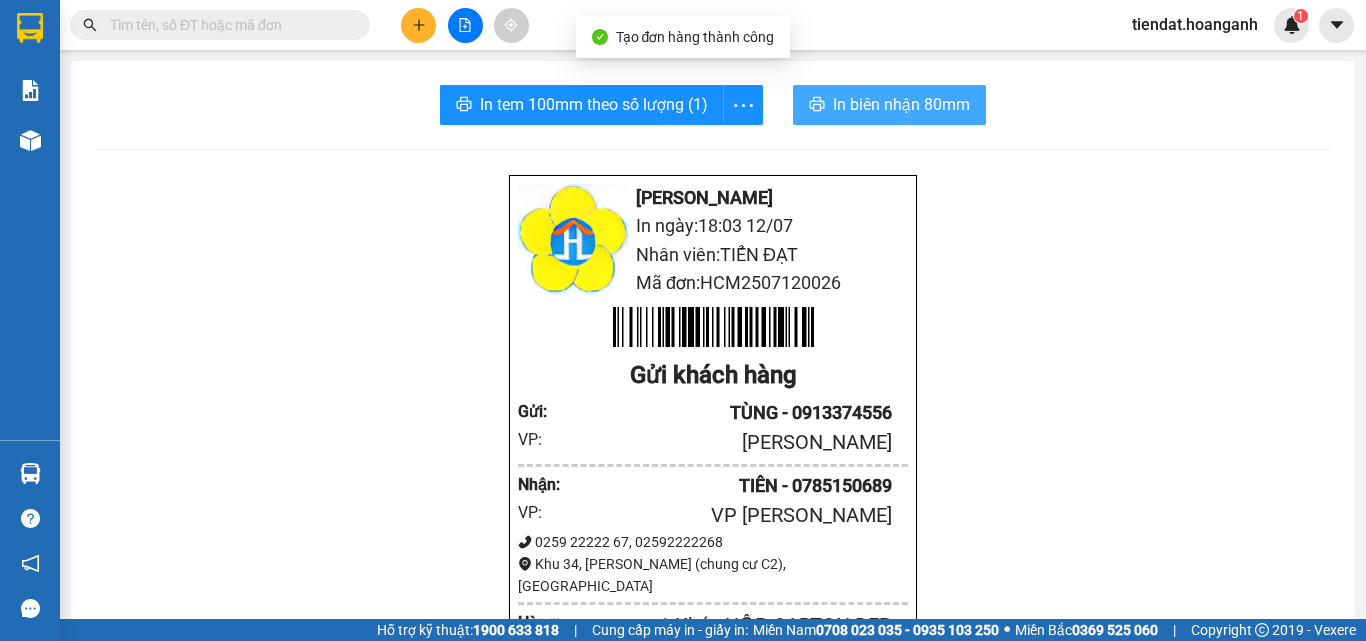 click on "In biên nhận 80mm" at bounding box center (901, 104) 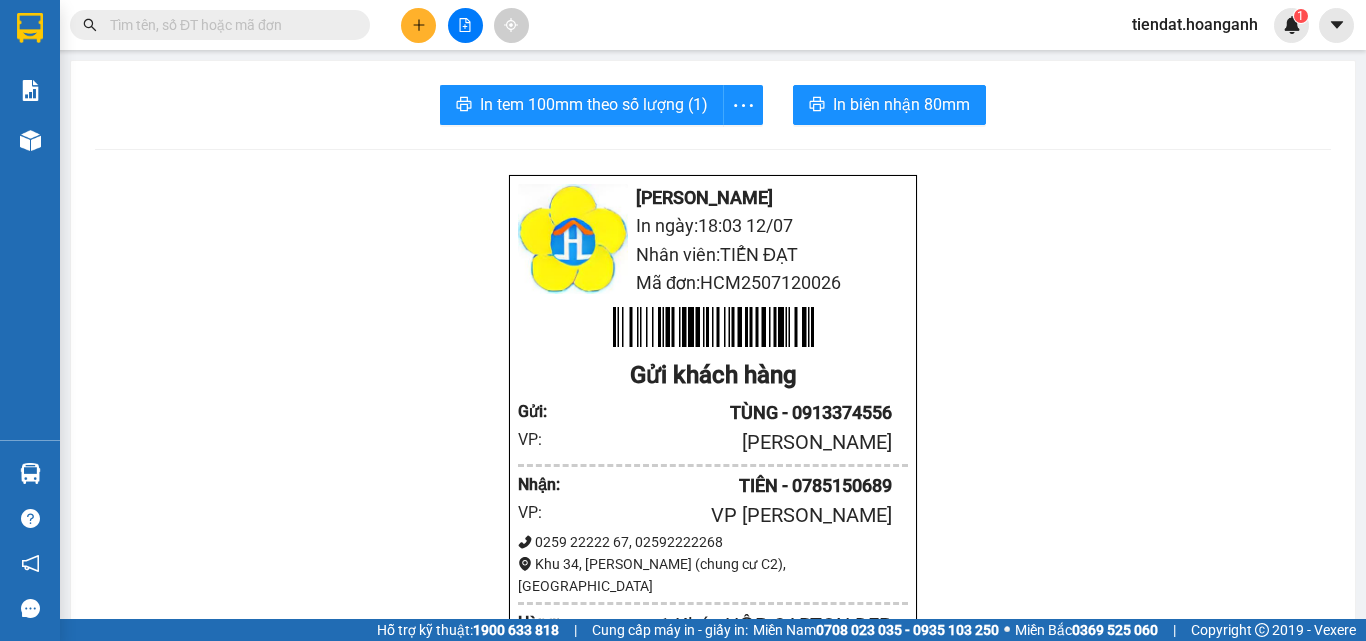 click at bounding box center (465, 25) 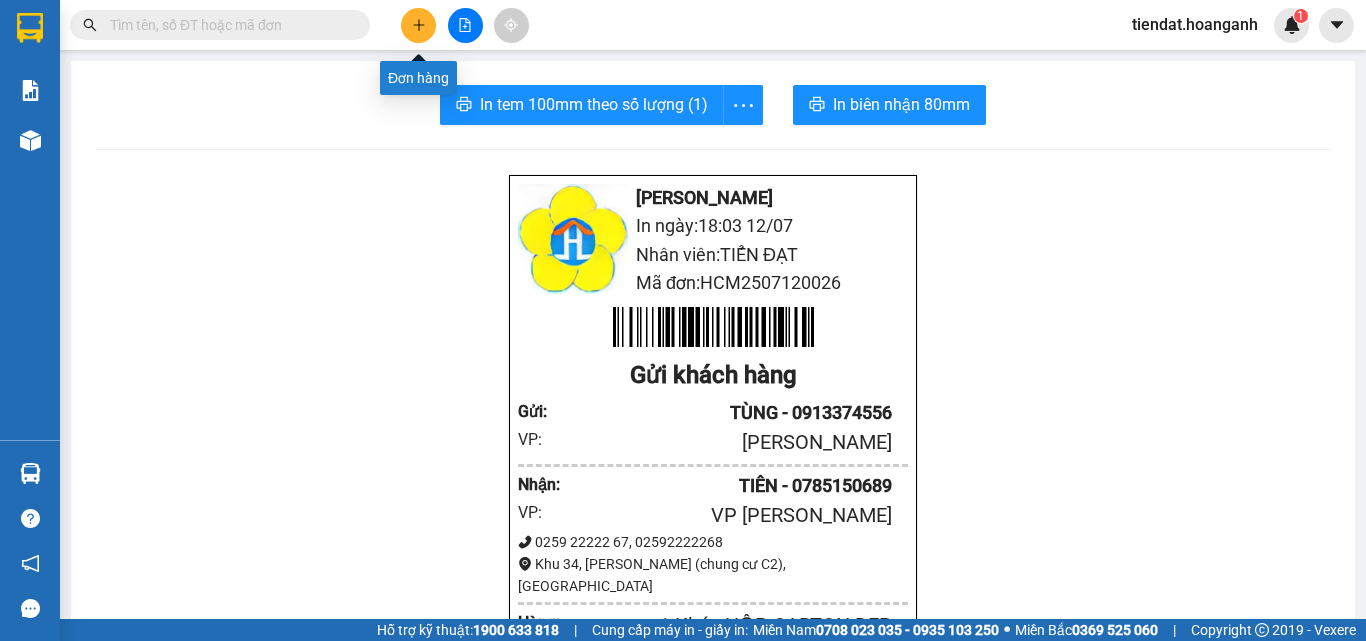 click 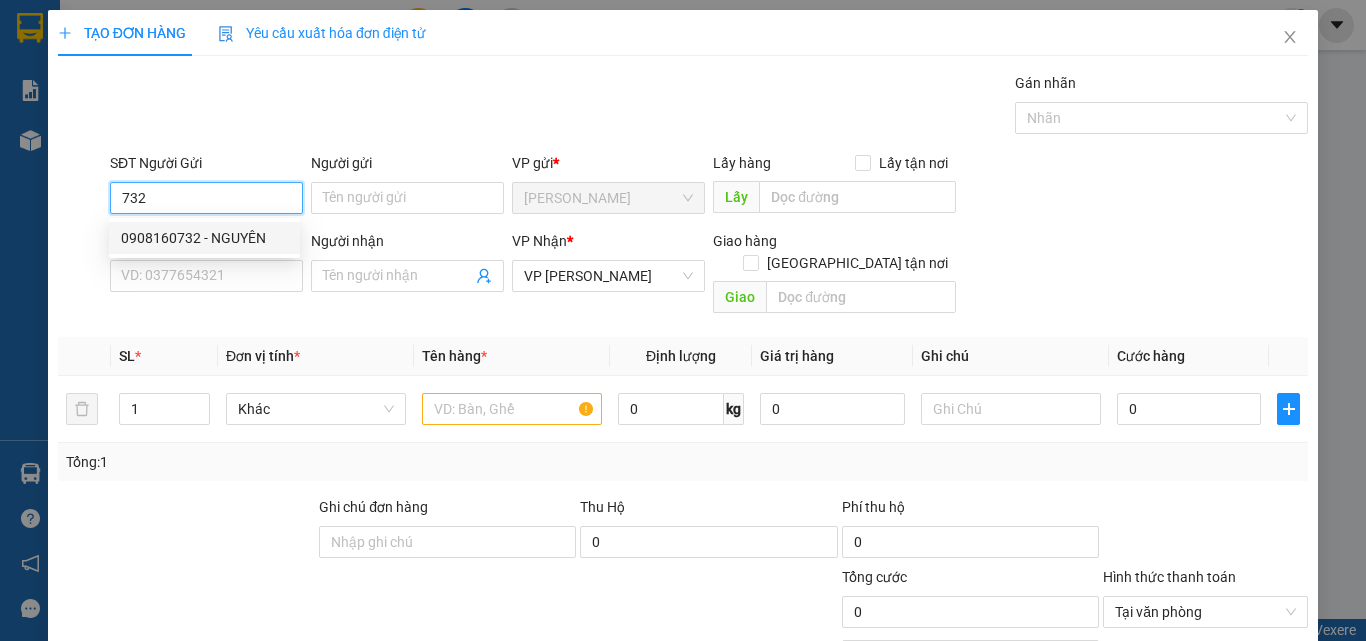 click on "0908160732 - NGUYÊN" at bounding box center (204, 238) 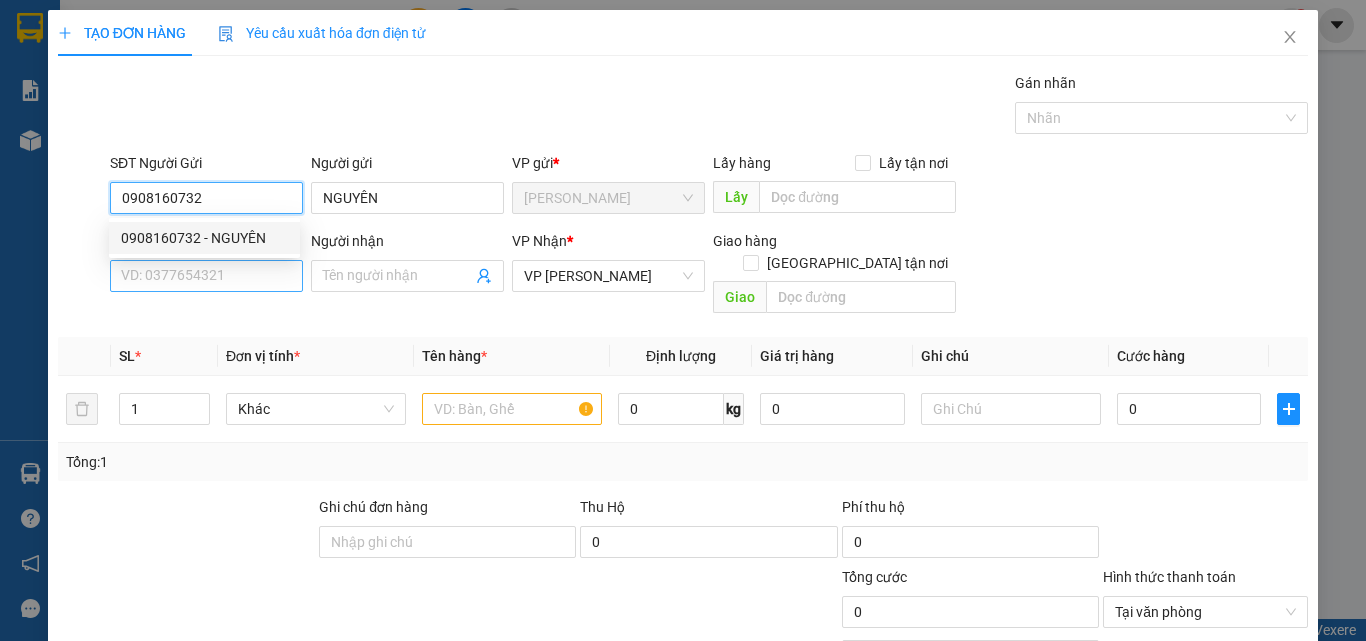 type on "100.000" 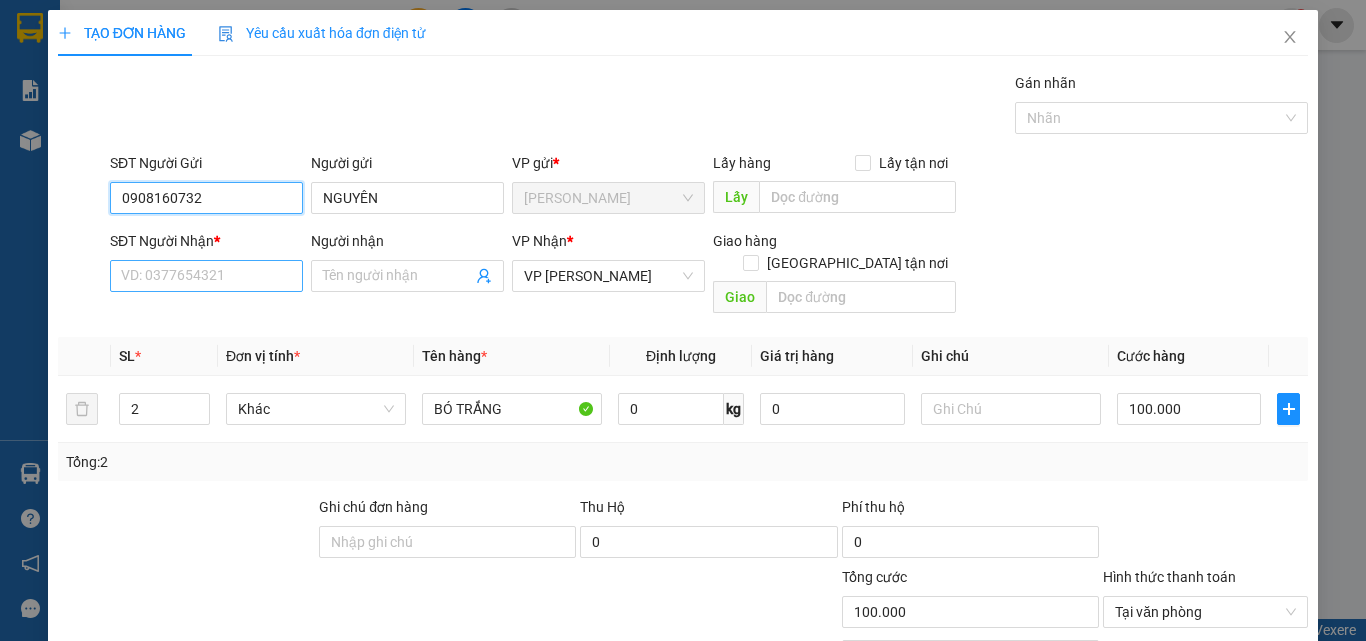 type on "0908160732" 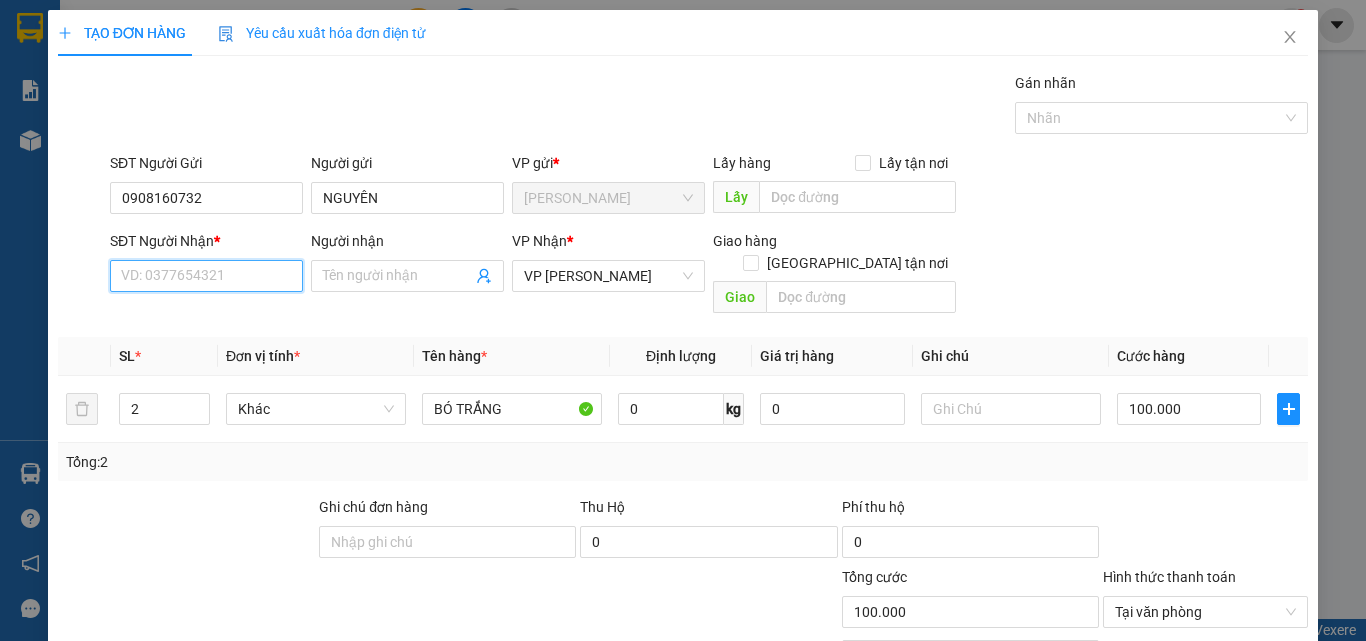 click on "SĐT Người Nhận  *" at bounding box center [206, 276] 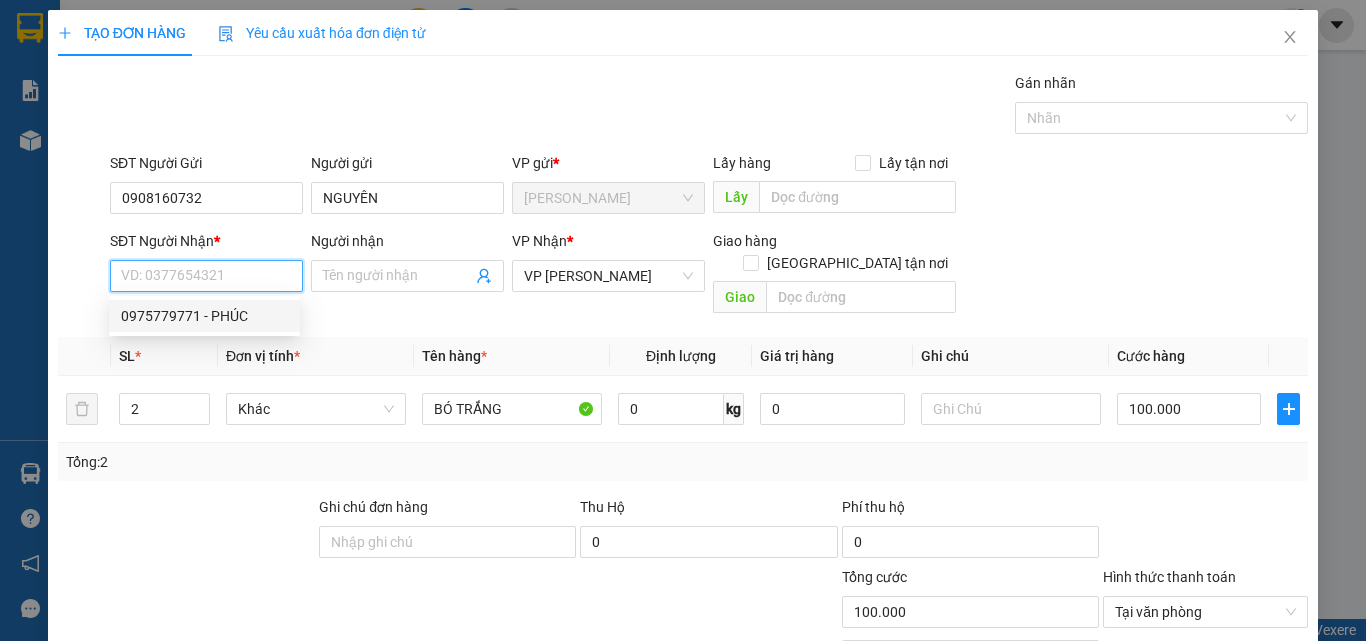 click on "0975779771 - PHÚC" at bounding box center [204, 316] 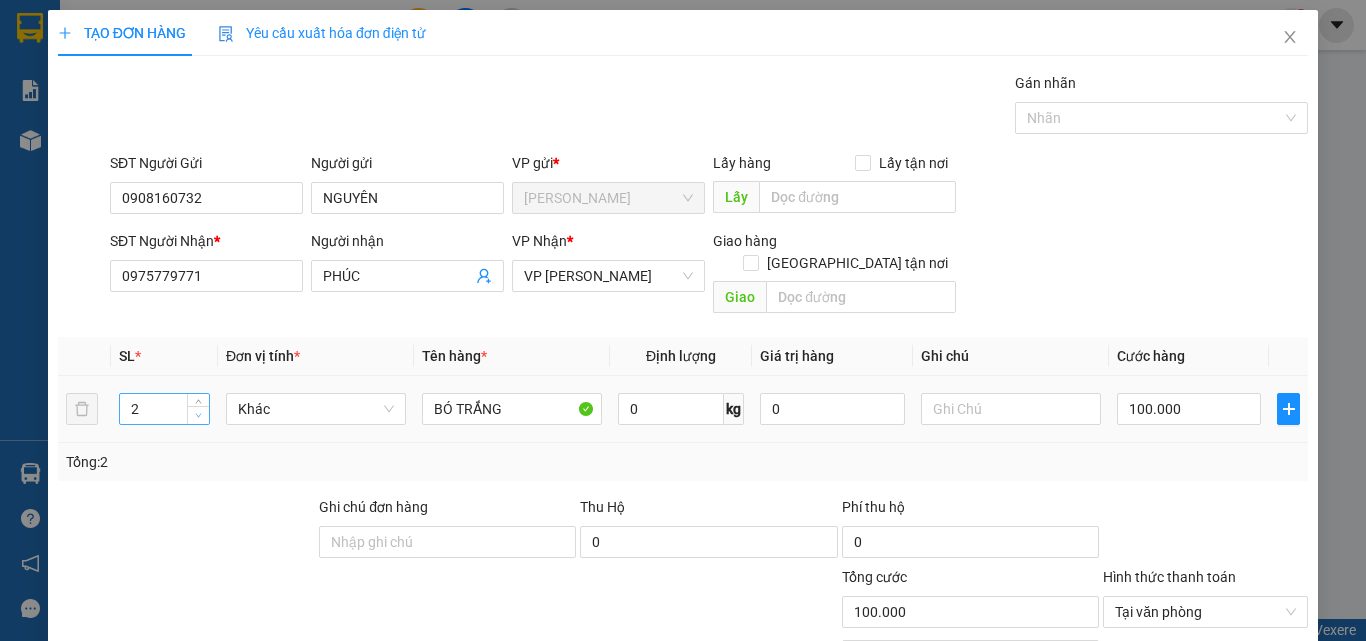 type on "1" 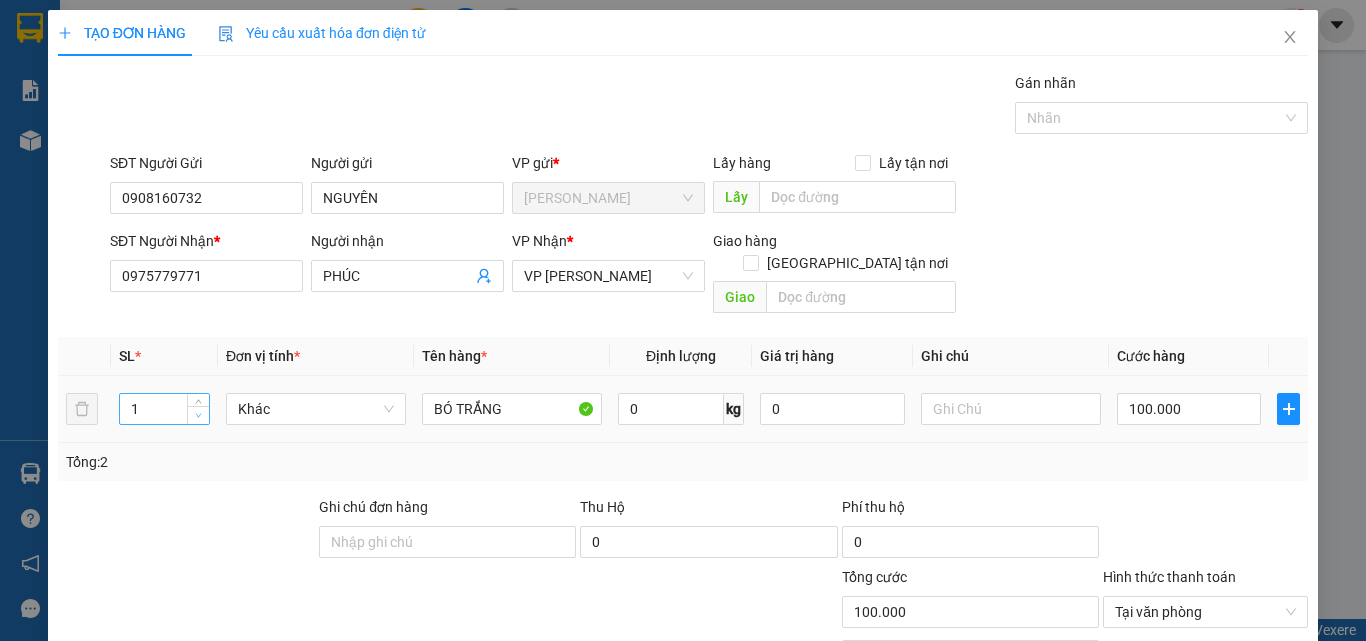 click at bounding box center (199, 416) 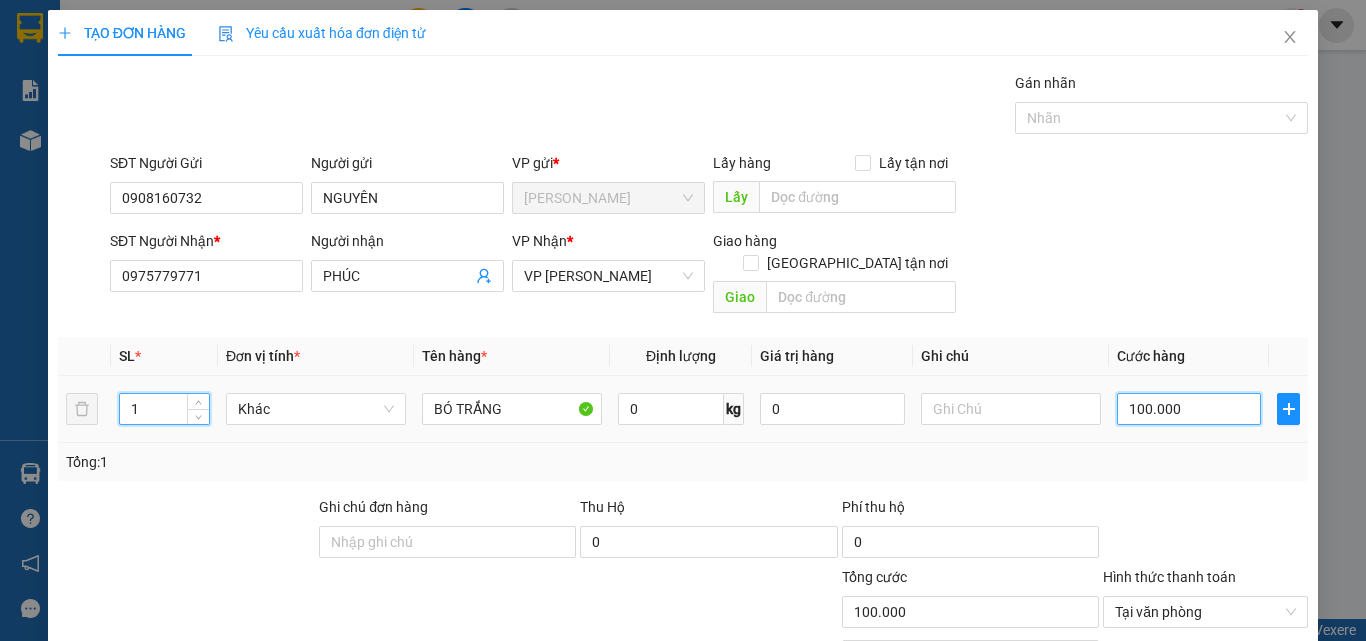 click on "100.000" at bounding box center (1189, 409) 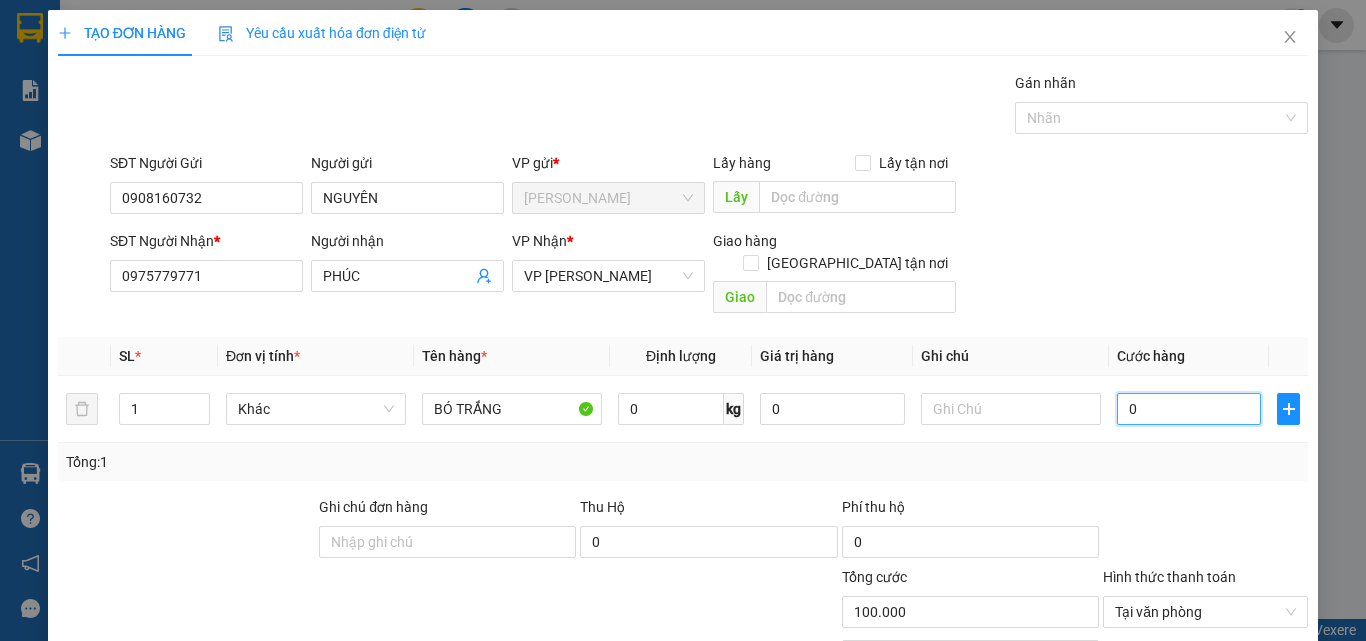 type on "0" 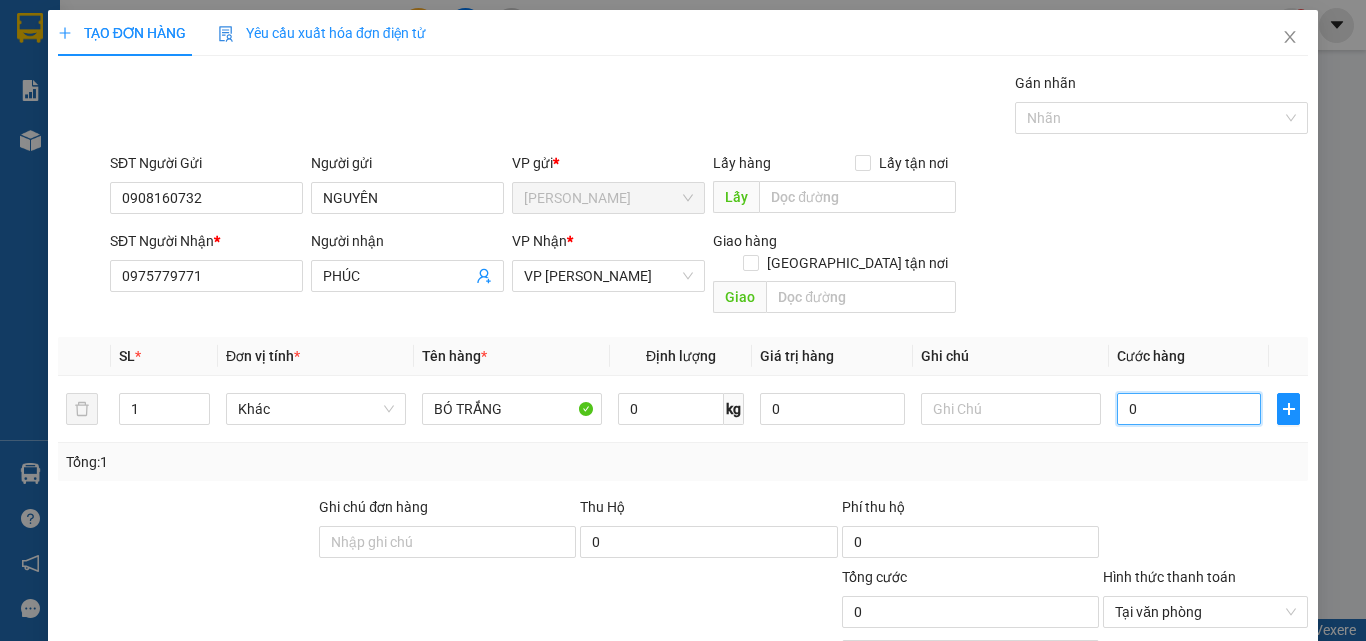 type on "5" 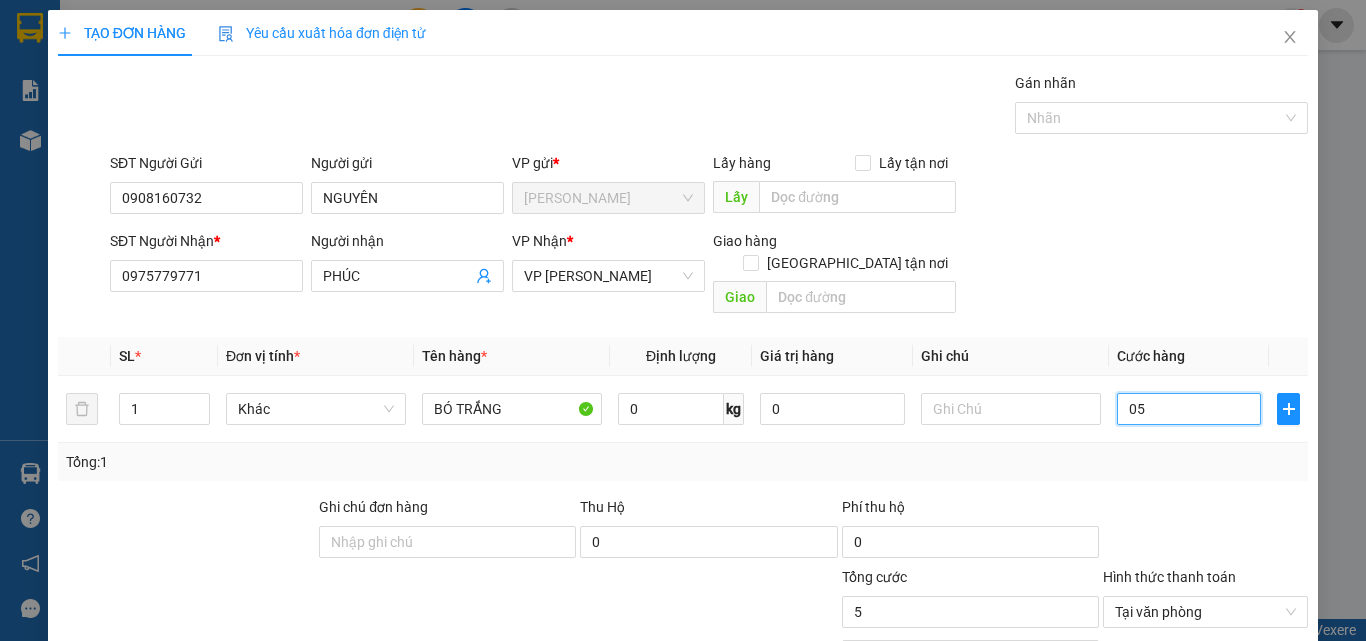 type on "050" 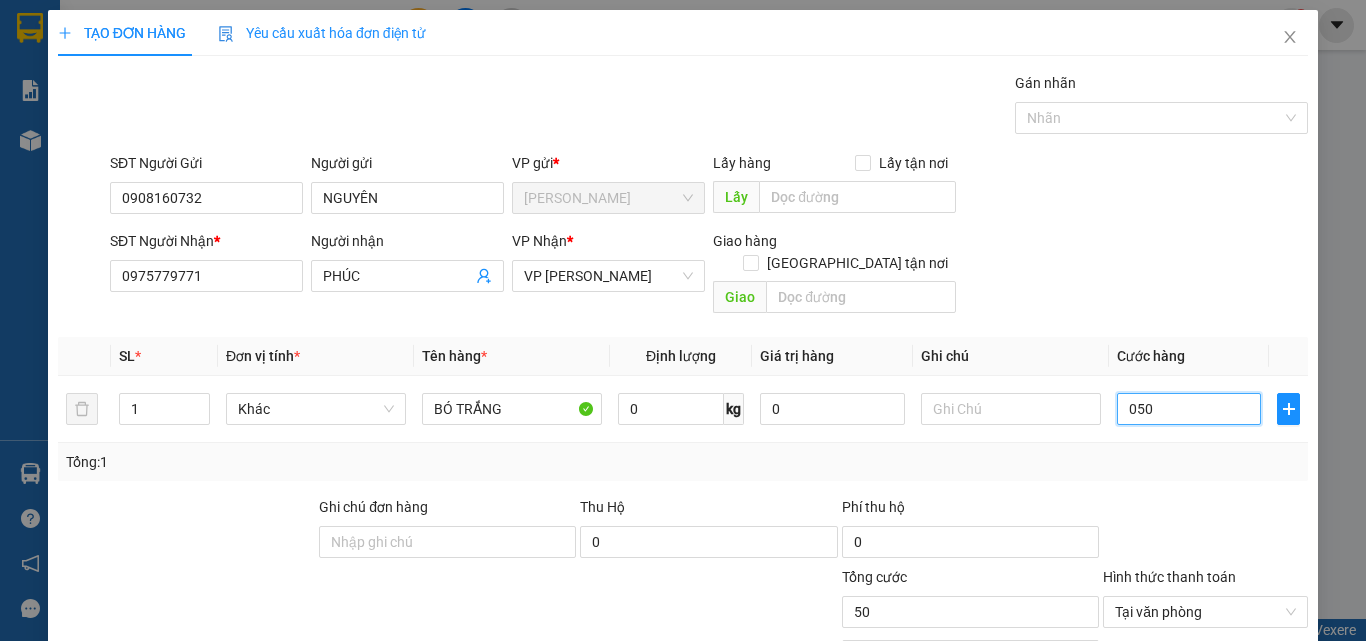 type on "500" 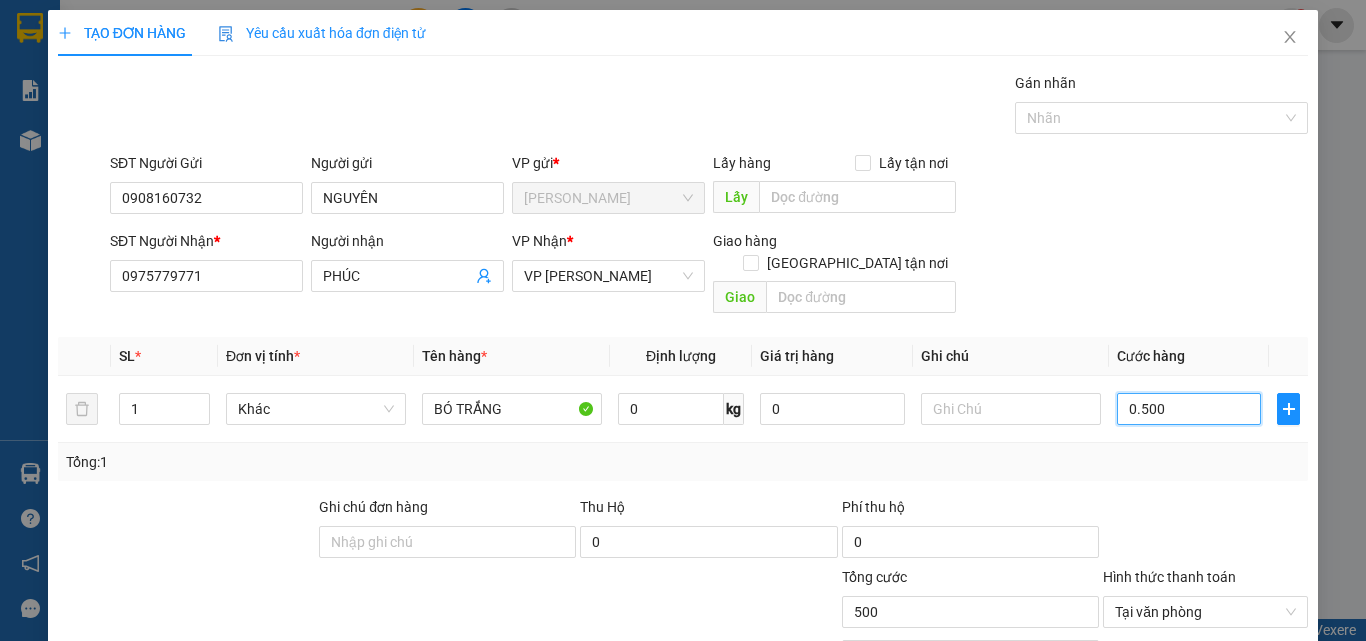 type on "05.000" 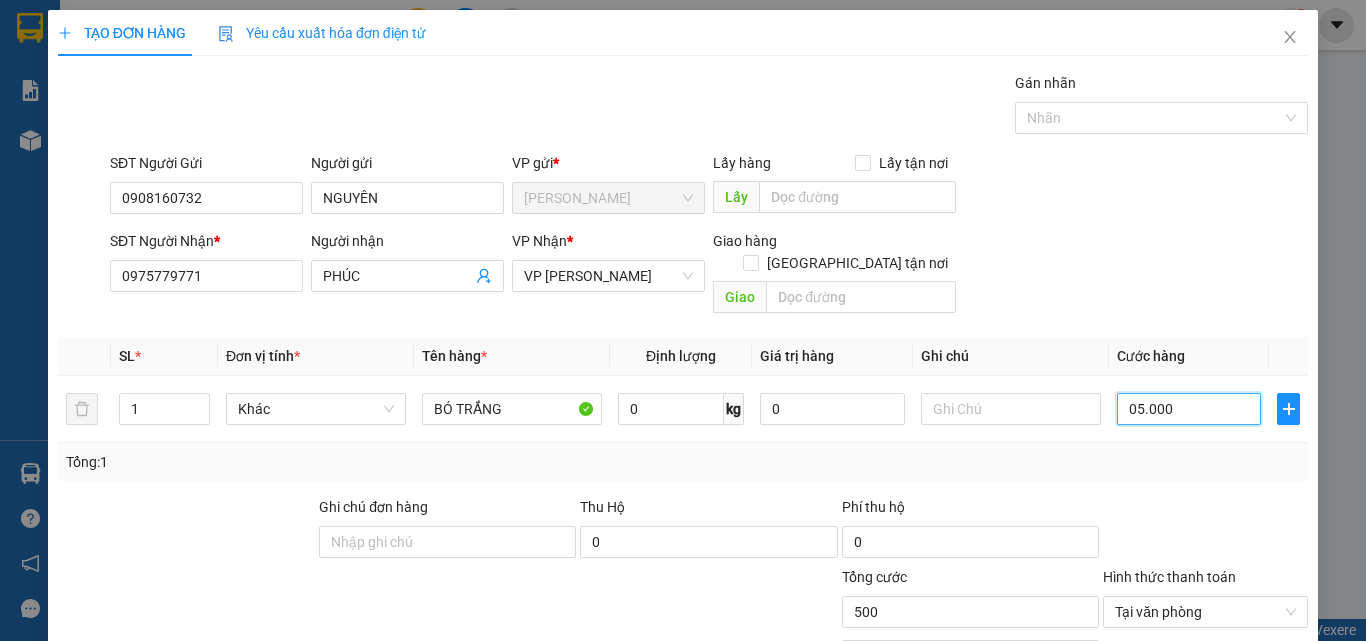 type on "5.000" 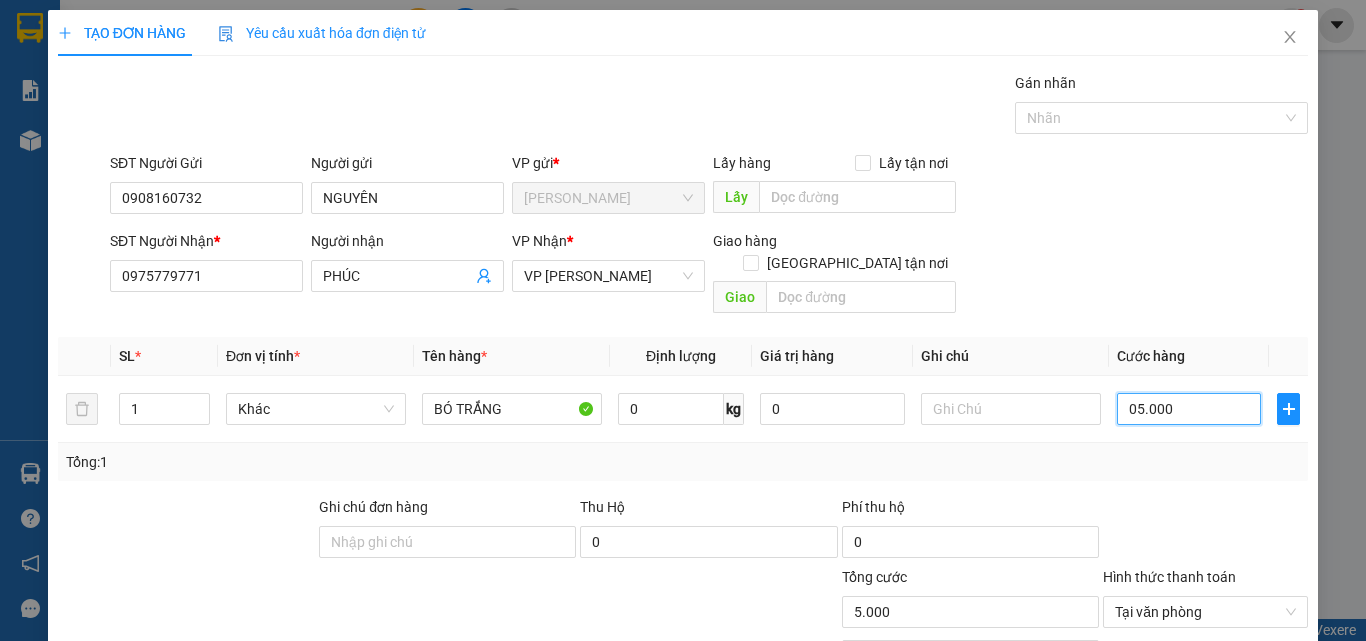 type on "050.000" 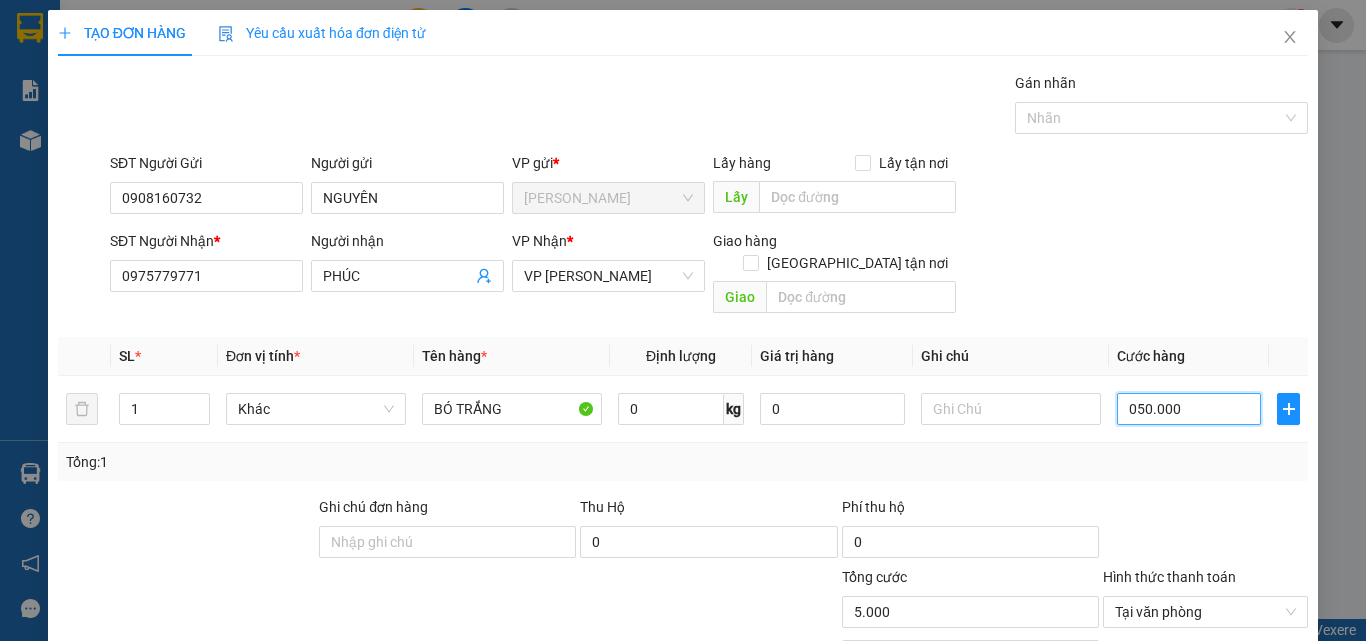 type on "50.000" 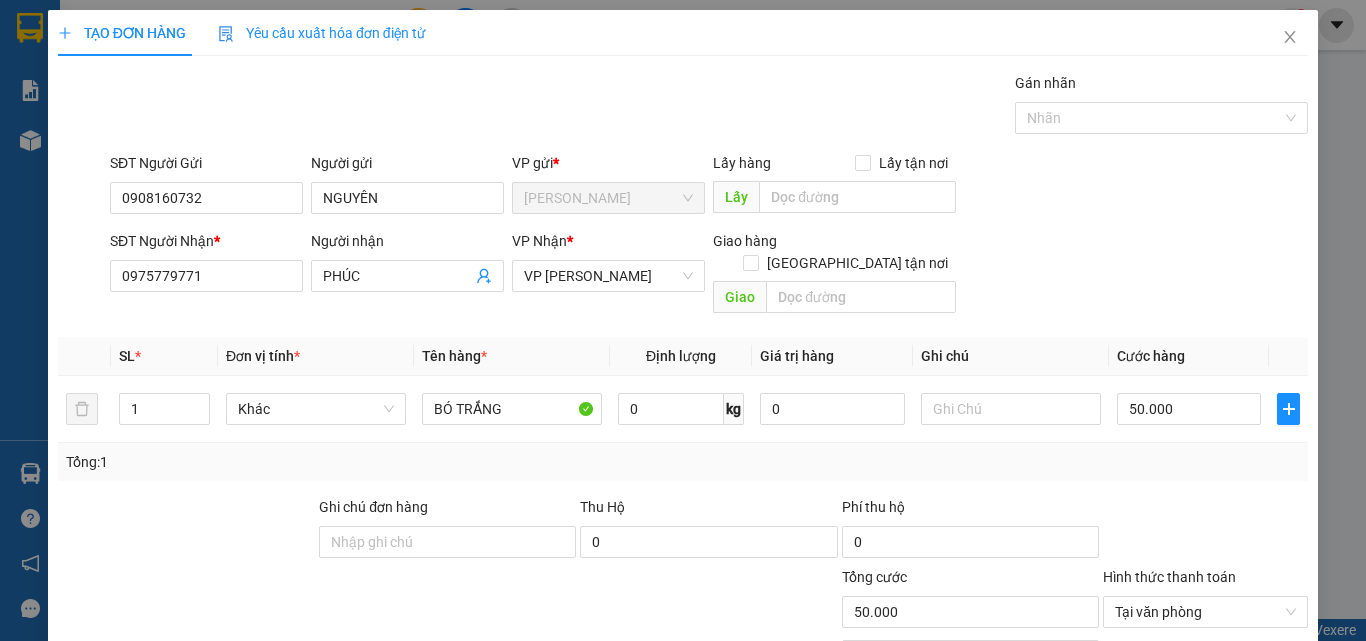 click on "Lưu và In" at bounding box center (1231, 769) 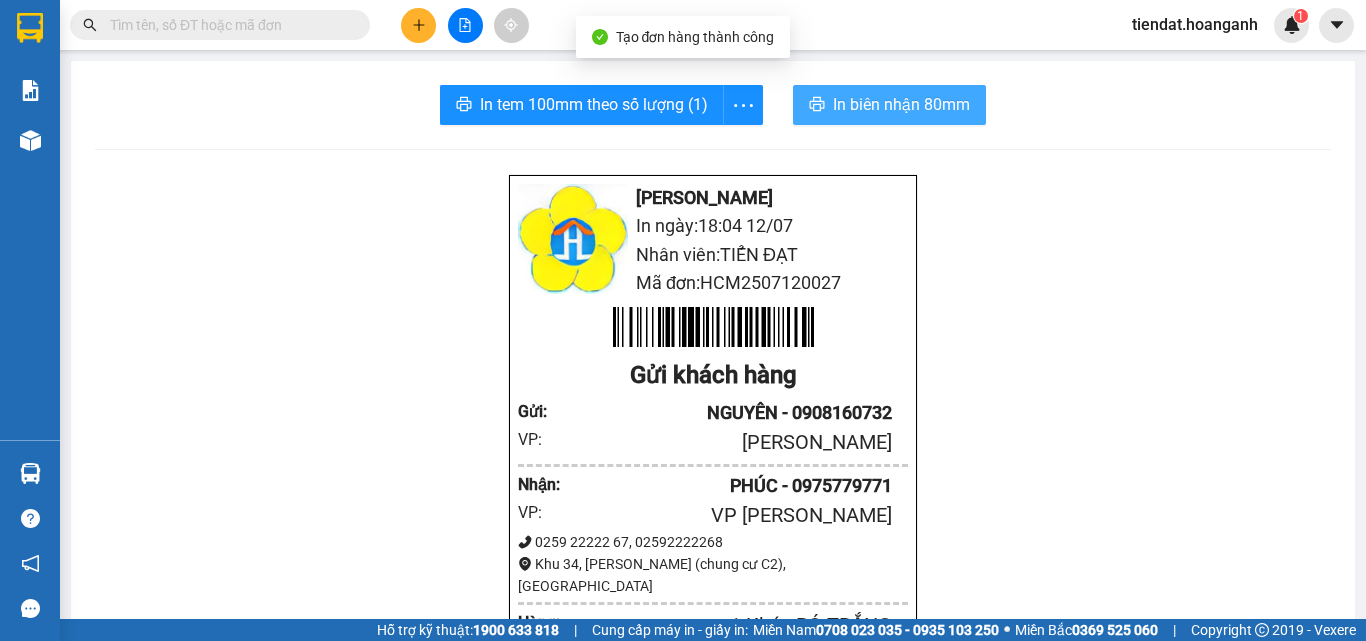 click on "In biên nhận 80mm" at bounding box center [889, 105] 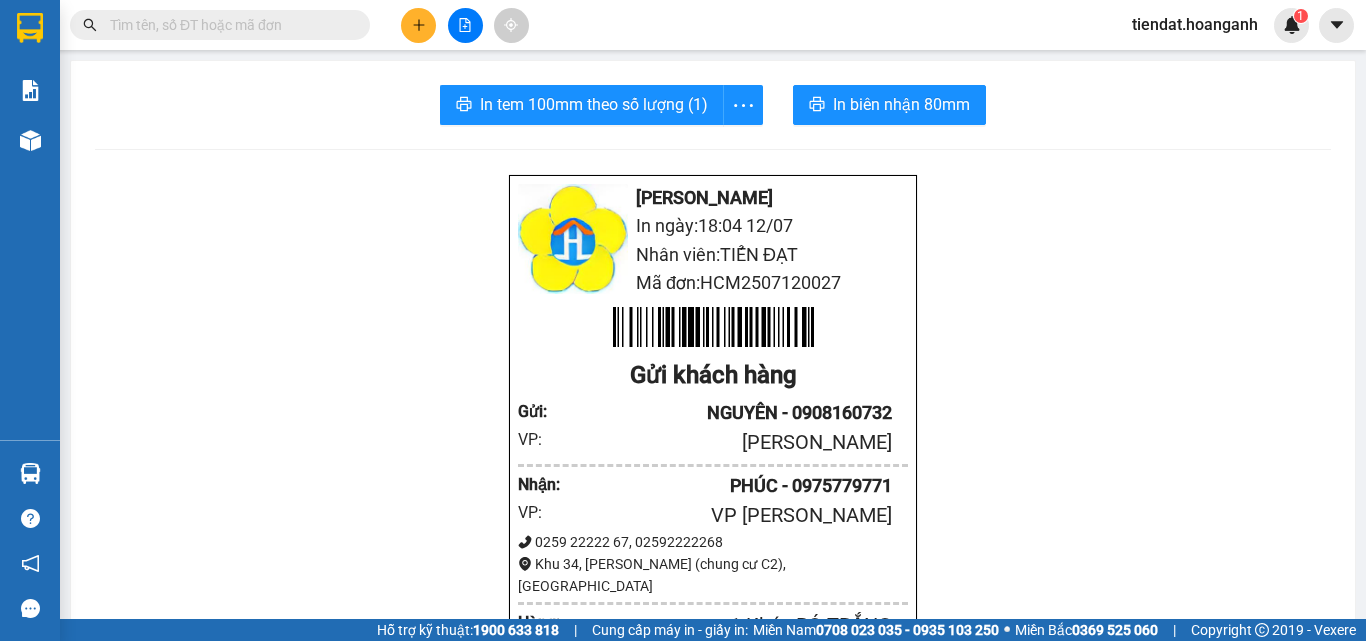 click at bounding box center [418, 25] 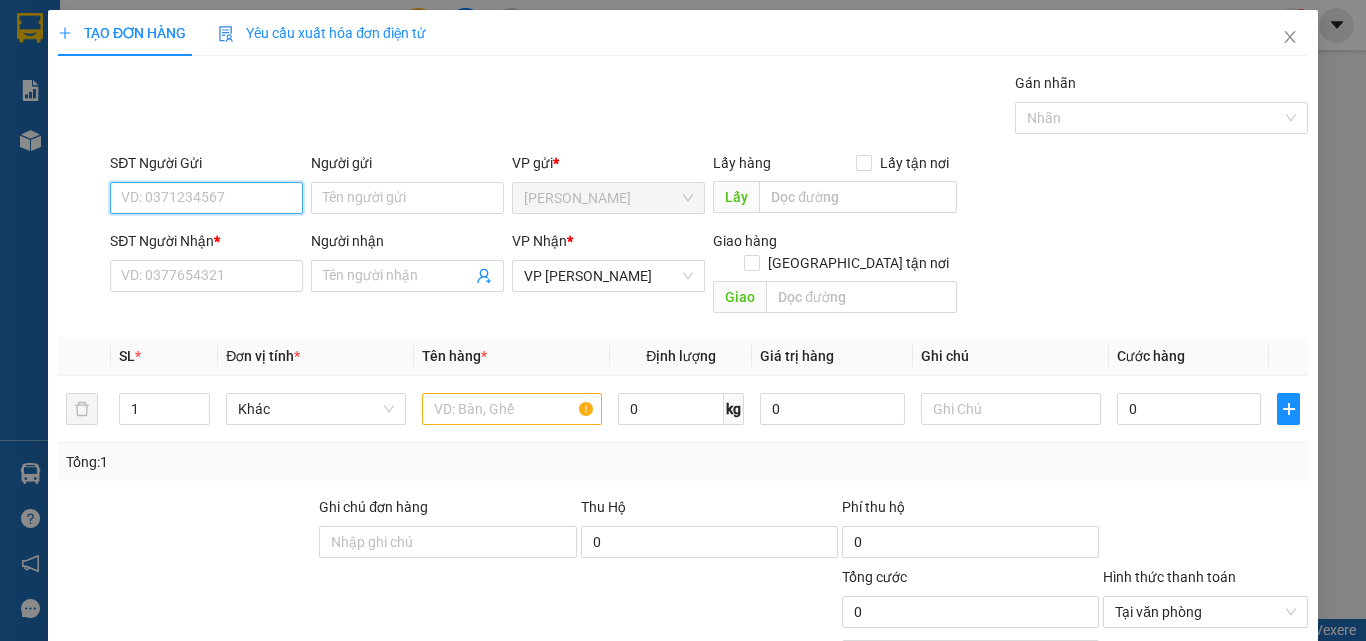 click on "SĐT Người Gửi" at bounding box center (206, 198) 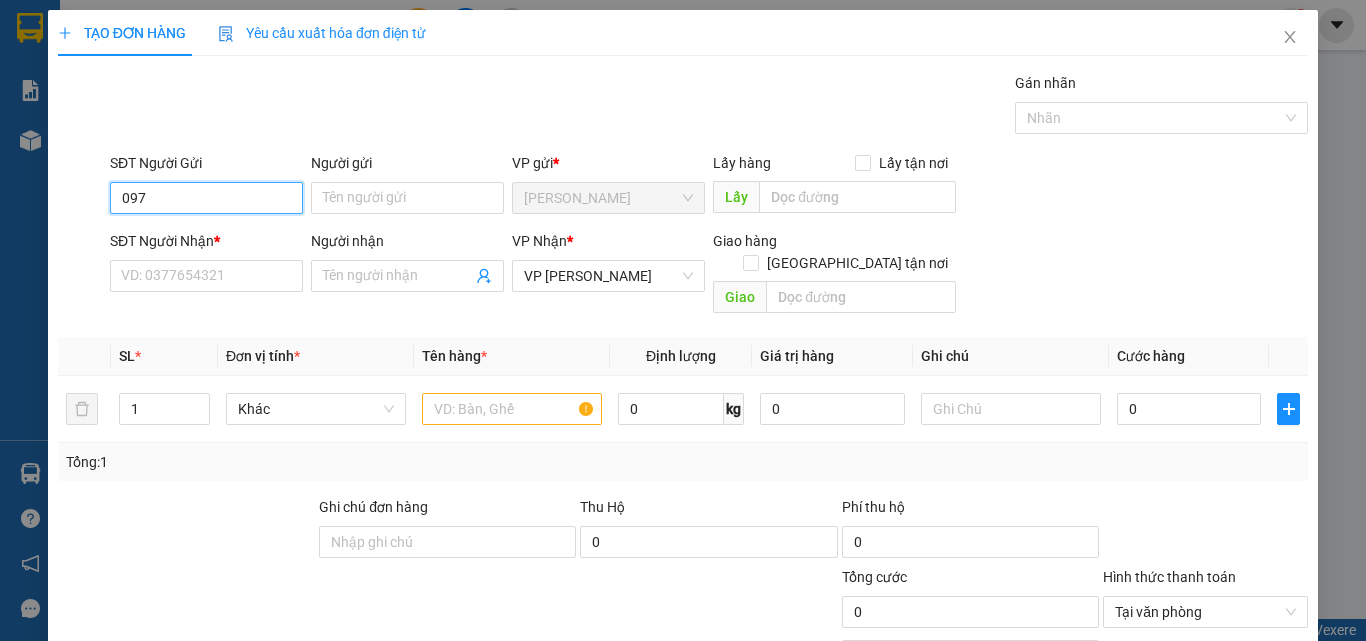 type on "0974" 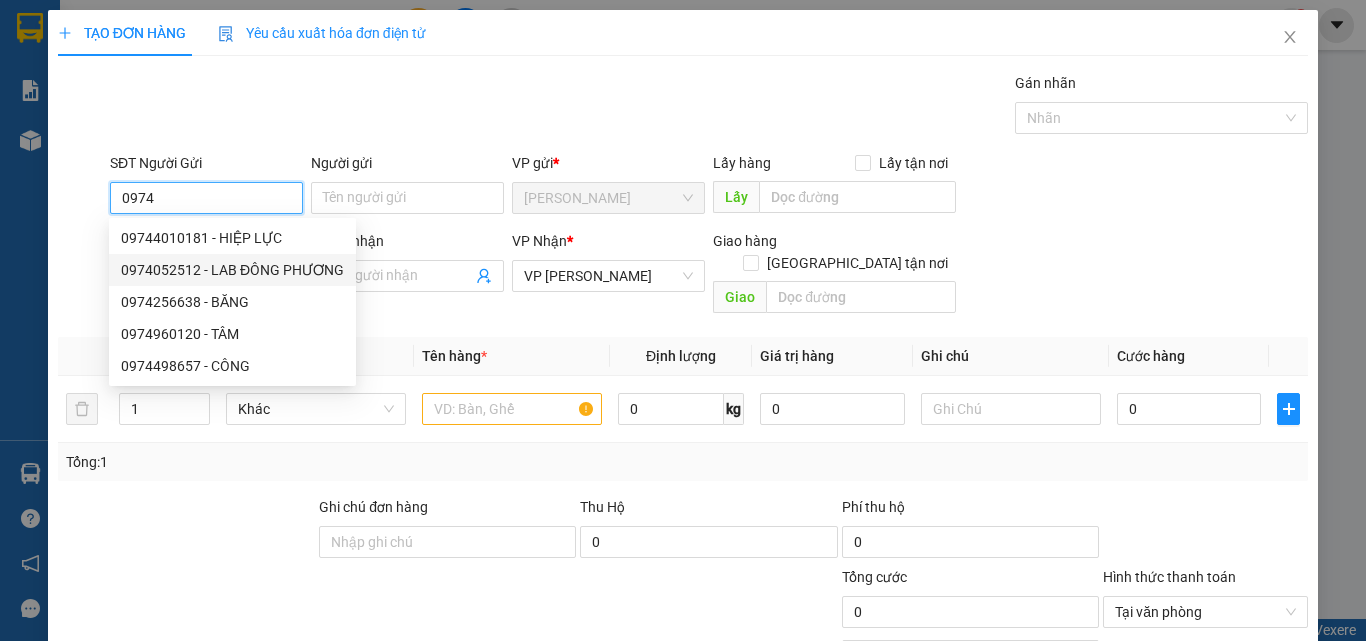 click on "0974052512 - LAB ĐÔNG PHƯƠNG" at bounding box center (232, 270) 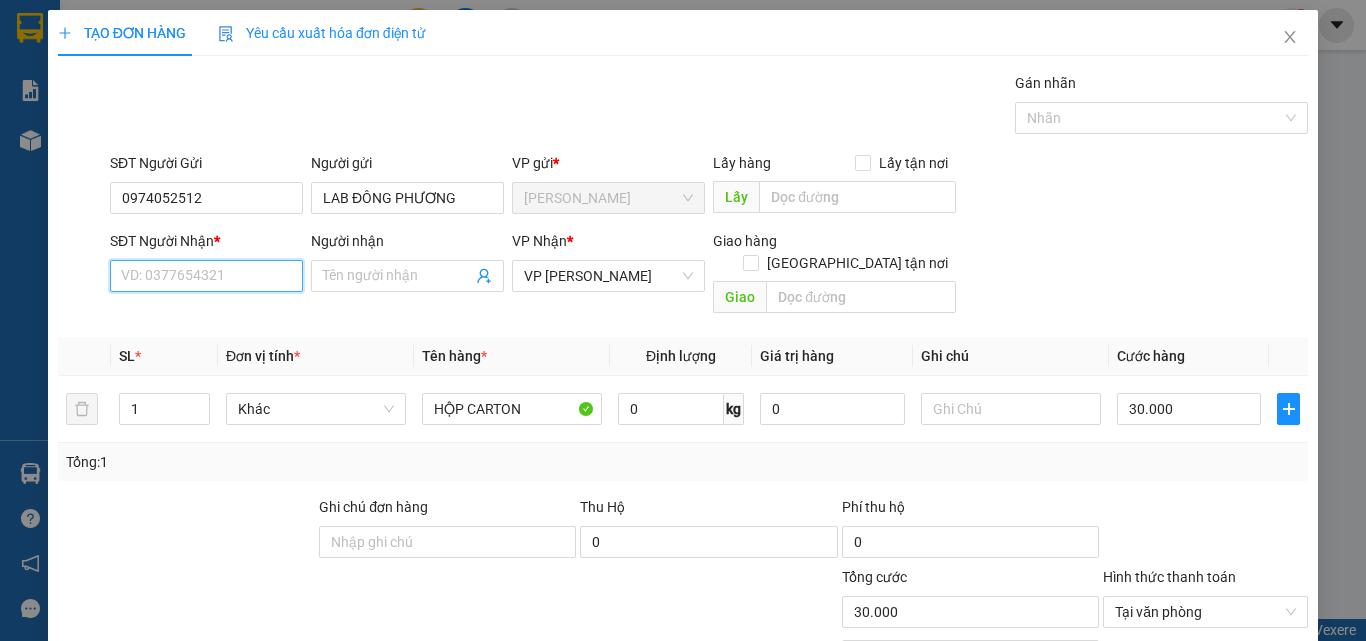 click on "SĐT Người Nhận  *" at bounding box center (206, 276) 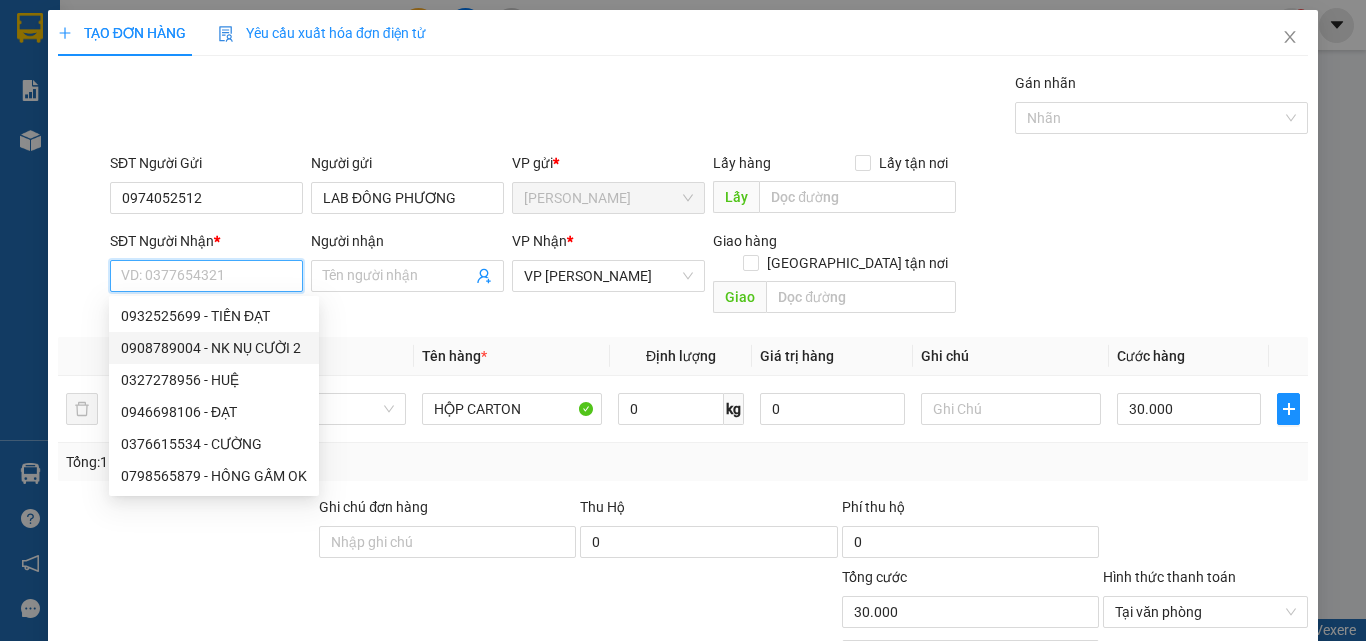 click on "0908789004 - NK NỤ CƯỜI 2" at bounding box center [214, 348] 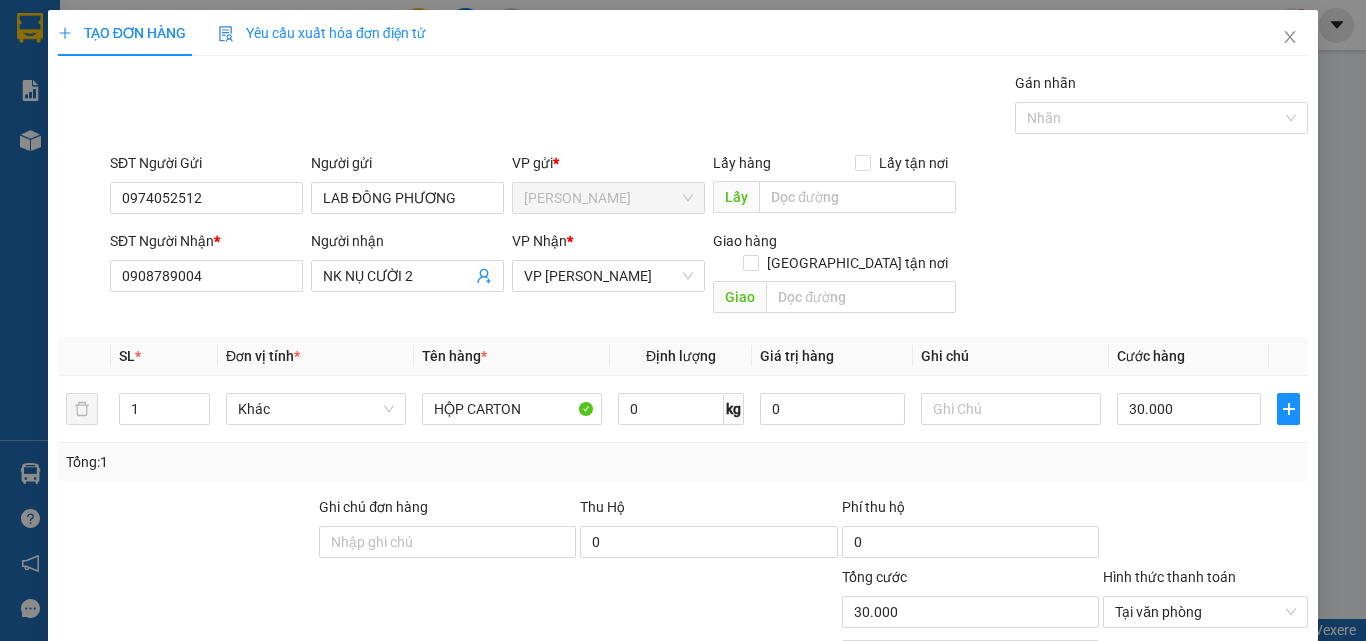 click on "Lưu và In" at bounding box center (1231, 769) 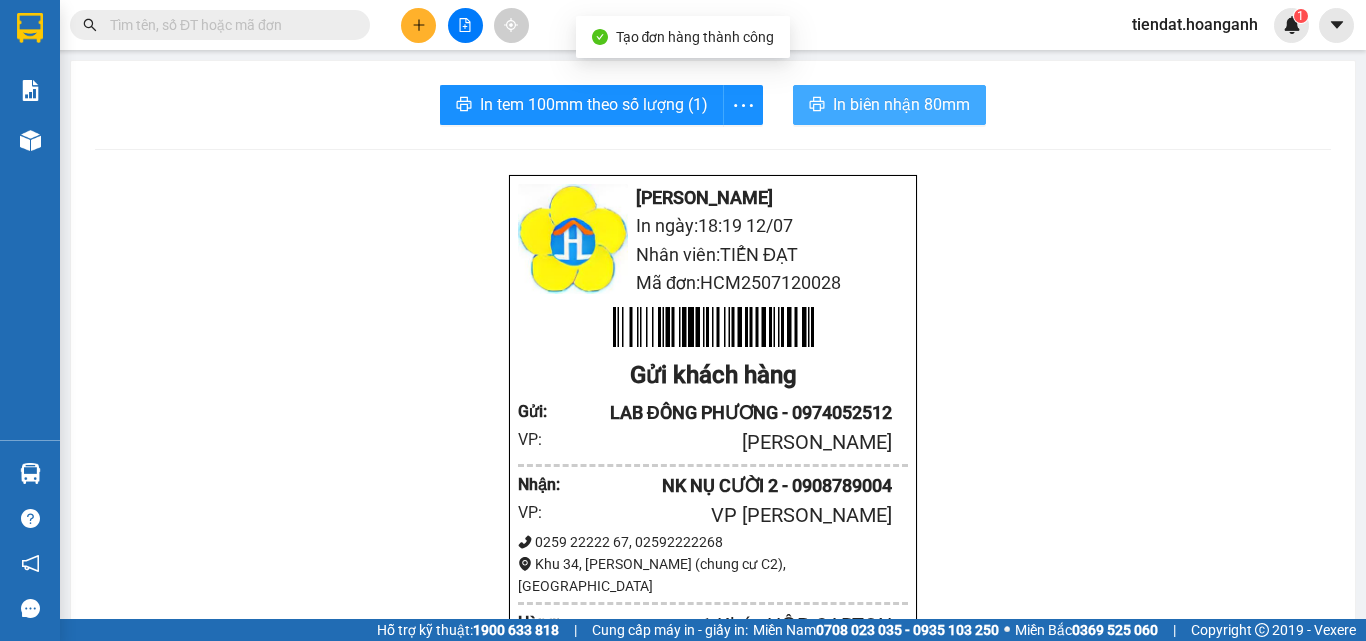 click on "In biên nhận 80mm" at bounding box center (889, 105) 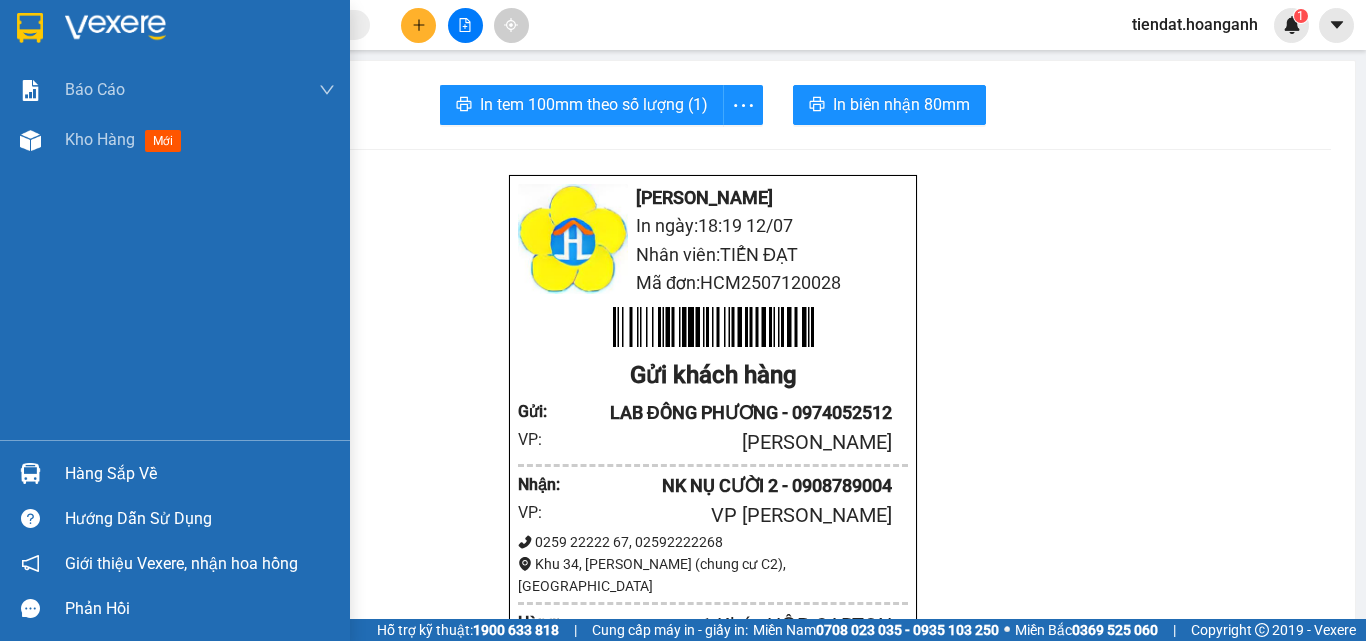 click at bounding box center [30, 28] 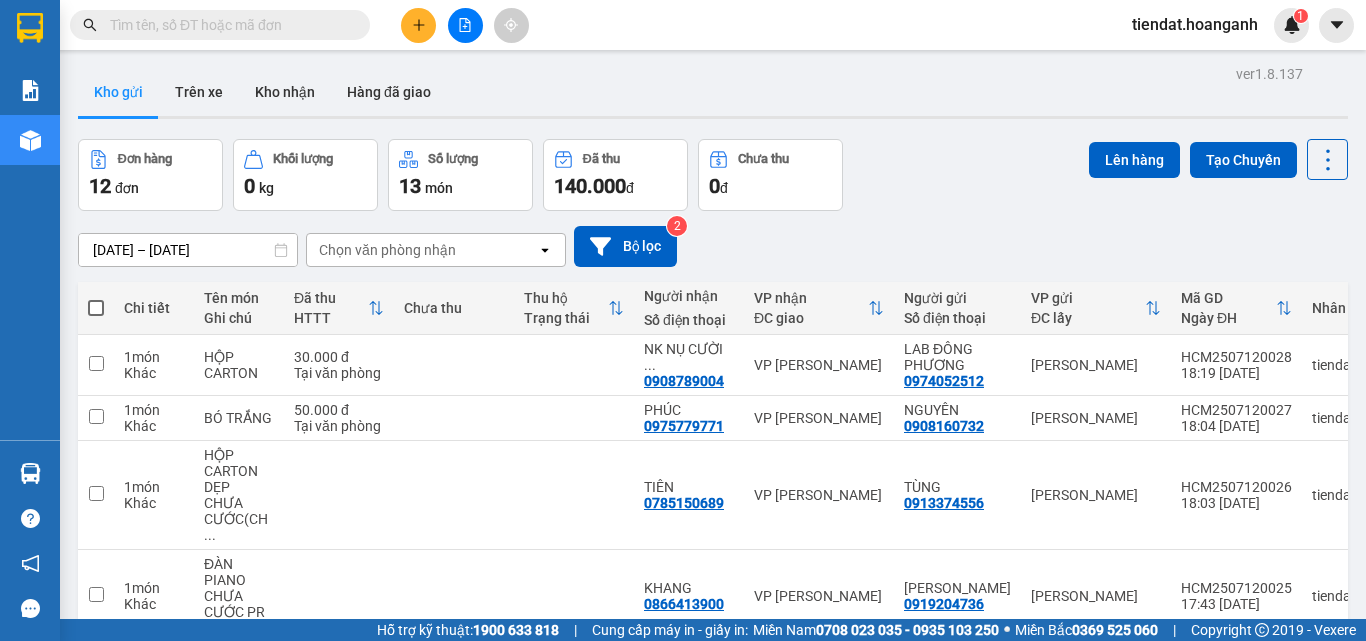 click 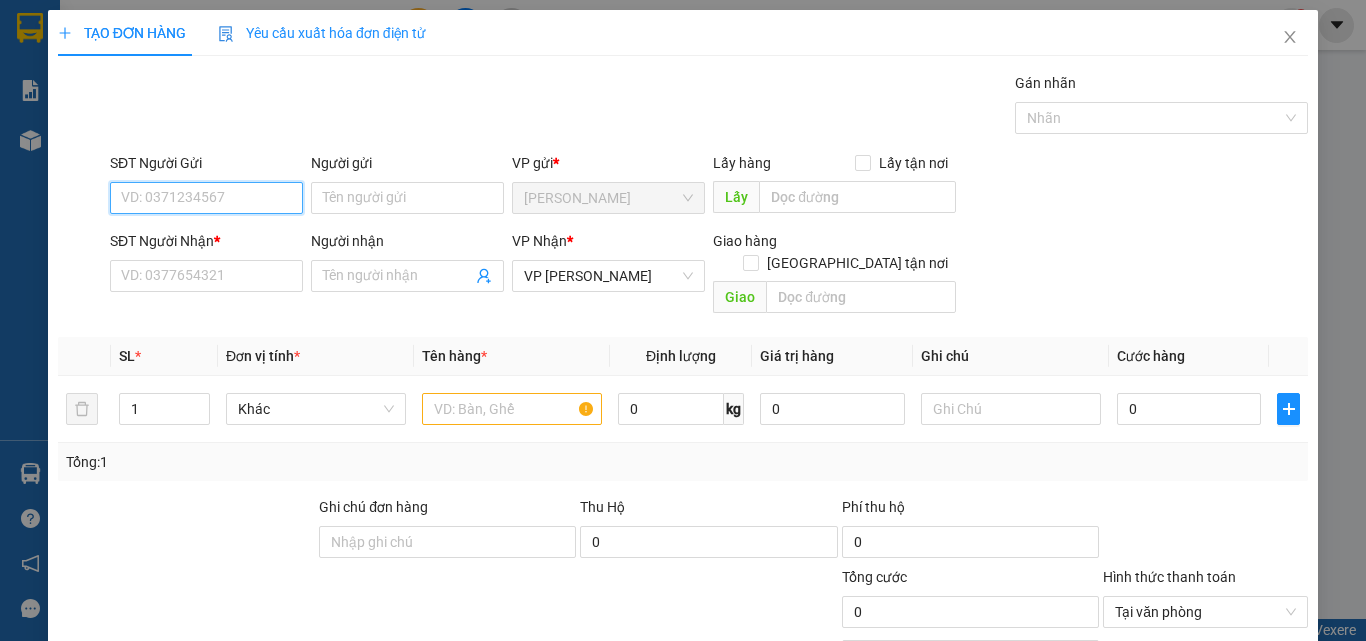 click on "SĐT Người Gửi" at bounding box center (206, 198) 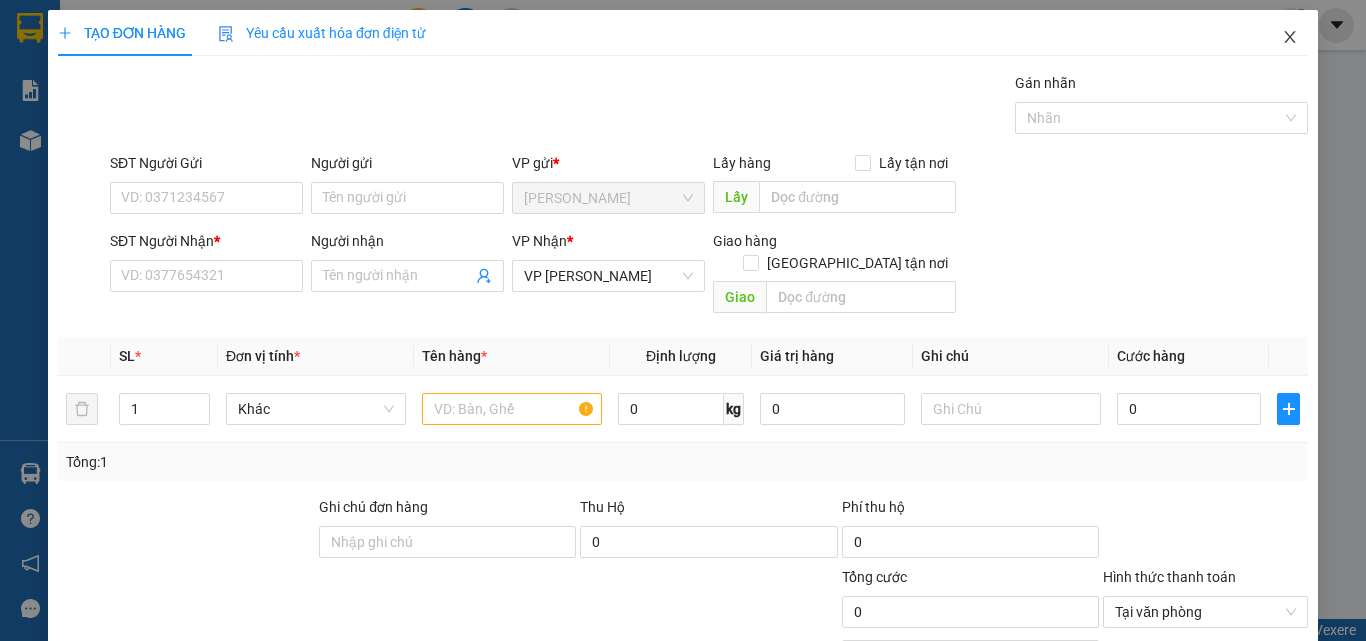 click at bounding box center (1290, 38) 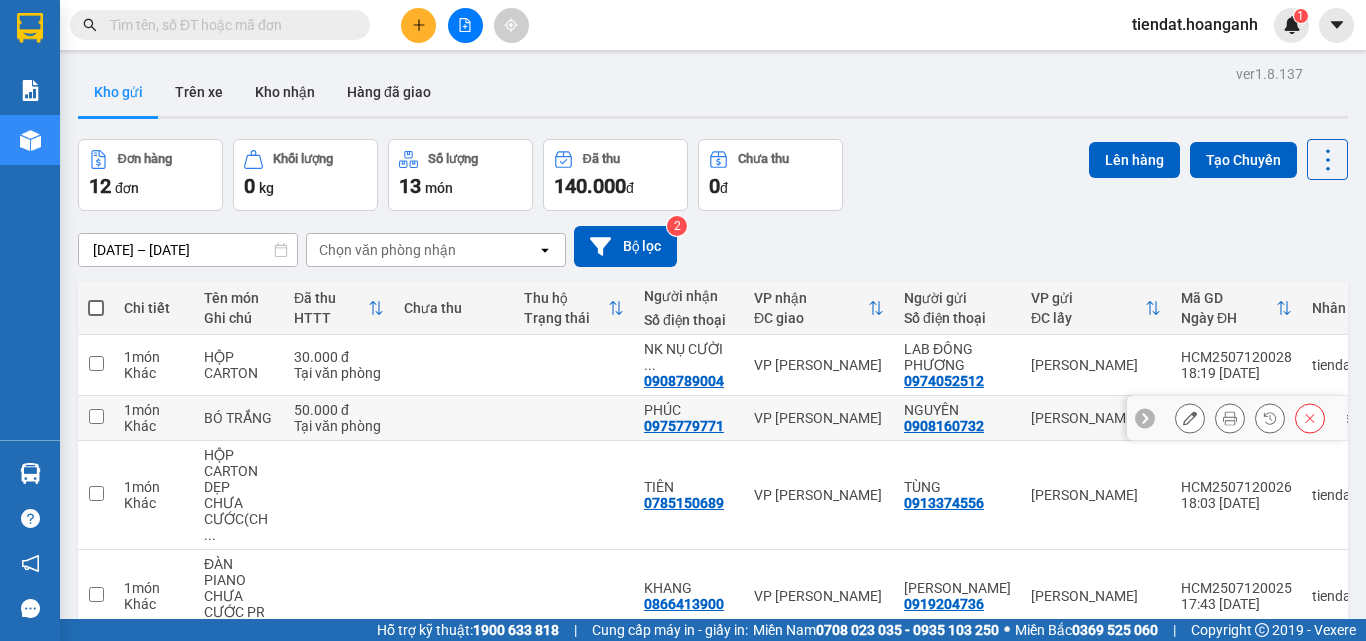 click at bounding box center [1190, 418] 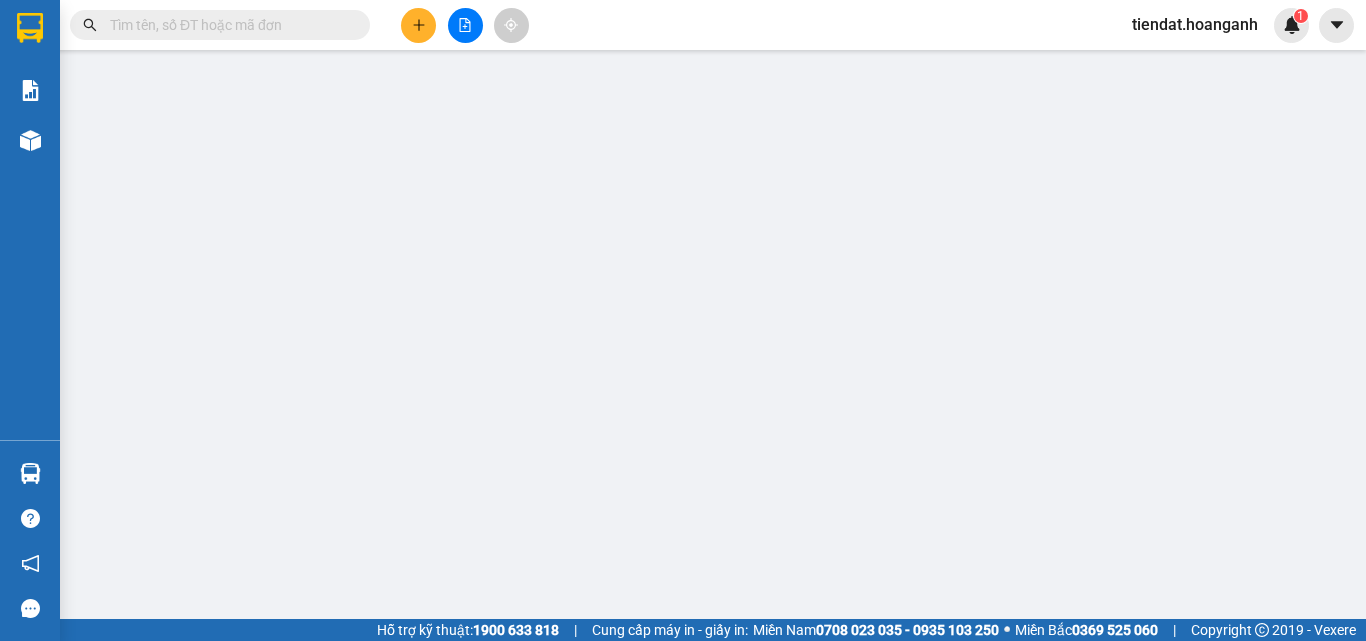 type on "0908160732" 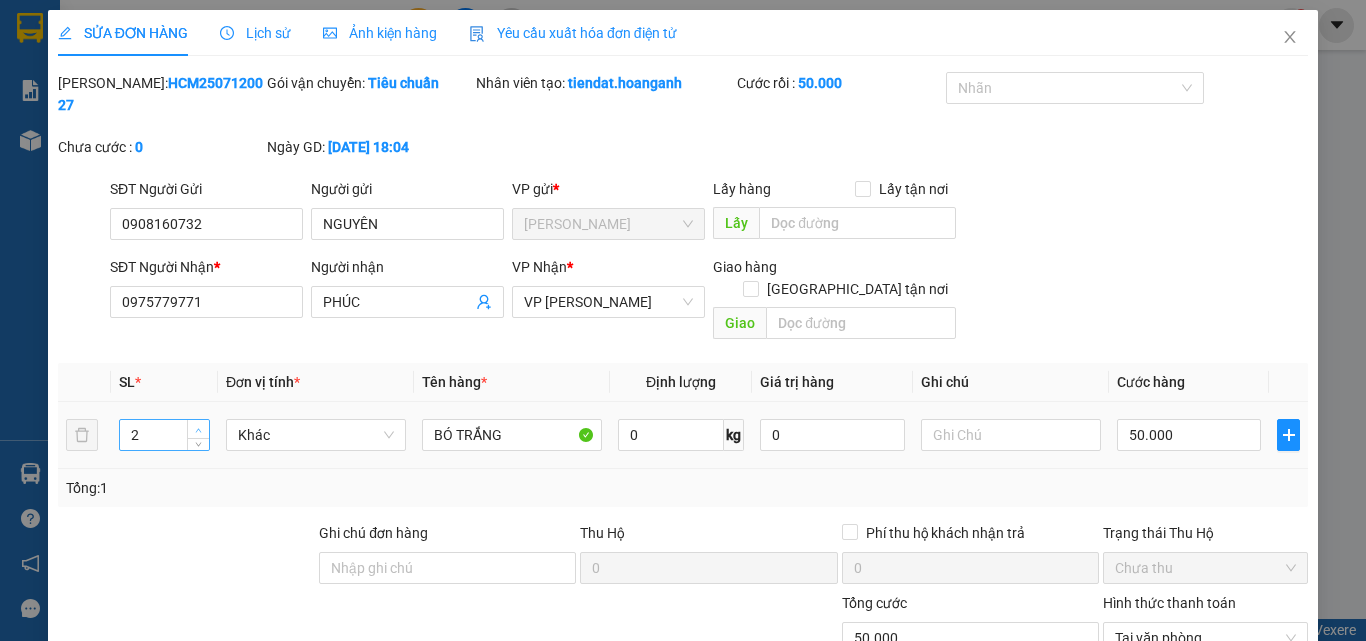 click at bounding box center [199, 430] 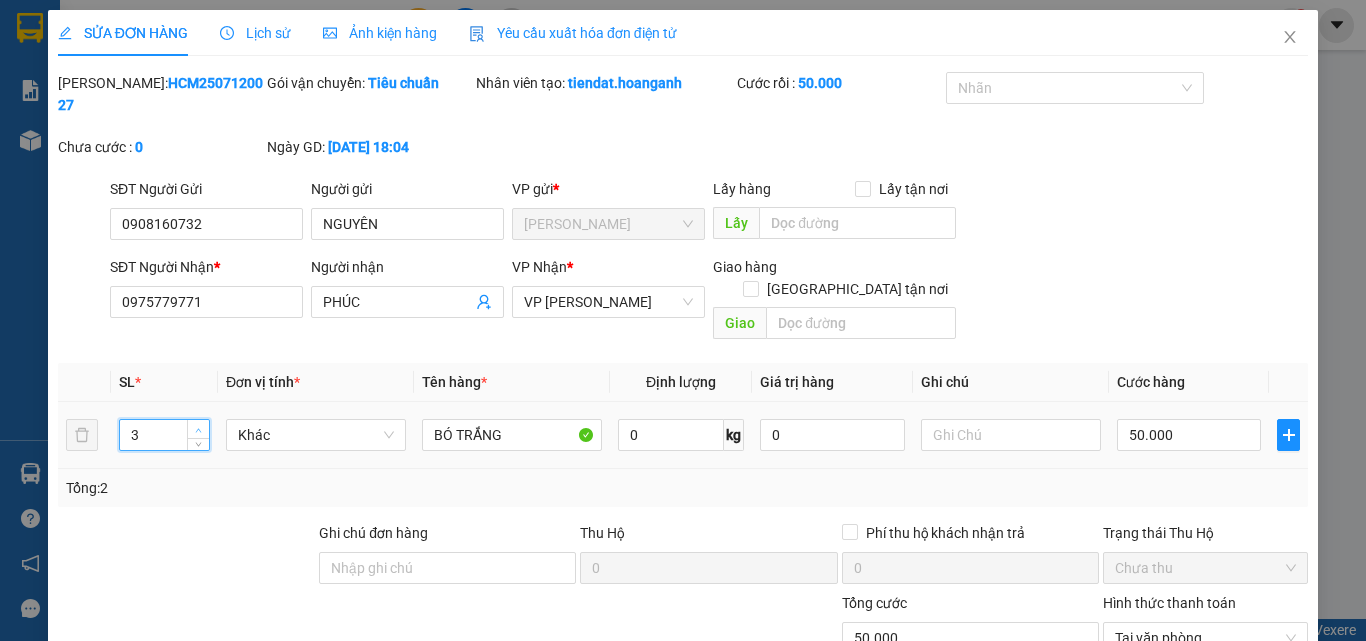 click at bounding box center (199, 430) 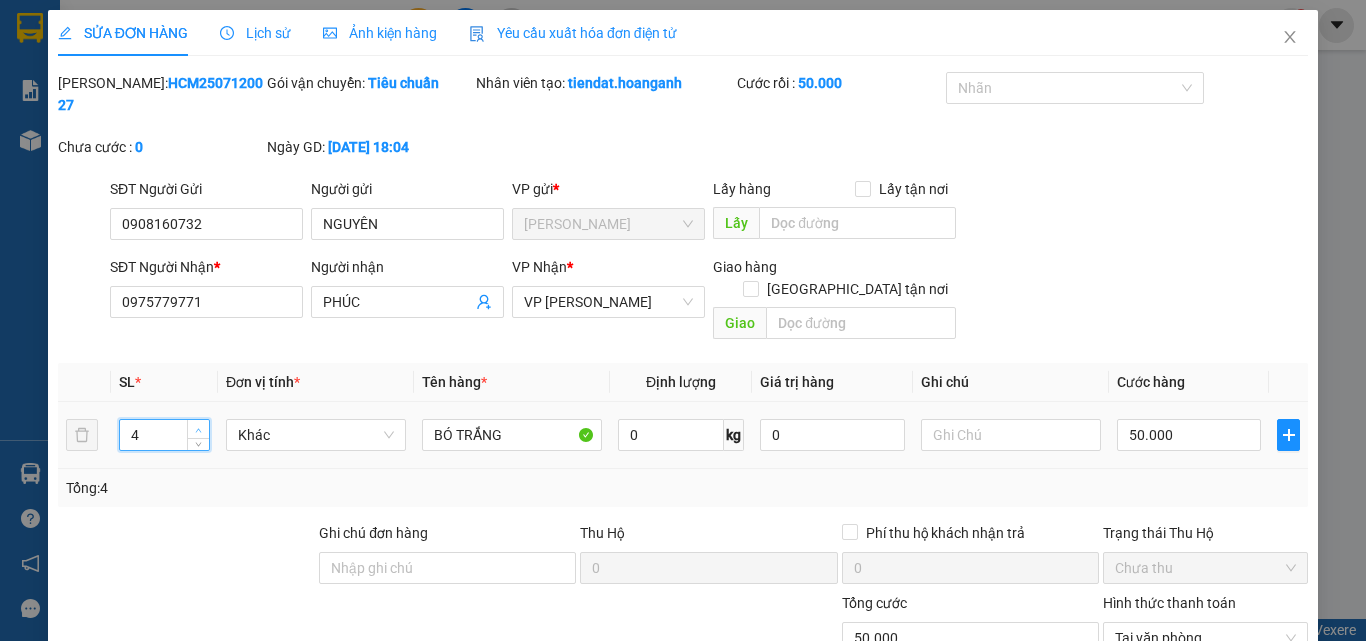 click at bounding box center [199, 430] 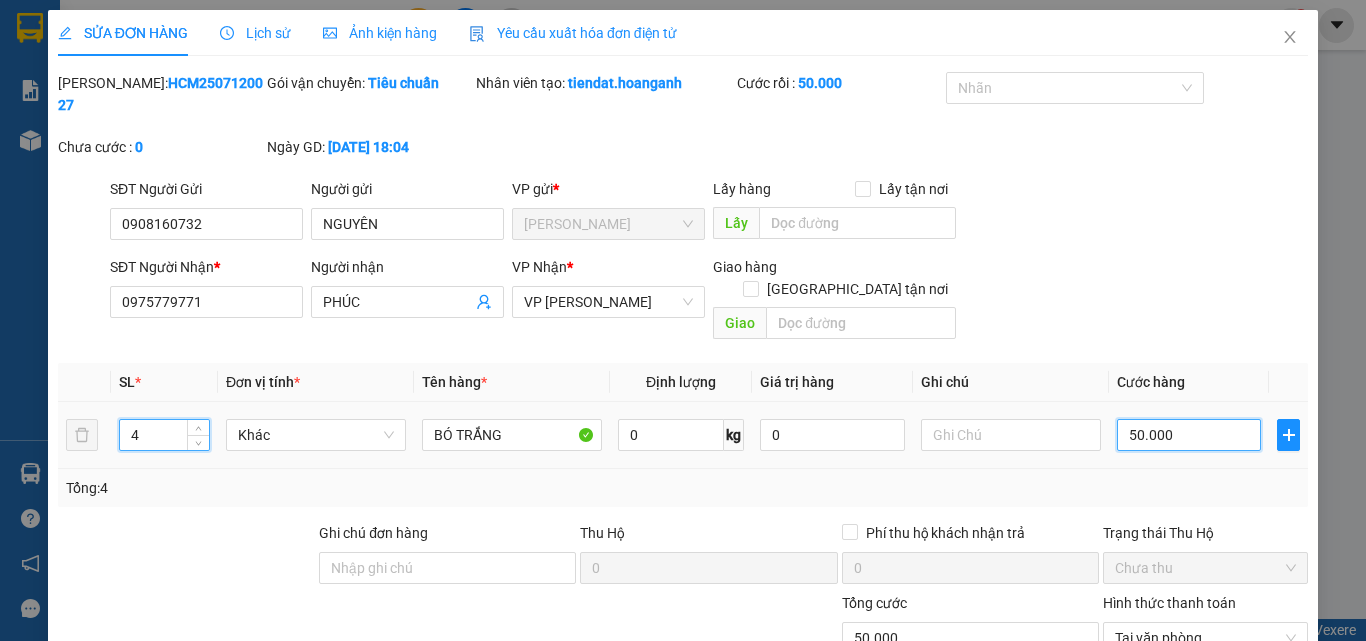 click on "50.000" at bounding box center [1189, 435] 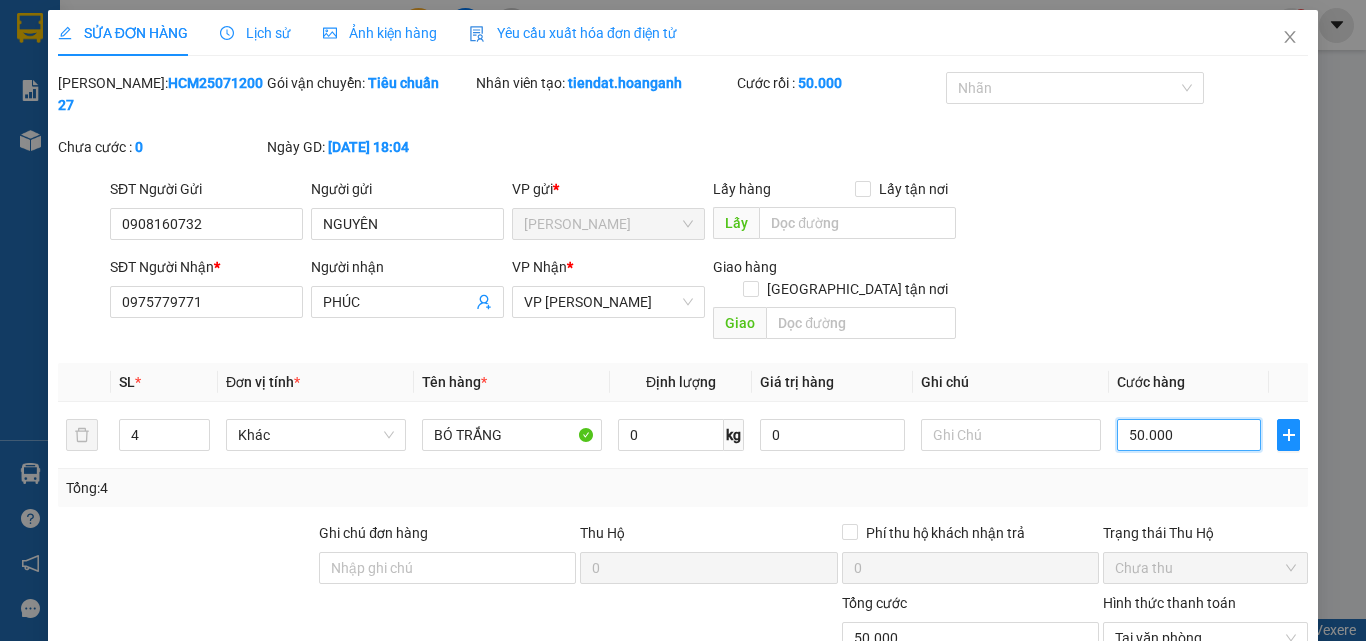type on "2" 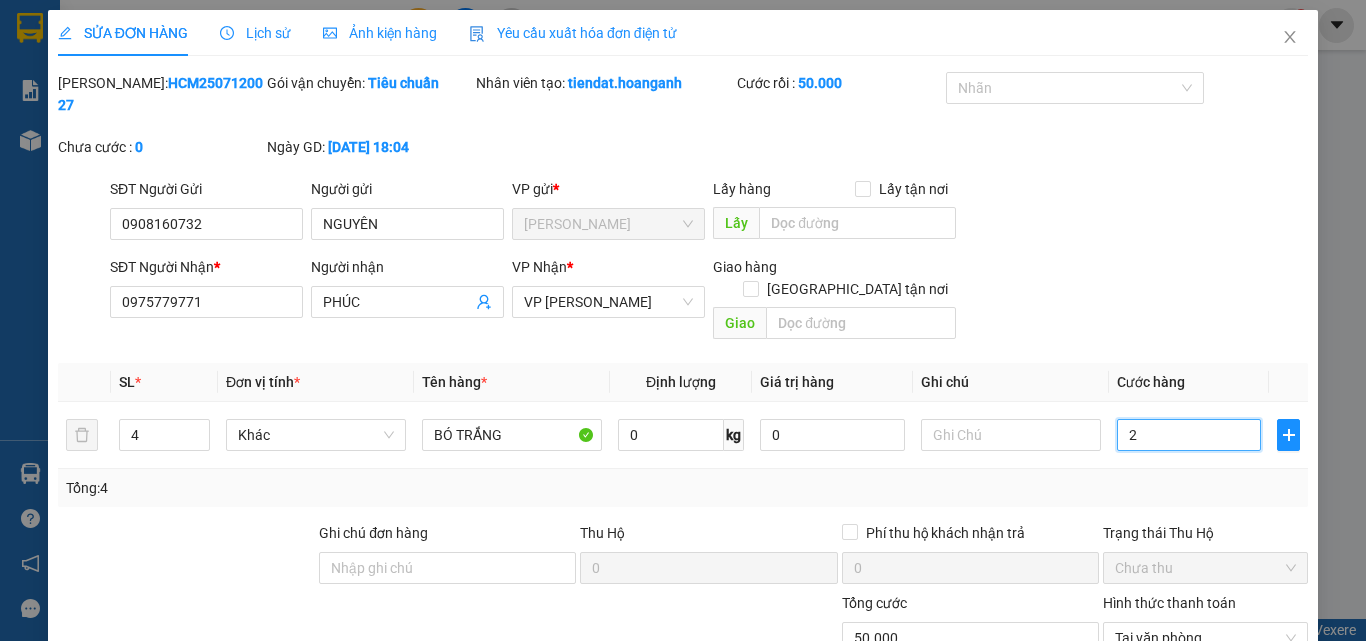 type on "2" 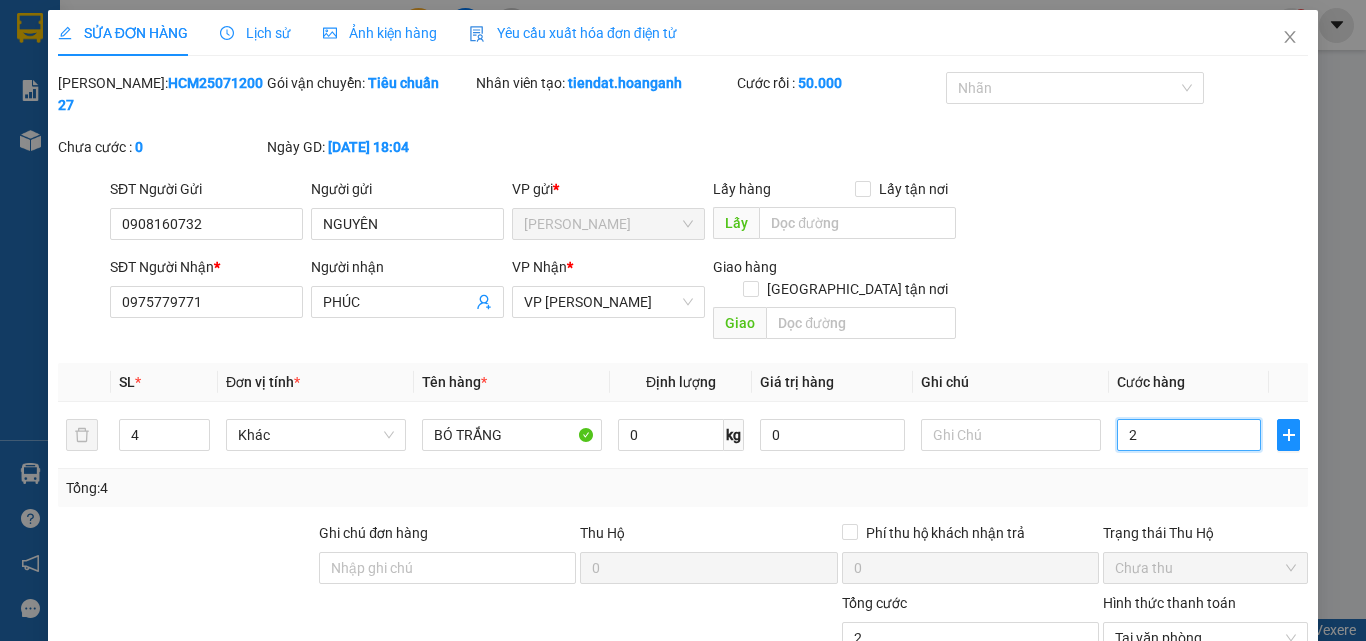 type on "20" 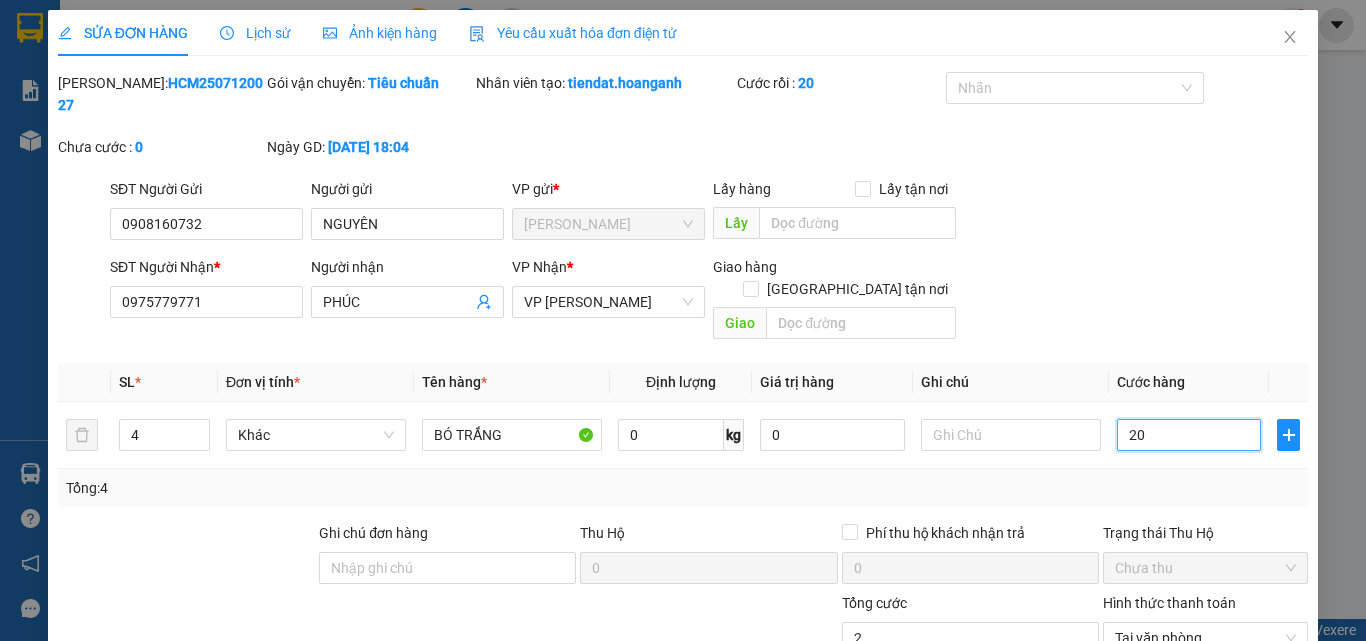 type on "20" 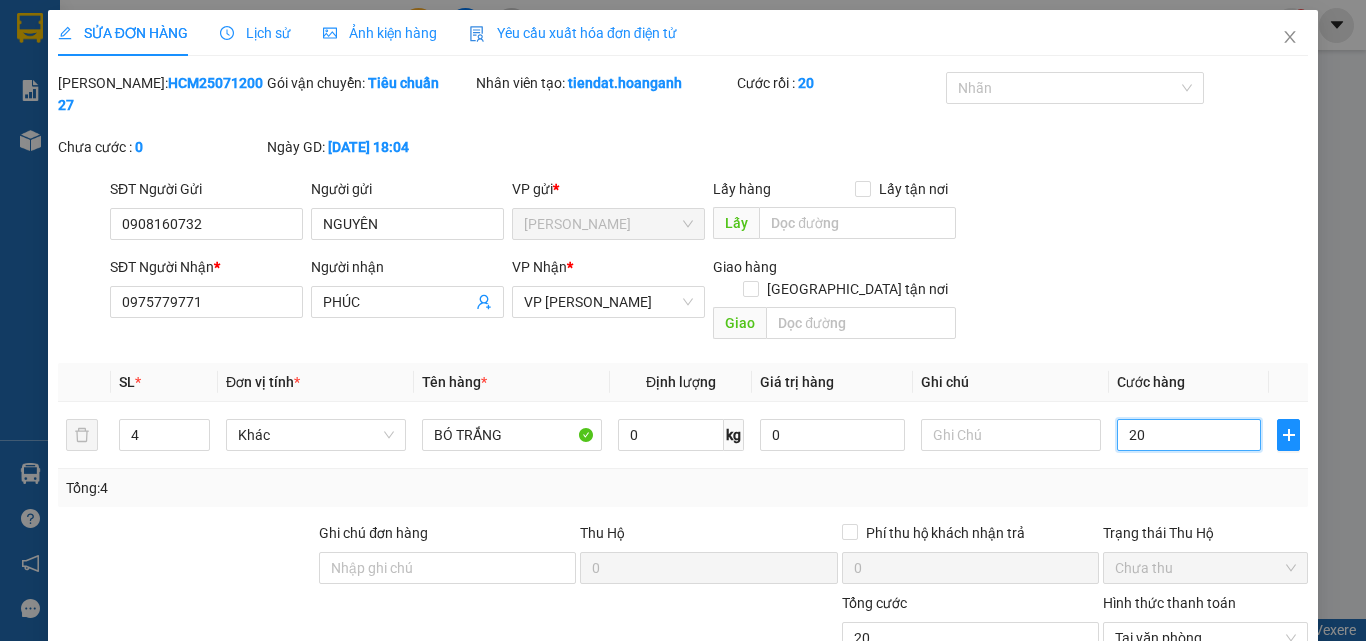 type on "200" 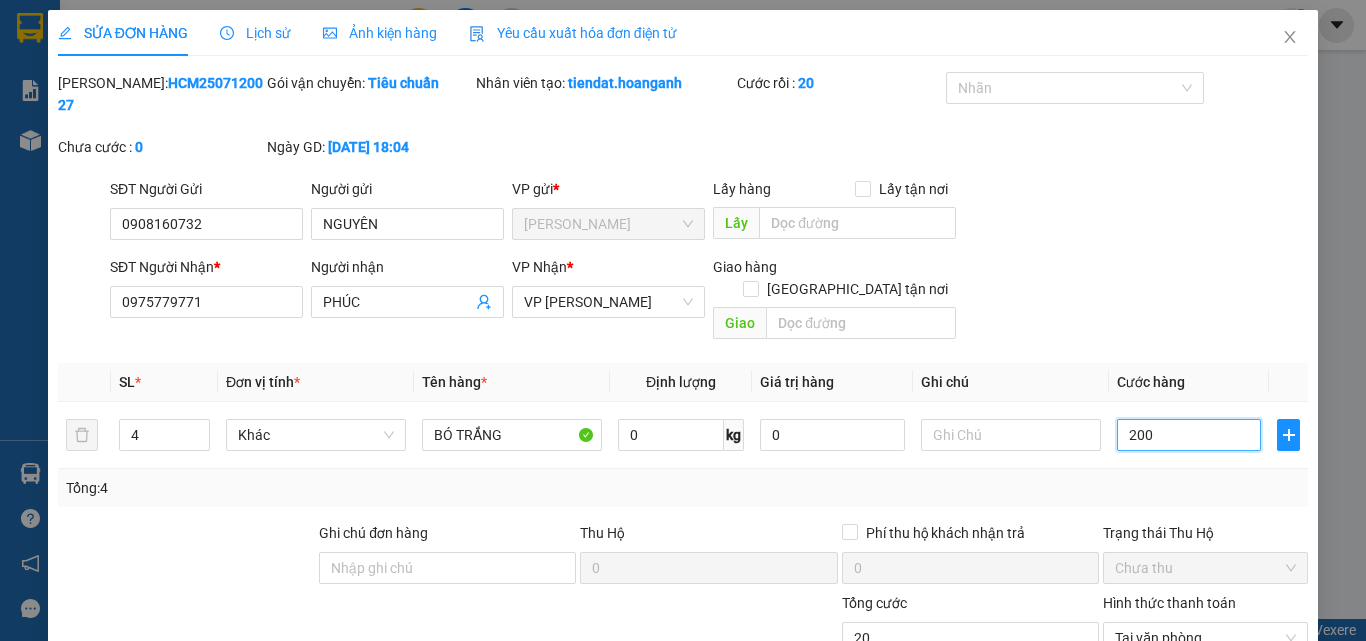 type on "200" 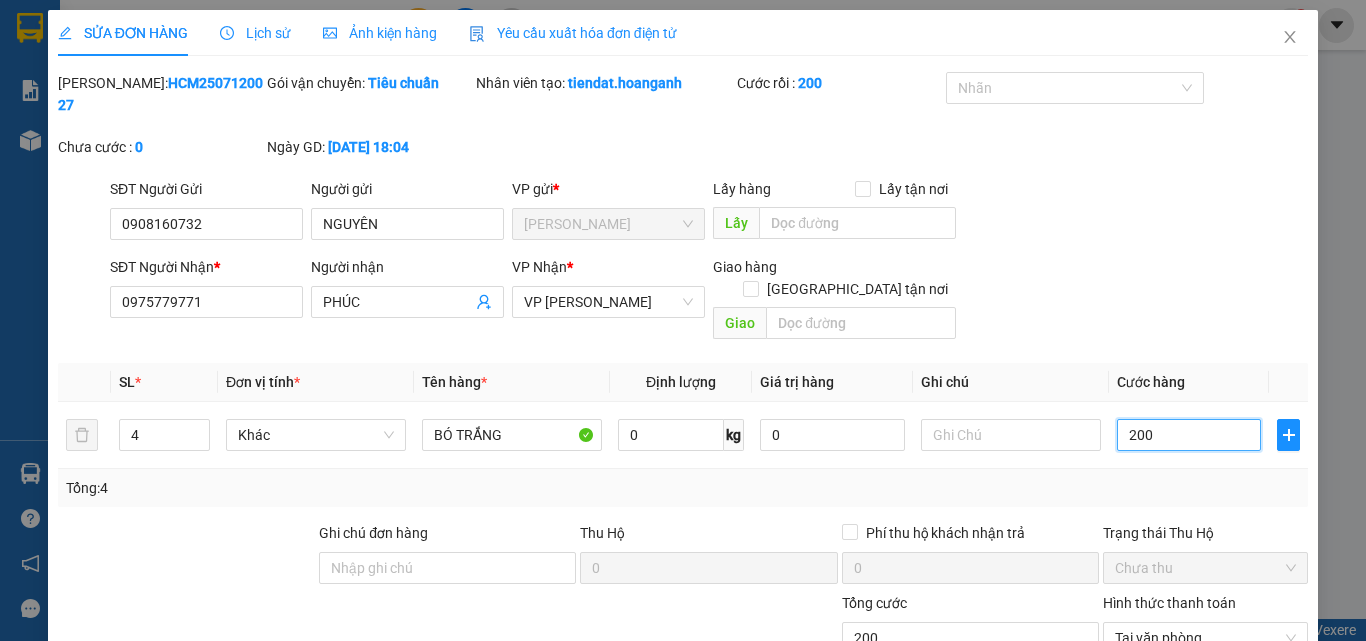 type on "2.000" 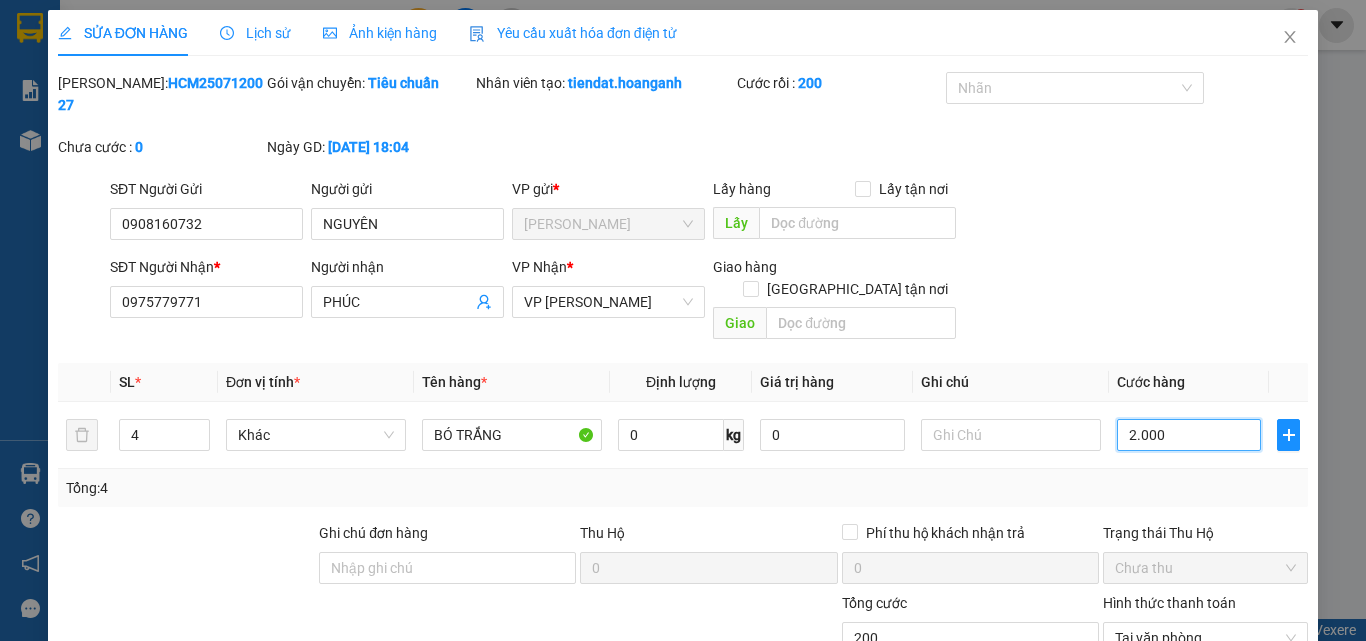 type on "2.000" 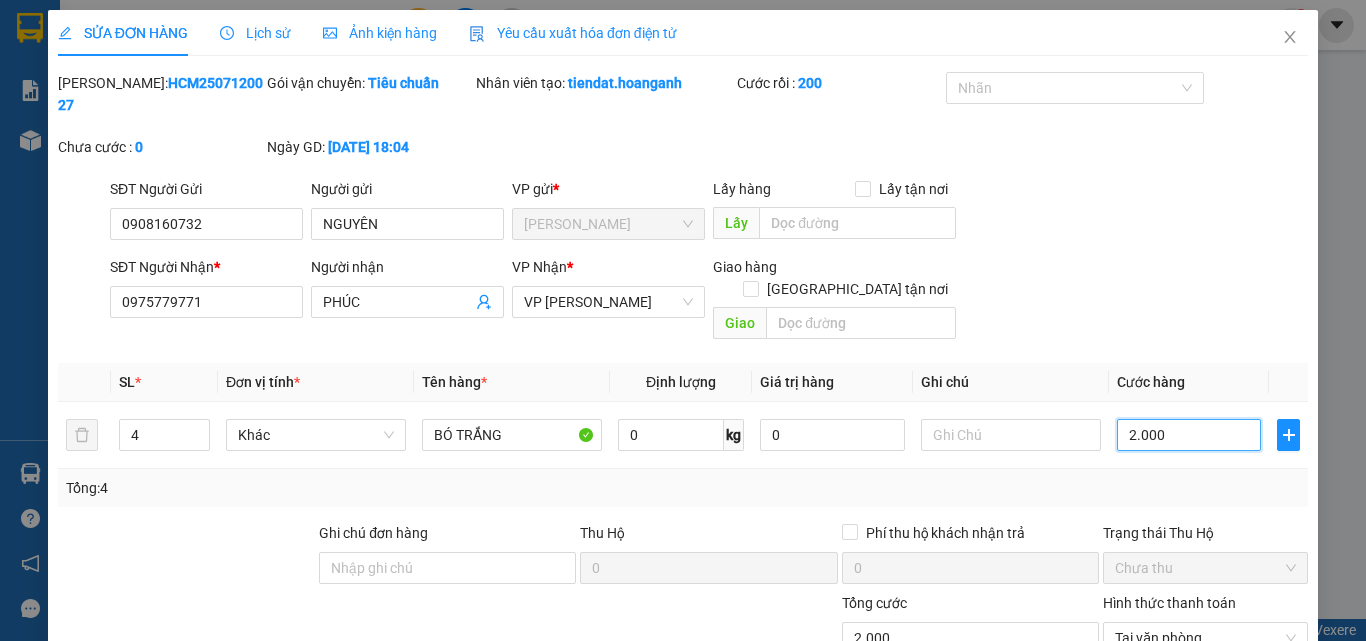 type on "20.000" 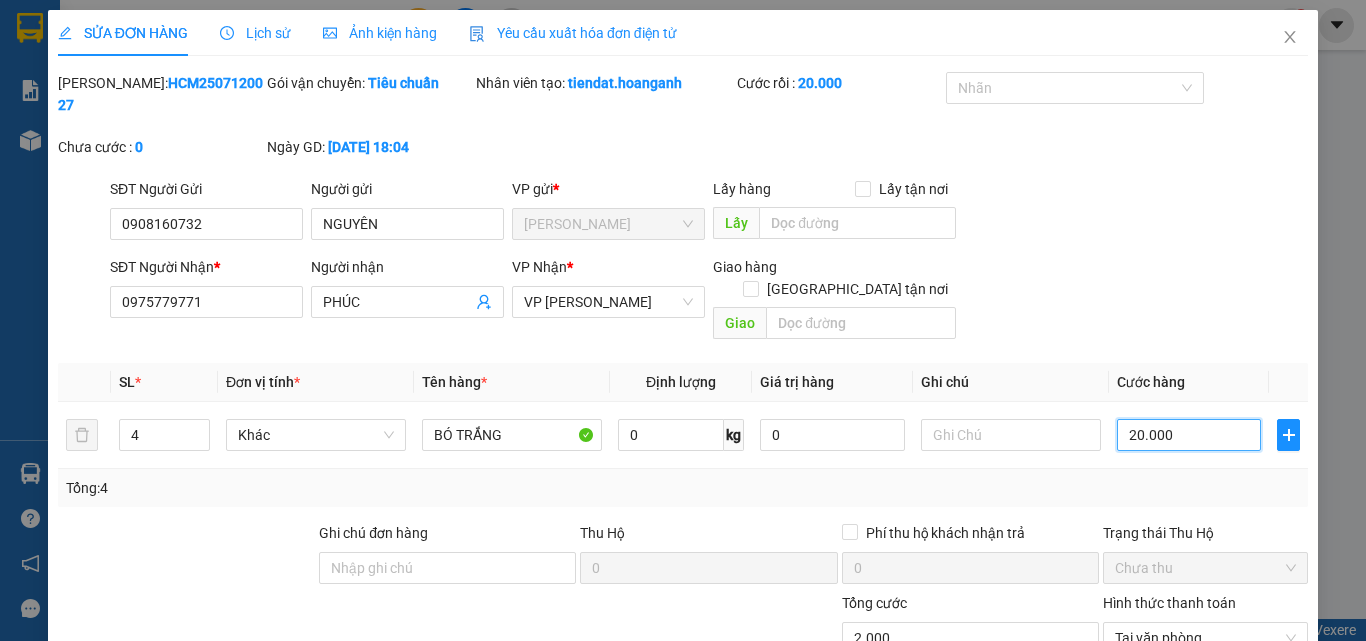 type on "20.000" 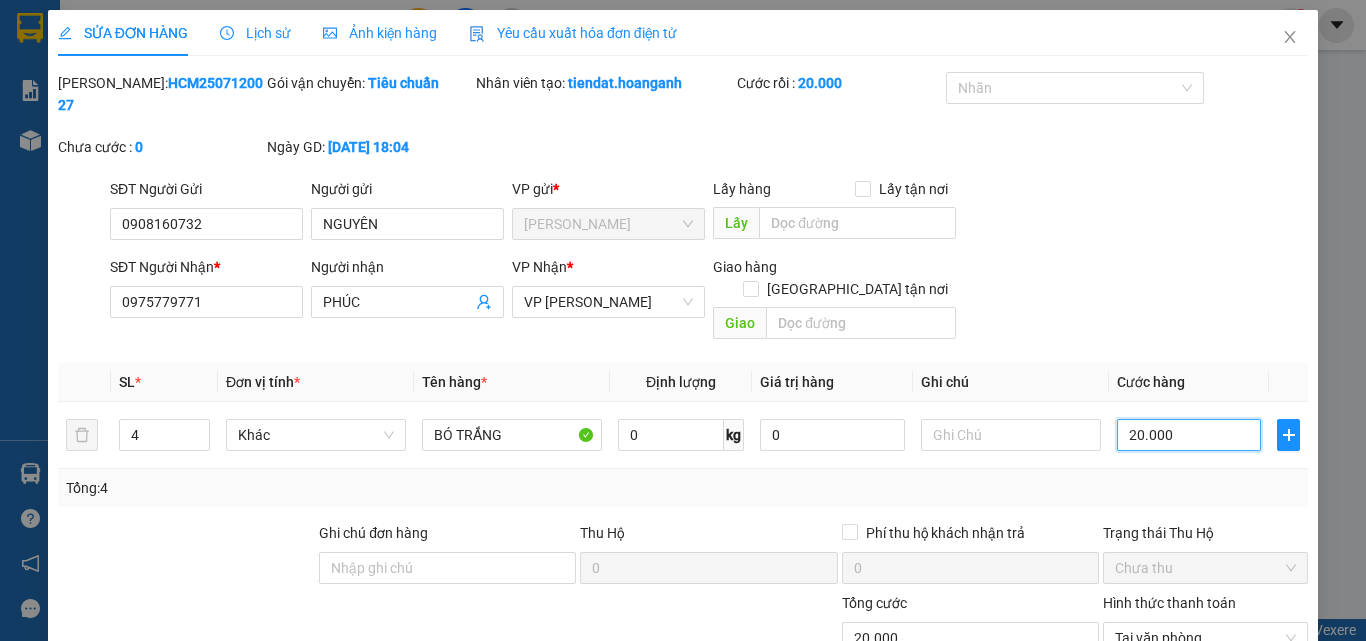 type on "200.000" 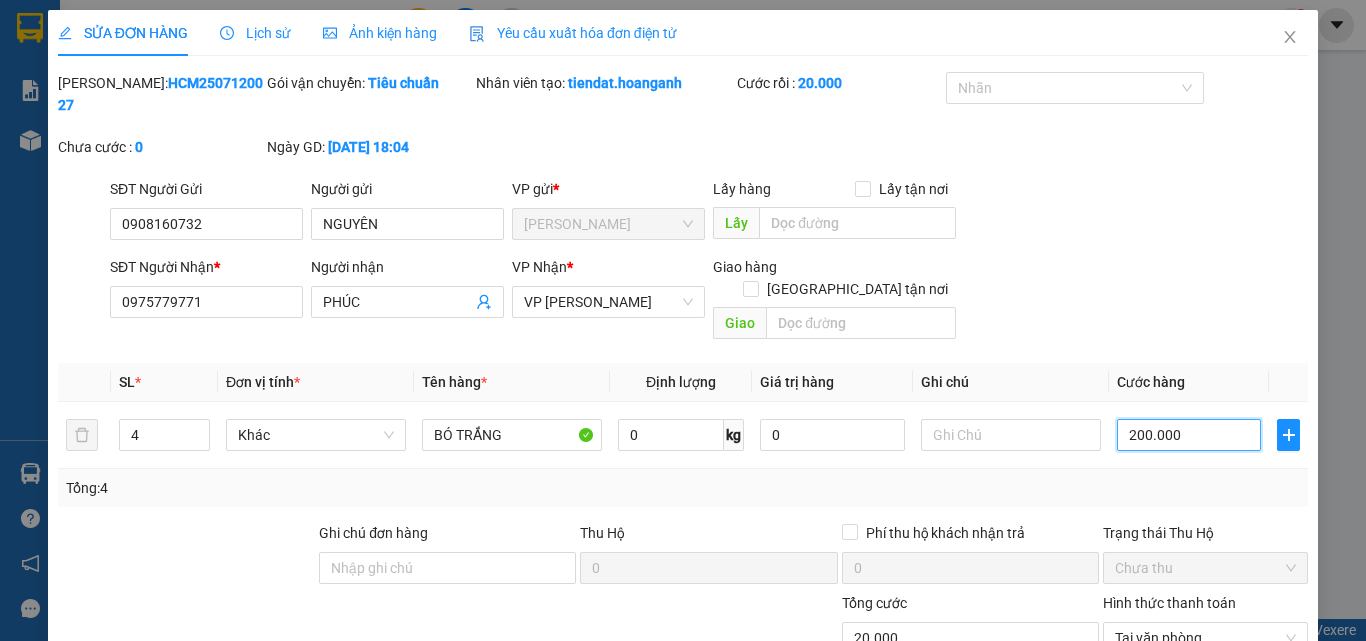 type on "200.000" 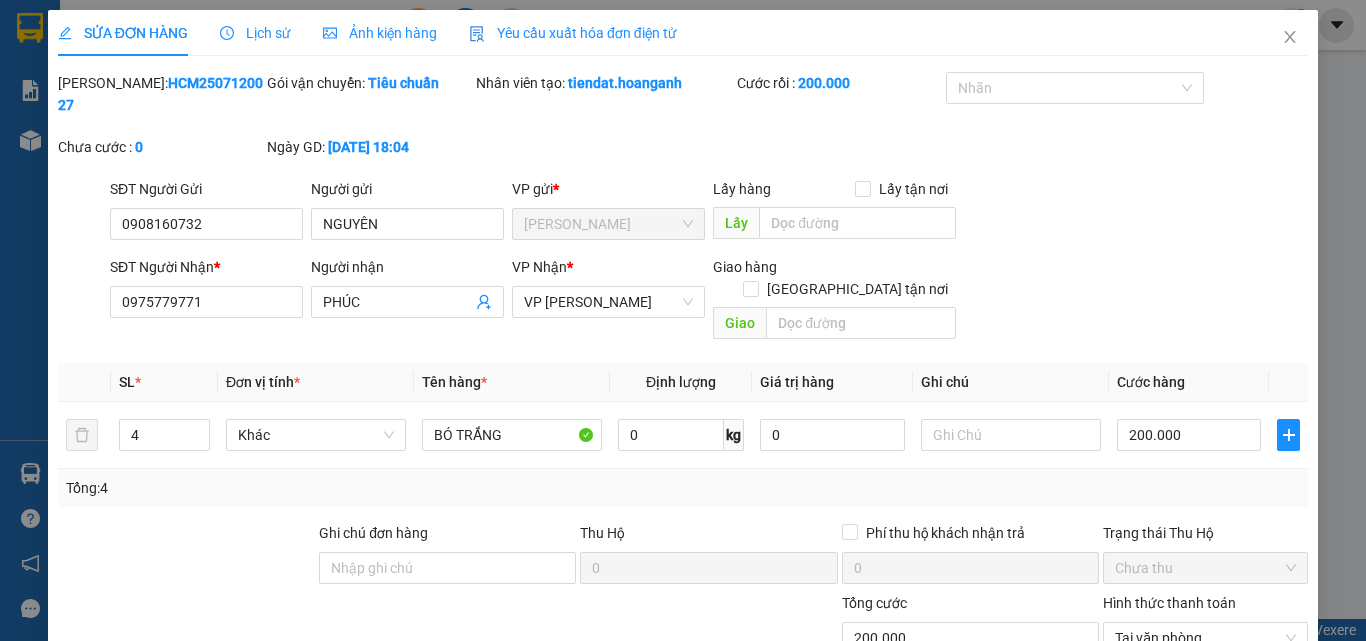 click on "Lưu và In" at bounding box center [1231, 795] 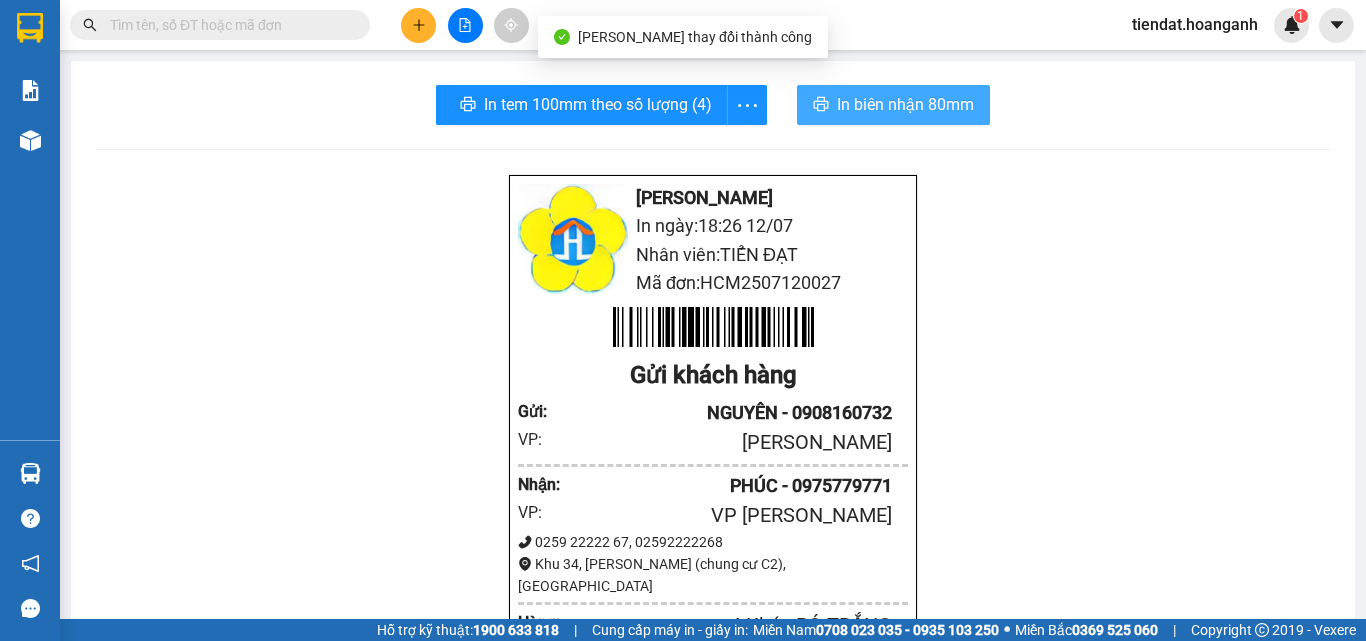 click on "In biên nhận 80mm" at bounding box center (905, 104) 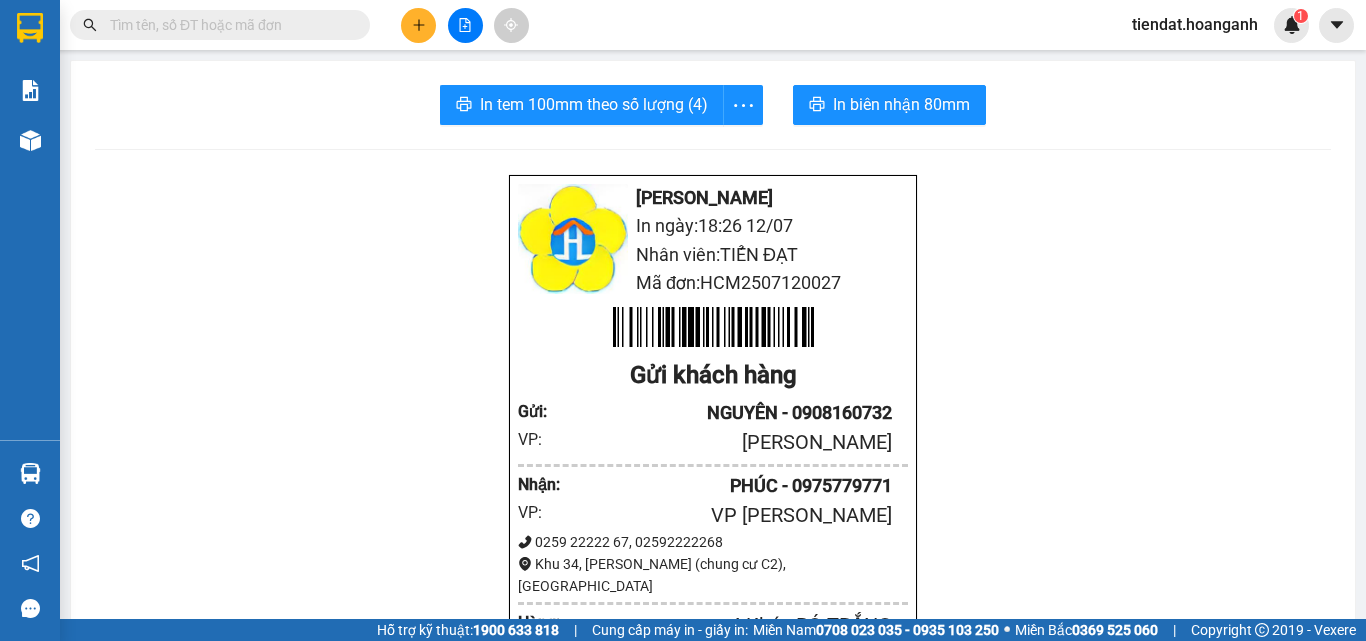 click on "Hoàng Anh - Phan Rang In ngày:  18:26   12/07 Nhân viên:  TIẾN ĐẠT Mã đơn:  HCM2507120027 Gửi khách hàng Gửi : NGUYÊN - 0908160732 VP: Hồ Chí Minh Nhận : PHÚC  - 0975779771 VP: VP Phan Rang   0259 22222 67, 02592222268   Khu 34, Hồ Xuân Hương (chung cư C2), Phường Thanh Sơn Hàng: 4 Khác BÓ TRẮNG  Tổng giá trị: 0 đ Tổng cước: 200.000 đ Người gửi trả: 200.000 đ Người nhận trả: 0 đ Chính sách gửi hàng: 1/ KH tự báo mã số gửi hàng cho người nhận trong vòng 1 ngày (Không để lâu) - nhận hàng trong vòng 3 ngày - quá 3 ngày thất lạc khách tự chịu 2/ Nếu HH thất lạc, KH không có biên nhận gửi hàng điện tử thì NX không đền bù (Không nói miệng) 3/ Hàng gửi không khai báo giá trị, nếu lỡ thất lạc chỉ đền bù (gấp mười lần theo giá cước vận chuyển) Phát triển bởi VeXeRe.com Gửi:    Hồ Chí Minh NGUYÊN 0908160732 Nhận:    VP Phan Rang CR :" at bounding box center (713, 855) 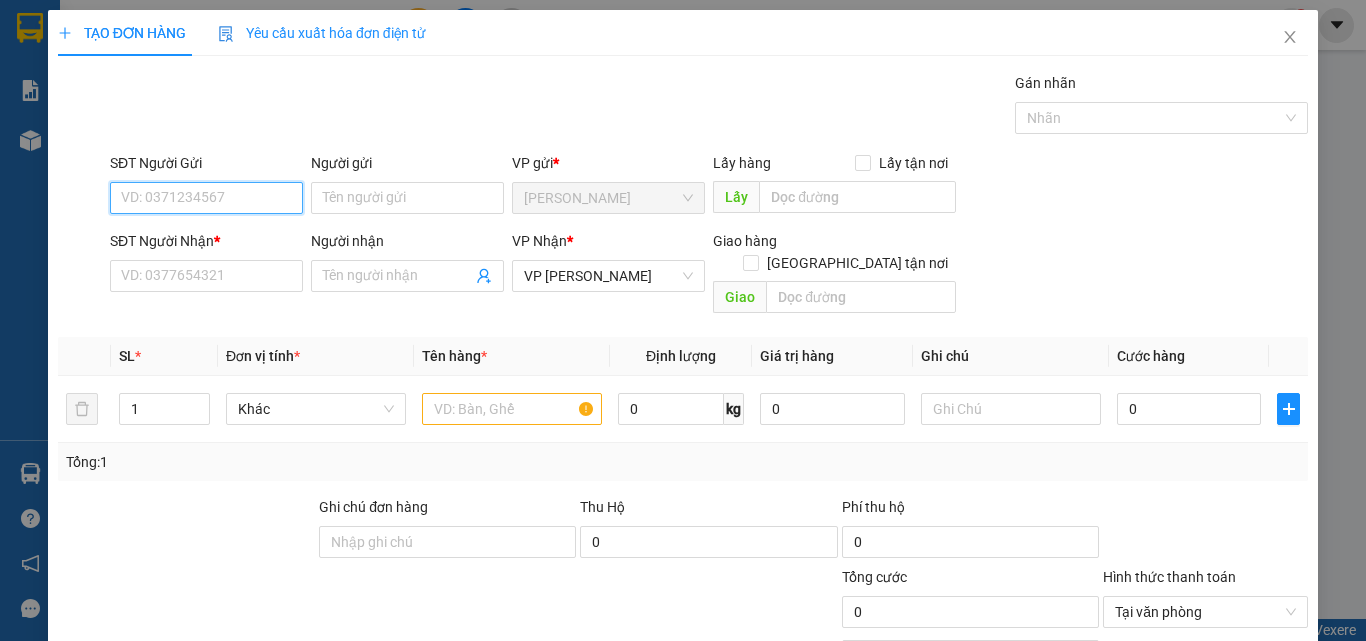 click on "SĐT Người Gửi" at bounding box center (206, 198) 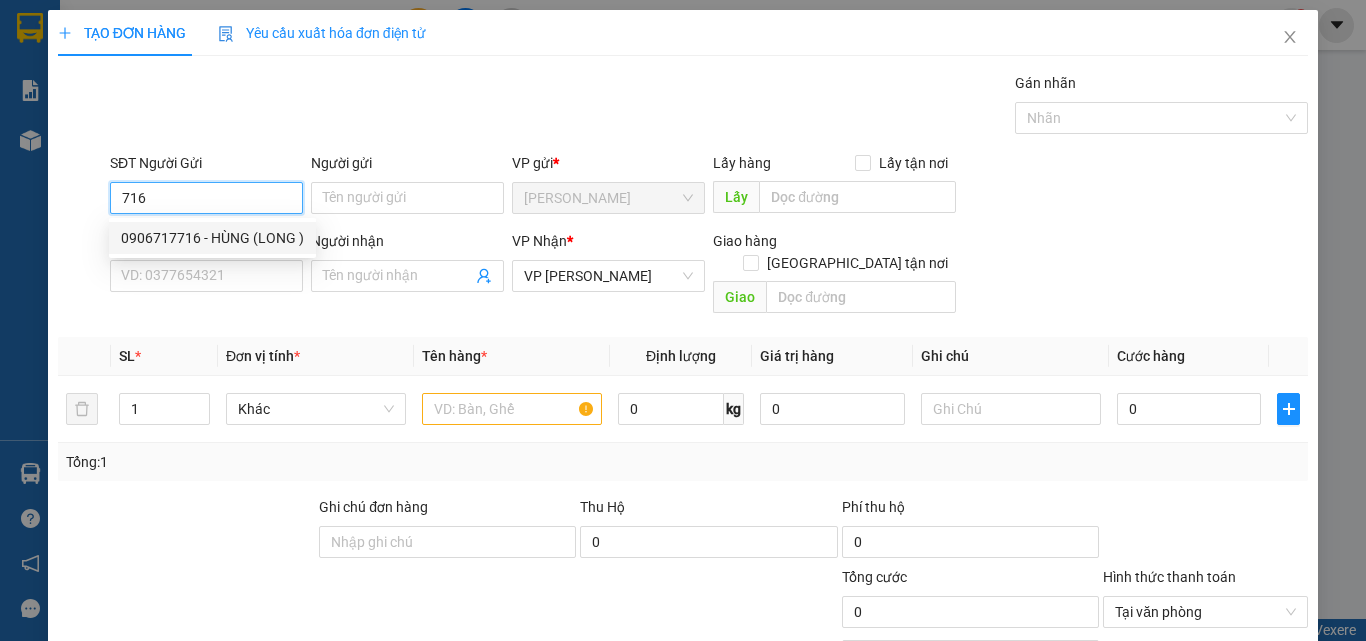 click on "0906717716 - HÙNG (LONG )" at bounding box center [212, 238] 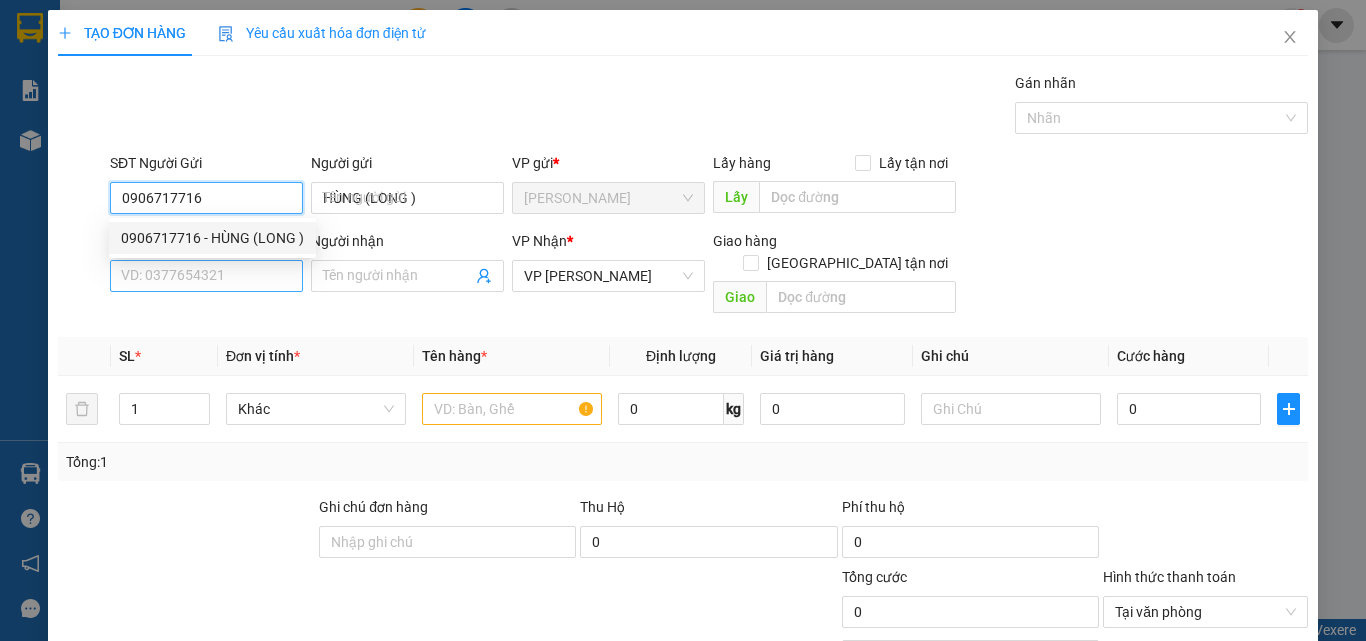 type on "30.000" 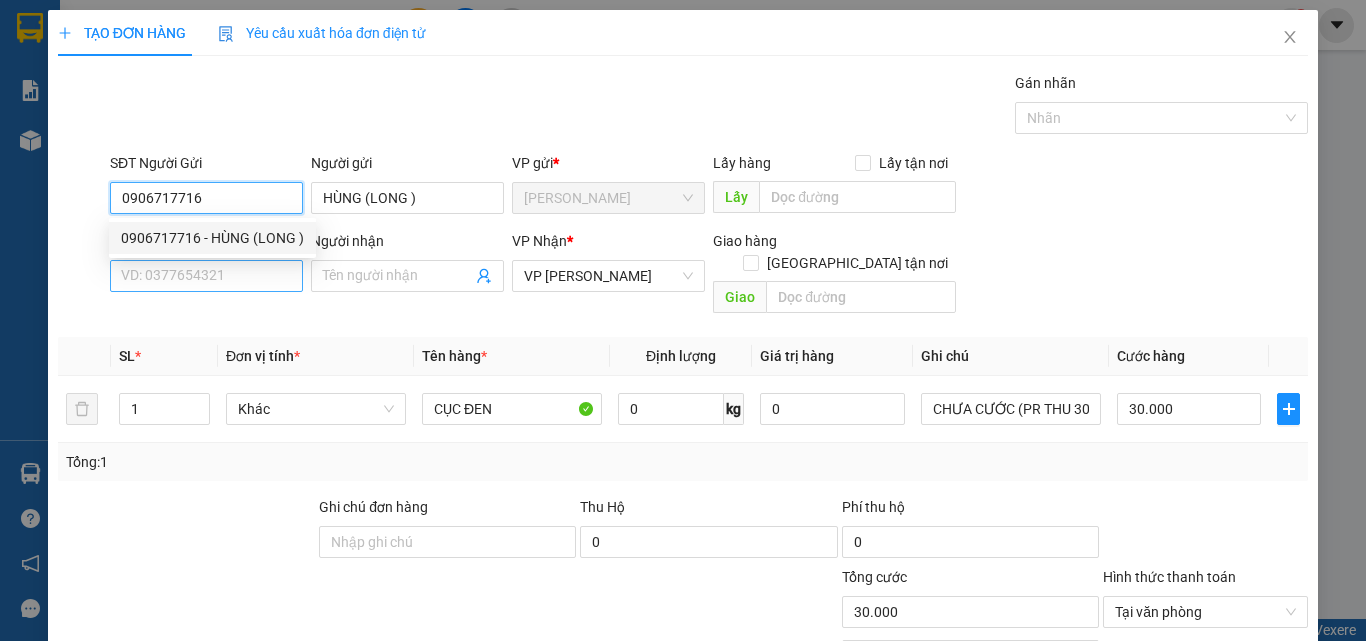 type on "0906717716" 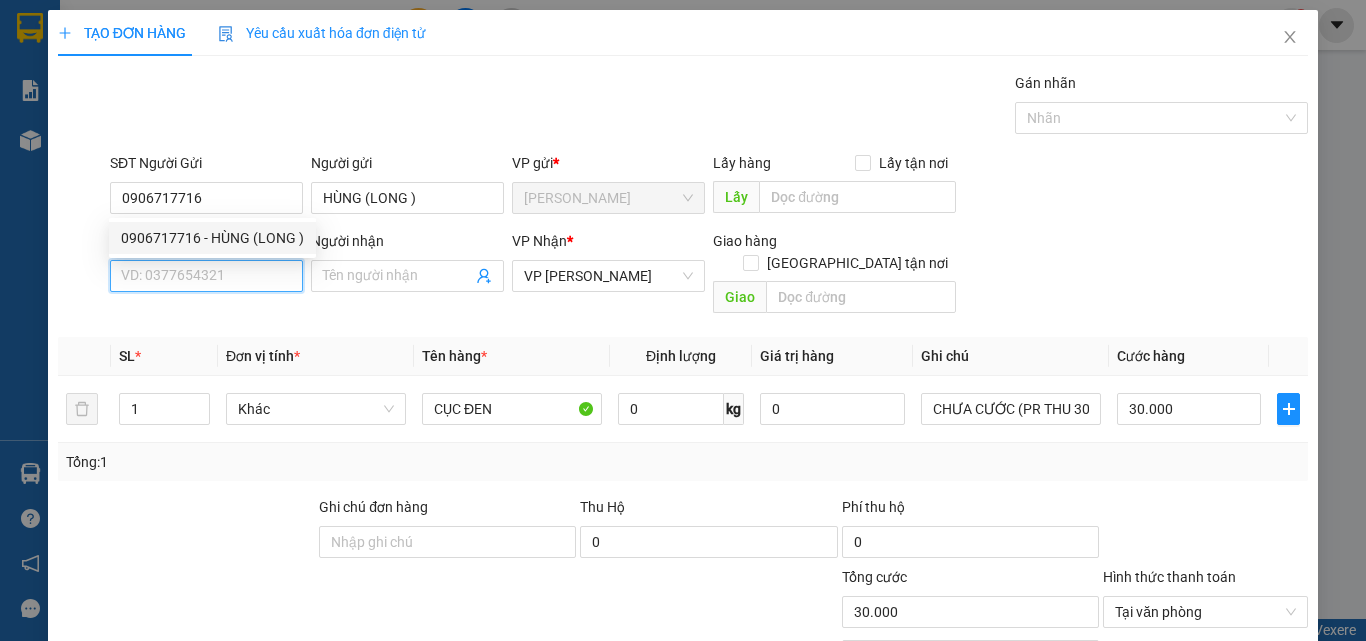 click on "SĐT Người Nhận  *" at bounding box center (206, 276) 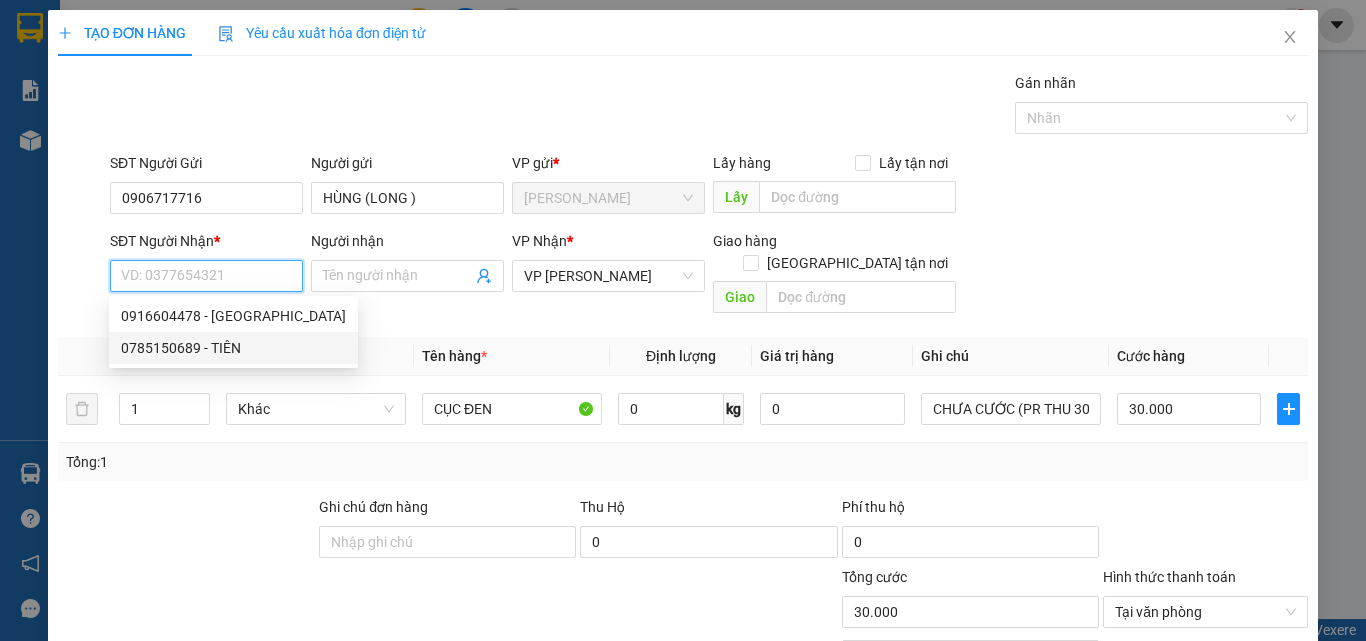 click on "0785150689 - TIÊN" at bounding box center (233, 348) 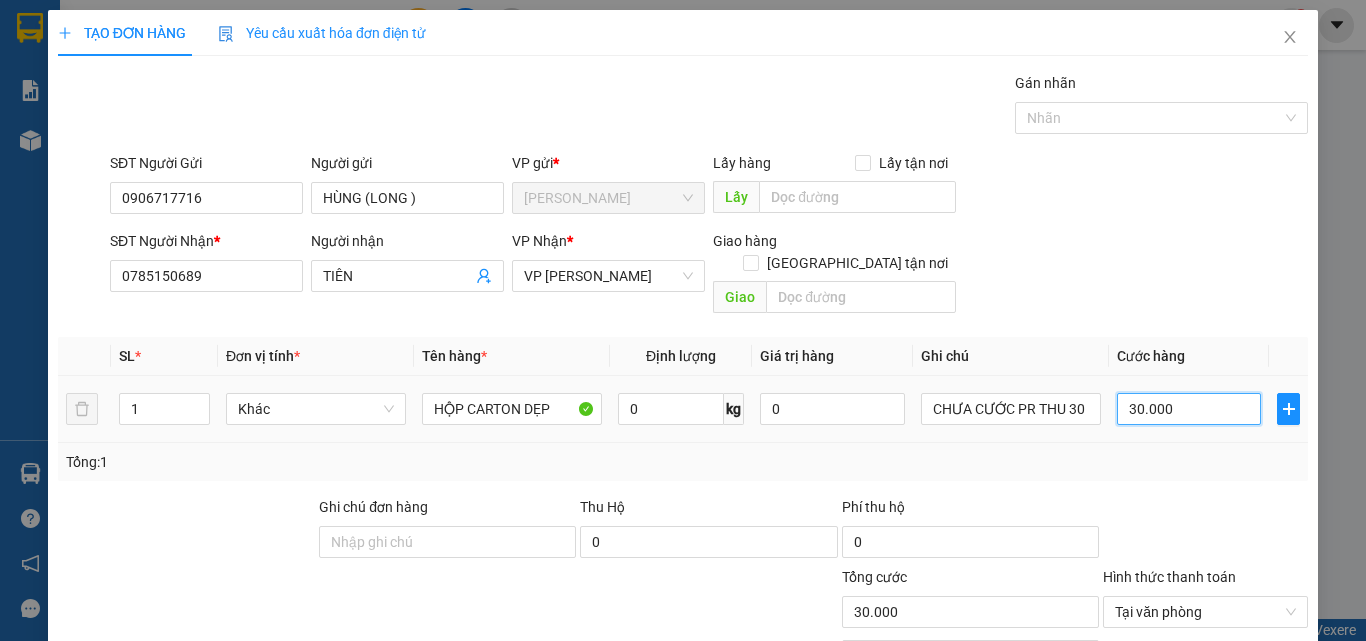 click on "30.000" at bounding box center (1189, 409) 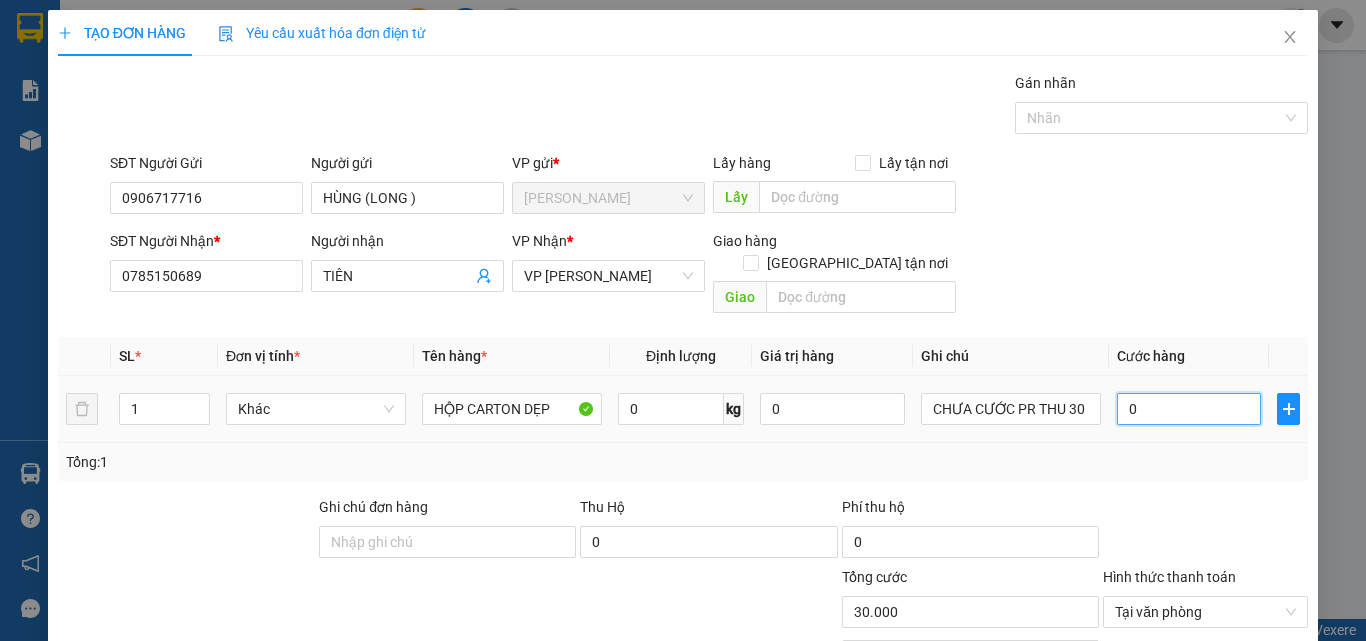 type on "0" 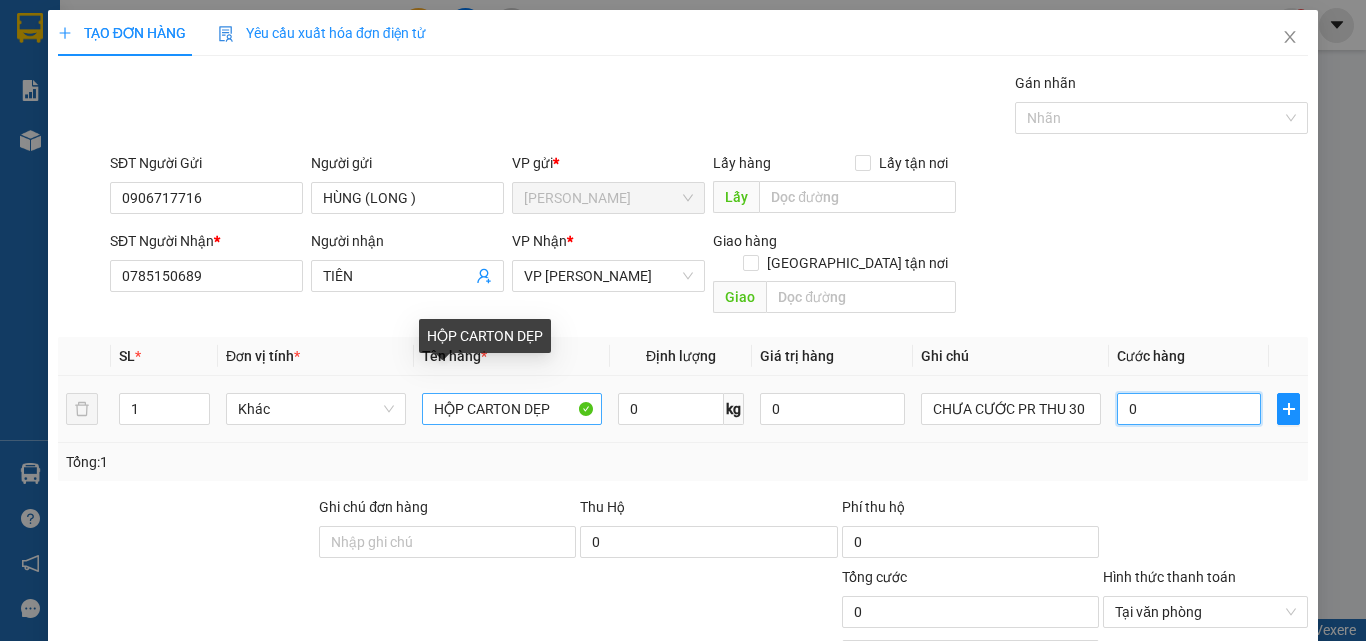 type on "0" 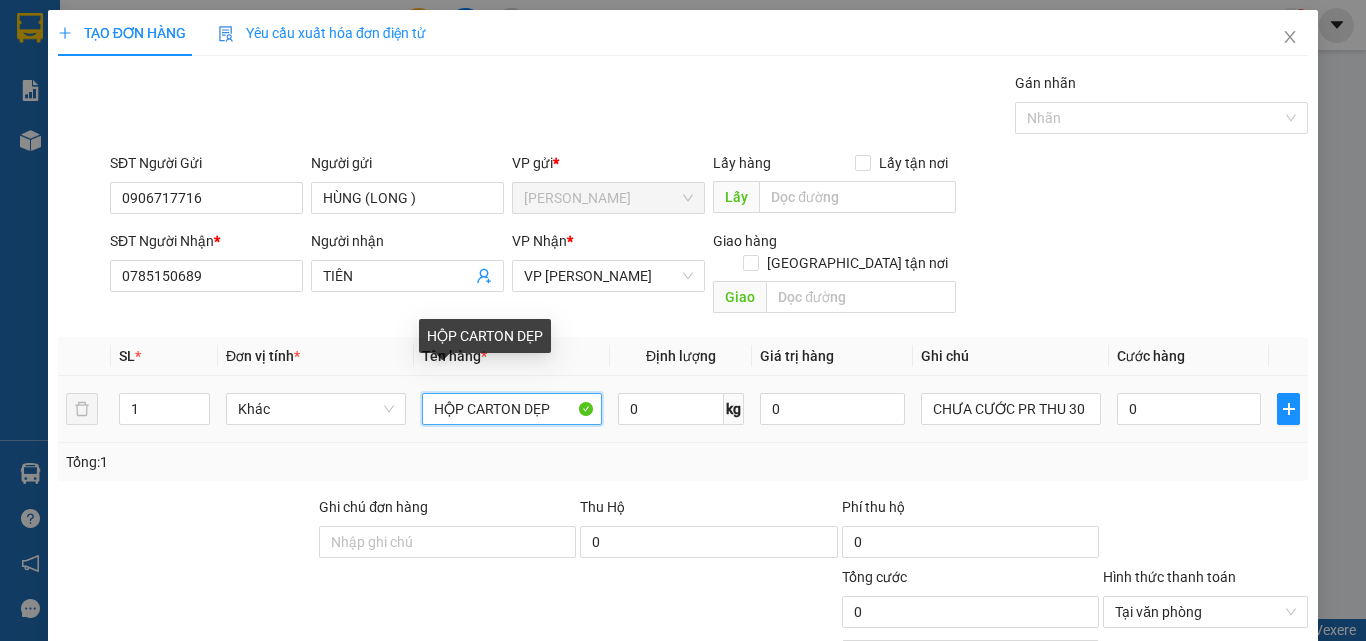 drag, startPoint x: 485, startPoint y: 401, endPoint x: 0, endPoint y: 615, distance: 530.11414 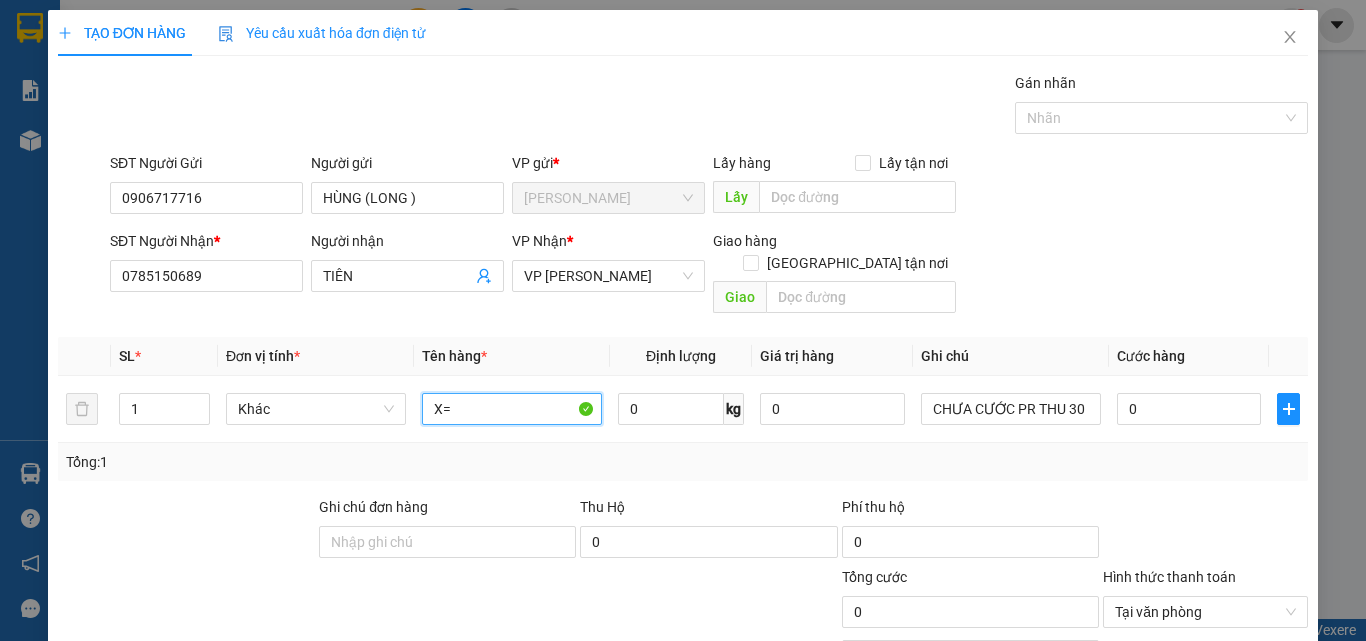 type on "X" 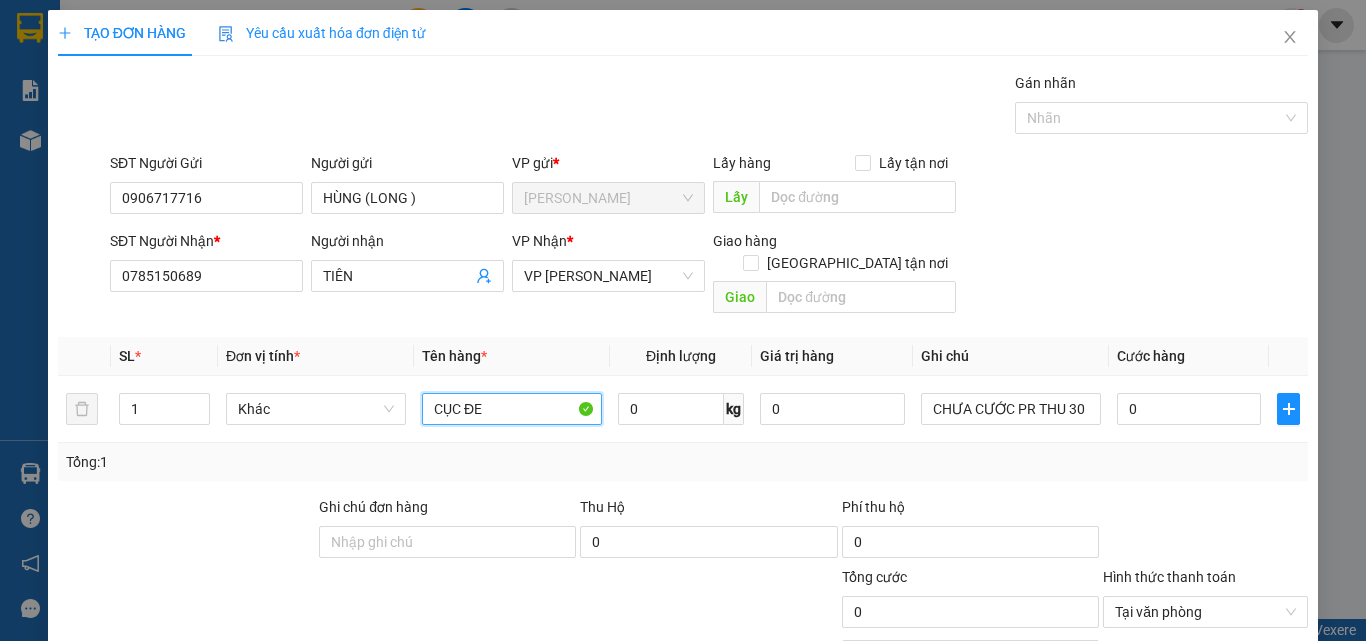 type on "CỤC ĐEN" 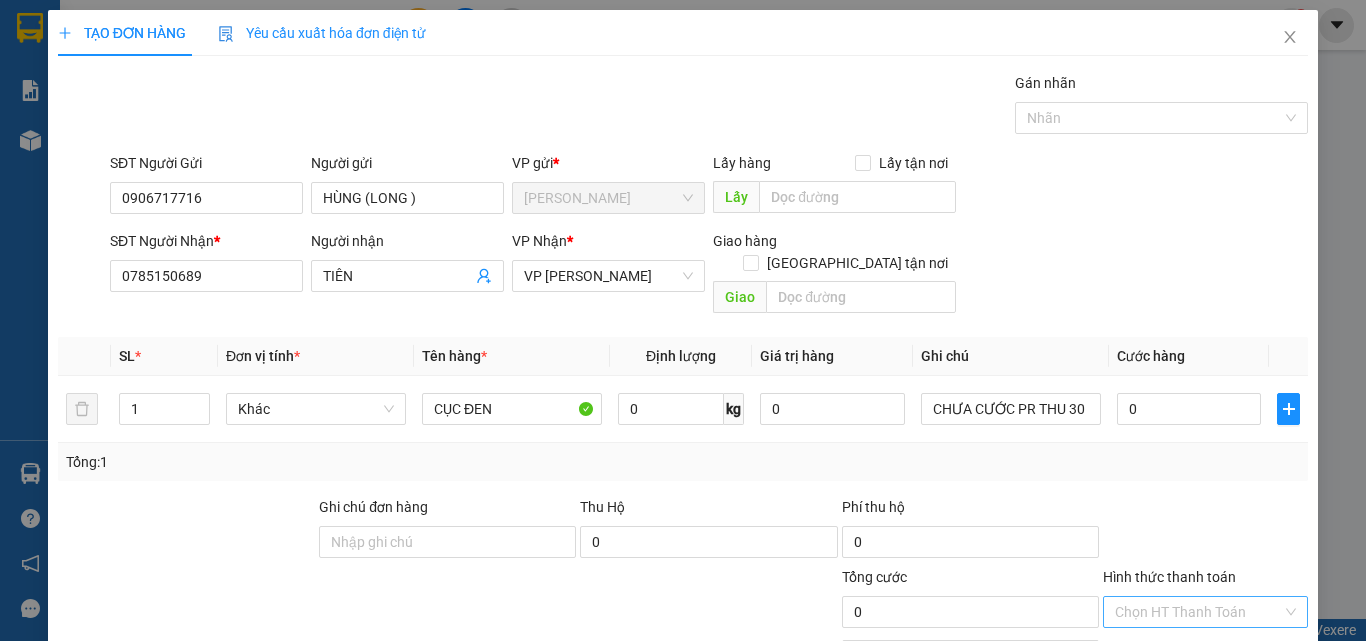 click on "Lưu và In" at bounding box center [1263, 769] 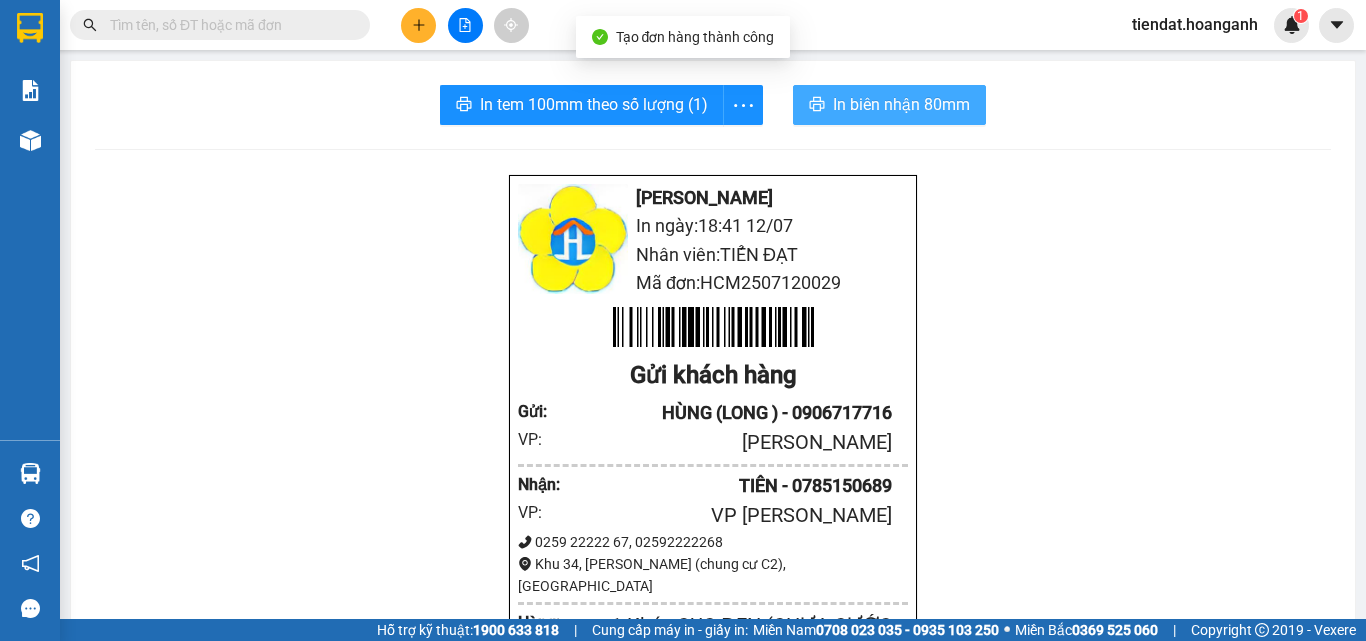click on "In biên nhận 80mm" at bounding box center [901, 104] 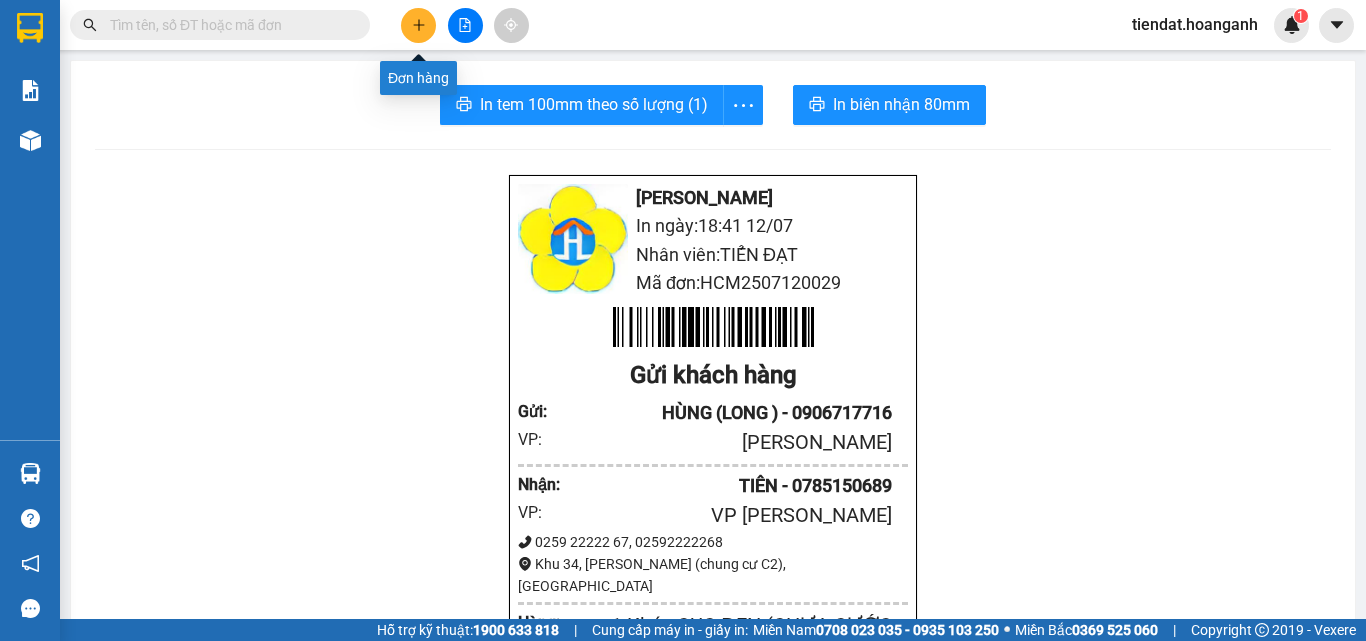 click at bounding box center (418, 25) 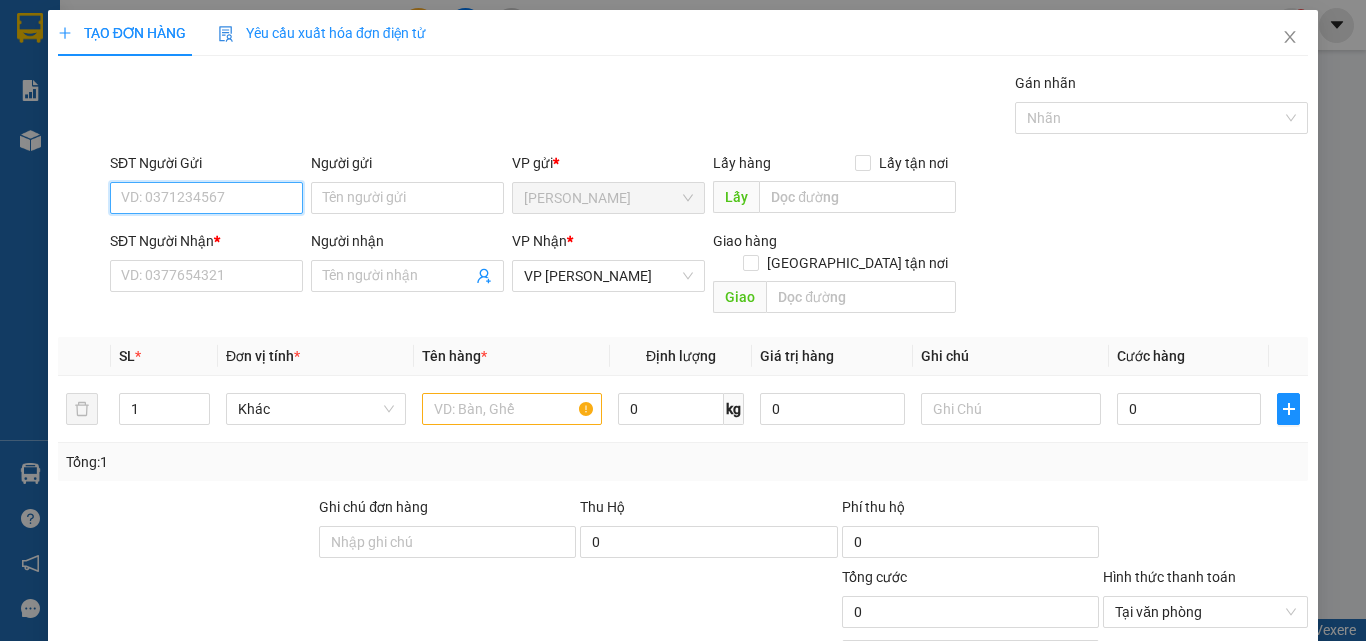 click on "SĐT Người Gửi" at bounding box center (206, 198) 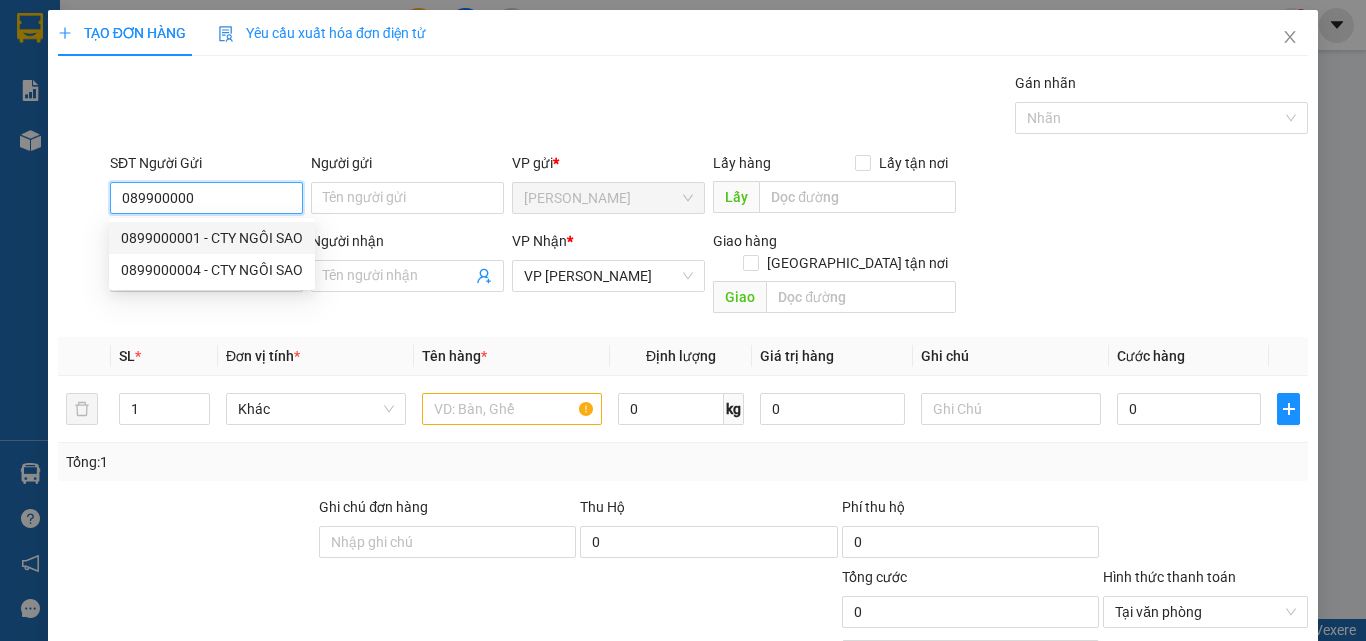click on "0899000001 -  CTY NGÔI SAO" at bounding box center (212, 238) 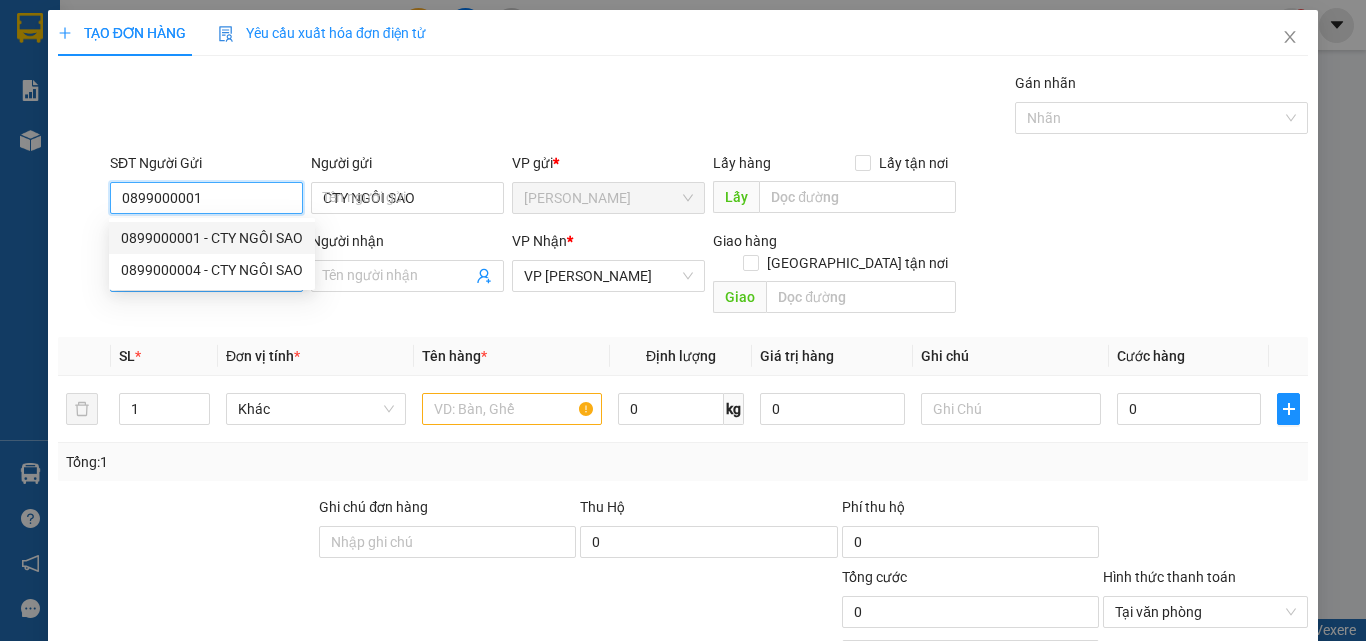 type on "30.000" 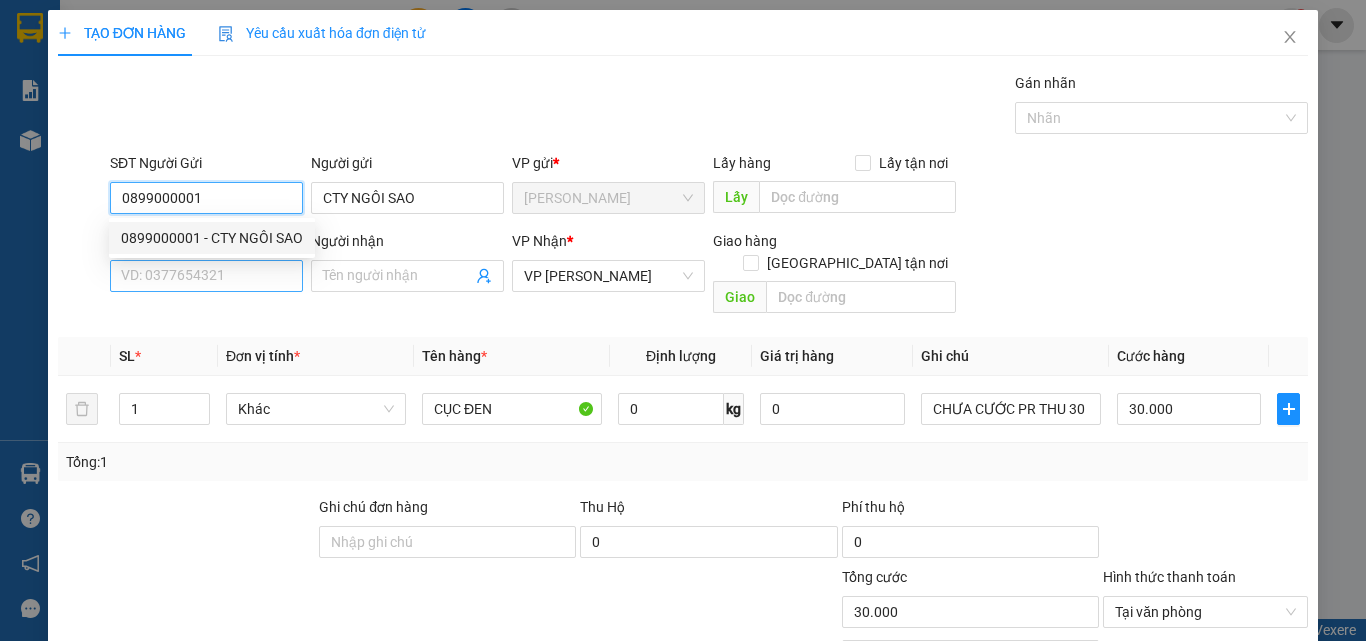 type on "0899000001" 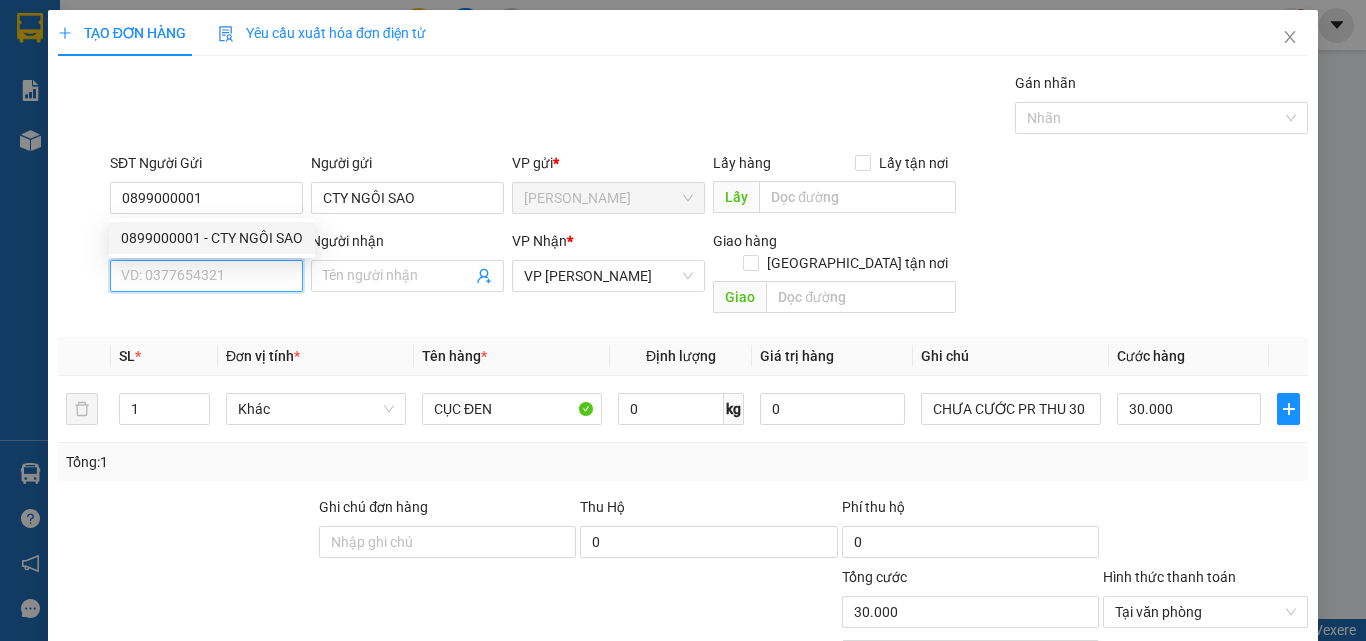 click on "SĐT Người Nhận  *" at bounding box center (206, 276) 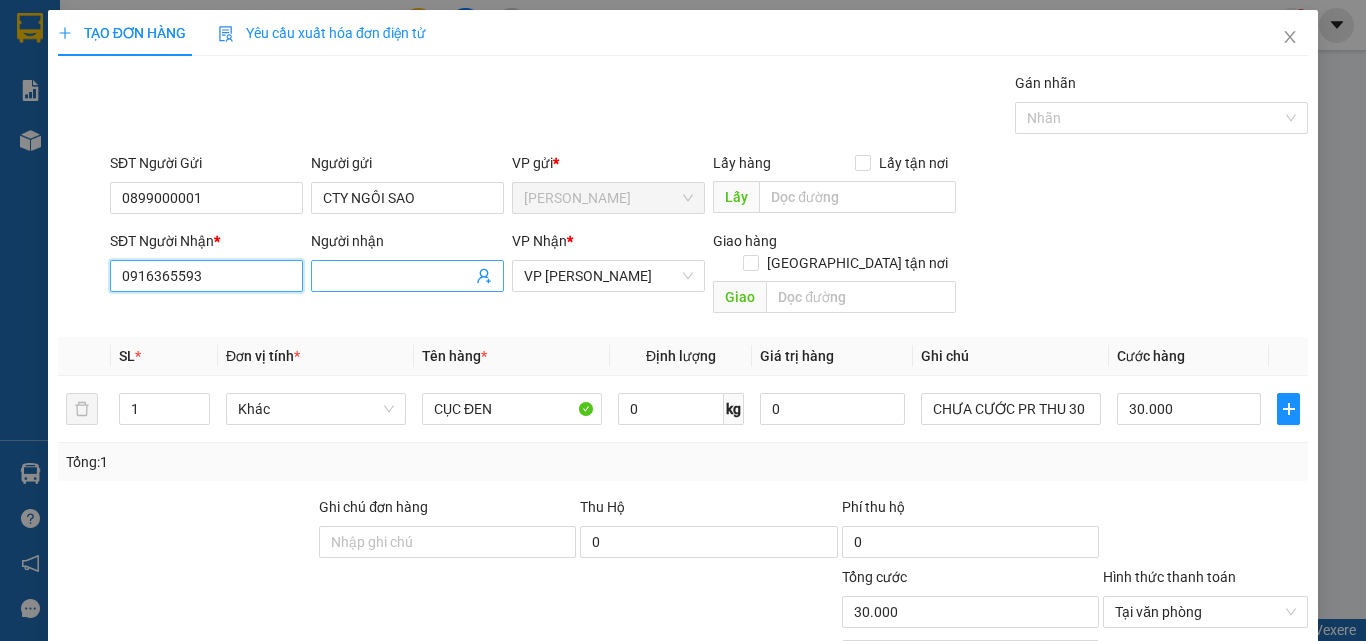 type on "0916365593" 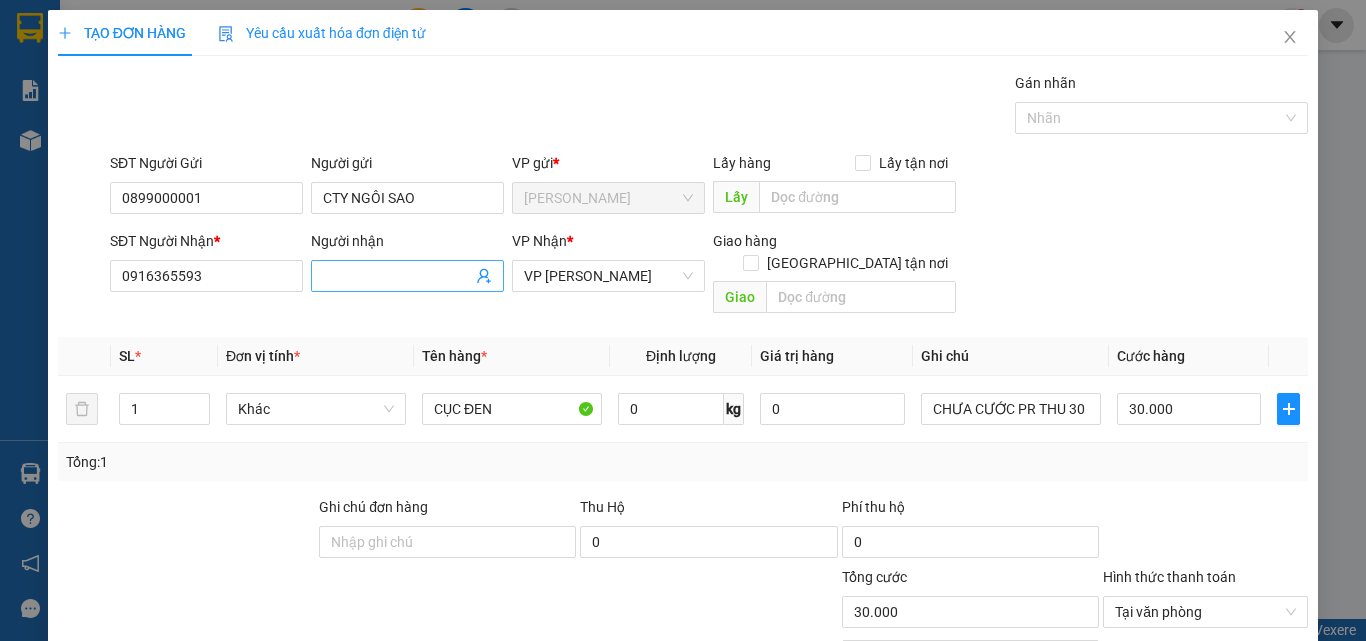 click on "Người nhận" at bounding box center [397, 276] 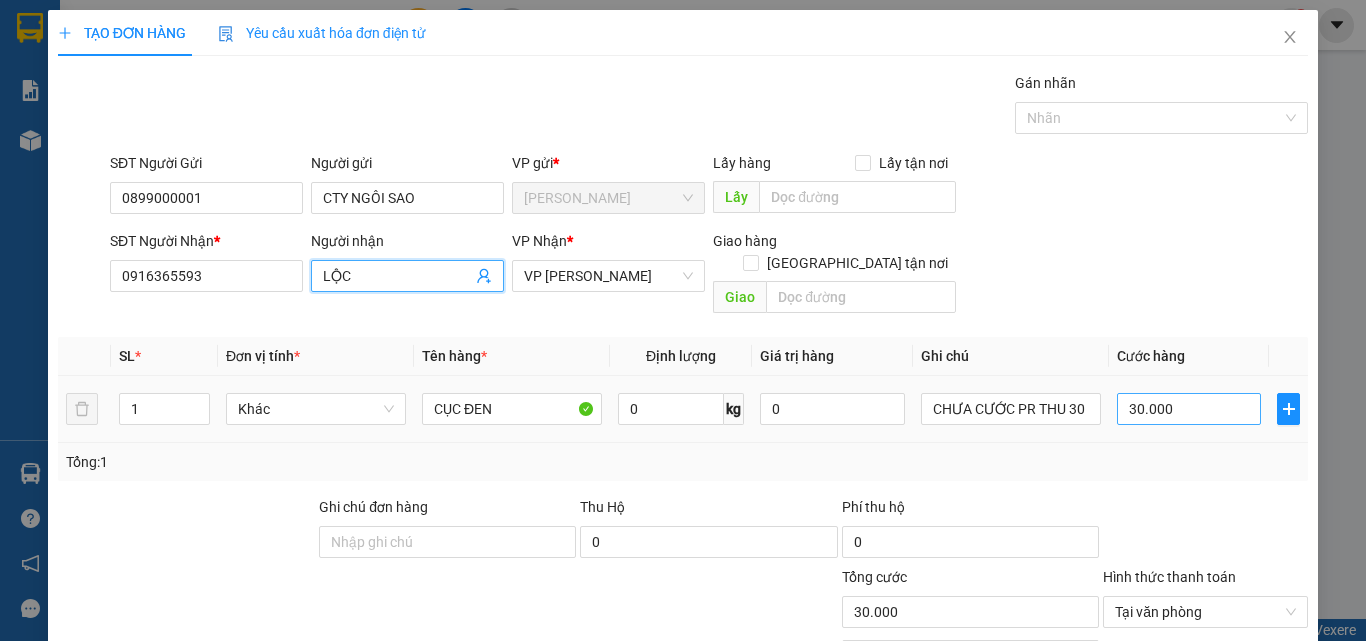 type on "LỘC" 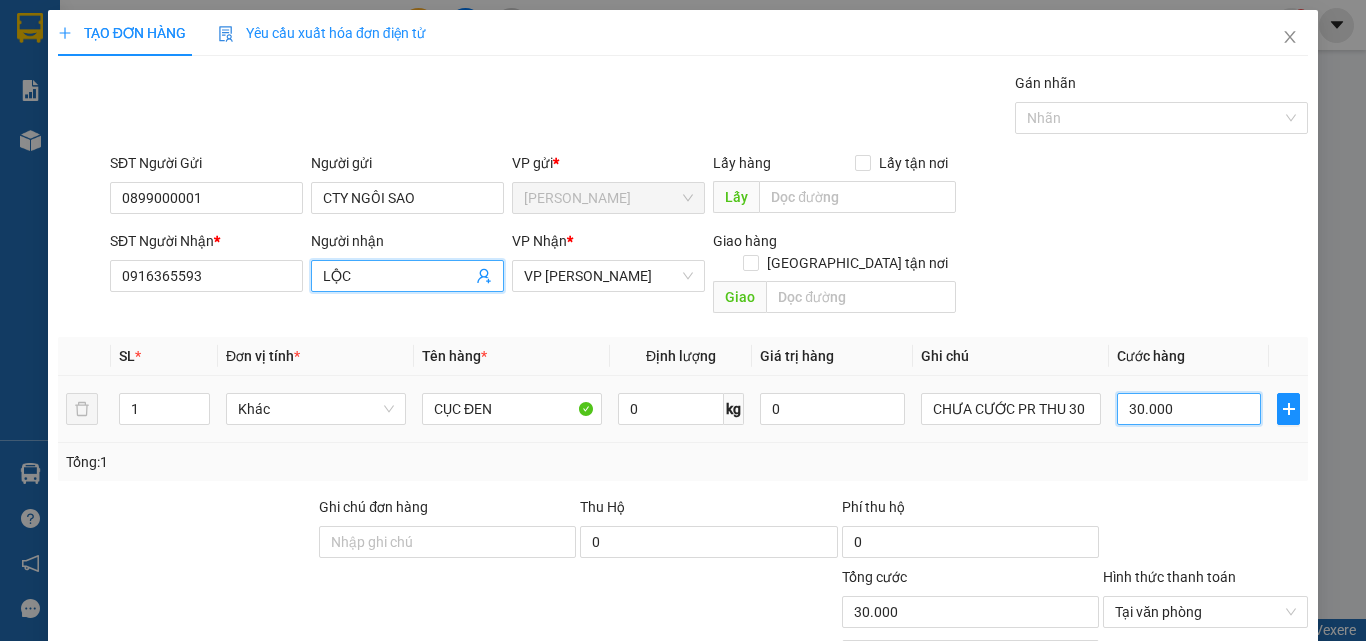 click on "30.000" at bounding box center (1189, 409) 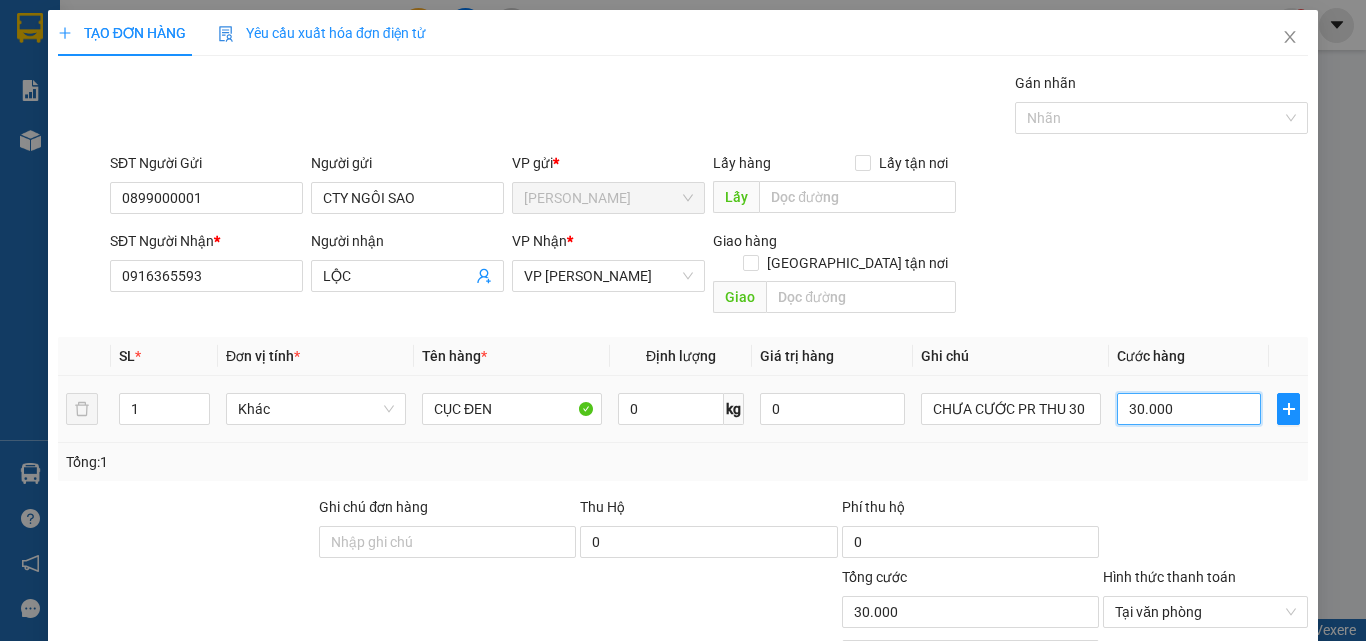 type on "0" 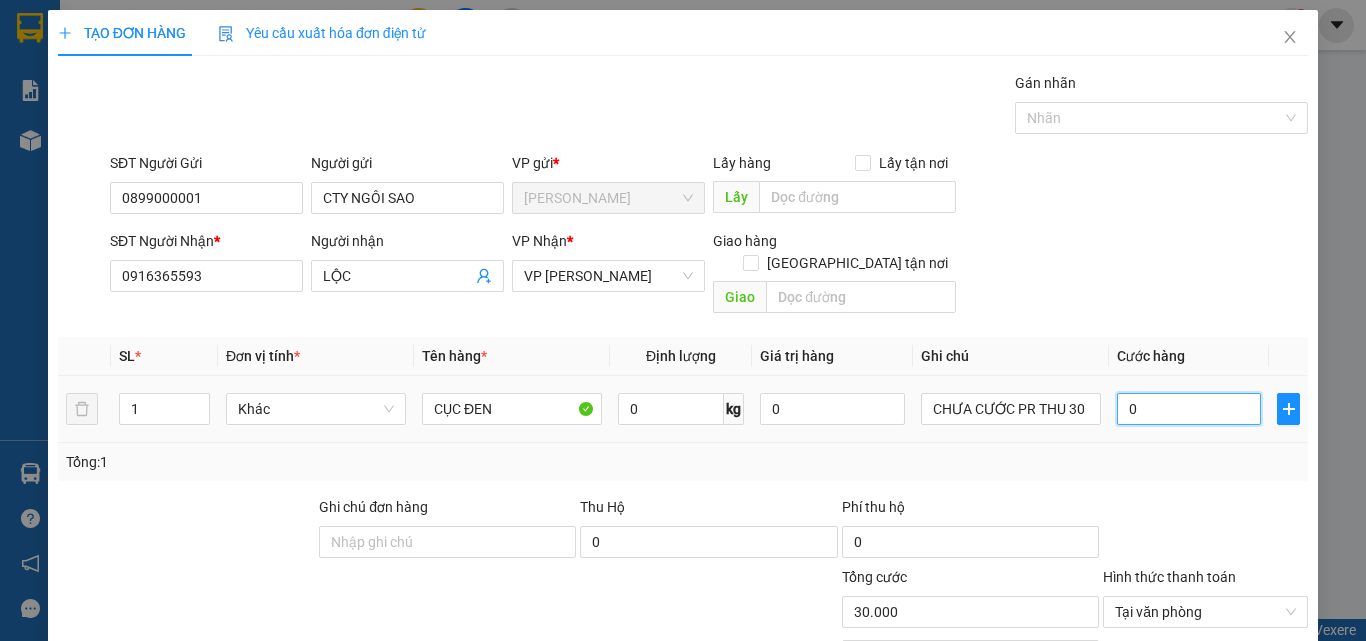 type on "0" 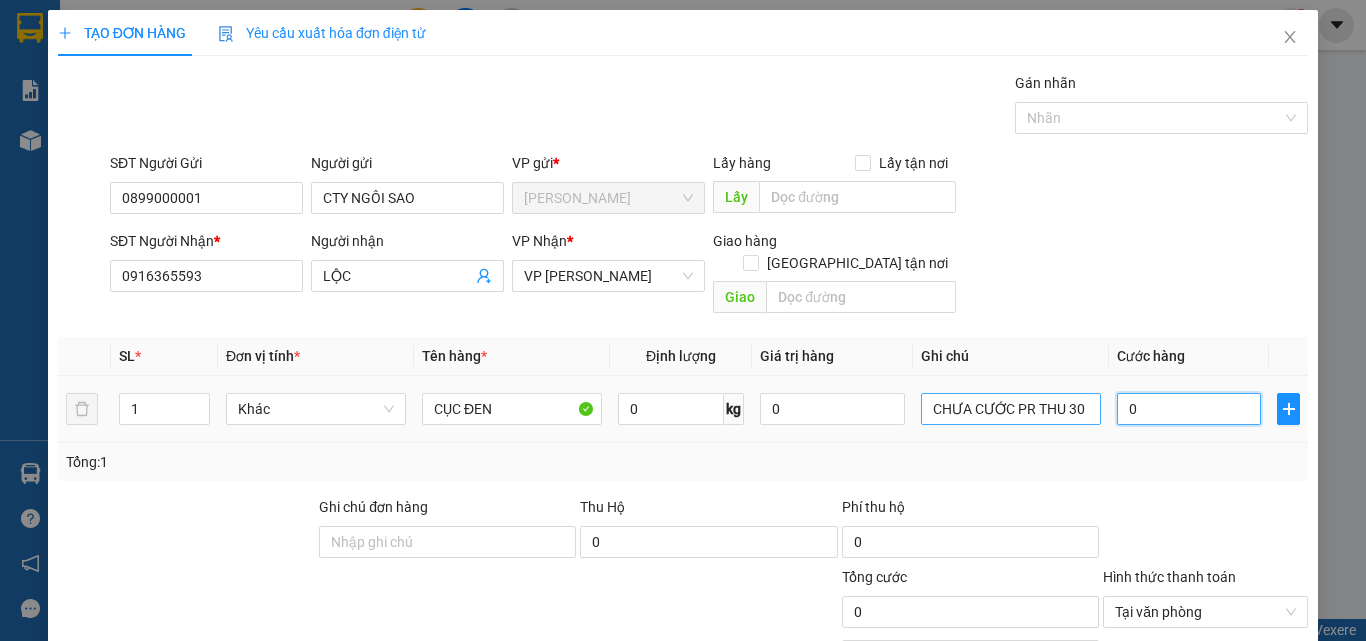 type on "0" 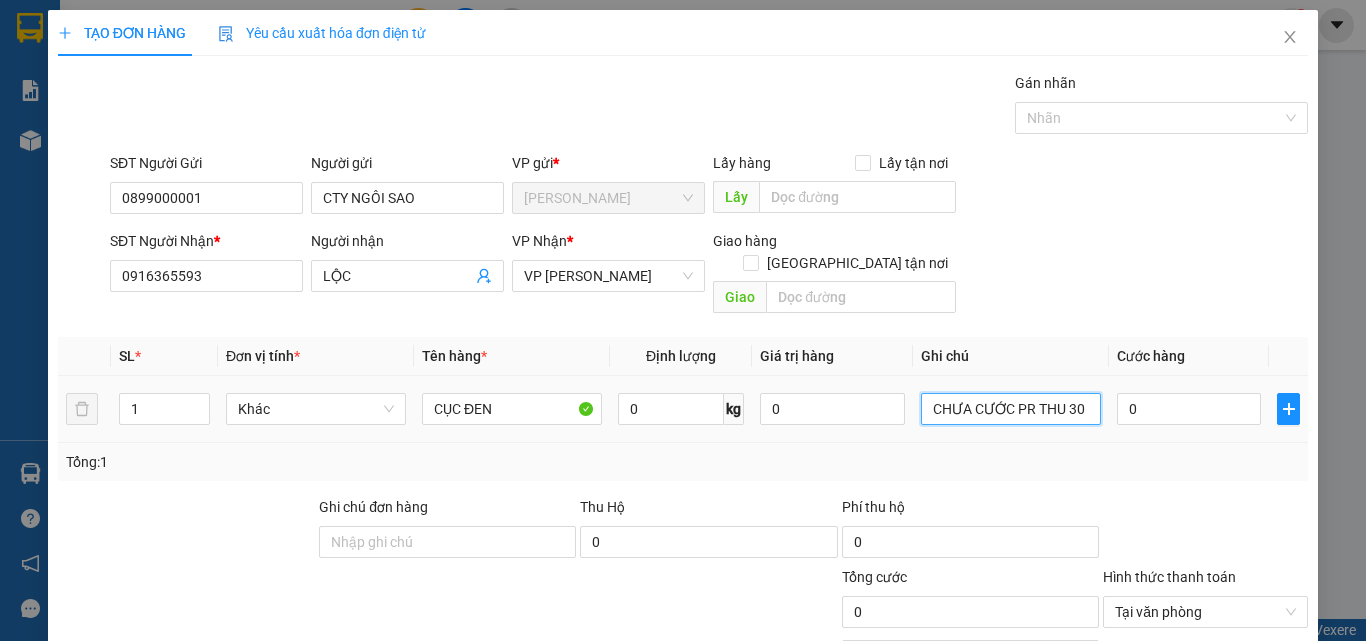 click on "CHƯA CƯỚC PR THU 30" at bounding box center (1011, 409) 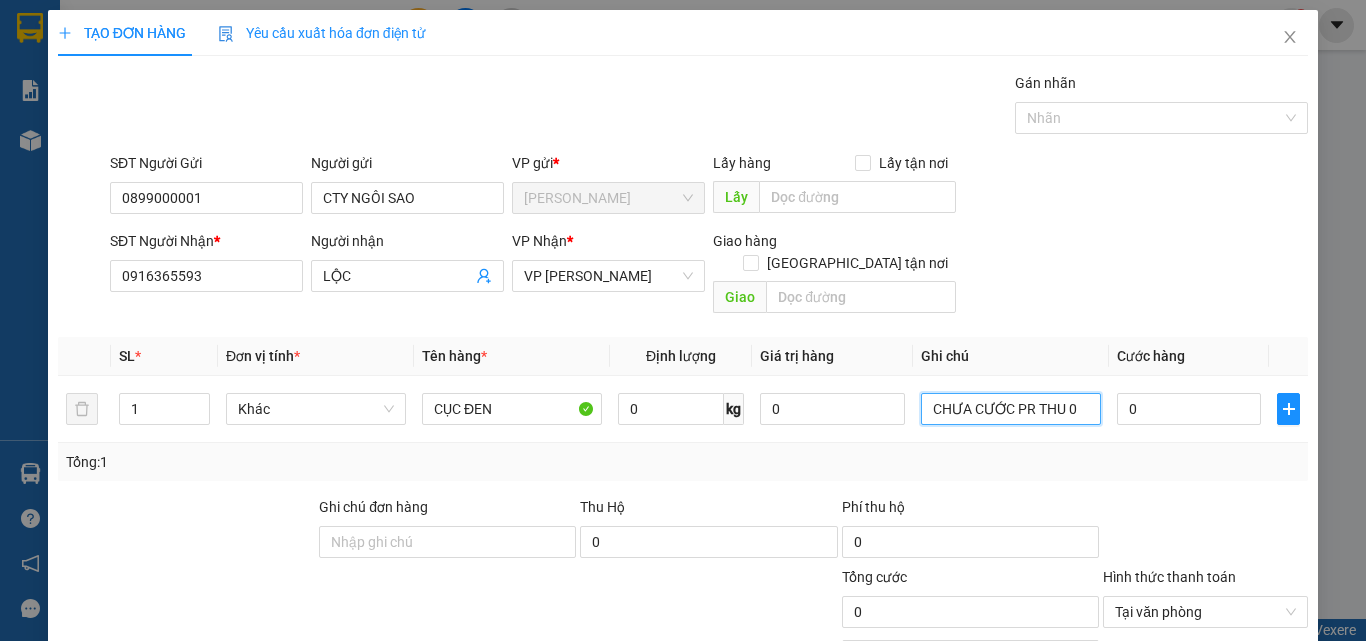 type on "CHƯA CƯỚC PR THU 40" 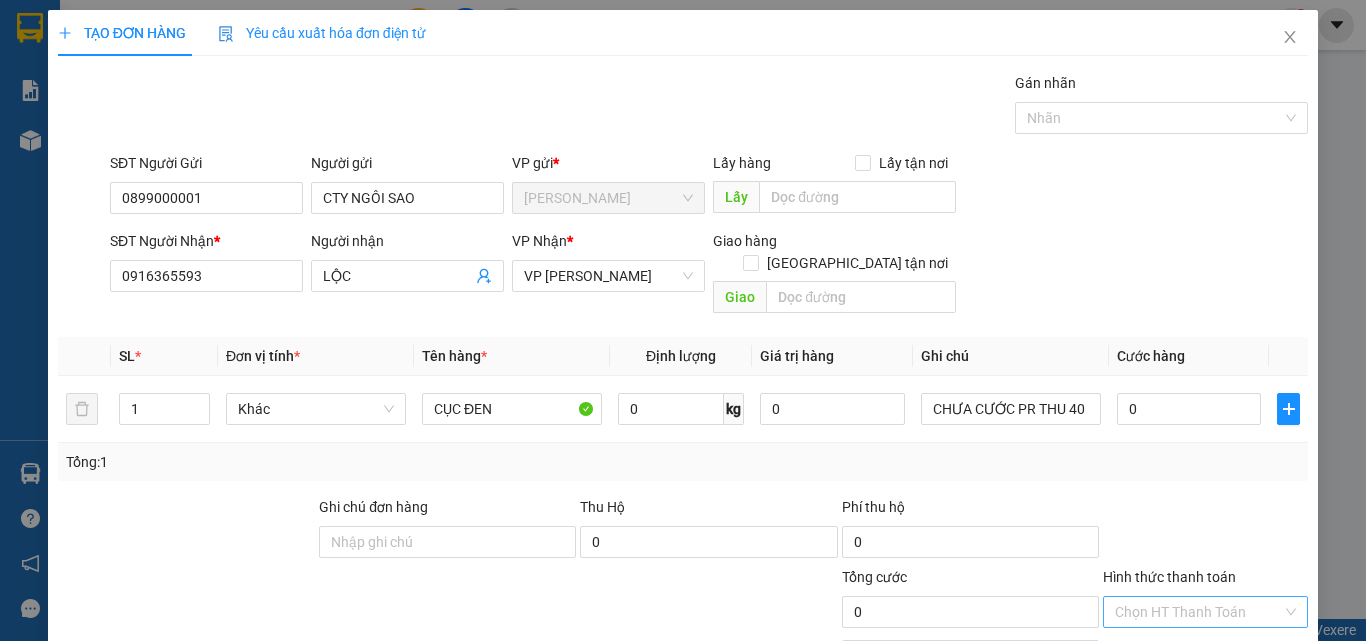 click on "Lưu và In" at bounding box center [1263, 769] 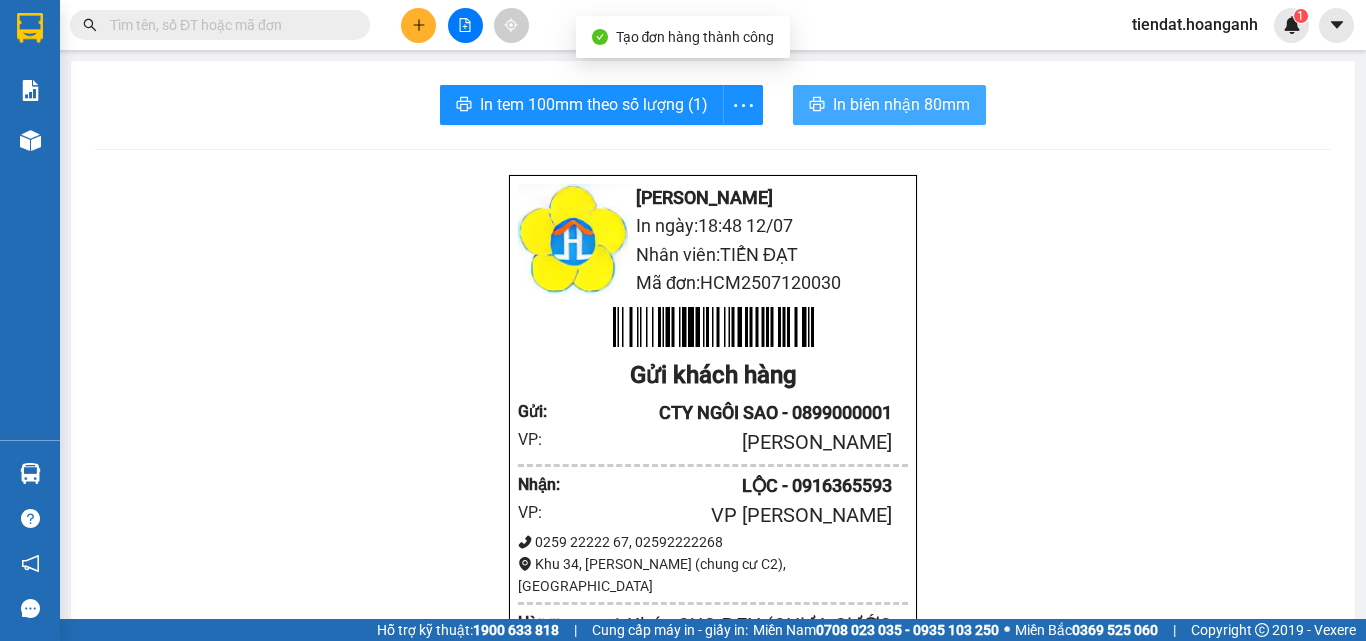 click on "In biên nhận 80mm" at bounding box center (889, 105) 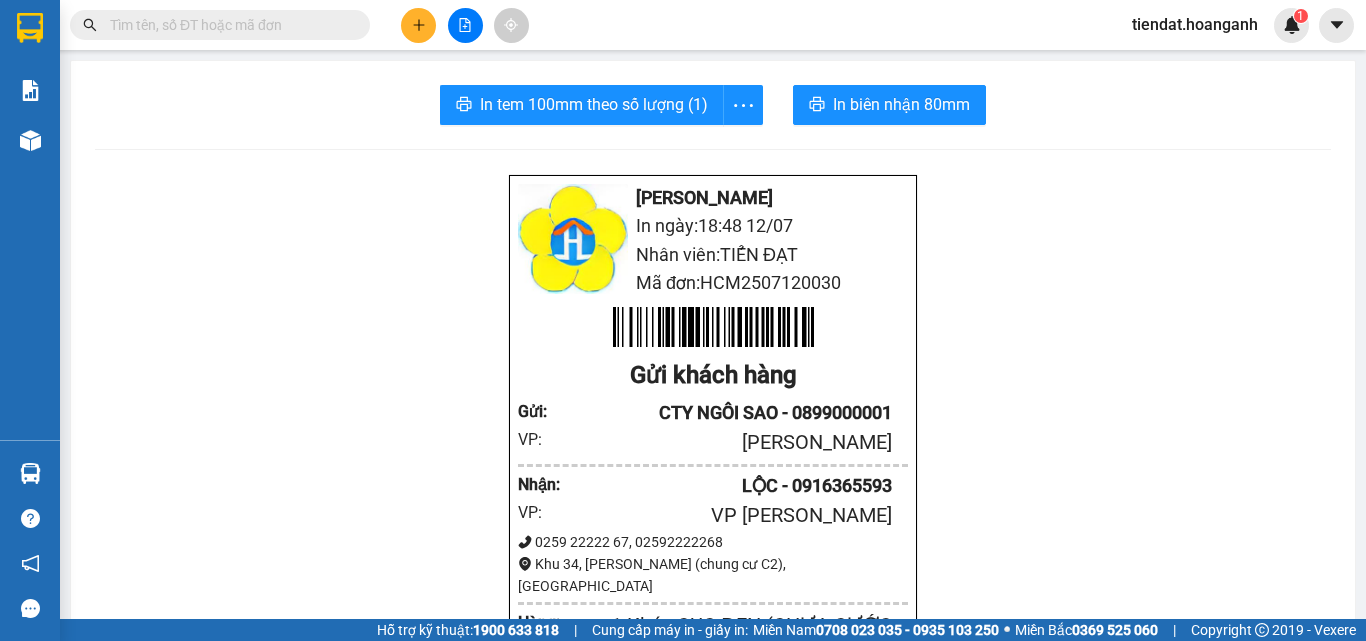 click at bounding box center (418, 25) 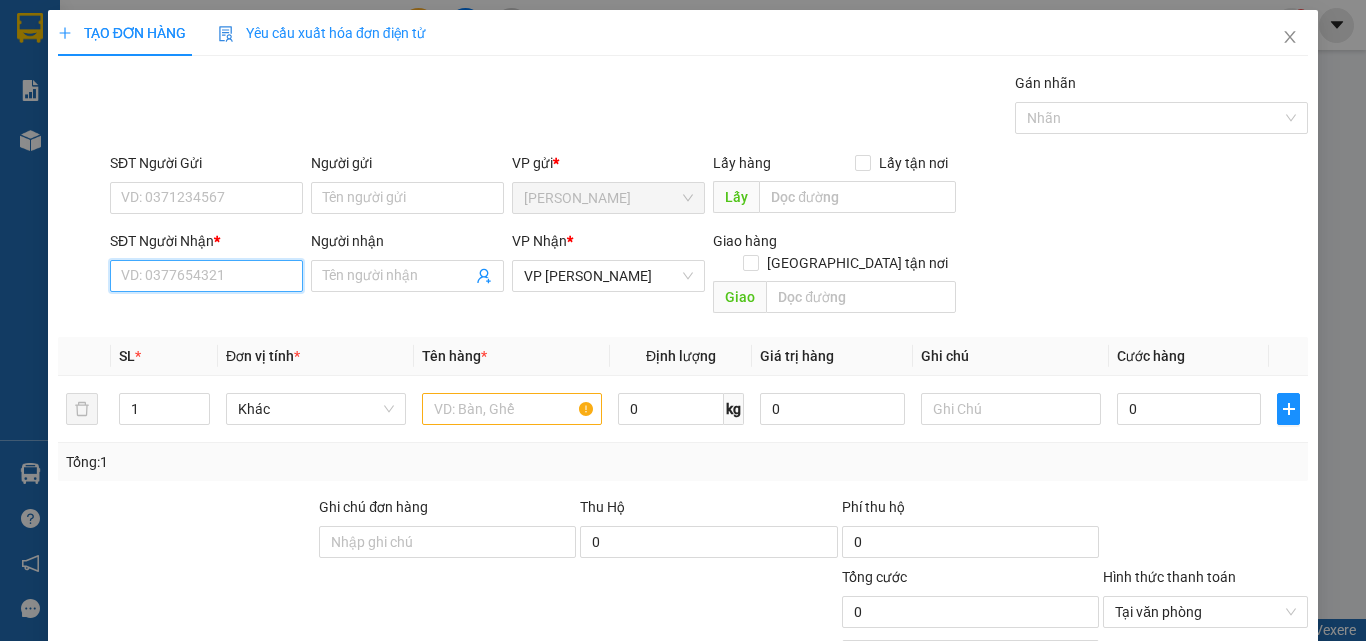 click on "SĐT Người Nhận  *" at bounding box center (206, 276) 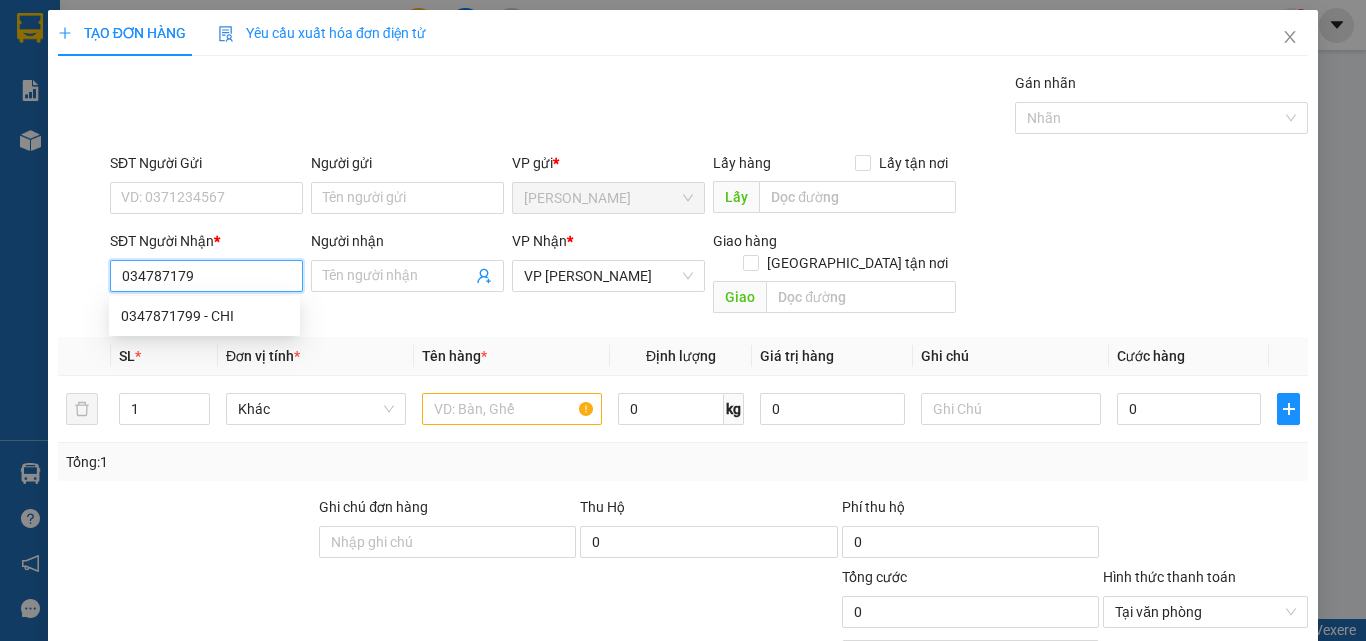 type on "0347871799" 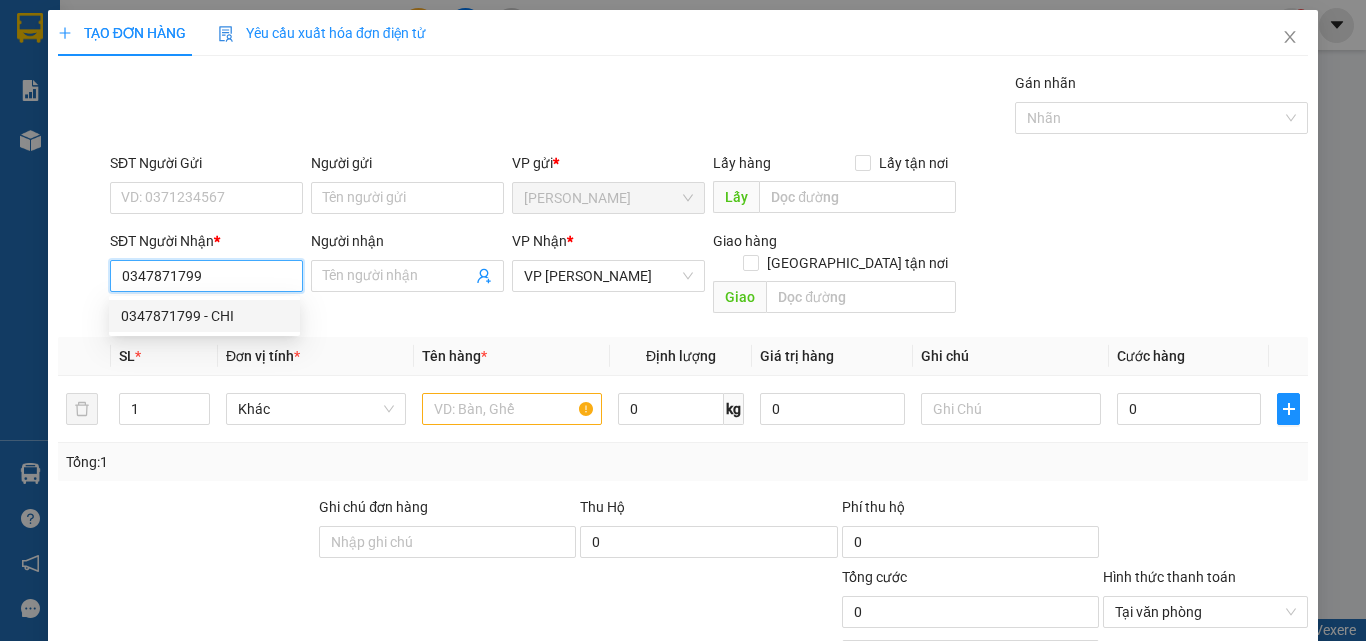 click on "0347871799 - CHI" at bounding box center (204, 316) 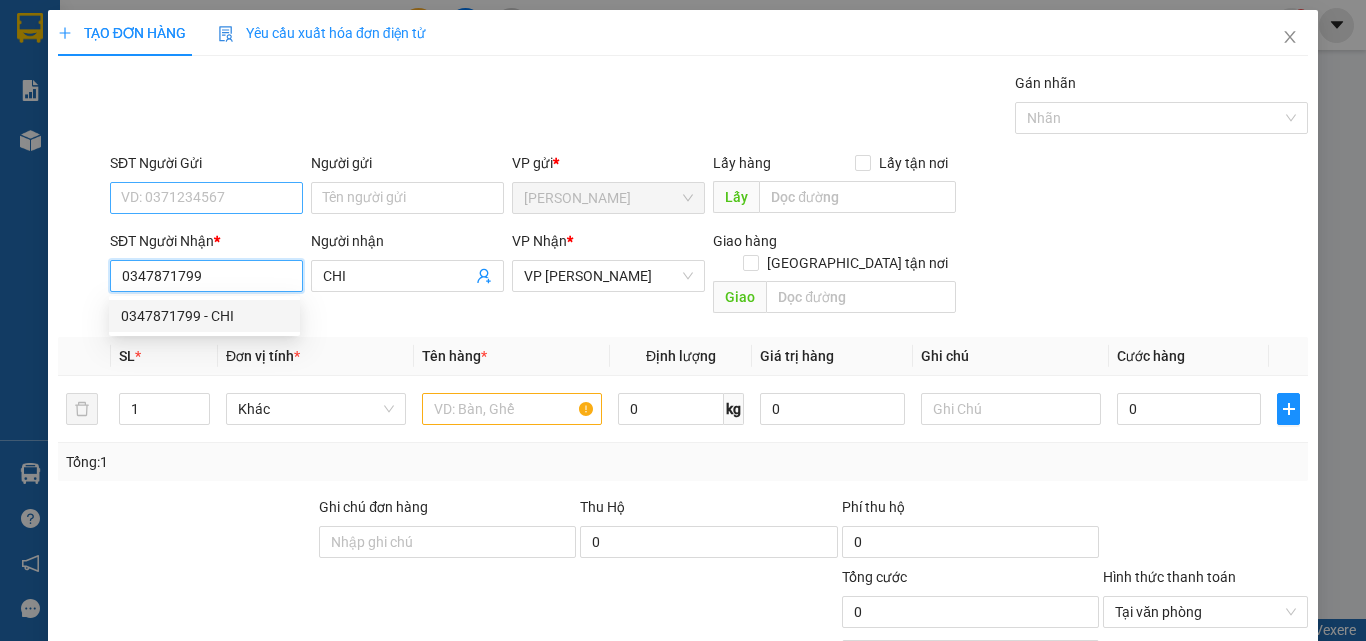 type on "40.000" 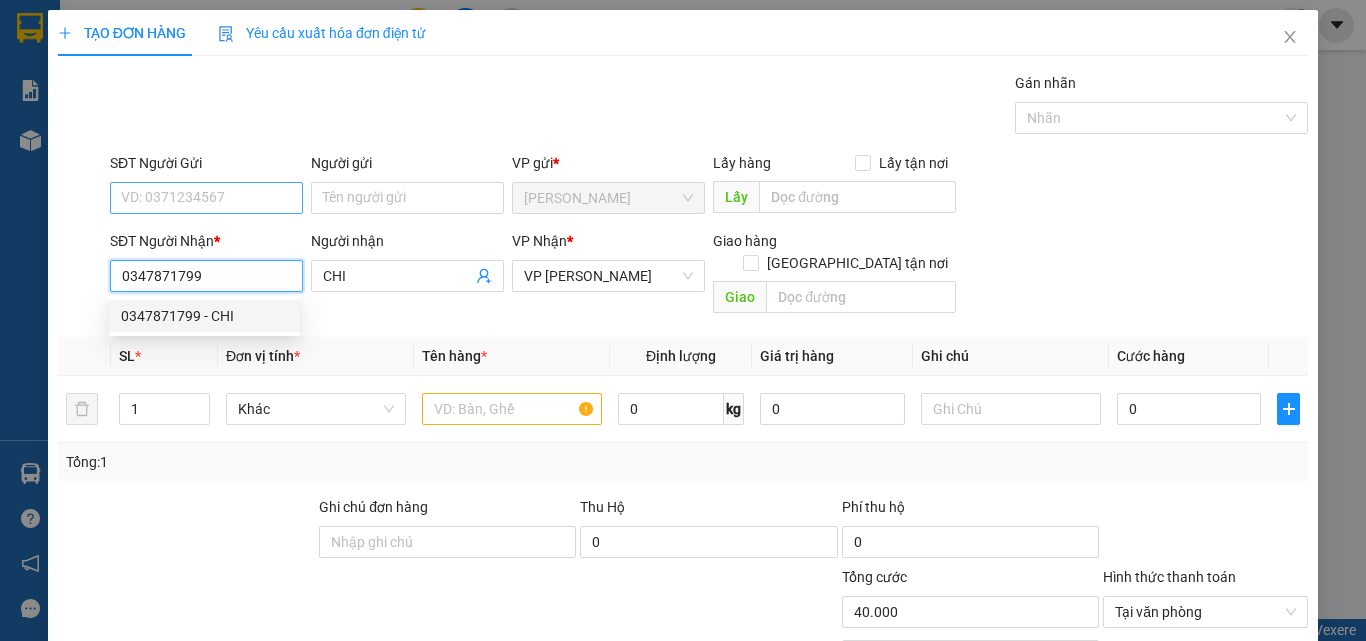 type on "0347871799" 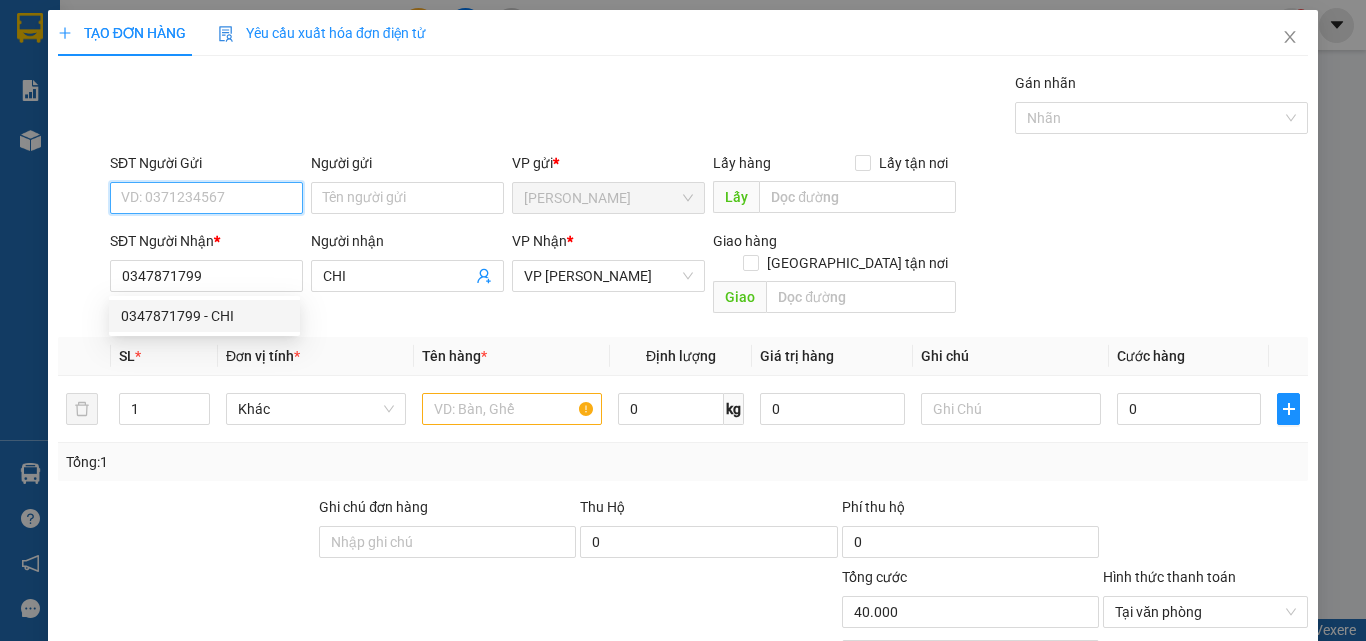 click on "SĐT Người Gửi" at bounding box center [206, 198] 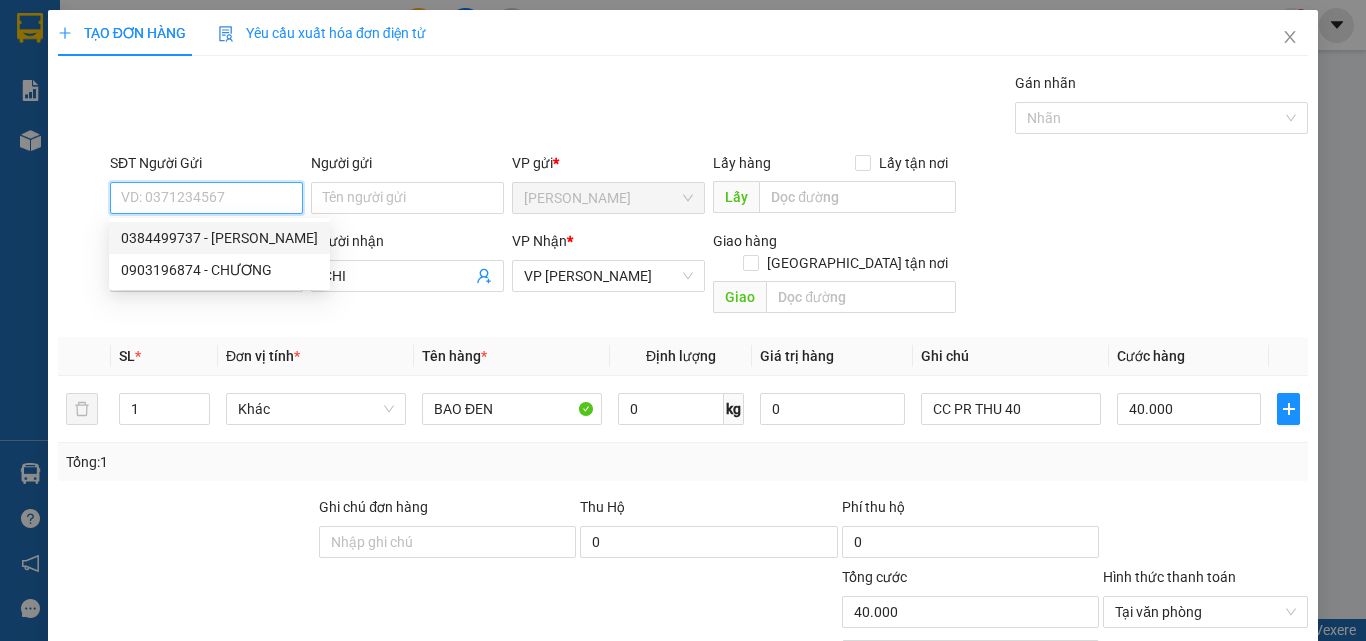 click on "0384499737 - TRINH" at bounding box center [219, 238] 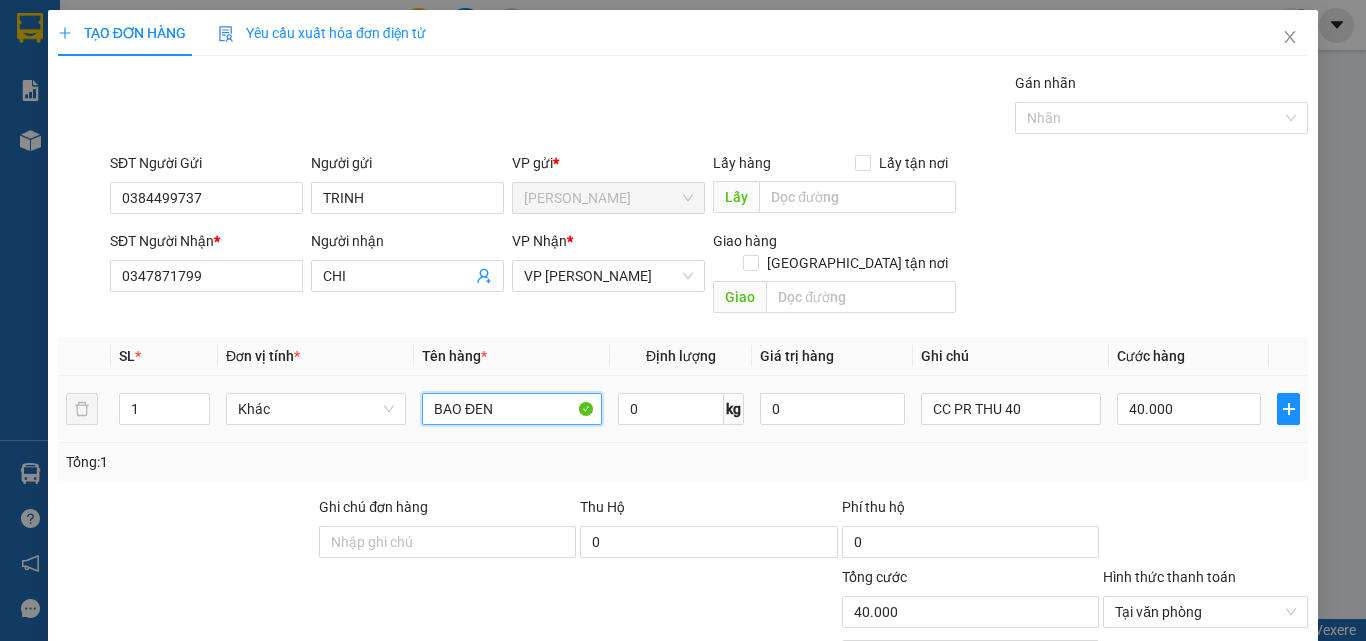 click on "BAO ĐEN" at bounding box center (512, 409) 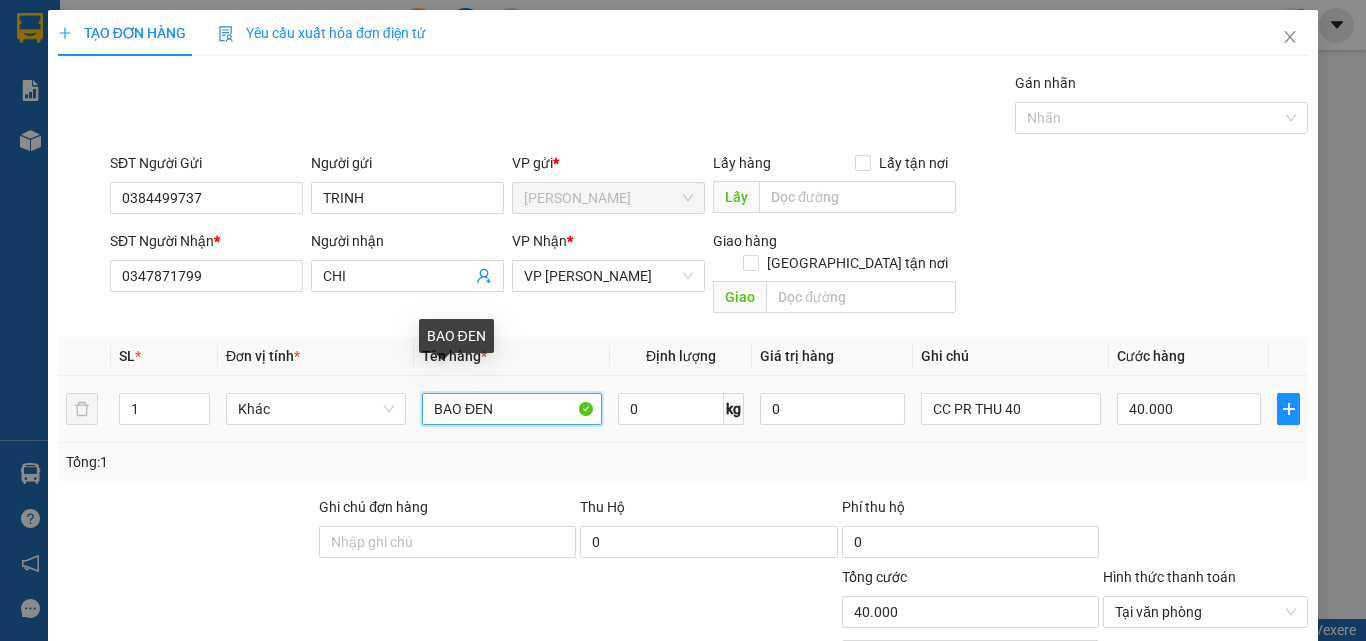click on "BAO ĐEN" at bounding box center (512, 409) 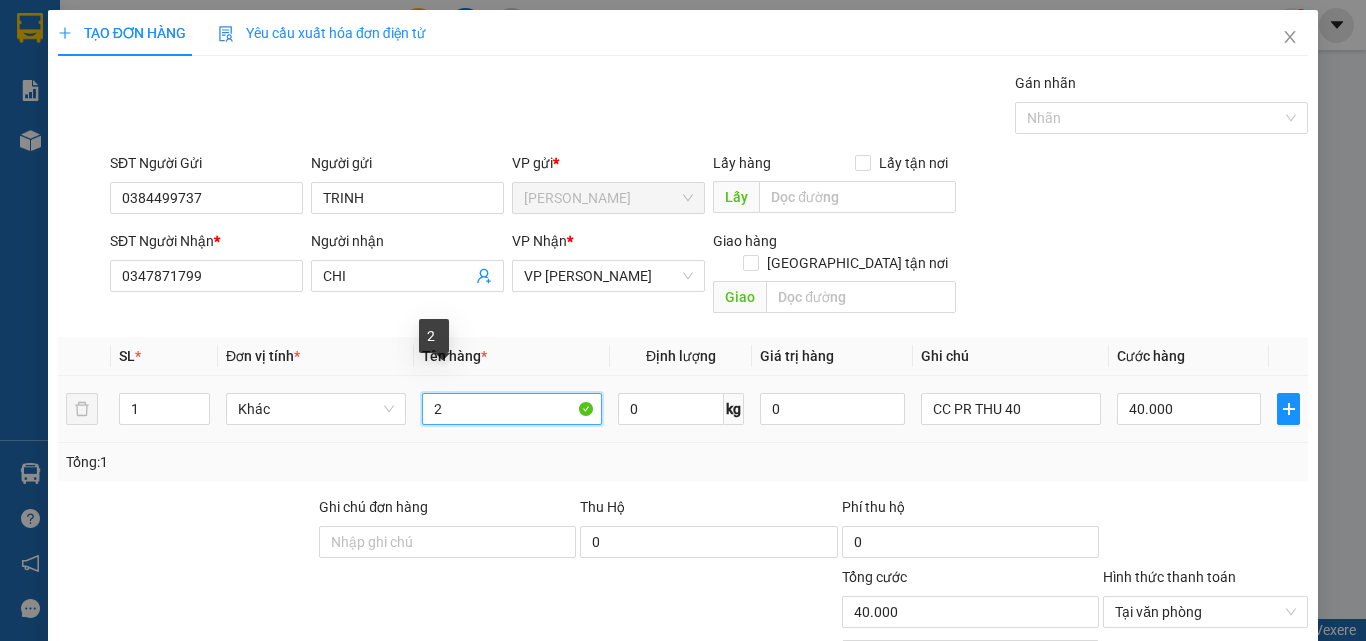 type on "2" 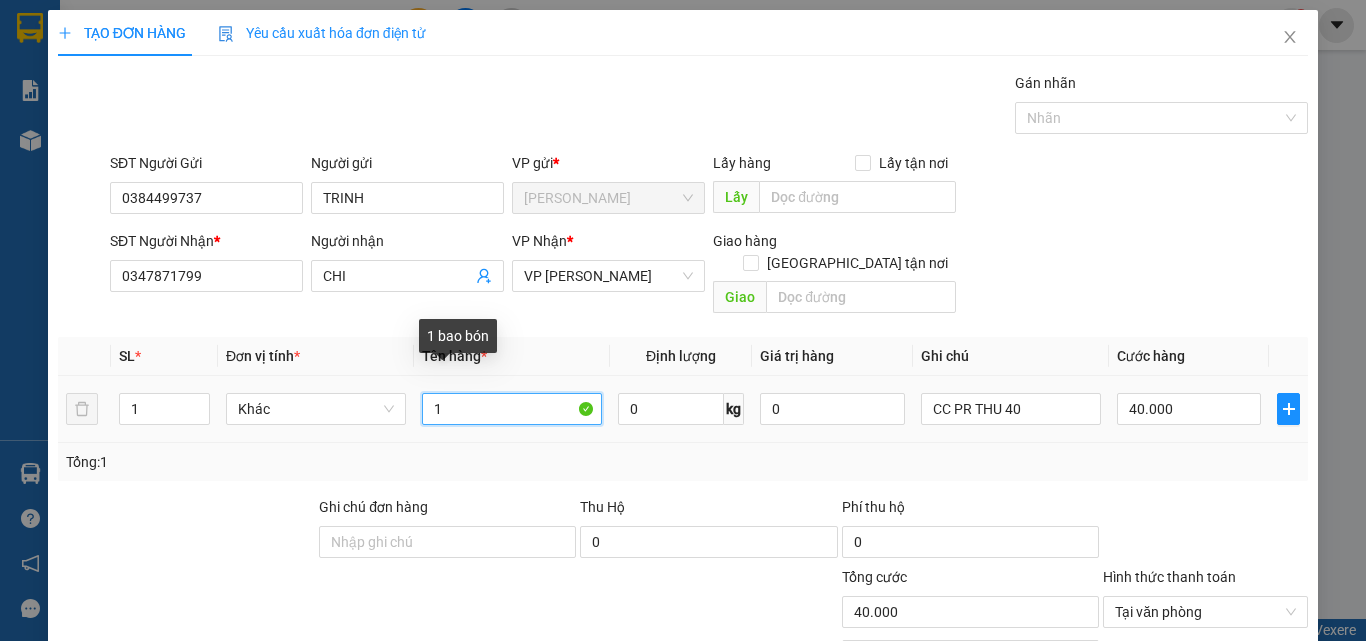 type on "1" 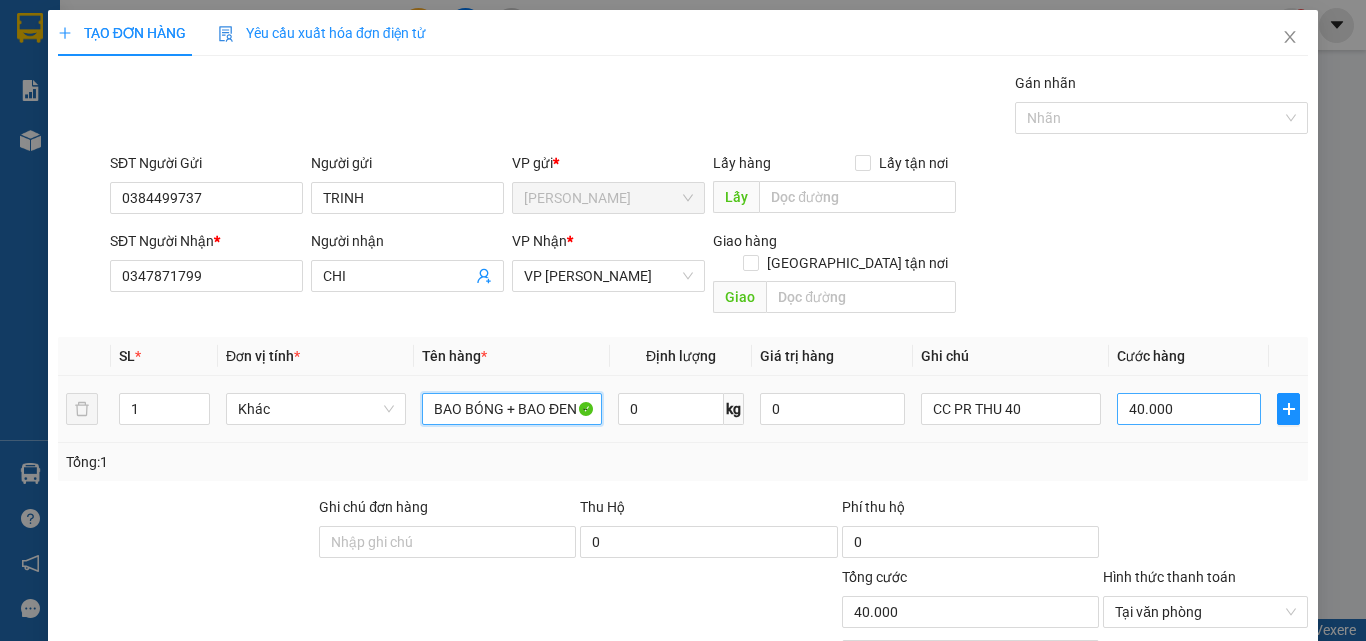 type on "BAO BÓNG + BAO ĐEN + THÙNG CARTON" 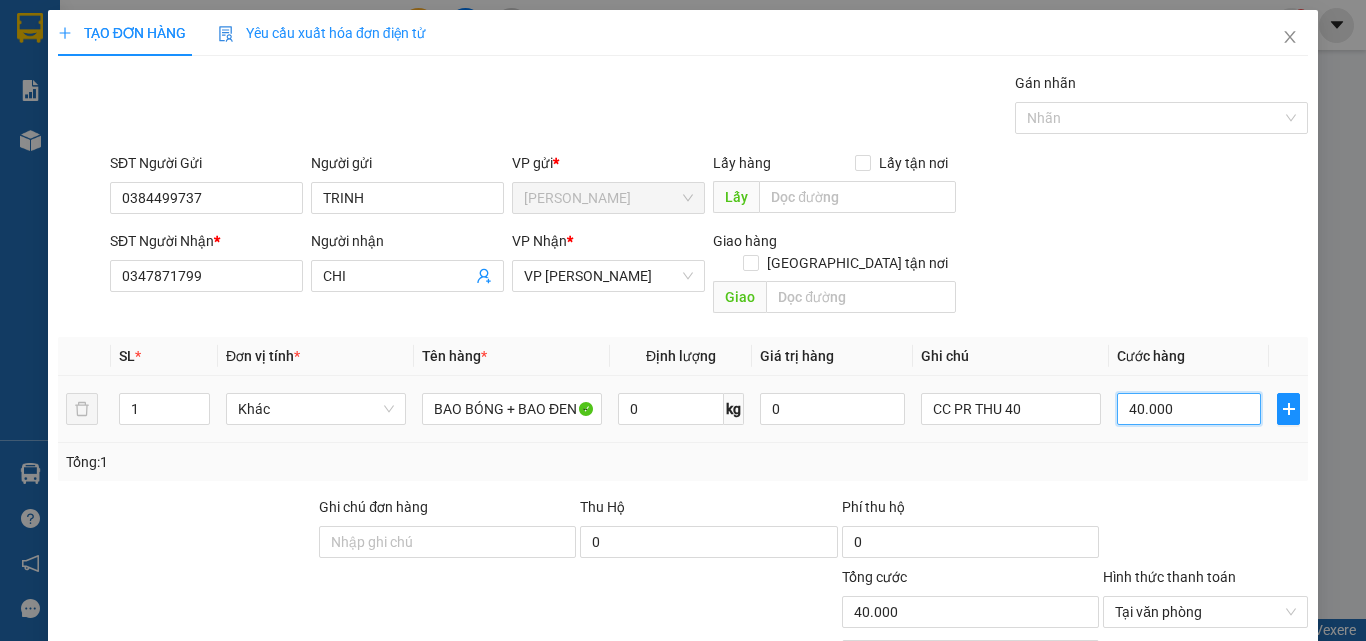 click on "40.000" at bounding box center (1189, 409) 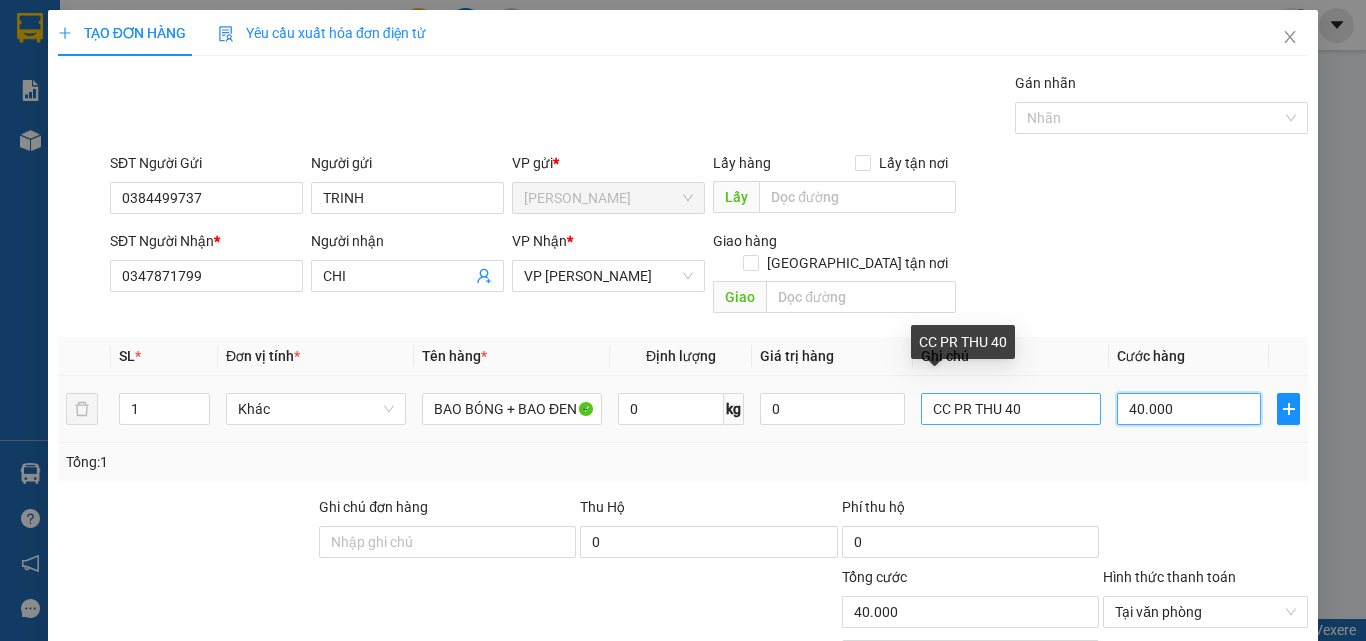 type on "0" 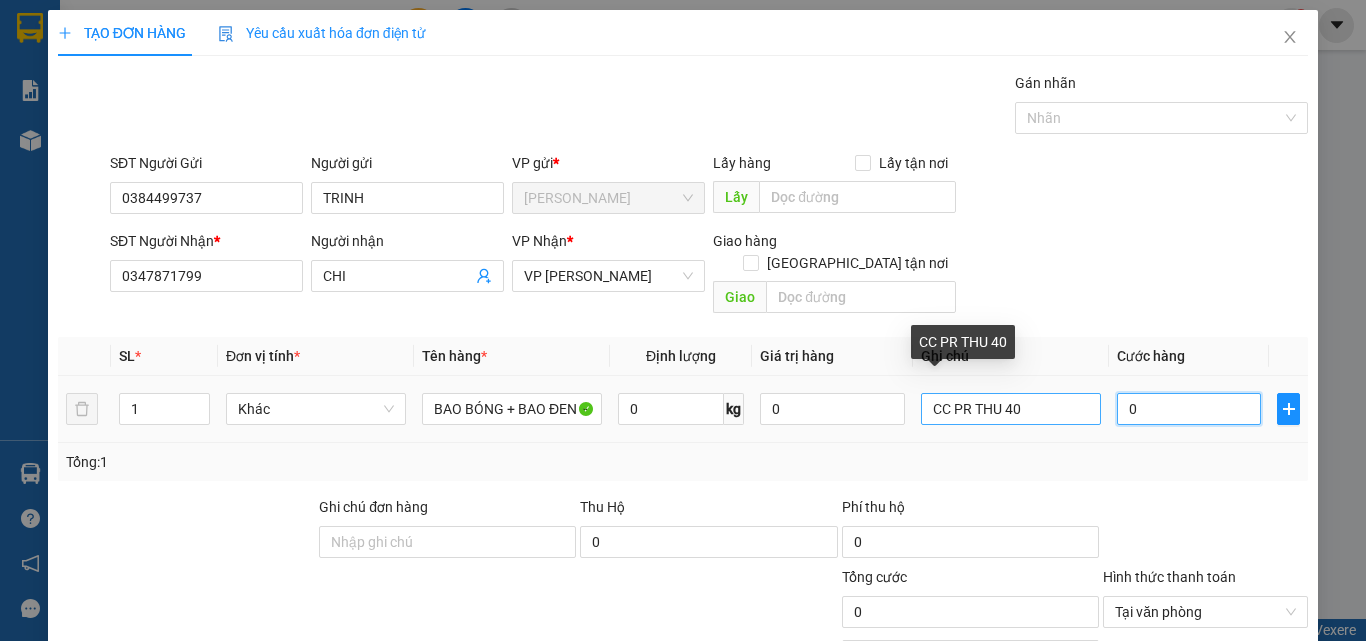 type on "0" 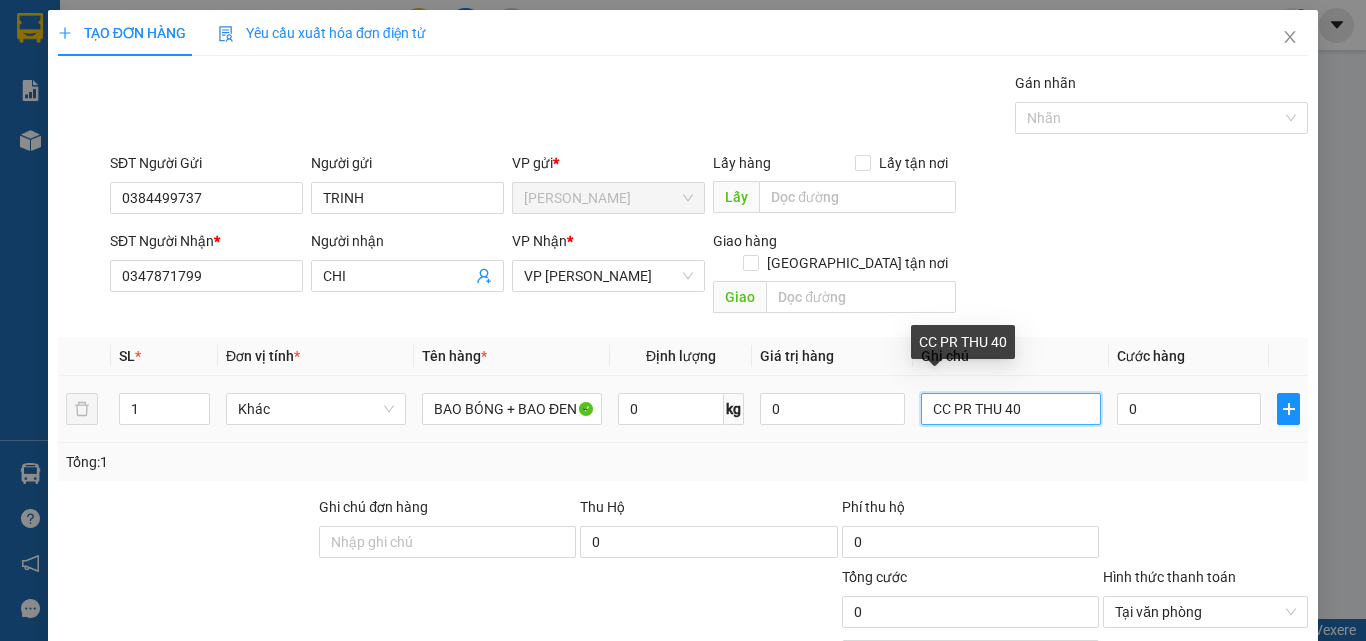 click on "CC PR THU 40" at bounding box center [1011, 409] 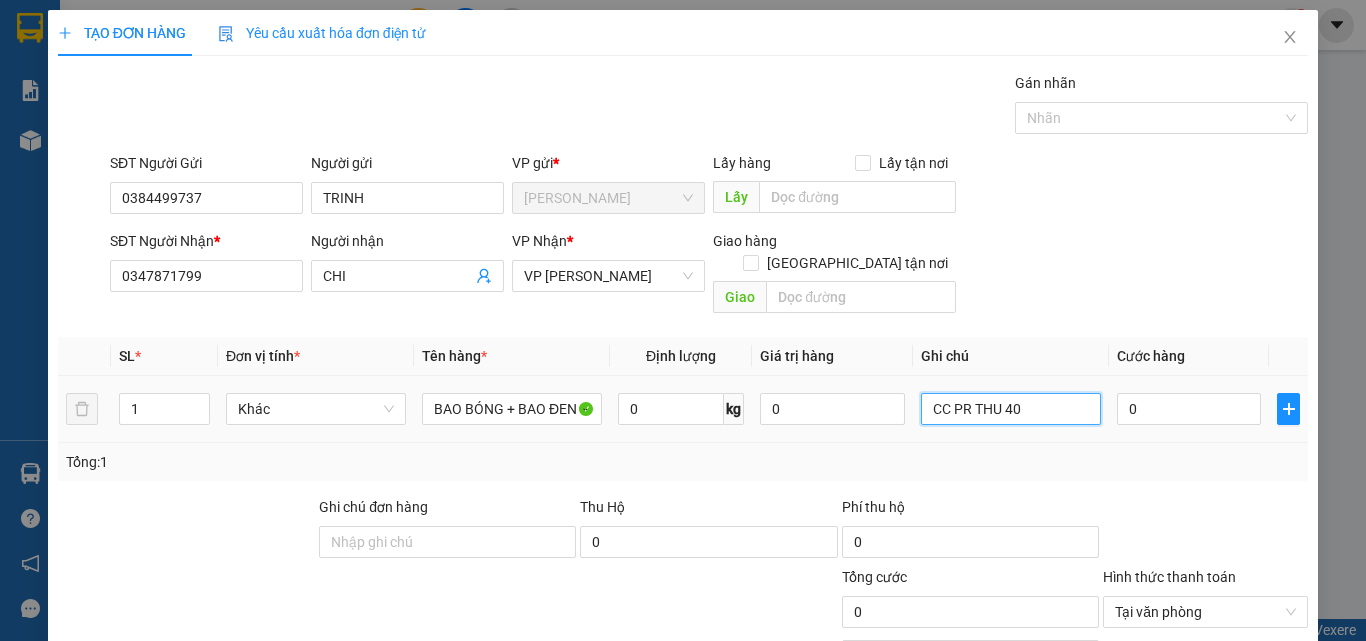 click on "CC PR THU 40" at bounding box center [1011, 409] 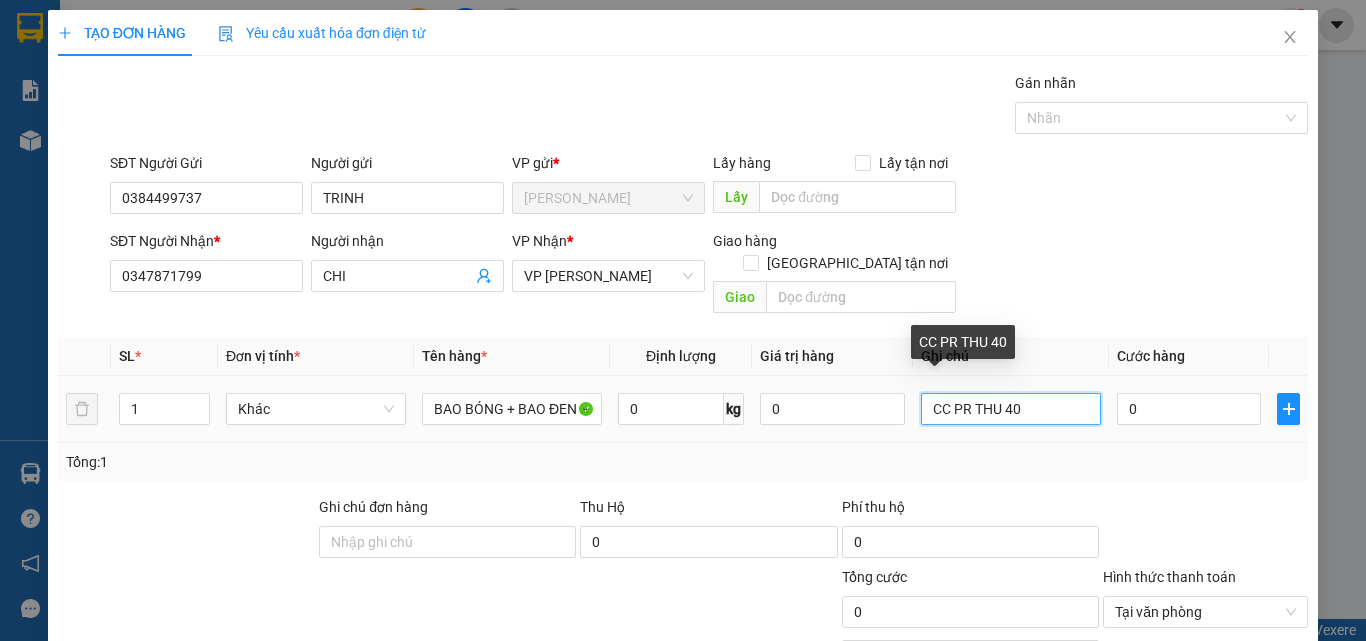 click on "CC PR THU 40" at bounding box center [1011, 409] 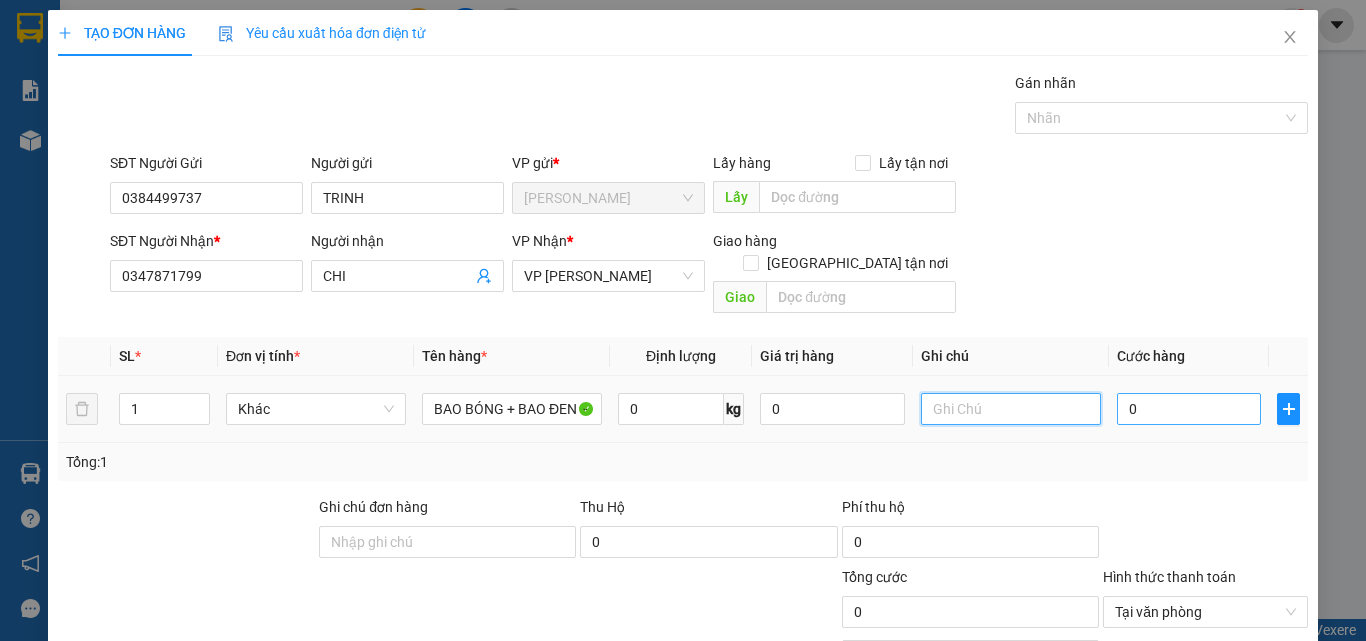 type 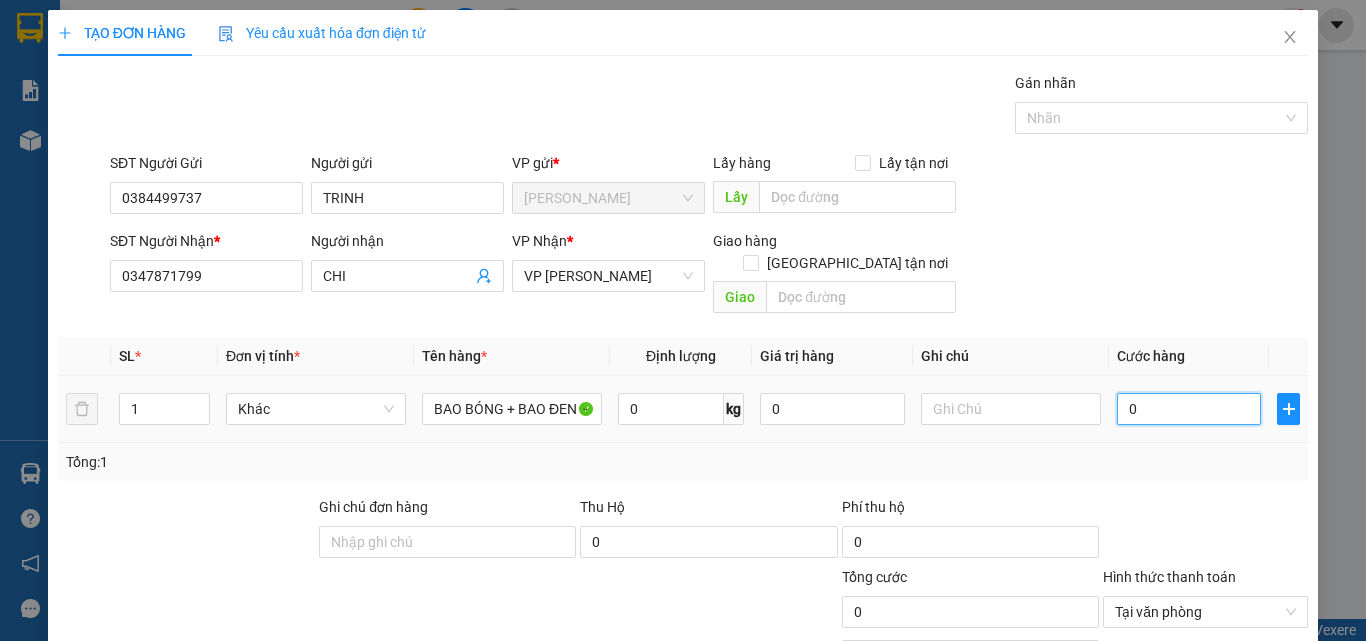 click on "0" at bounding box center [1189, 409] 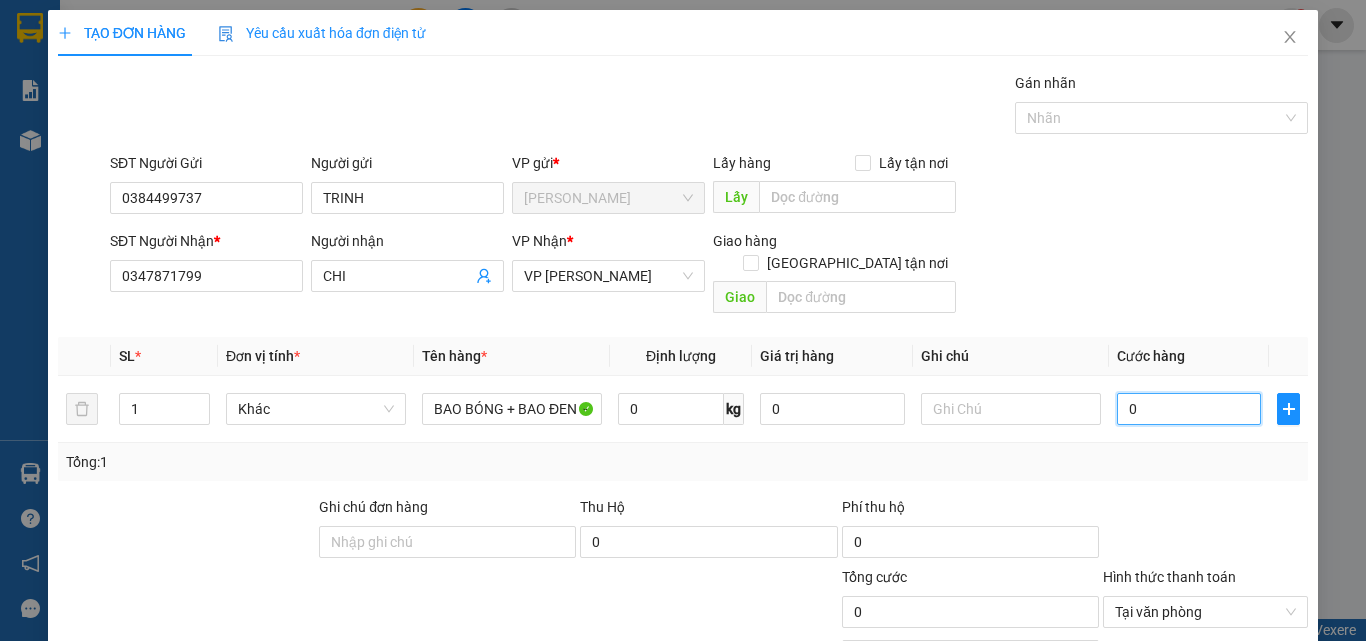 type on "1" 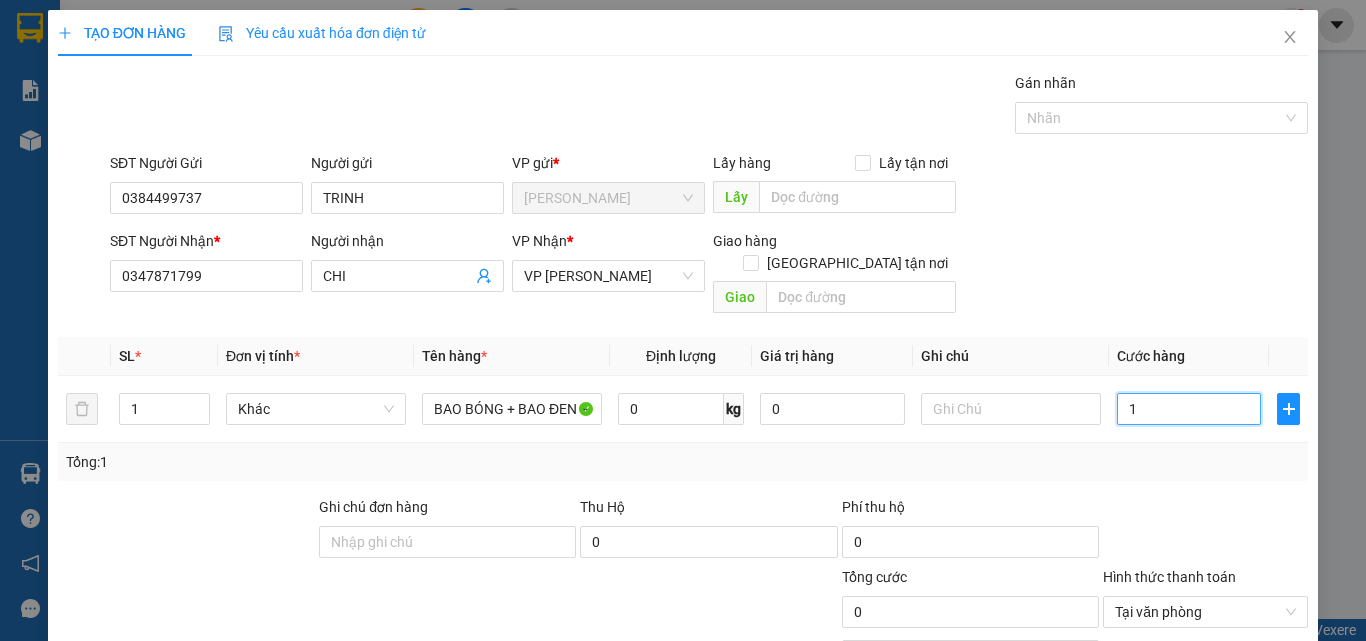 type on "1" 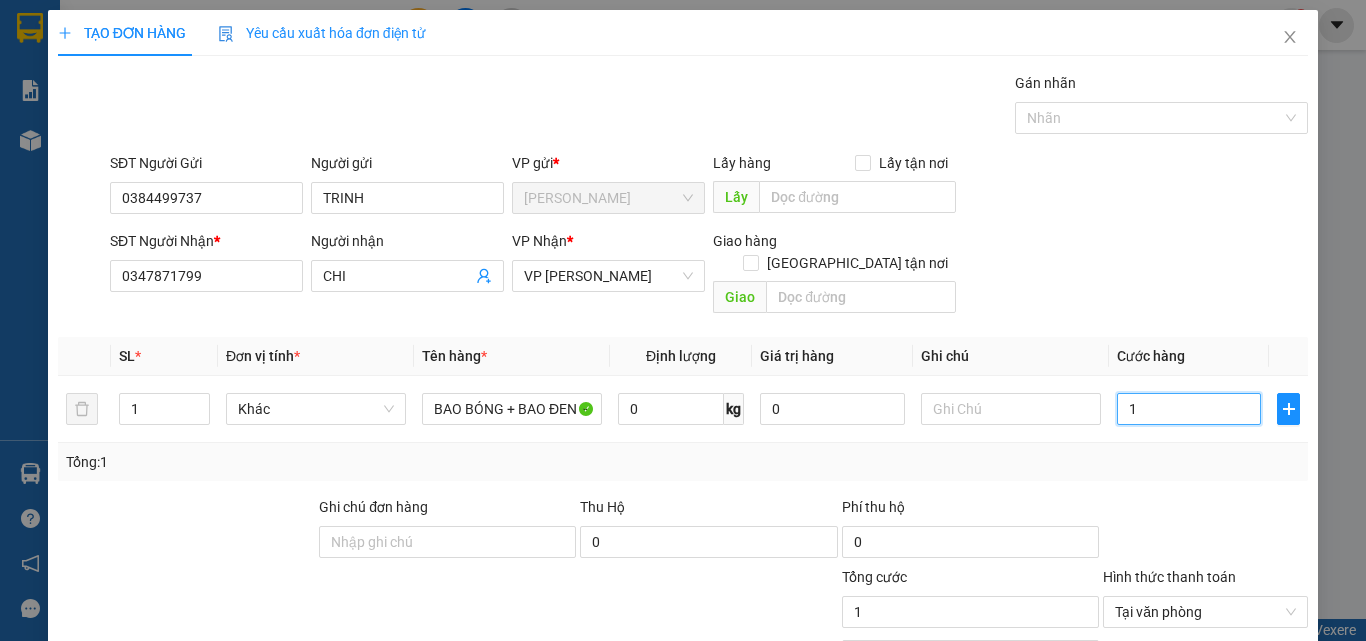 type on "12" 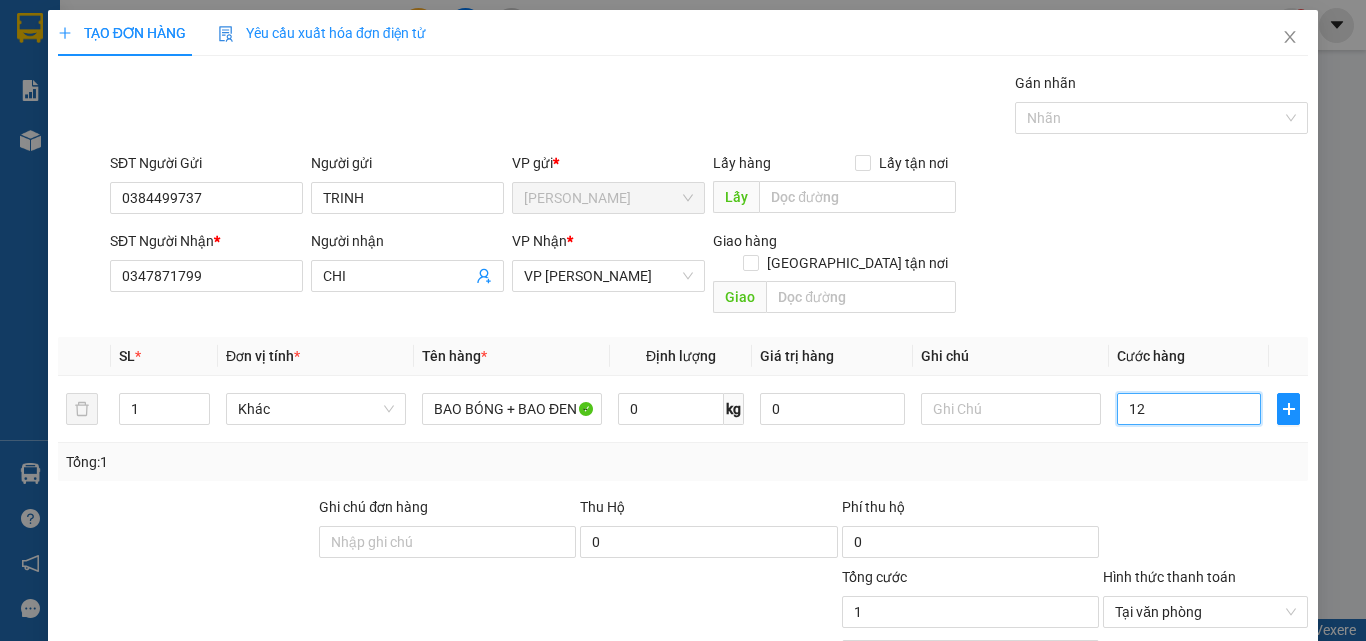 type on "12" 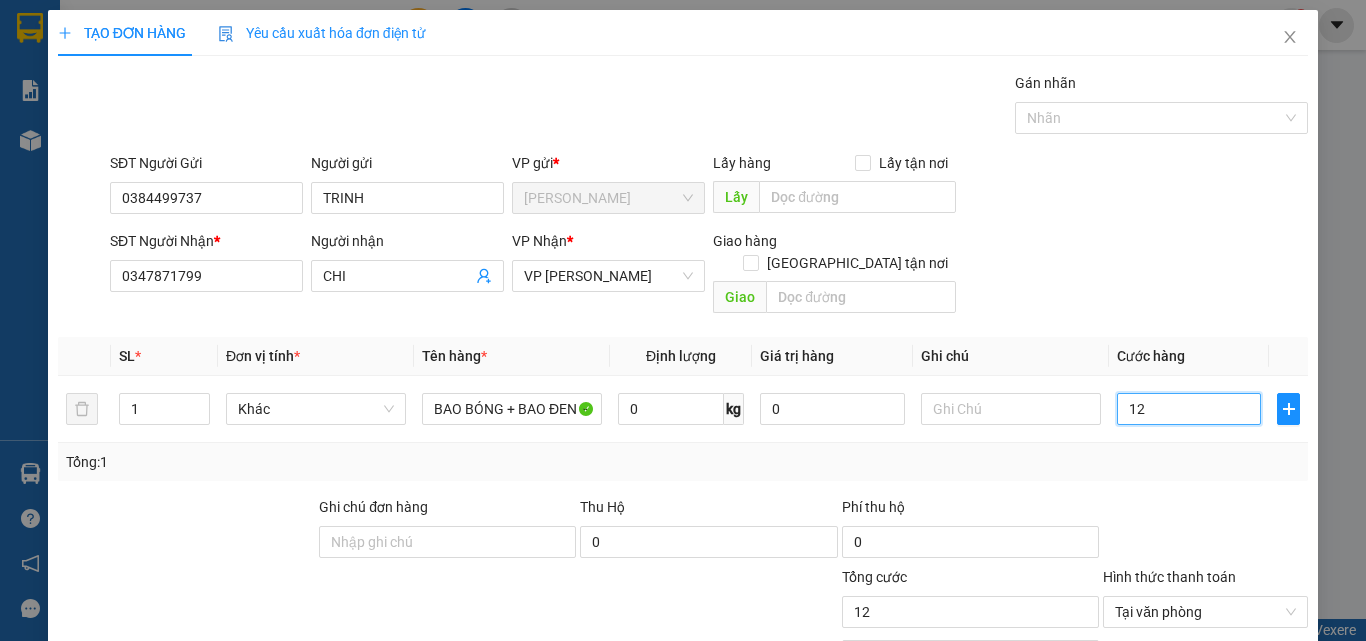 type on "120" 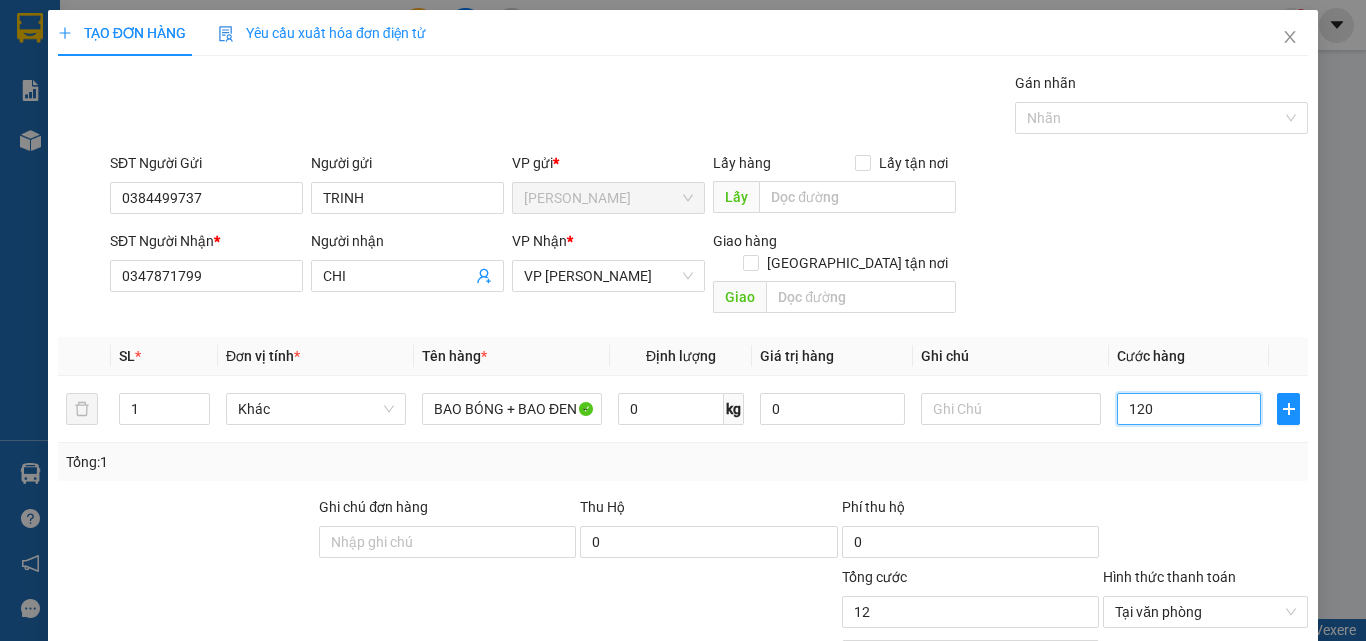 type on "120" 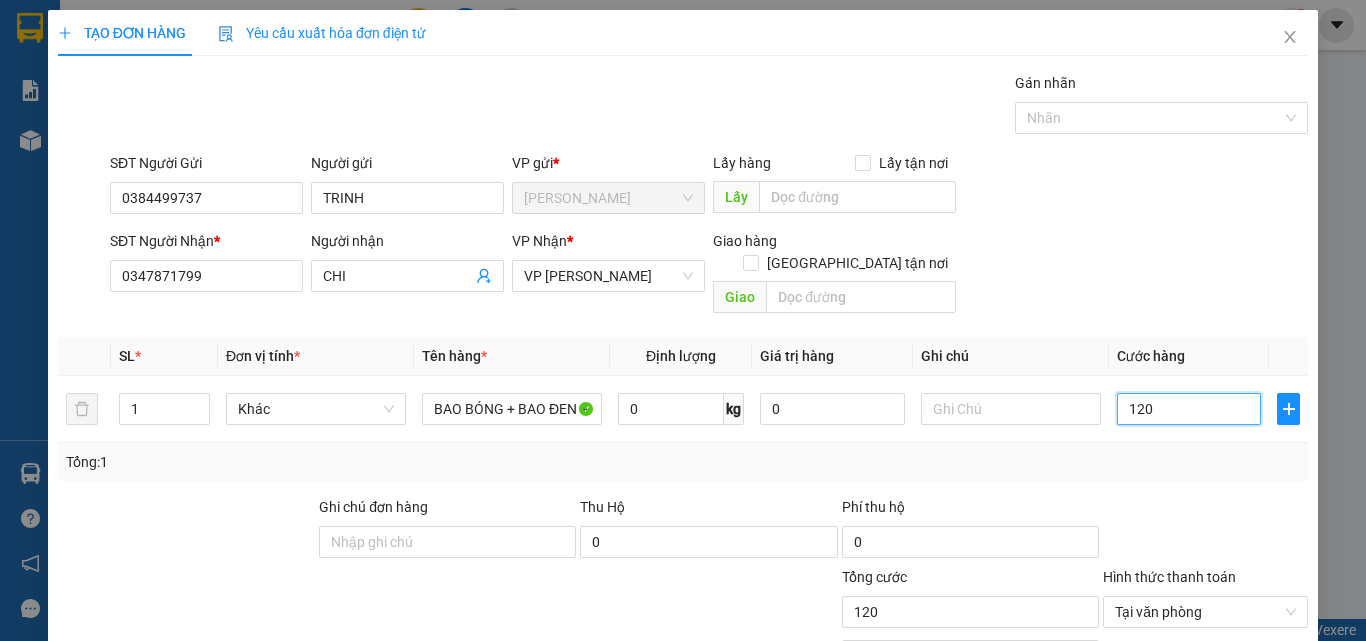 type on "1.200" 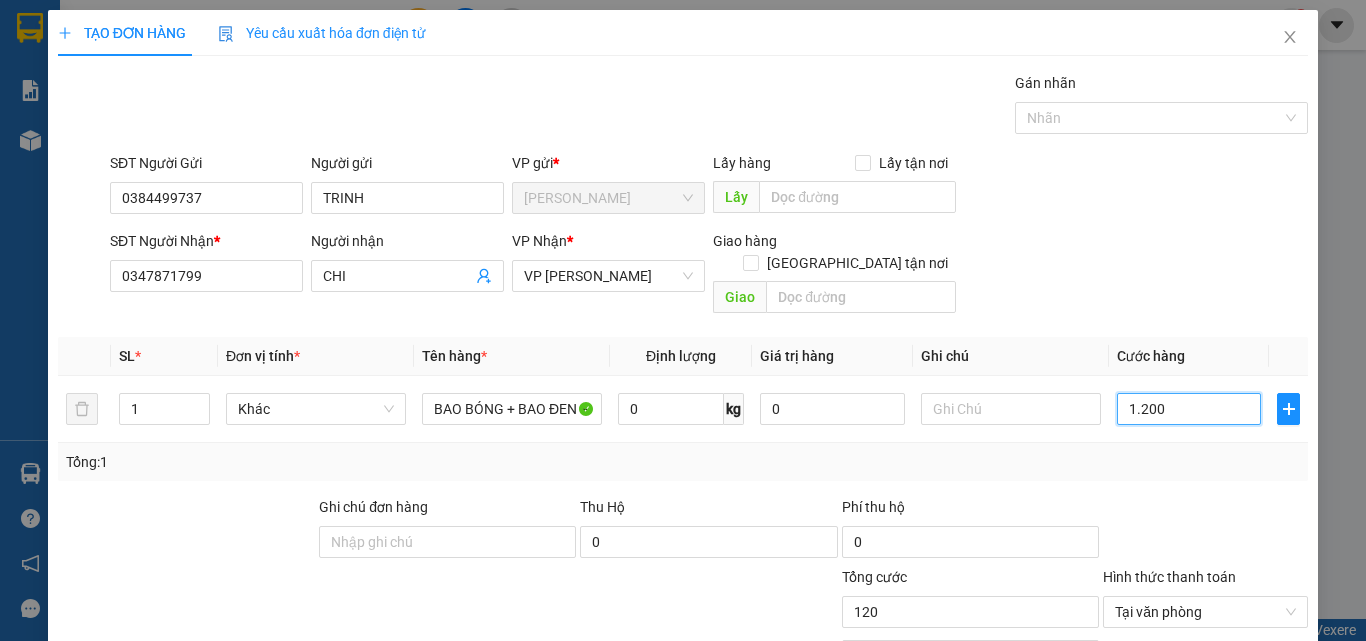 type on "1.200" 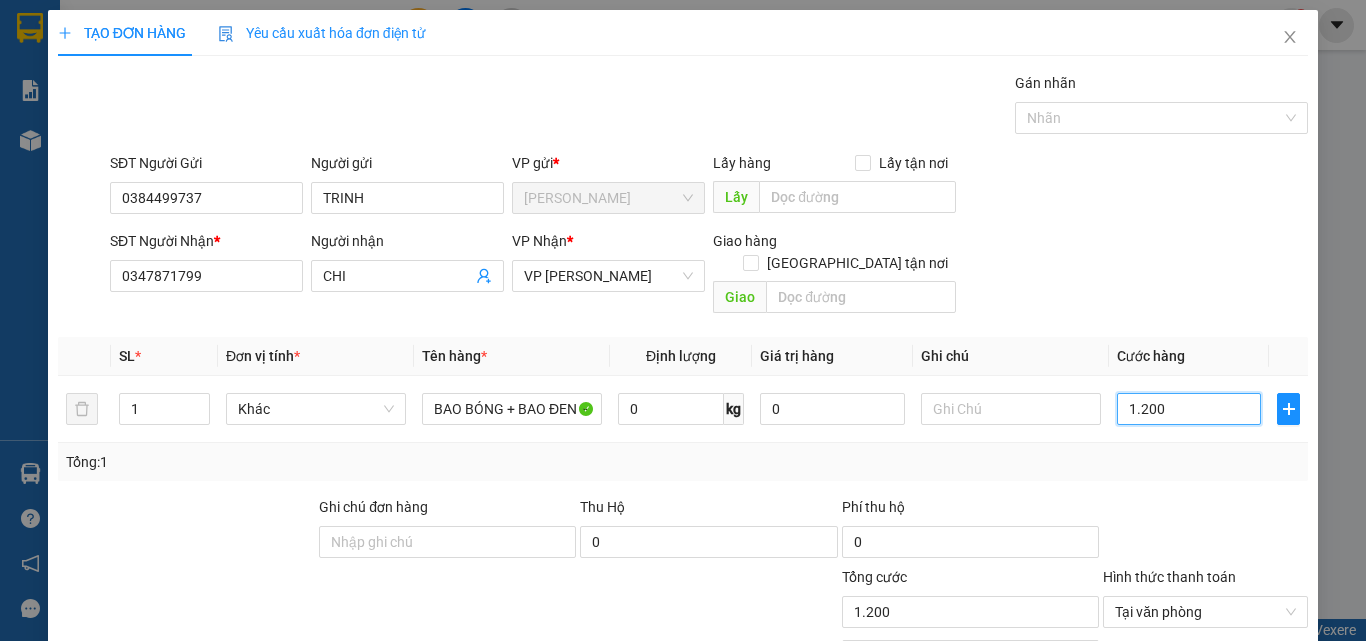 type on "12.000" 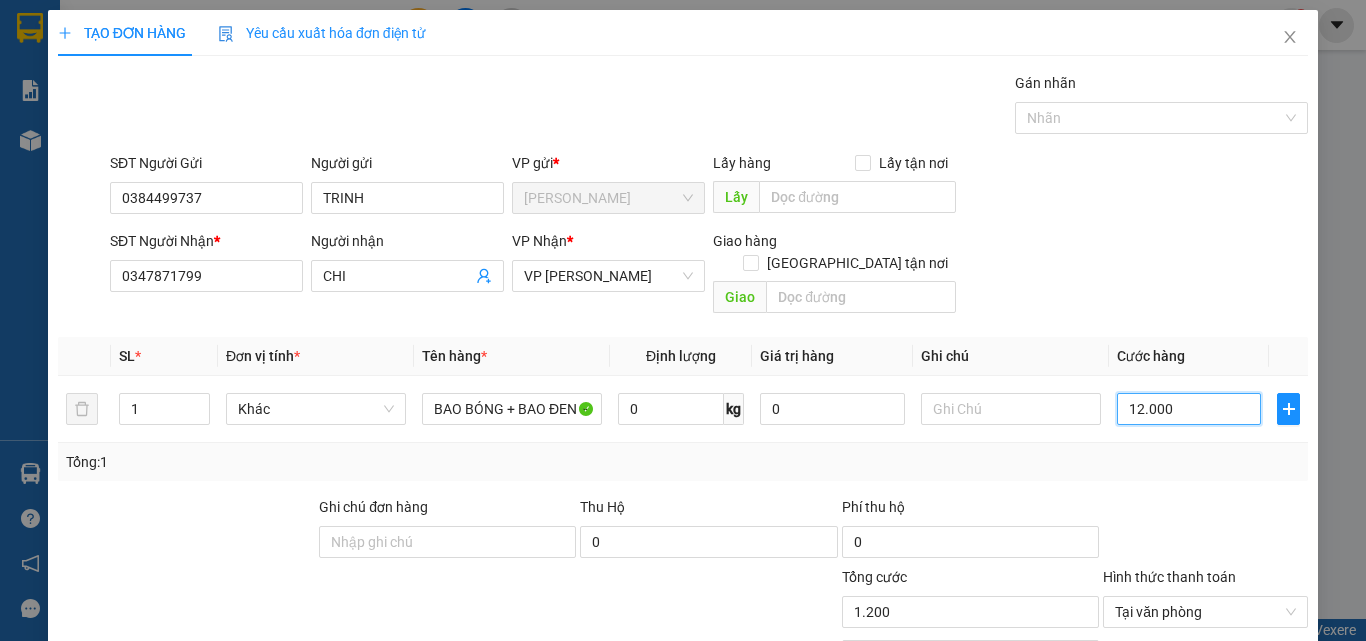 type on "12.000" 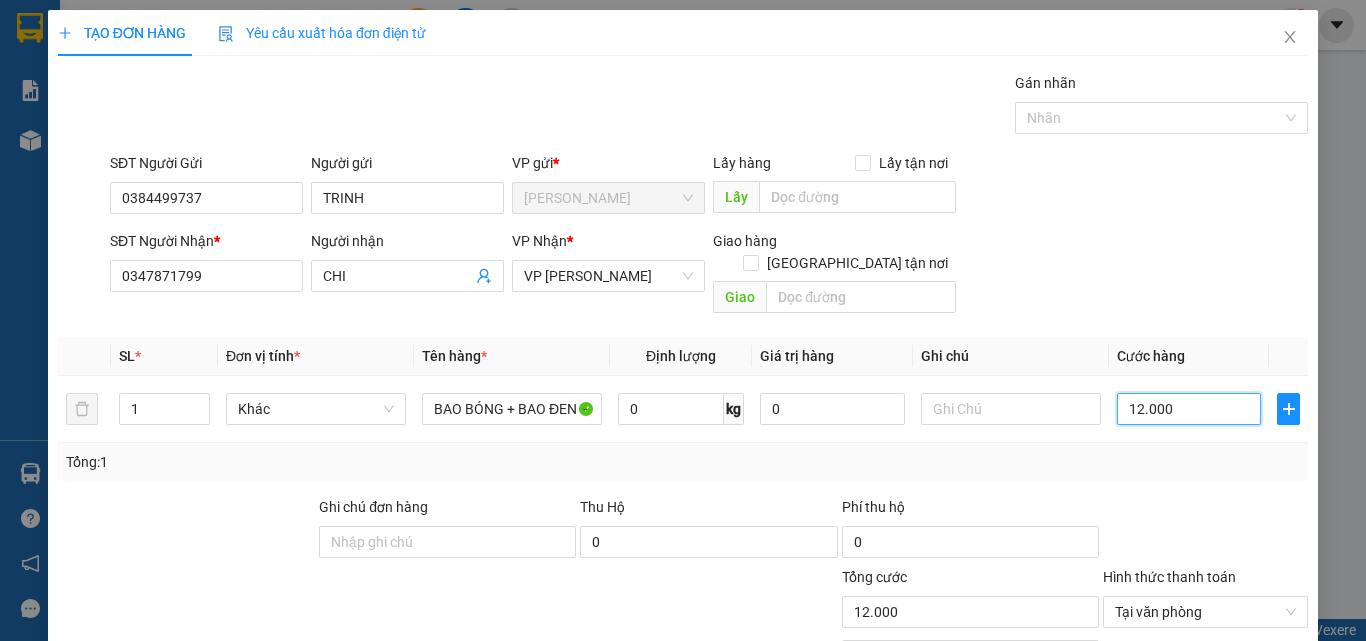 type on "120.000" 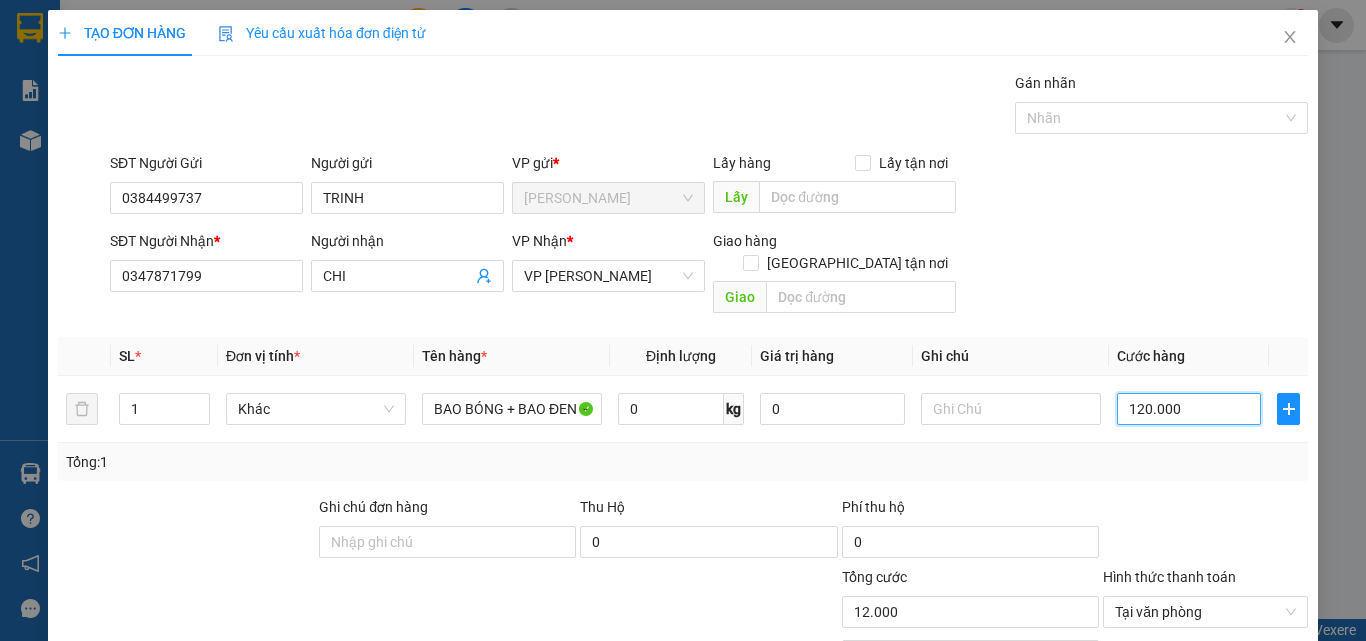 type on "120.000" 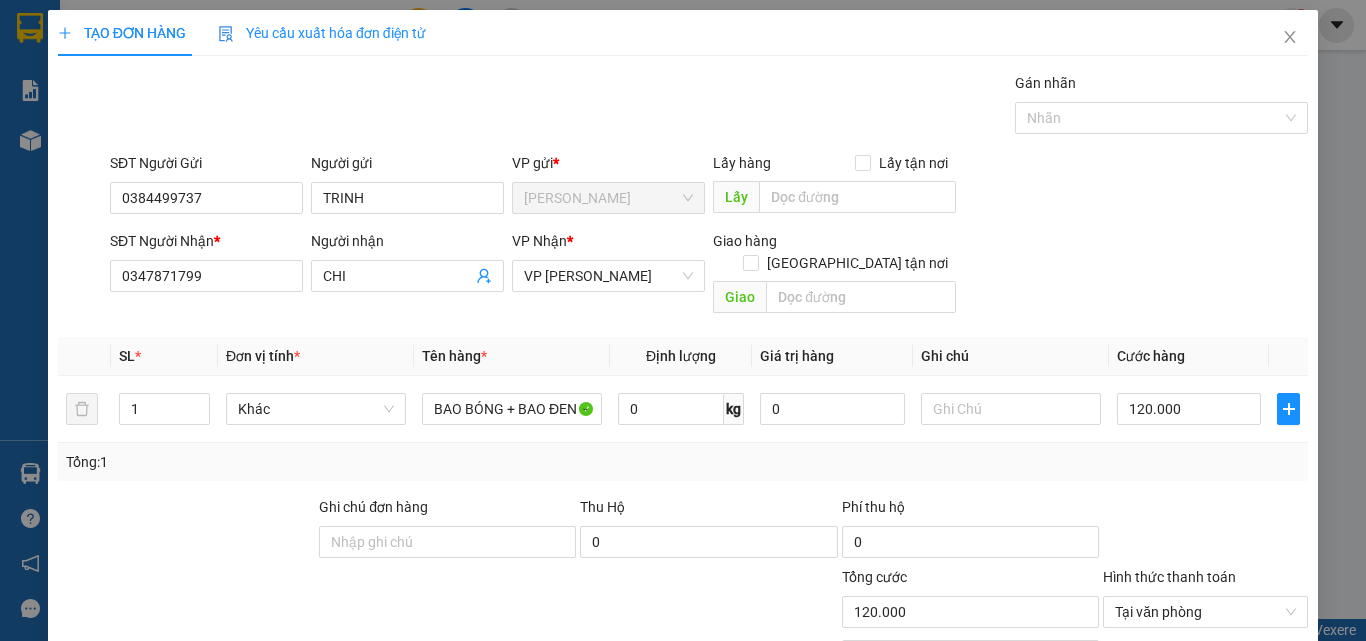 click on "Lưu và In" at bounding box center [1263, 769] 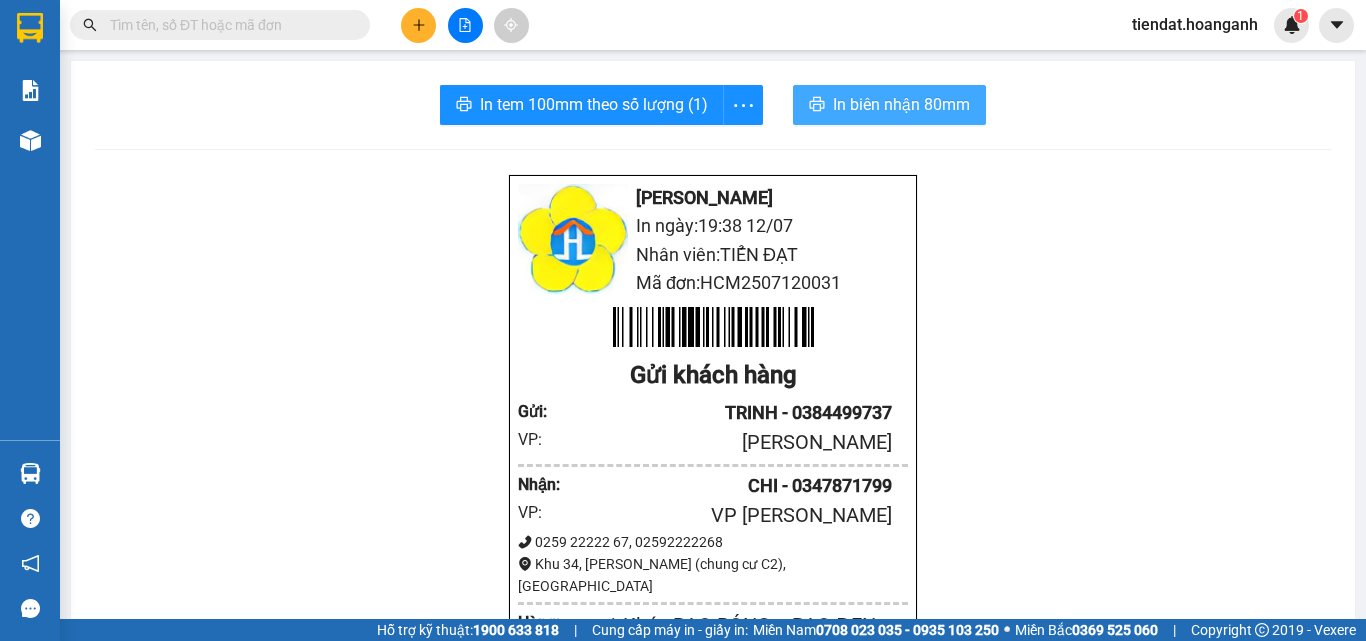 click on "In biên nhận 80mm" at bounding box center [901, 104] 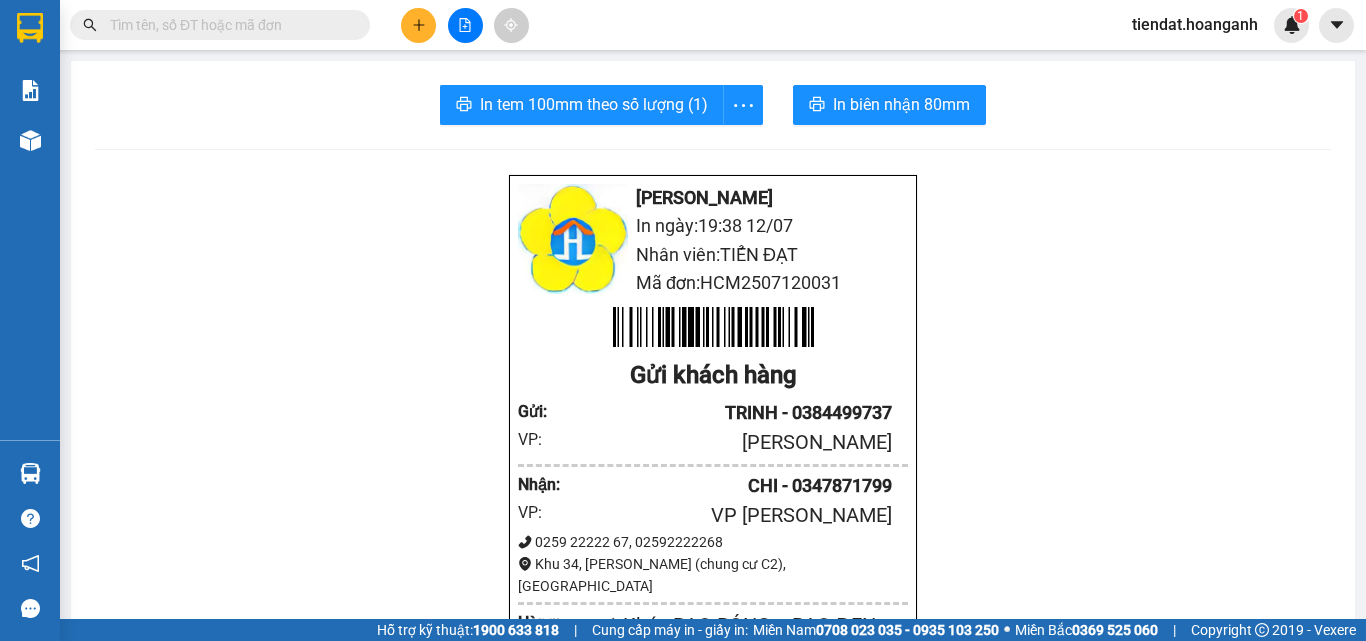 click on "Hoàng Anh - Phan Rang In ngày:  19:38   12/07 Nhân viên:  TIẾN ĐẠT Mã đơn:  HCM2507120031 Gửi khách hàng Gửi : TRINH - 0384499737 VP: Hồ Chí Minh Nhận : CHI  - 0347871799 VP: VP Phan Rang   0259 22222 67, 02592222268   Khu 34, Hồ Xuân Hương (chung cư C2), Phường Thanh Sơn Hàng: 1 Khác BAO BÓNG + BAO ĐEN + THÙNG CARTON  Tổng giá trị: 0 đ Tổng cước: 120.000 đ Người gửi trả: 120.000 đ Người nhận trả: 0 đ Chính sách gửi hàng: 1/ KH tự báo mã số gửi hàng cho người nhận trong vòng 1 ngày (Không để lâu) - nhận hàng trong vòng 3 ngày - quá 3 ngày thất lạc khách tự chịu 2/ Nếu HH thất lạc, KH không có biên nhận gửi hàng điện tử thì NX không đền bù (Không nói miệng) 3/ Hàng gửi không khai báo giá trị, nếu lỡ thất lạc chỉ đền bù (gấp mười lần theo giá cước vận chuyển) Phát triển bởi VeXeRe.com Gửi:    Hồ Chí Minh TRINH 0384499737 Nhận:" at bounding box center [713, 883] 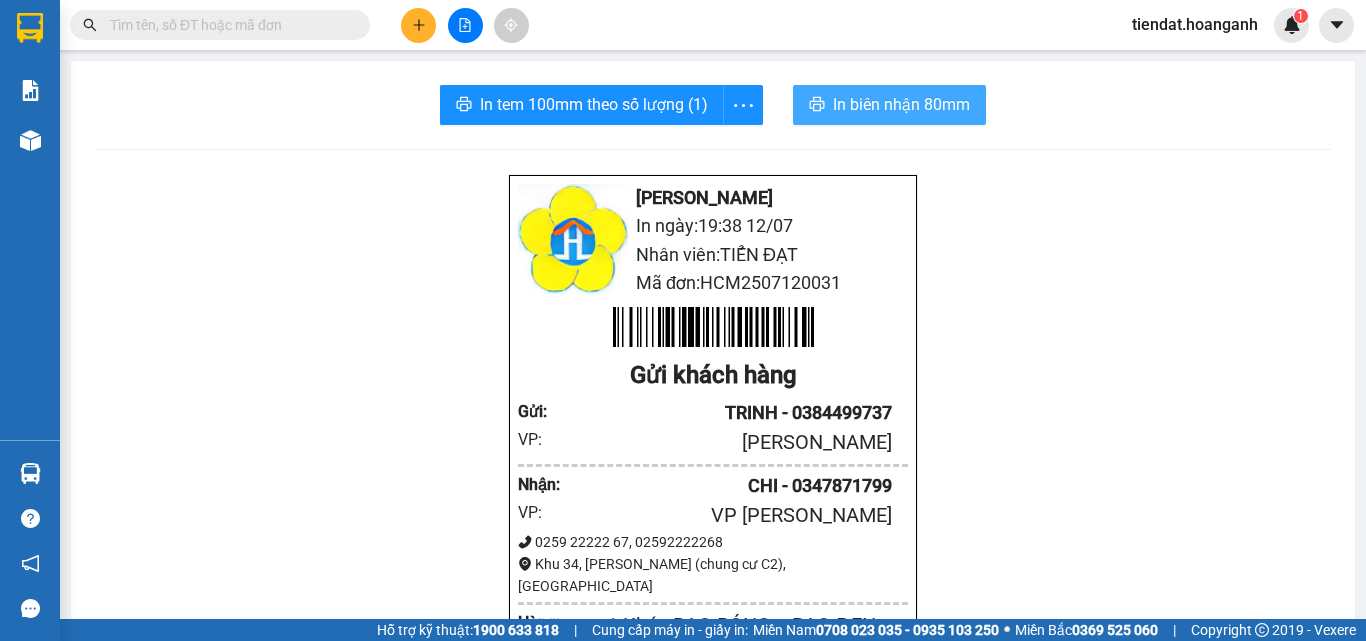 click on "In biên nhận 80mm" at bounding box center [901, 104] 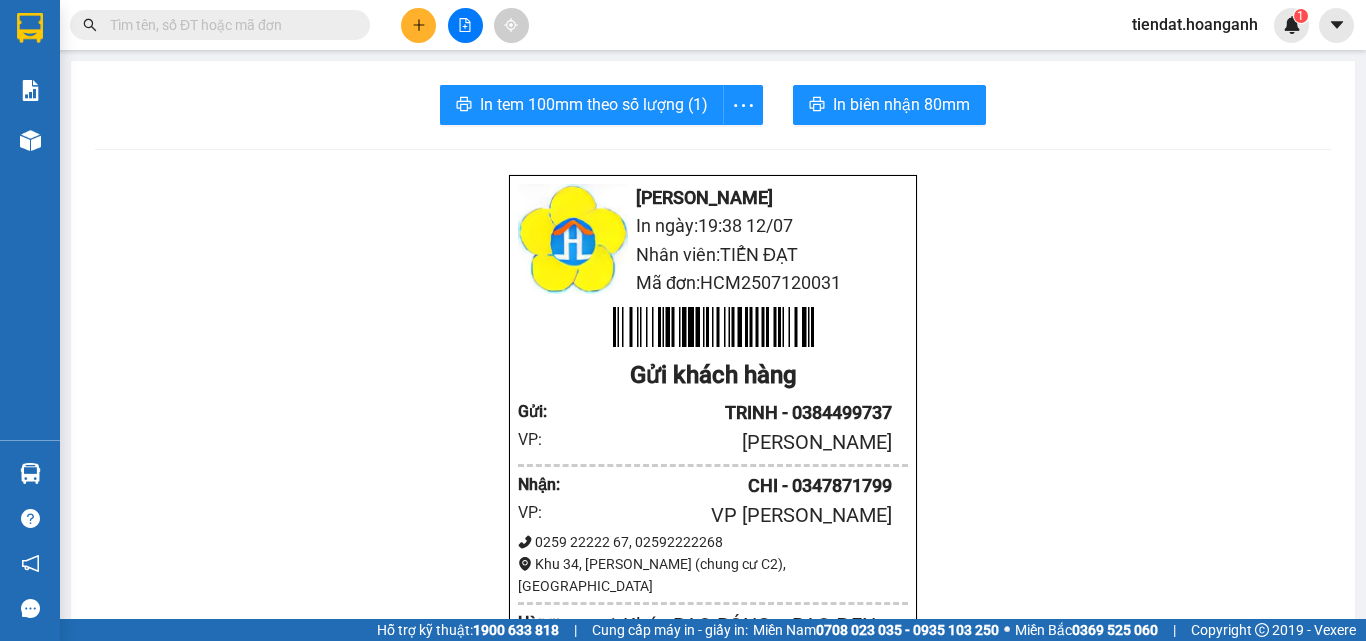 click at bounding box center [418, 25] 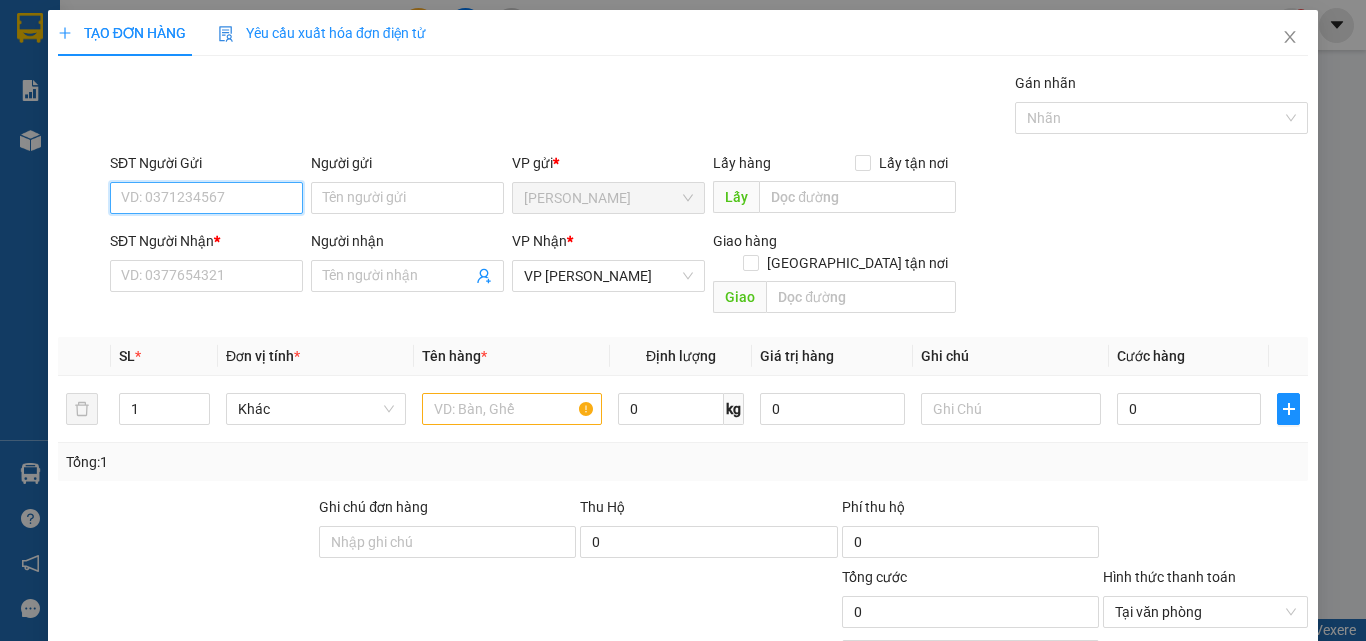 click on "SĐT Người Gửi" at bounding box center (206, 198) 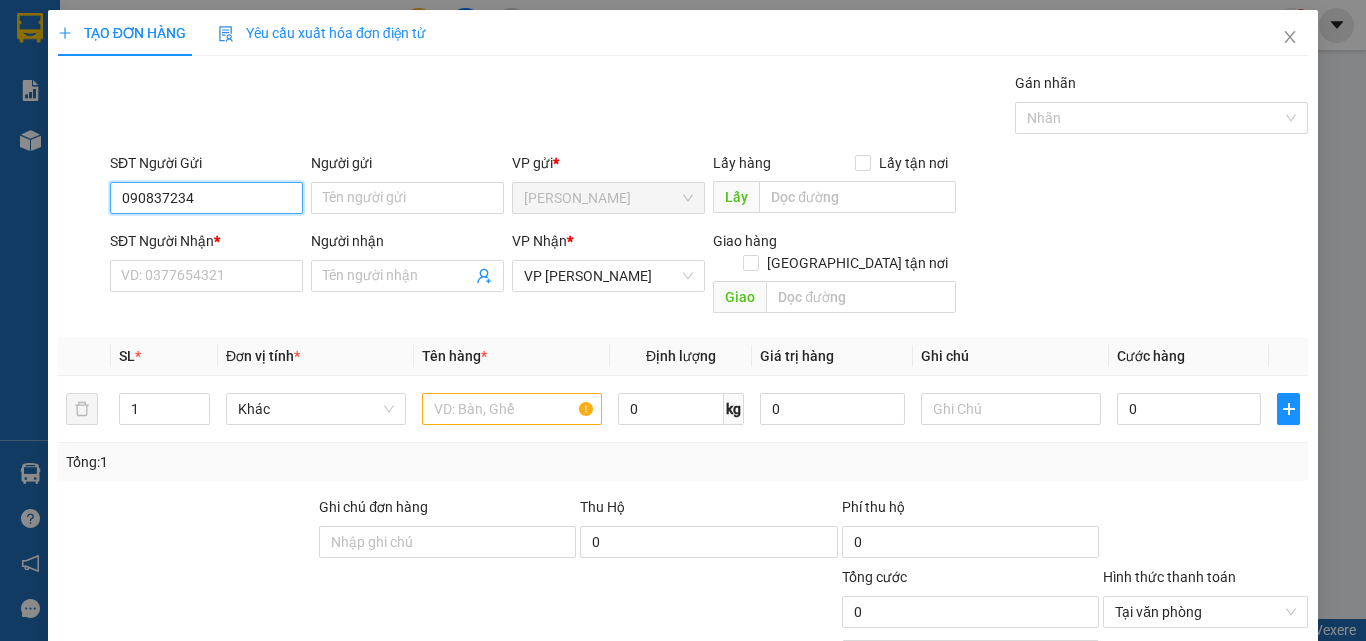 type on "0908372342" 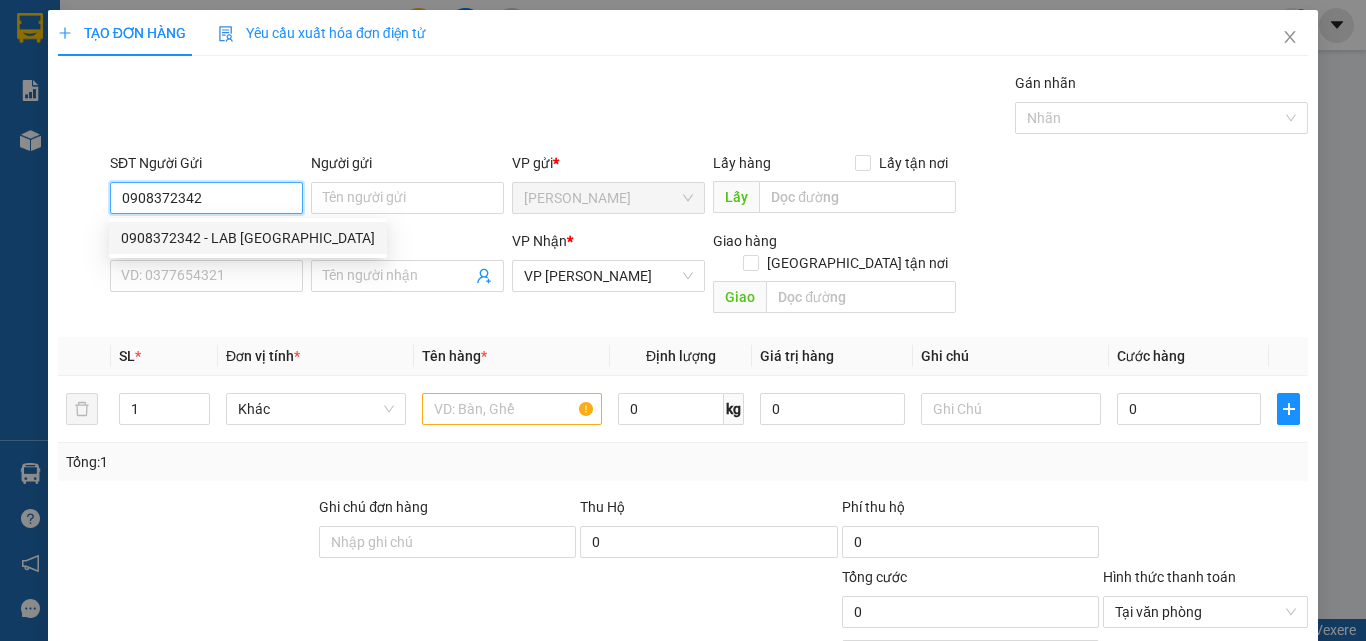 click on "0908372342 - LAB THÁI BÌNH" at bounding box center (248, 238) 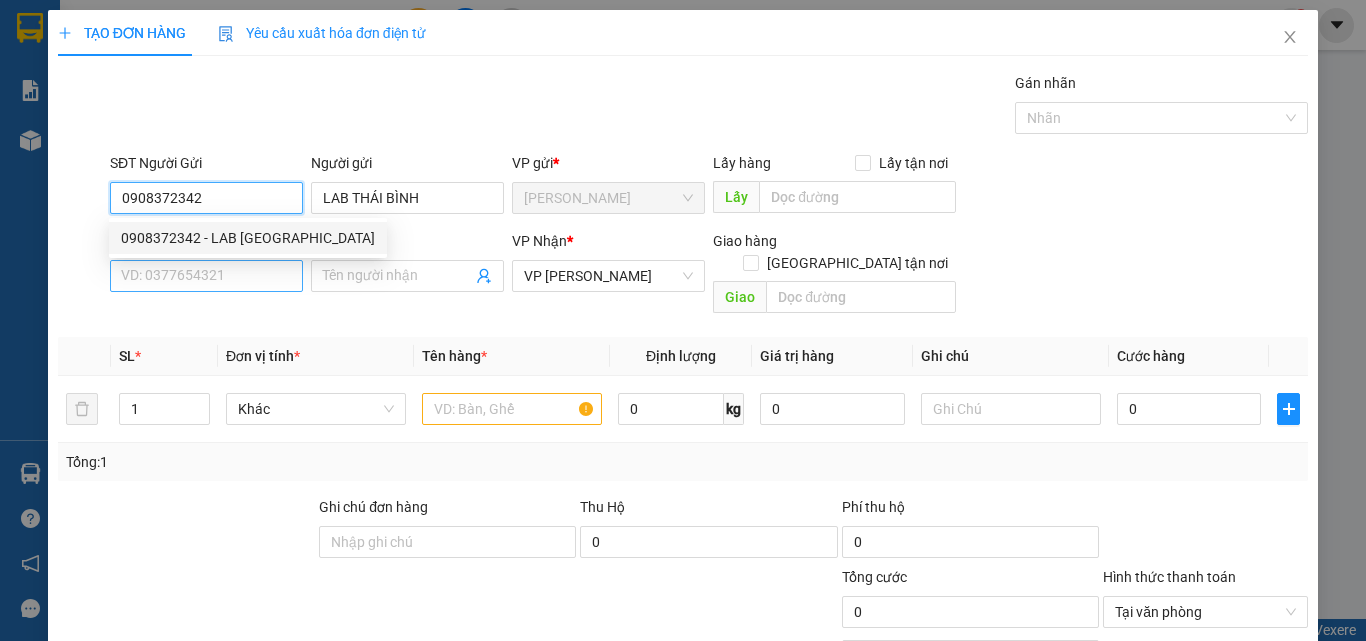 type on "0908372342" 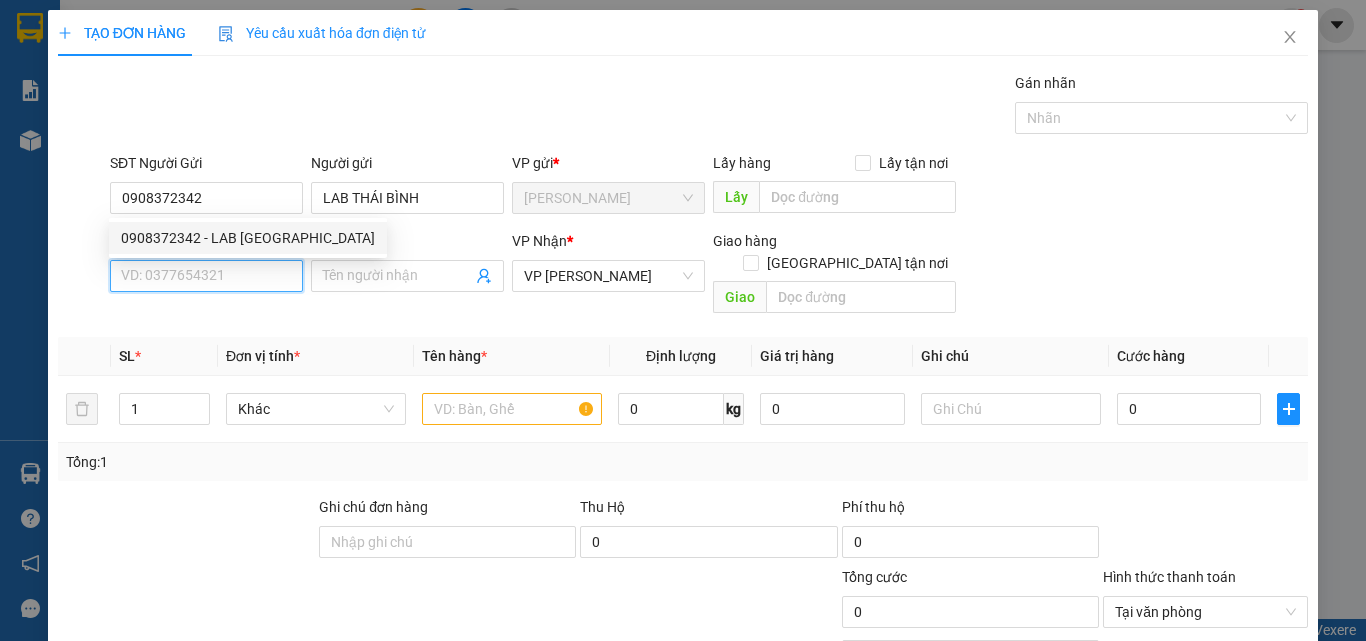 click on "SĐT Người Nhận  *" at bounding box center [206, 276] 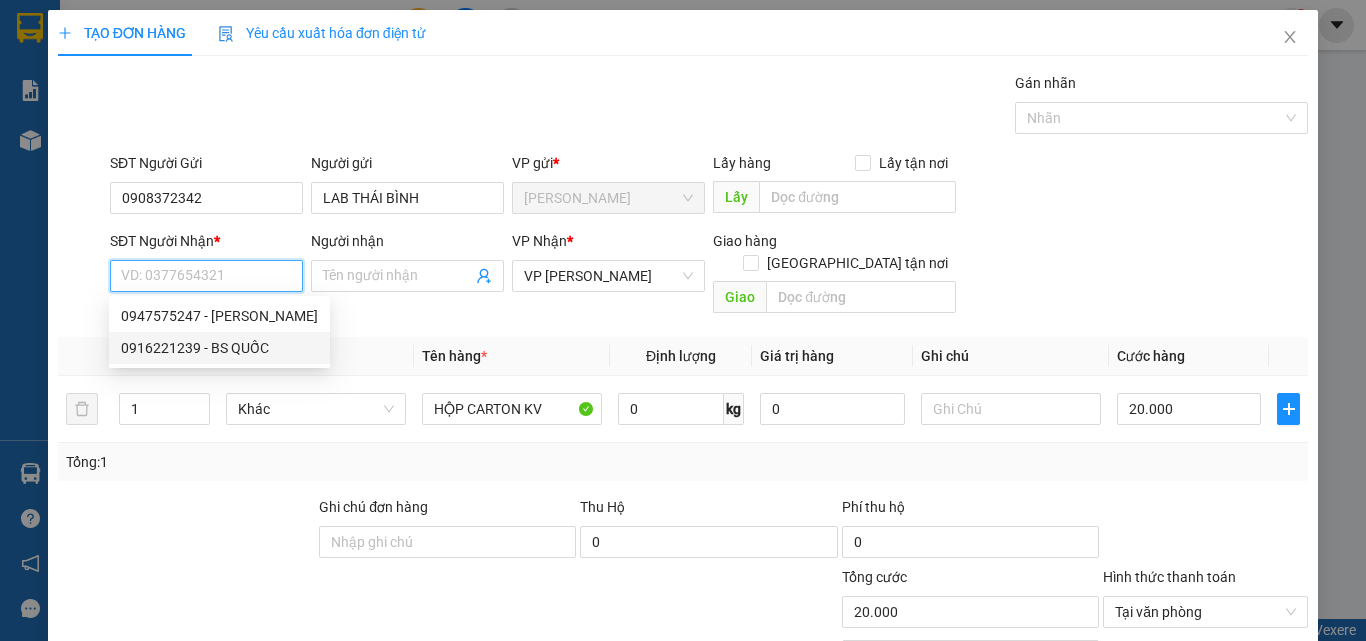 click on "0916221239 - BS QUỐC" at bounding box center [219, 348] 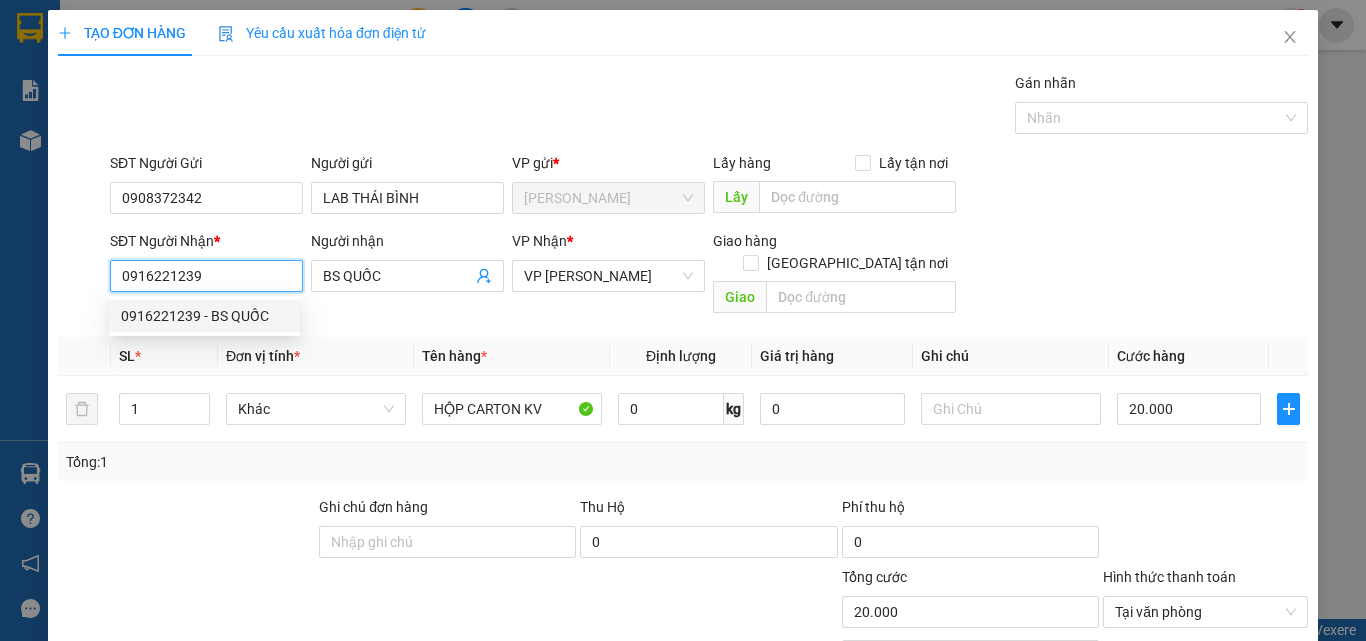 type on "30.000" 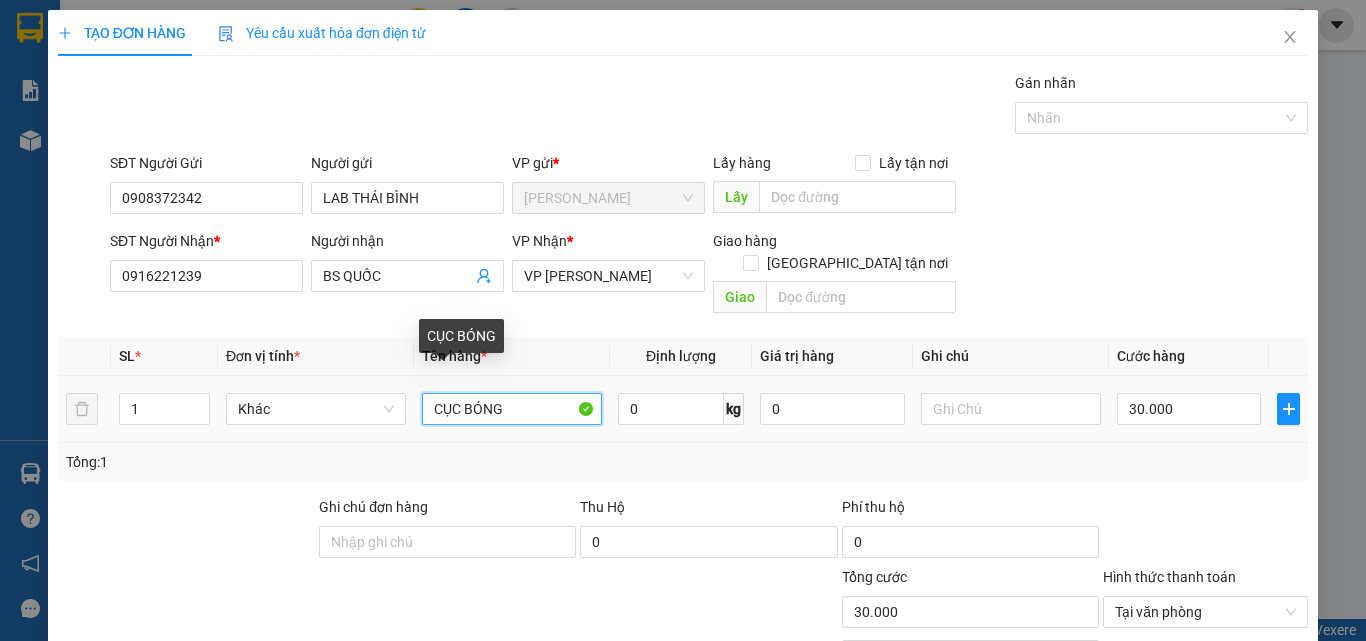 click on "CỤC BÓNG" at bounding box center [512, 409] 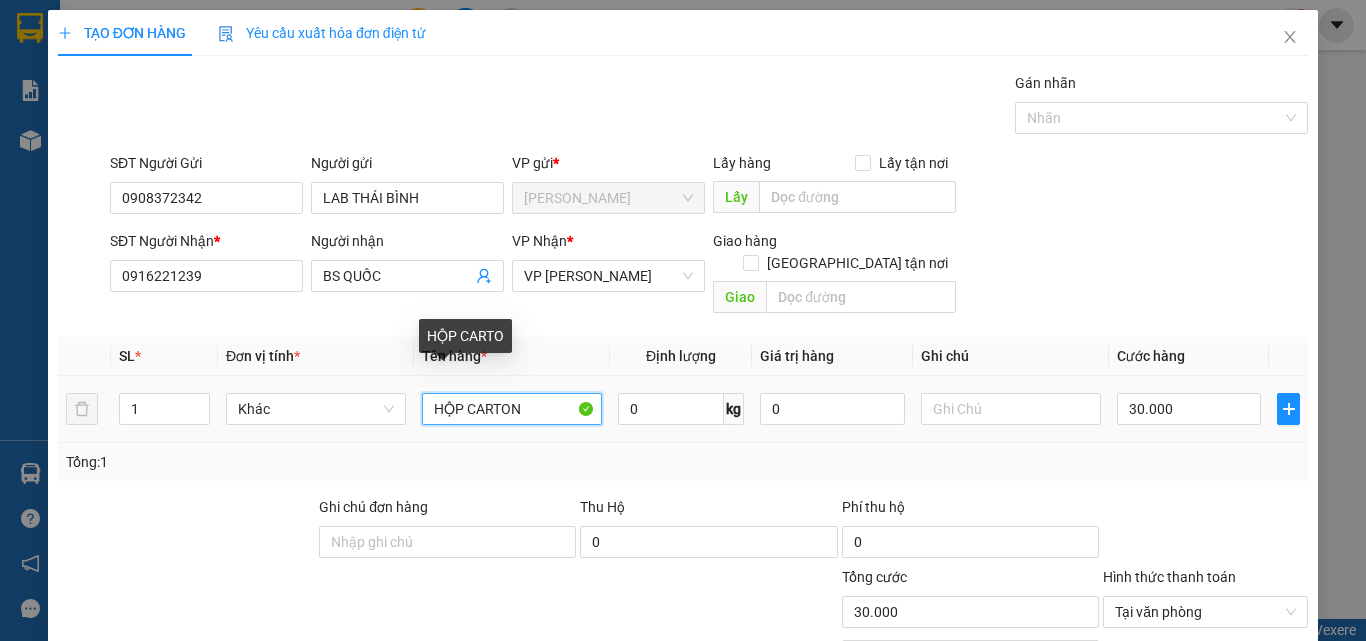 type on "HỘP CARTON" 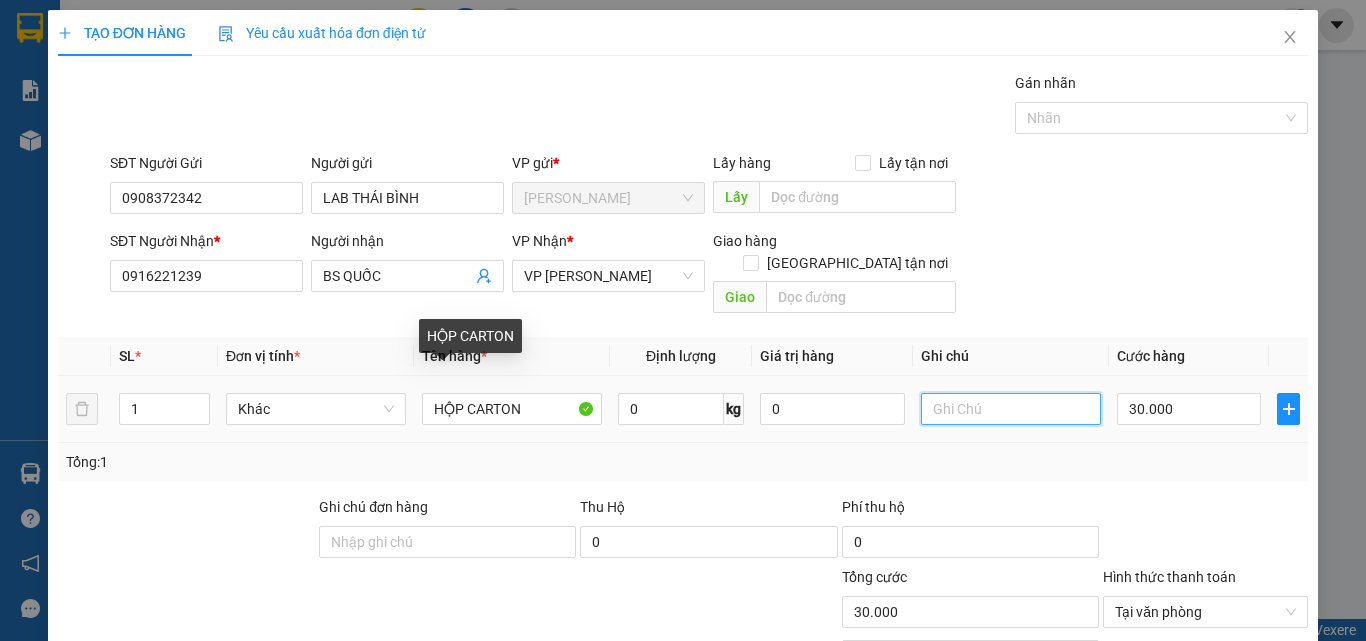 type on "0" 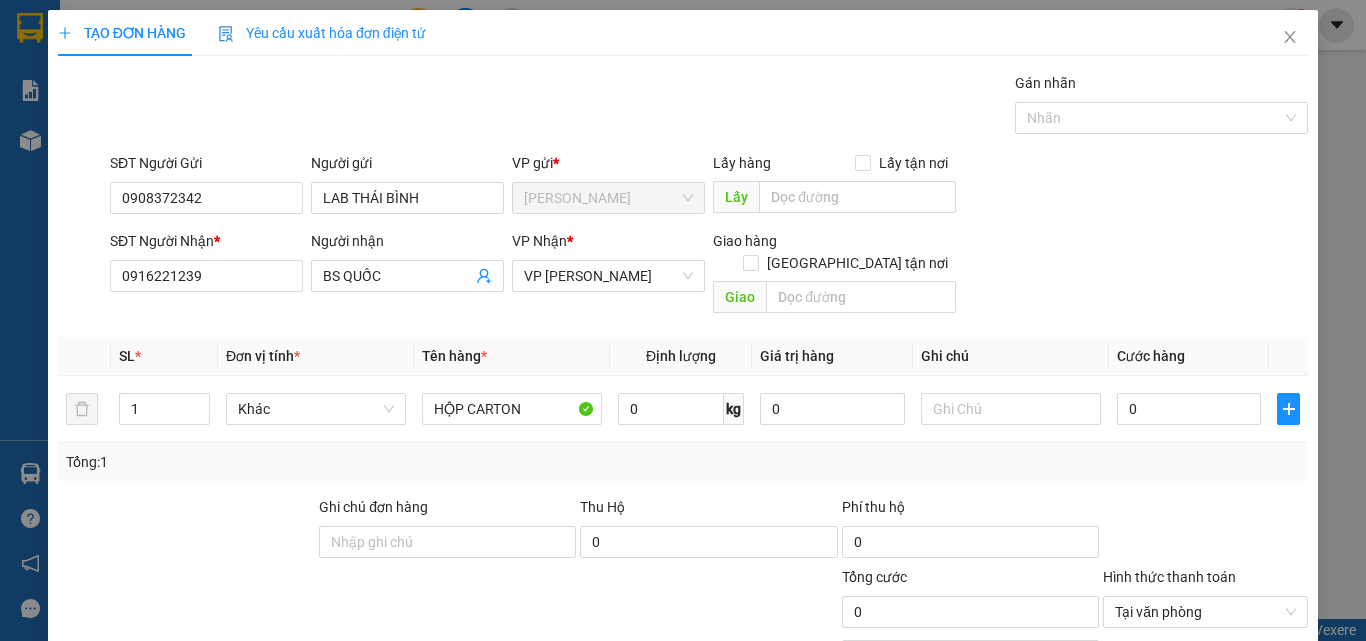 click on "Lưu và In" at bounding box center (1263, 769) 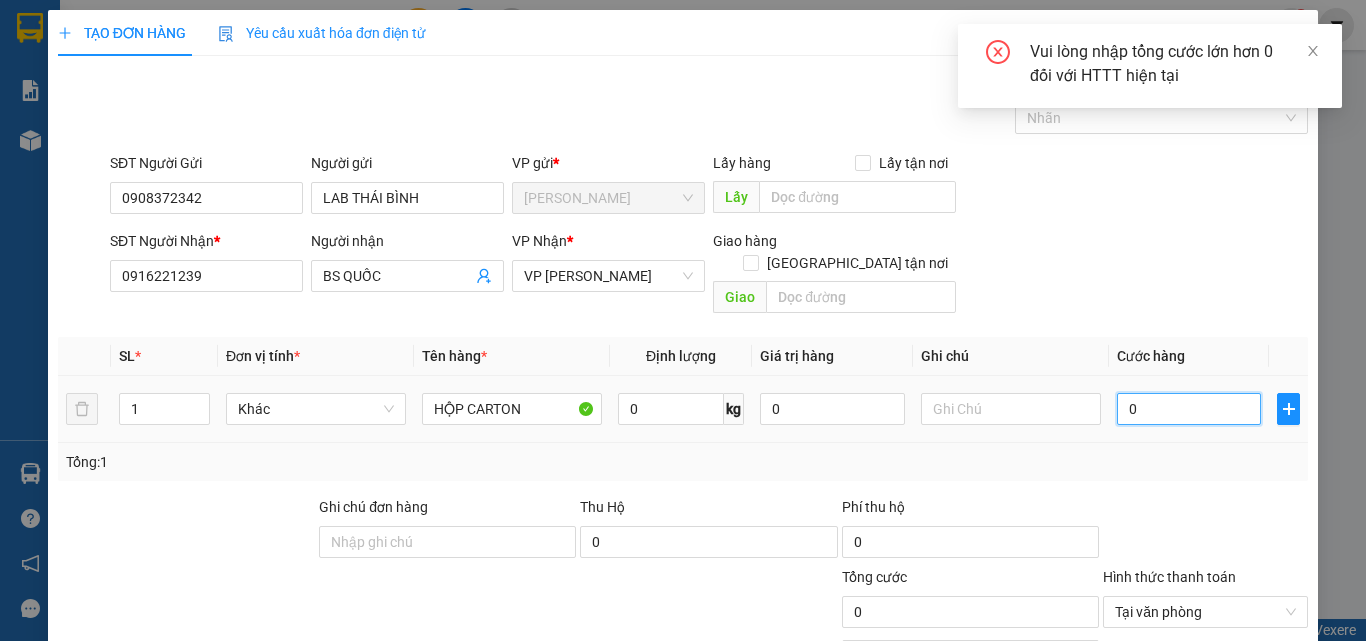 click on "0" at bounding box center [1189, 409] 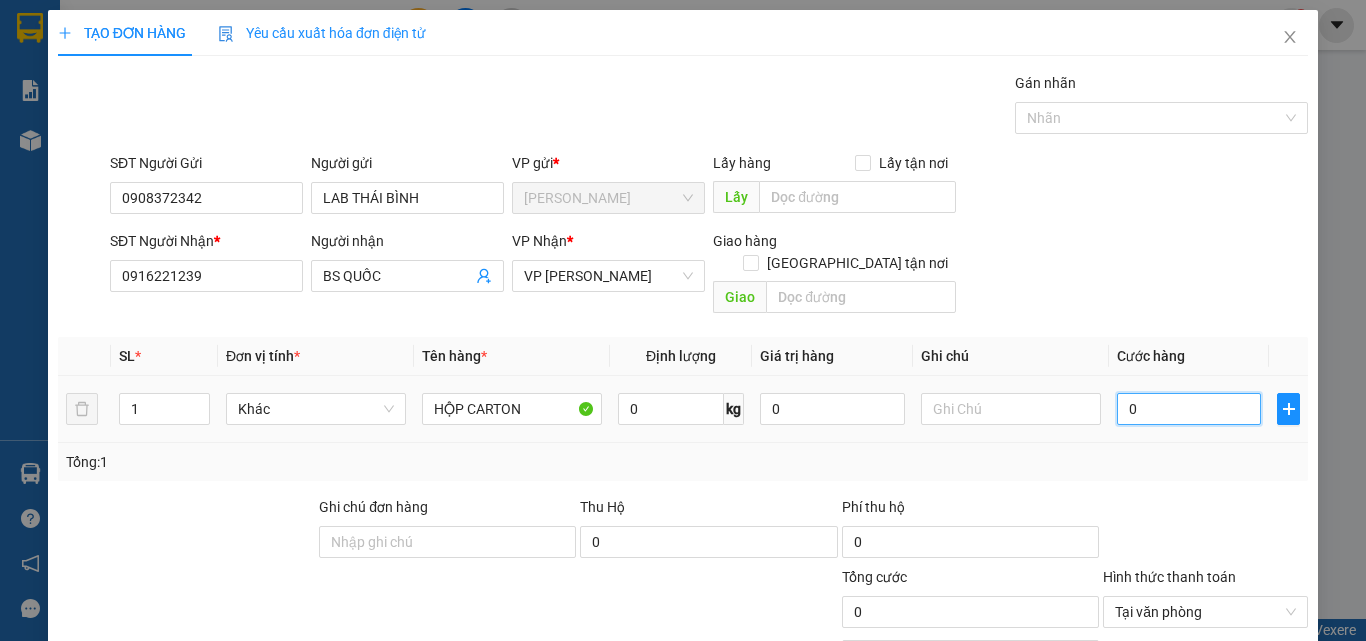 type on "3" 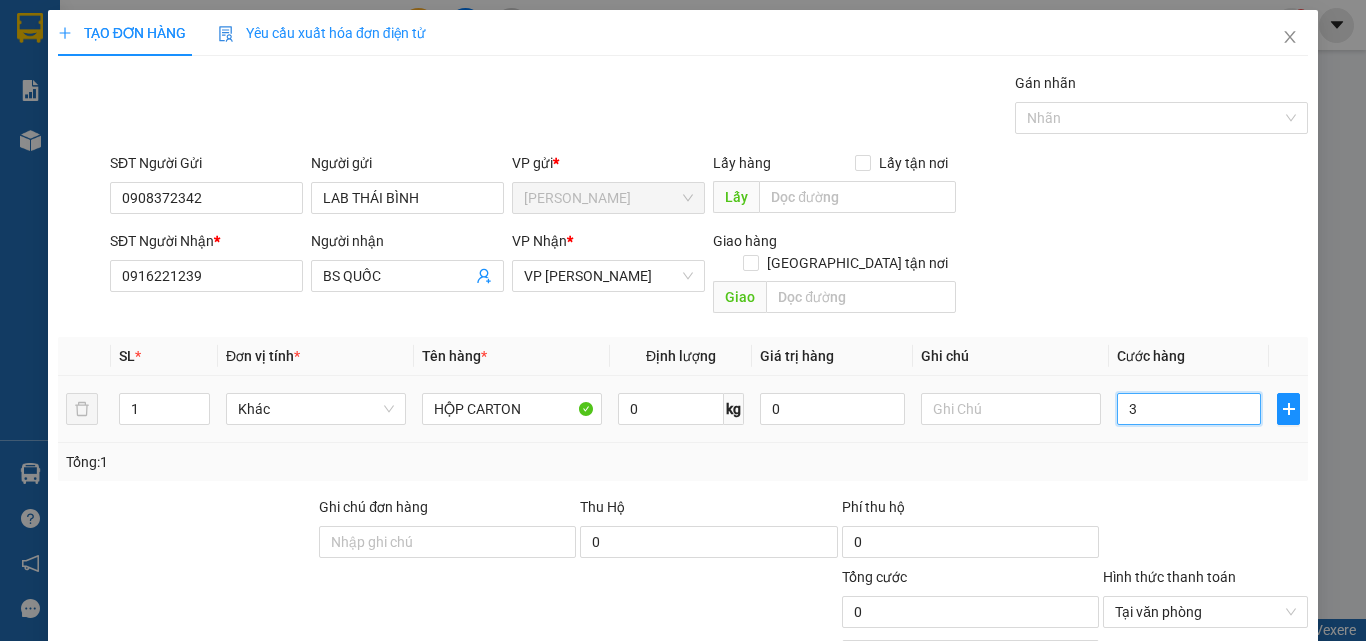type on "3" 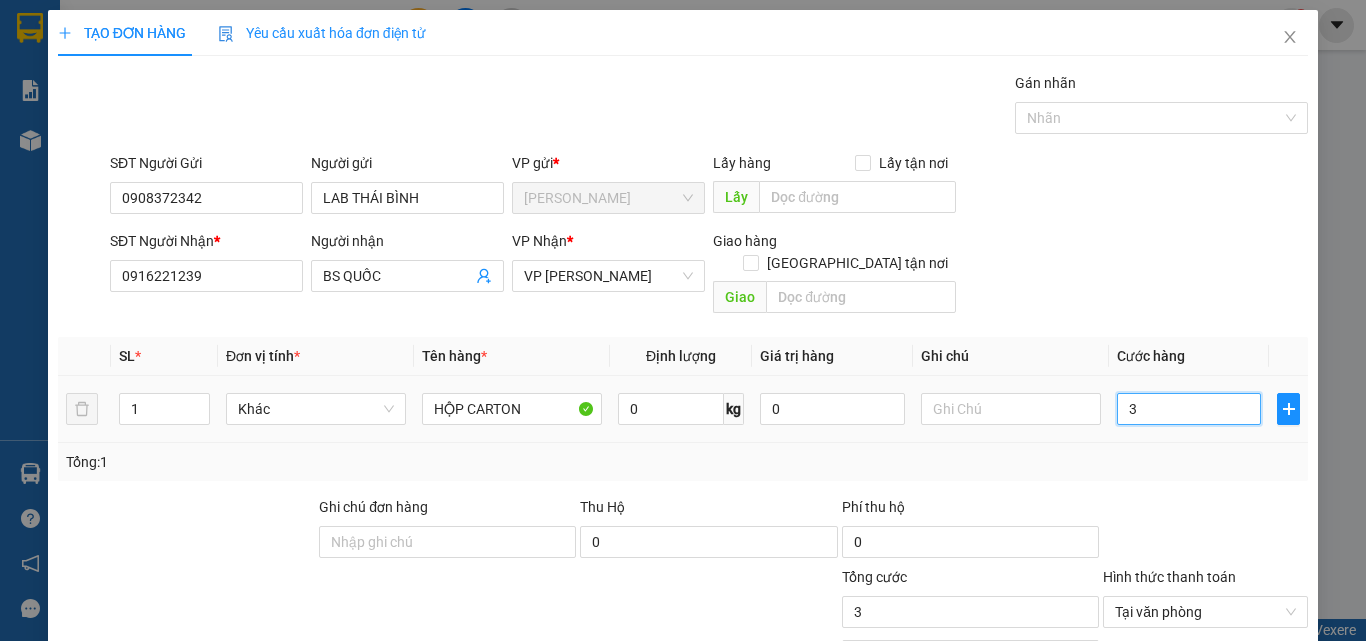 type on "30" 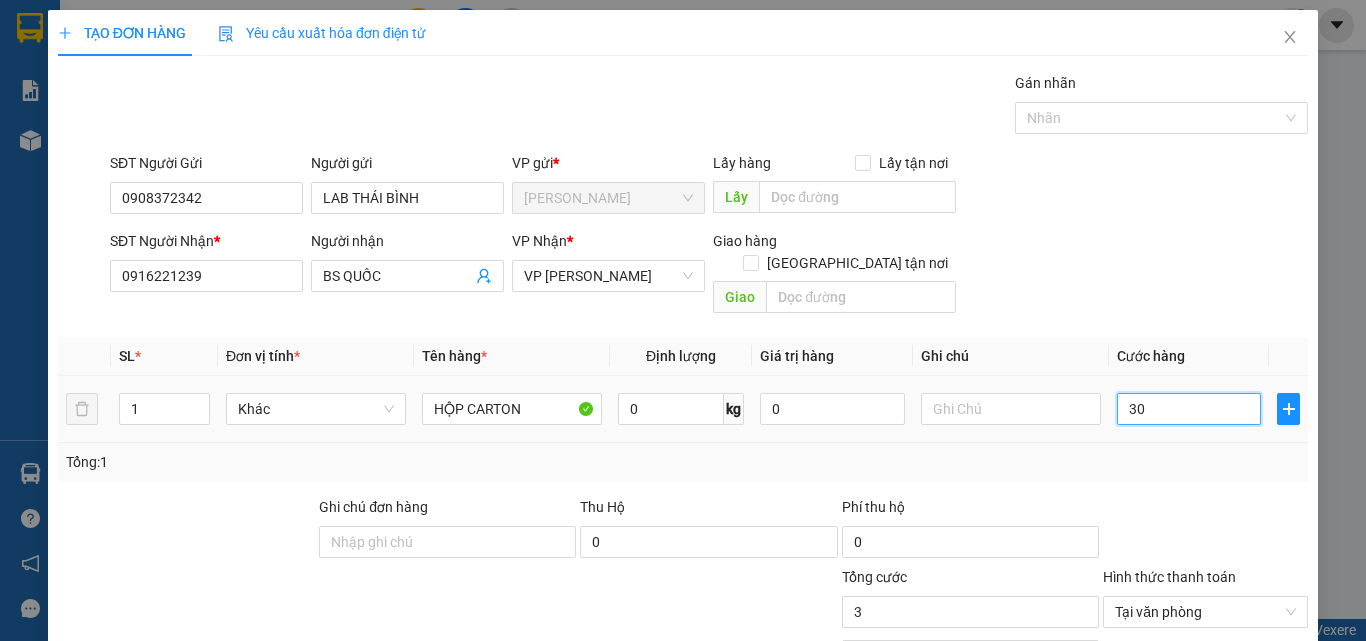 type on "30" 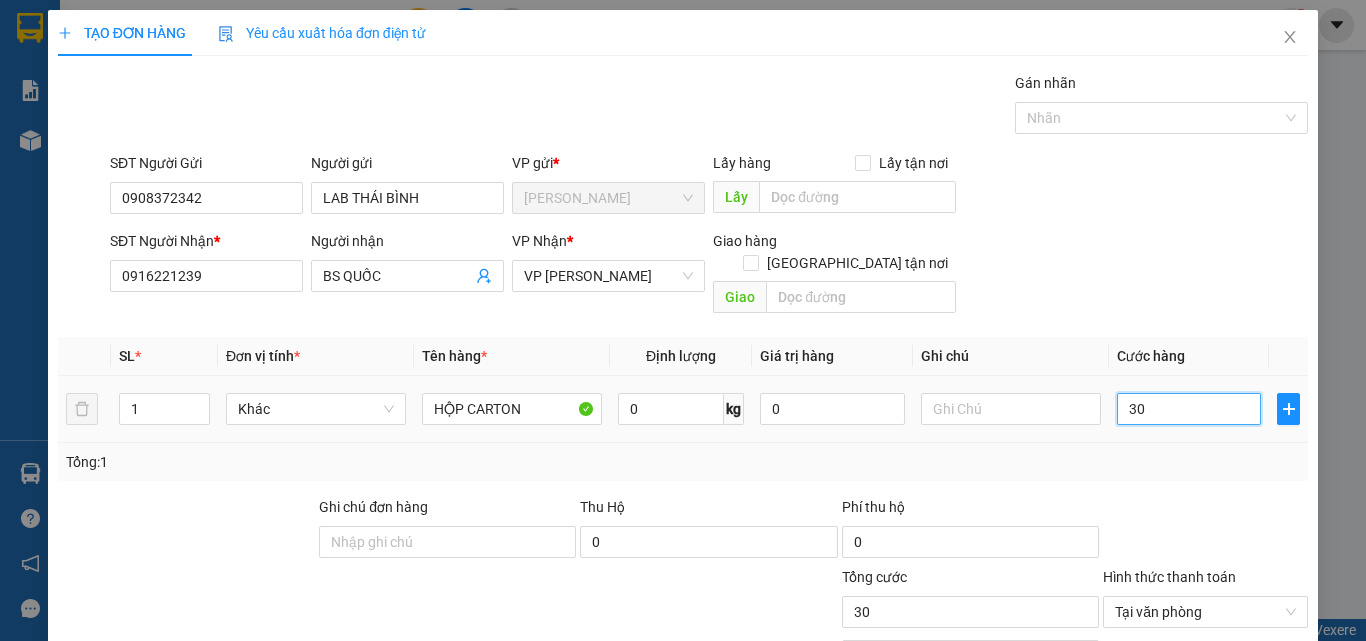 type on "300" 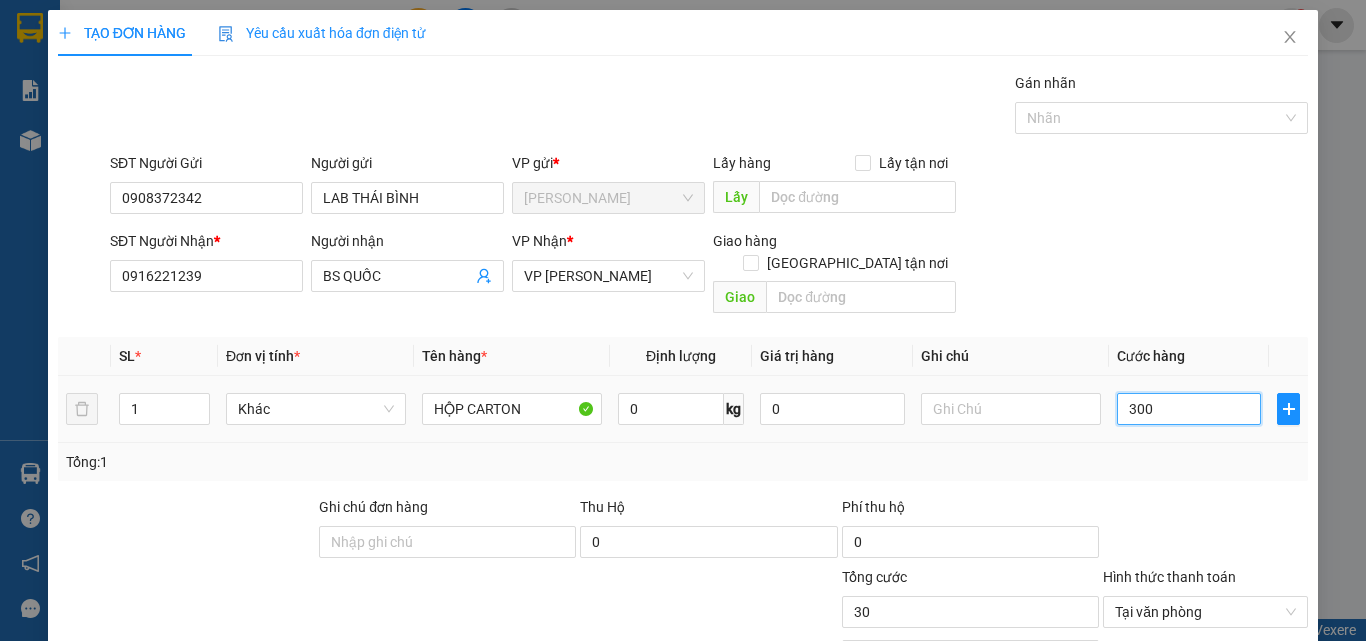 type on "300" 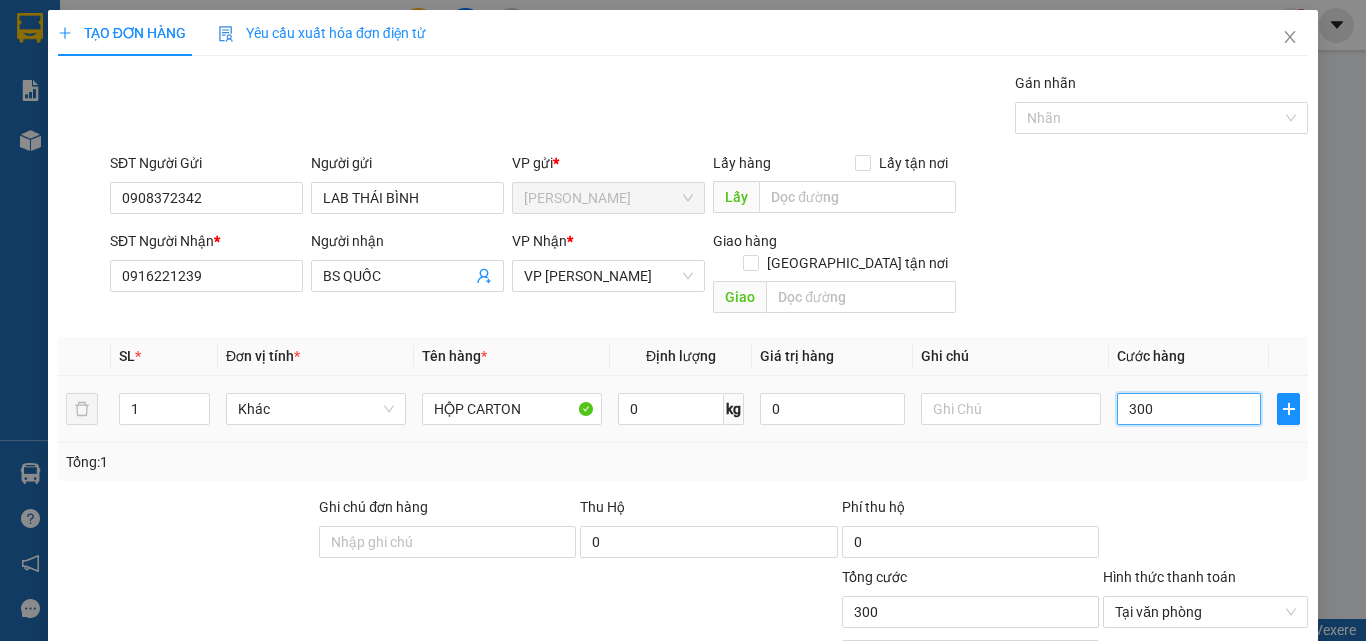 type on "3.000" 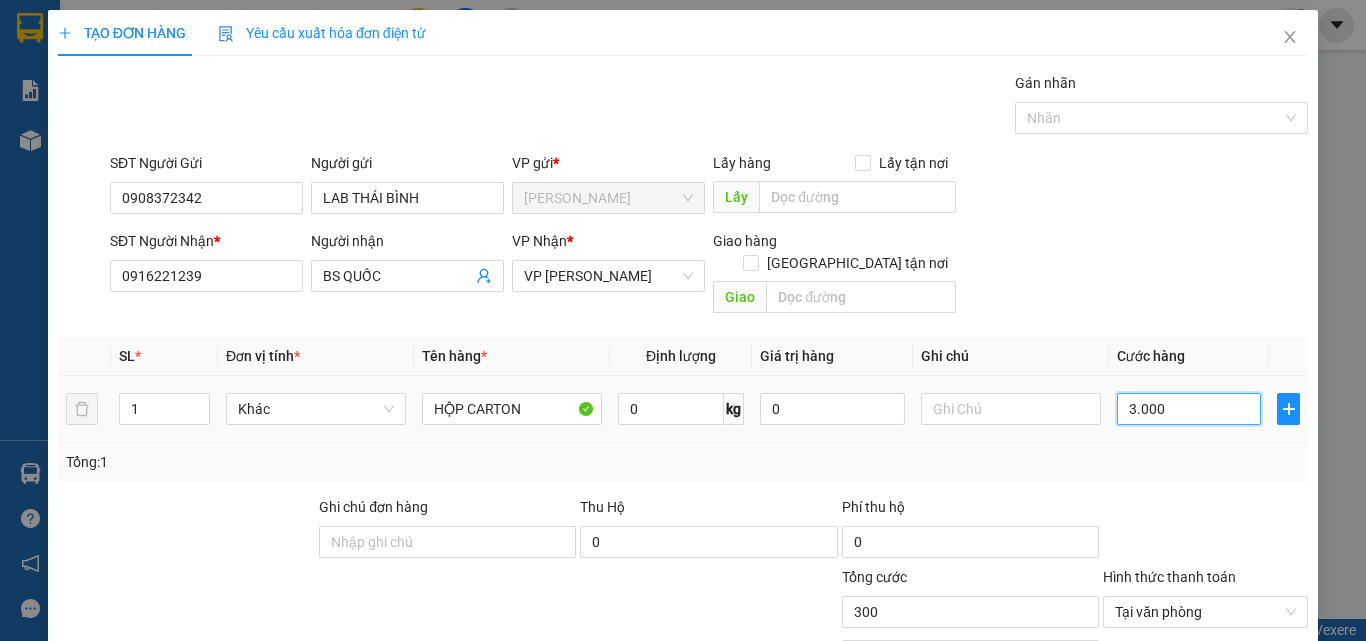 type on "3.000" 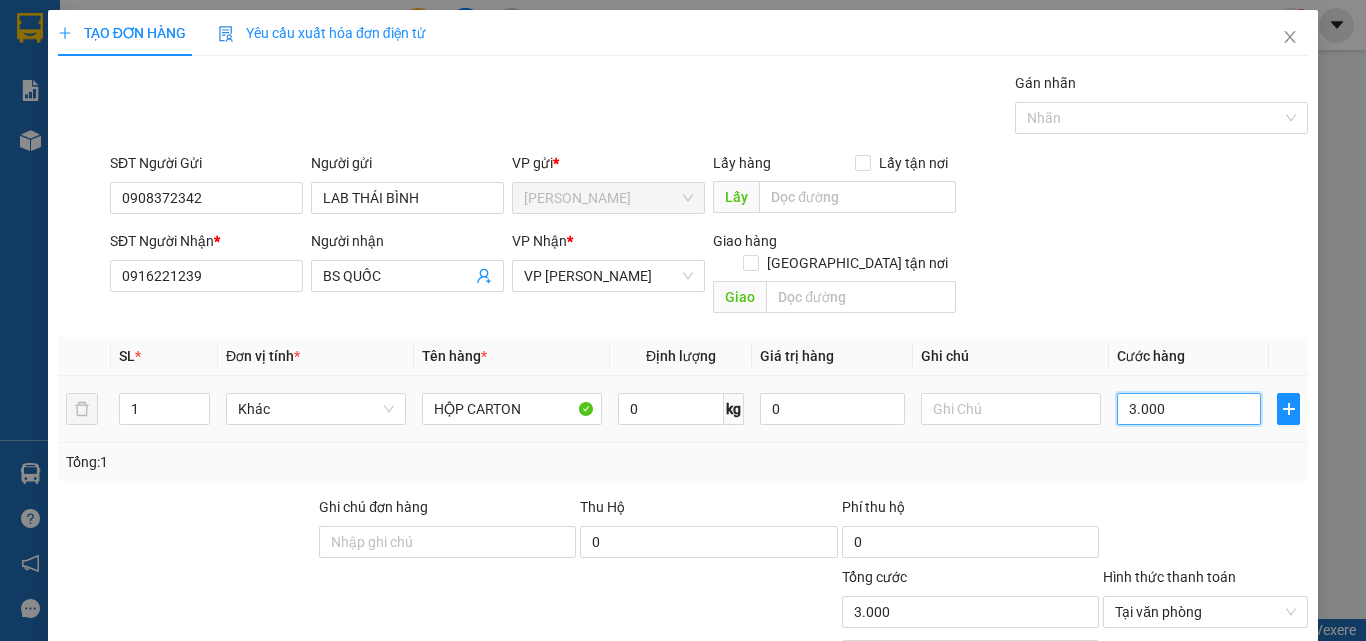 type on "30.000" 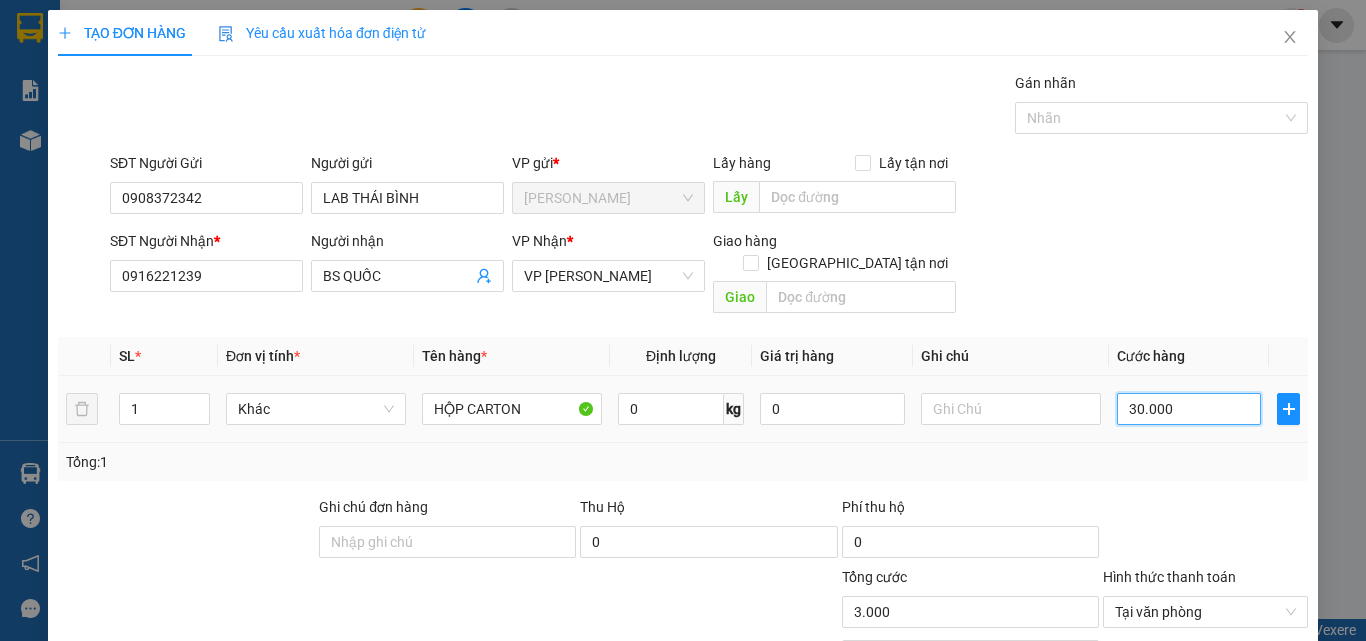 type on "30.000" 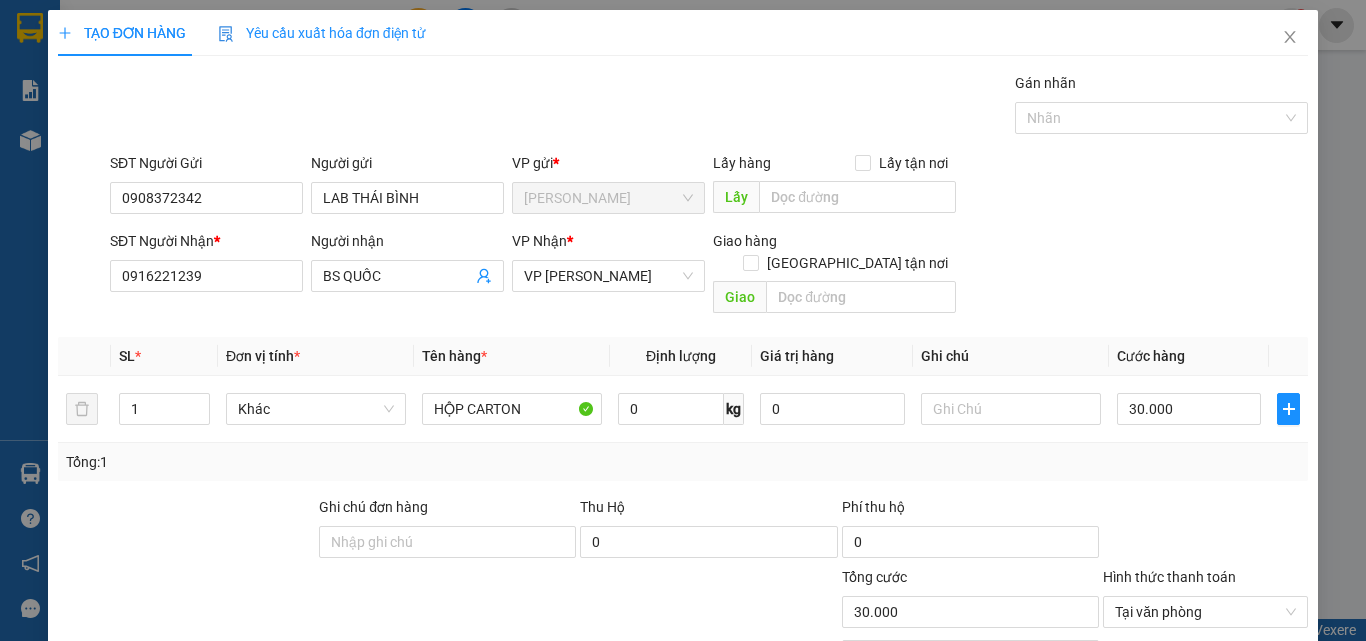 click on "Lưu và In" at bounding box center [1263, 769] 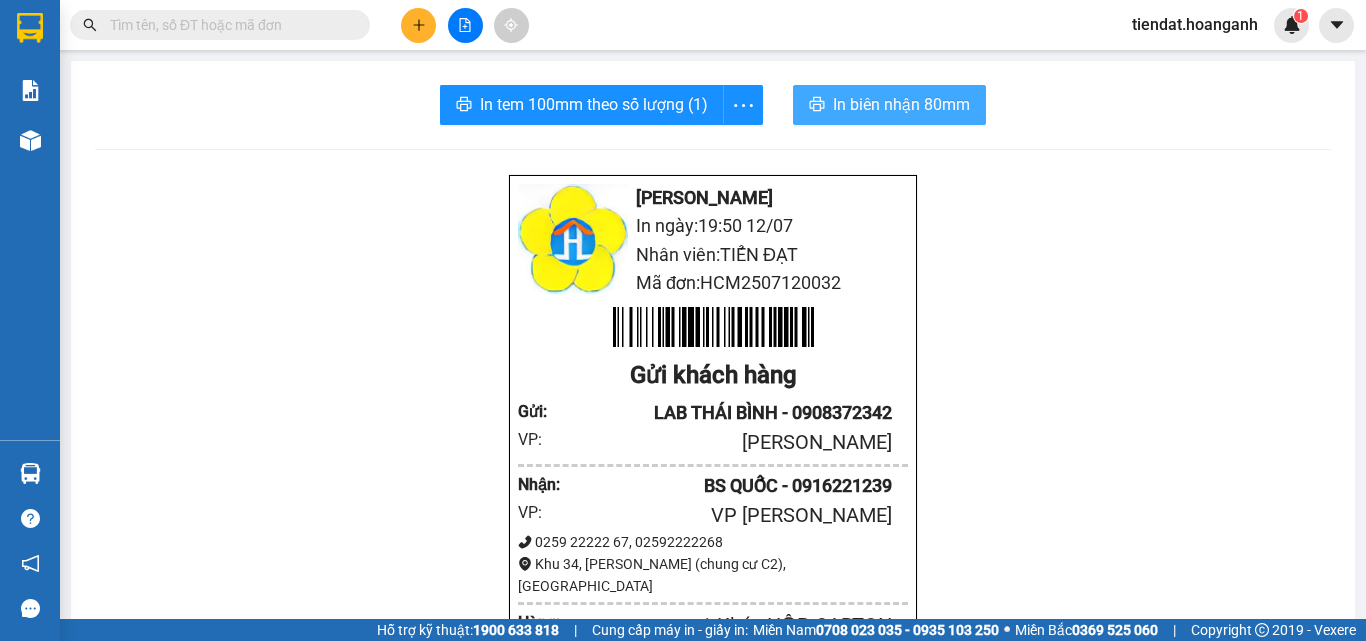 click on "In biên nhận 80mm" at bounding box center (889, 105) 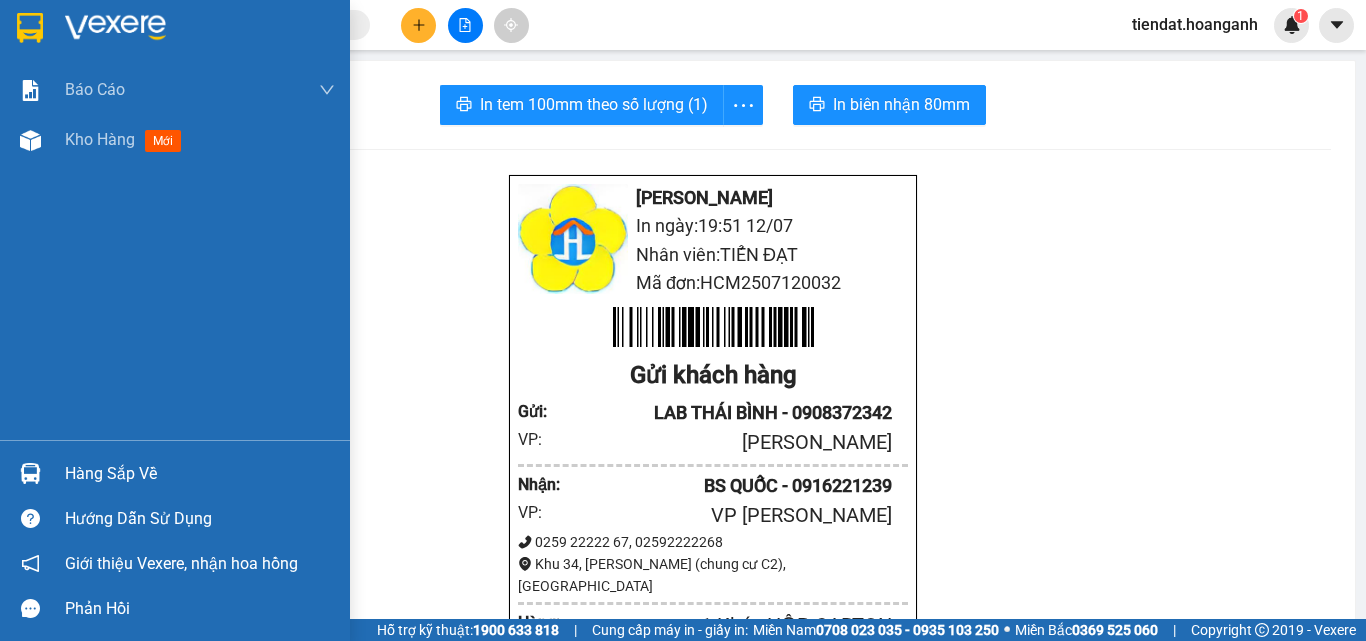 click at bounding box center [30, 27] 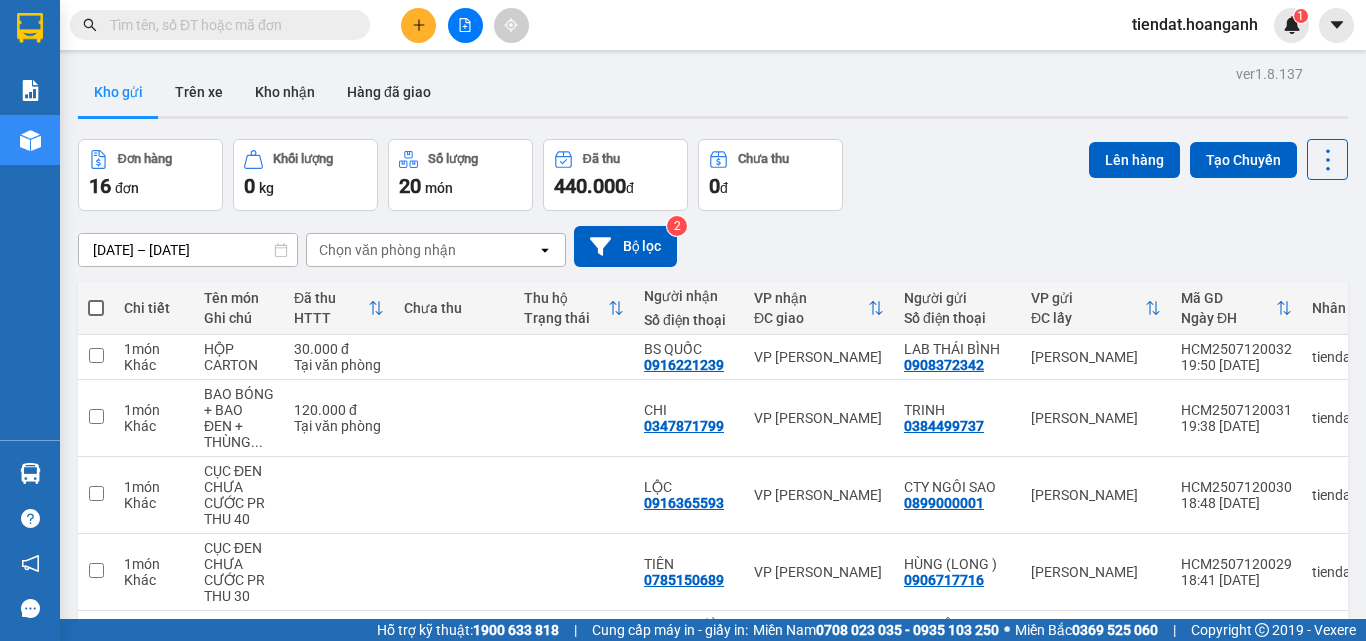 click on "2" at bounding box center (1130, 1137) 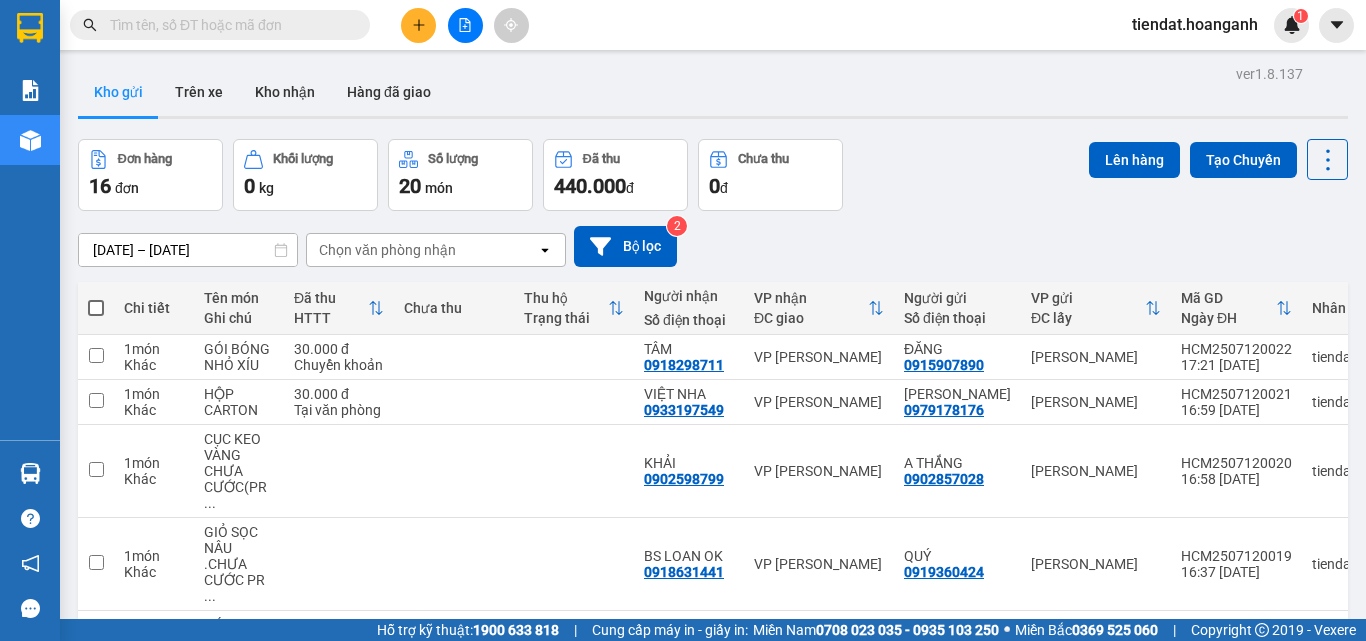 click on "1" at bounding box center [1095, 829] 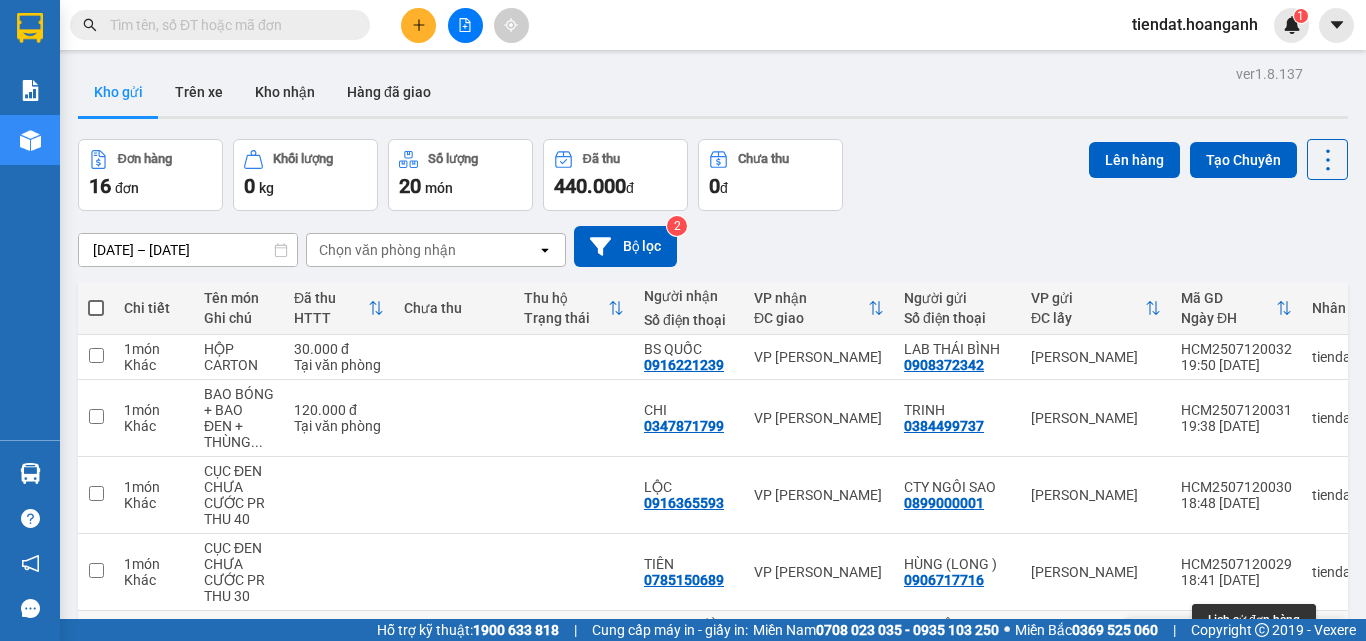 click 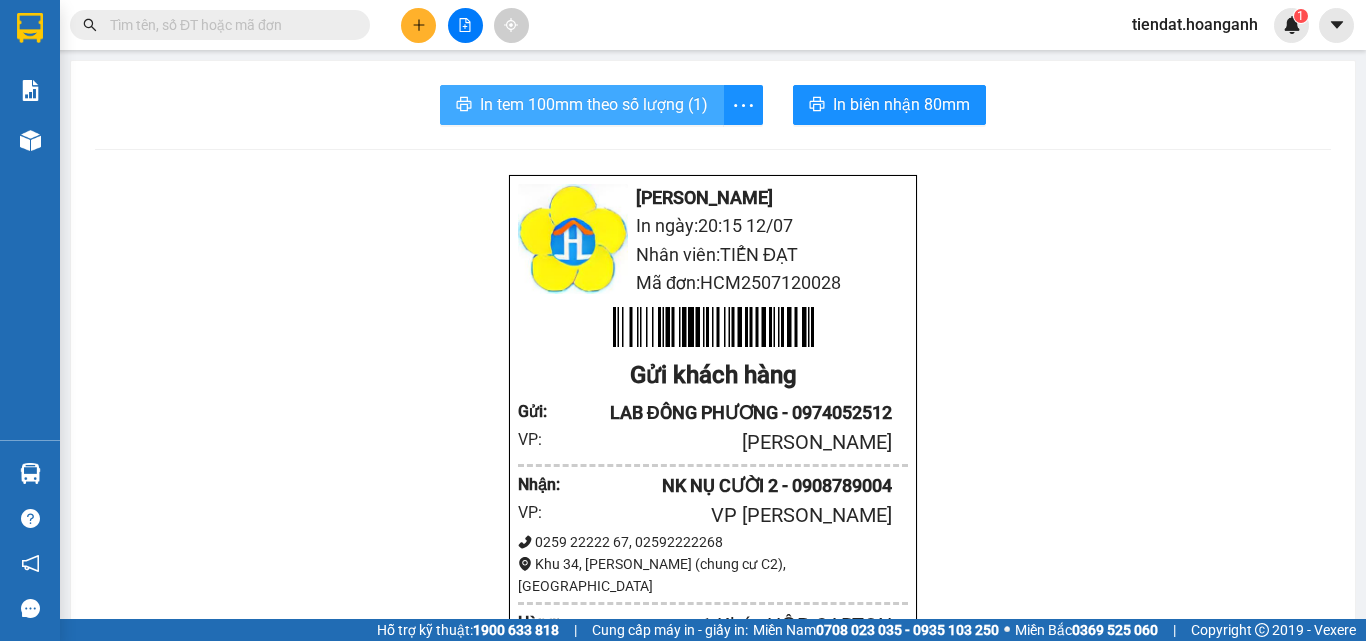 click on "In tem 100mm theo số lượng
(1)" at bounding box center (594, 104) 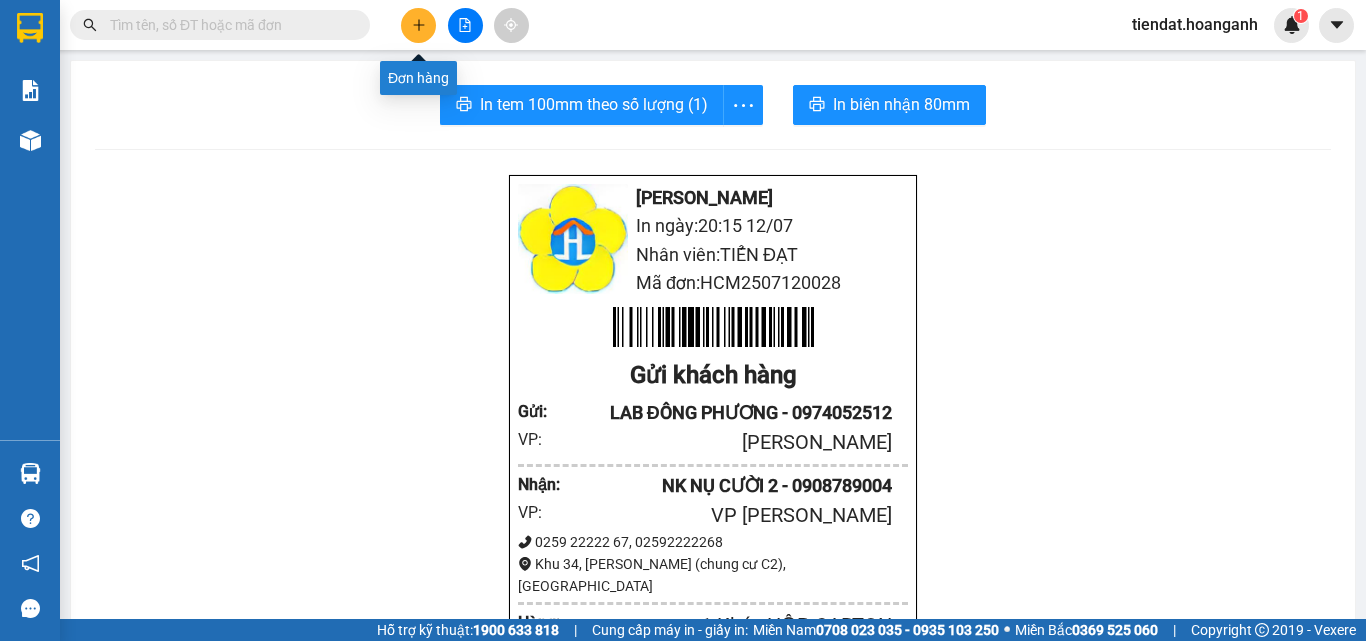 click 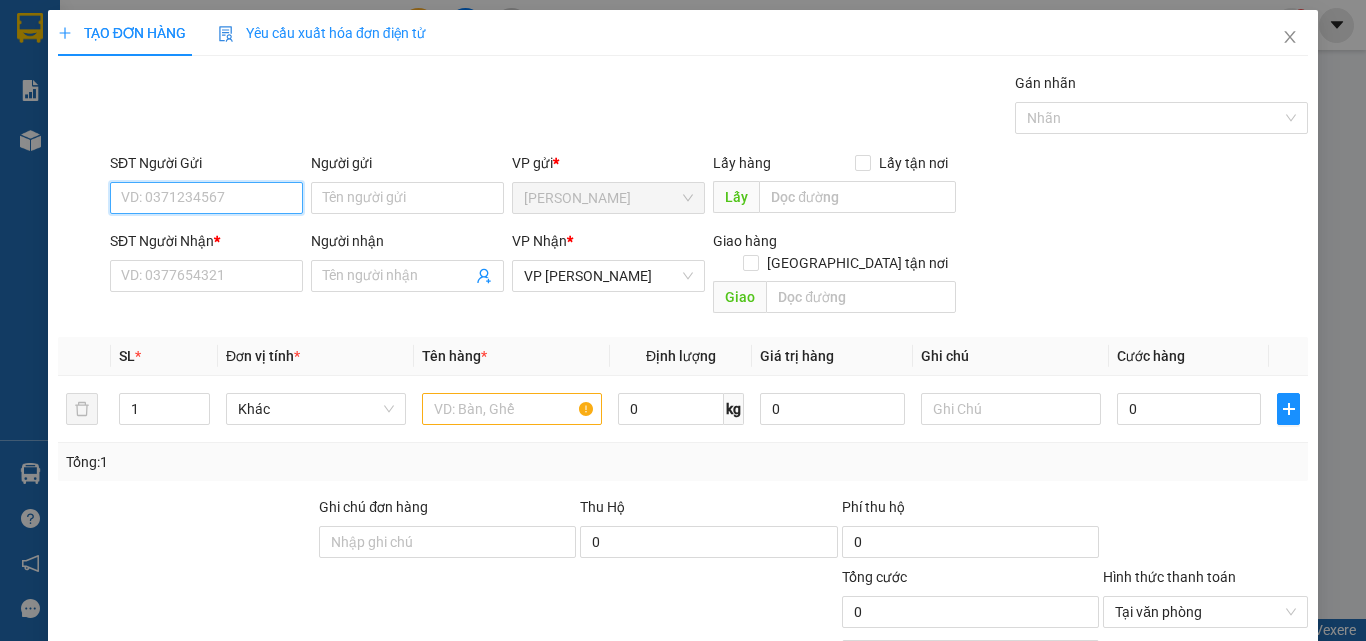 click on "SĐT Người Gửi" at bounding box center [206, 198] 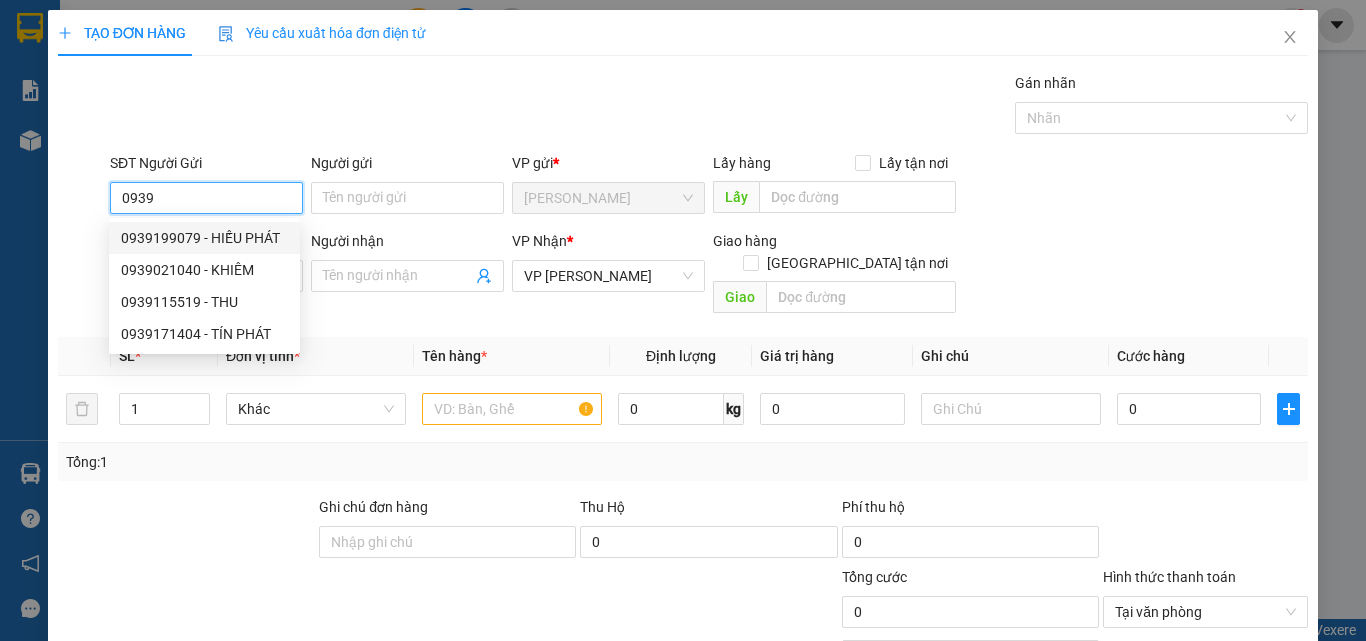 click on "0939199079 - HIẾU PHÁT" at bounding box center (204, 238) 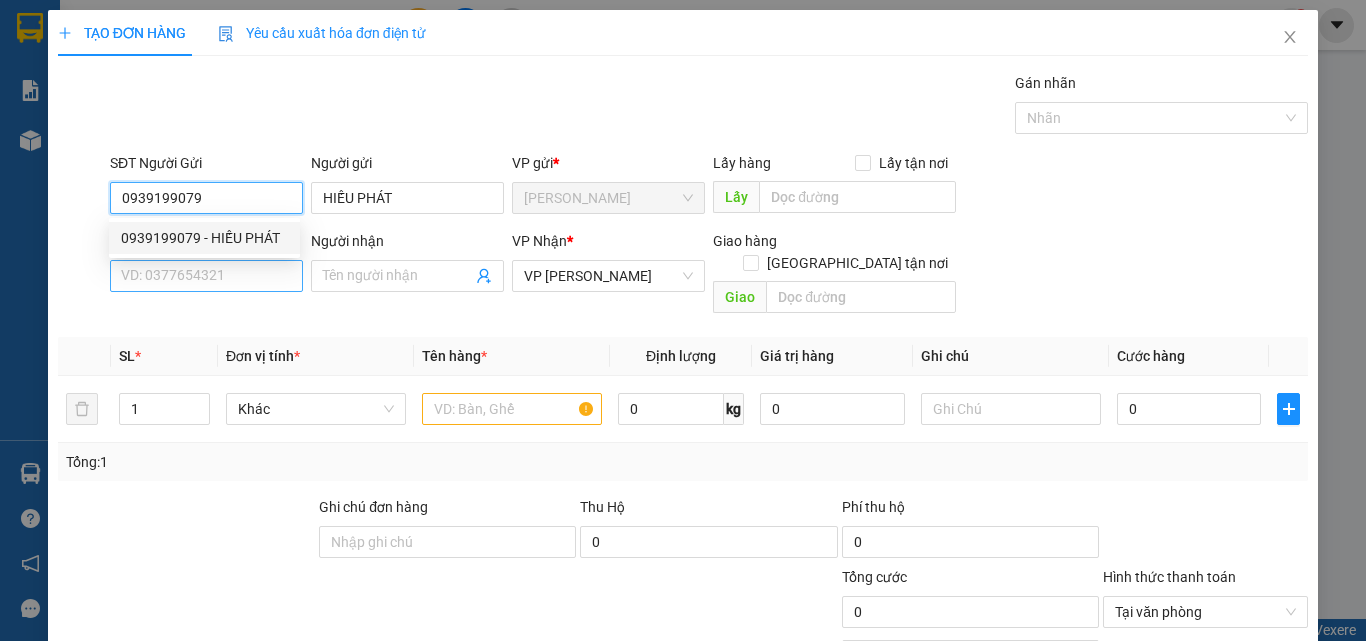 type on "30.000" 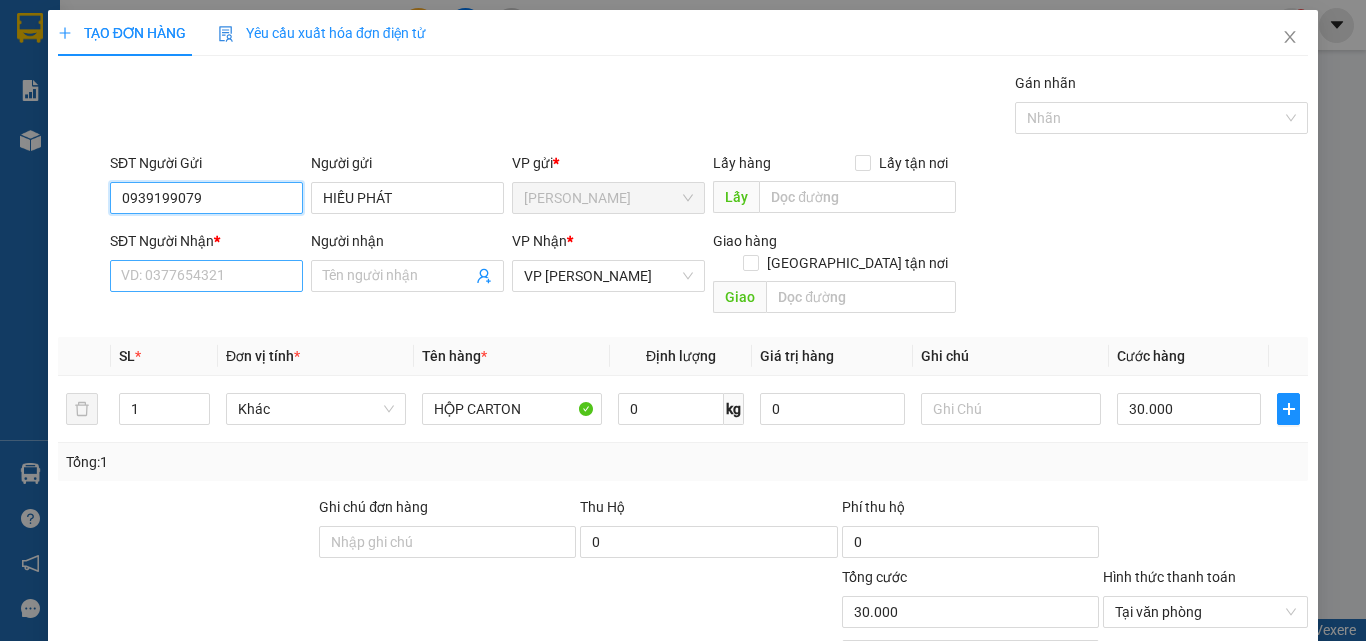 type on "0939199079" 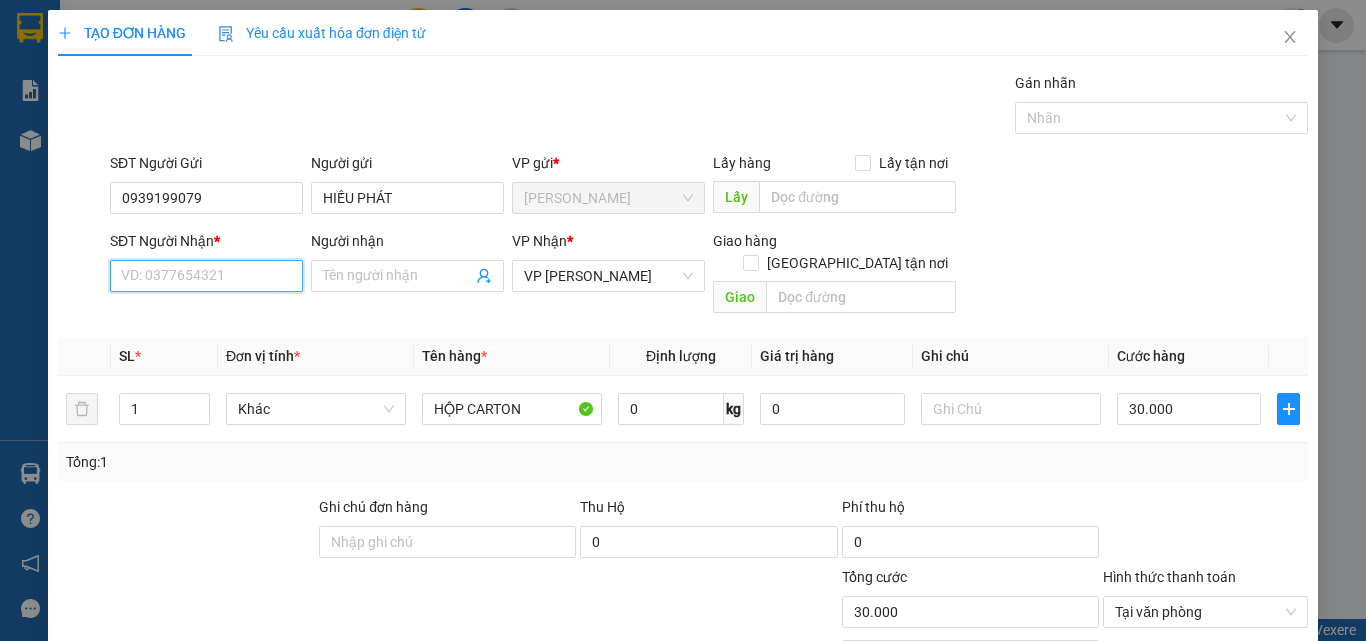 click on "SĐT Người Nhận  *" at bounding box center (206, 276) 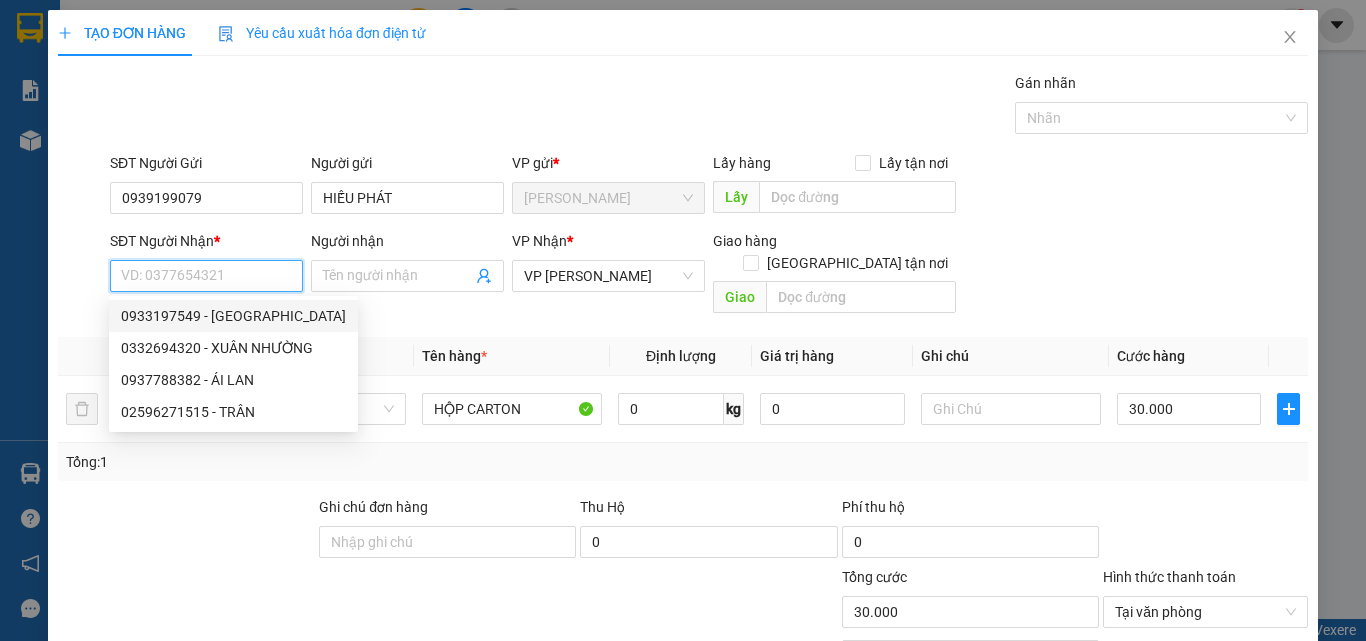 click on "0933197549 - VIỆT NHA" at bounding box center (233, 316) 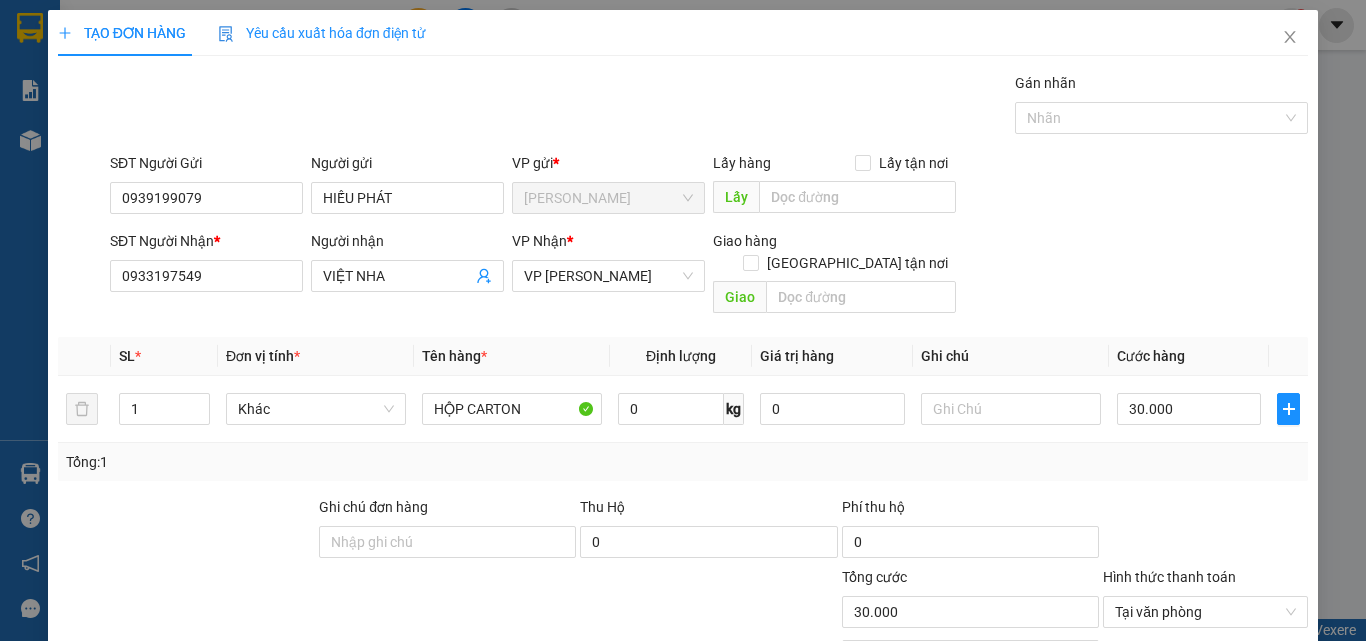 click on "Lưu và In" at bounding box center (1231, 769) 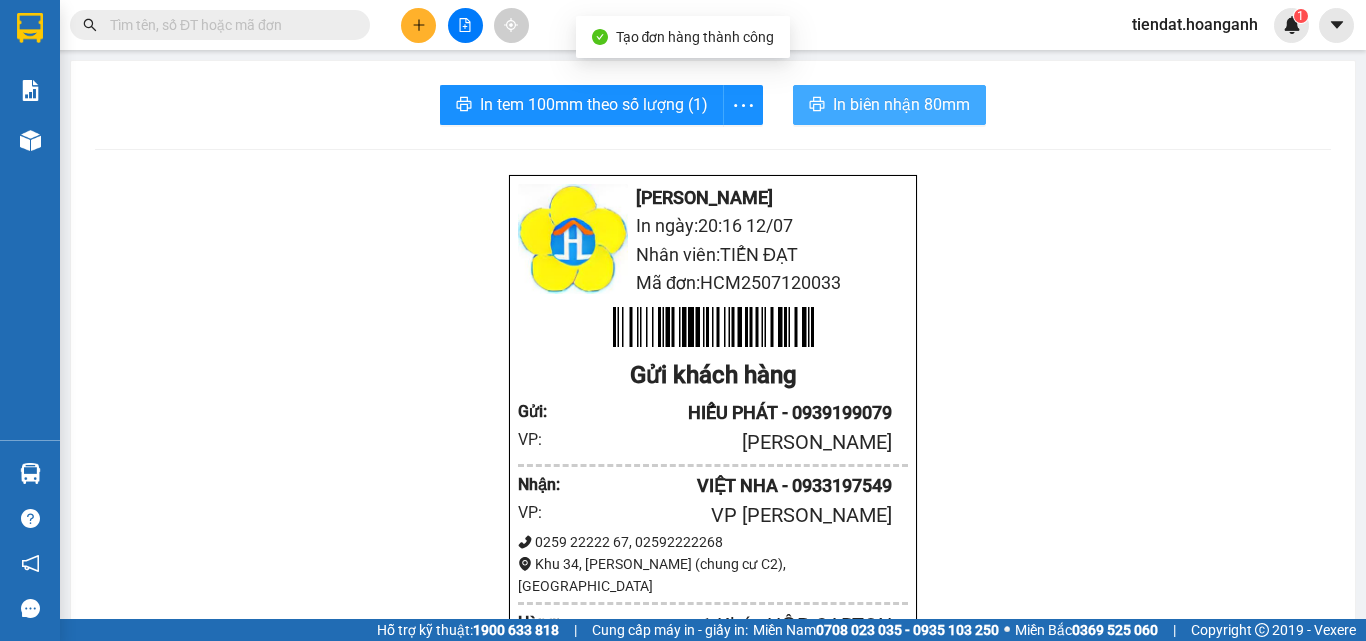 click on "In biên nhận 80mm" at bounding box center [901, 104] 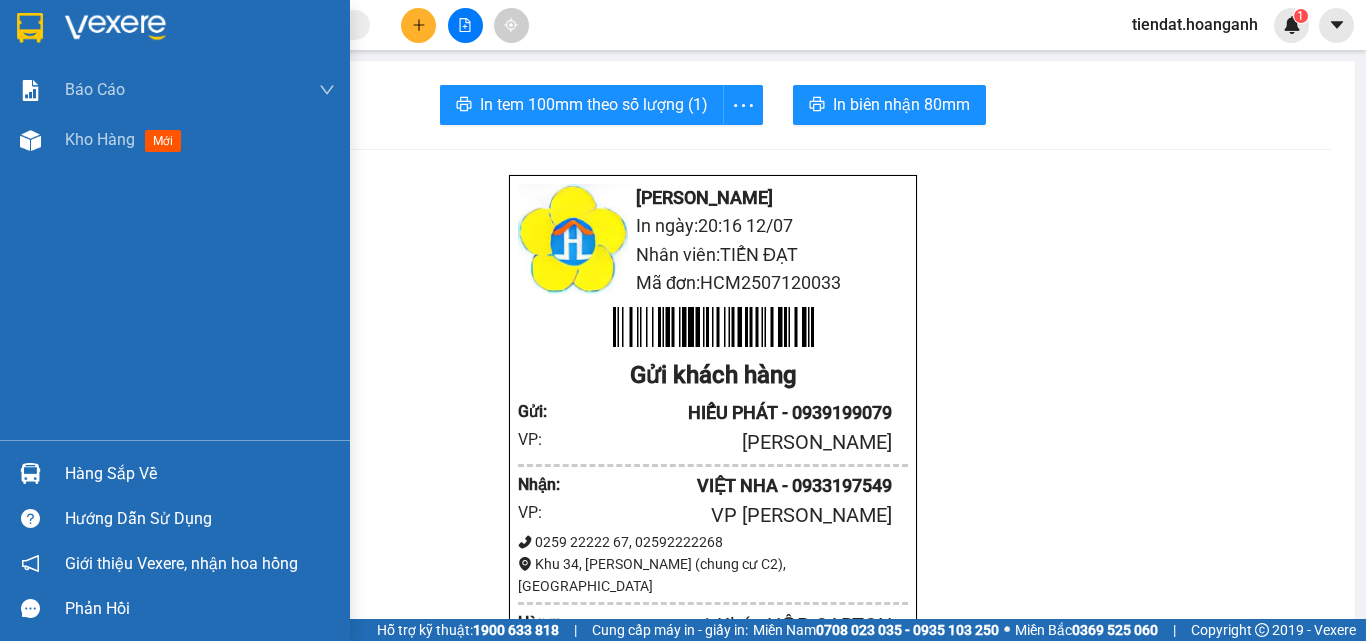 click at bounding box center [30, 28] 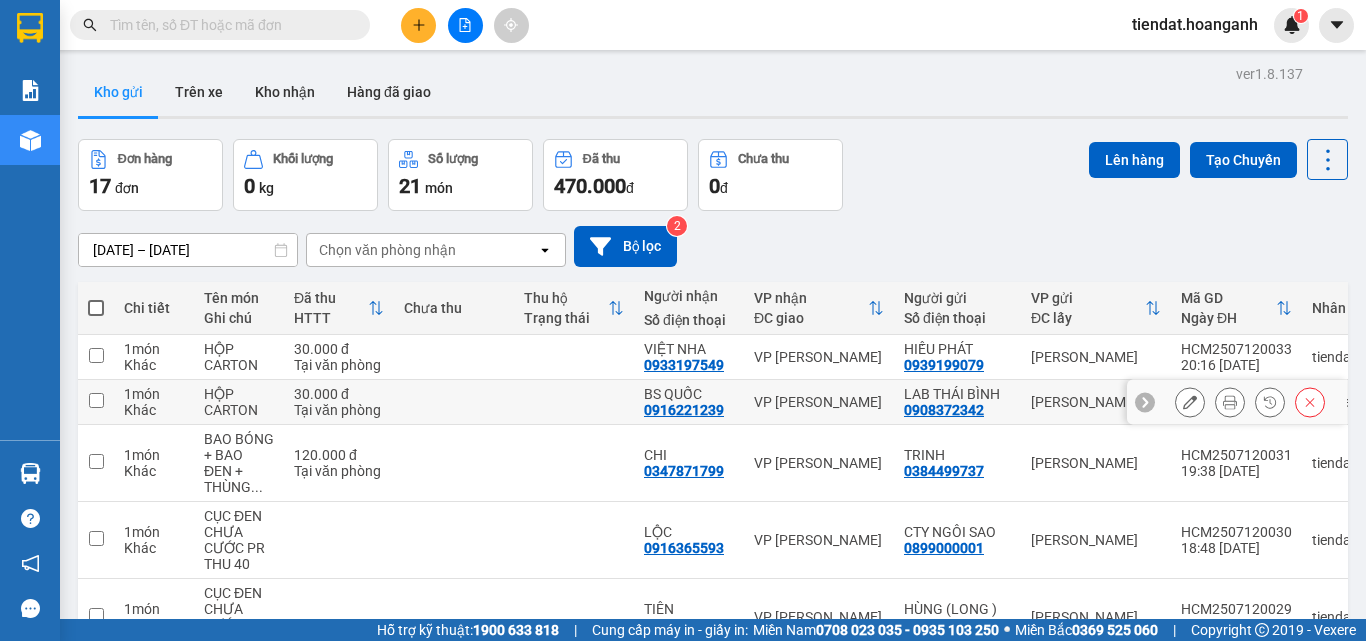 click 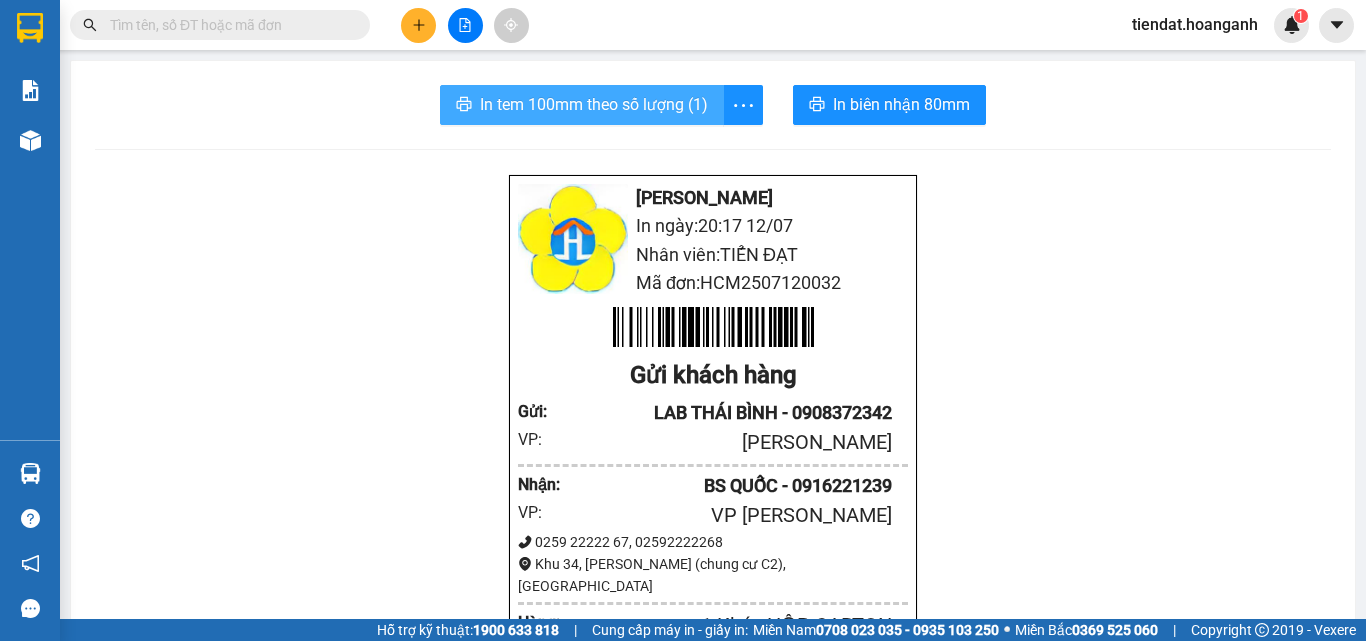 click on "In tem 100mm theo số lượng
(1)" at bounding box center (594, 104) 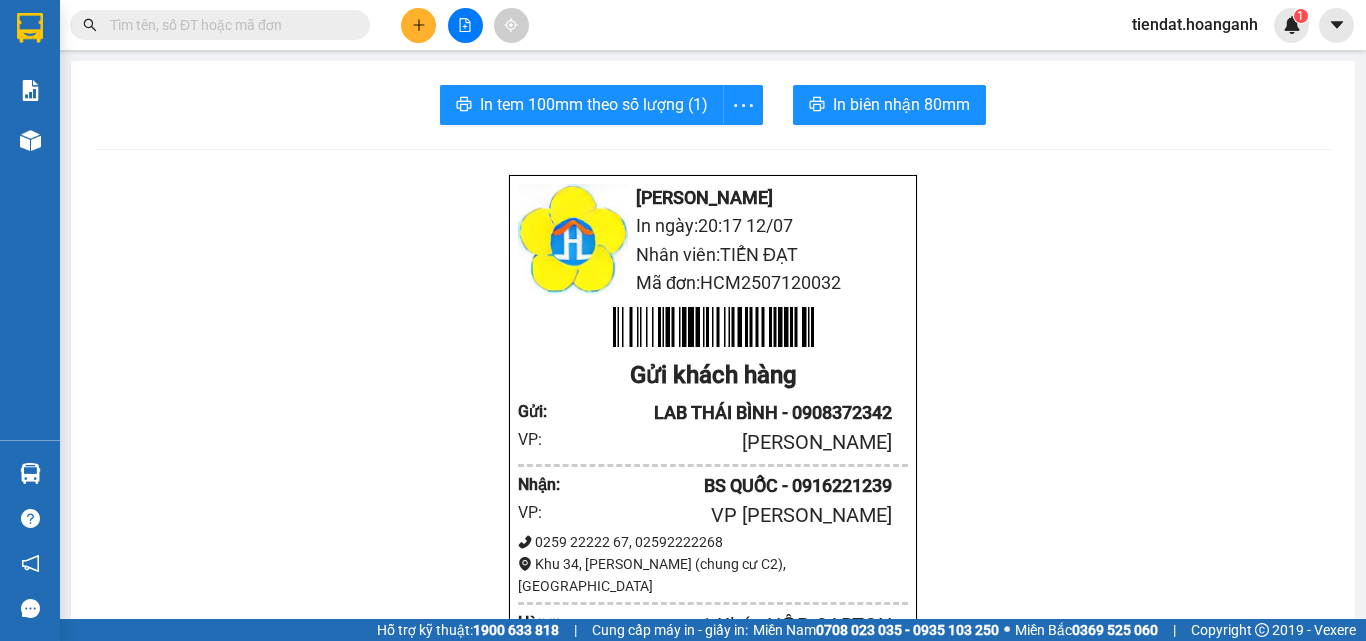 click at bounding box center [418, 25] 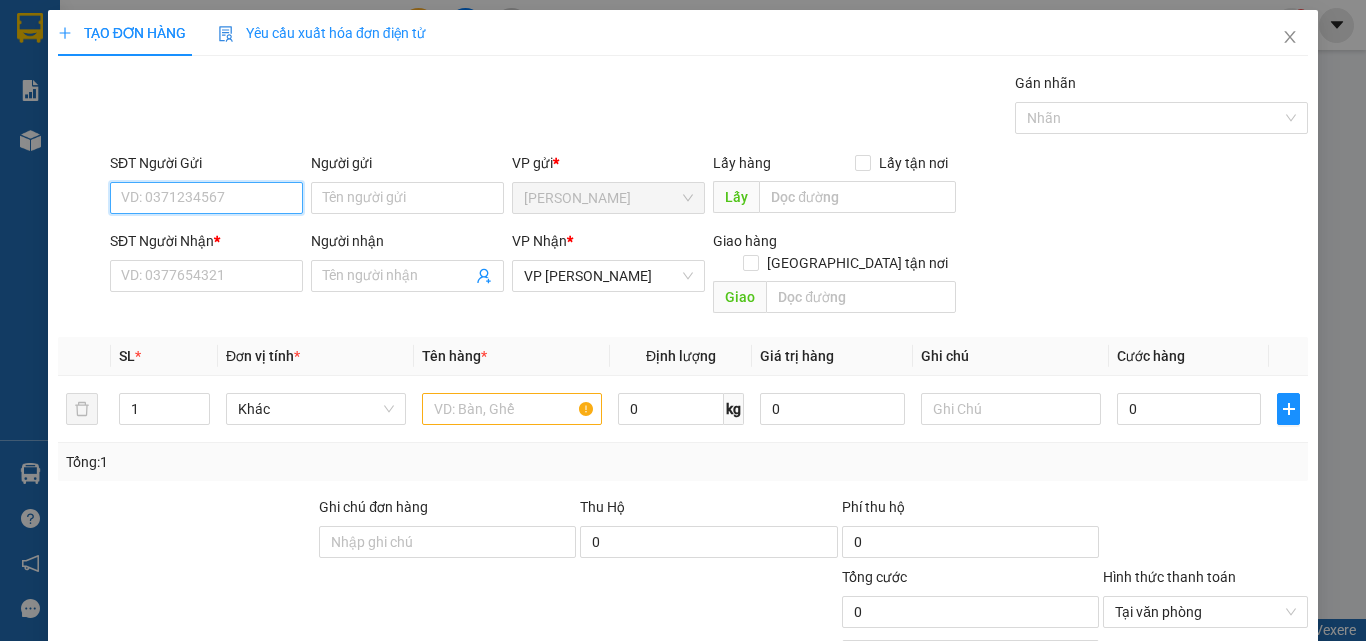 click on "SĐT Người Gửi" at bounding box center [206, 198] 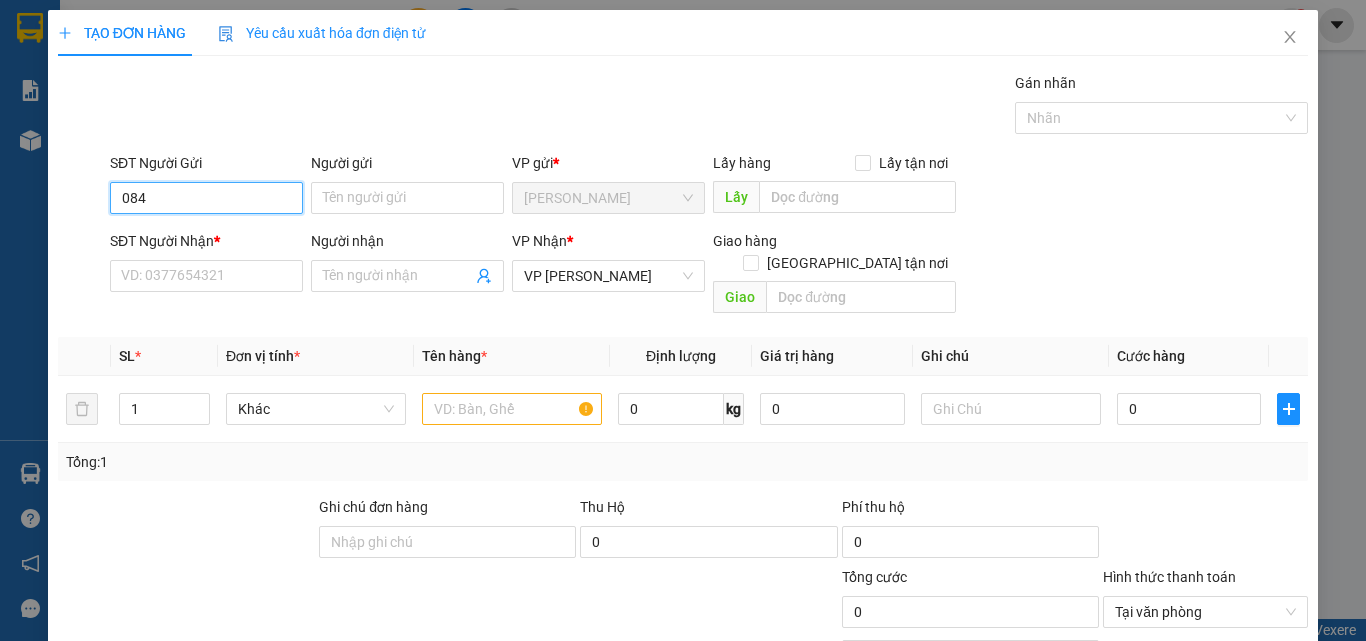 type on "0842" 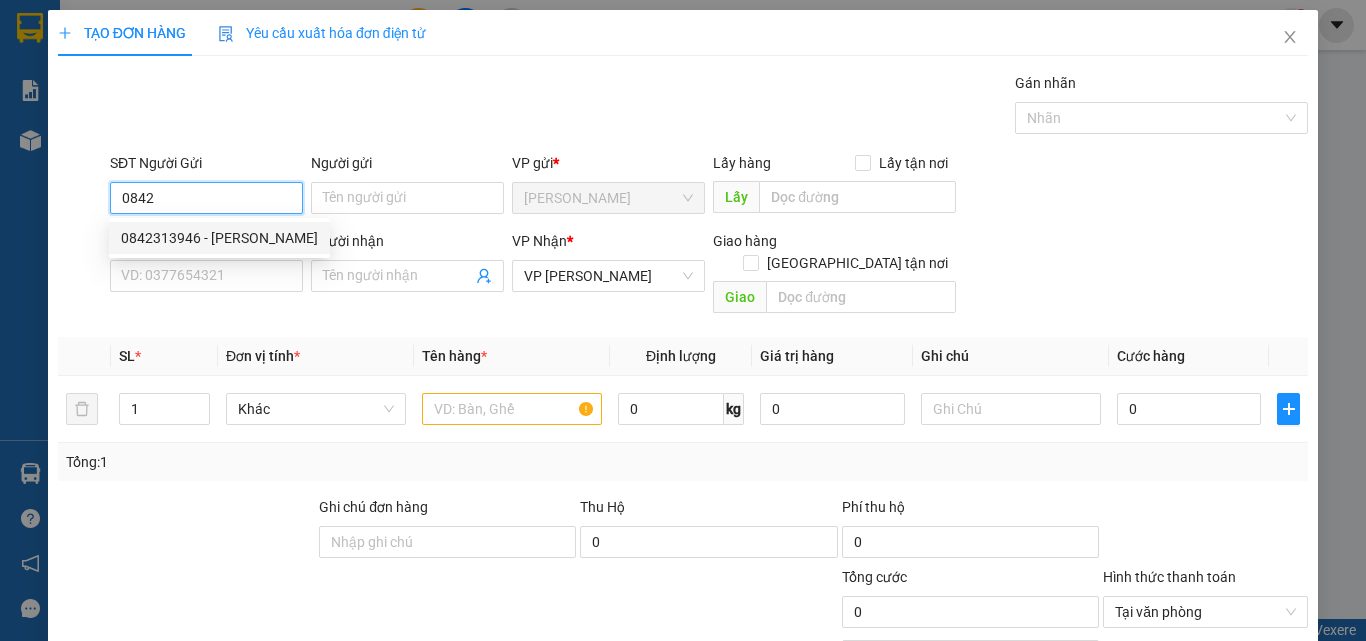 click on "0842313946 - DZINH NGUYỄN" at bounding box center [219, 238] 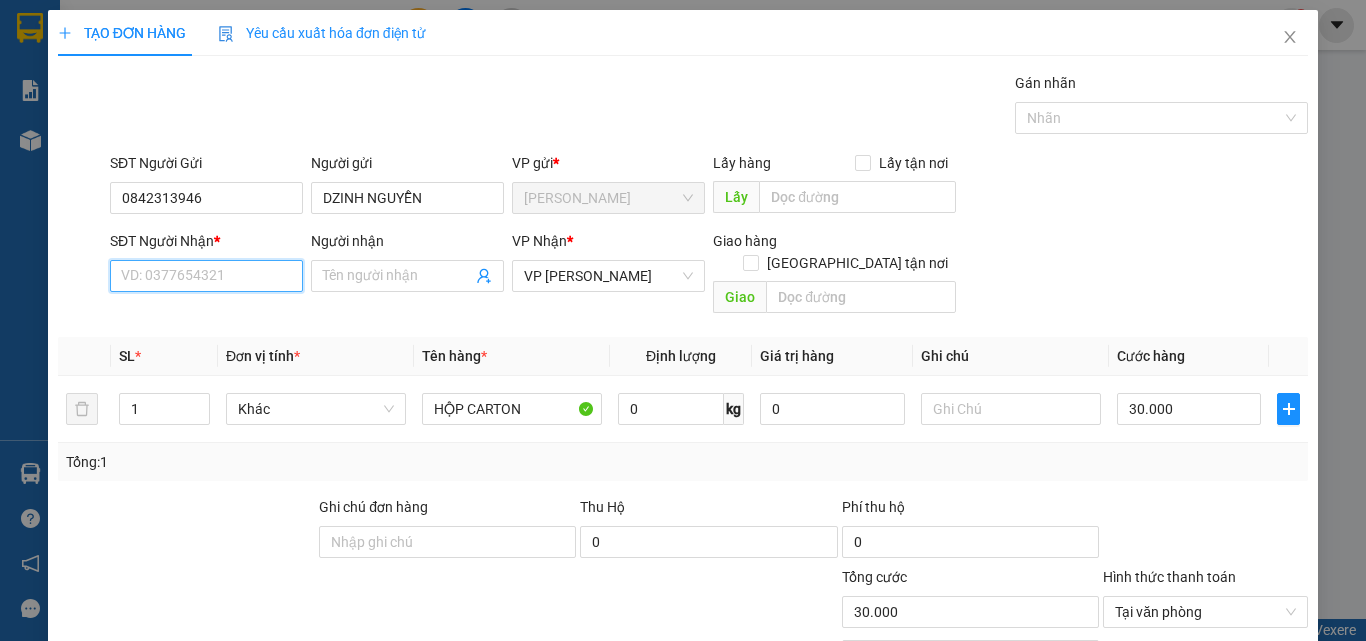 click on "SĐT Người Nhận  *" at bounding box center (206, 276) 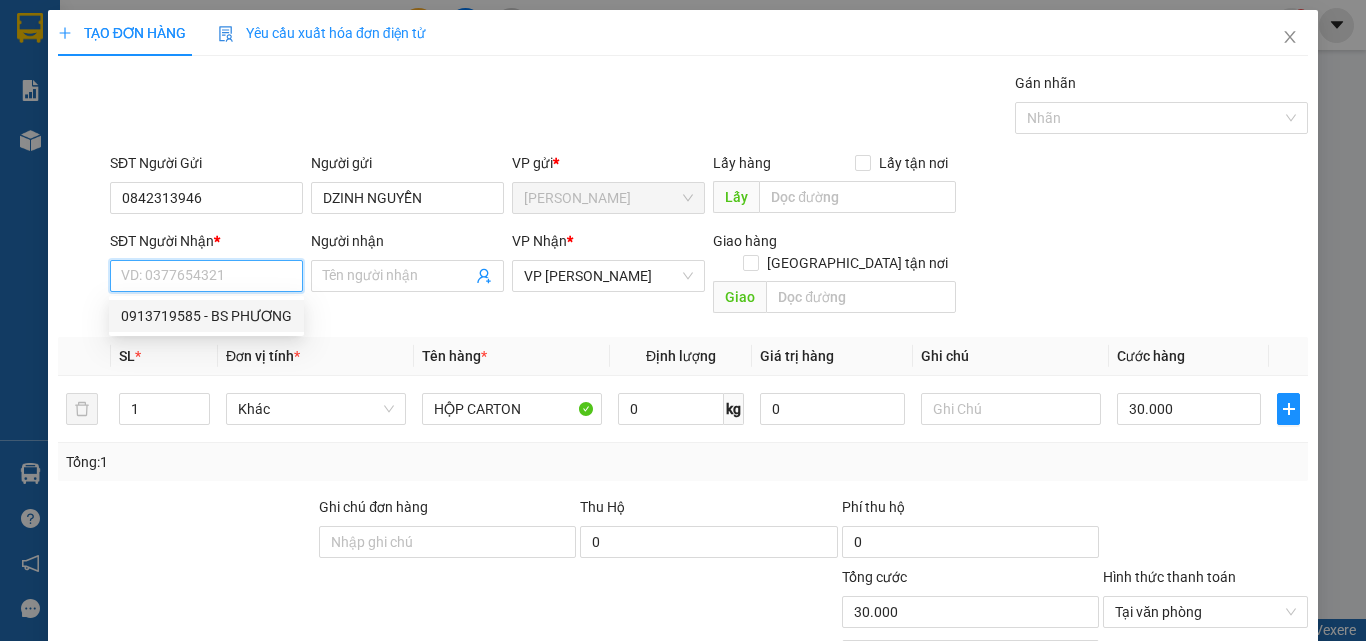 click on "0913719585 - BS PHƯƠNG" at bounding box center [206, 316] 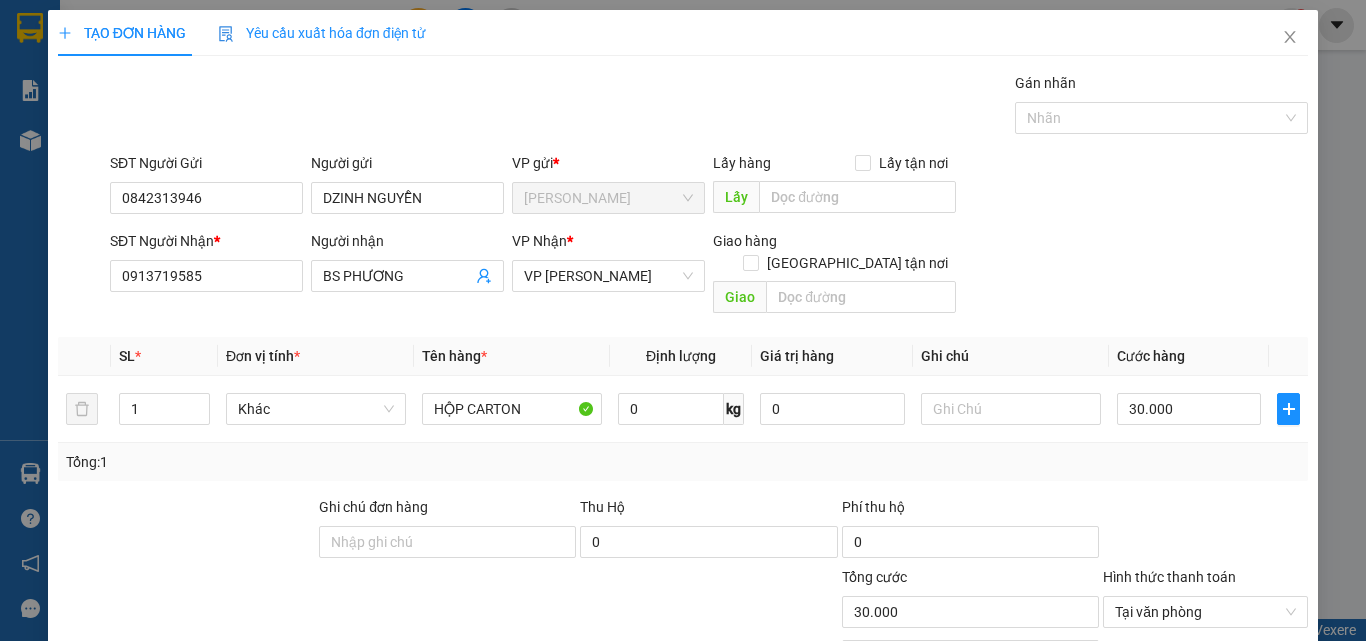 click on "Lưu và In" at bounding box center [1263, 769] 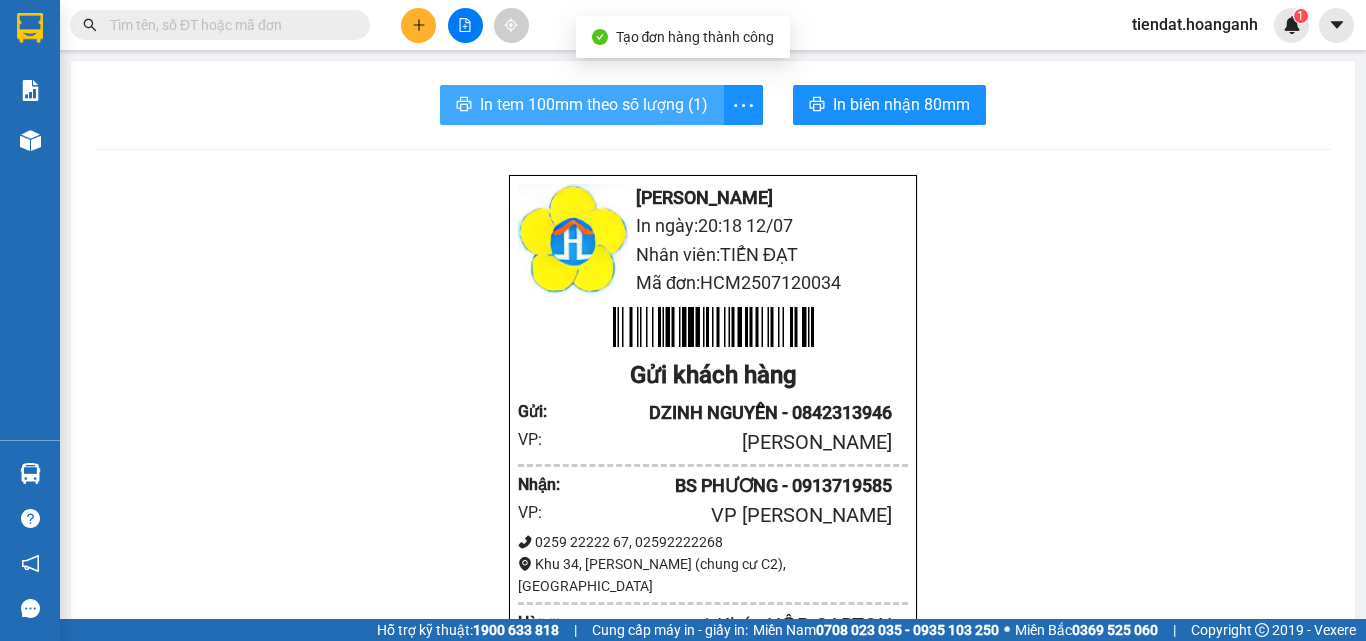 click on "In tem 100mm theo số lượng
(1)" at bounding box center [594, 104] 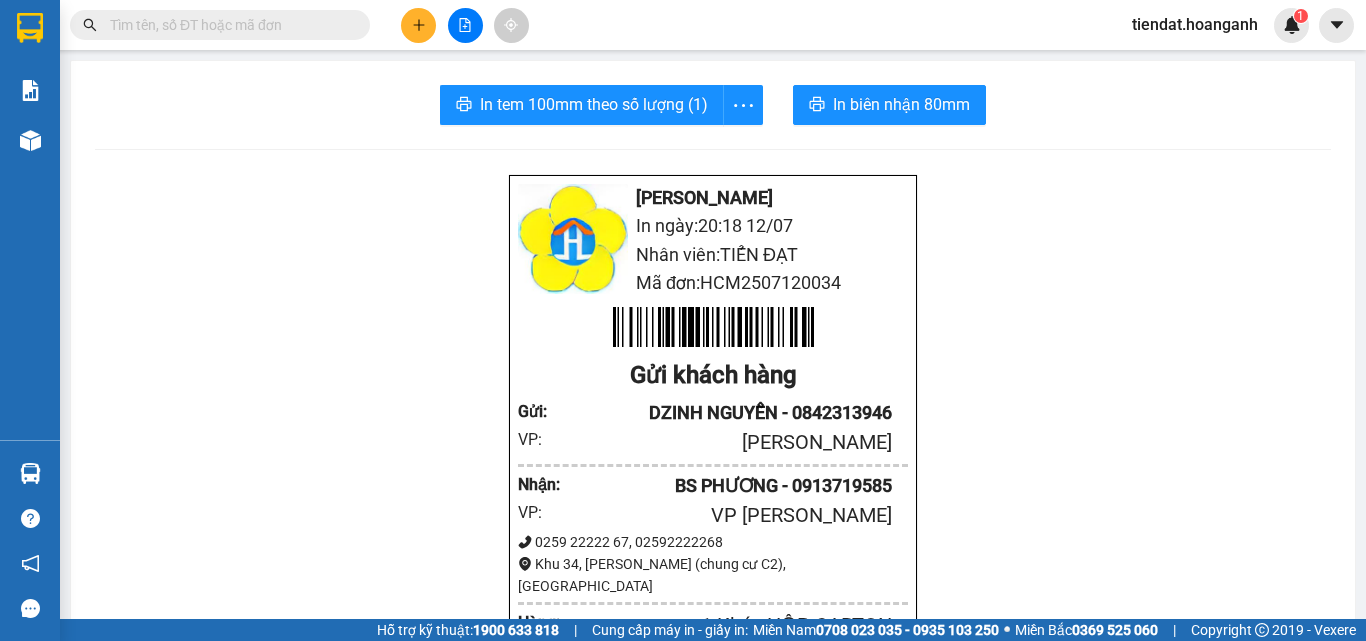 click at bounding box center [418, 25] 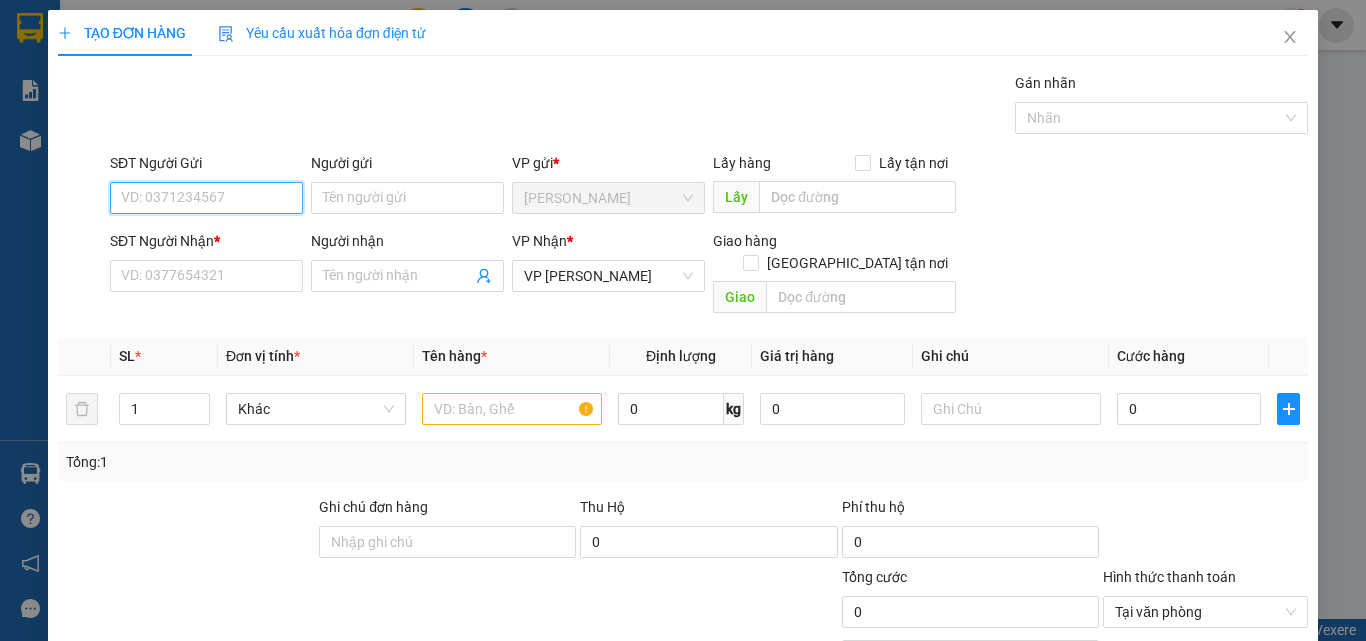 click on "SĐT Người Gửi" at bounding box center (206, 198) 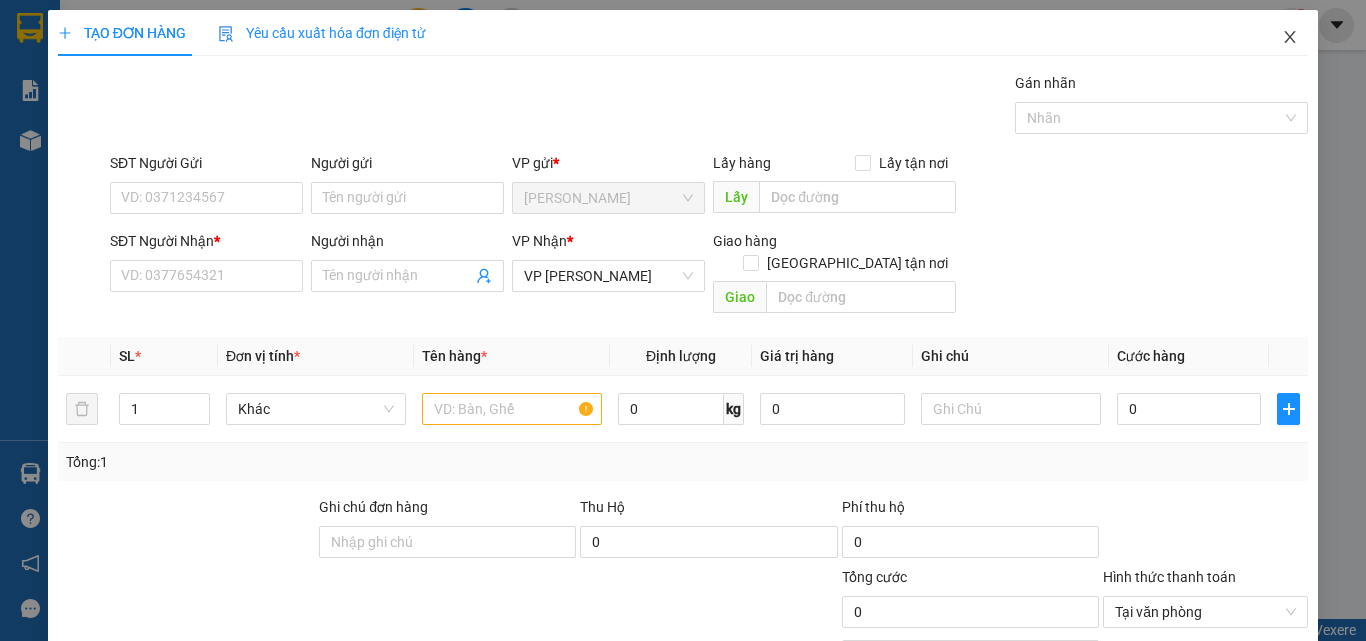 click 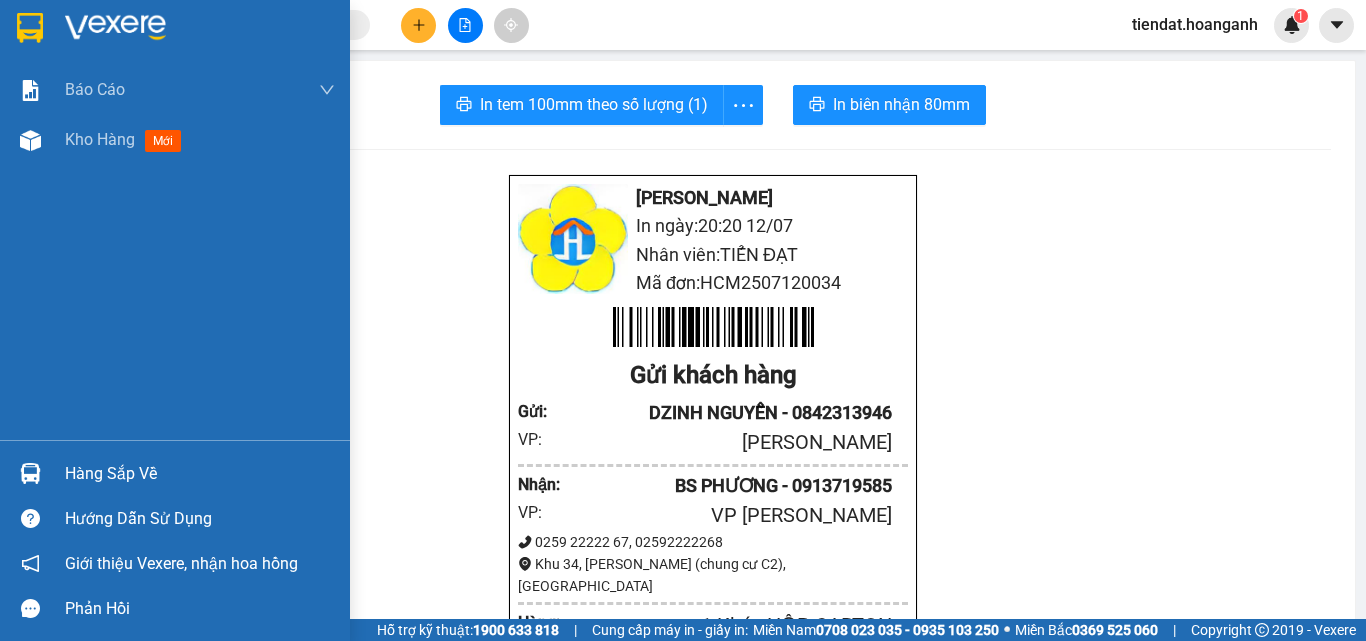 click at bounding box center (30, 28) 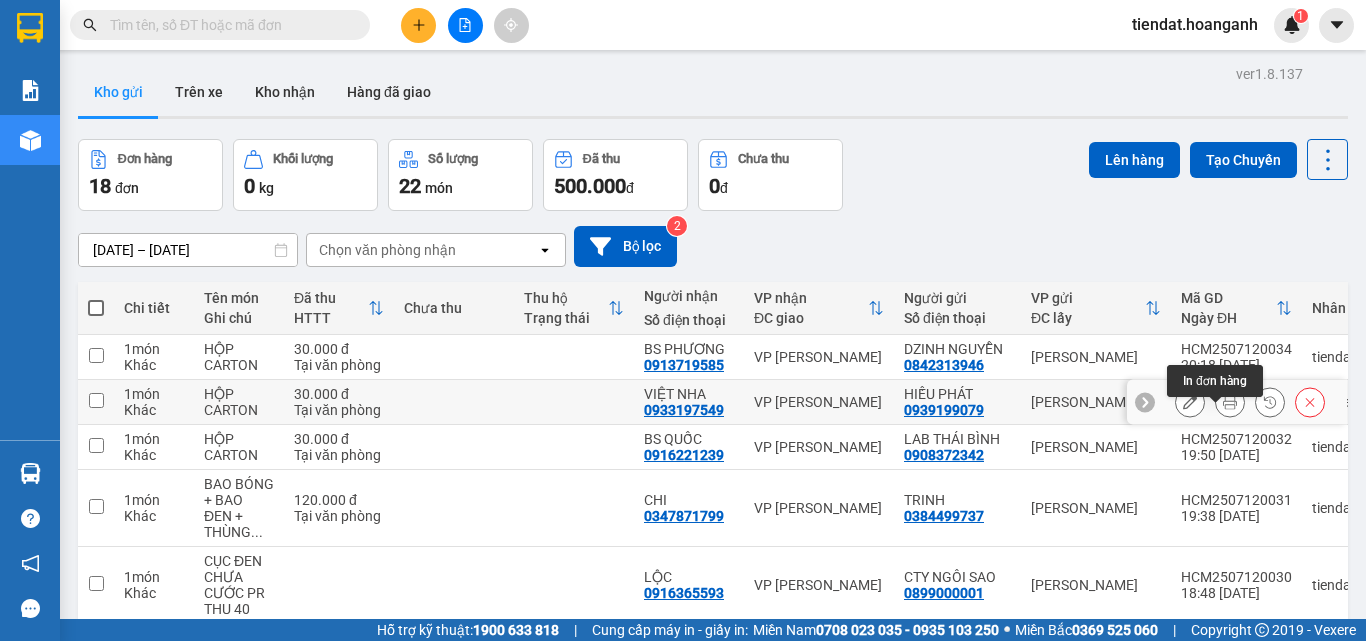click 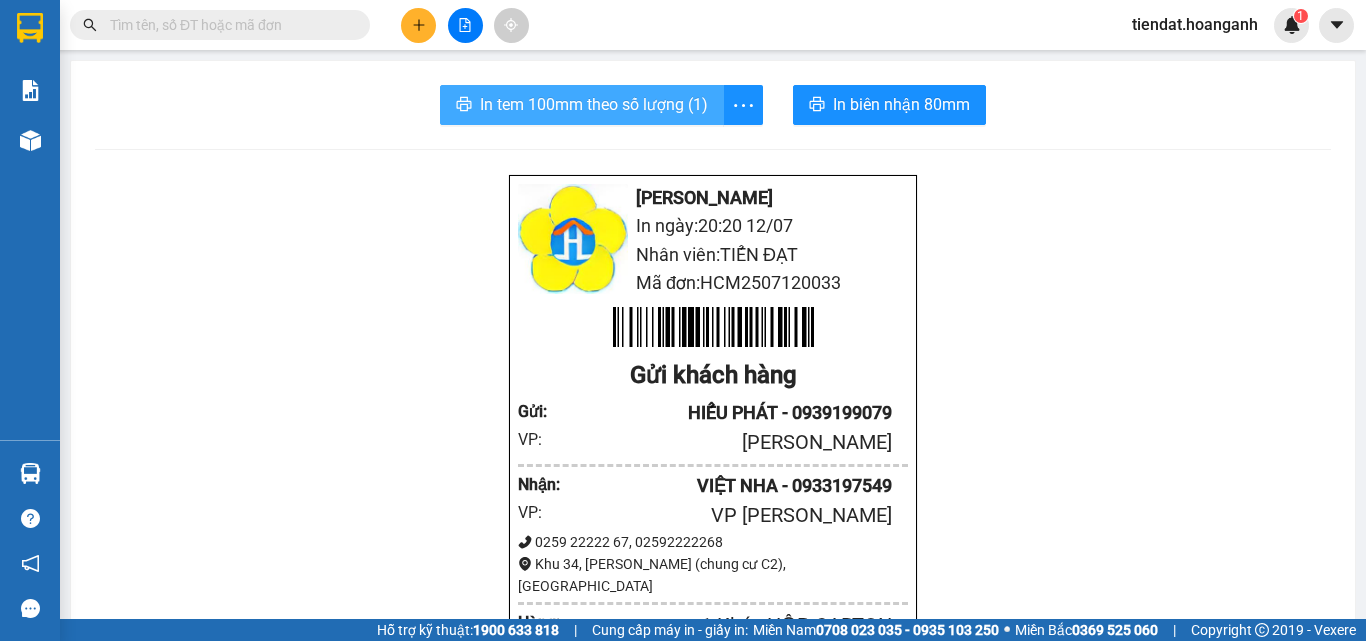 click on "In tem 100mm theo số lượng
(1)" at bounding box center (594, 104) 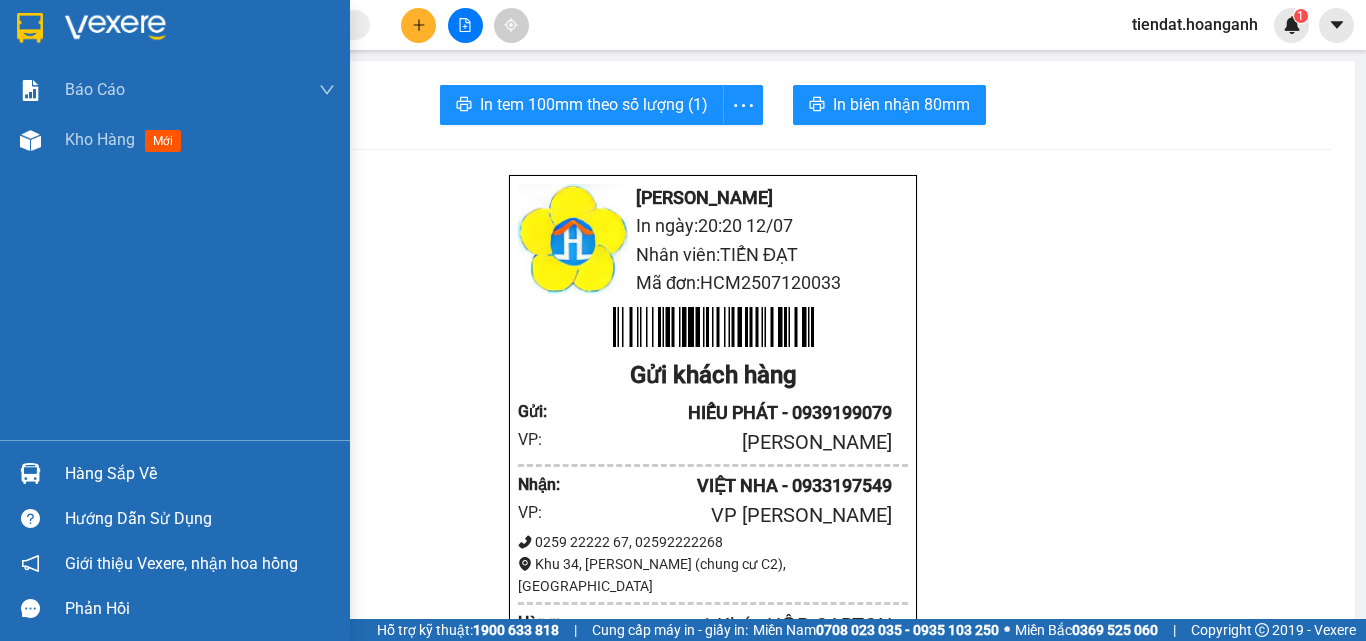 click at bounding box center (30, 28) 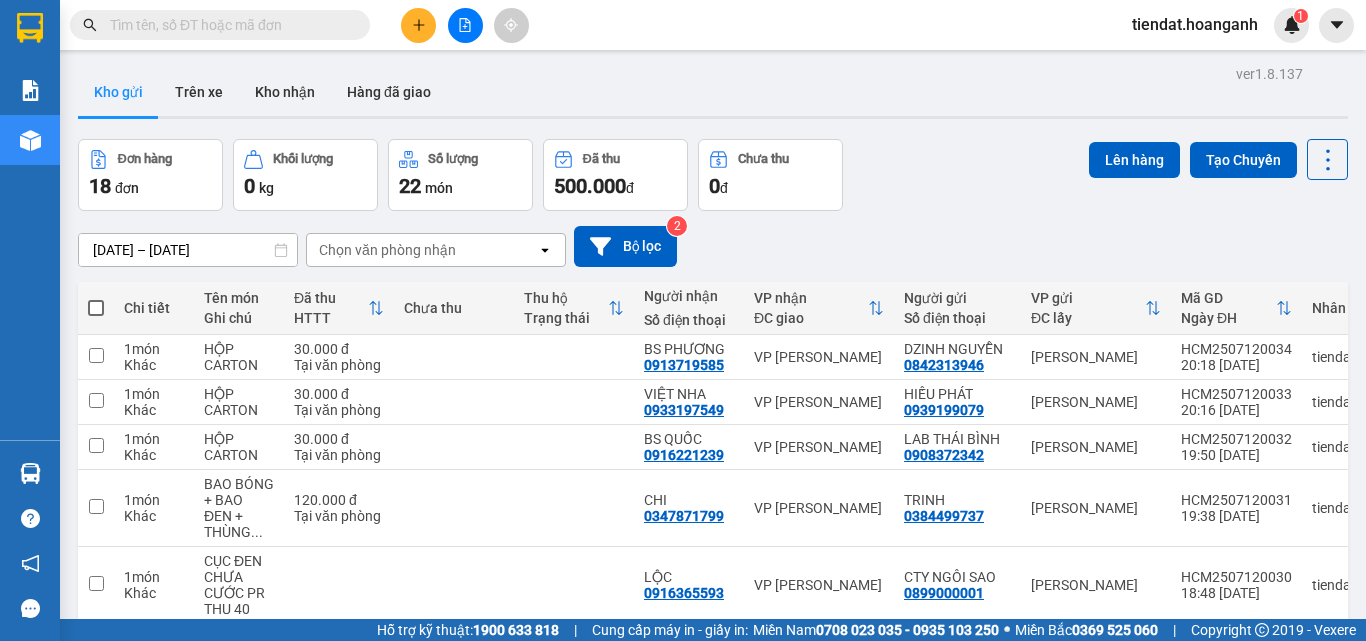 click at bounding box center (1230, 662) 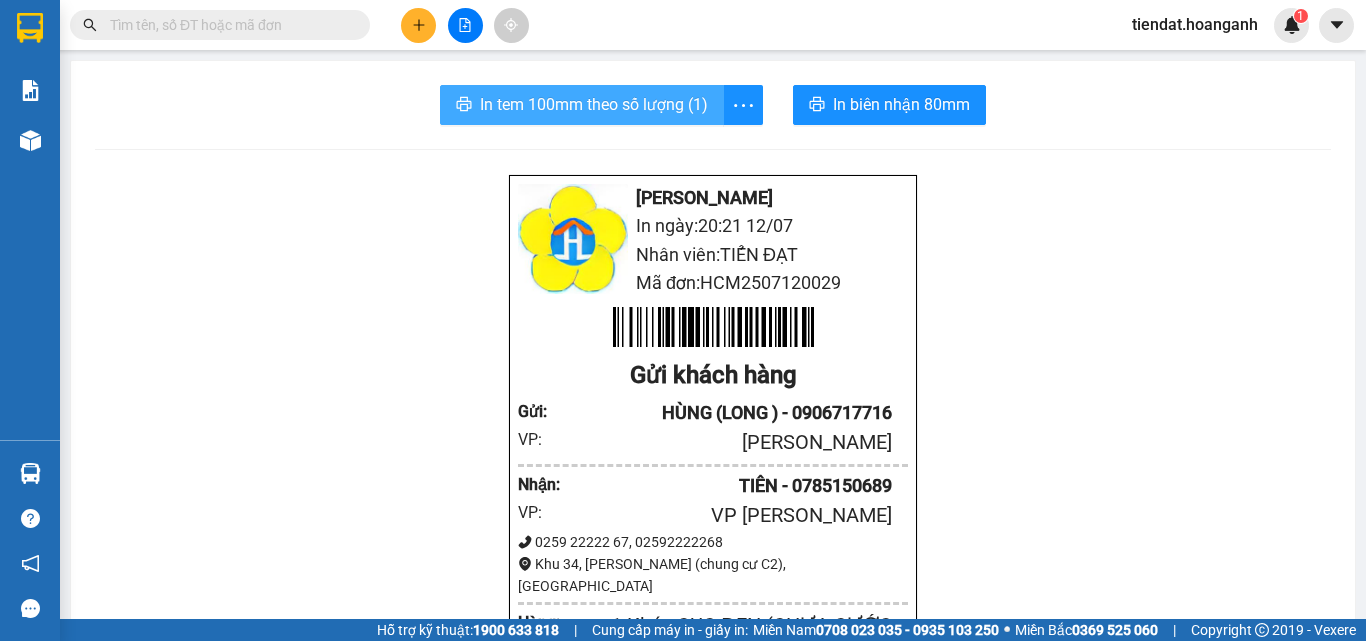 click on "In tem 100mm theo số lượng
(1)" at bounding box center (594, 104) 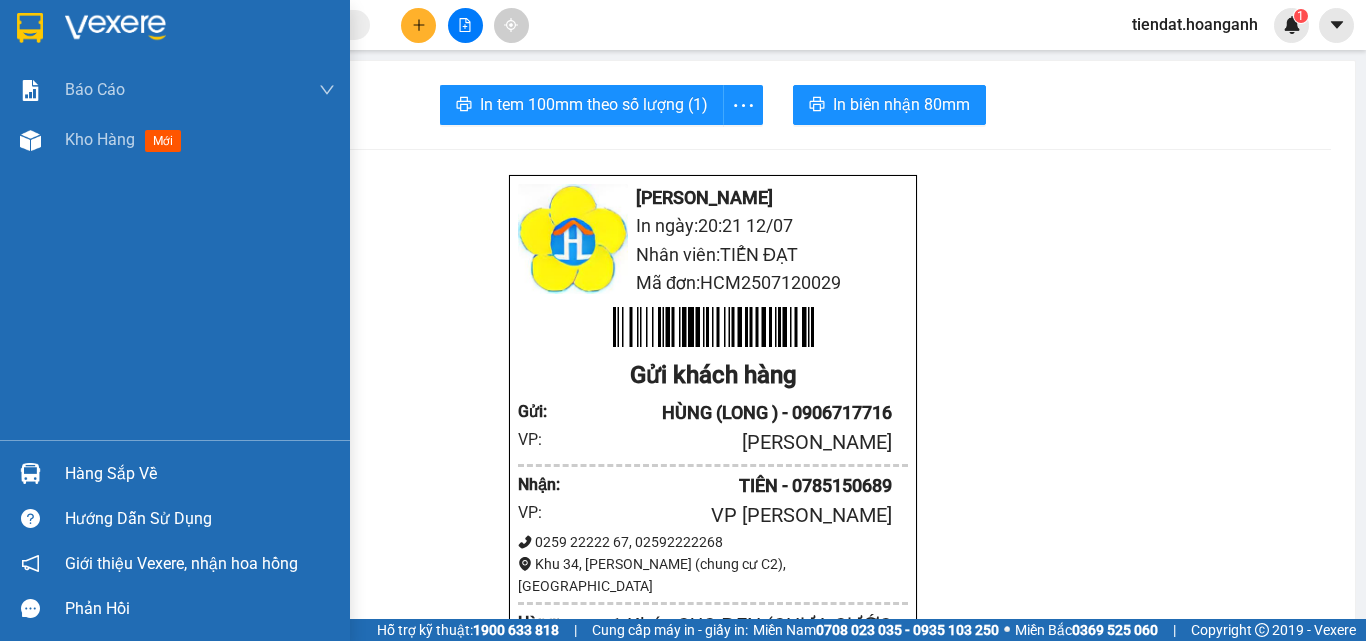 click at bounding box center (30, 28) 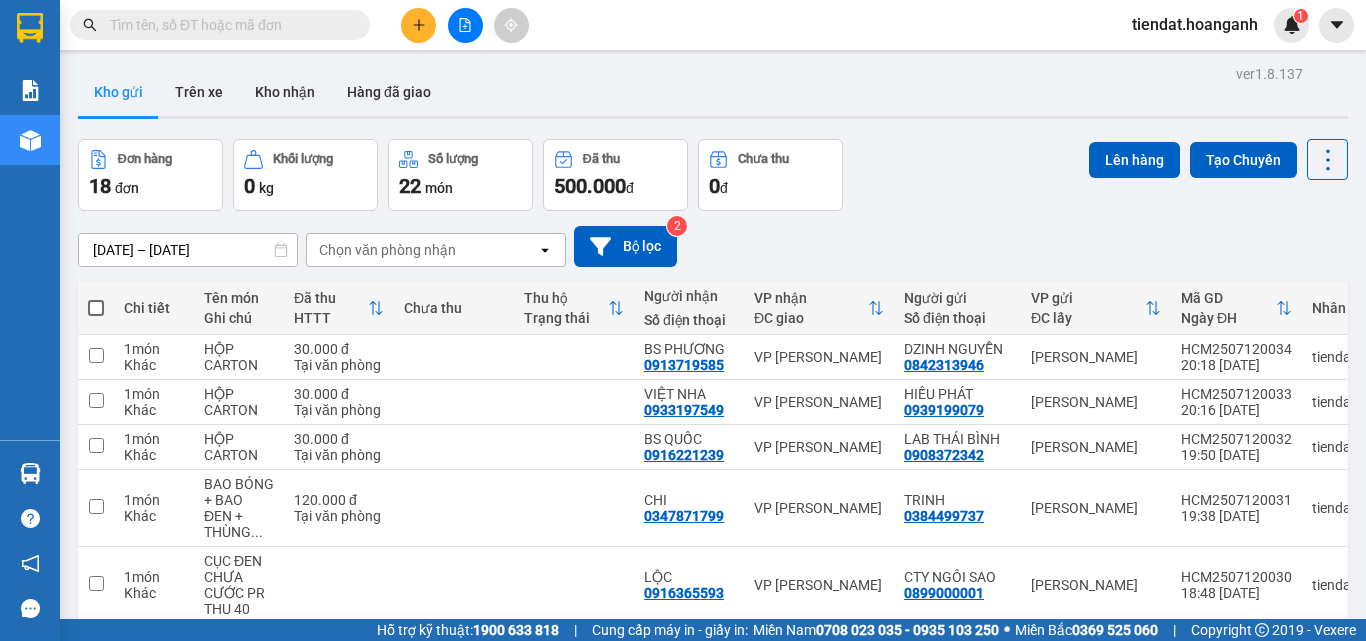 click 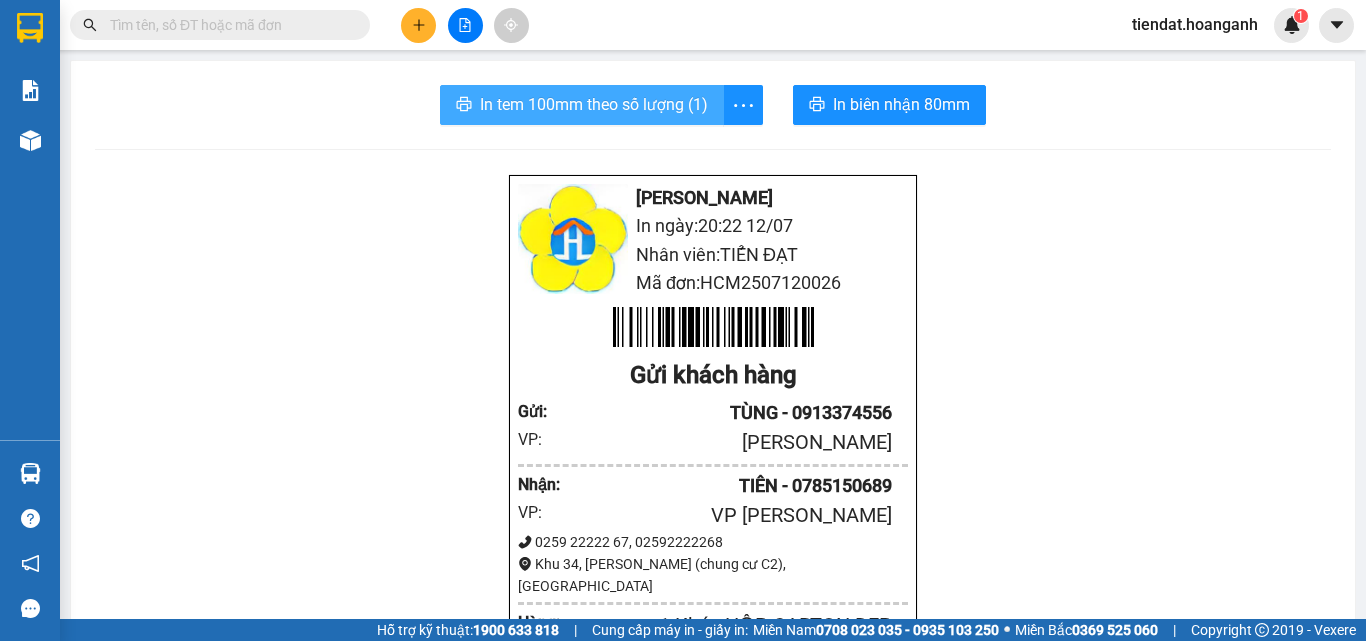 click on "In tem 100mm theo số lượng
(1)" at bounding box center (594, 104) 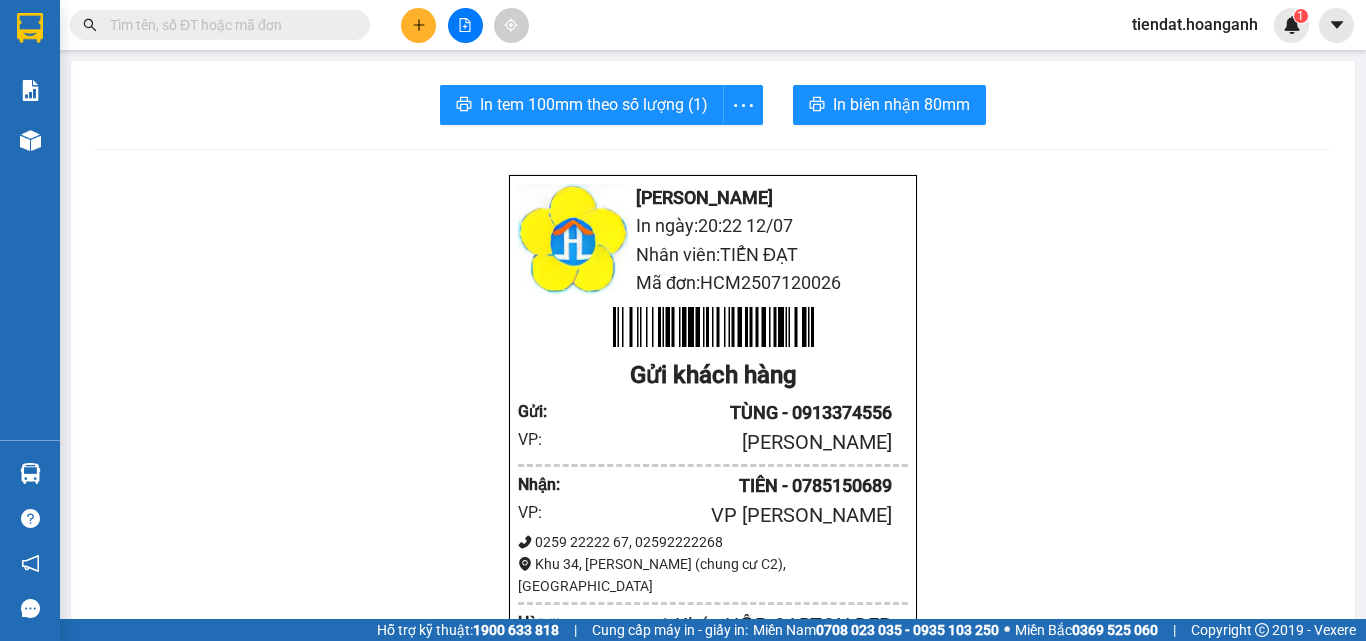 click 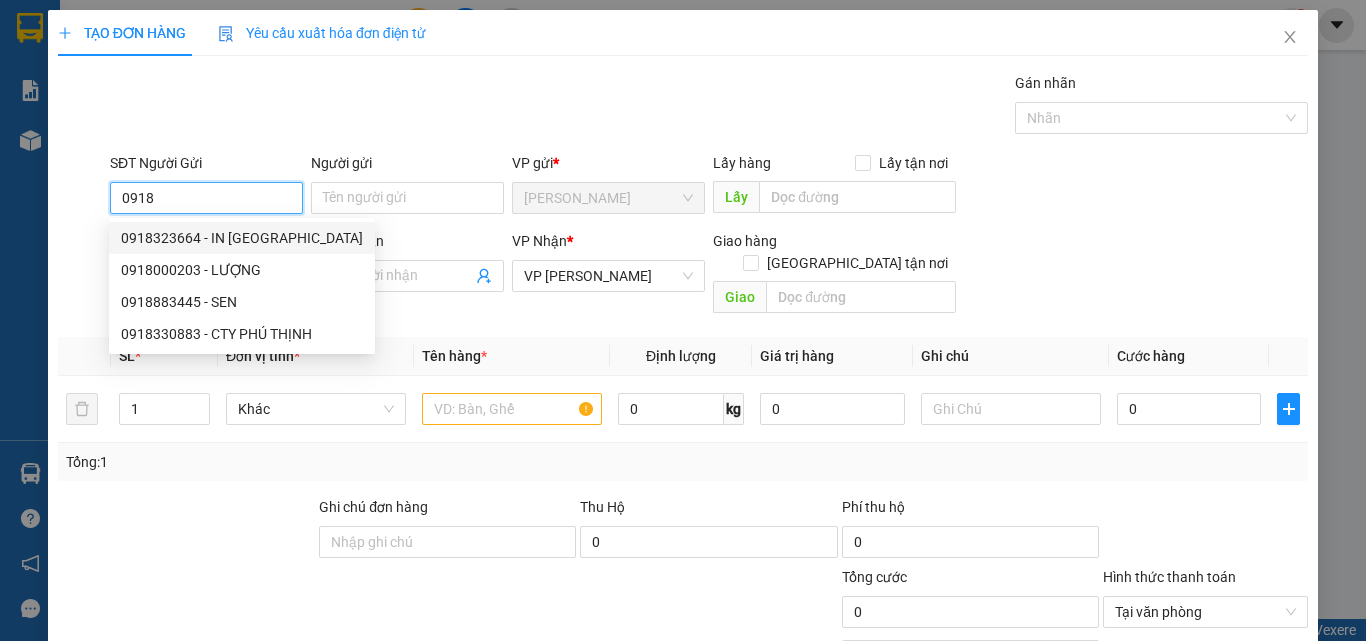 click on "0918323664 - IN NINH THUẬN" at bounding box center [242, 238] 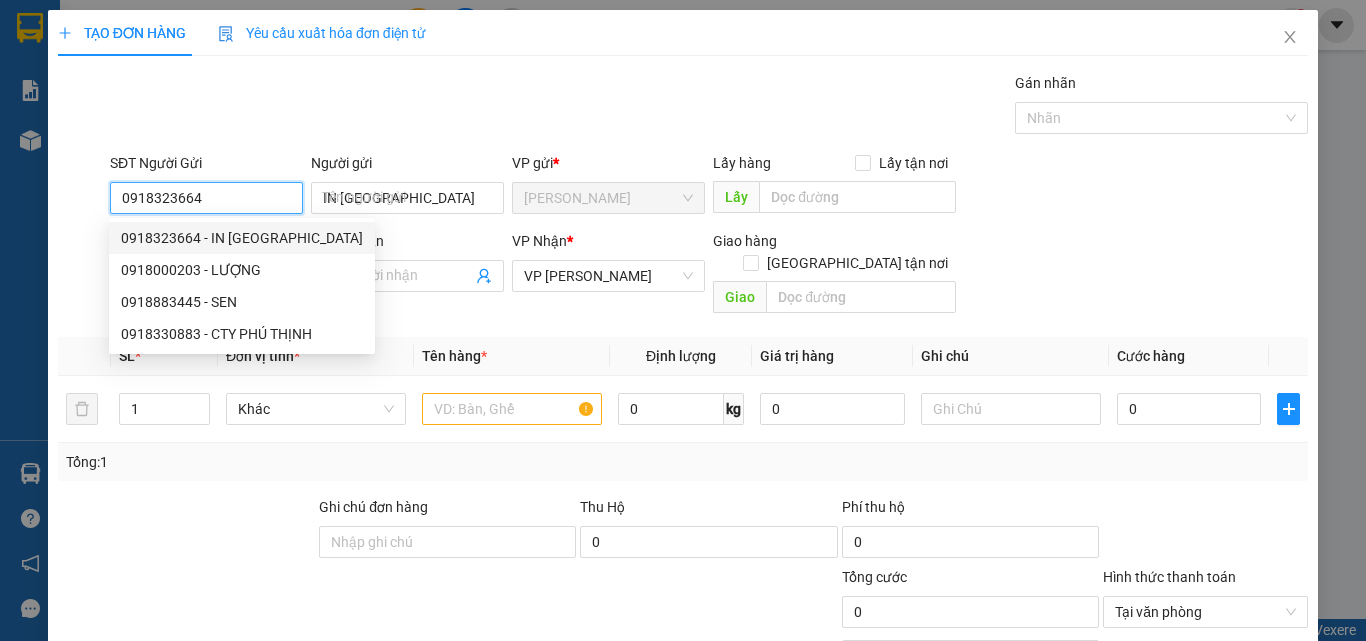 type on "70.000" 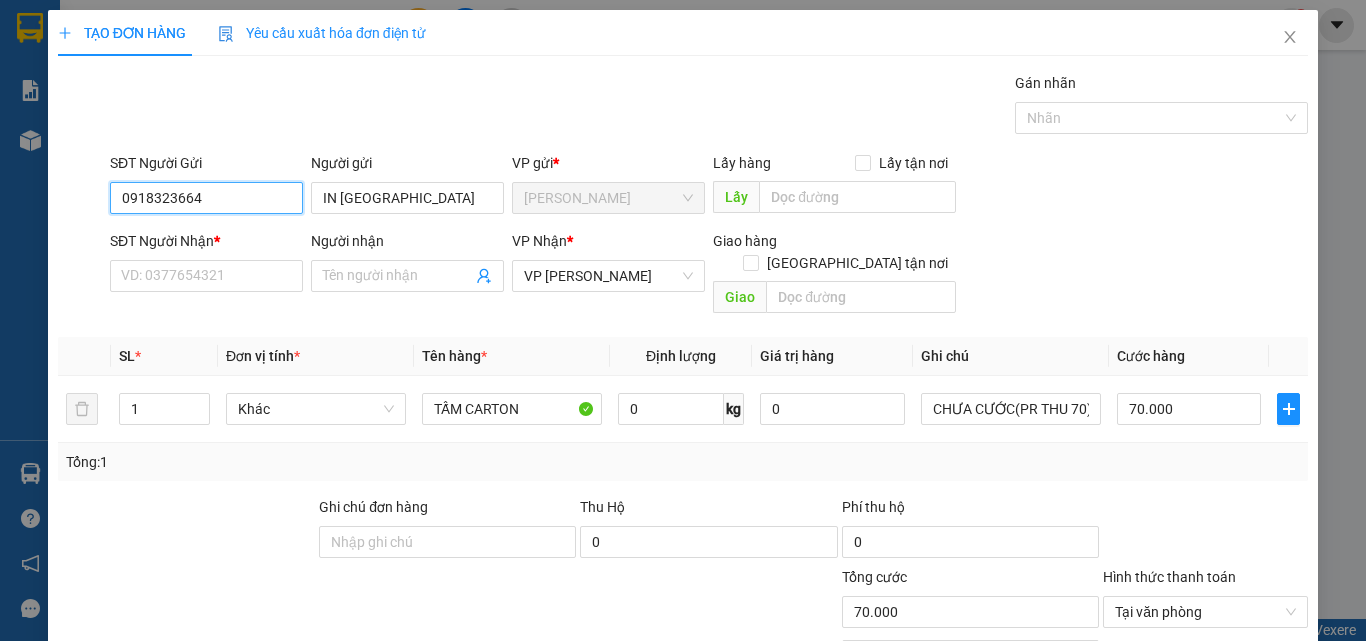 type on "0918323664" 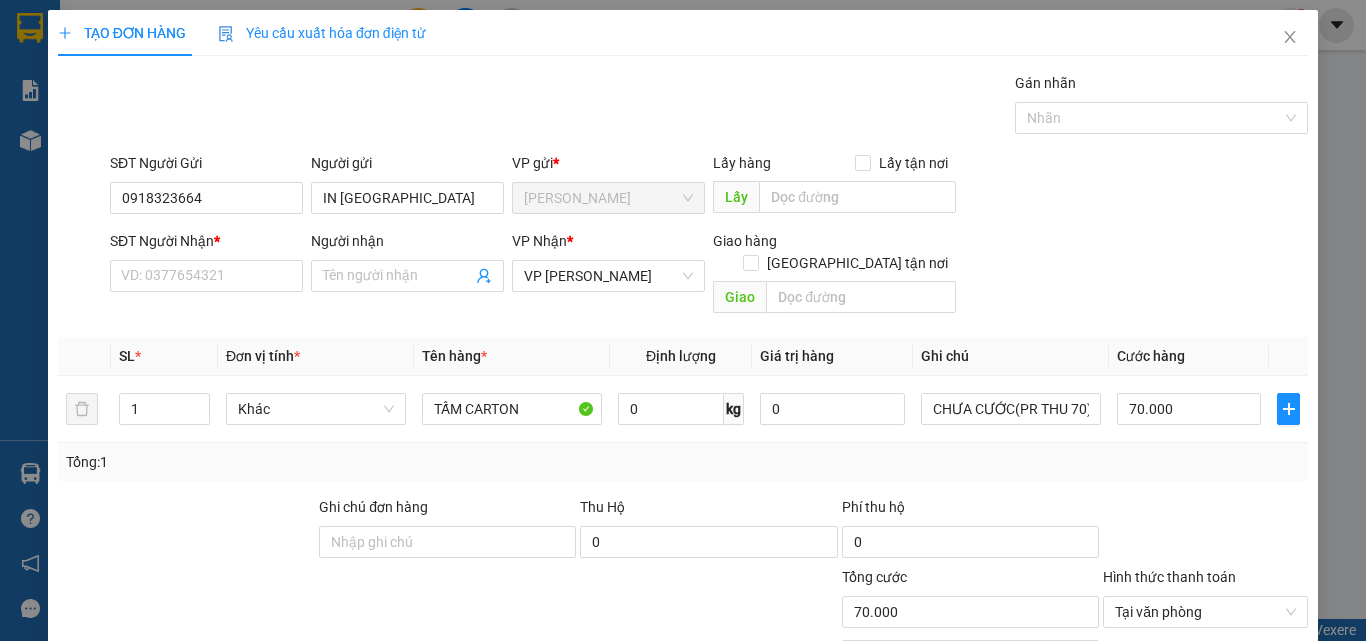 click on "SĐT Người Nhận  * VD: 0377654321" at bounding box center [206, 265] 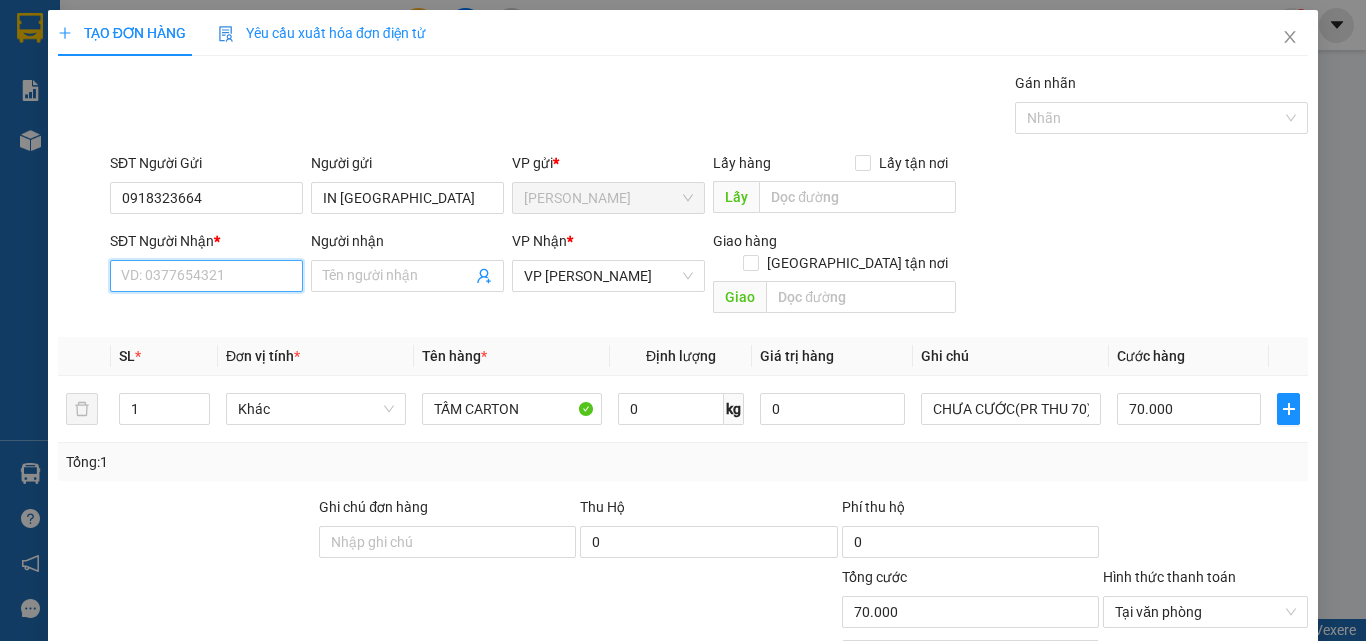 click on "SĐT Người Nhận  *" at bounding box center [206, 276] 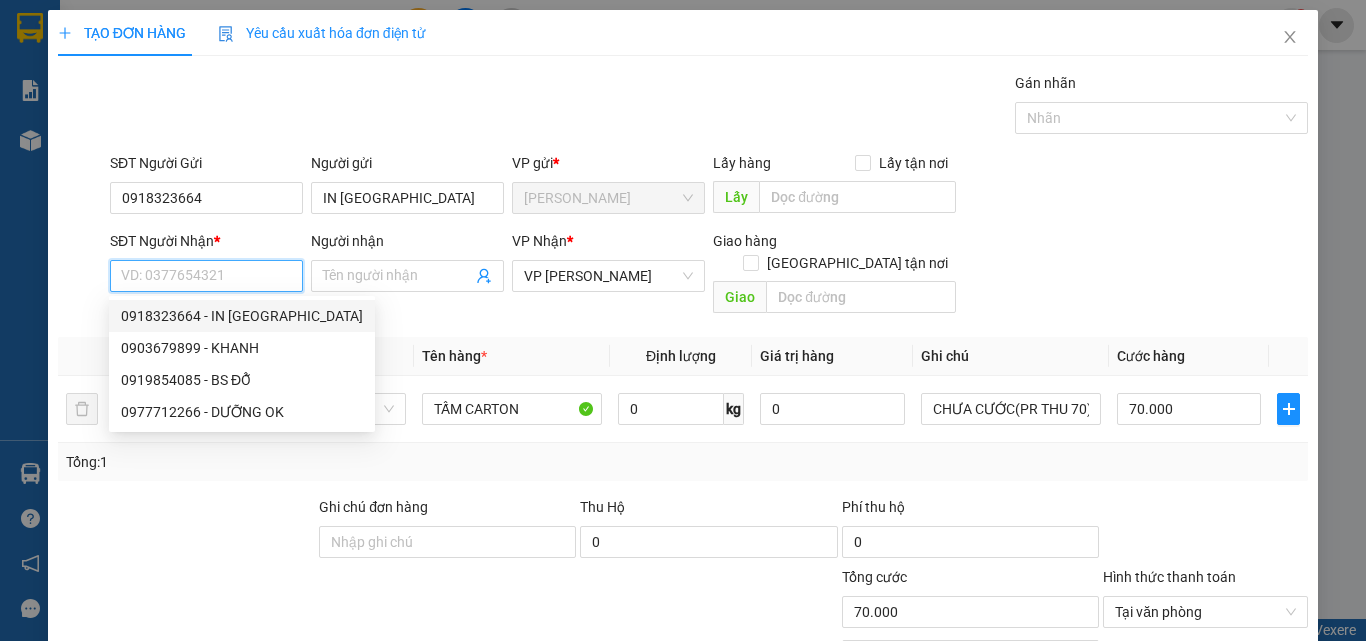 click on "0918323664 - IN NINH THUẬN" at bounding box center [242, 316] 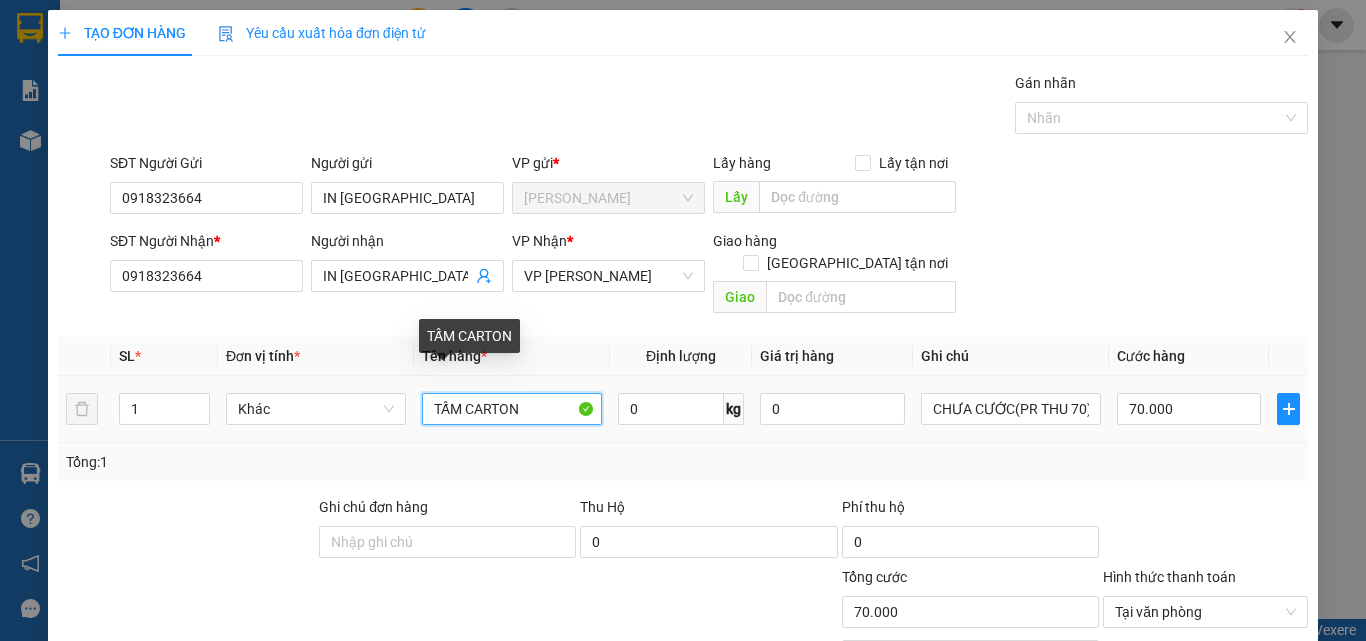 click on "TẤM CARTON" at bounding box center [512, 409] 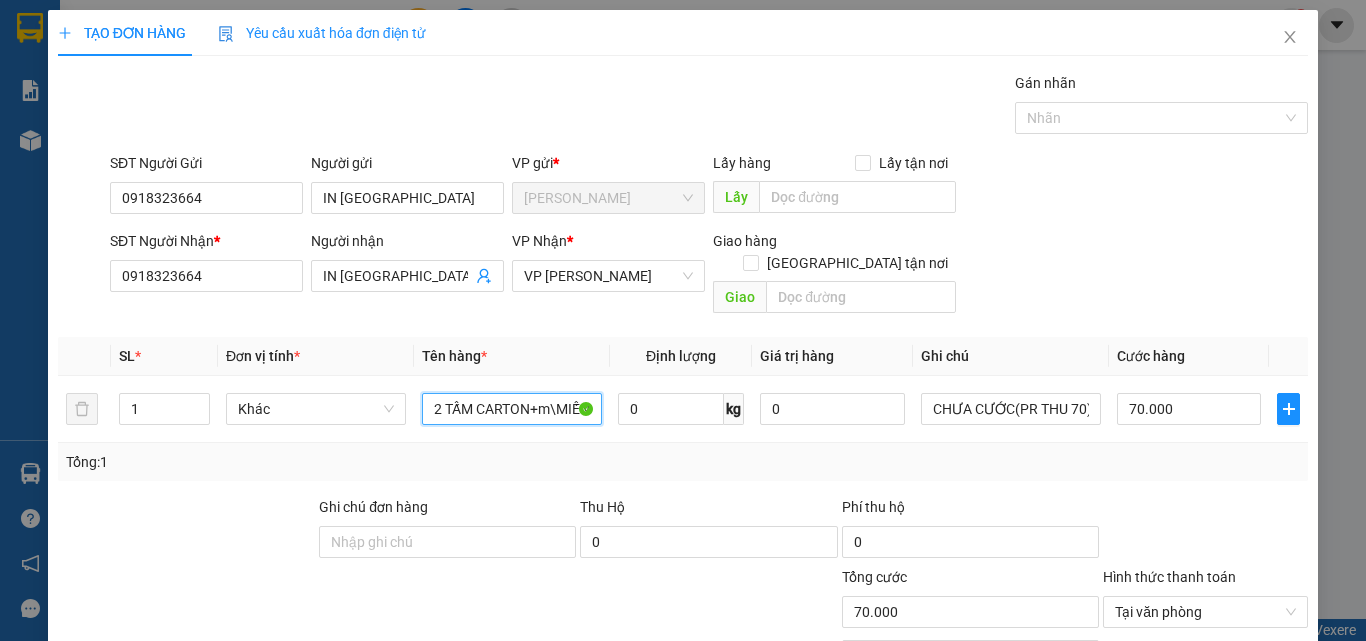 type on "2 TẤM CARTON+m\MIẾNG CARTK" 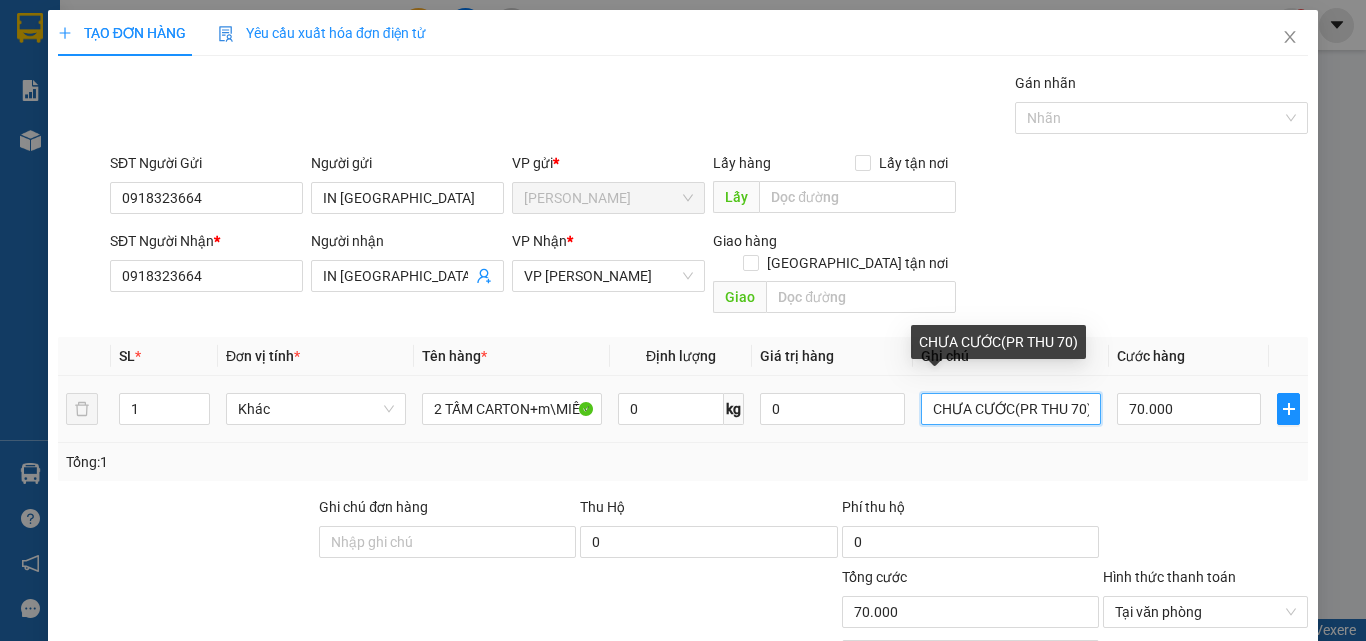 click on "CHƯA CƯỚC(PR THU 70)" at bounding box center (1011, 409) 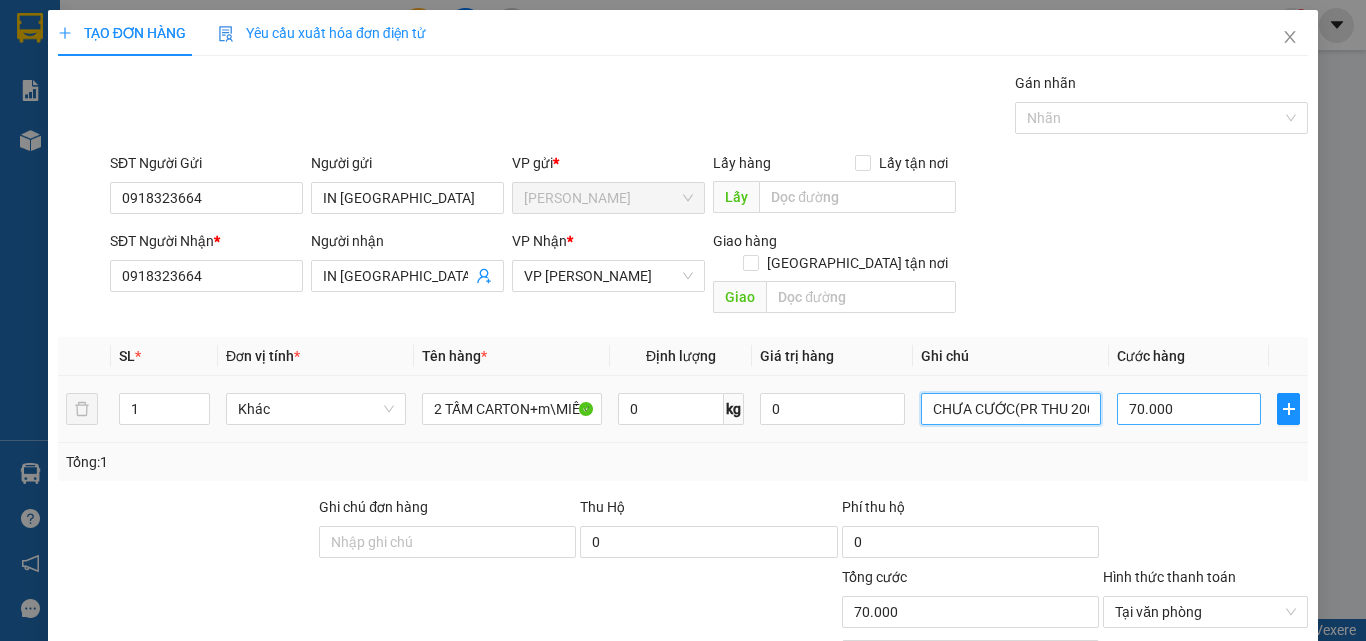 type on "CHƯA CƯỚC(PR THU 200)" 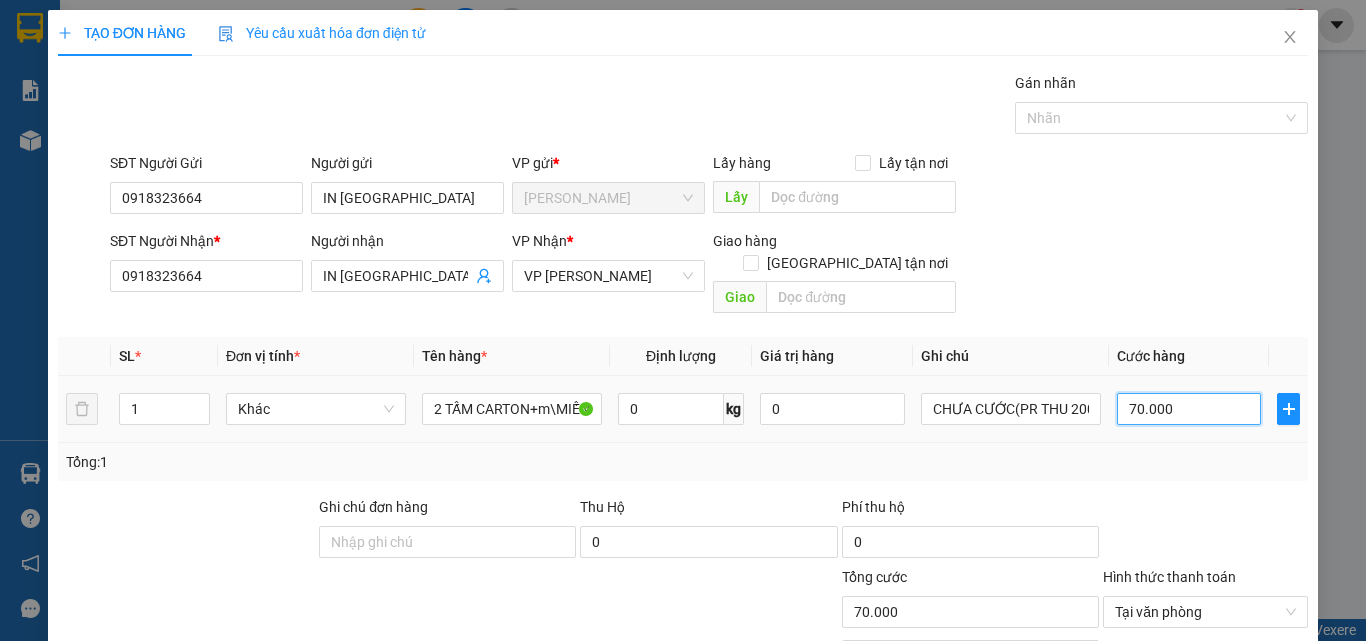 click on "70.000" at bounding box center (1189, 409) 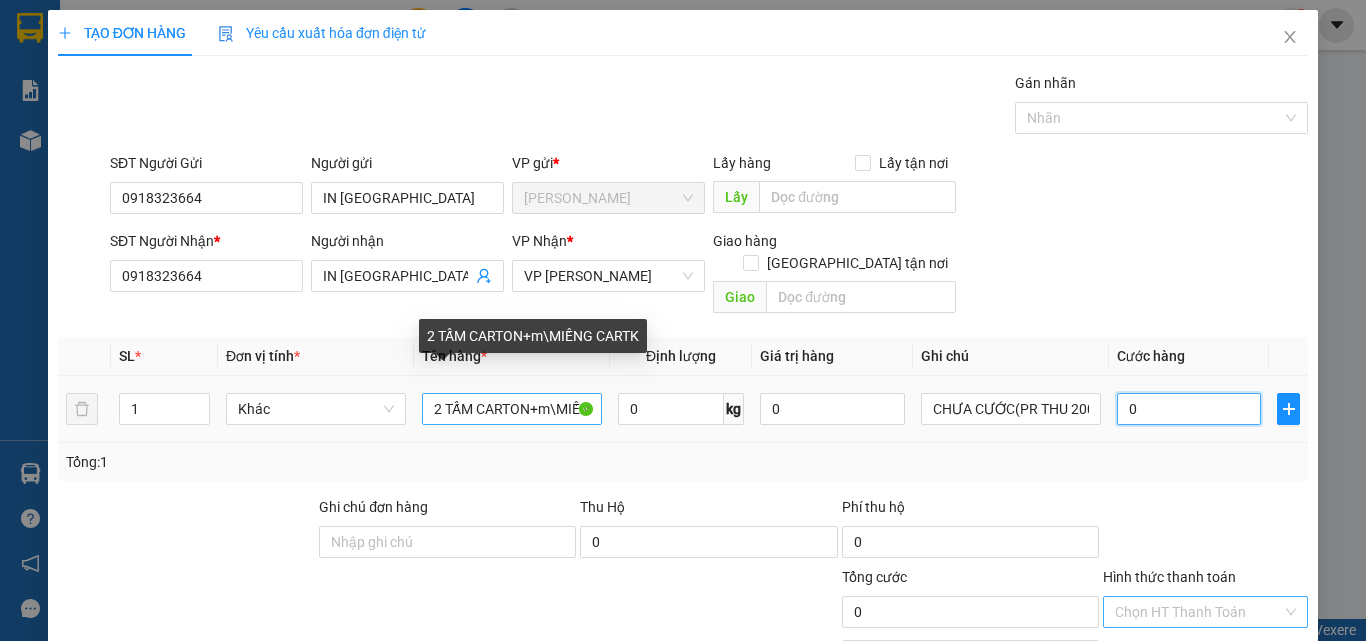 type on "0" 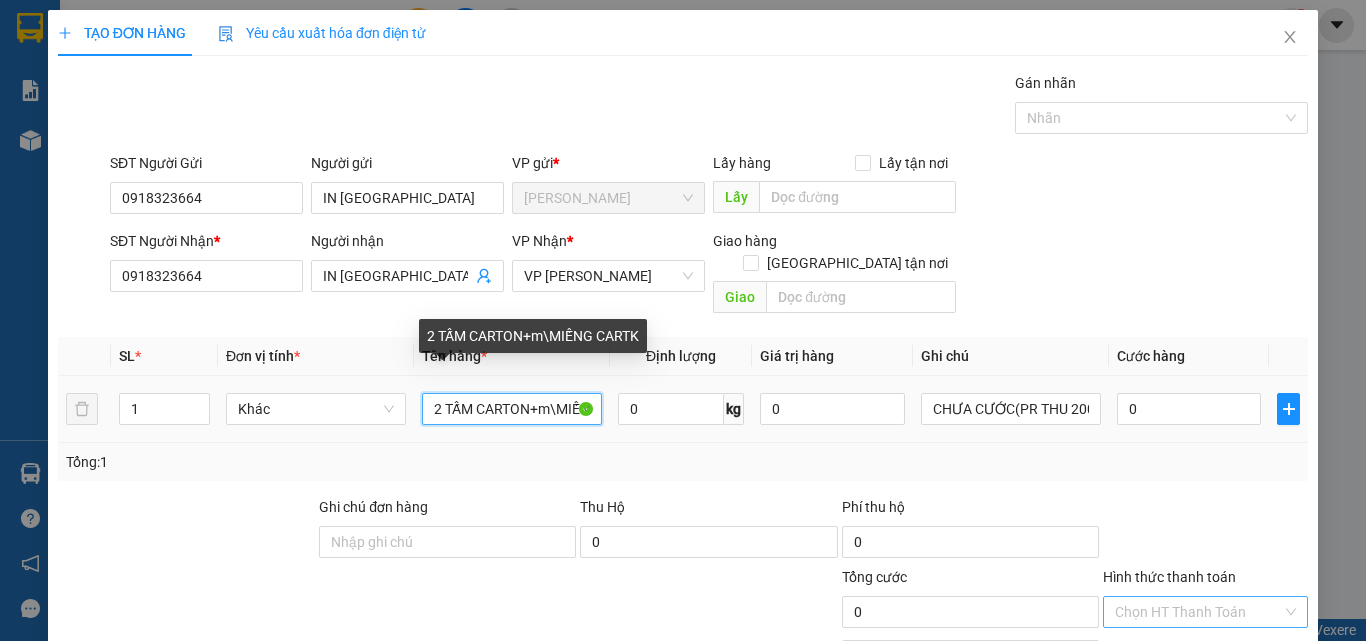 click on "2 TẤM CARTON+m\MIẾNG CARTK" at bounding box center [512, 409] 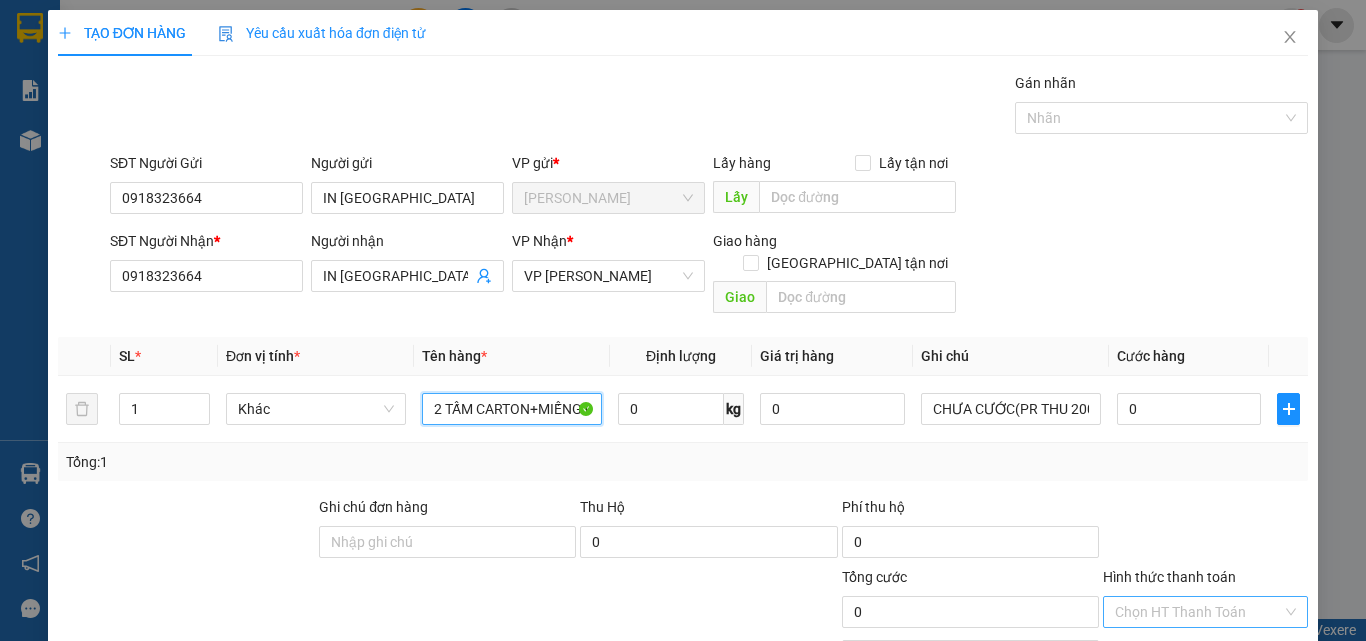 type on "2 TẤM CARTON+MIẾNG CARTON + CỤC GIẤY NHỎ" 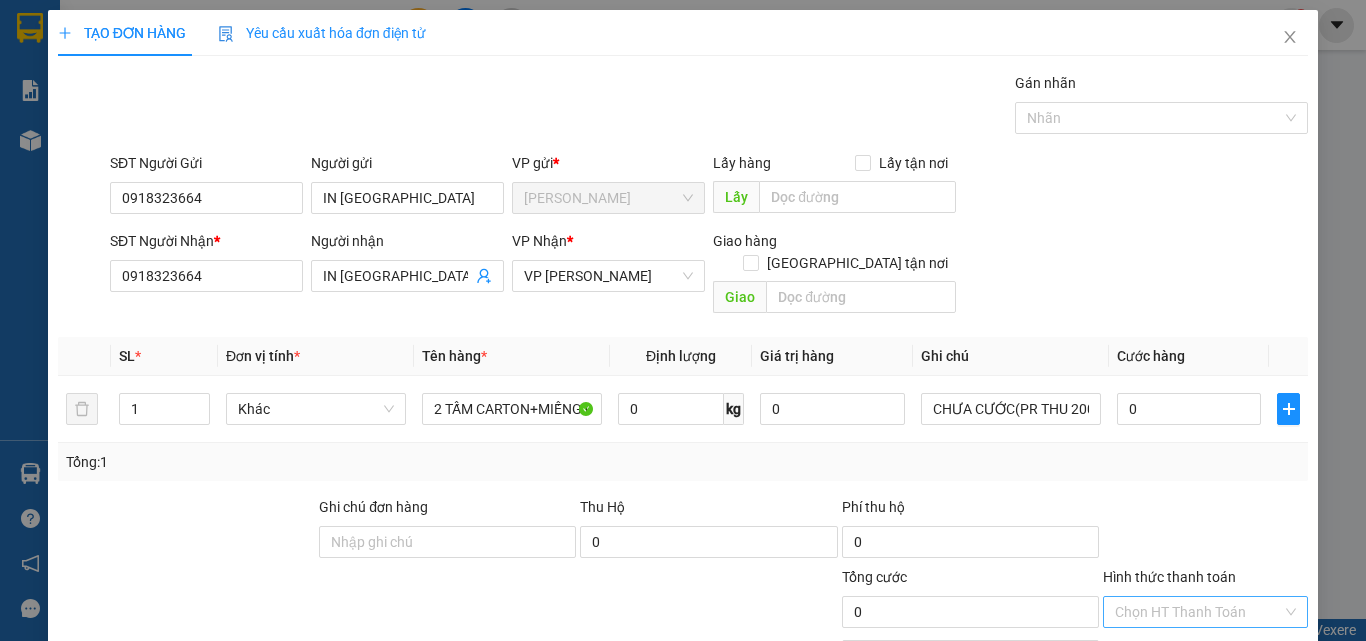 click on "Lưu và In" at bounding box center [1231, 769] 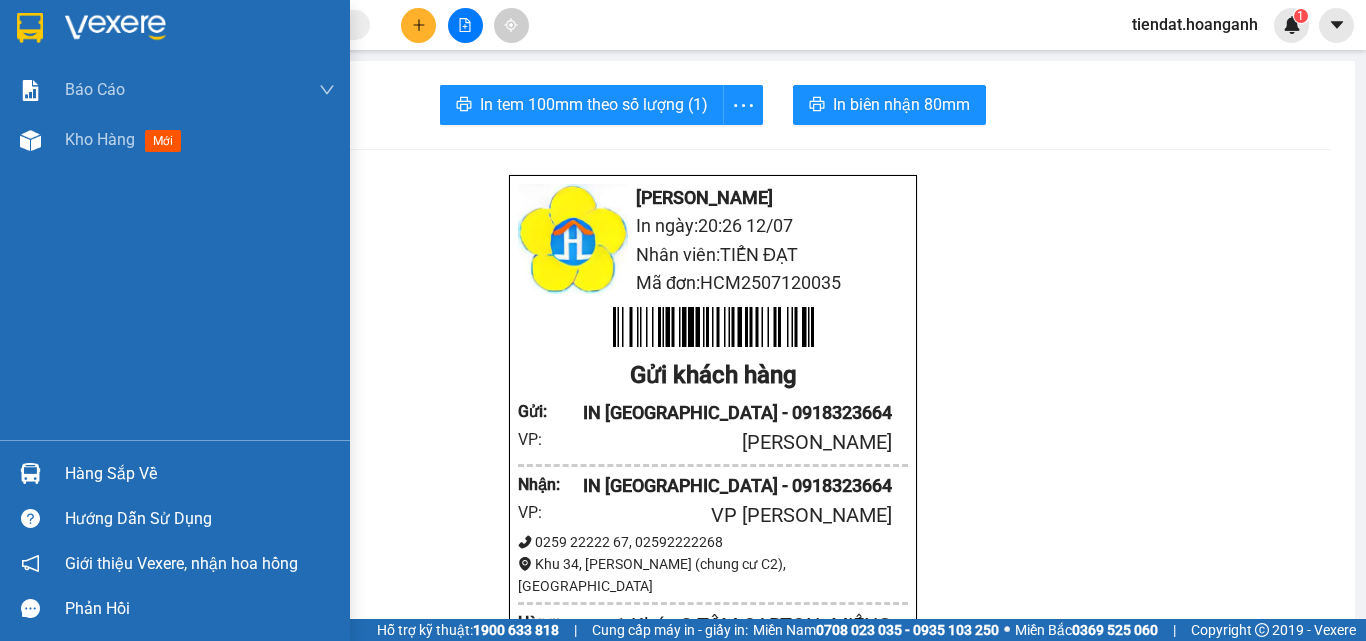 click at bounding box center [30, 28] 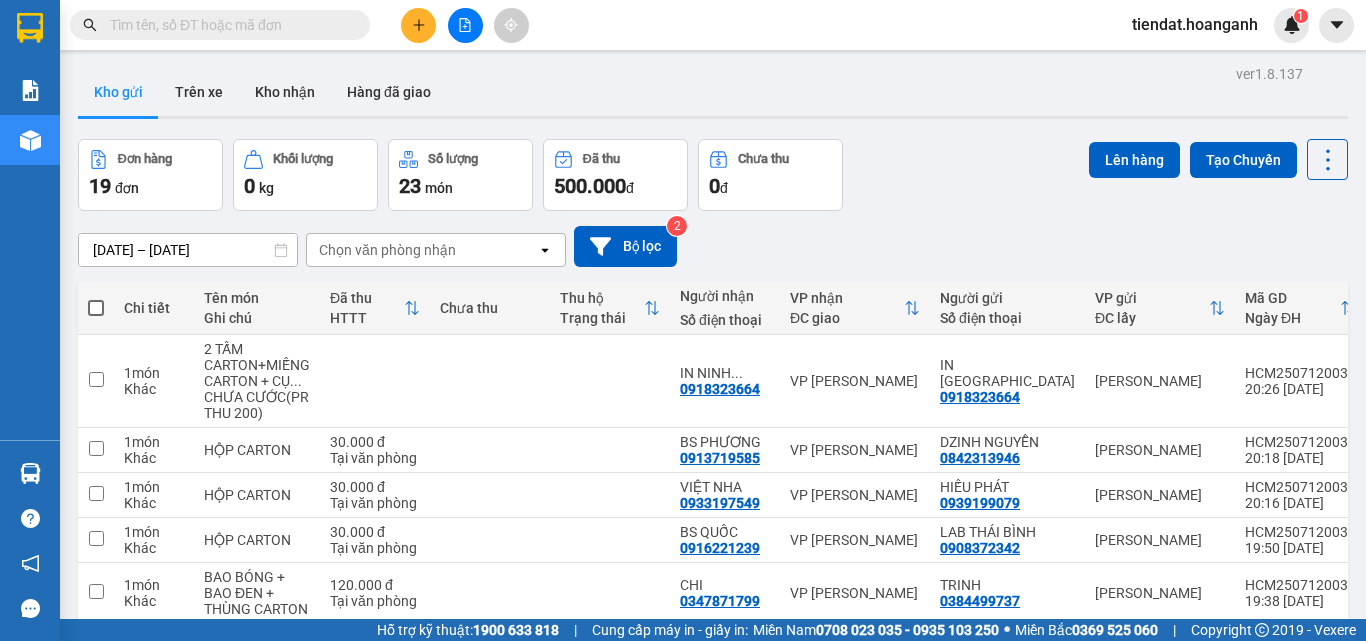 click on "2" at bounding box center [1130, 961] 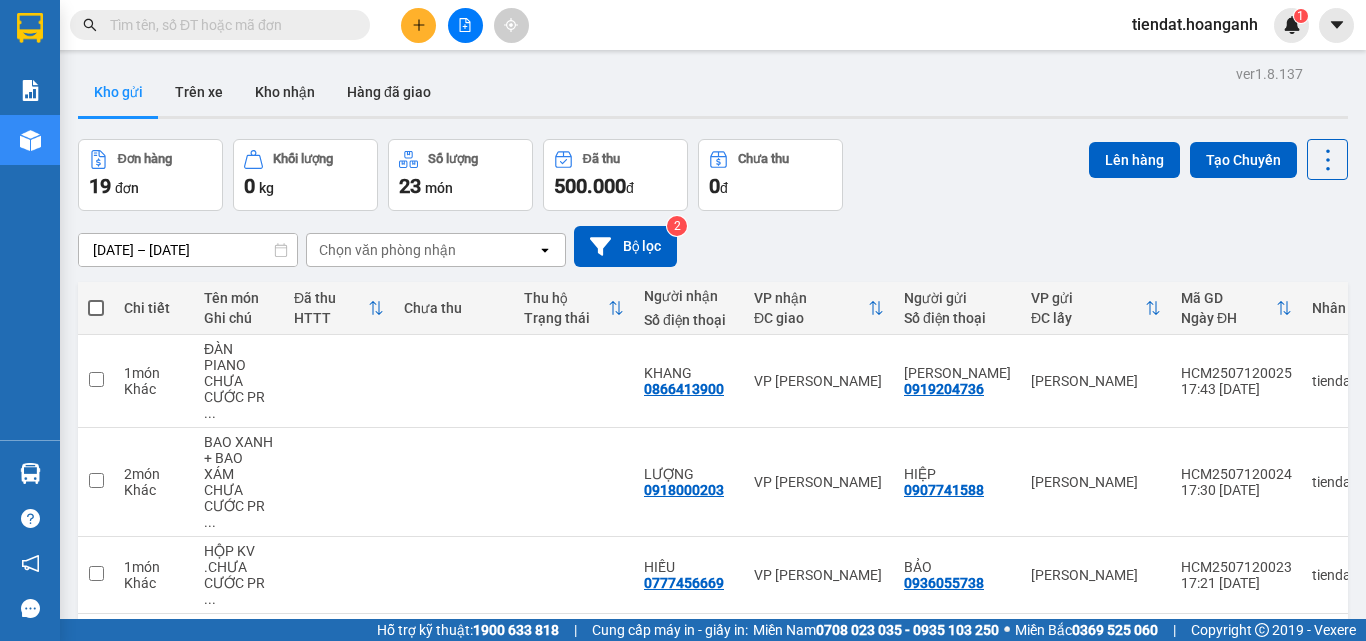 click at bounding box center [1230, 843] 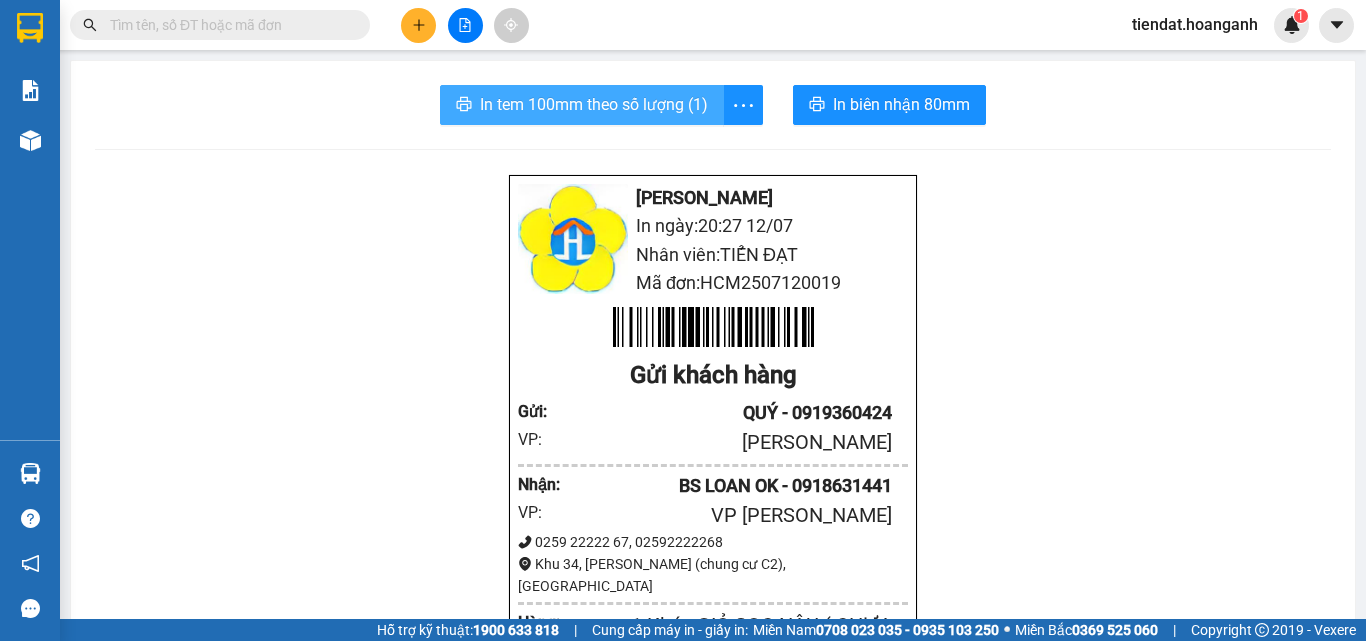 click on "In tem 100mm theo số lượng
(1)" at bounding box center (582, 105) 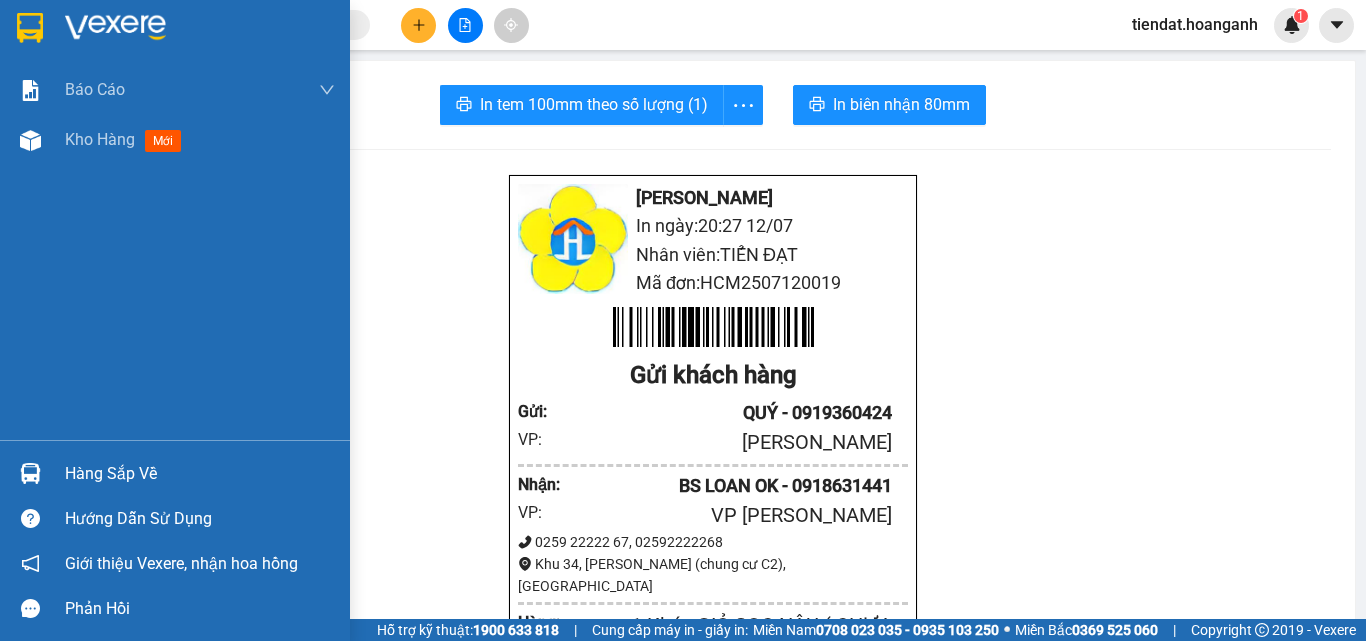 click at bounding box center [30, 28] 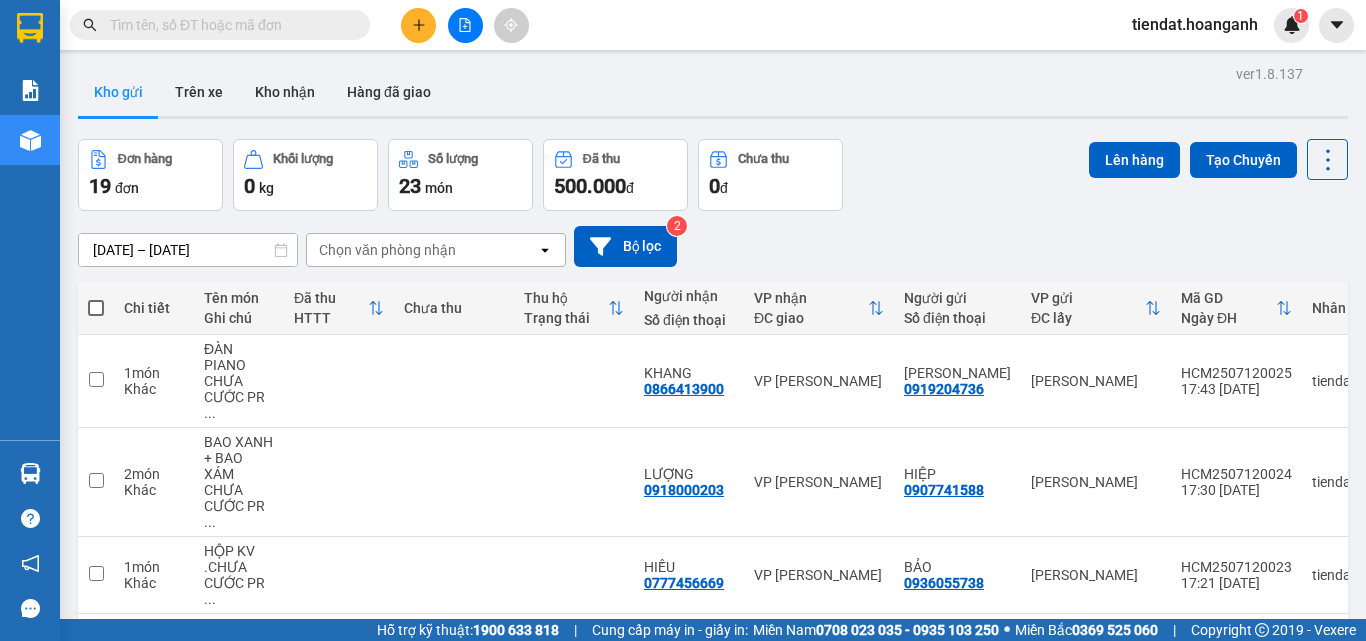 click at bounding box center [418, 25] 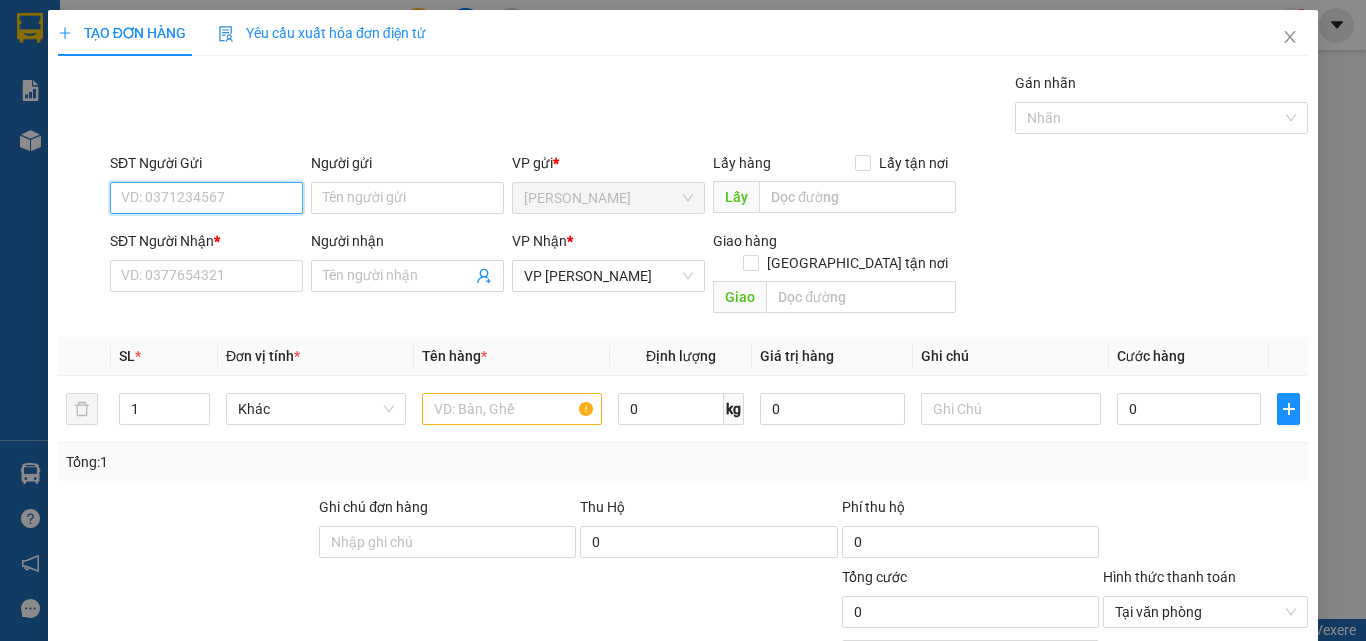 click on "SĐT Người Gửi" at bounding box center [206, 198] 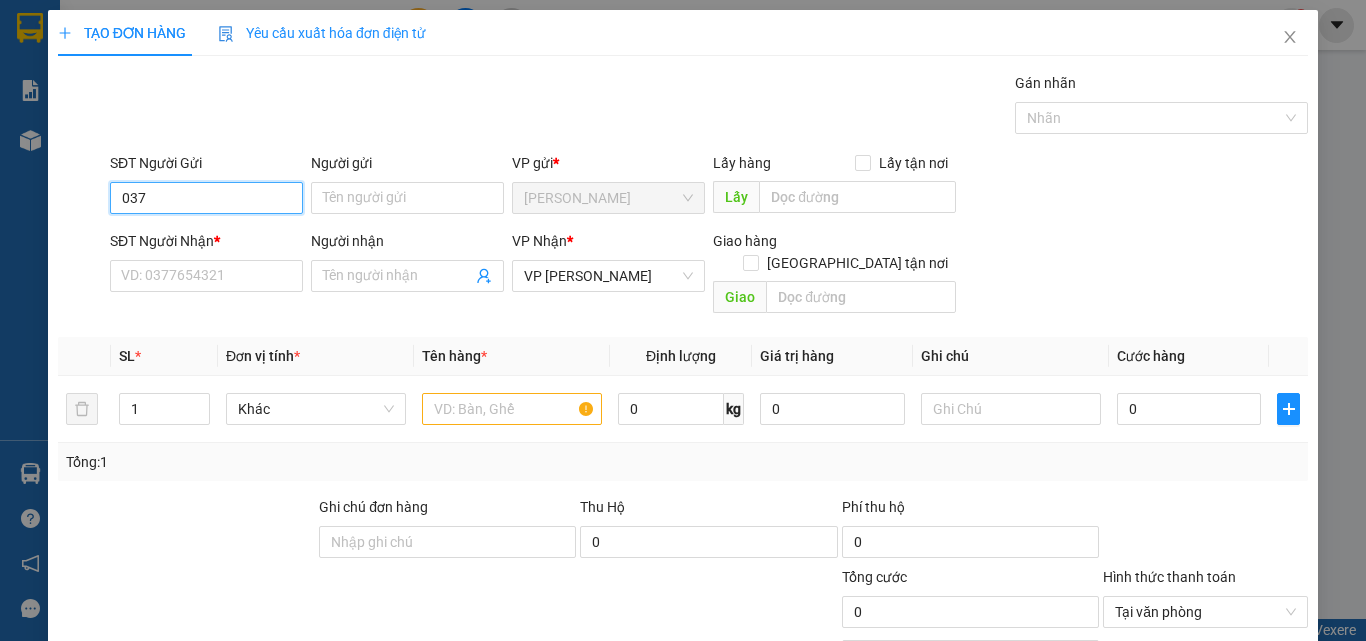 type on "0378" 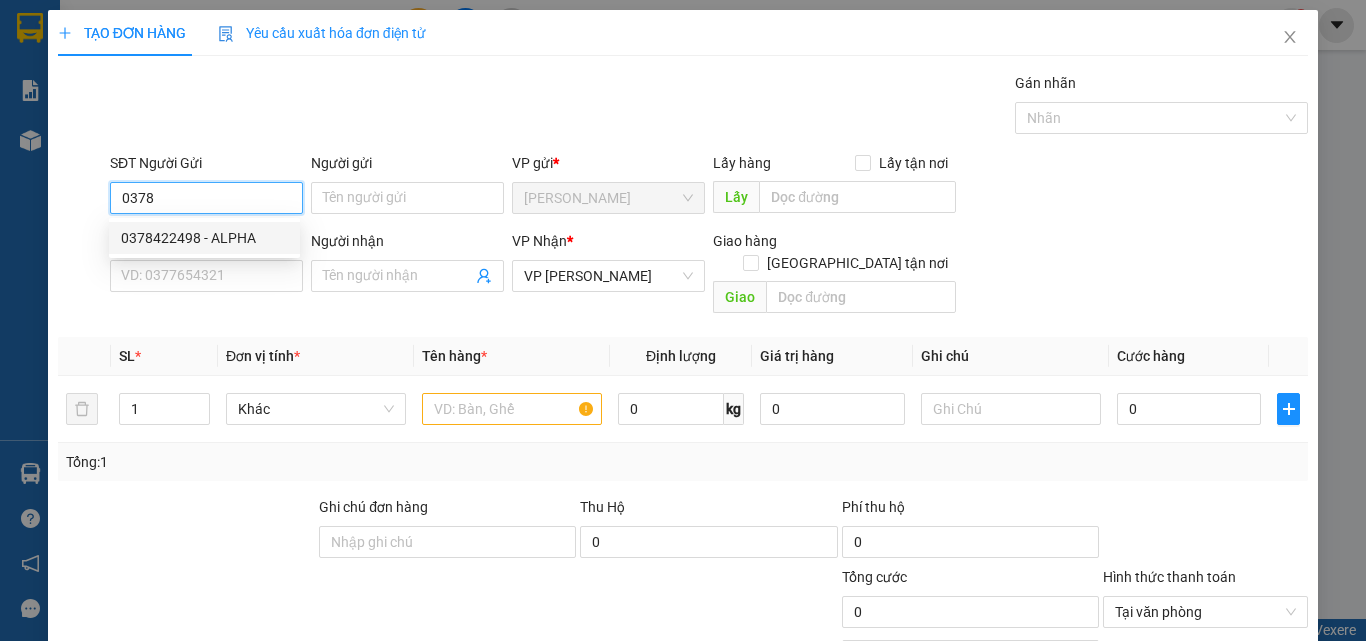 click on "0378422498 - ALPHA" at bounding box center [204, 238] 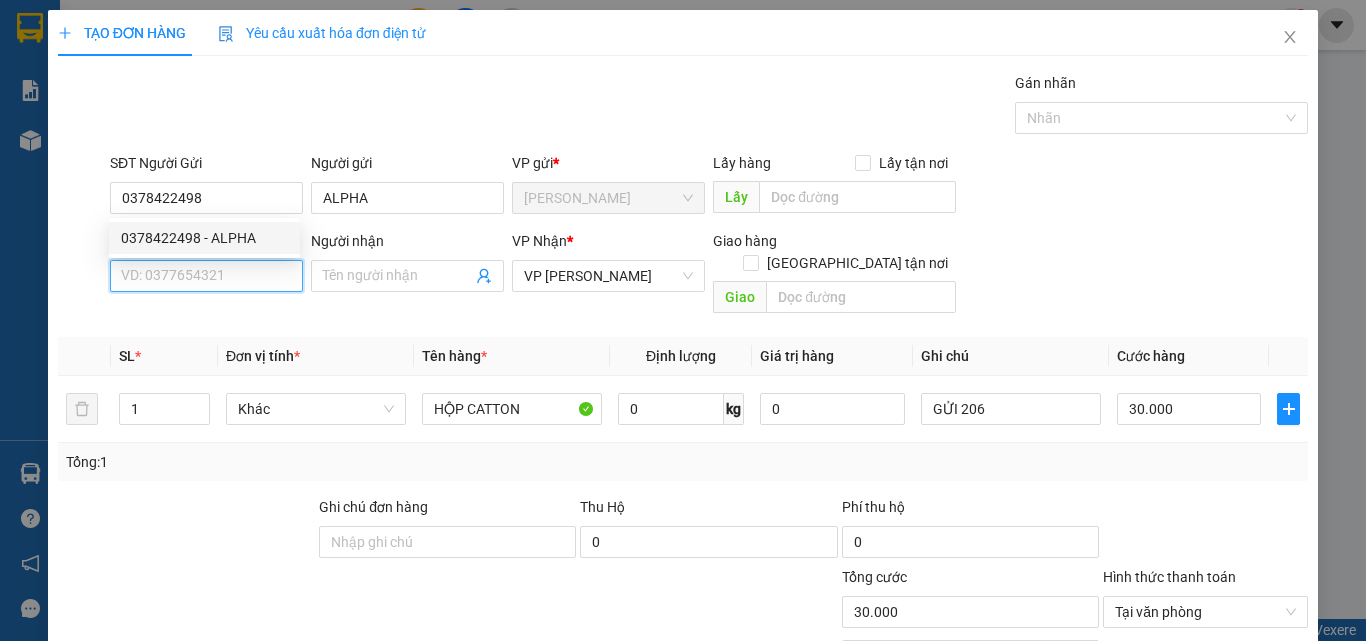 click on "SĐT Người Nhận  *" at bounding box center [206, 276] 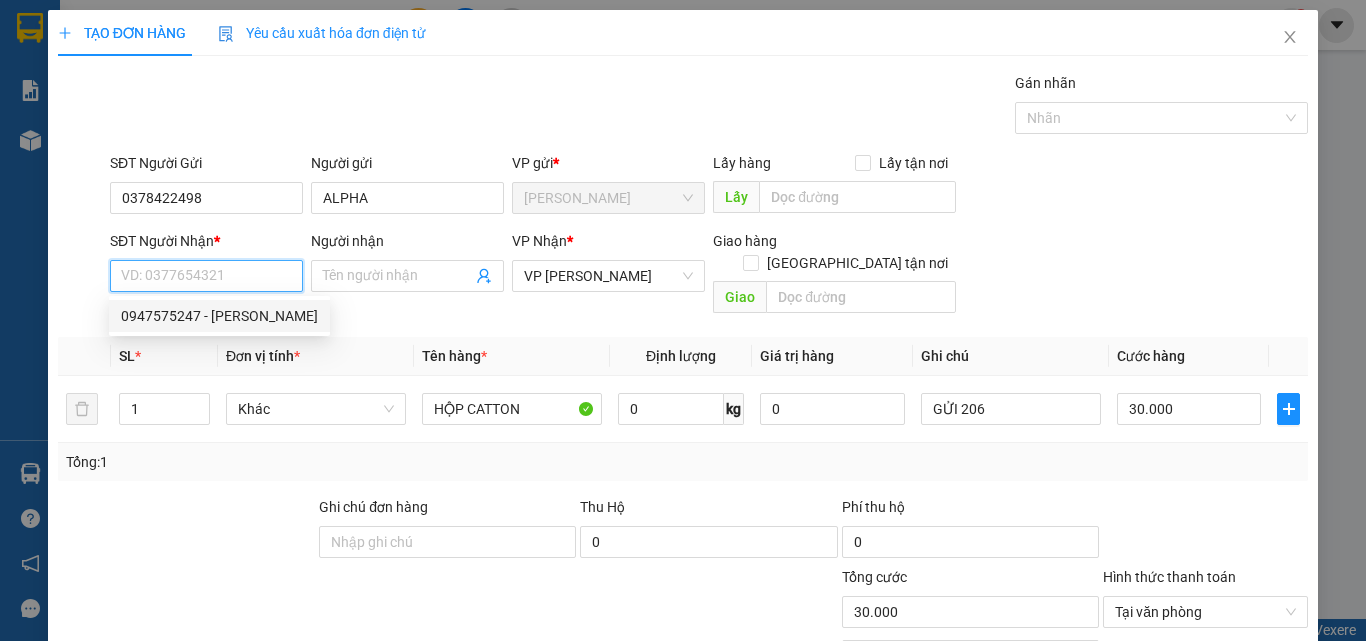 click on "0947575247 - VƯƠNG" at bounding box center [219, 316] 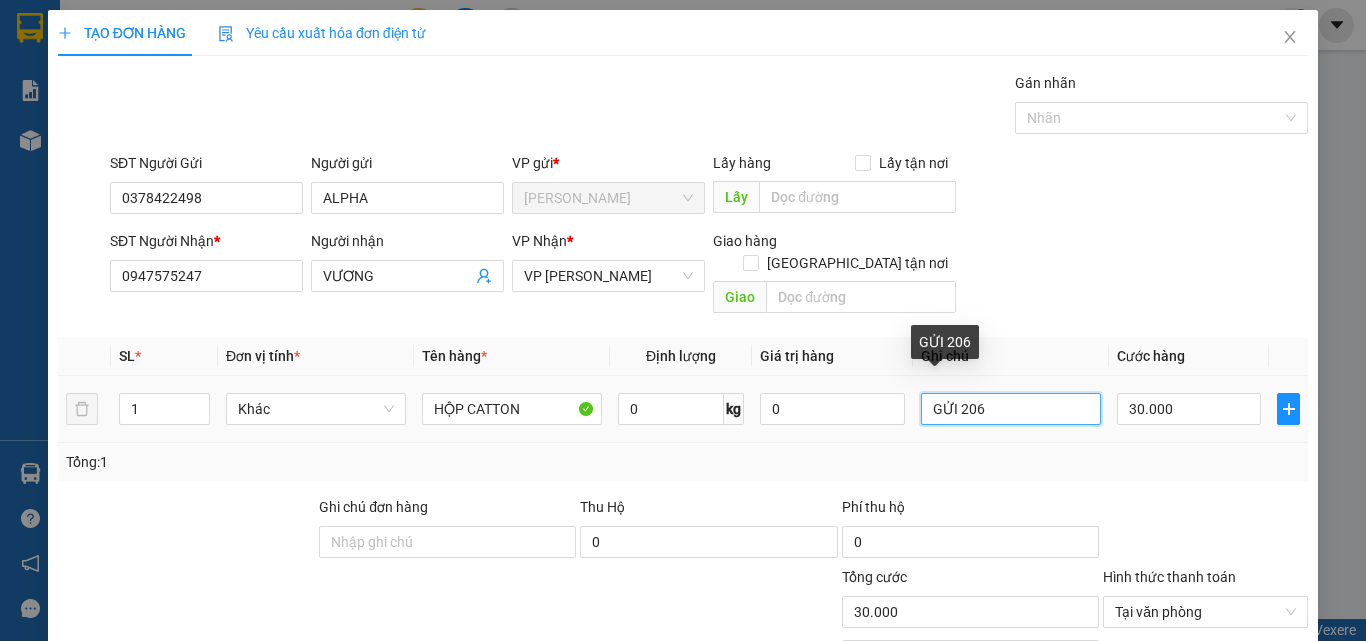 click on "GỬI 206" at bounding box center (1011, 409) 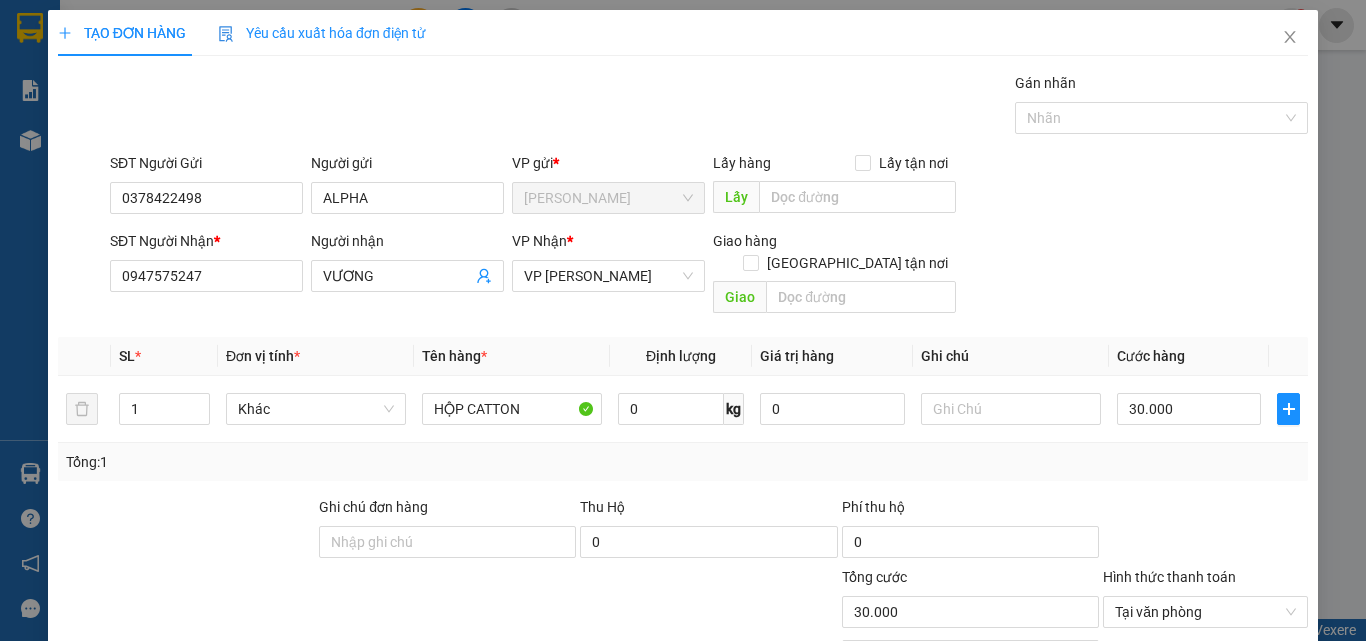 click on "Lưu và In" at bounding box center [1263, 769] 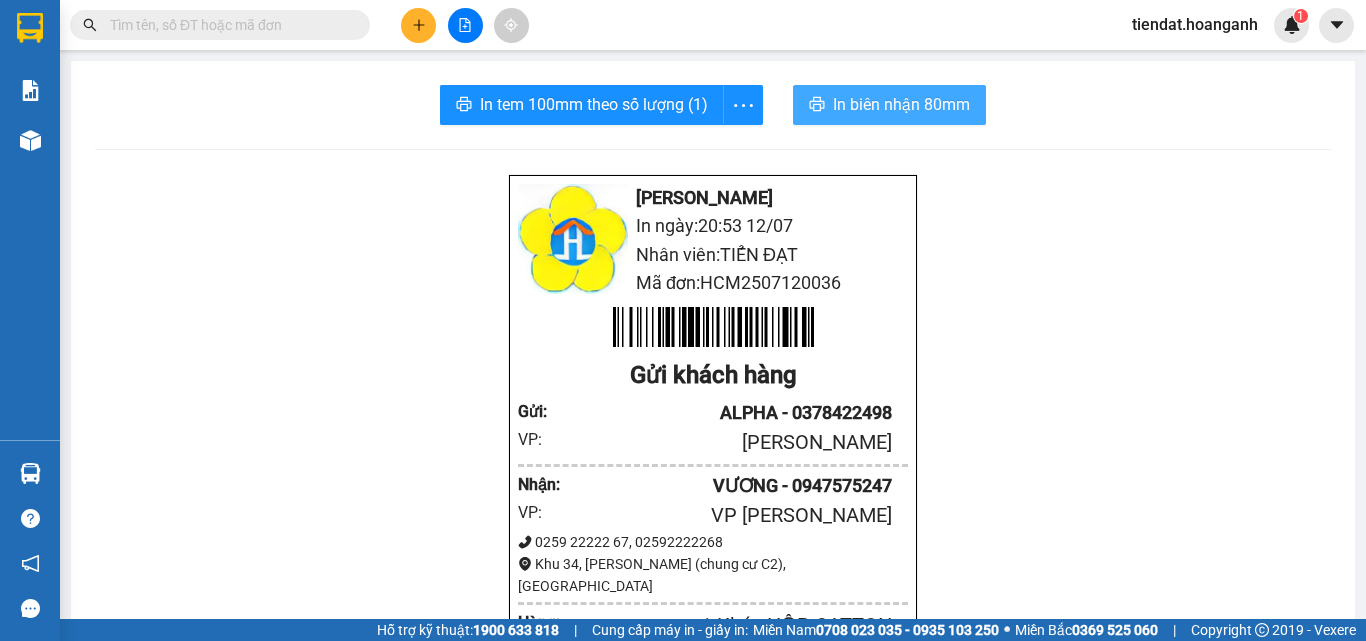 click on "In biên nhận 80mm" at bounding box center (901, 104) 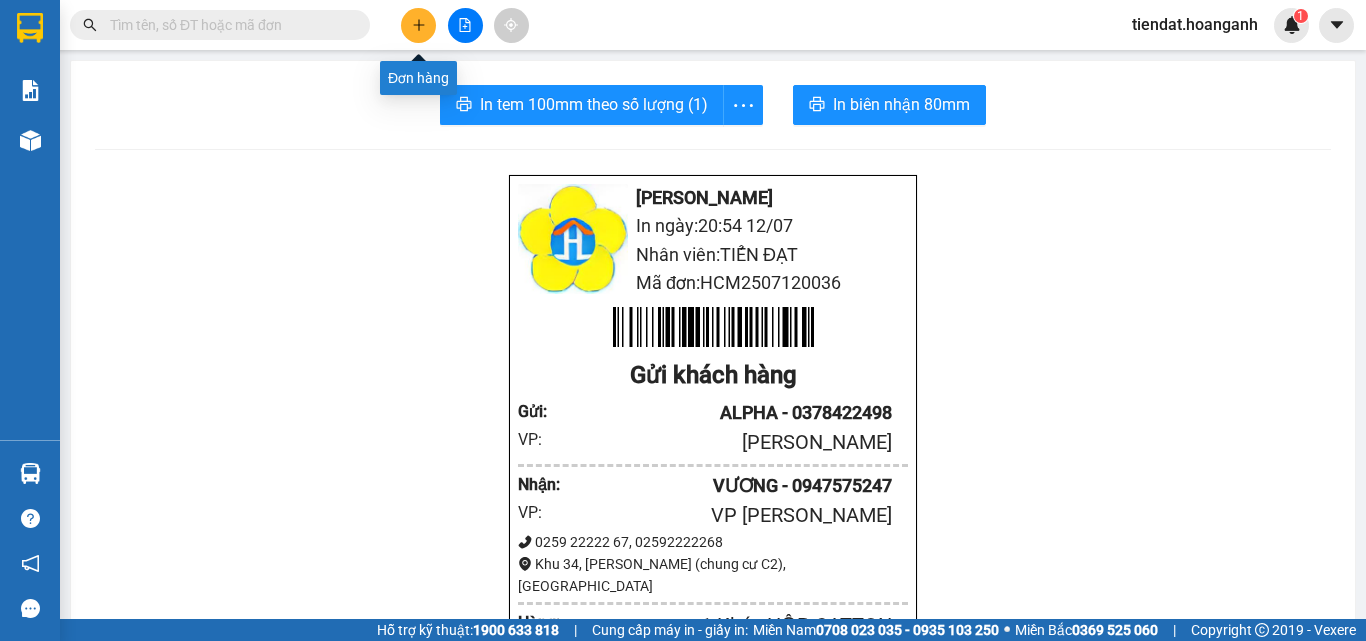click at bounding box center (418, 25) 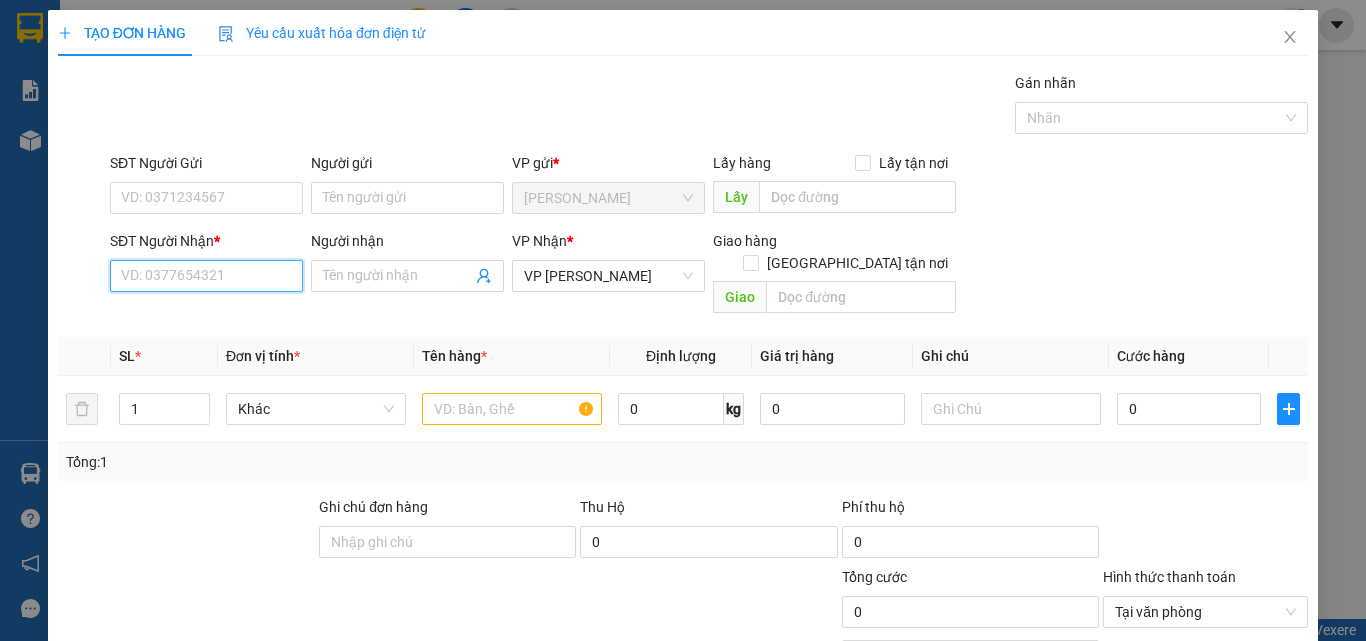 click on "SĐT Người Nhận  *" at bounding box center (206, 276) 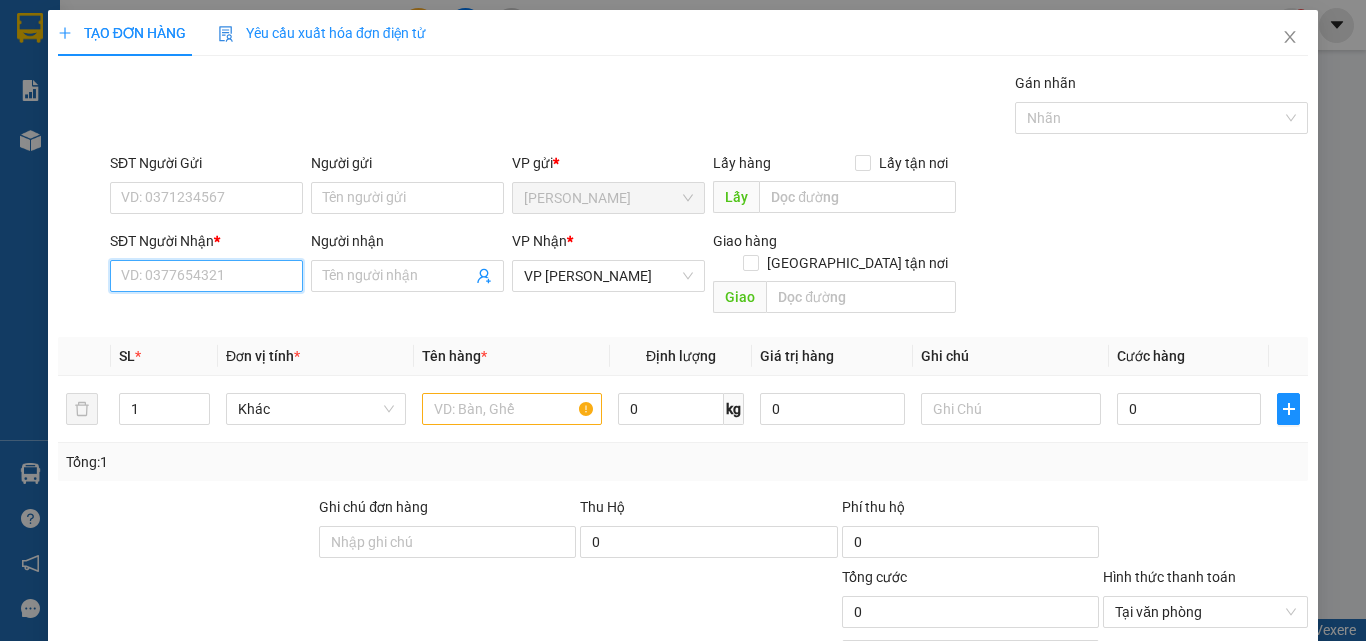 click on "SĐT Người Nhận  *" at bounding box center [206, 276] 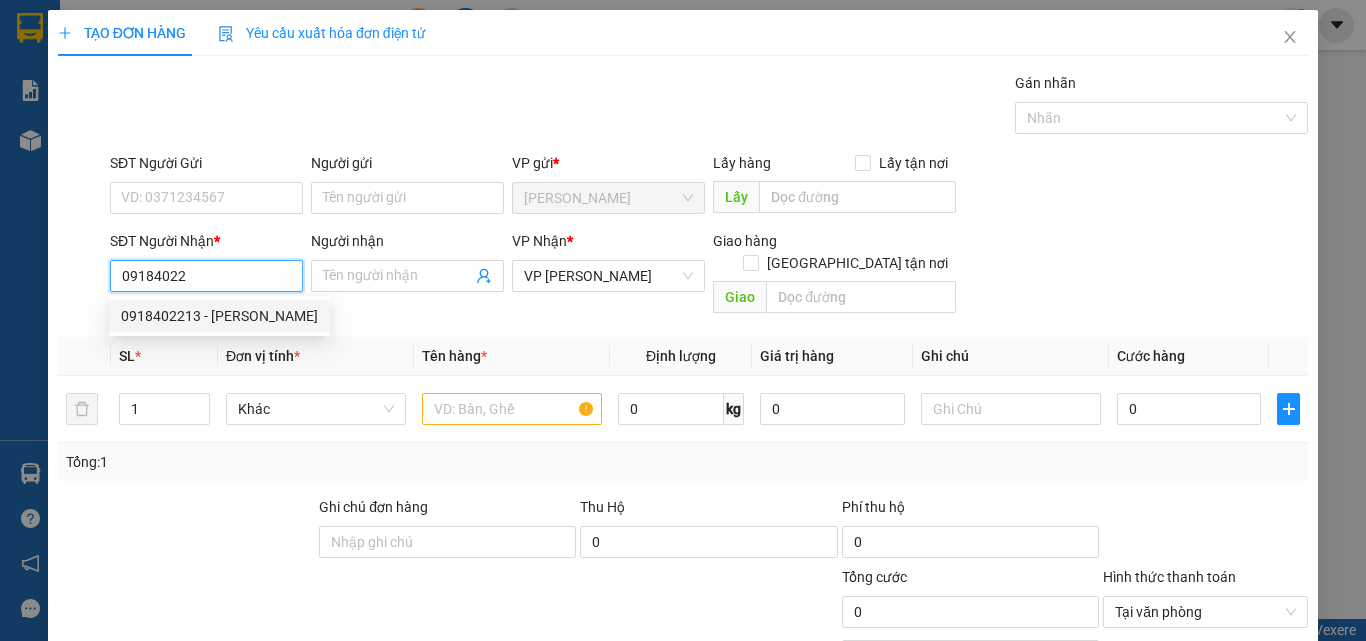 click on "0918402213 - THANH" at bounding box center [219, 316] 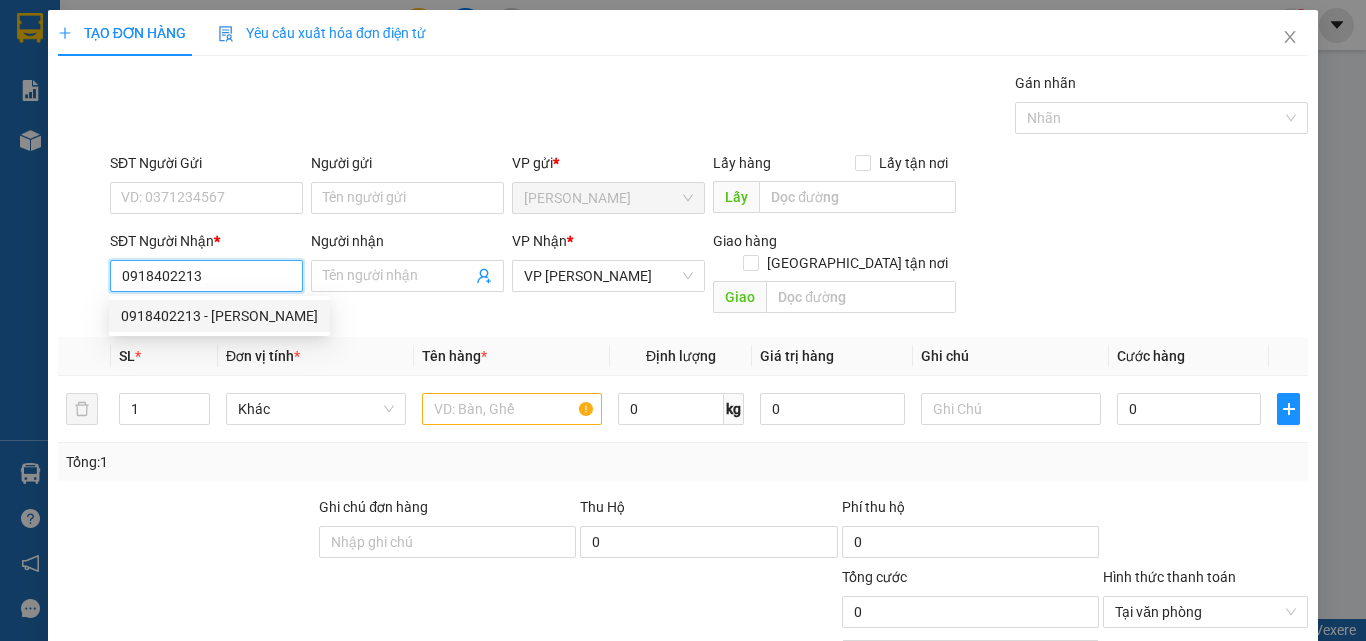 type on "THANH" 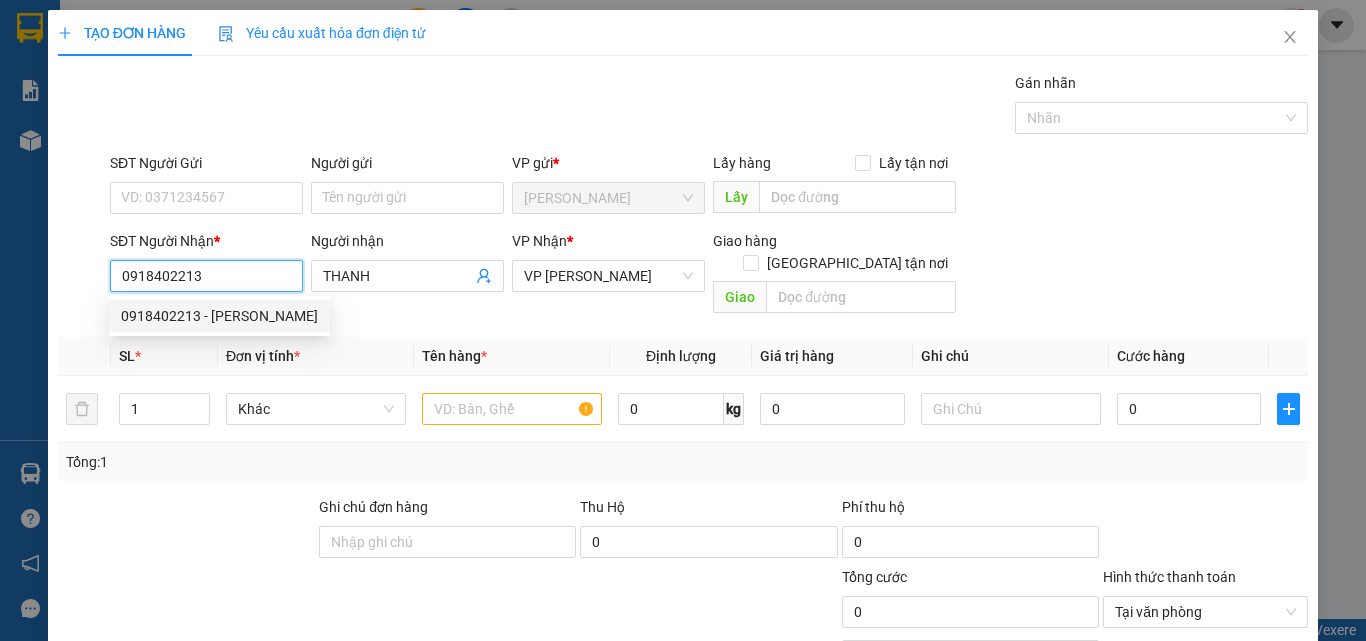 type on "250.000" 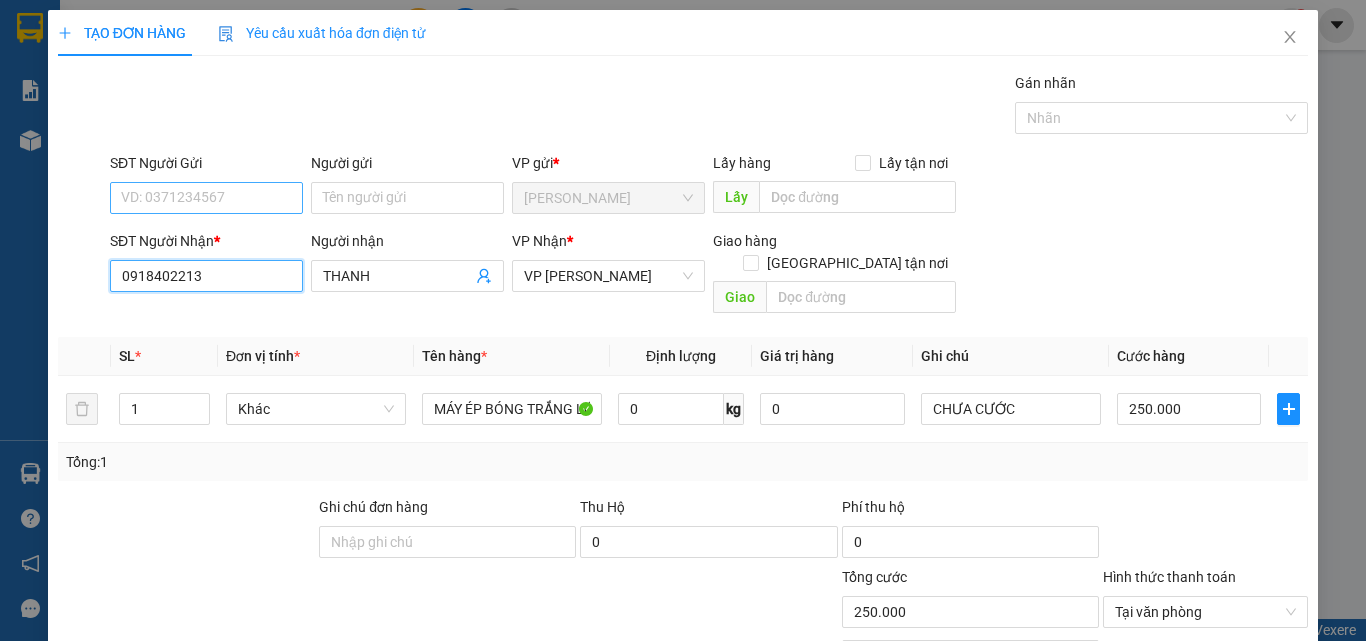 type on "0918402213" 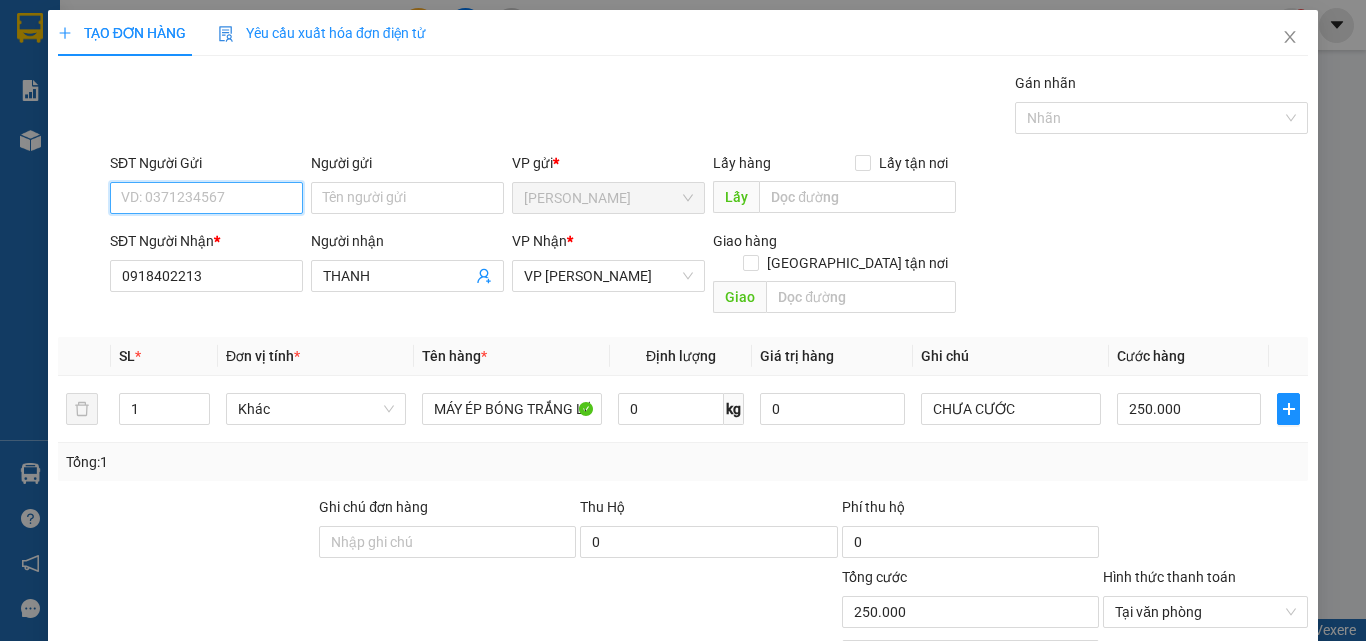 click on "SĐT Người Gửi" at bounding box center [206, 198] 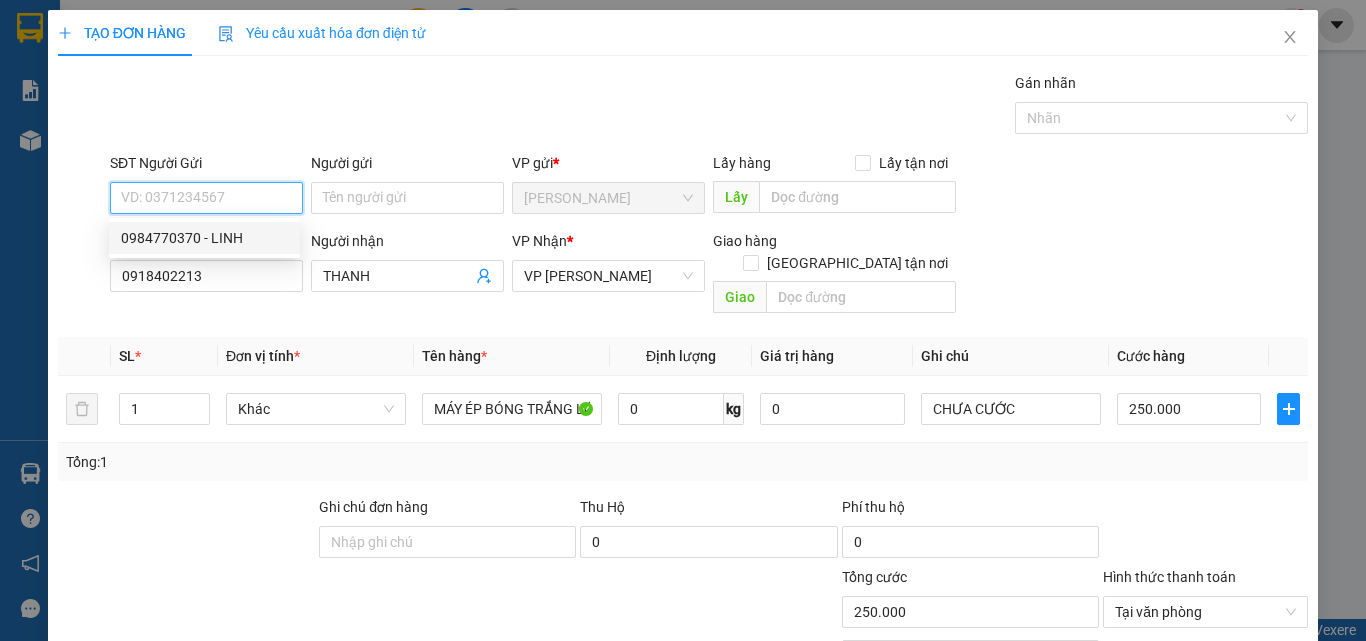 click on "SĐT Người Gửi" at bounding box center [206, 198] 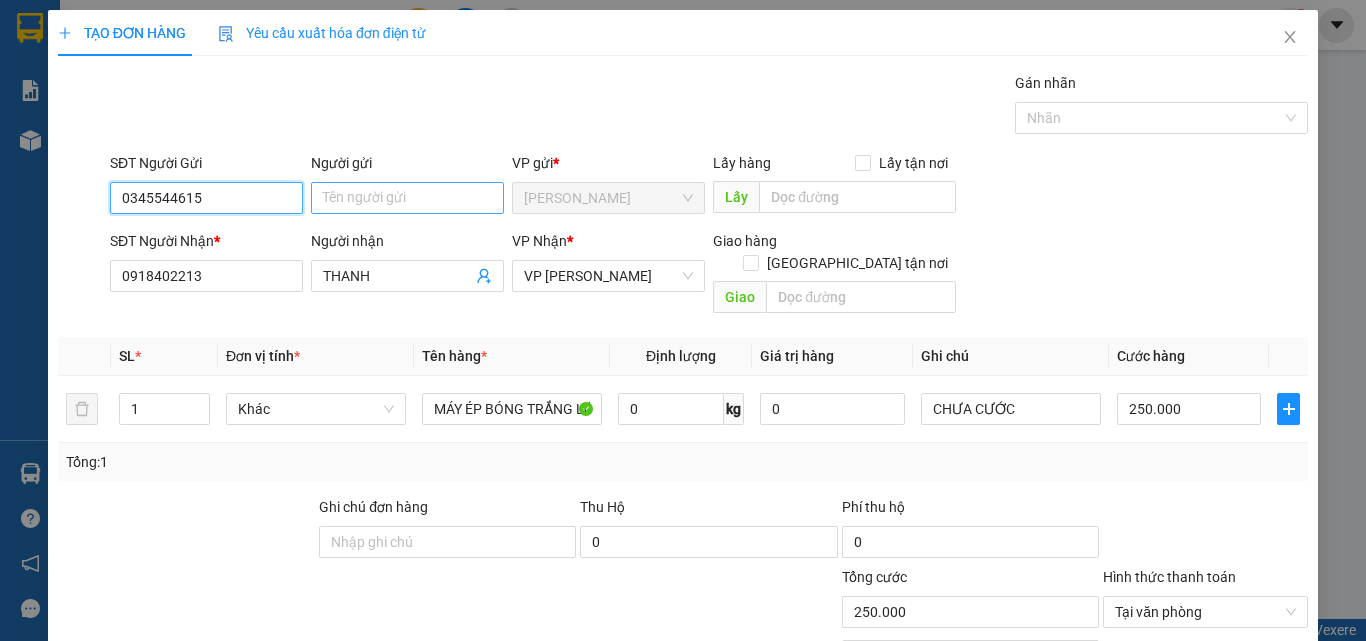 type on "0345544615" 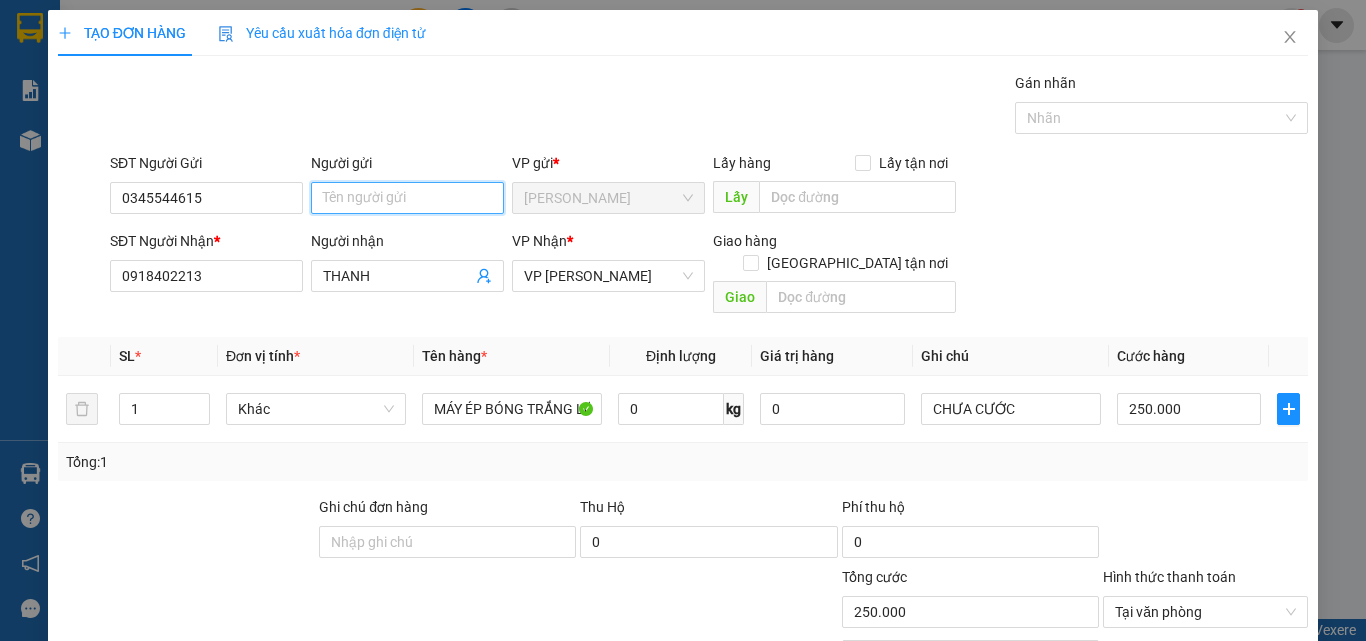 click on "Người gửi" at bounding box center [407, 198] 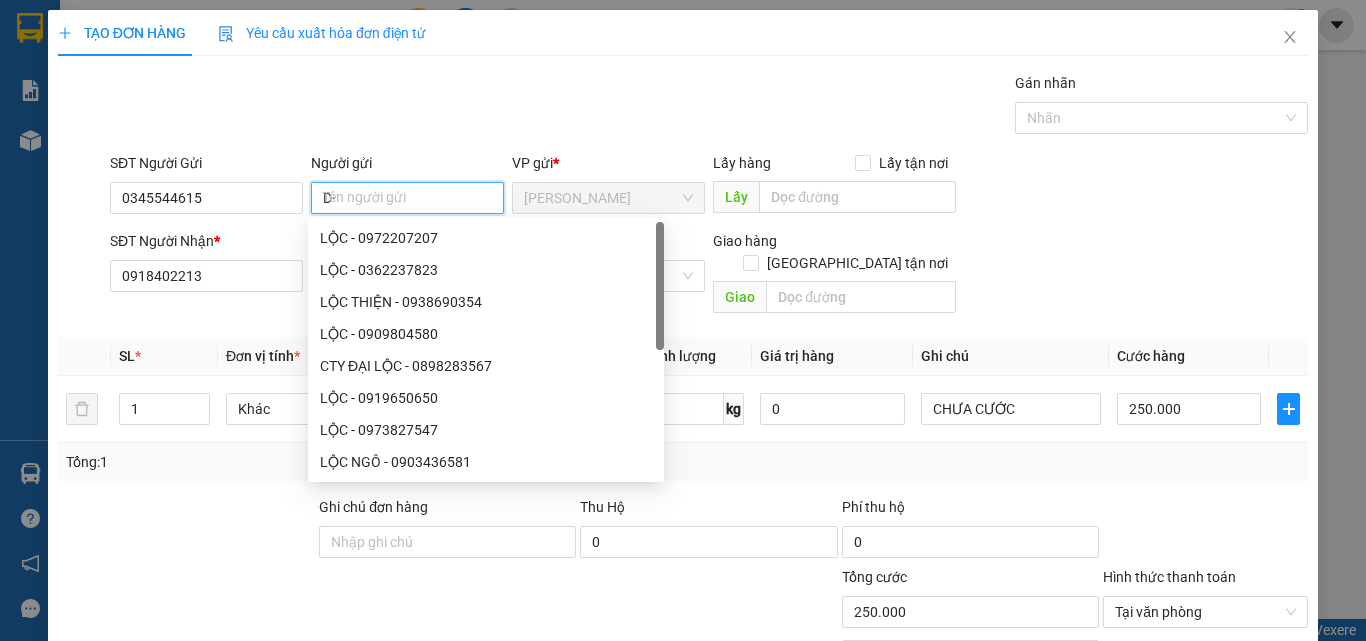 type 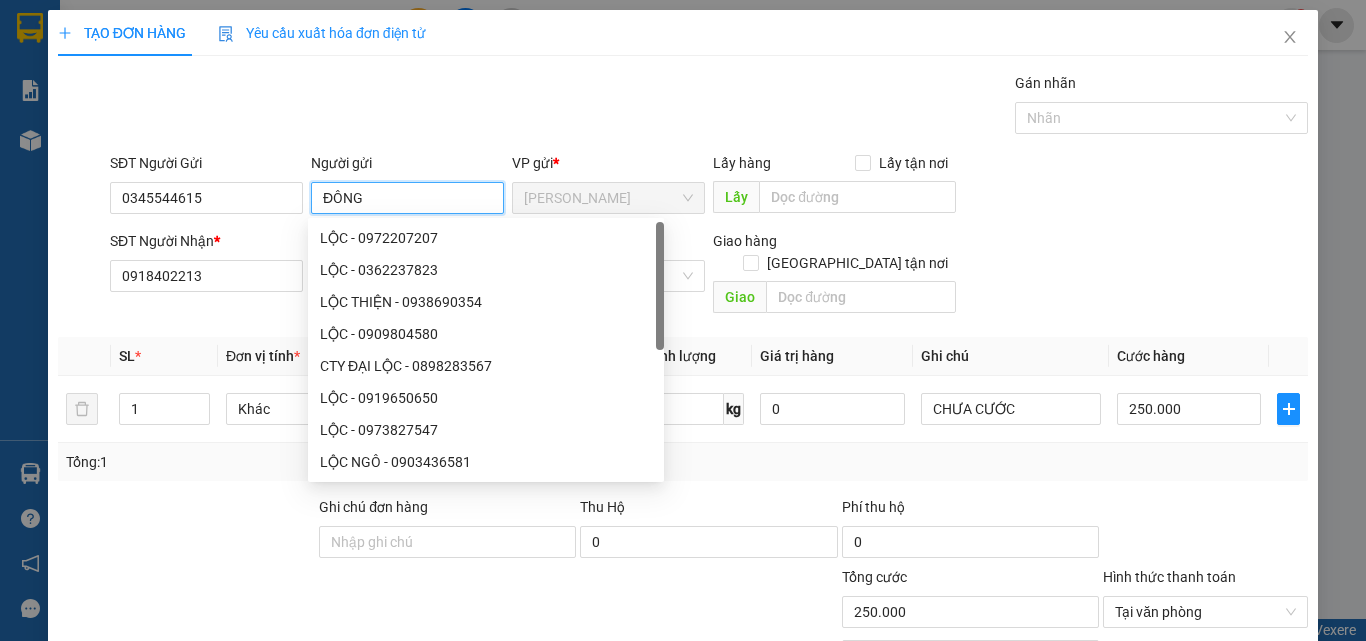 click on "ĐÔNG" at bounding box center (407, 198) 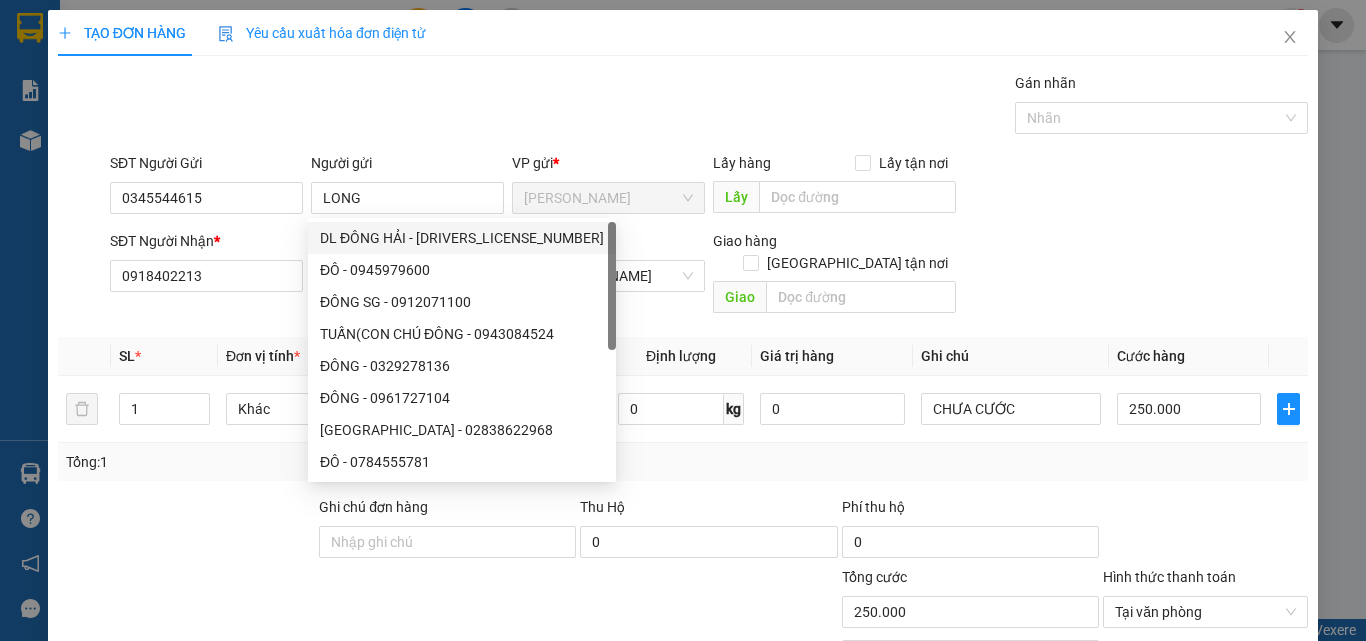 click at bounding box center [186, 531] 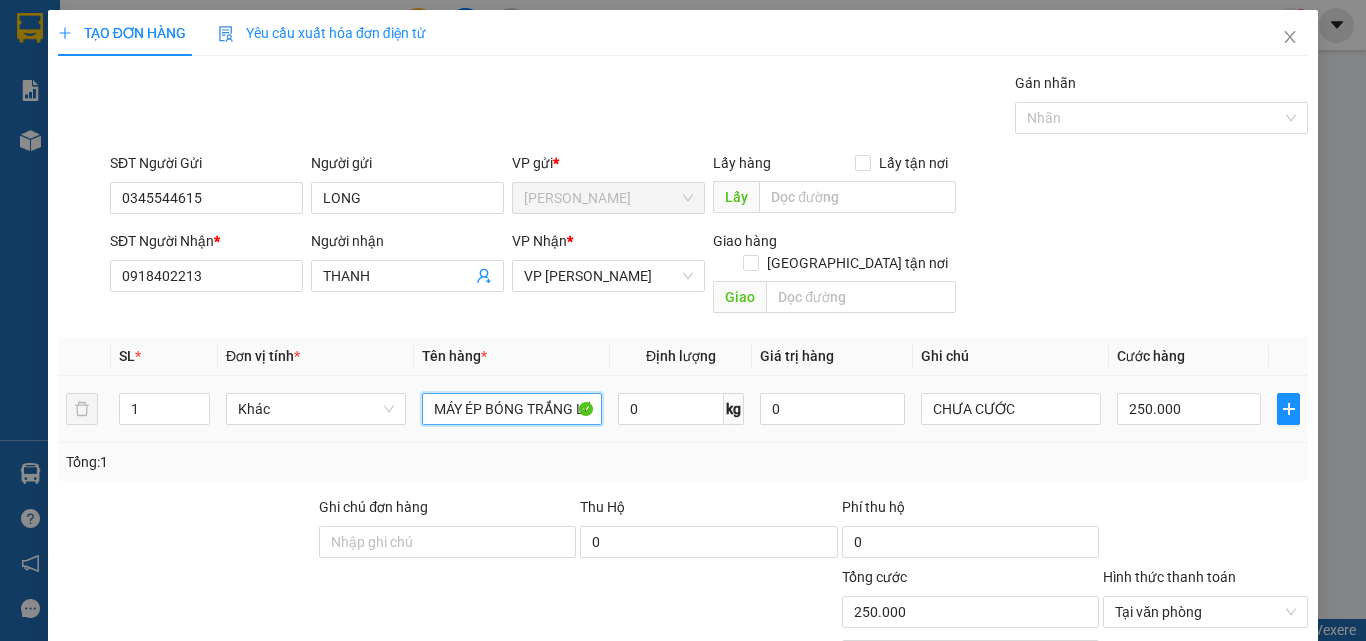 click on "MÁY ÉP BÓNG TRẮNG LỚN" at bounding box center [512, 409] 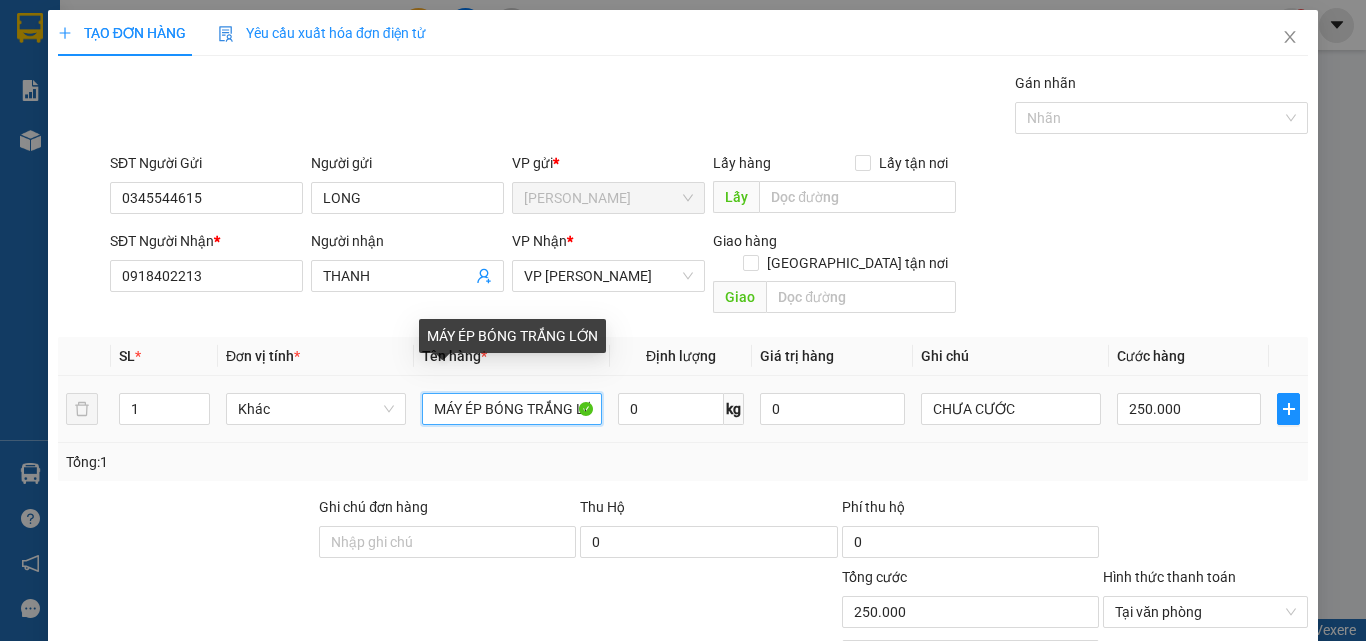click on "MÁY ÉP BÓNG TRẮNG LỚN" at bounding box center [512, 409] 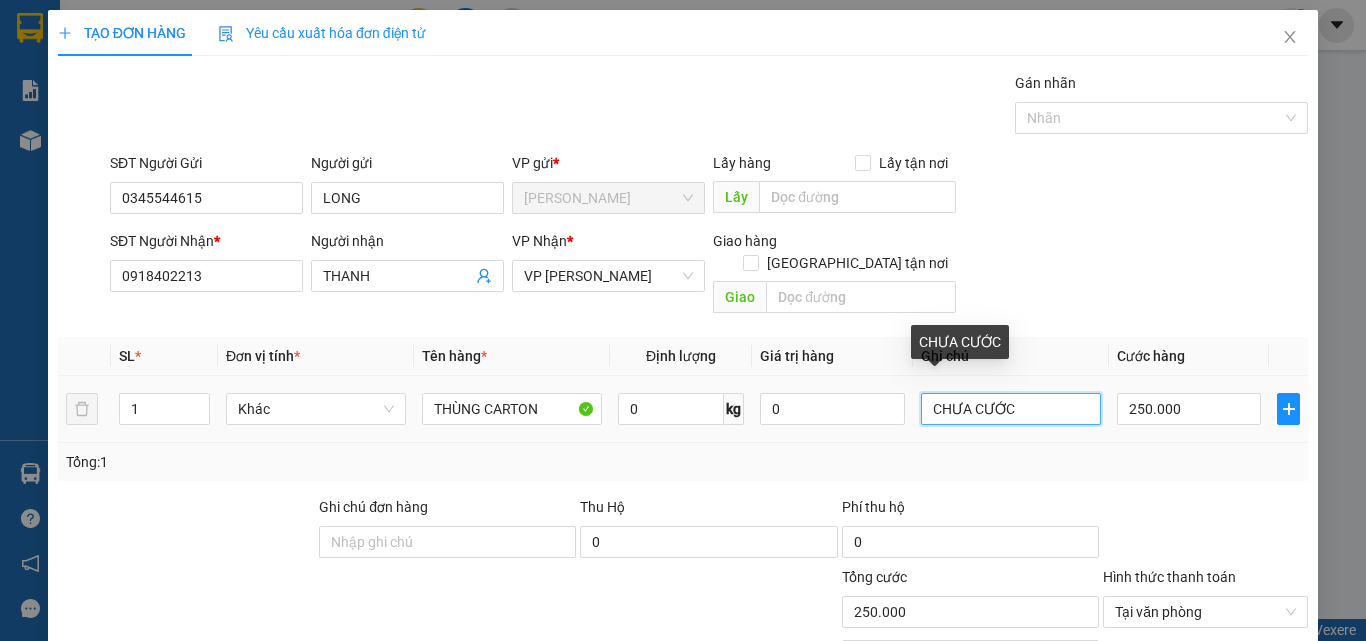 click on "CHƯA CƯỚC" at bounding box center [1011, 409] 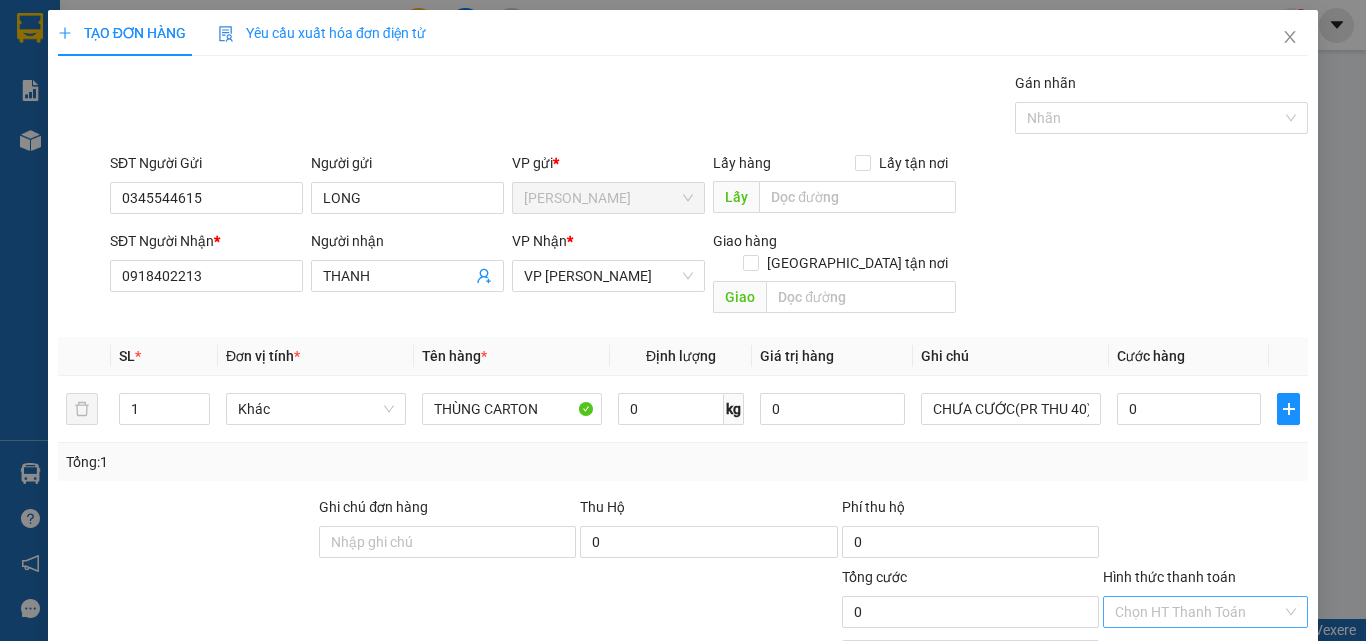 click on "Lưu và In" at bounding box center (1263, 769) 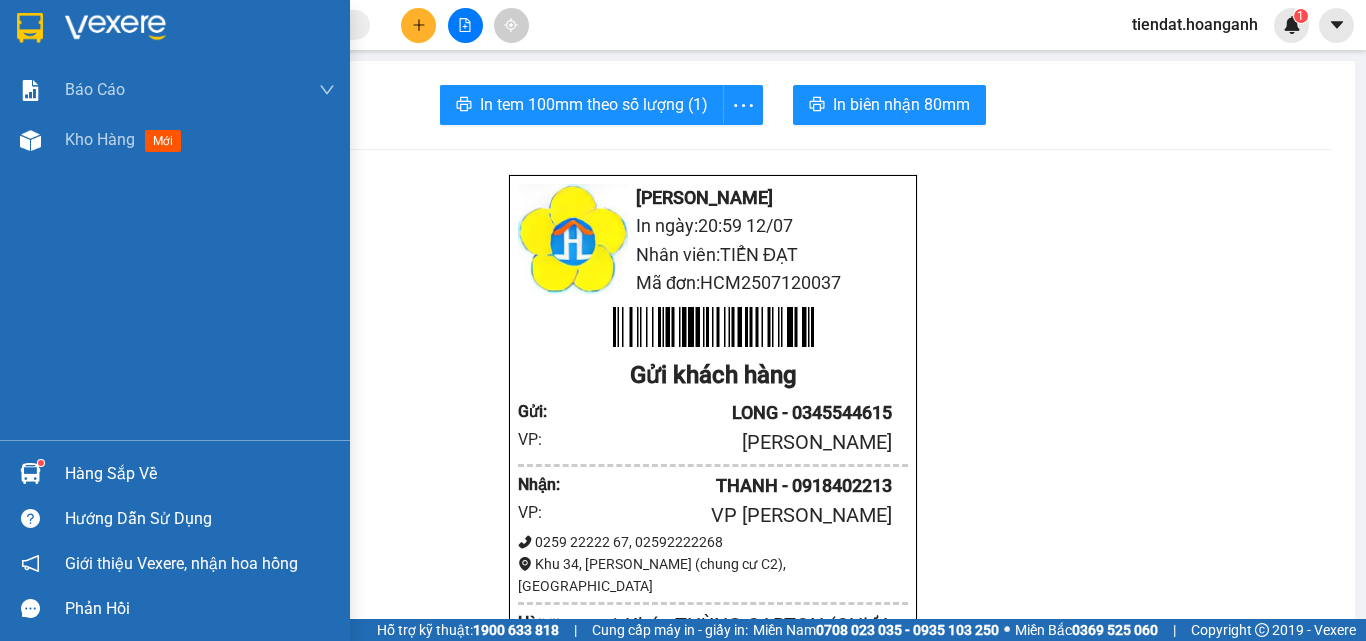 click at bounding box center (175, 32) 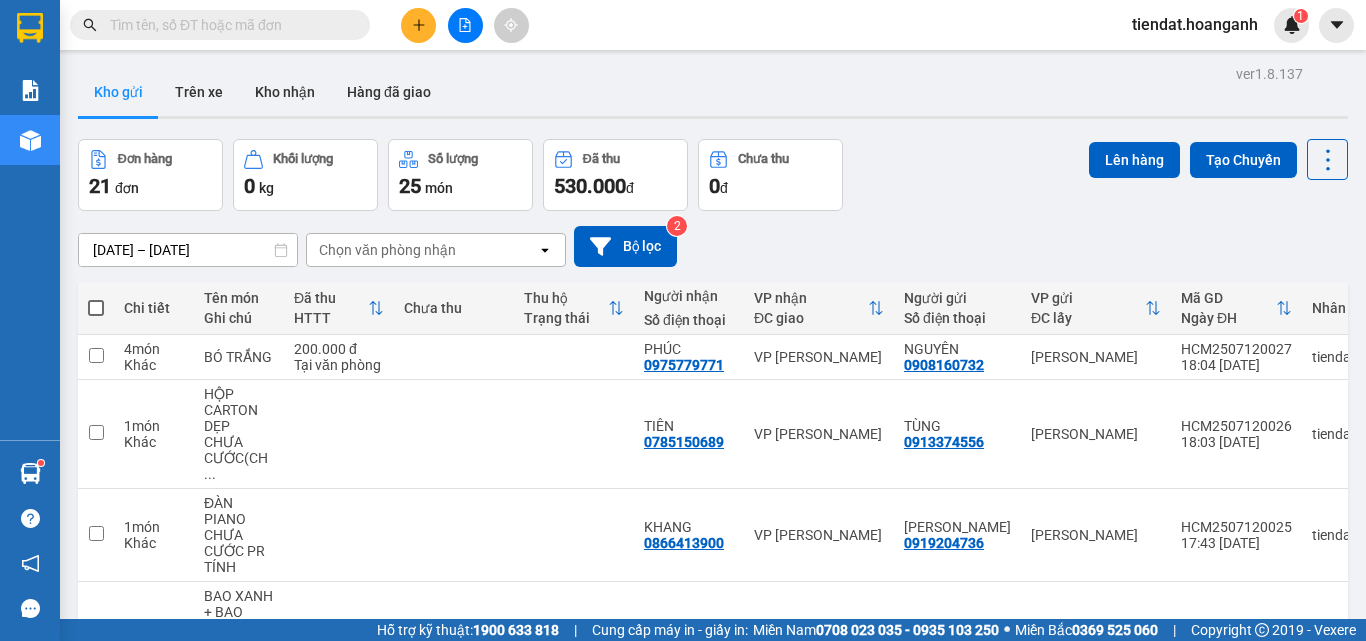 click on "1" at bounding box center (1060, 1153) 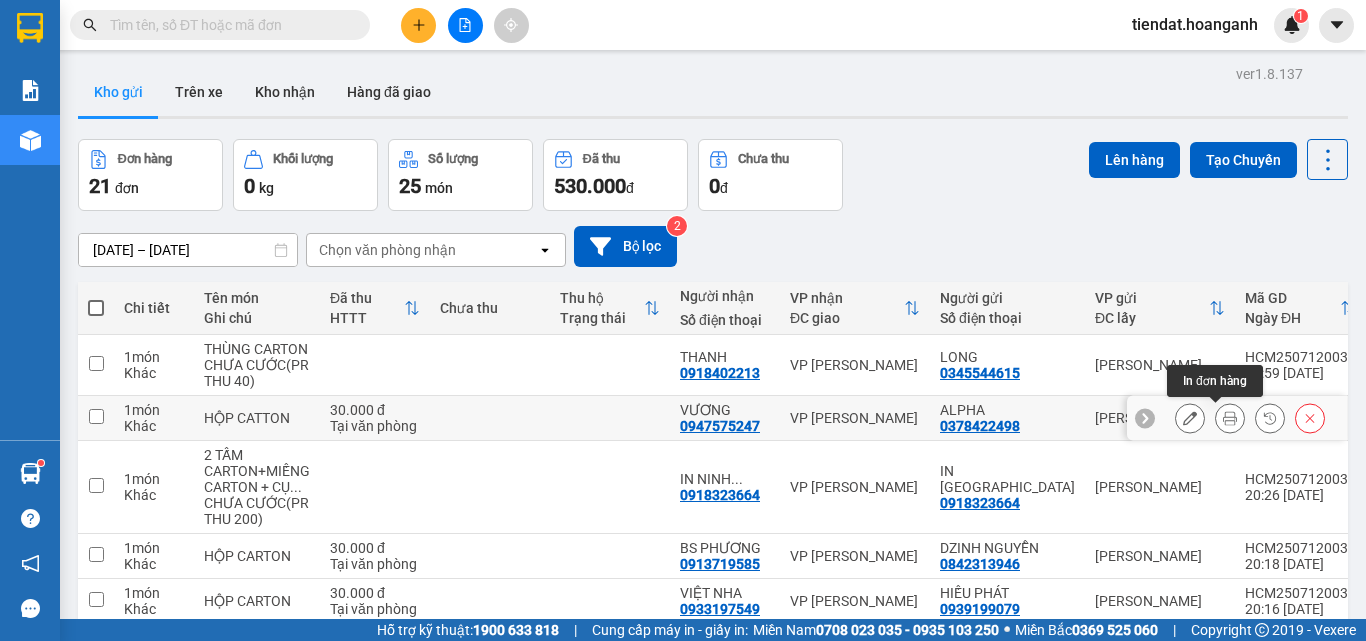 click 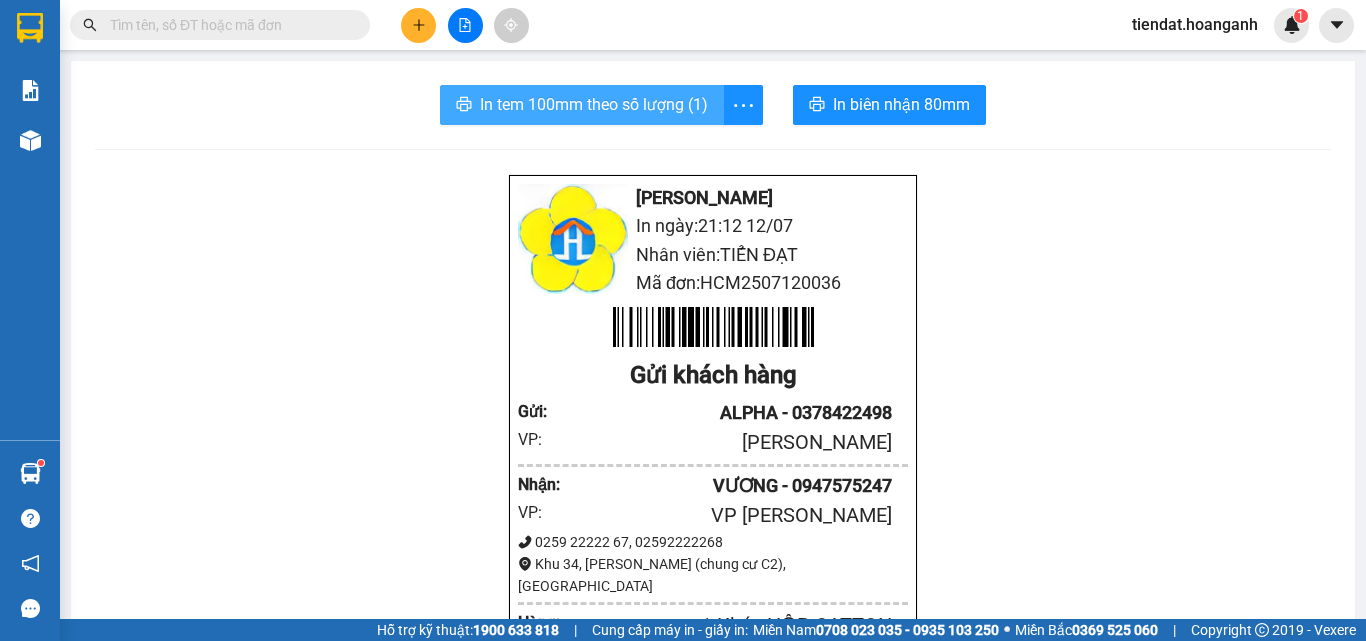 click on "In tem 100mm theo số lượng
(1)" at bounding box center [582, 105] 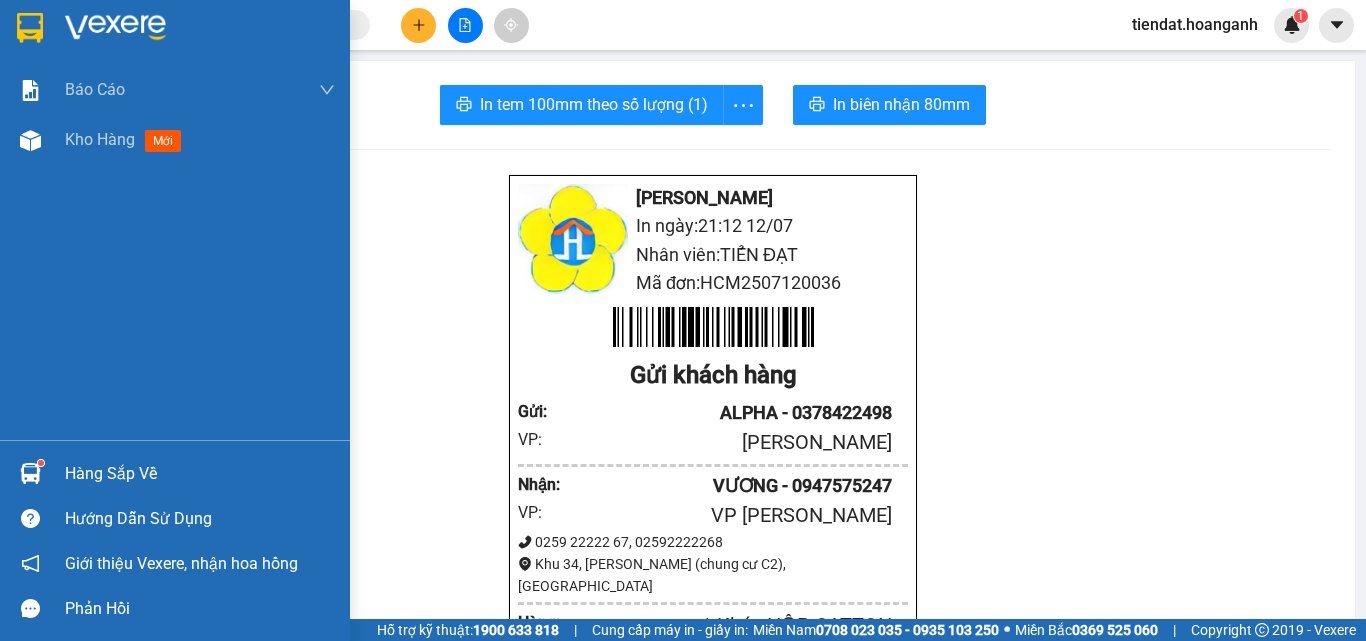 click at bounding box center [30, 28] 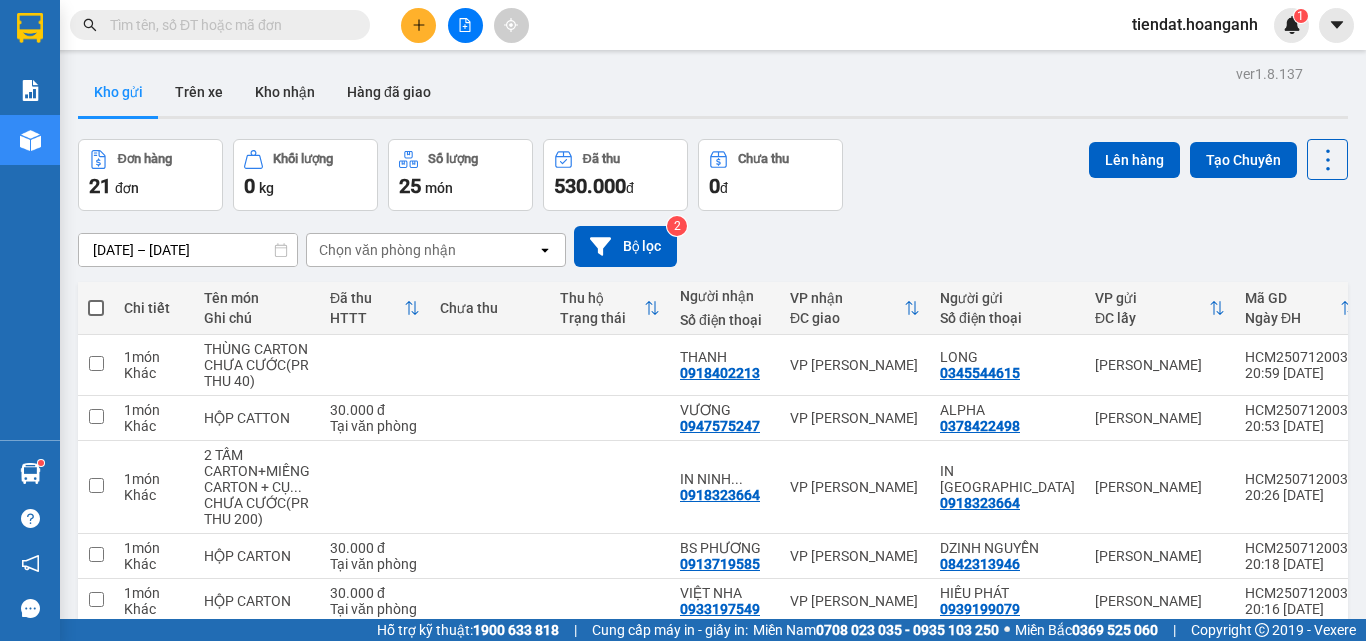 click on "2" at bounding box center (1095, 945) 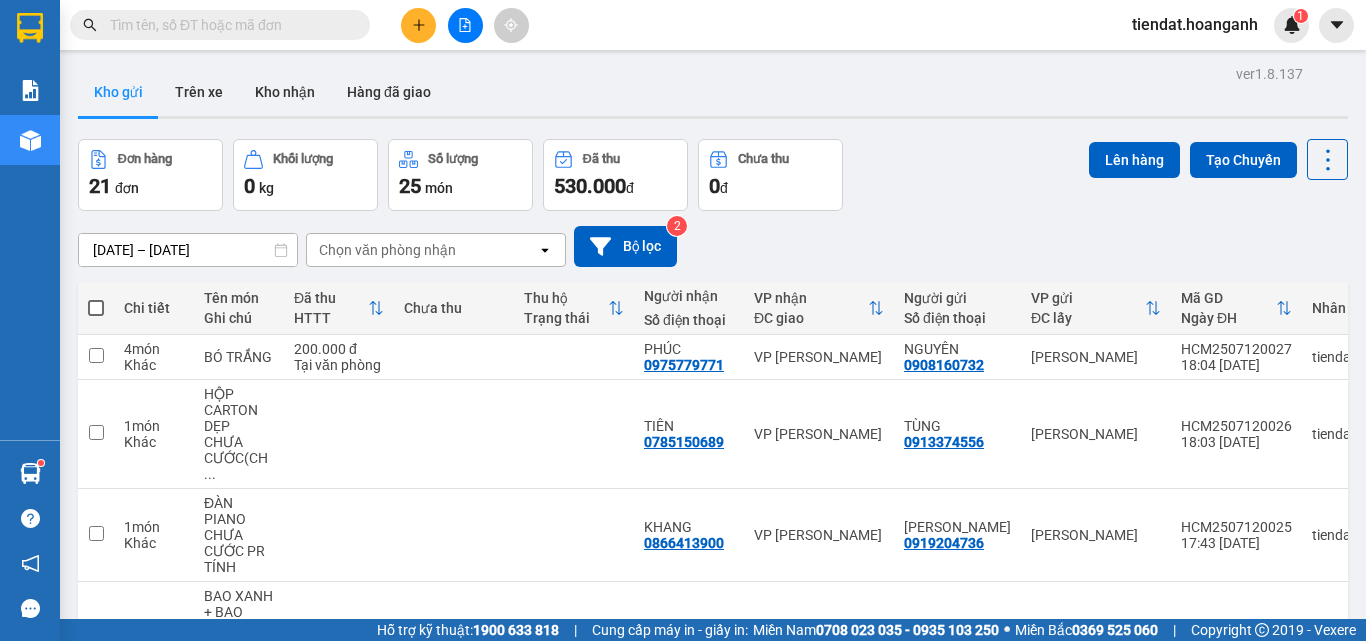 click 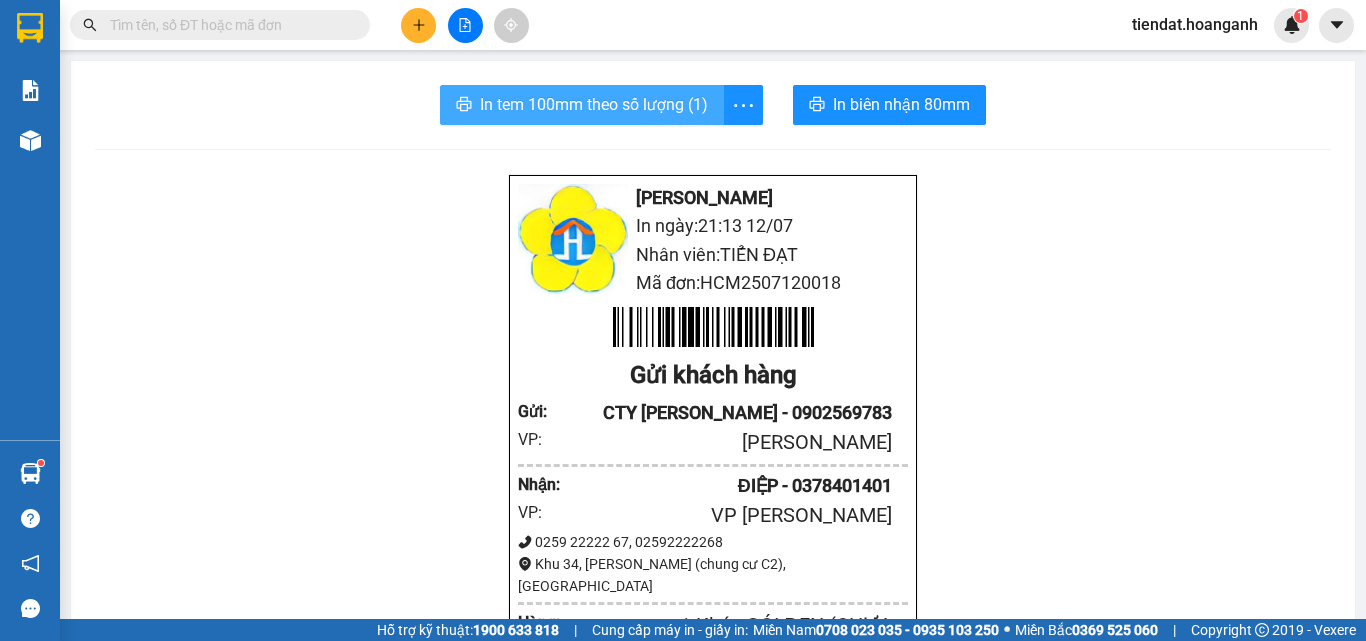 click on "In tem 100mm theo số lượng
(1)" at bounding box center (594, 104) 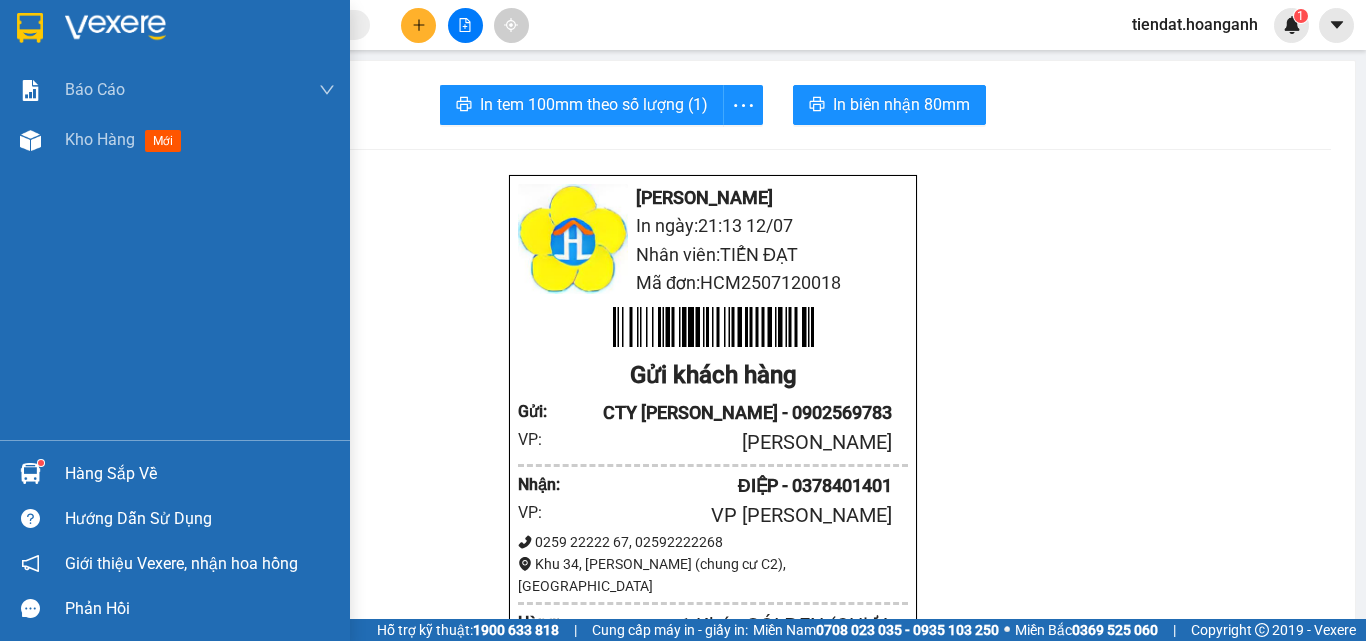 click at bounding box center [30, 27] 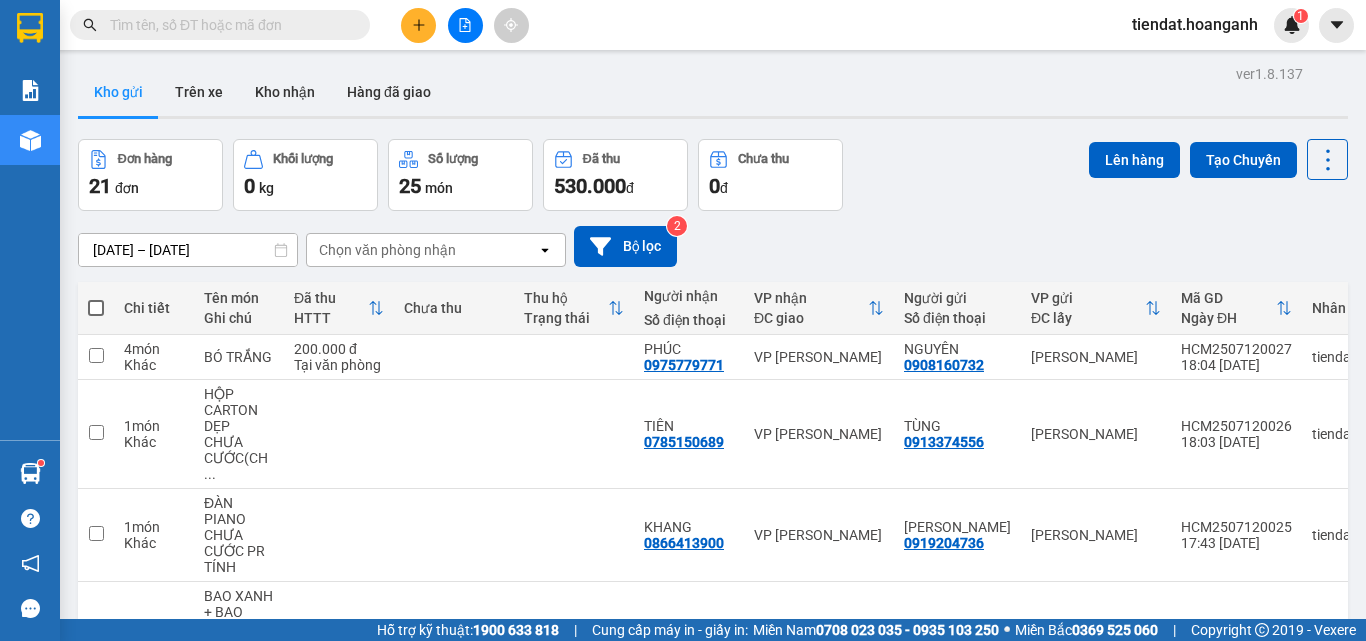 click at bounding box center (1230, 835) 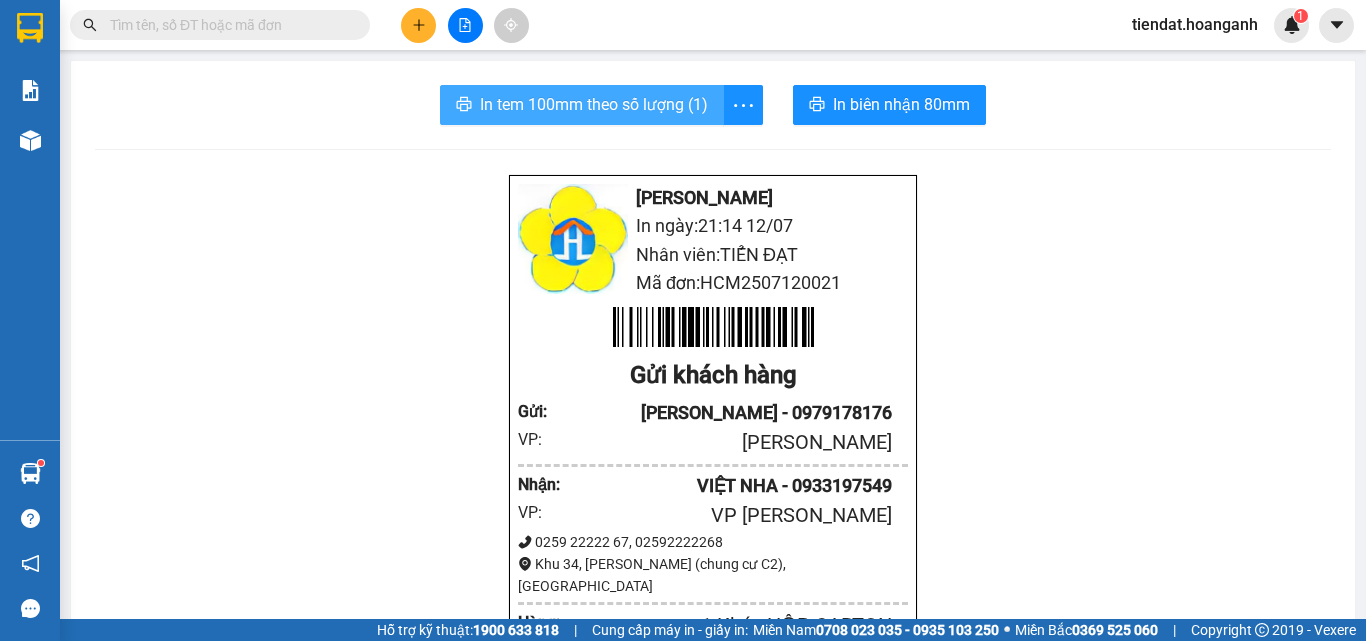 click on "In tem 100mm theo số lượng
(1)" at bounding box center (594, 104) 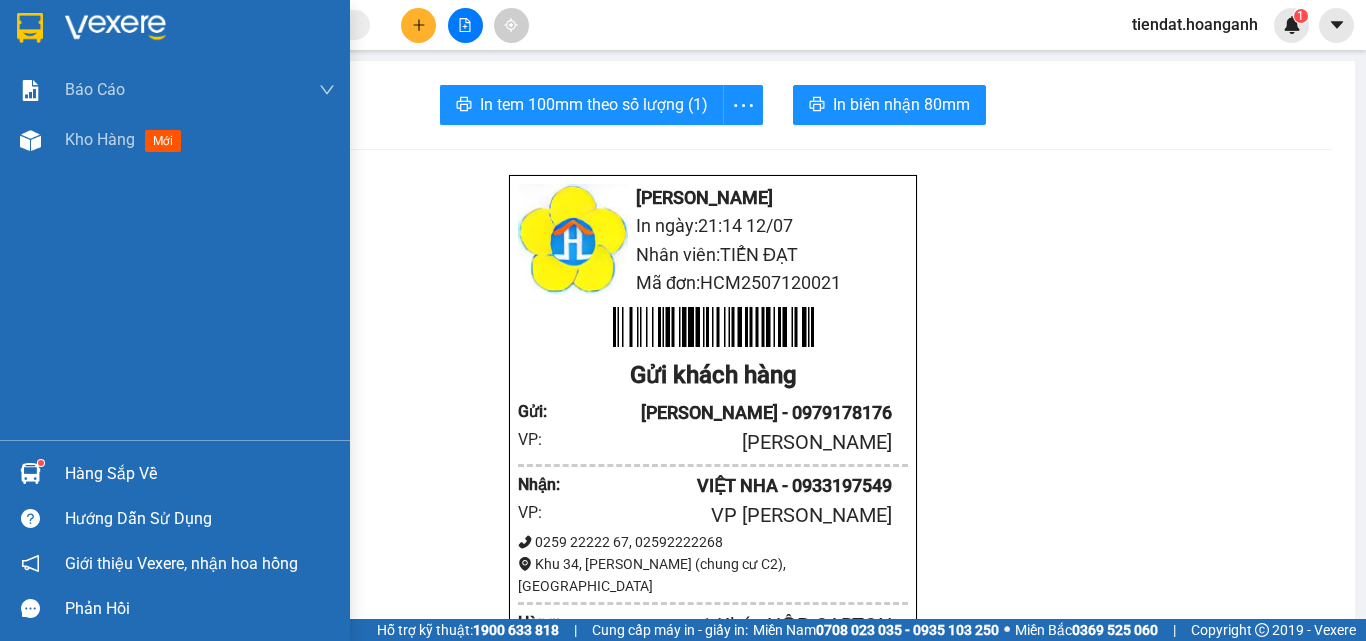 click at bounding box center (30, 28) 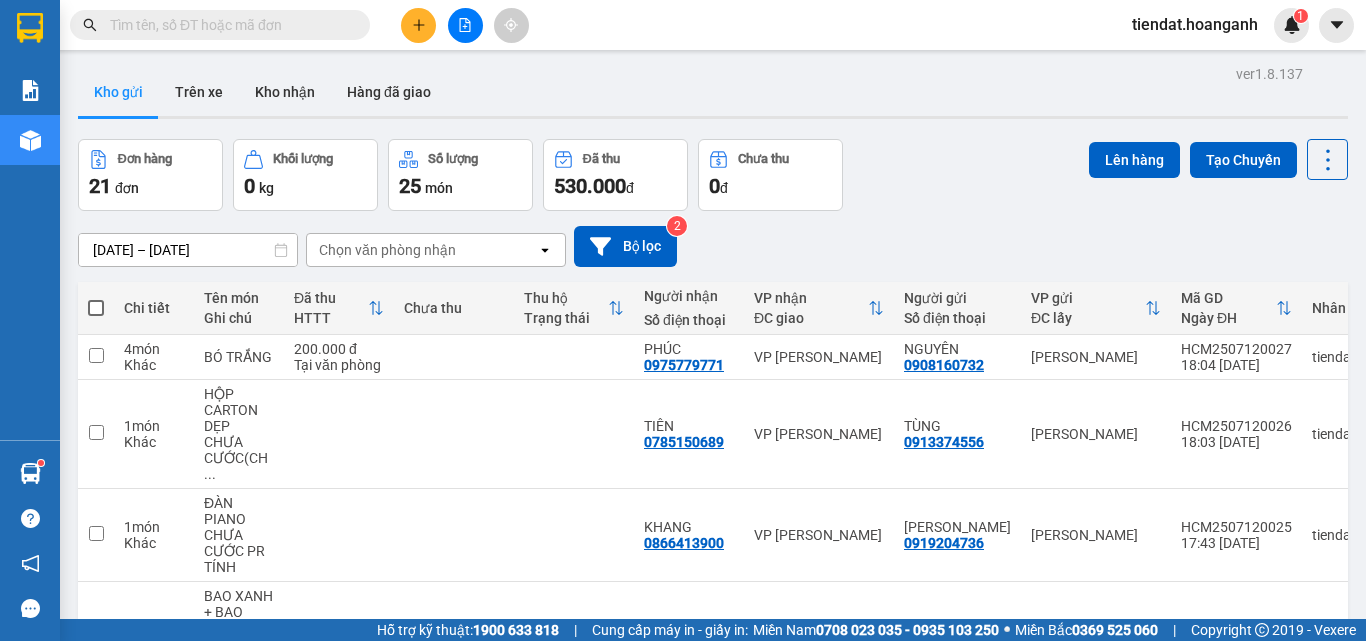 click 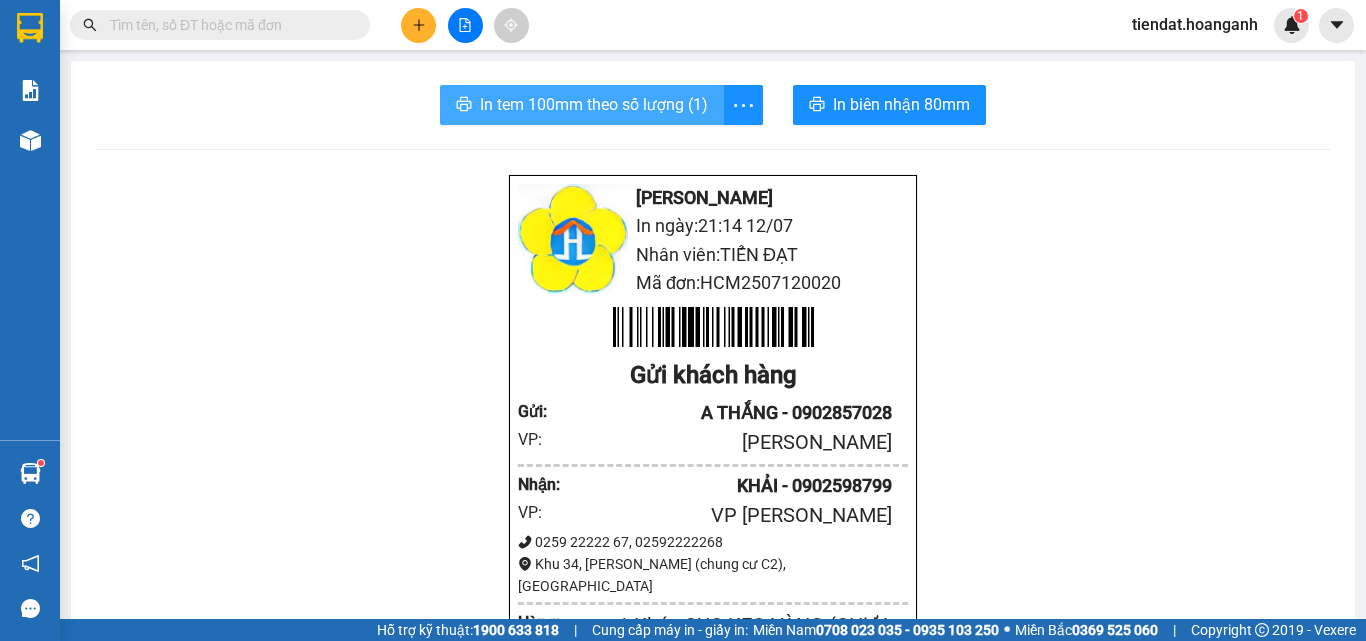 click on "In tem 100mm theo số lượng
(1)" at bounding box center (594, 104) 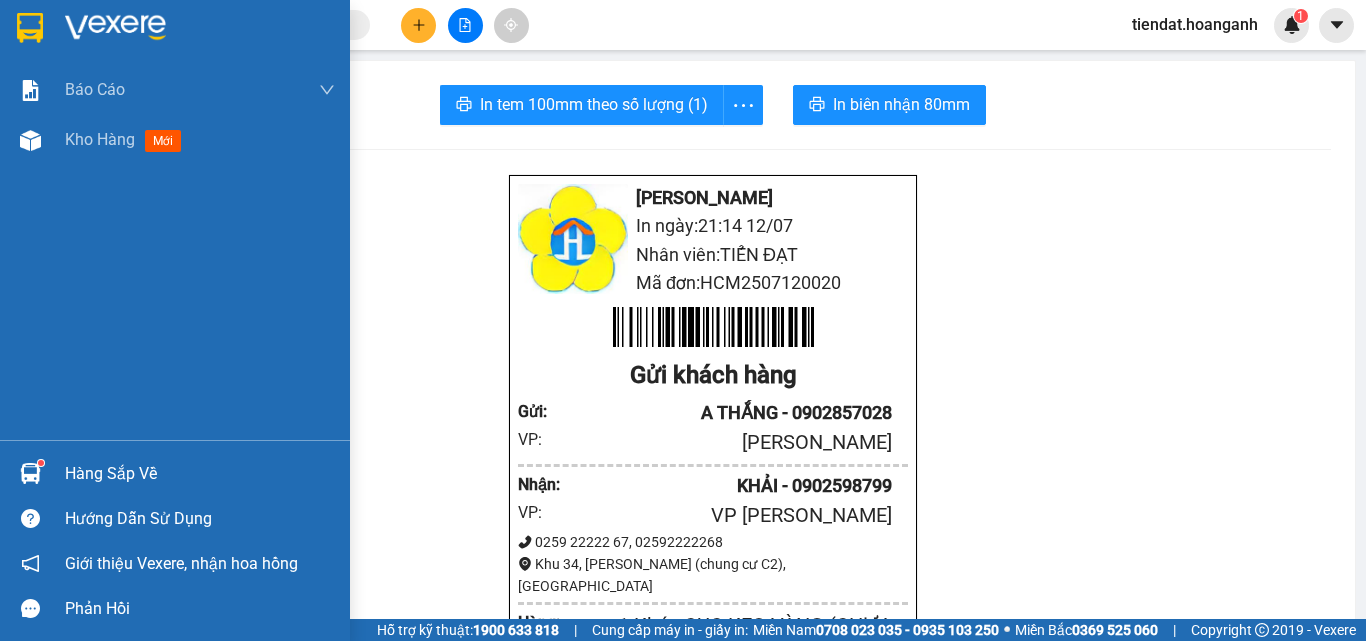 click at bounding box center [175, 32] 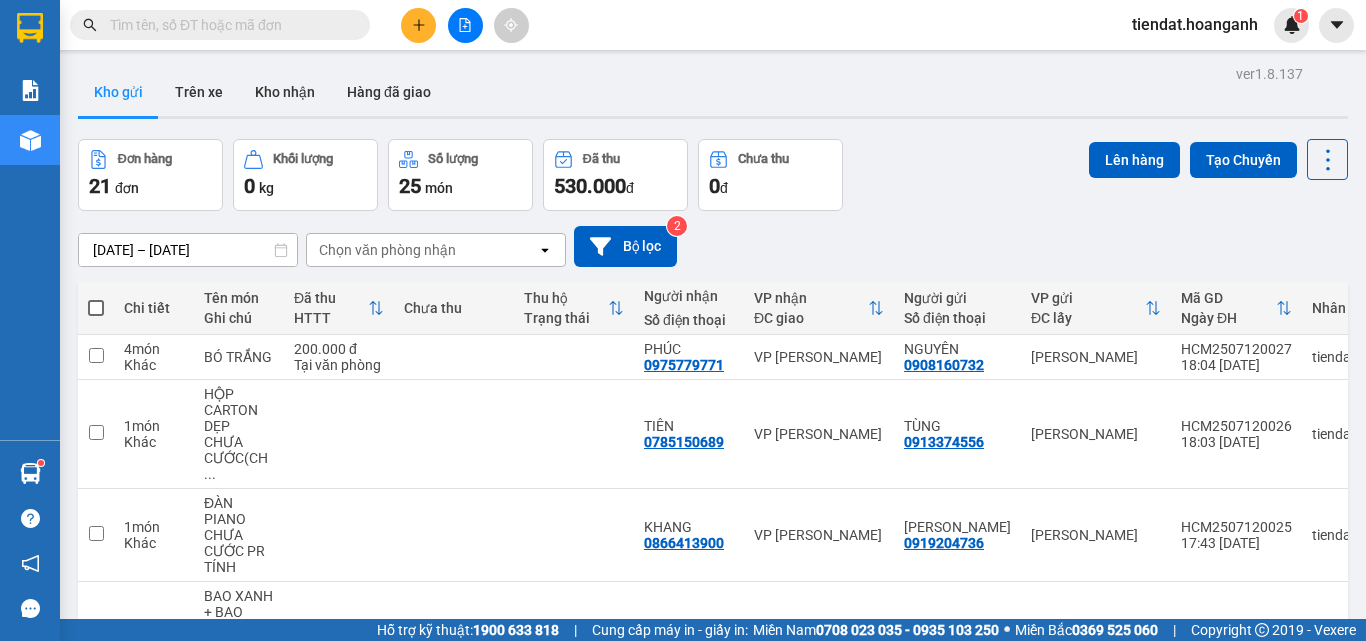 click on "3" at bounding box center [1130, 1153] 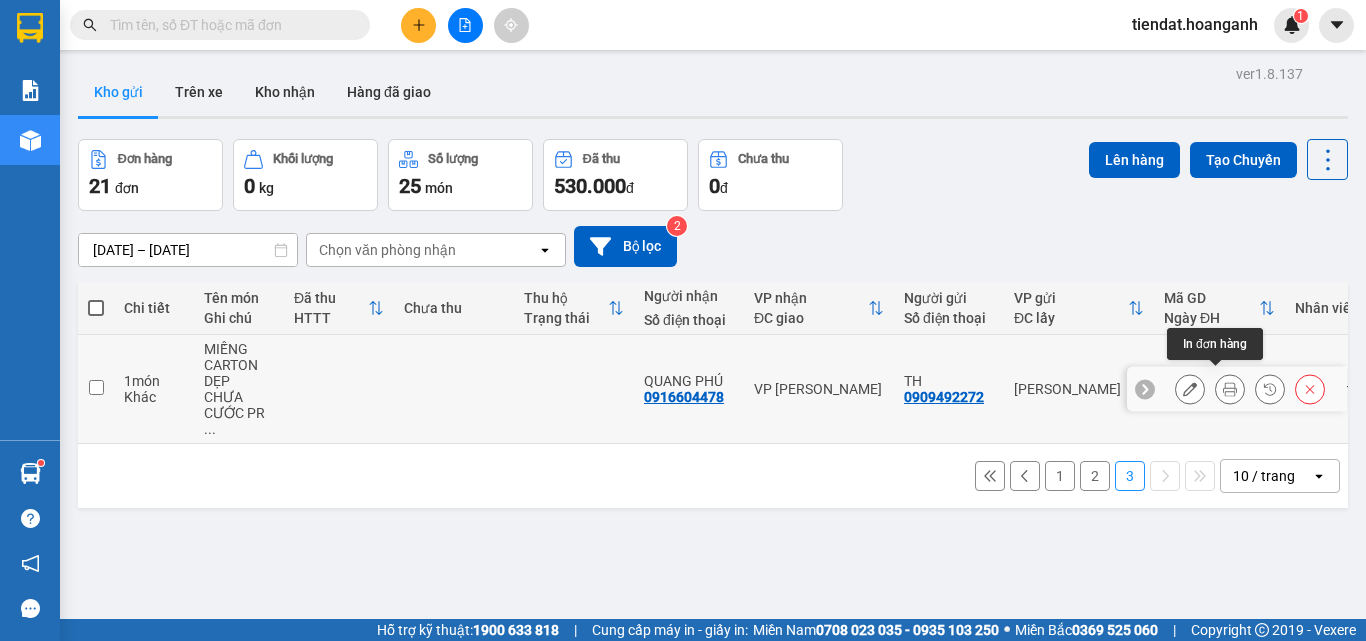 click 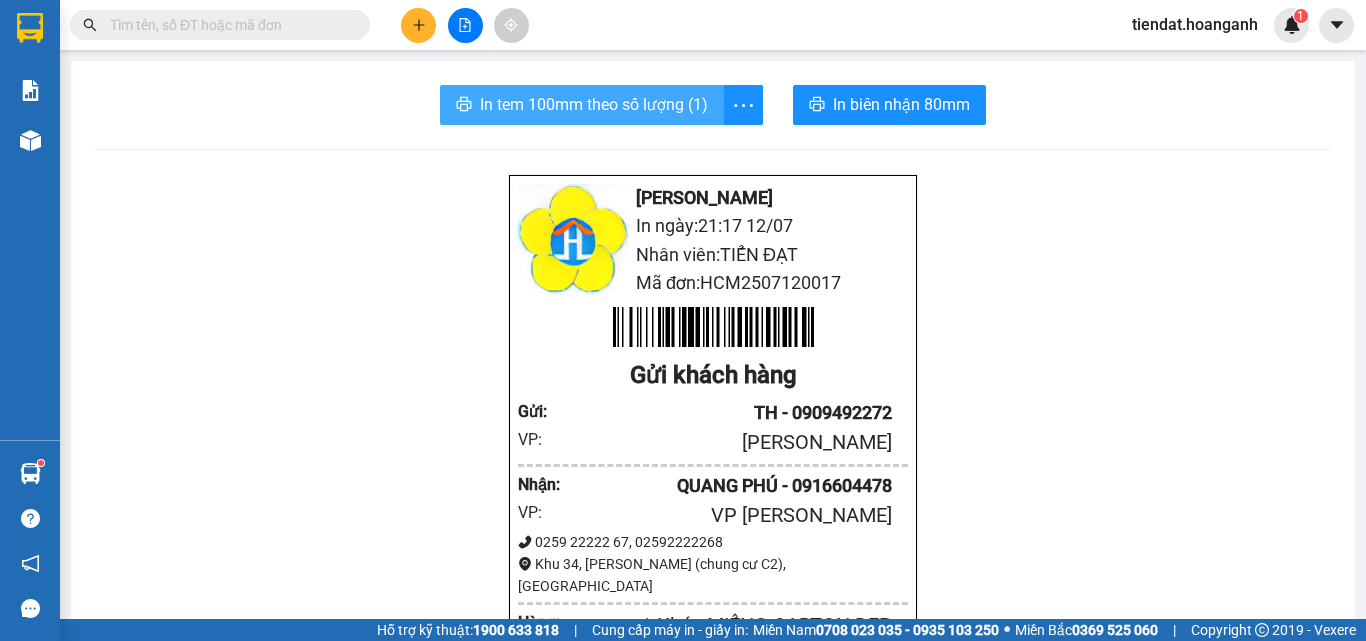 click on "In tem 100mm theo số lượng
(1)" at bounding box center [594, 104] 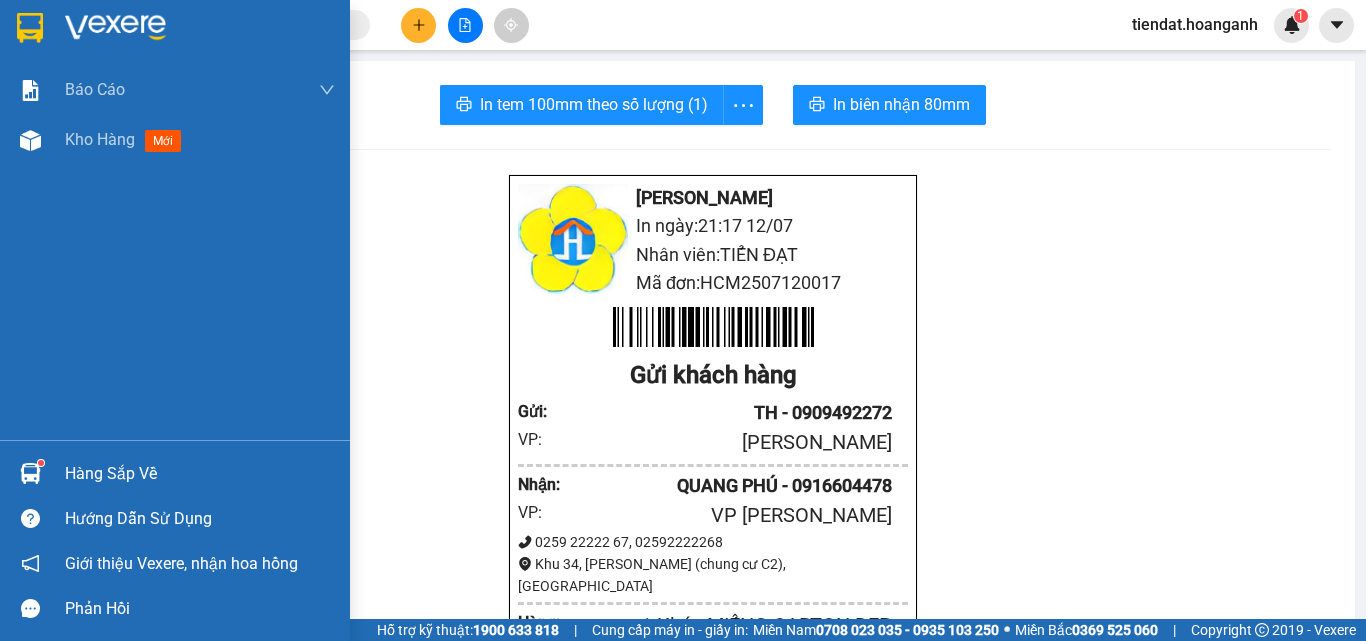 click at bounding box center [30, 28] 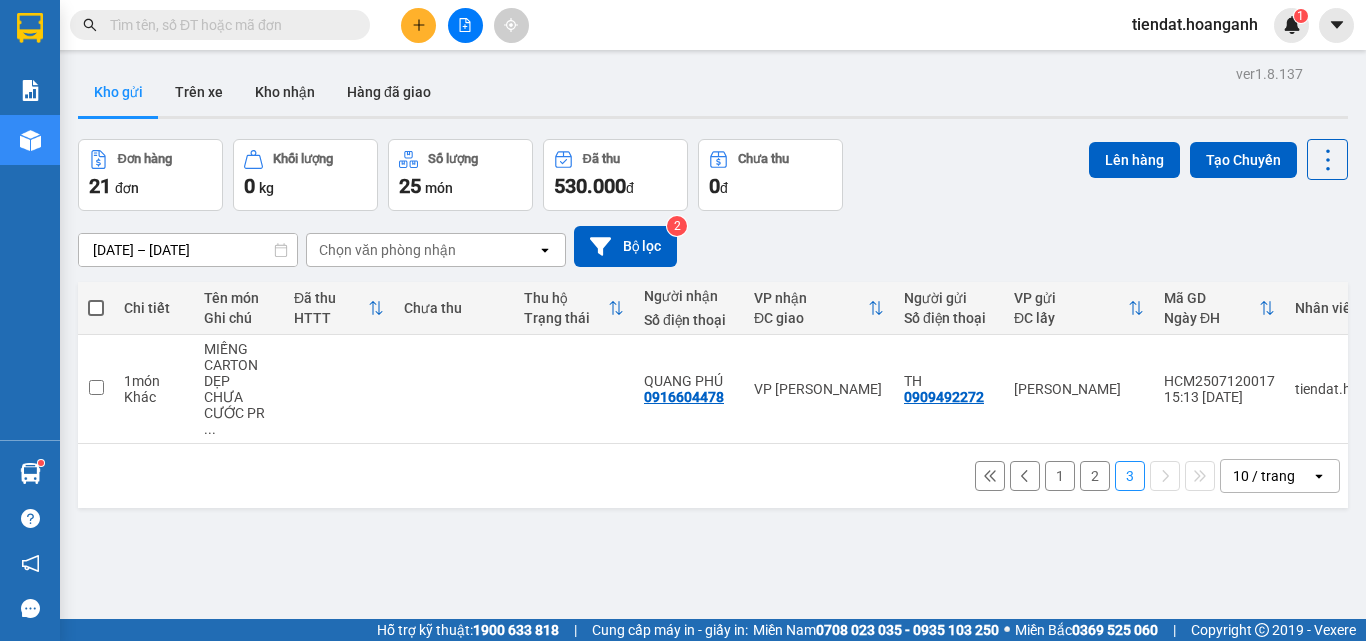 click on "2" at bounding box center (1095, 476) 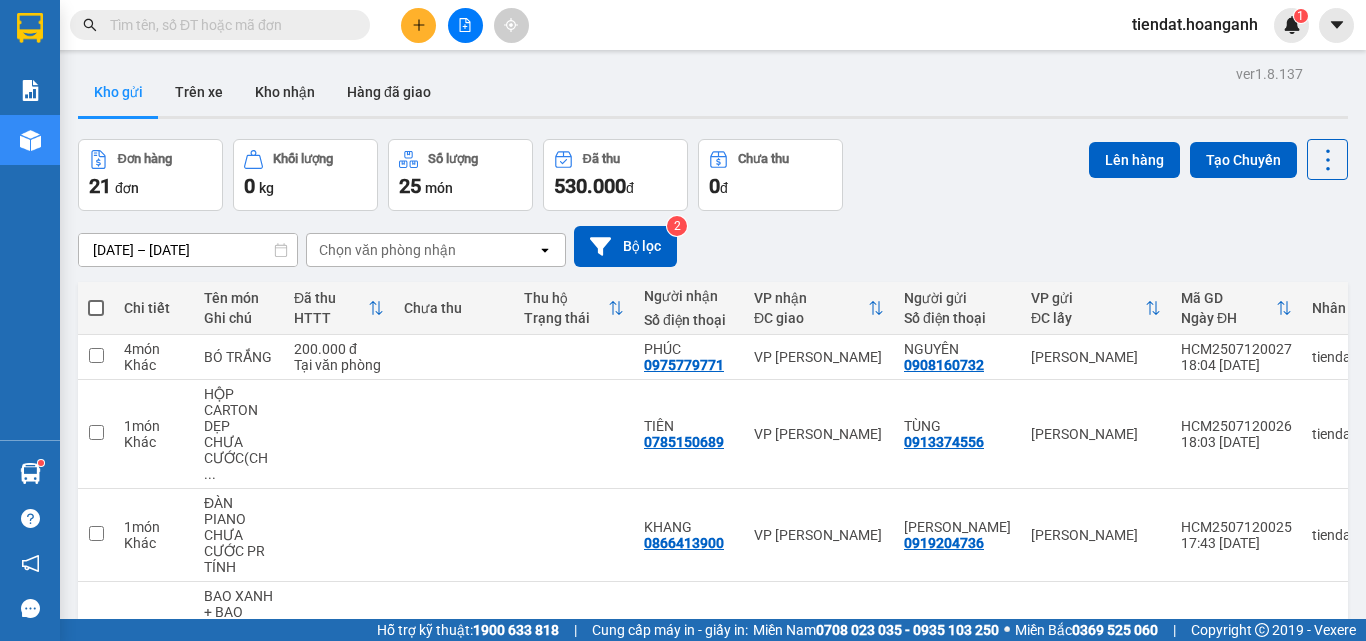 click 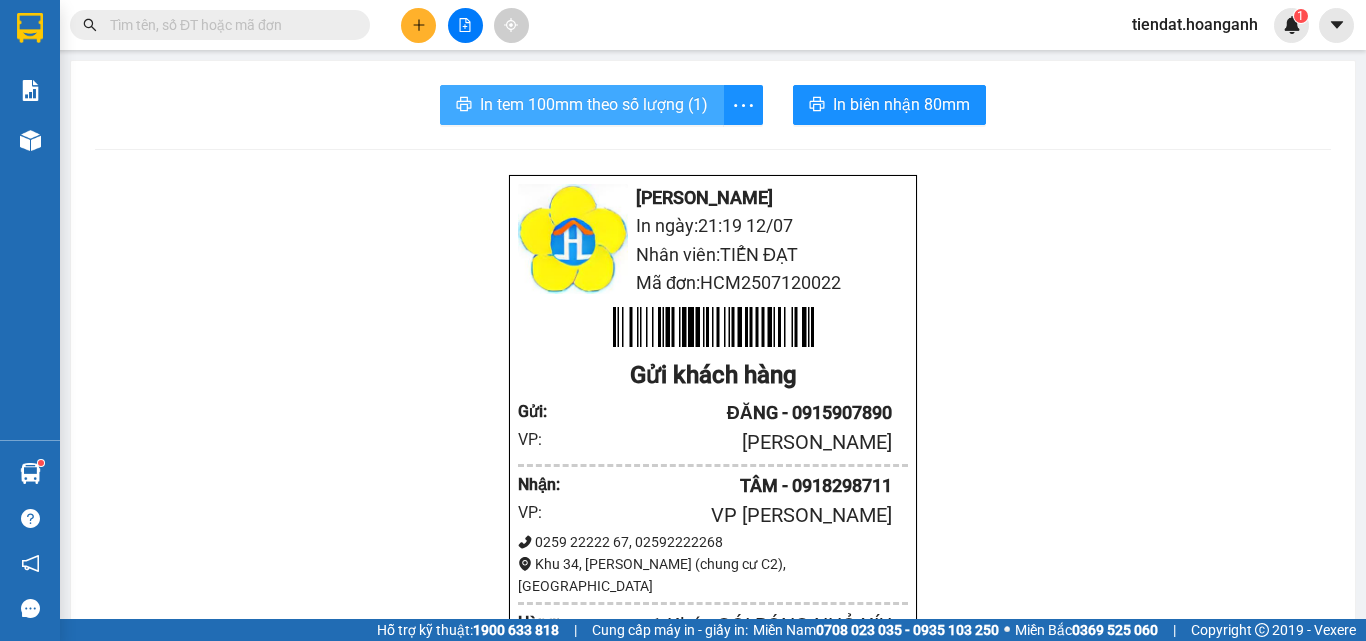 click on "In tem 100mm theo số lượng
(1)" at bounding box center [594, 104] 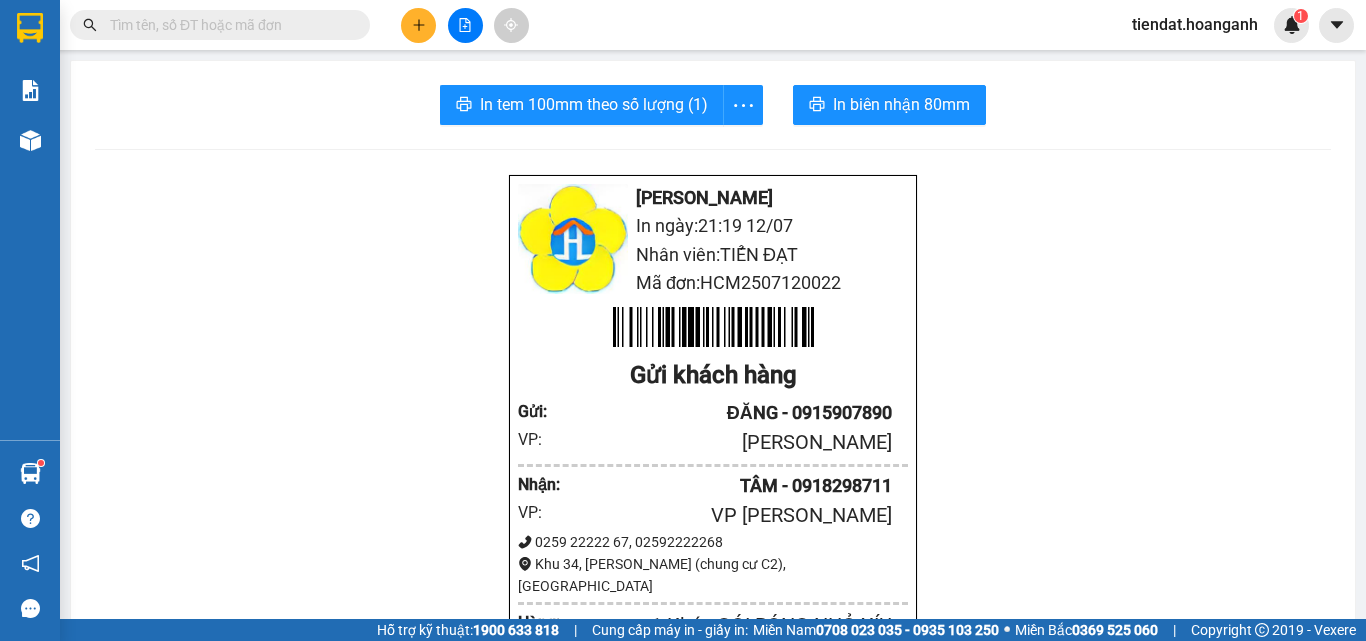 scroll, scrollTop: 0, scrollLeft: 0, axis: both 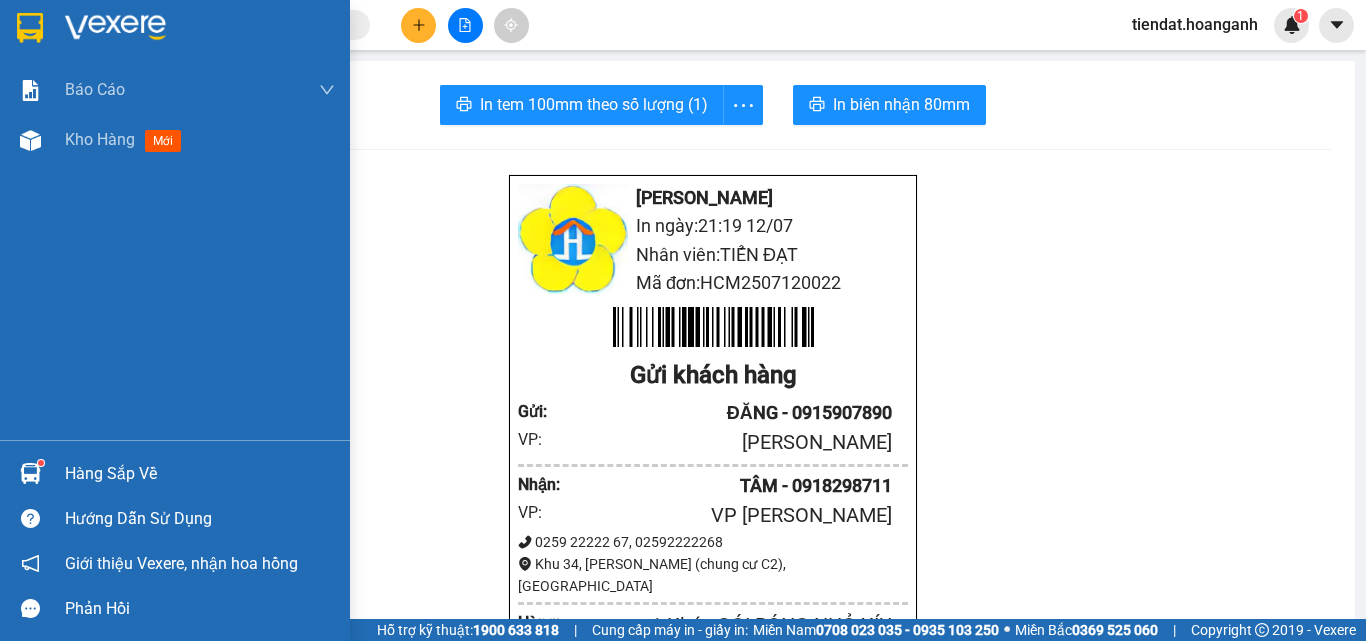 click at bounding box center (30, 28) 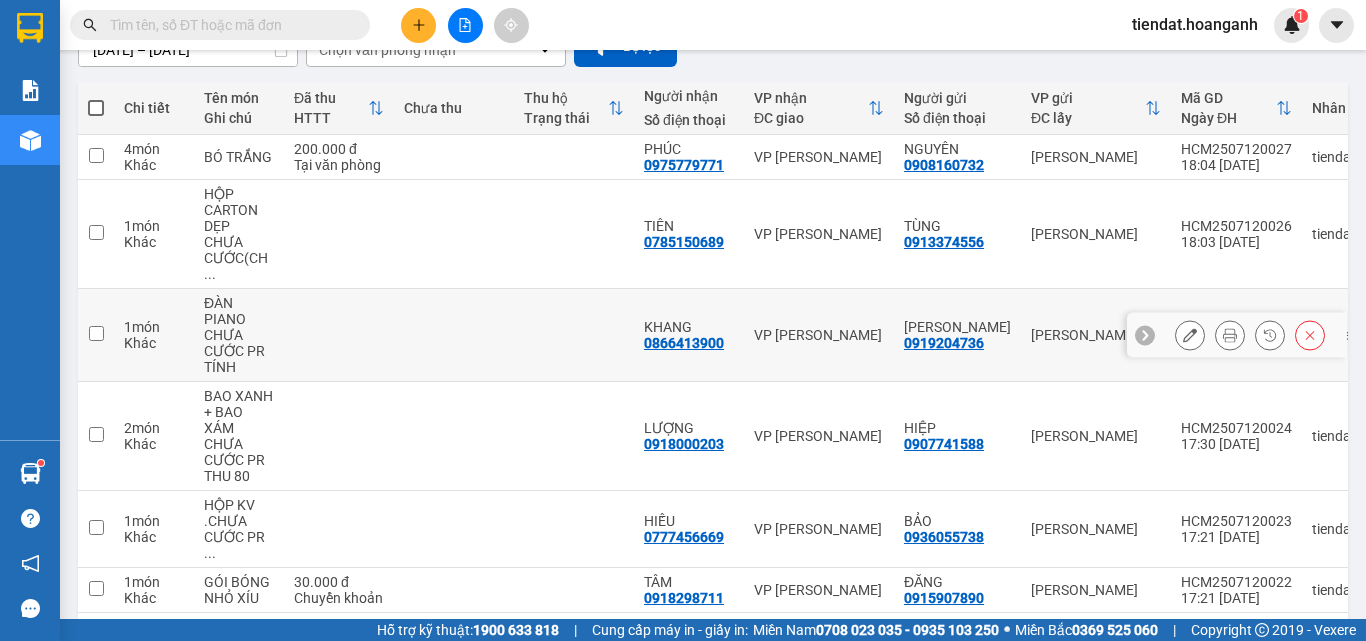 scroll, scrollTop: 400, scrollLeft: 0, axis: vertical 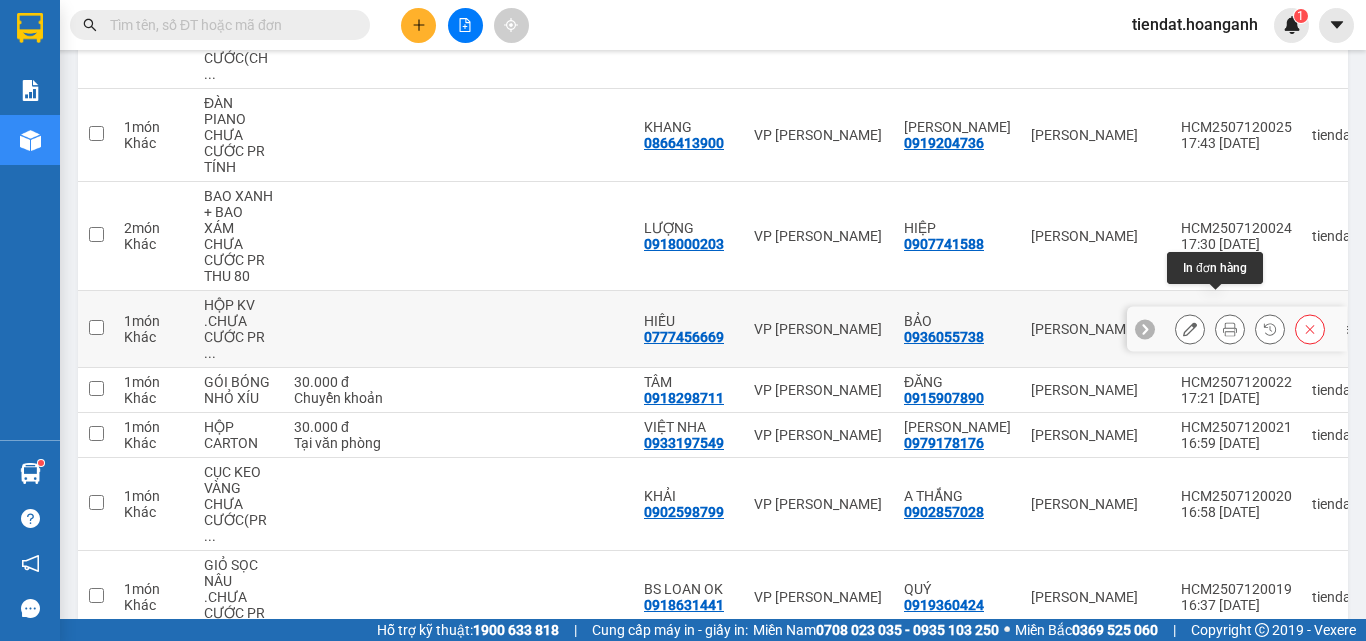 click 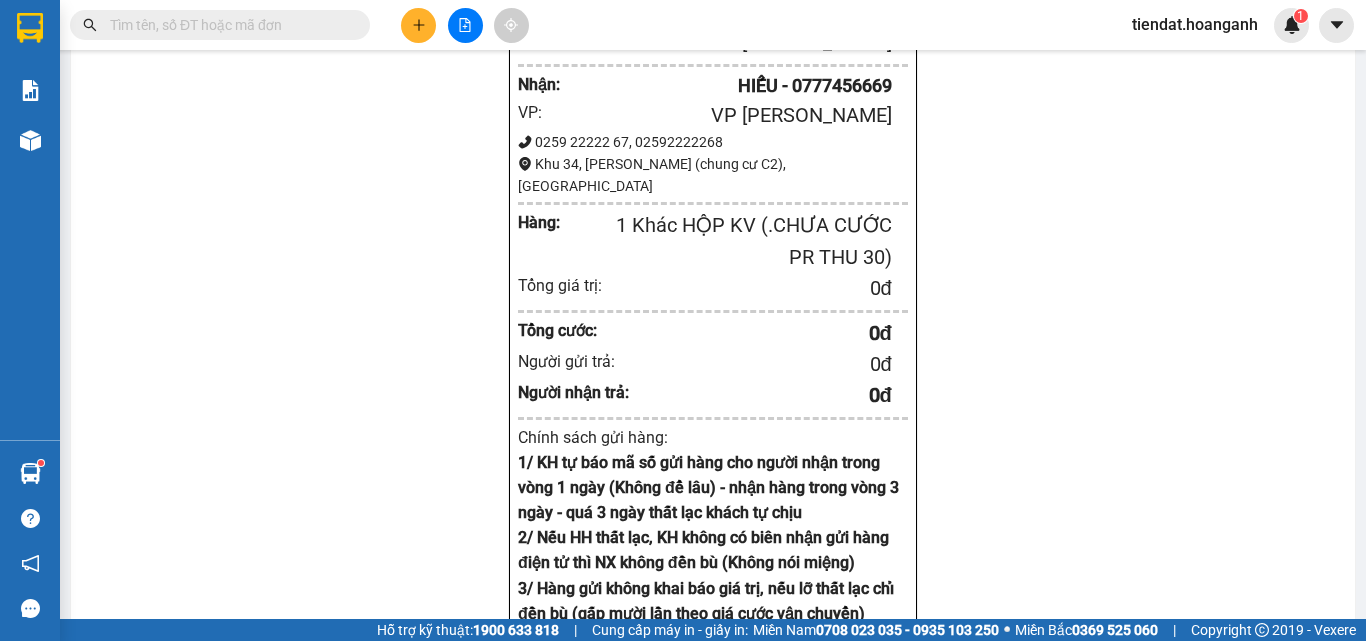 scroll, scrollTop: 0, scrollLeft: 0, axis: both 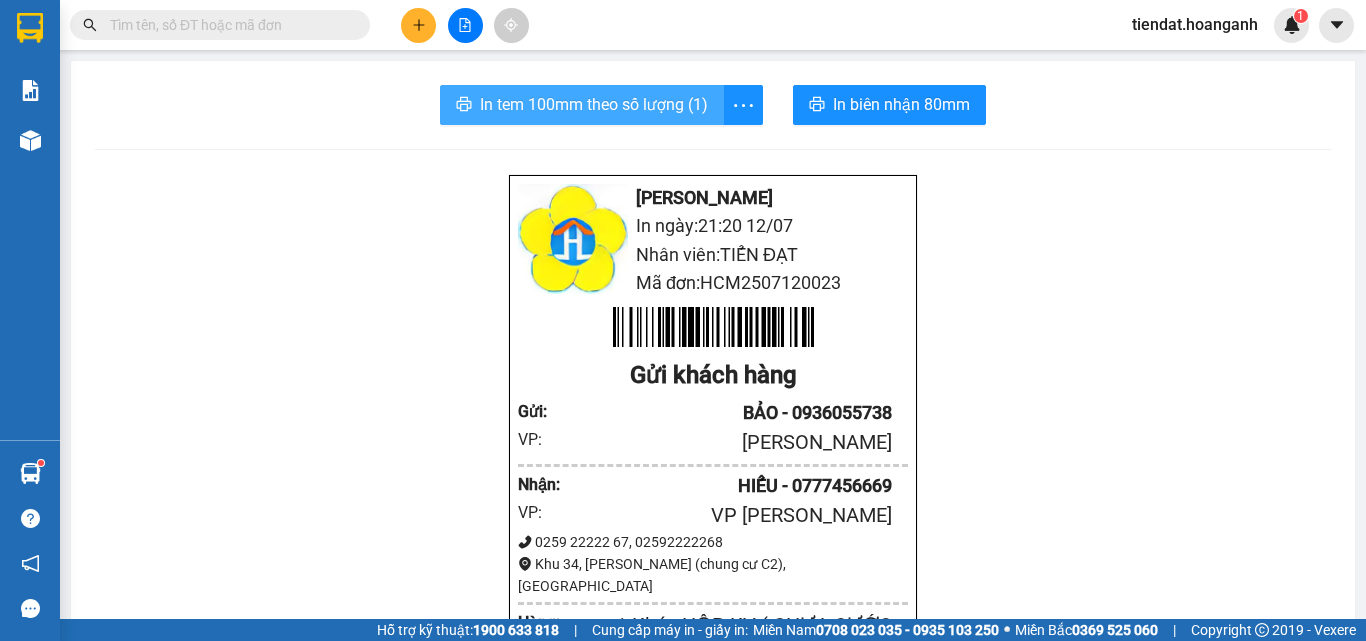 click on "In tem 100mm theo số lượng
(1)" at bounding box center [594, 104] 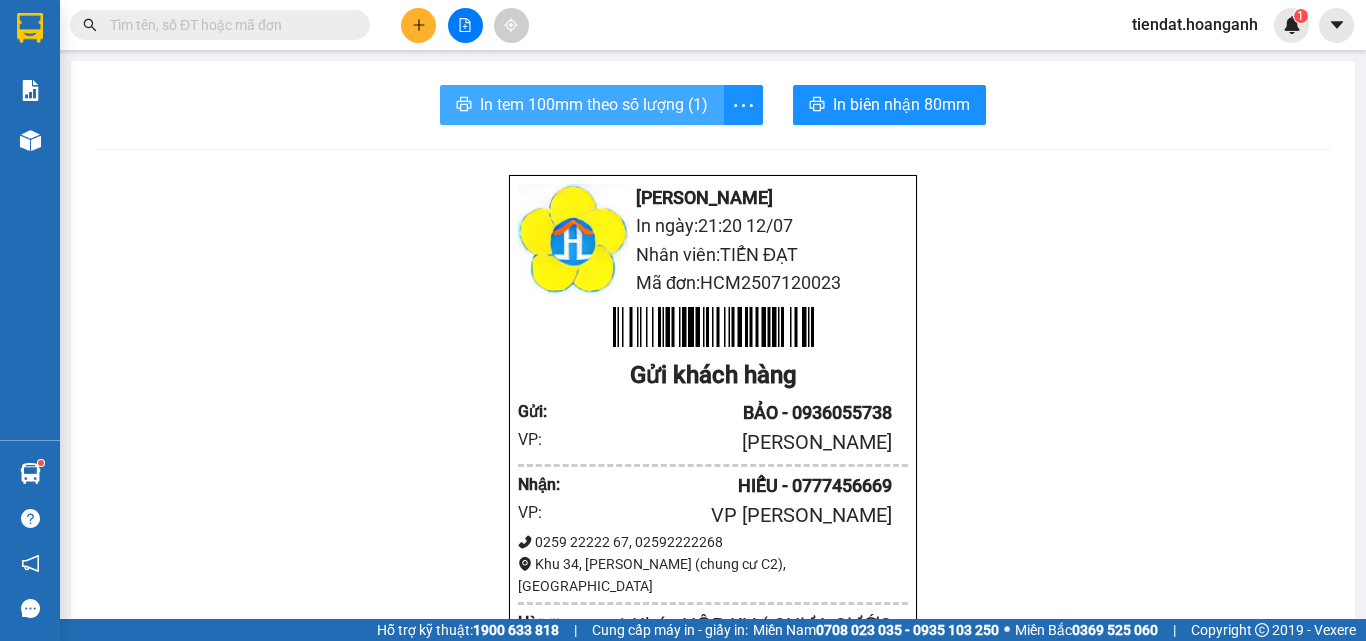 scroll, scrollTop: 0, scrollLeft: 0, axis: both 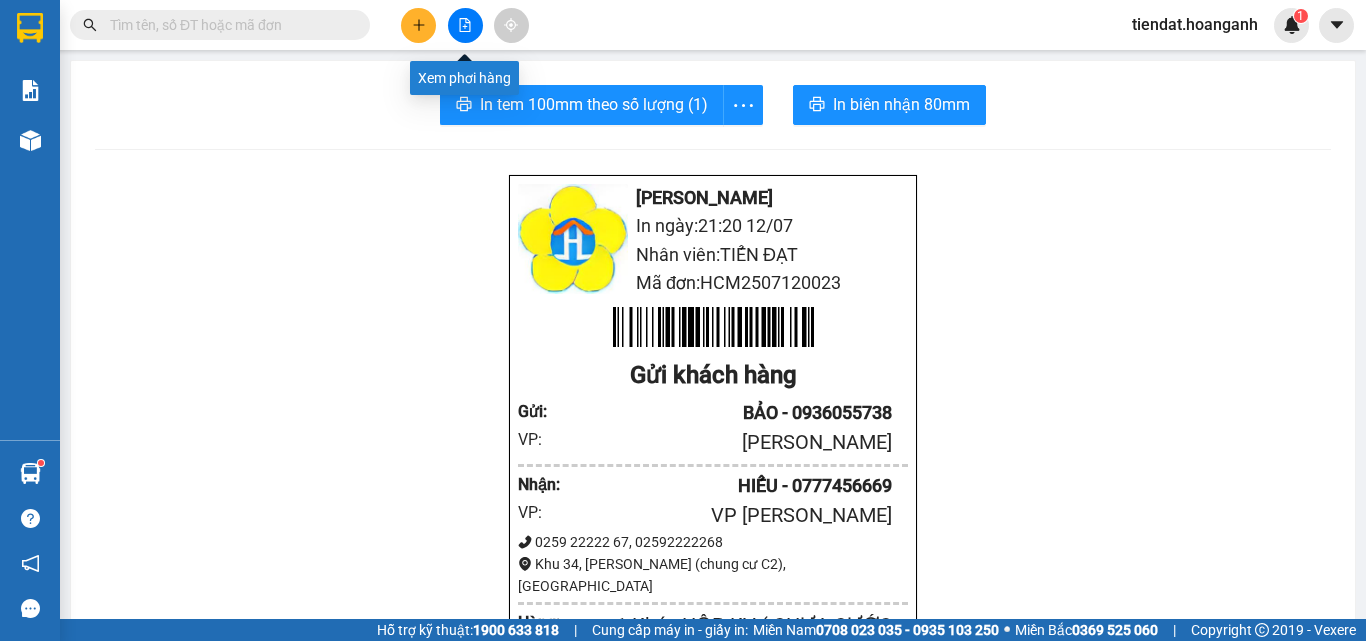 click at bounding box center [418, 25] 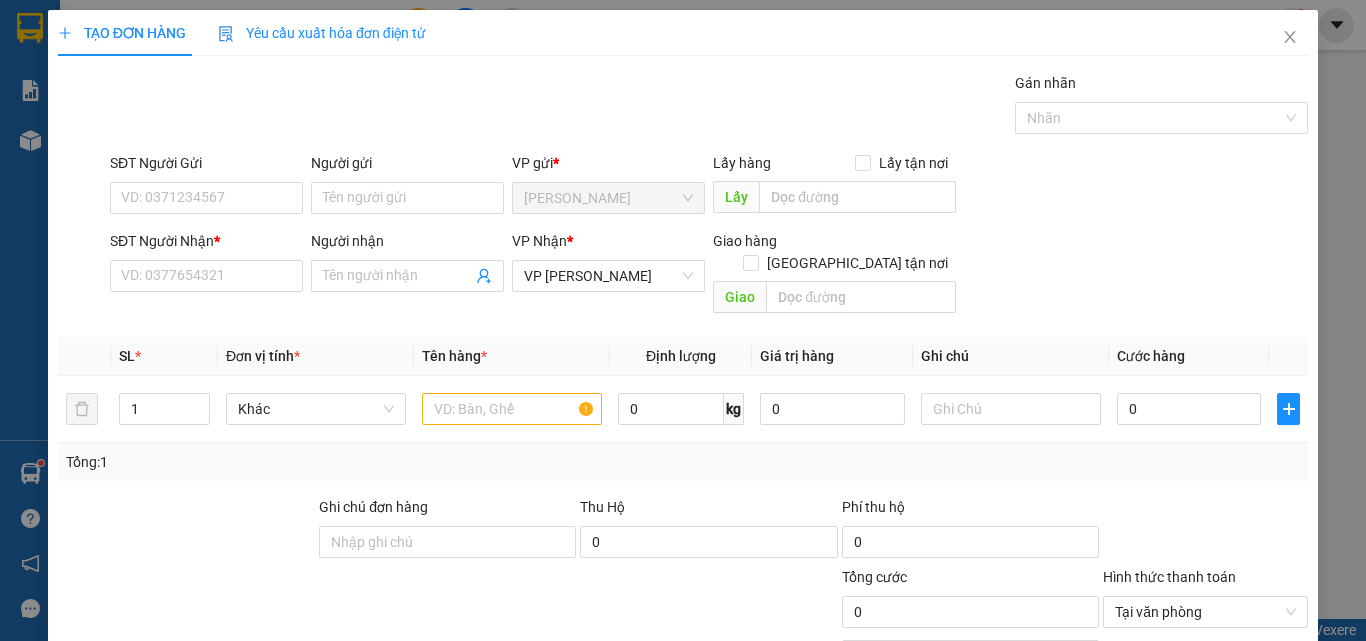 click on "SĐT Người Nhận  *" at bounding box center (206, 241) 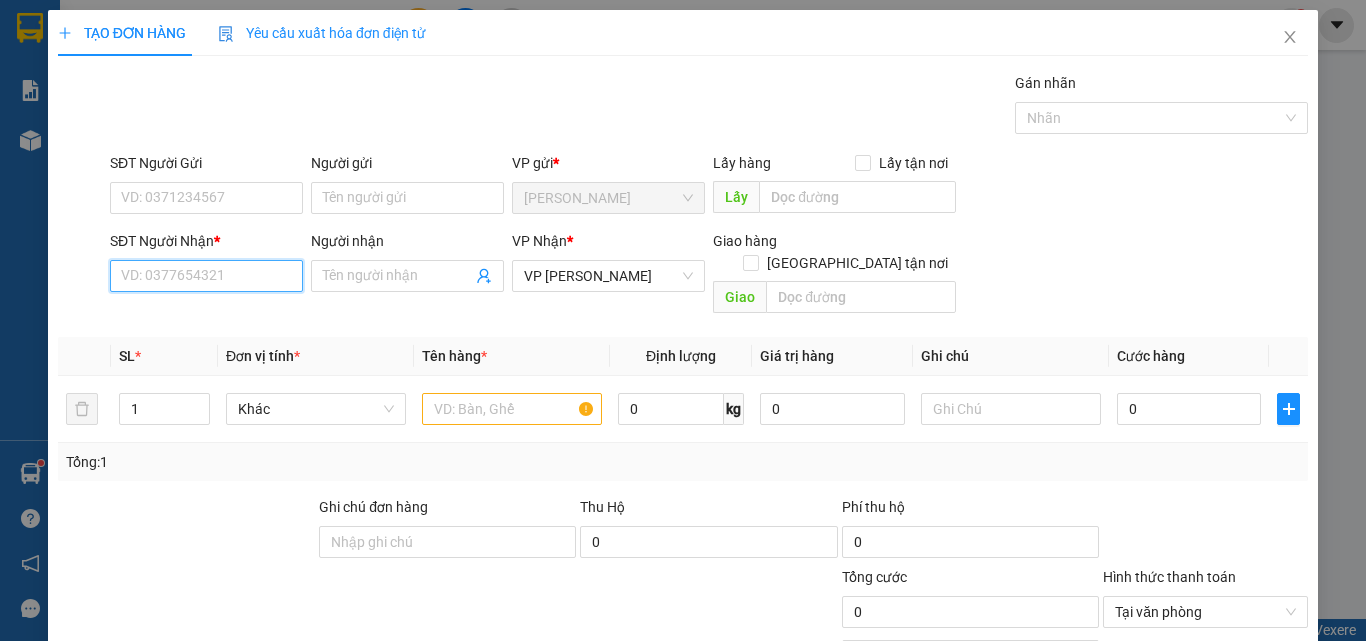 click on "SĐT Người Nhận  *" at bounding box center (206, 276) 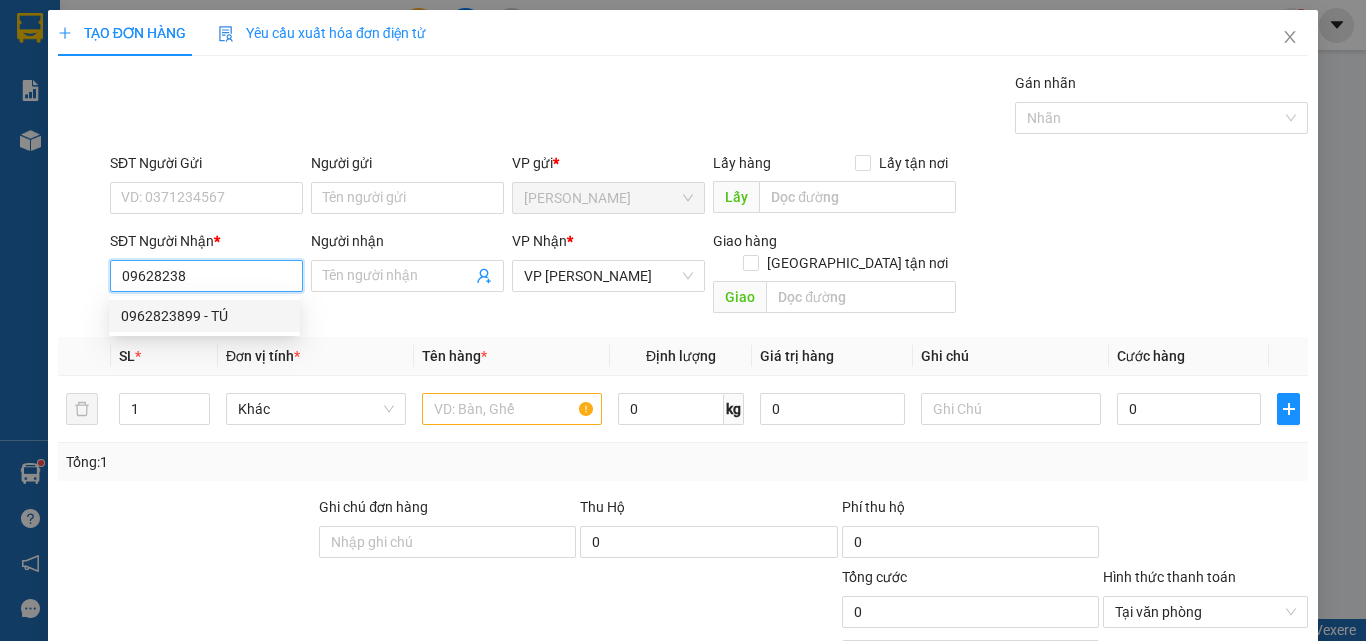 click on "0962823899 - TÚ" at bounding box center (204, 316) 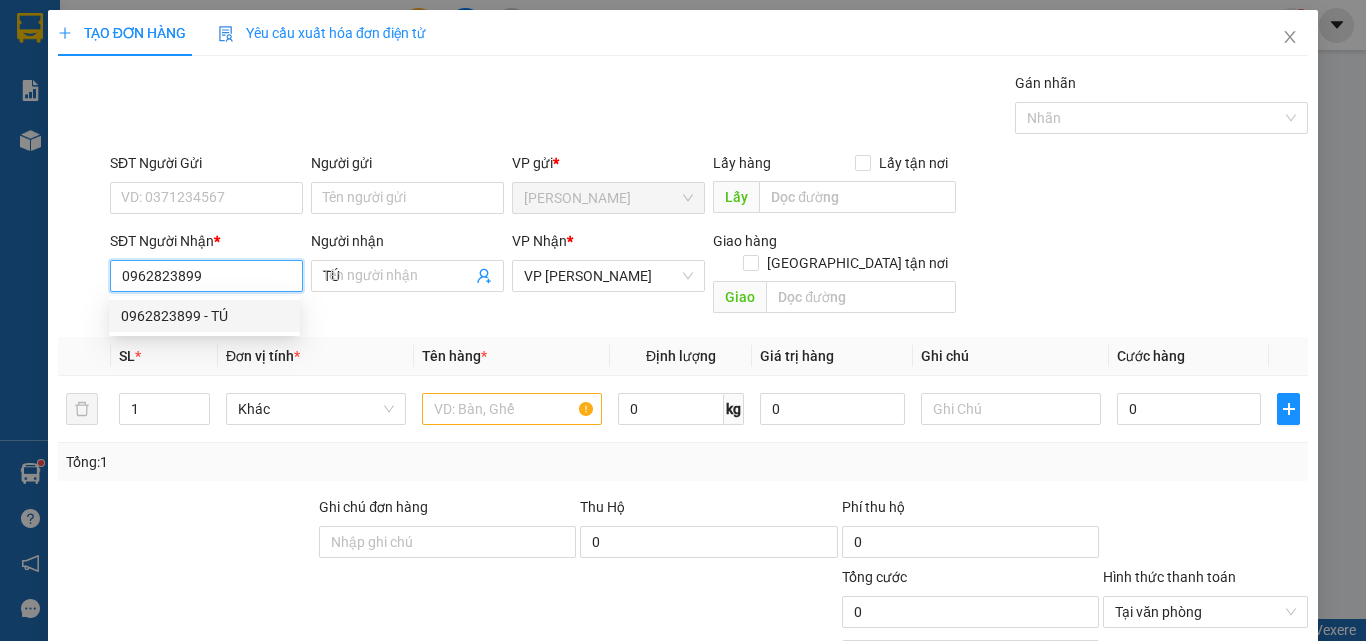 type on "20.000" 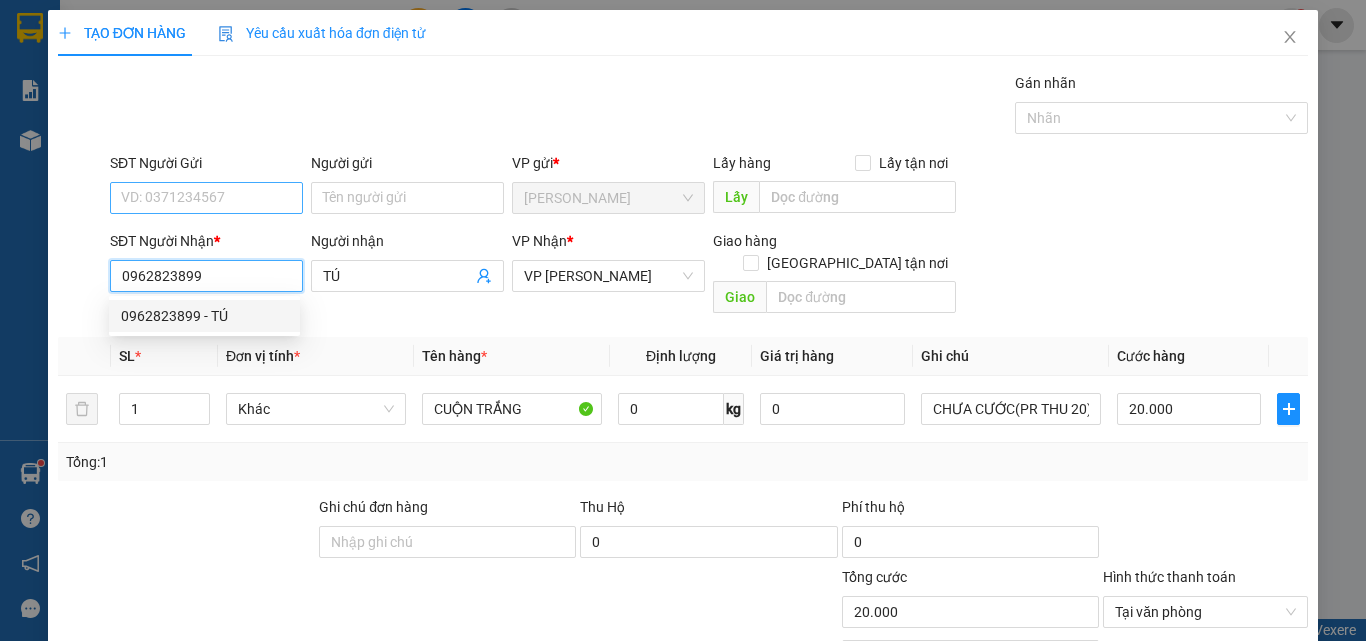 type on "0962823899" 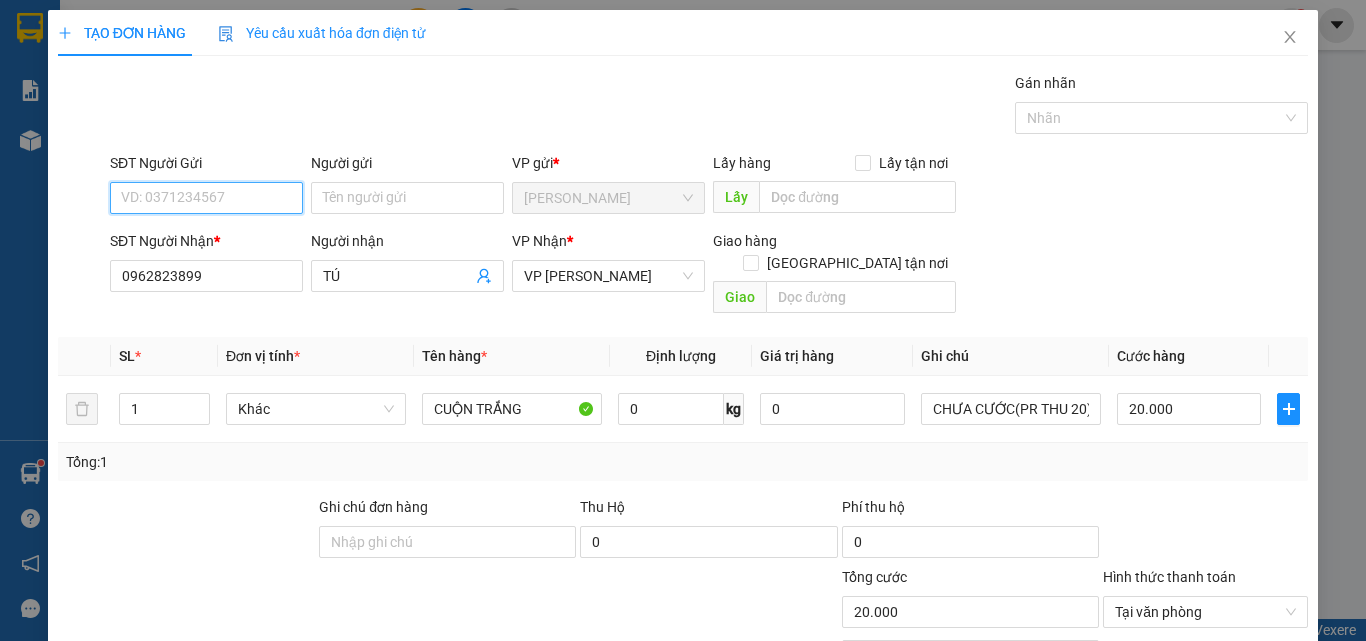 click on "SĐT Người Gửi" at bounding box center (206, 198) 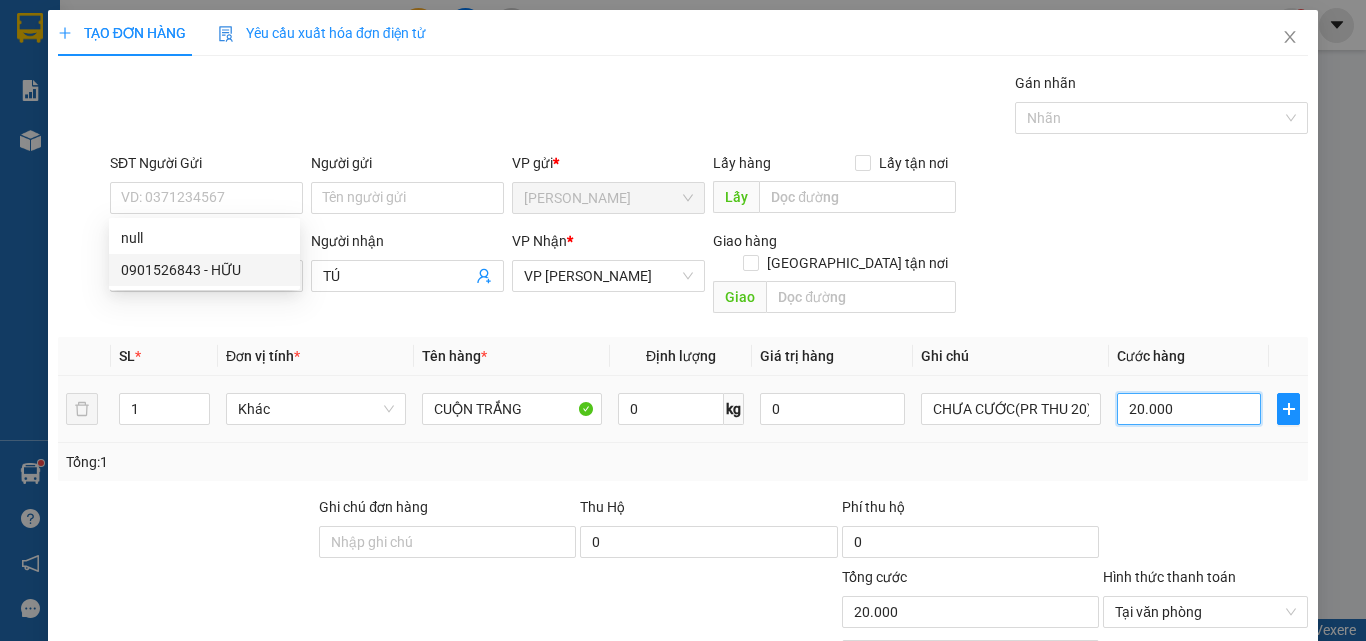 click on "20.000" at bounding box center (1189, 409) 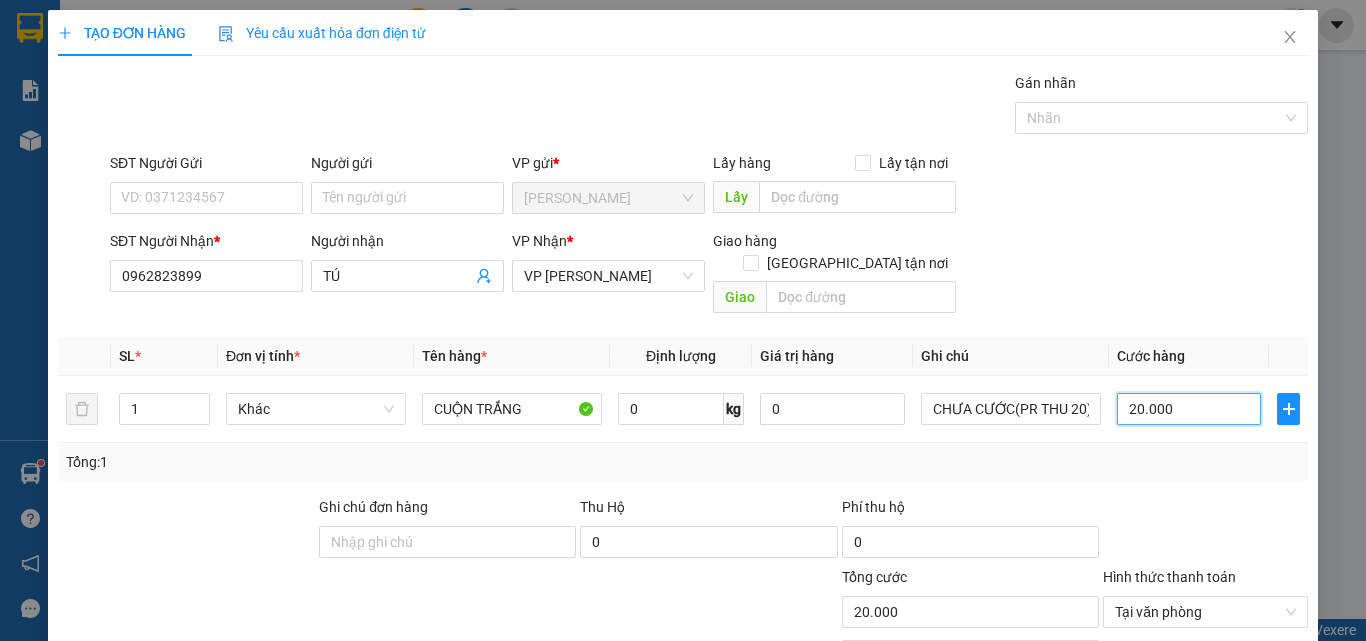 type on "0" 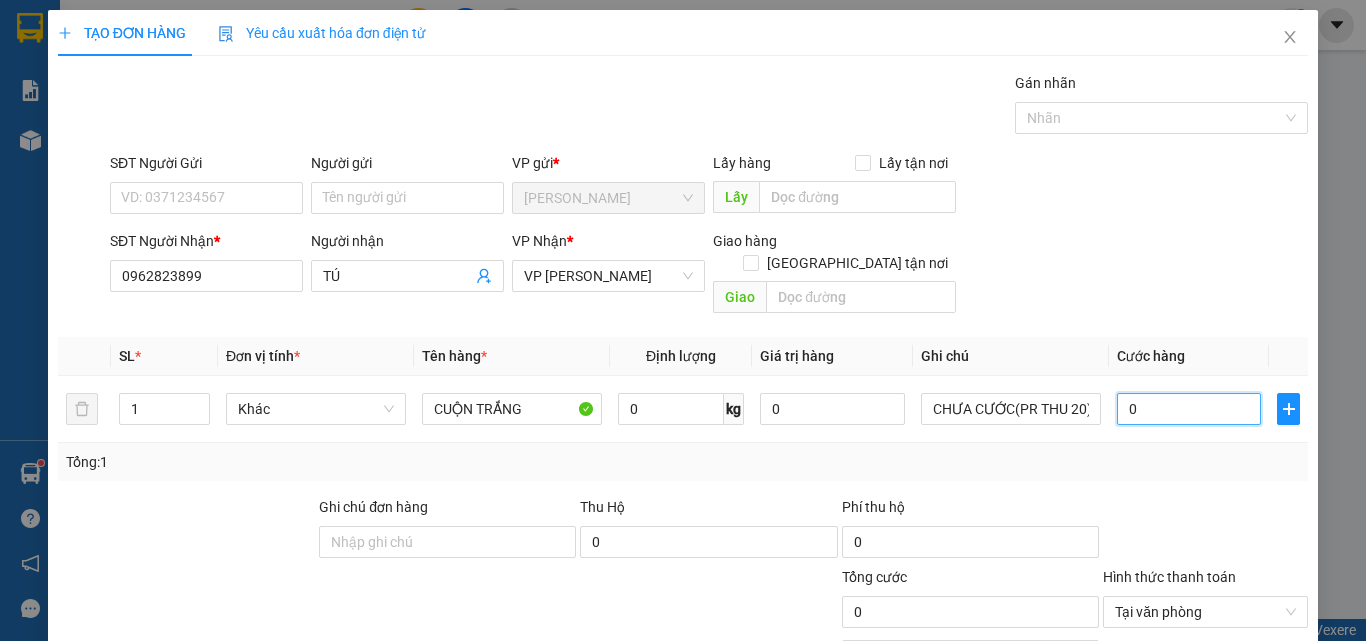 scroll, scrollTop: 161, scrollLeft: 0, axis: vertical 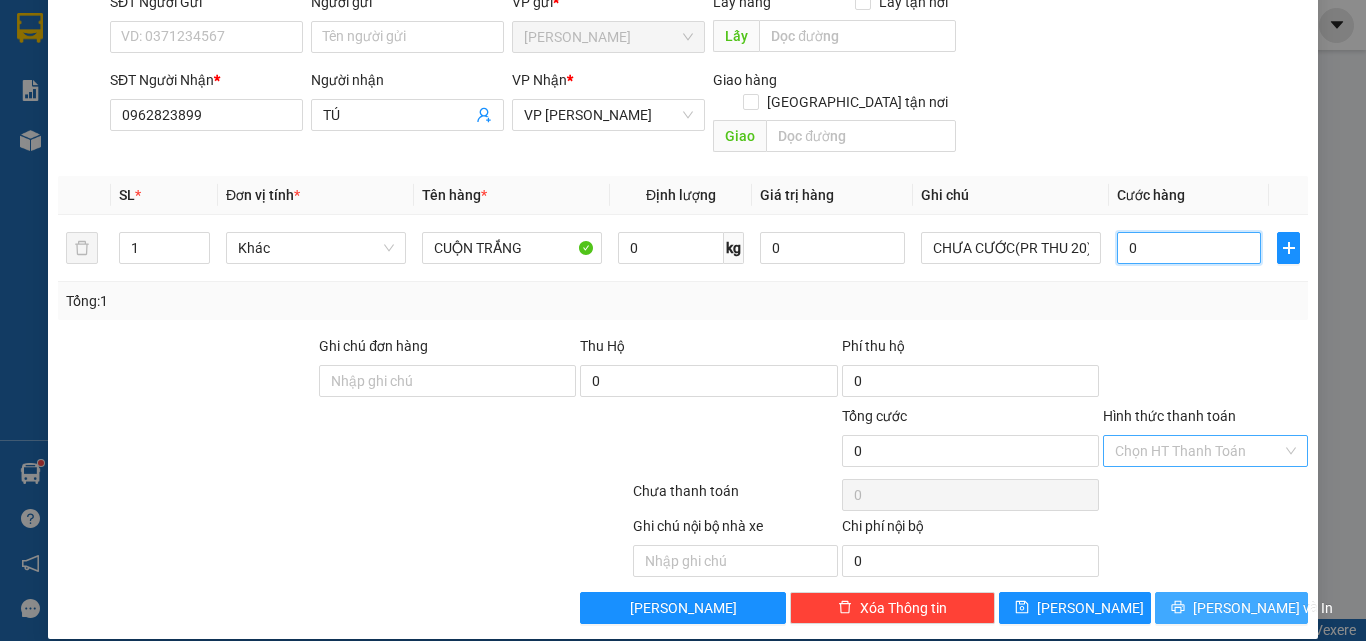 type on "0" 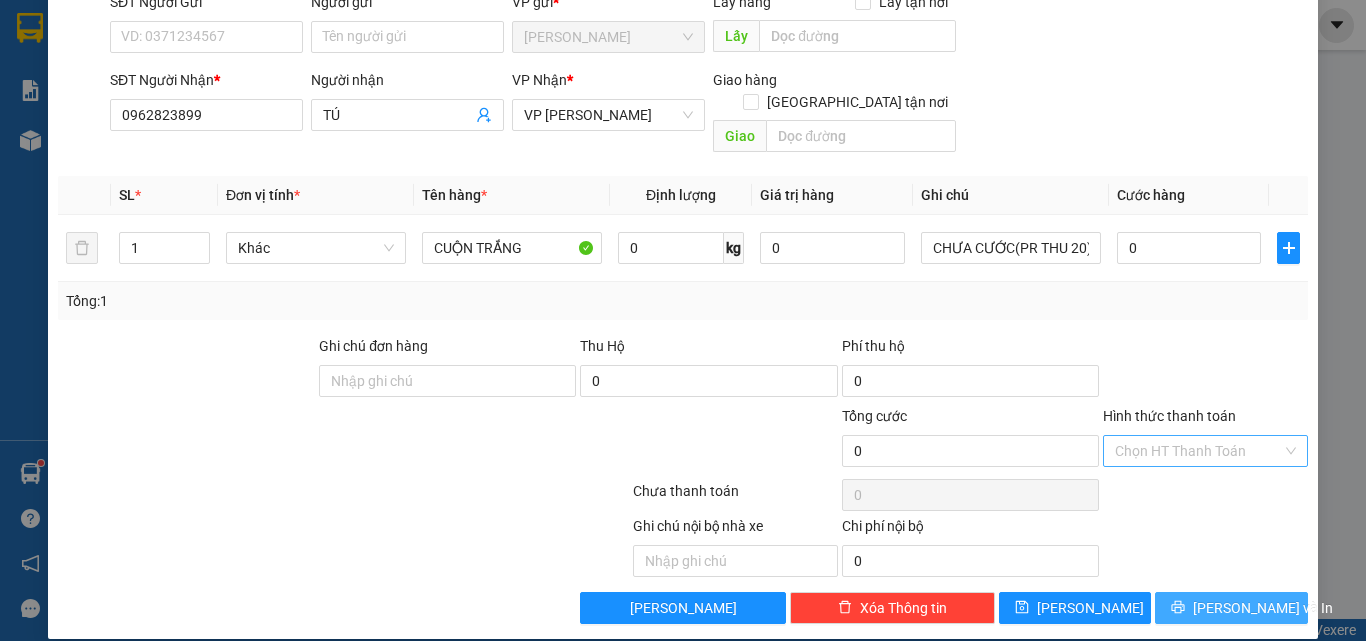 click on "Lưu và In" at bounding box center (1263, 608) 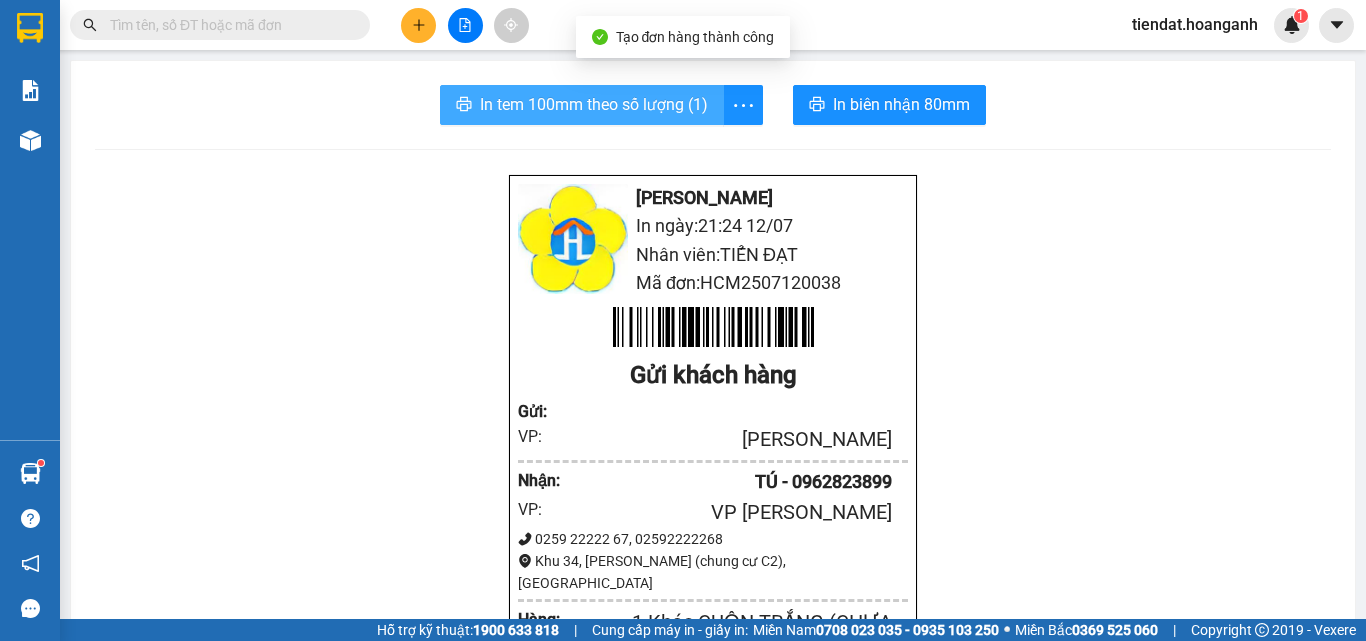 drag, startPoint x: 615, startPoint y: 125, endPoint x: 614, endPoint y: 109, distance: 16.03122 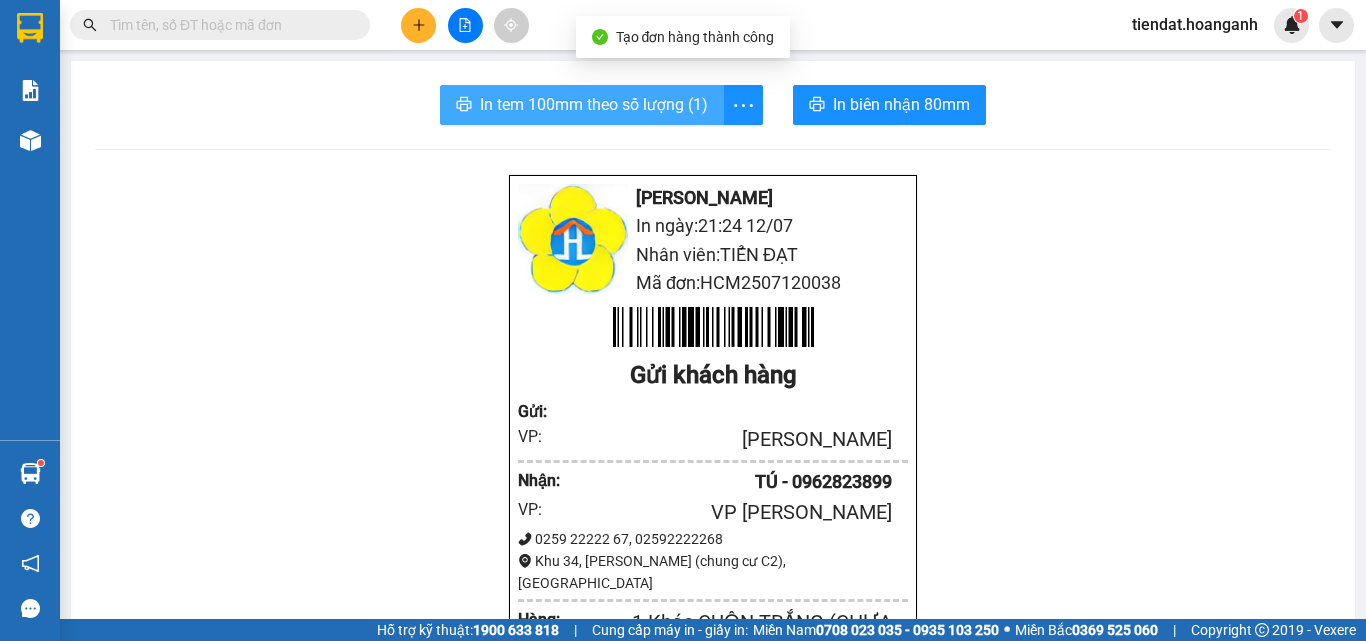 scroll, scrollTop: 0, scrollLeft: 0, axis: both 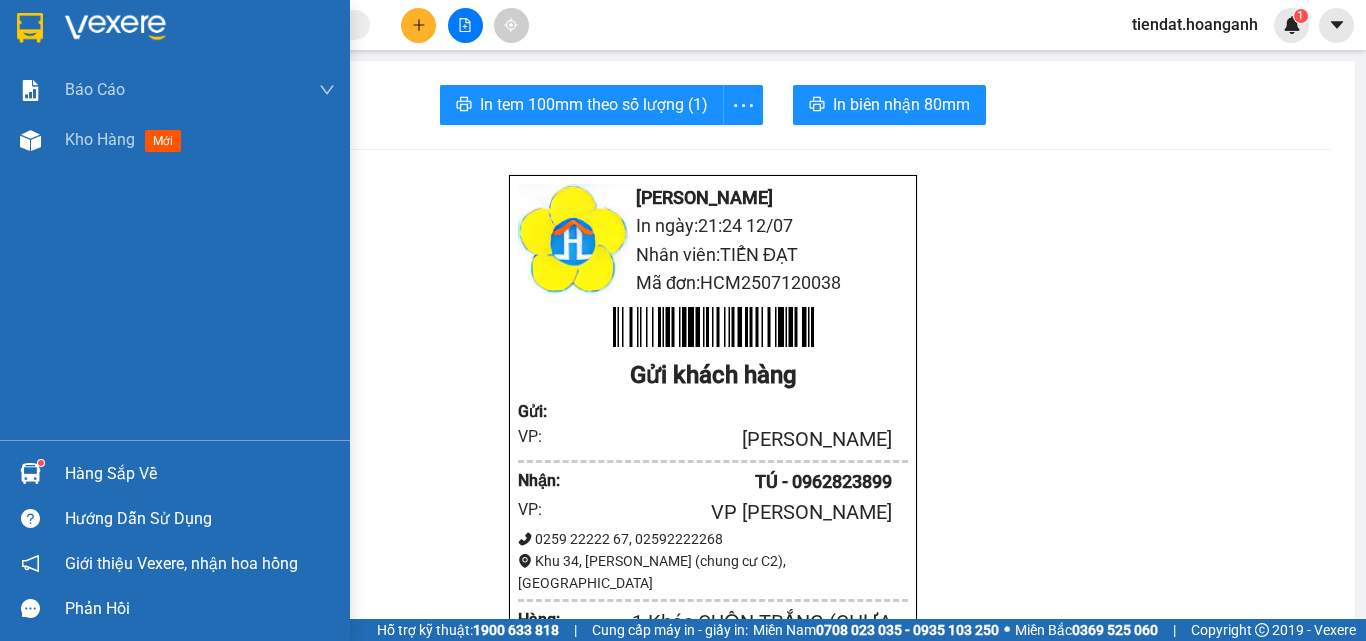 click at bounding box center (30, 28) 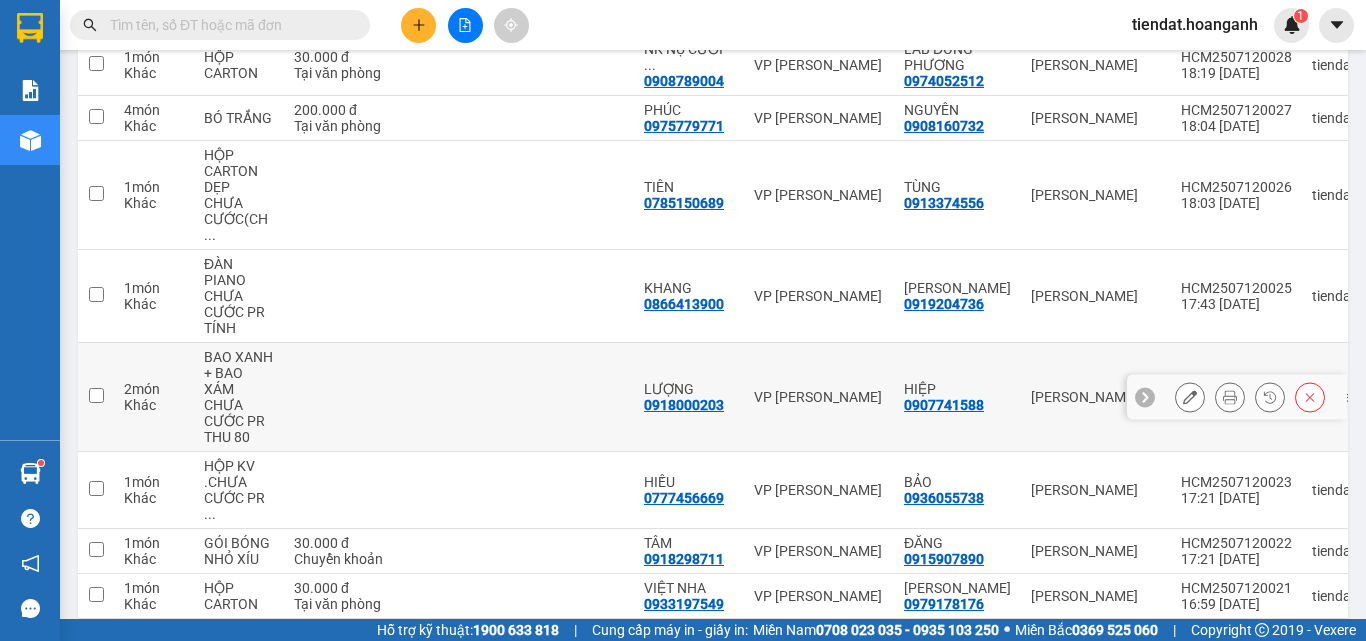 scroll, scrollTop: 400, scrollLeft: 0, axis: vertical 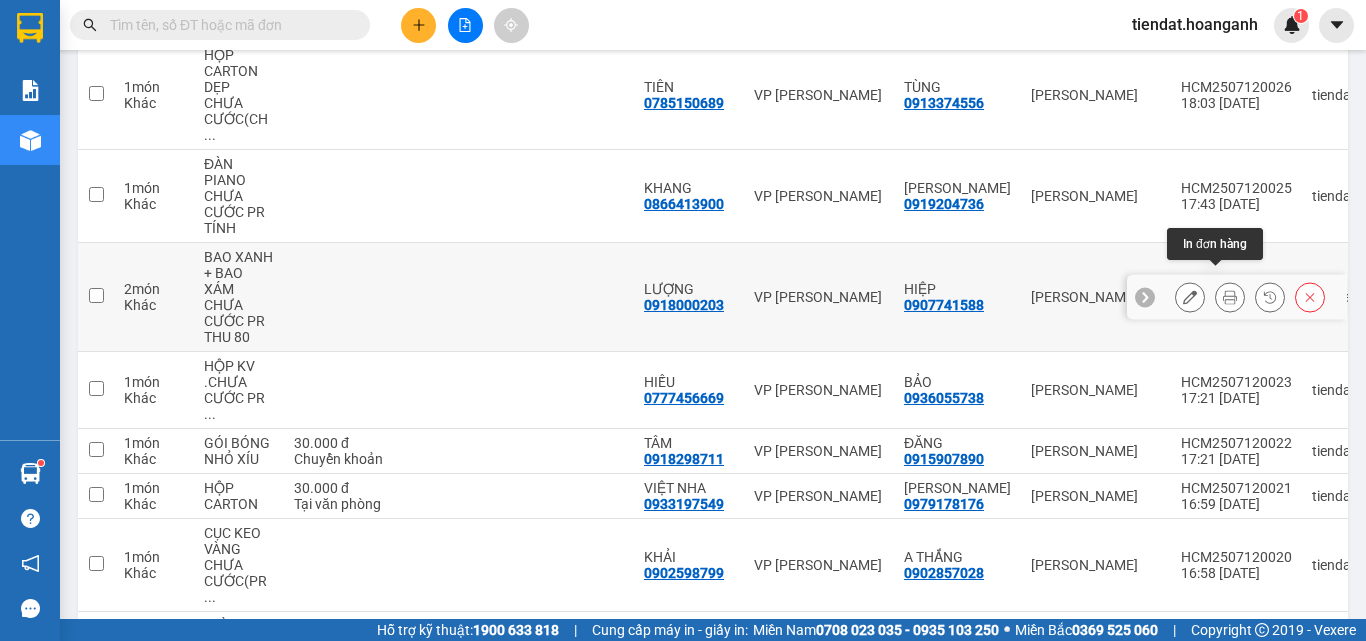 click 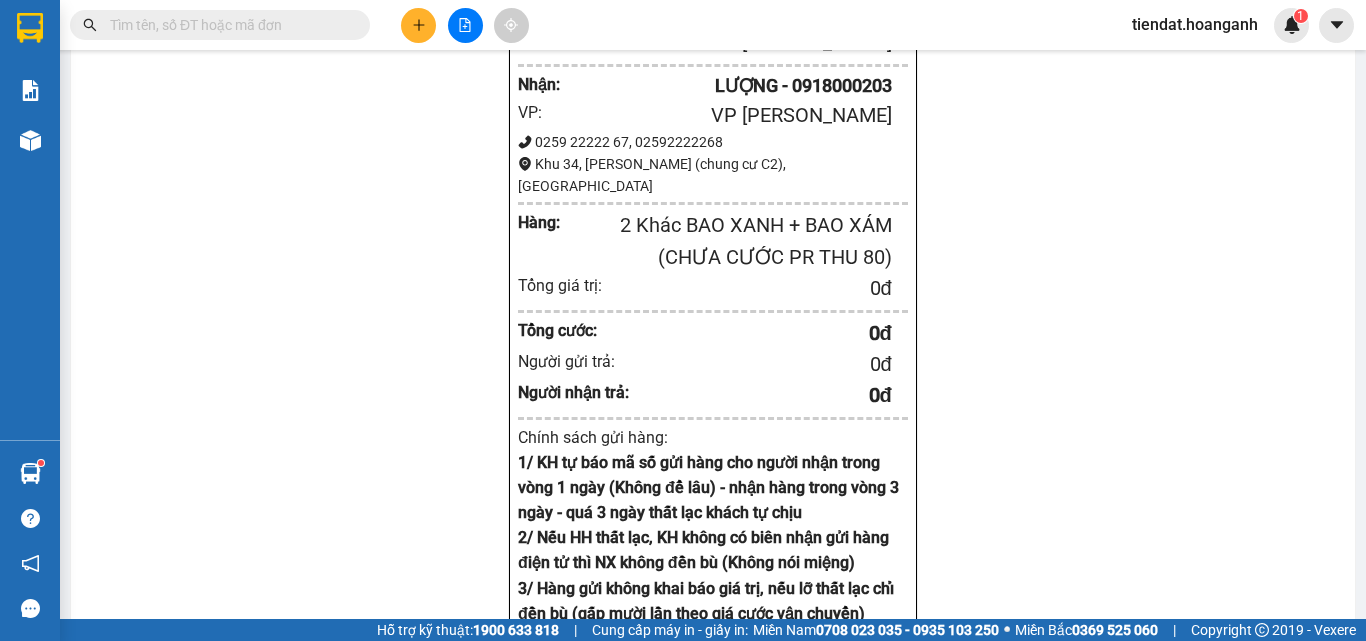 scroll, scrollTop: 0, scrollLeft: 0, axis: both 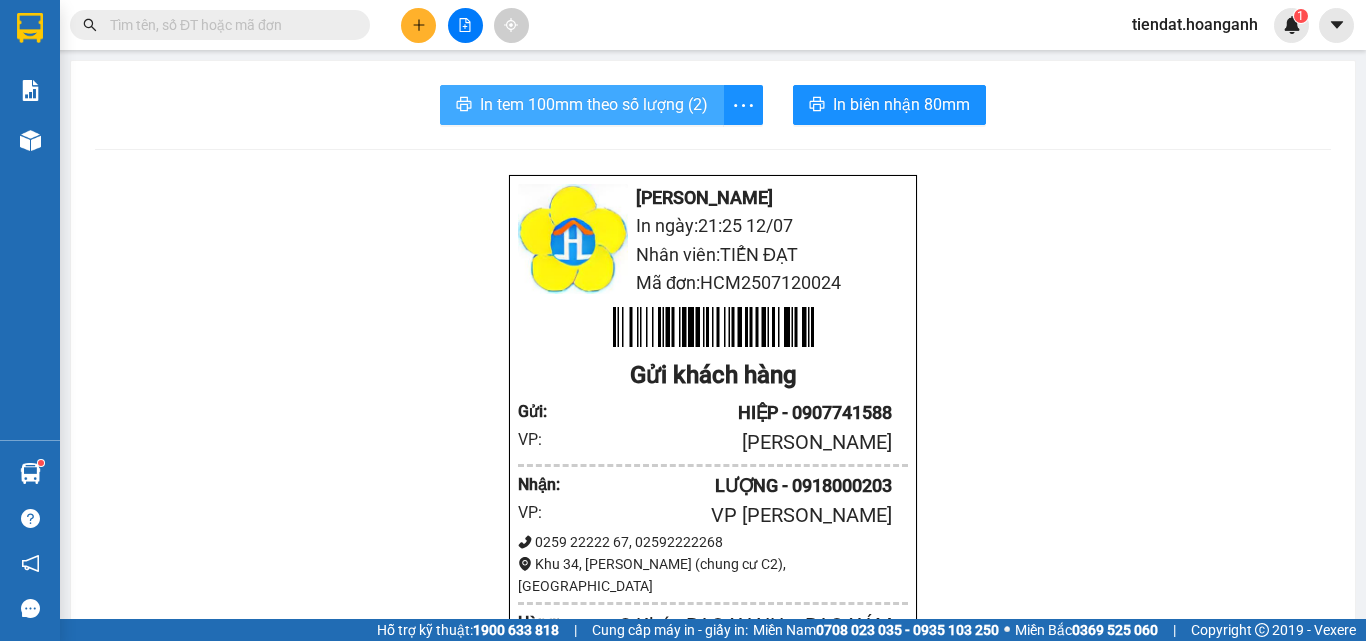 click on "In tem 100mm theo số lượng
(2)" at bounding box center (582, 105) 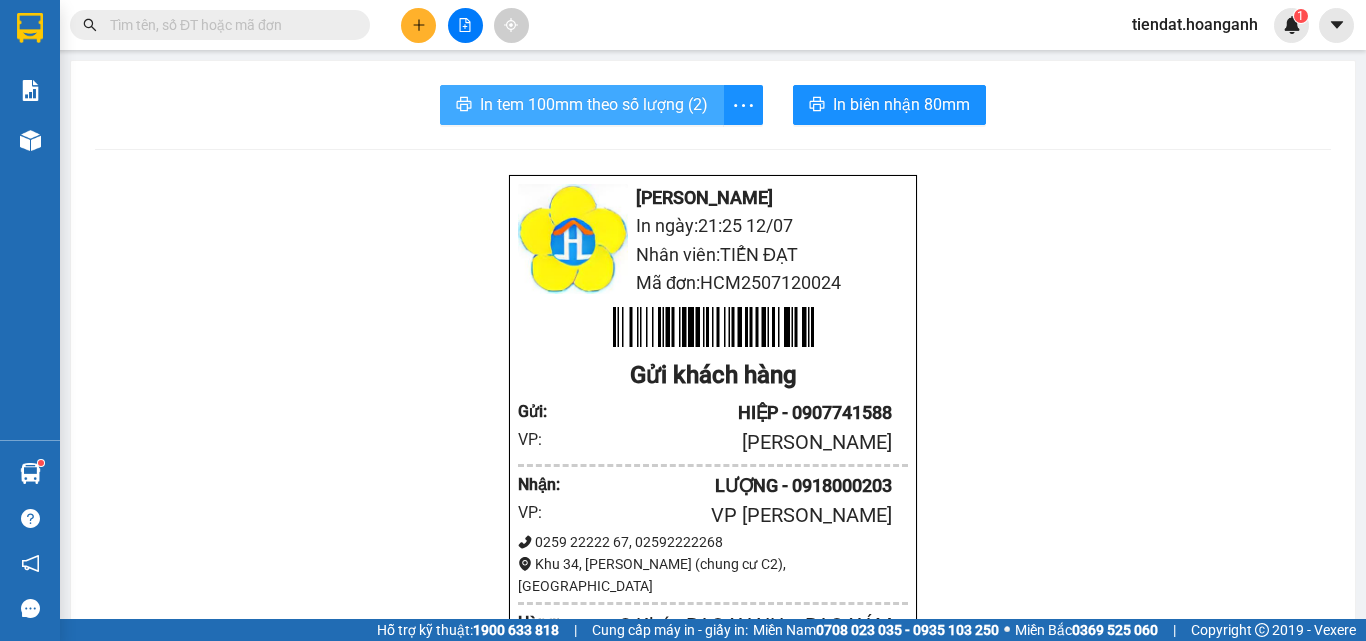 scroll, scrollTop: 0, scrollLeft: 0, axis: both 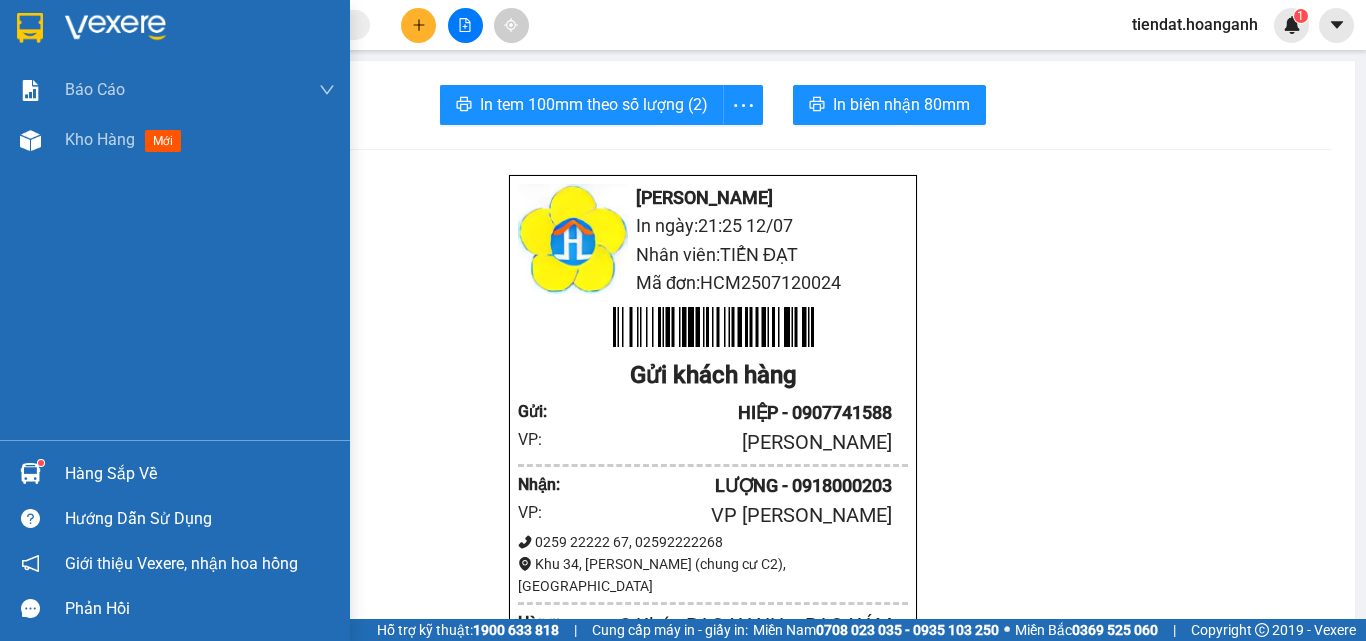 click at bounding box center [30, 28] 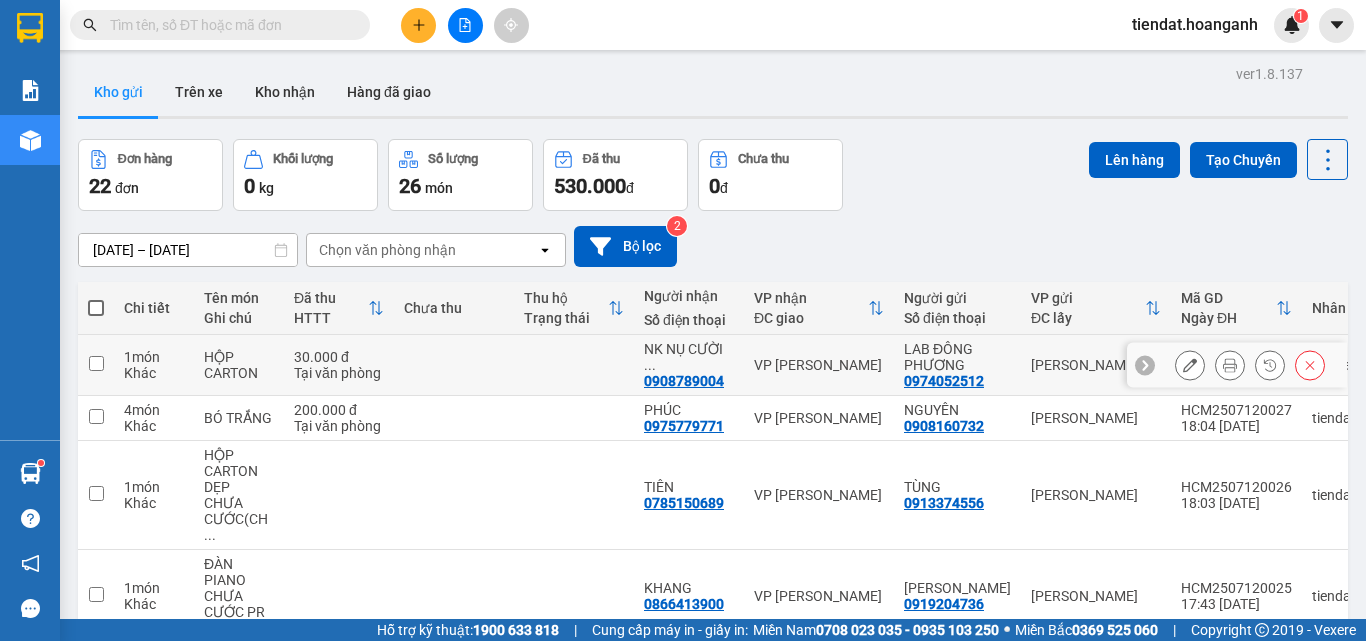 scroll, scrollTop: 200, scrollLeft: 0, axis: vertical 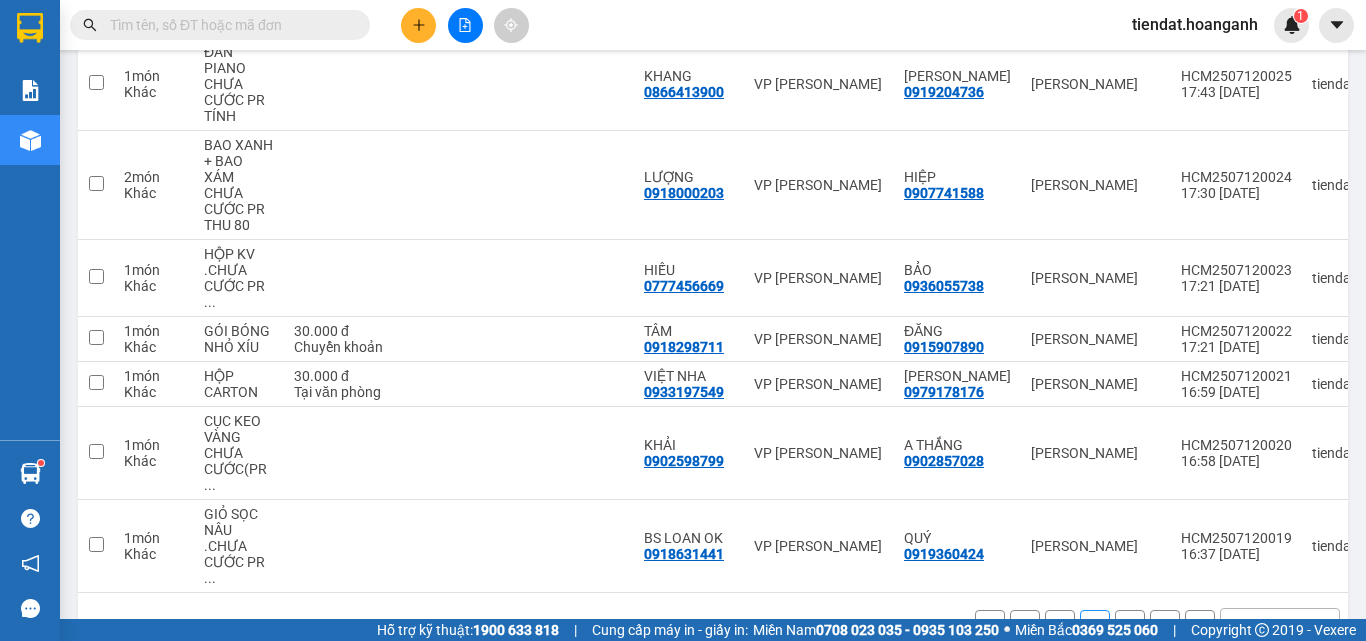 click on "1" at bounding box center [1060, 625] 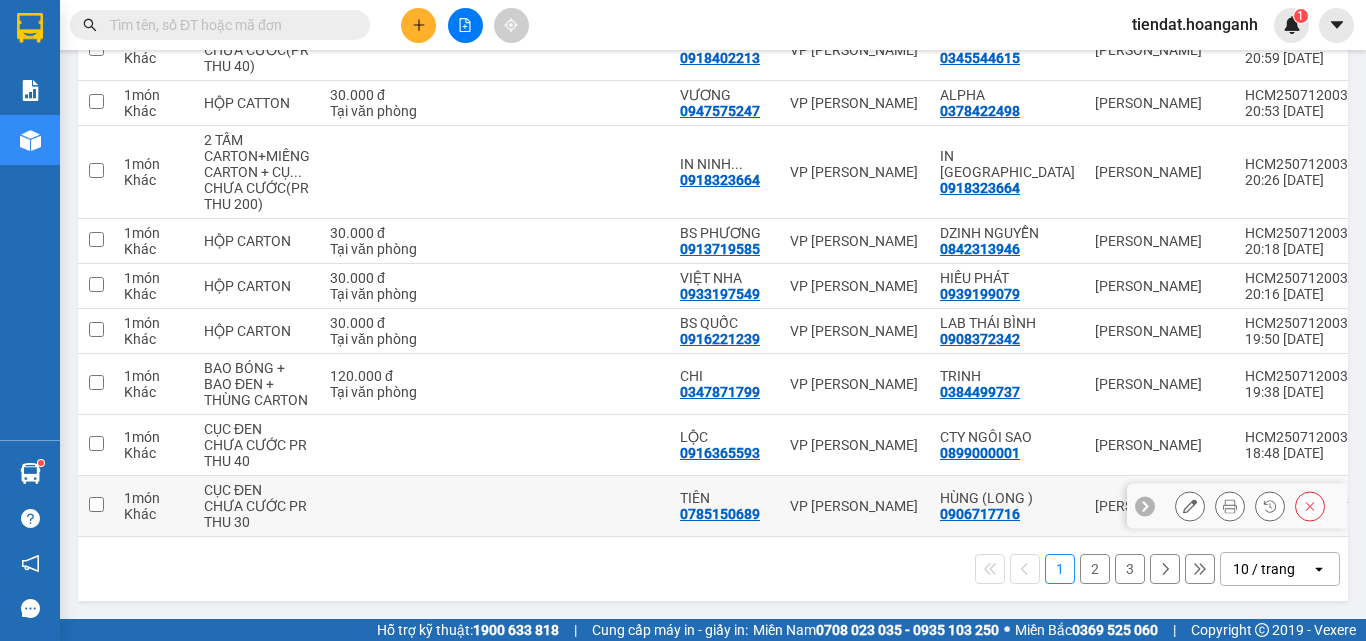 scroll, scrollTop: 216, scrollLeft: 0, axis: vertical 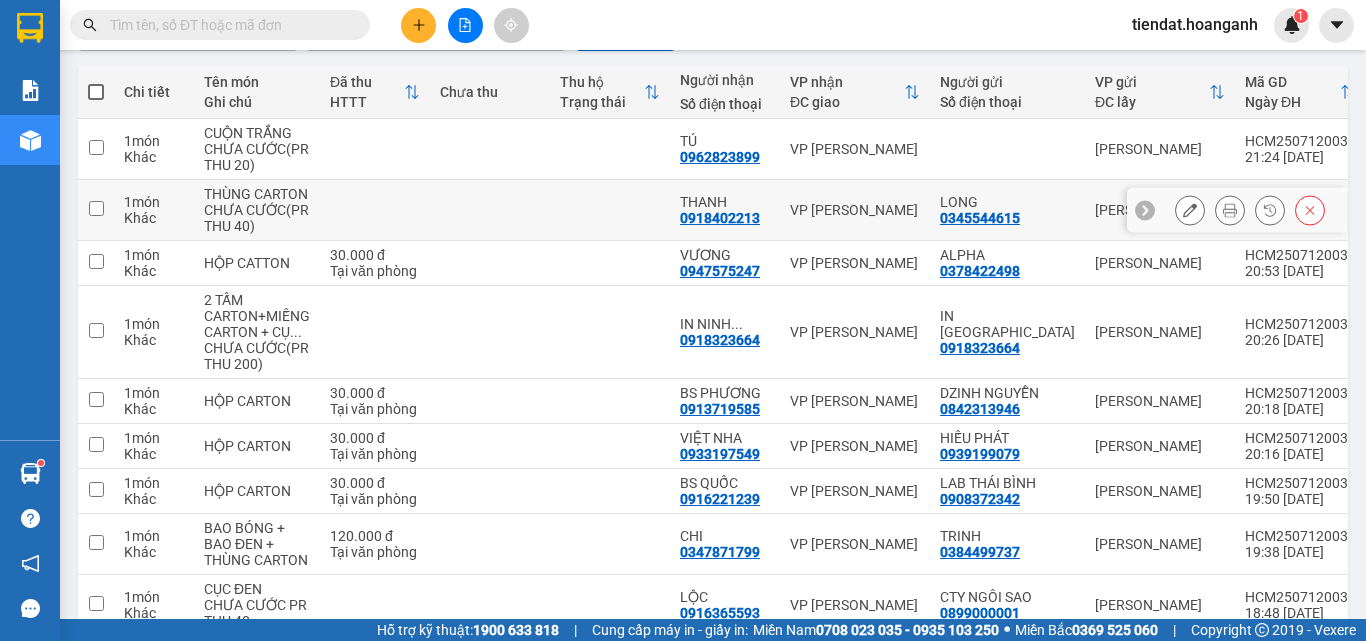 click at bounding box center [1230, 210] 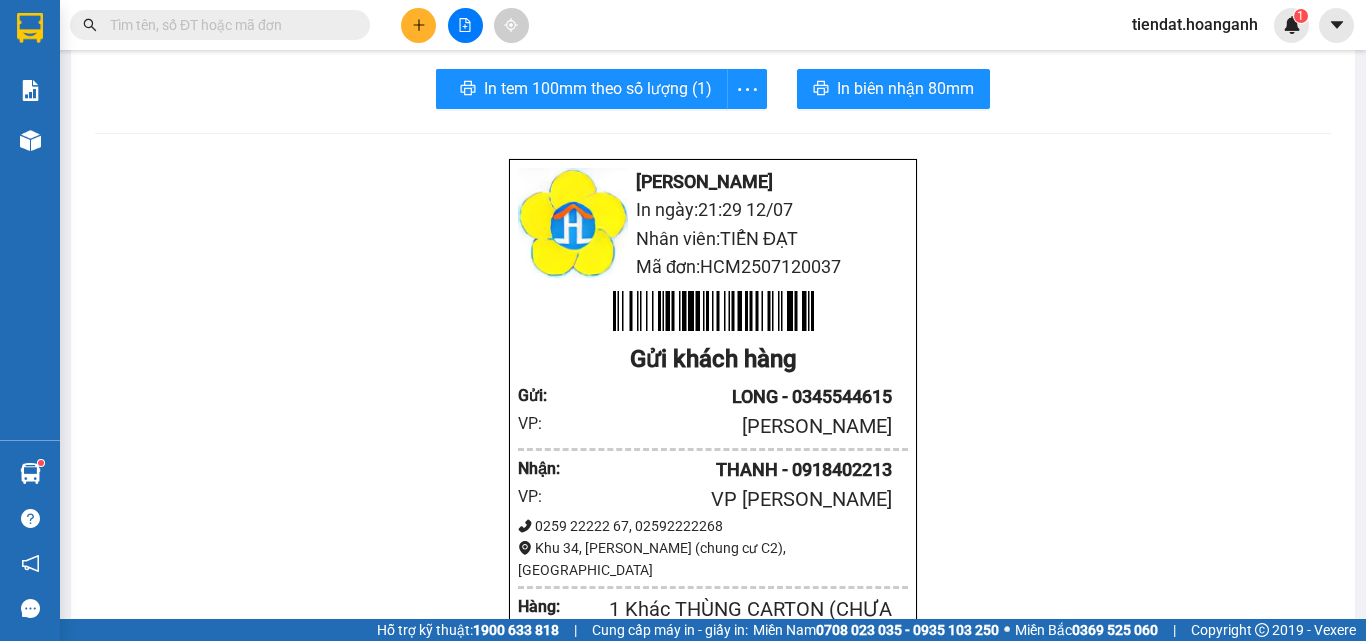 scroll, scrollTop: 0, scrollLeft: 0, axis: both 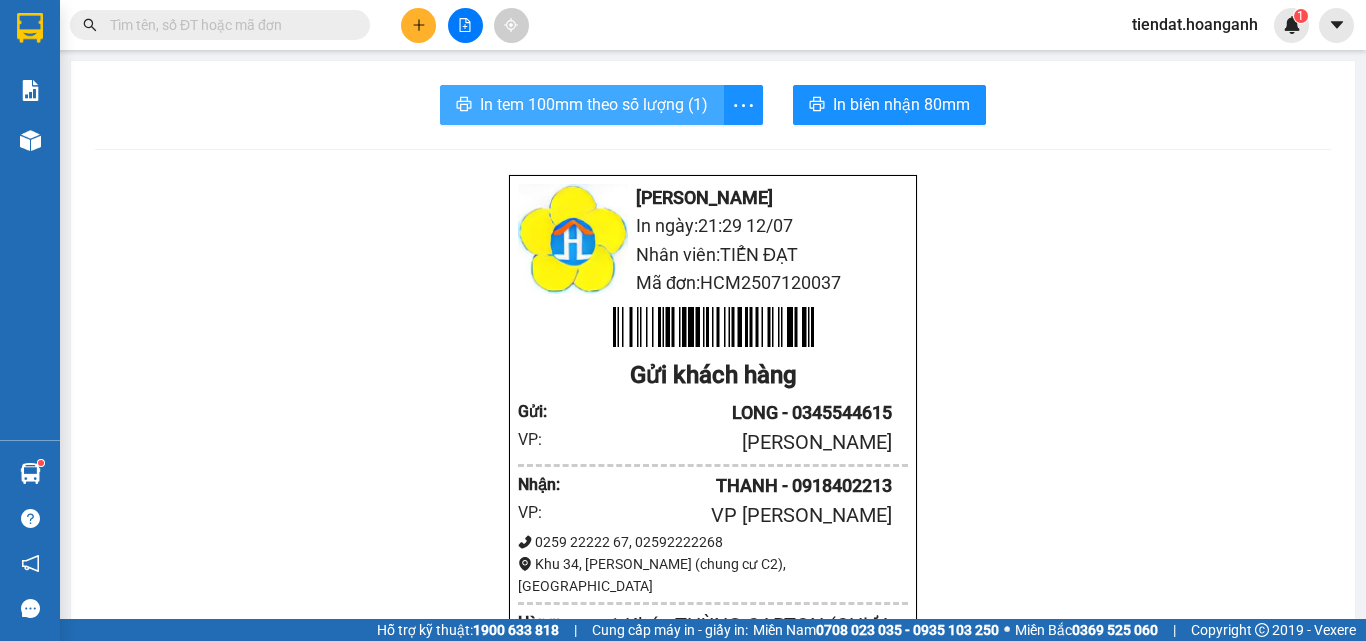 click on "In tem 100mm theo số lượng
(1)" at bounding box center [594, 104] 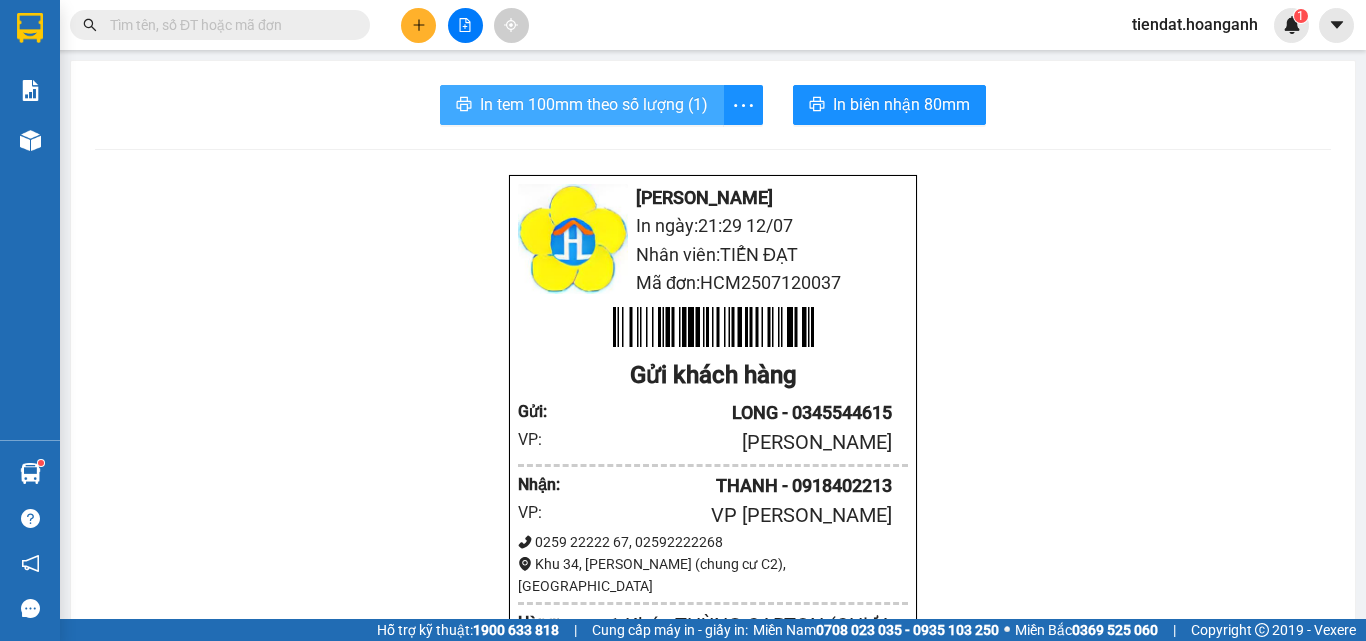 scroll, scrollTop: 0, scrollLeft: 0, axis: both 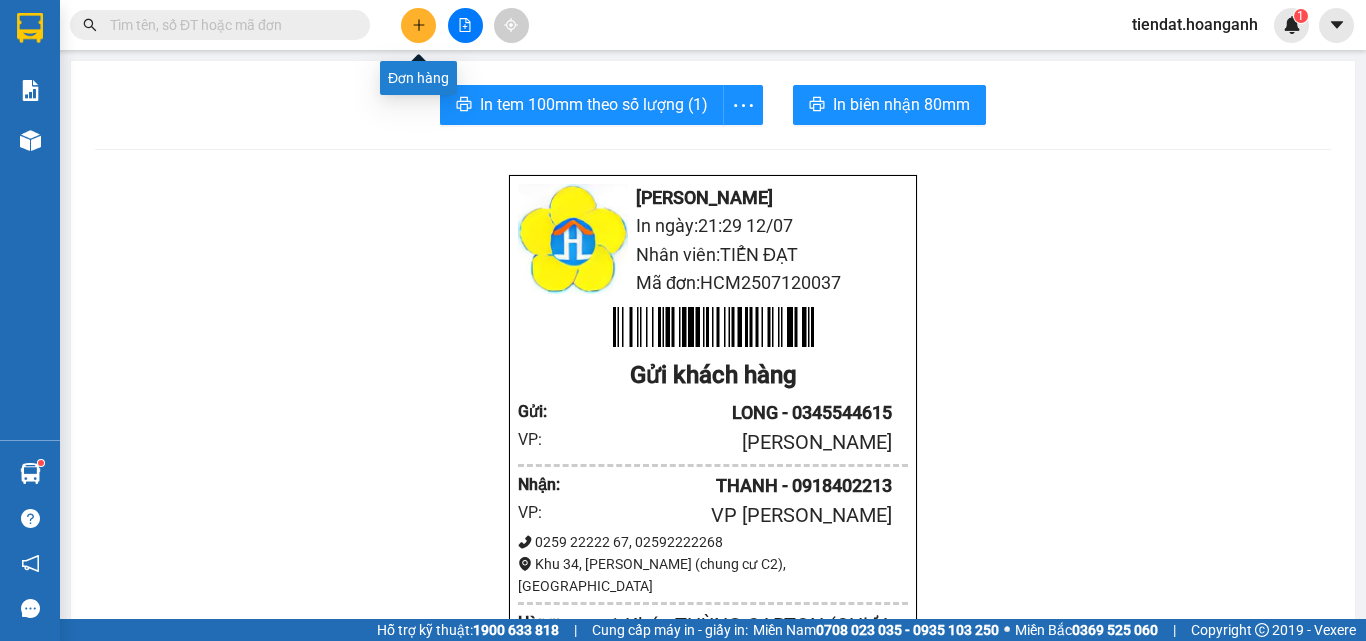 click at bounding box center [418, 25] 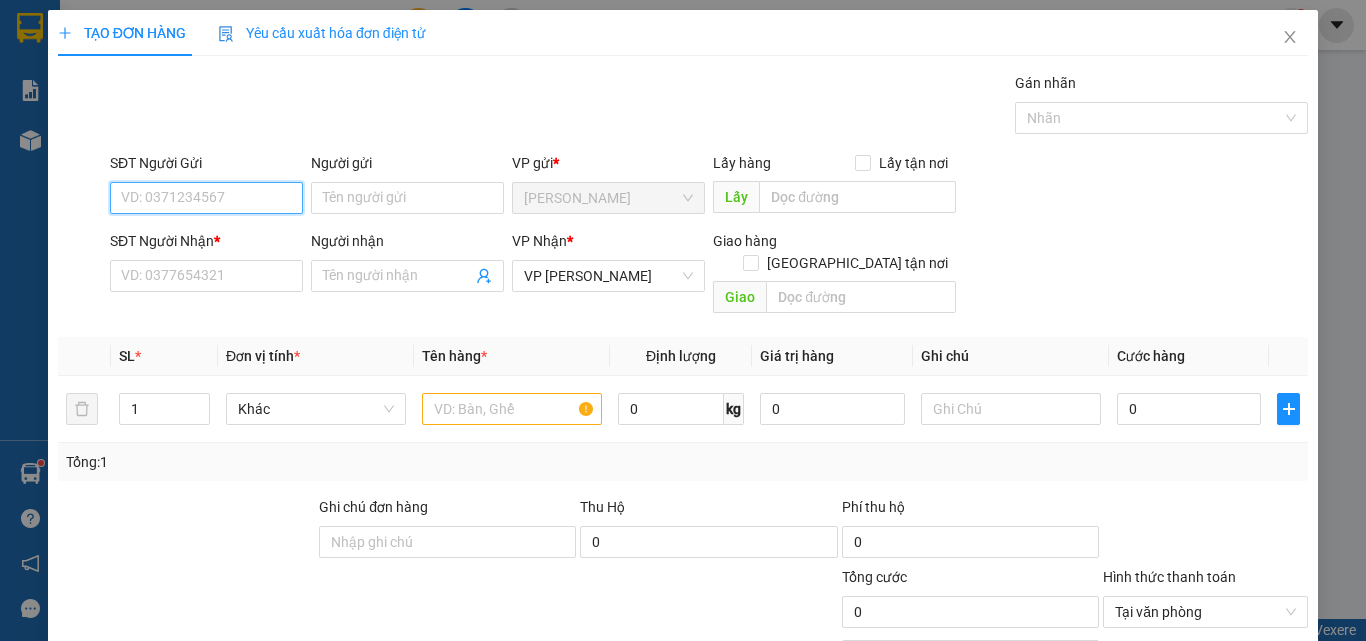 click on "SĐT Người Gửi" at bounding box center (206, 198) 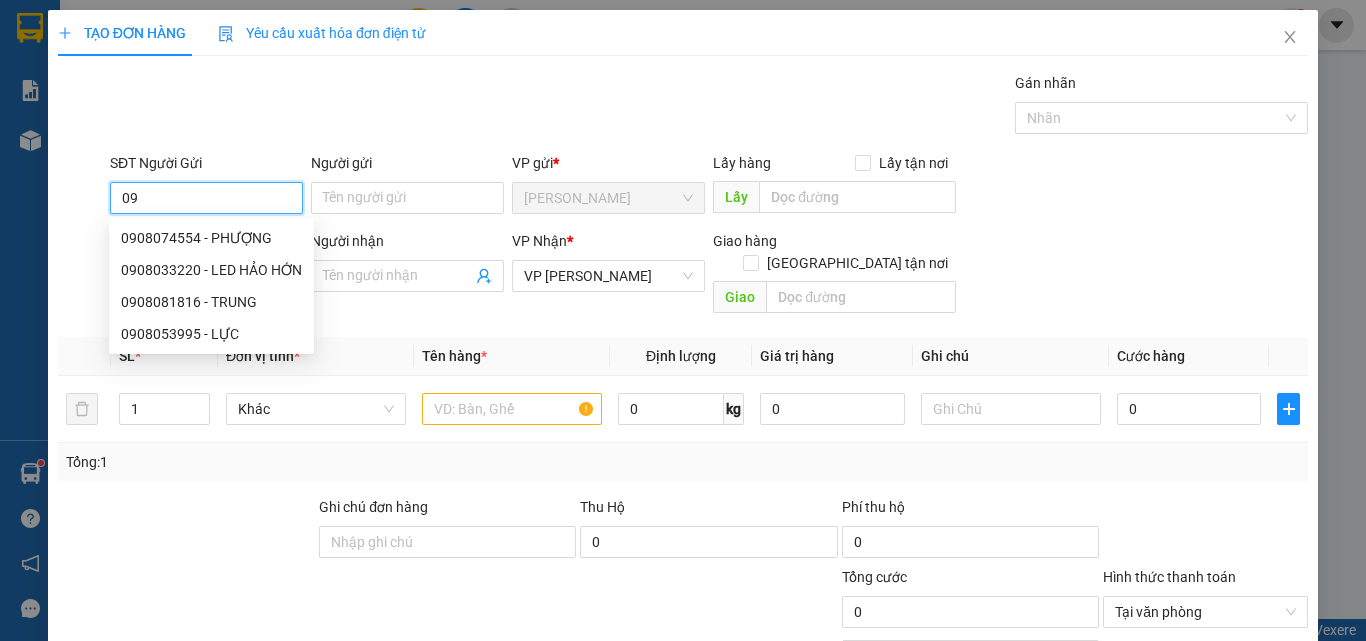 type on "0" 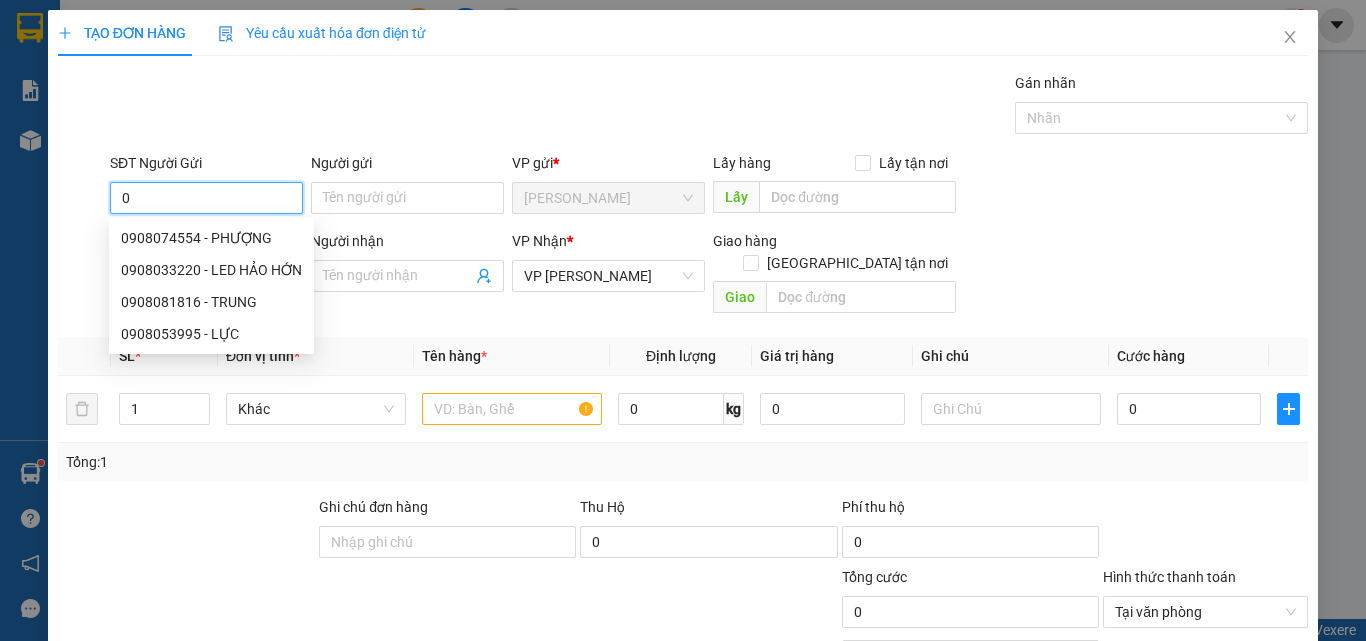 type 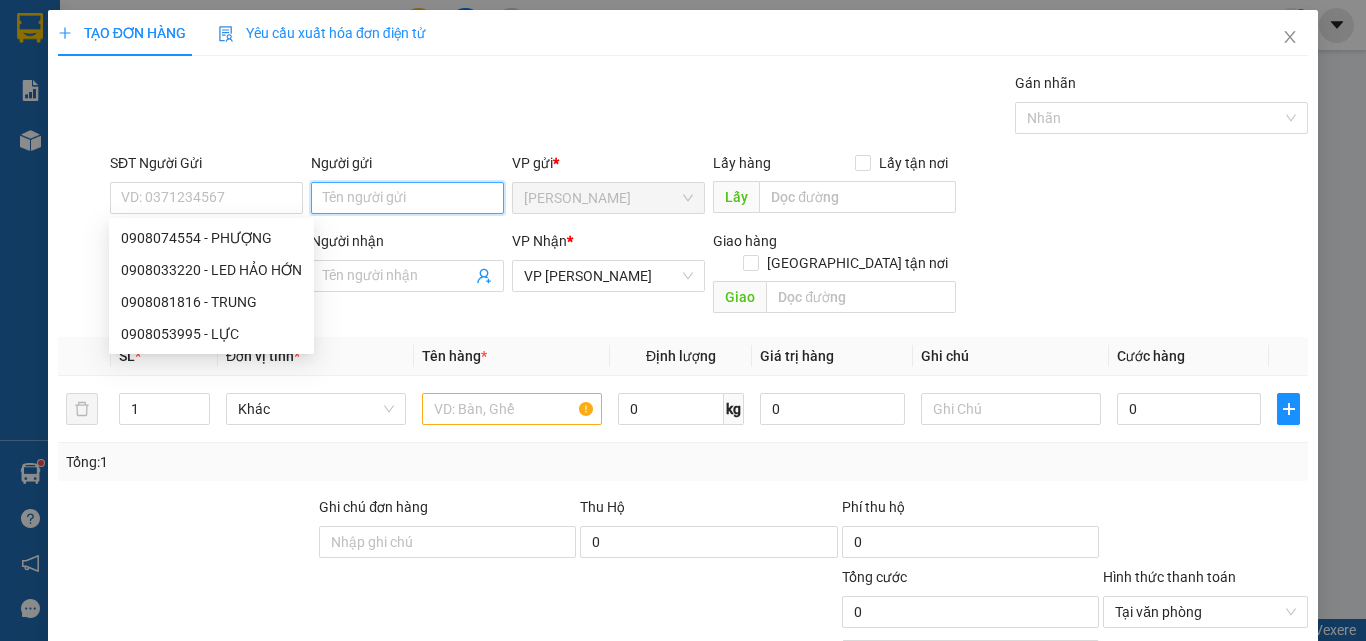 click on "Người gửi" at bounding box center [407, 198] 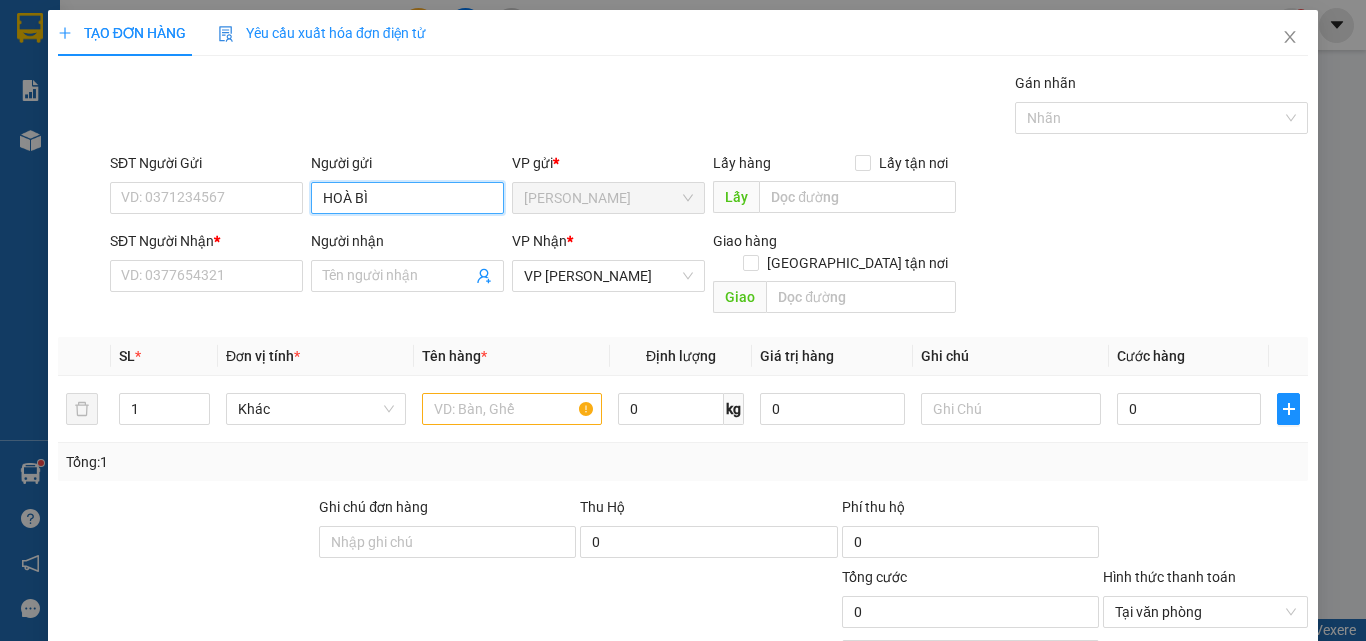 click on "HOÀ BÌ" at bounding box center [407, 198] 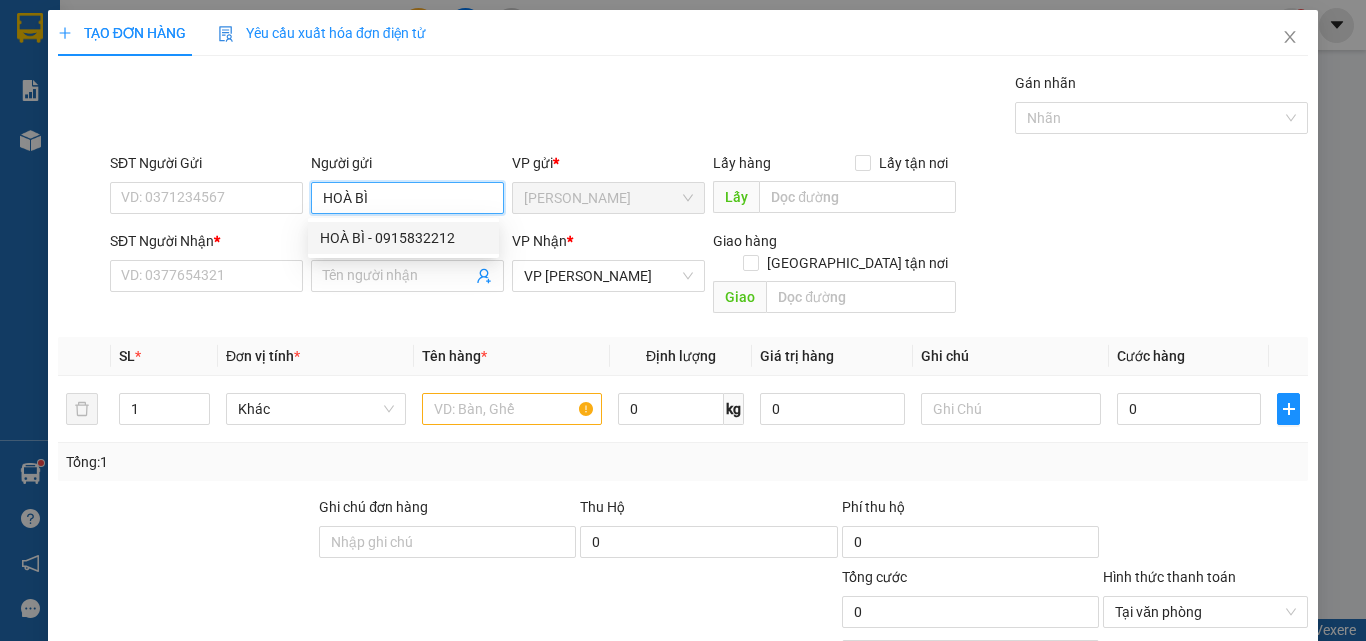 click on "HOÀ BÌ" at bounding box center (407, 198) 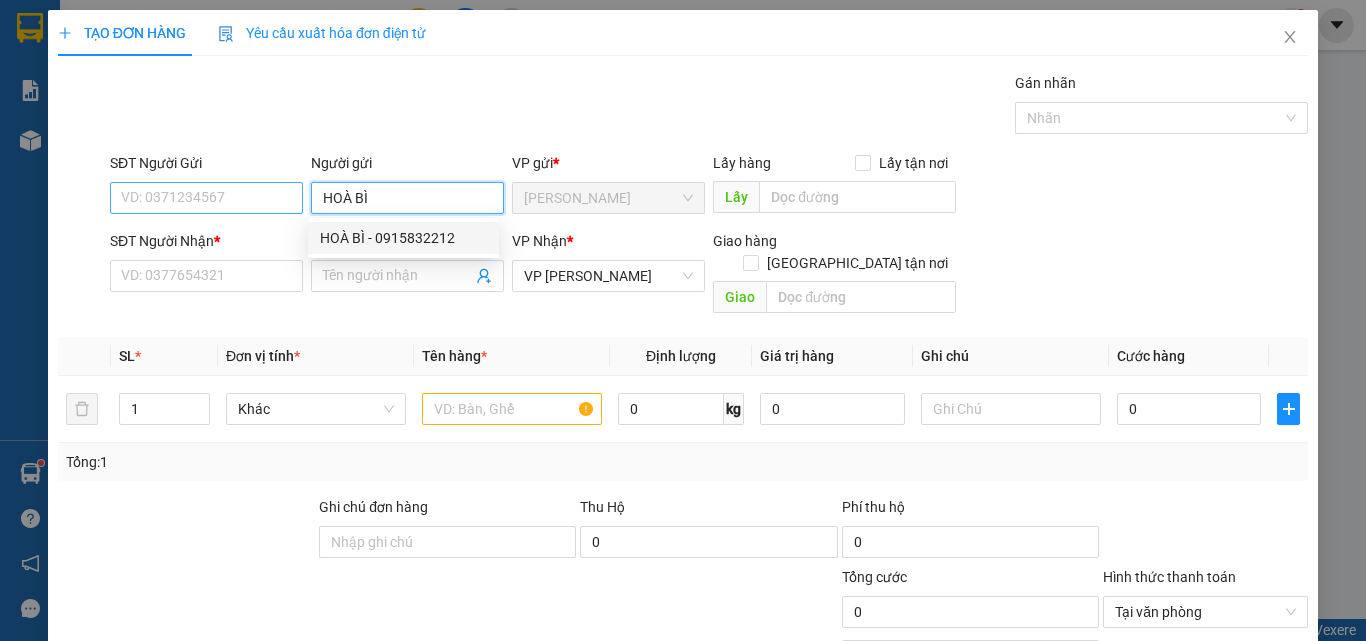 type on "HOÀ BÌ" 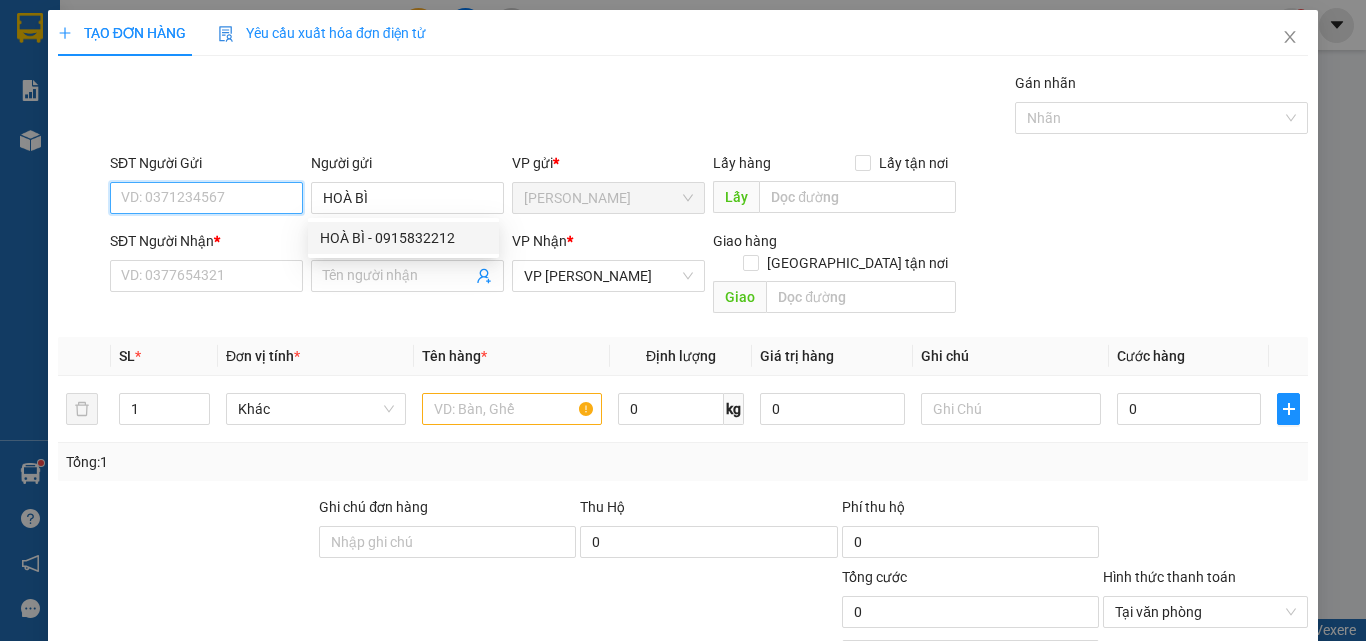 click on "SĐT Người Gửi" at bounding box center [206, 198] 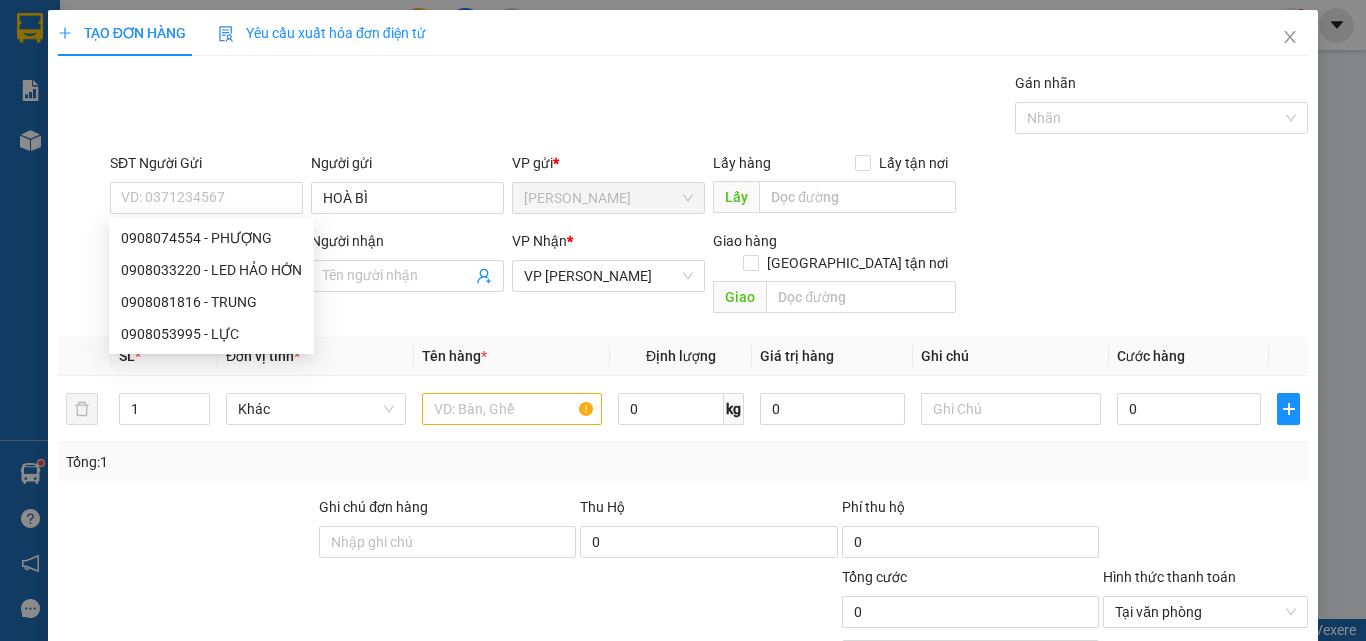 click on "Người gửi" at bounding box center (407, 167) 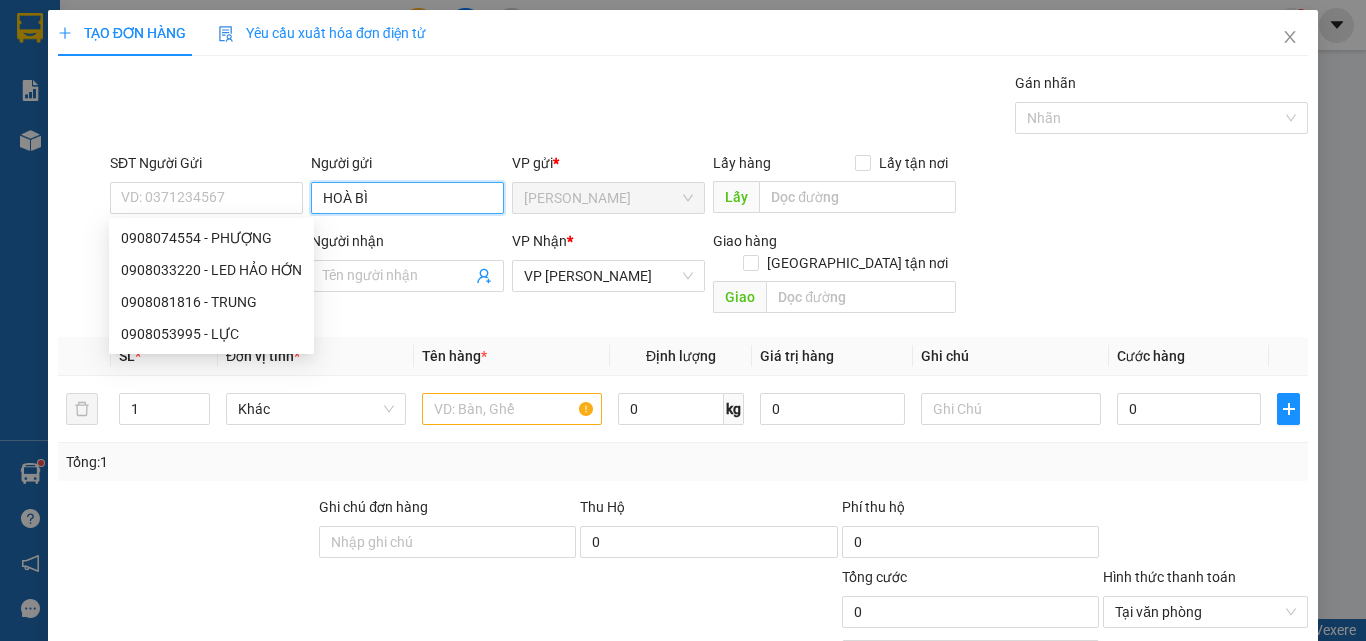 click on "HOÀ BÌ" at bounding box center (407, 198) 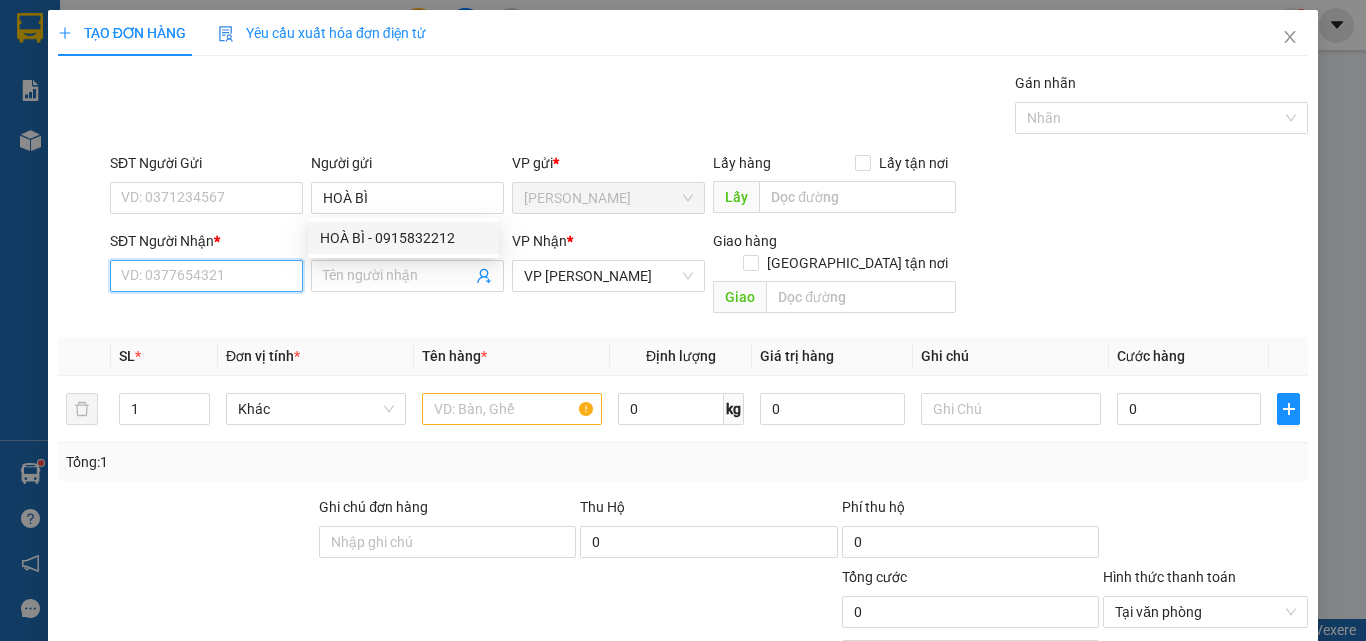 click on "SĐT Người Nhận  *" at bounding box center [206, 276] 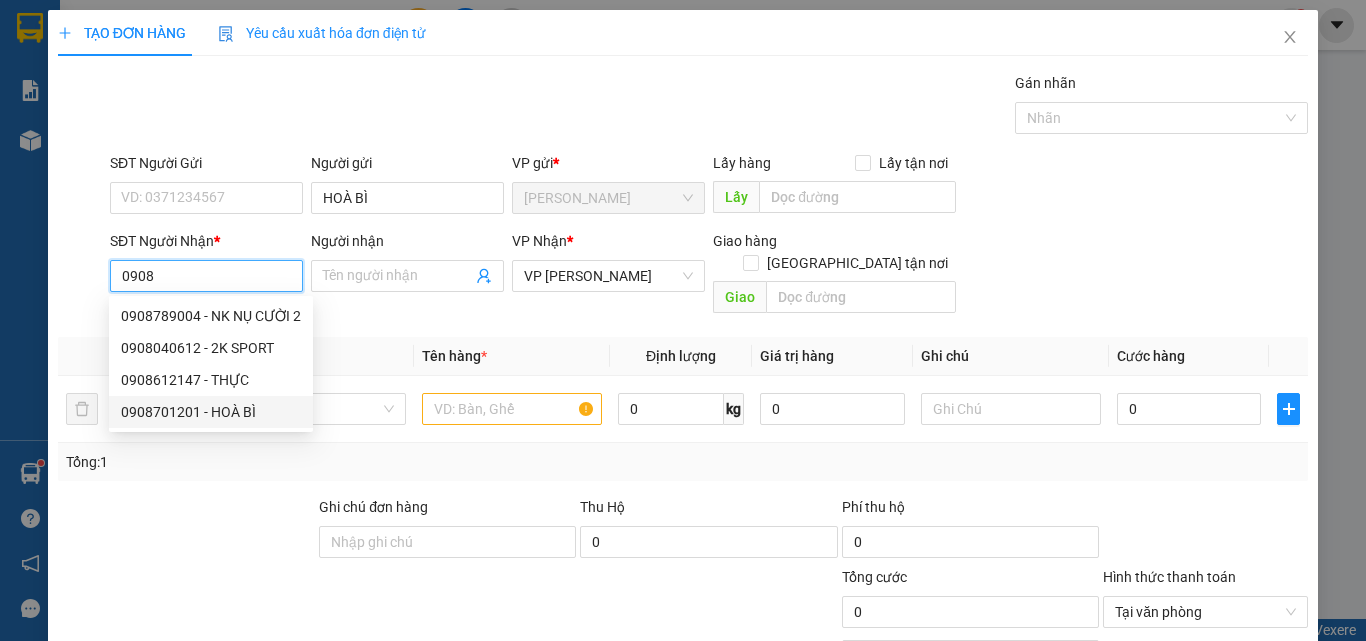click on "0908701201 - HOÀ BÌ" at bounding box center (211, 412) 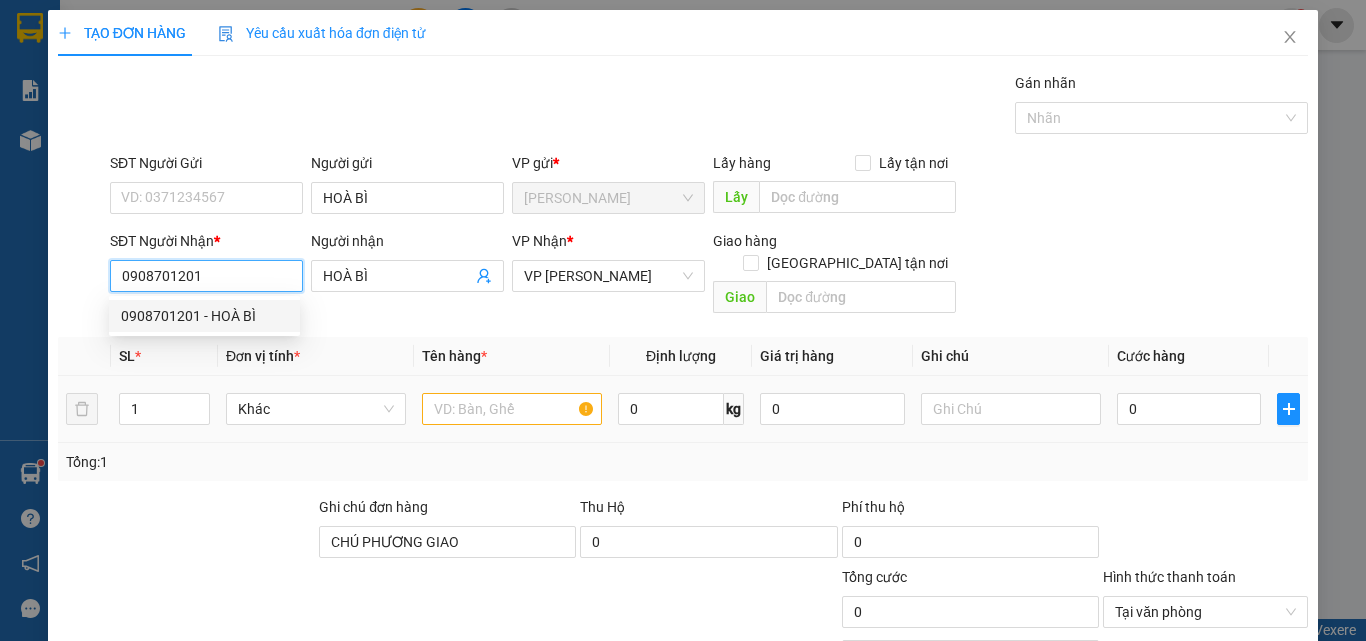type on "60.000" 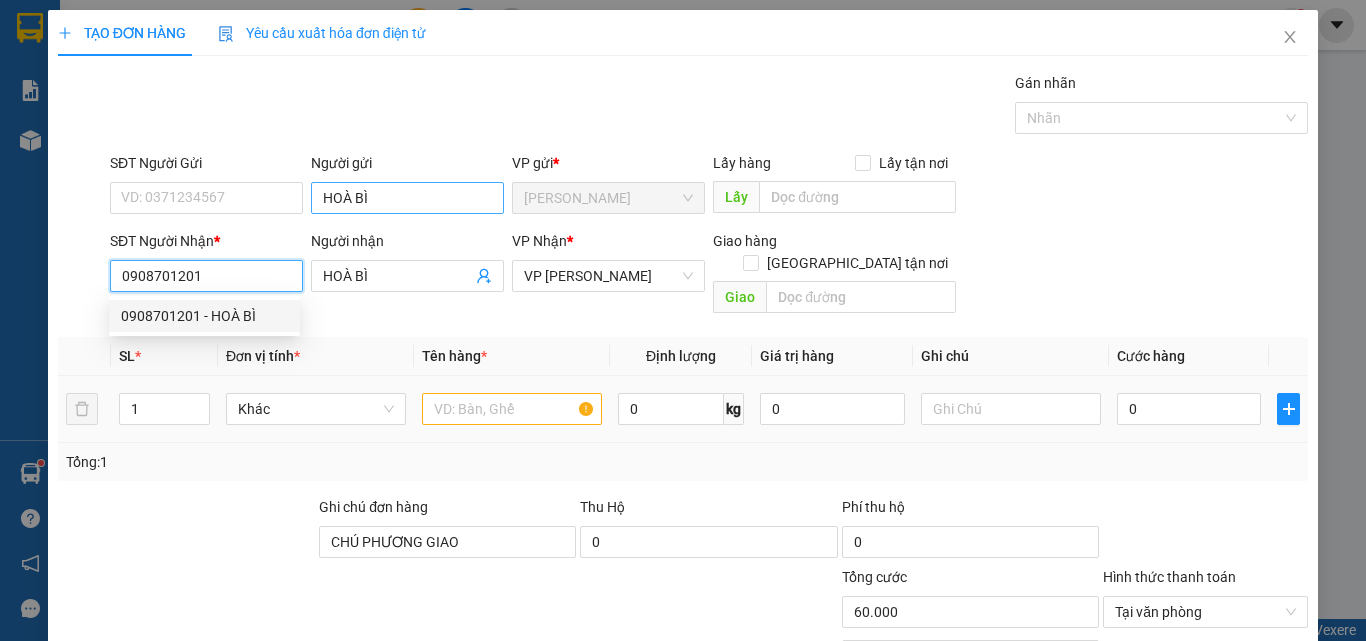 type on "0908701201" 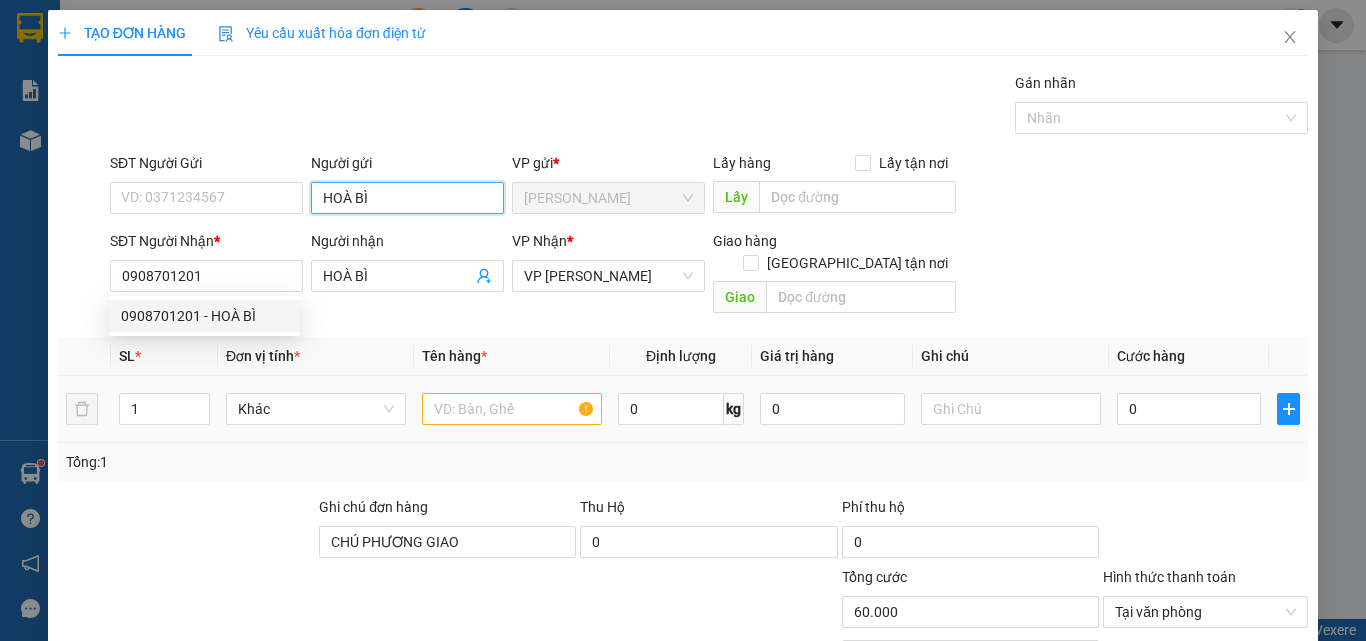click on "HOÀ BÌ" at bounding box center (407, 198) 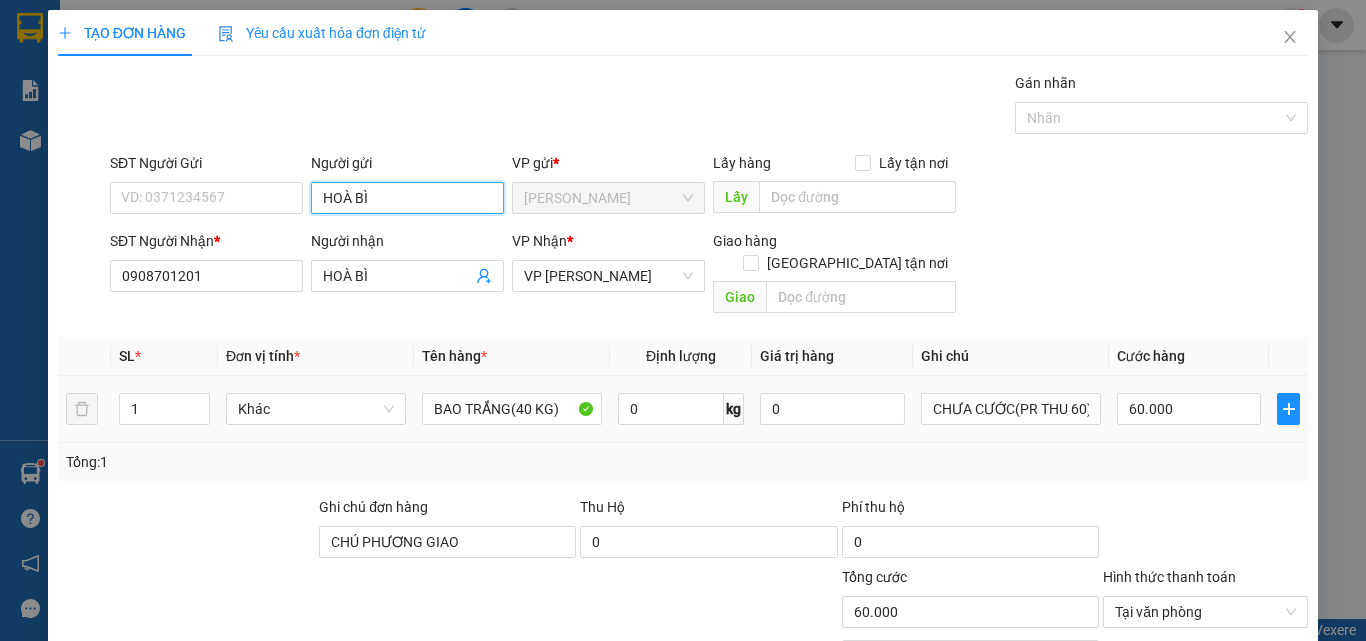 click on "HOÀ BÌ" at bounding box center (407, 198) 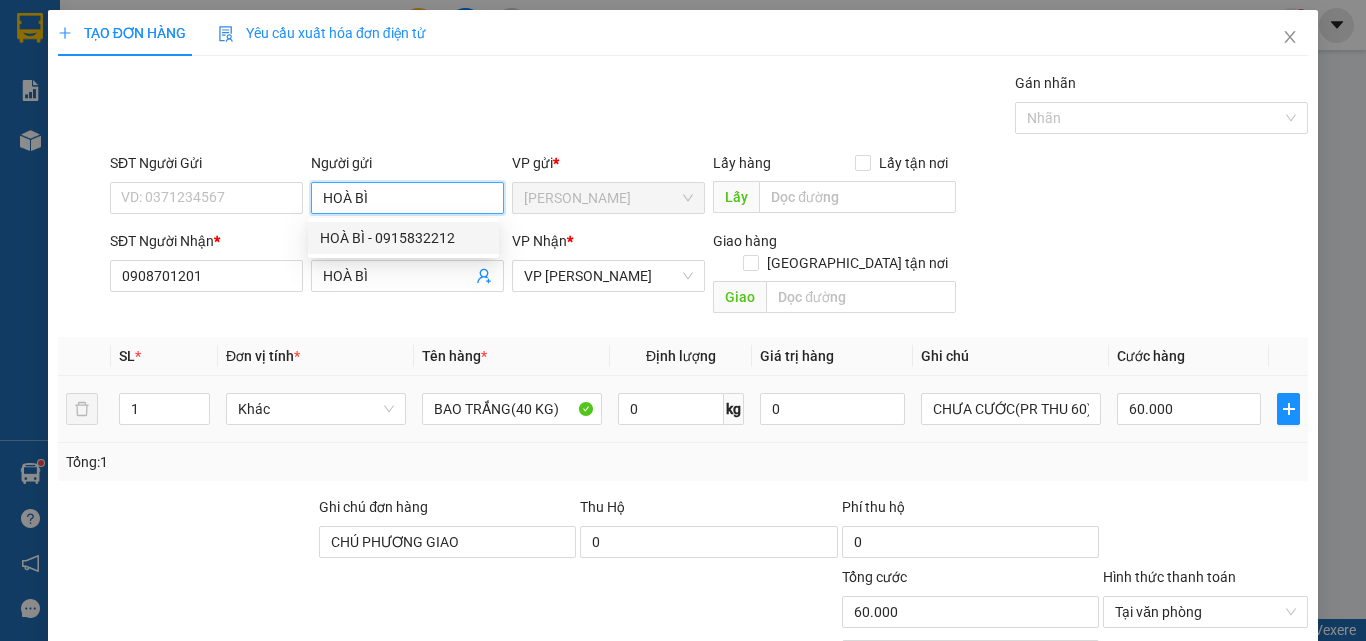 click on "HOÀ BÌ" at bounding box center [407, 198] 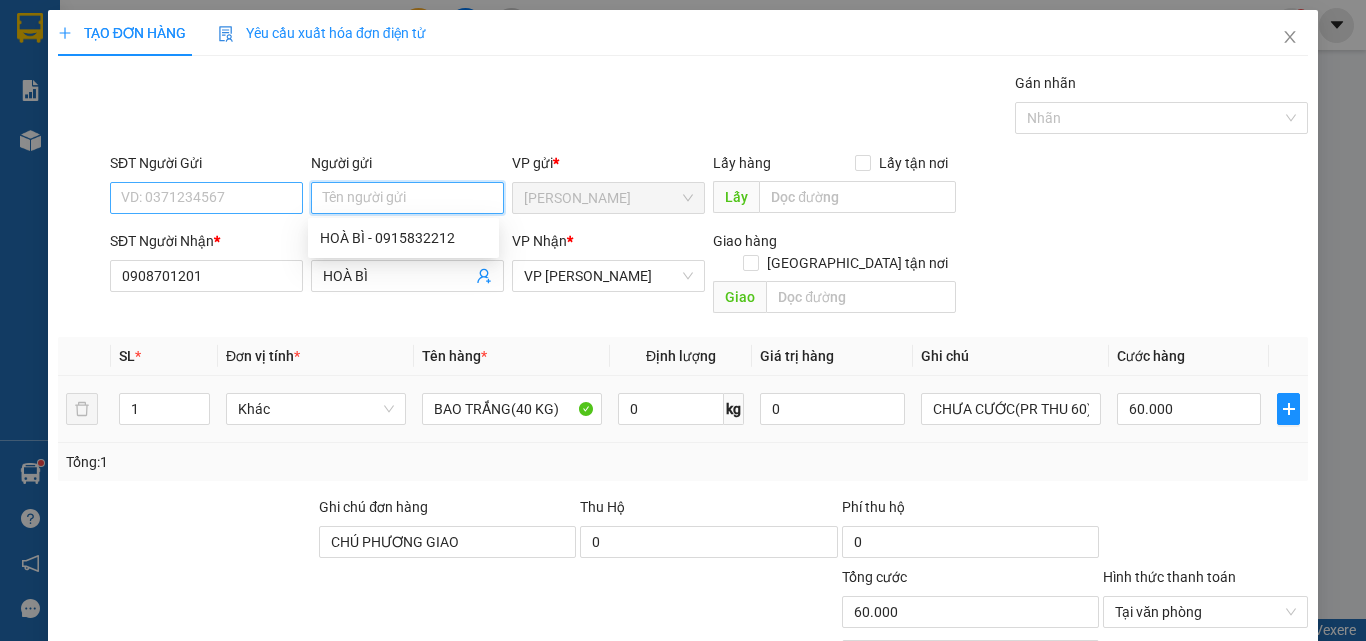 type 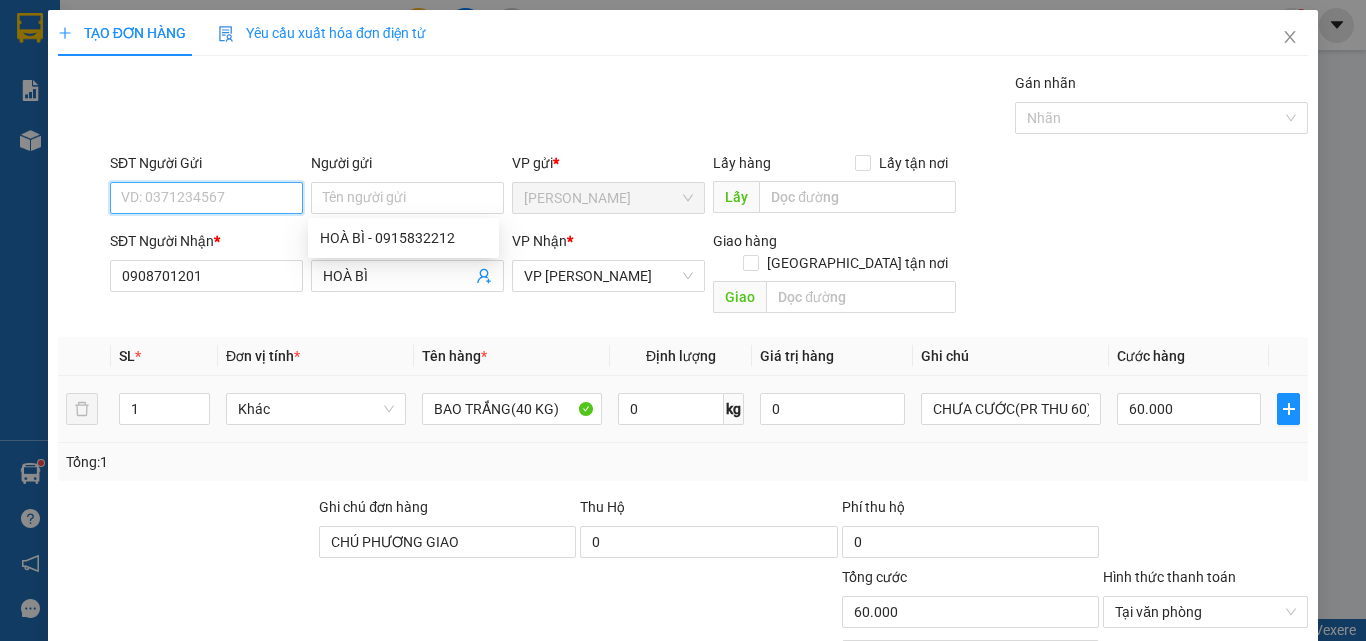 click on "SĐT Người Gửi" at bounding box center [206, 198] 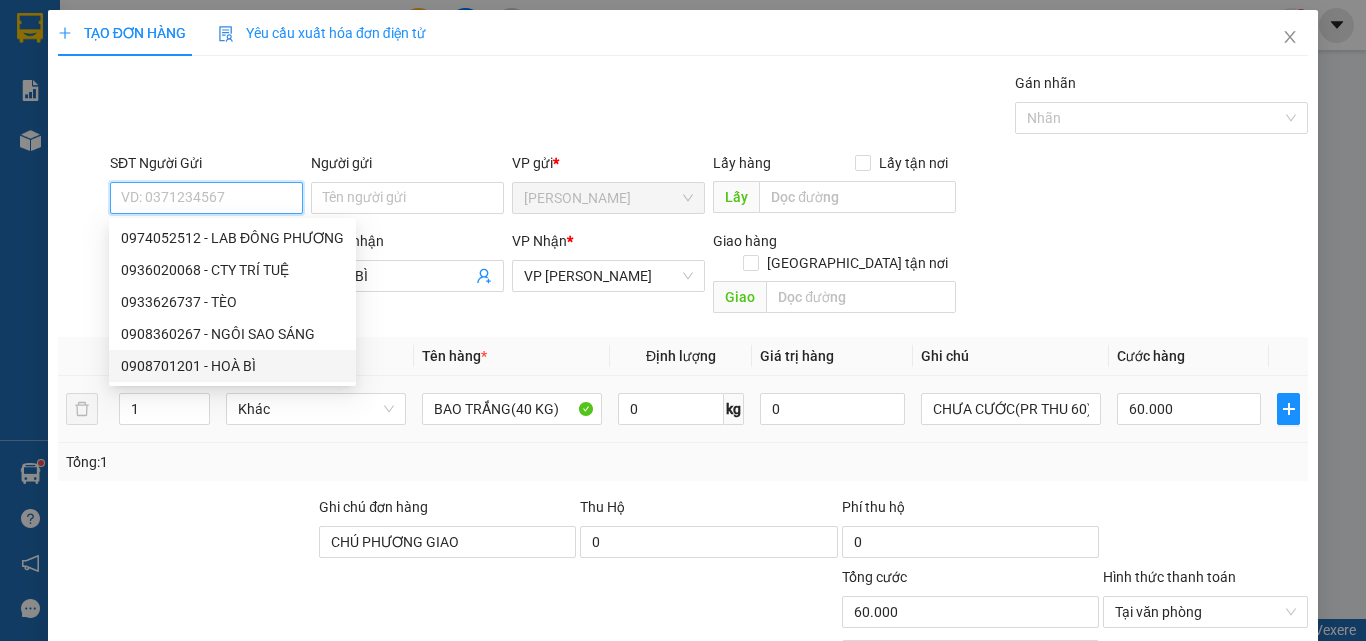 click on "0908701201 - HOÀ BÌ" at bounding box center (232, 366) 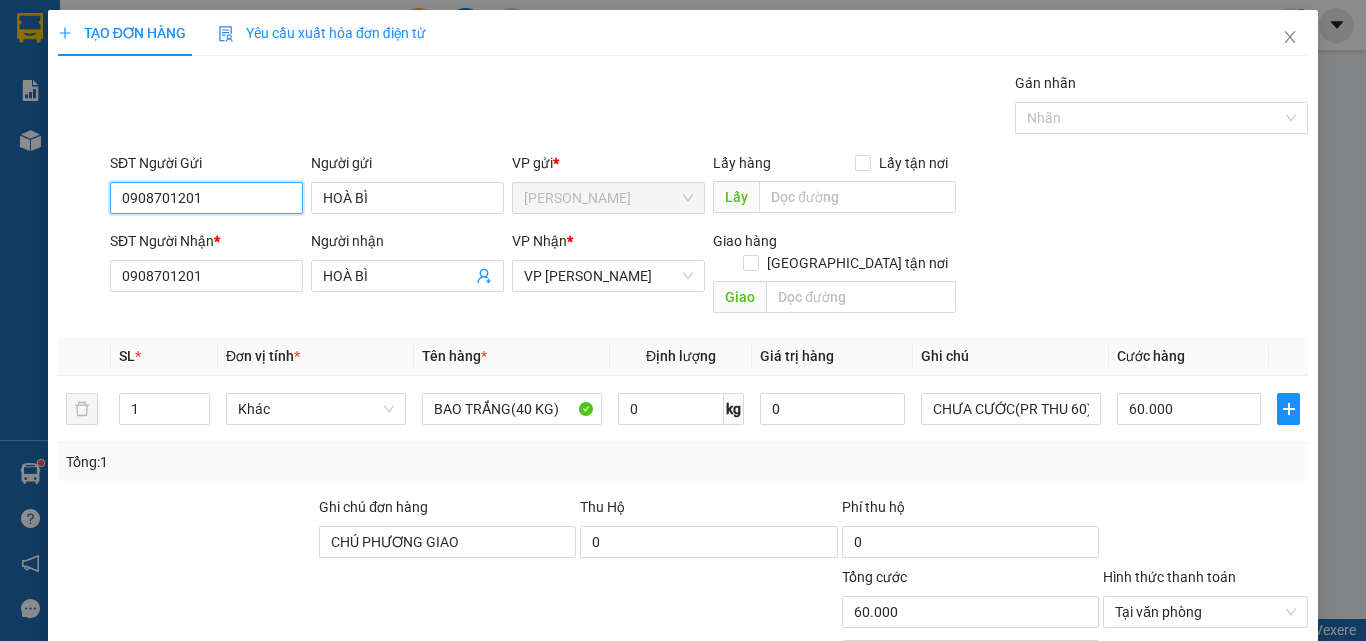type on "15.000" 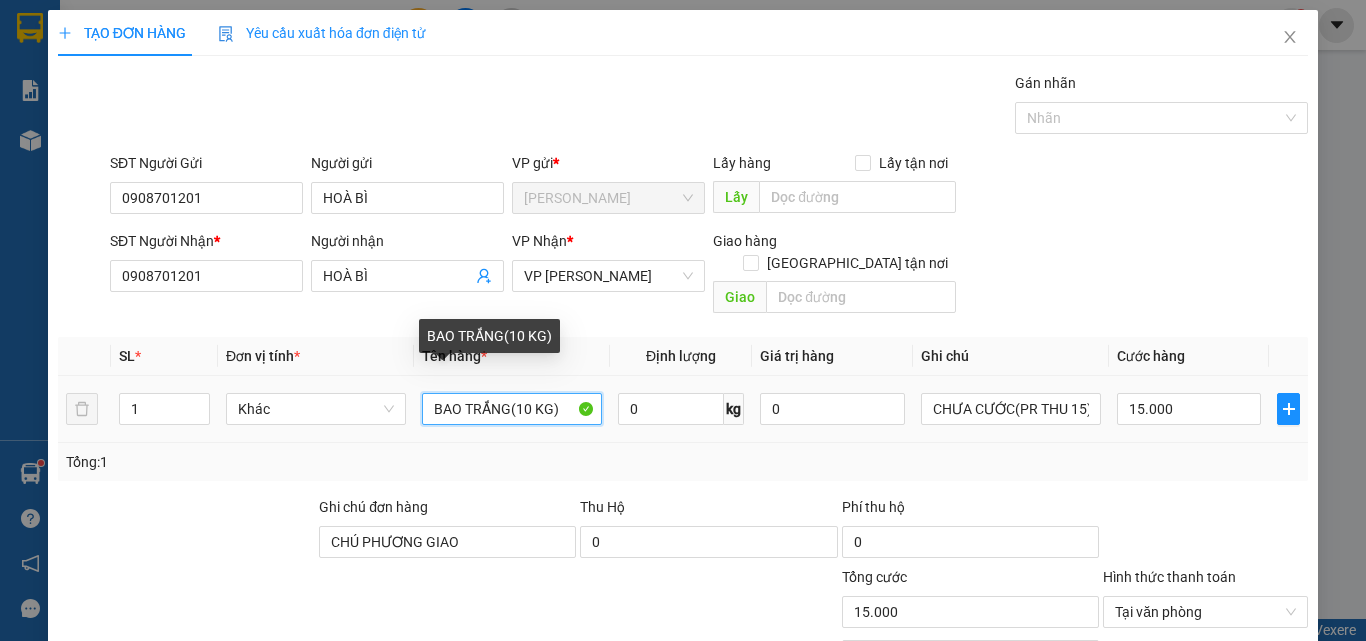 click on "BAO TRẮNG(10 KG)" at bounding box center (512, 409) 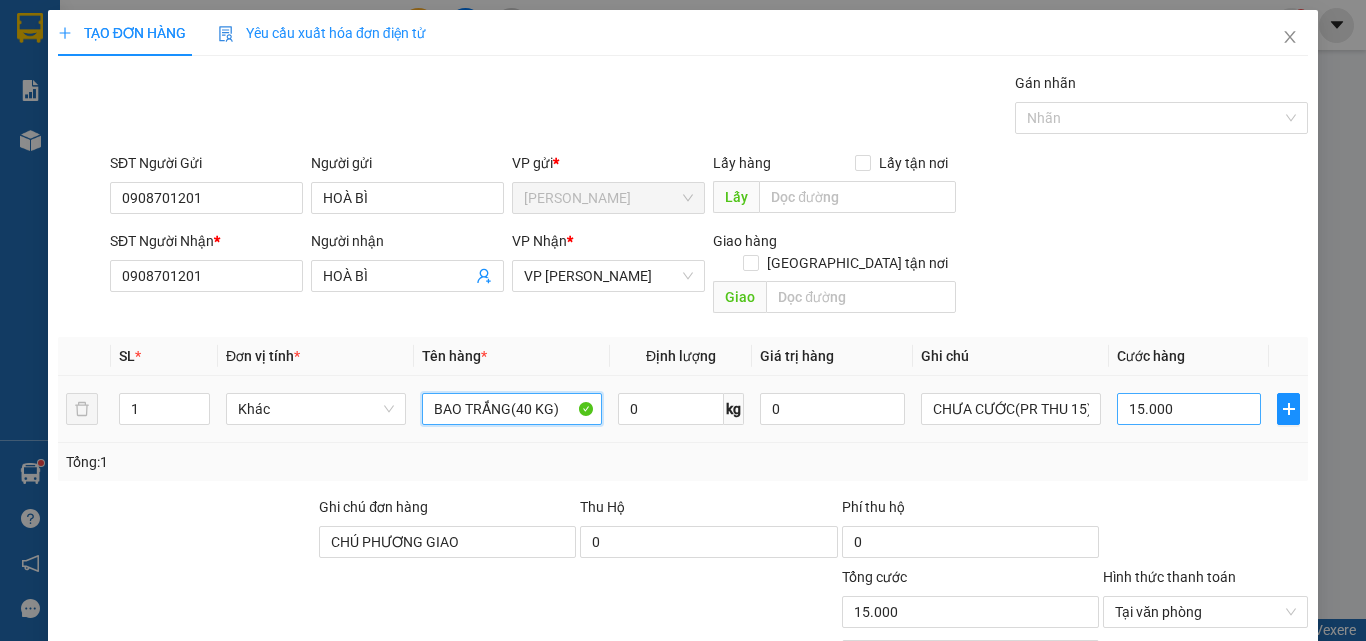 type on "BAO TRẮNG(40 KG)" 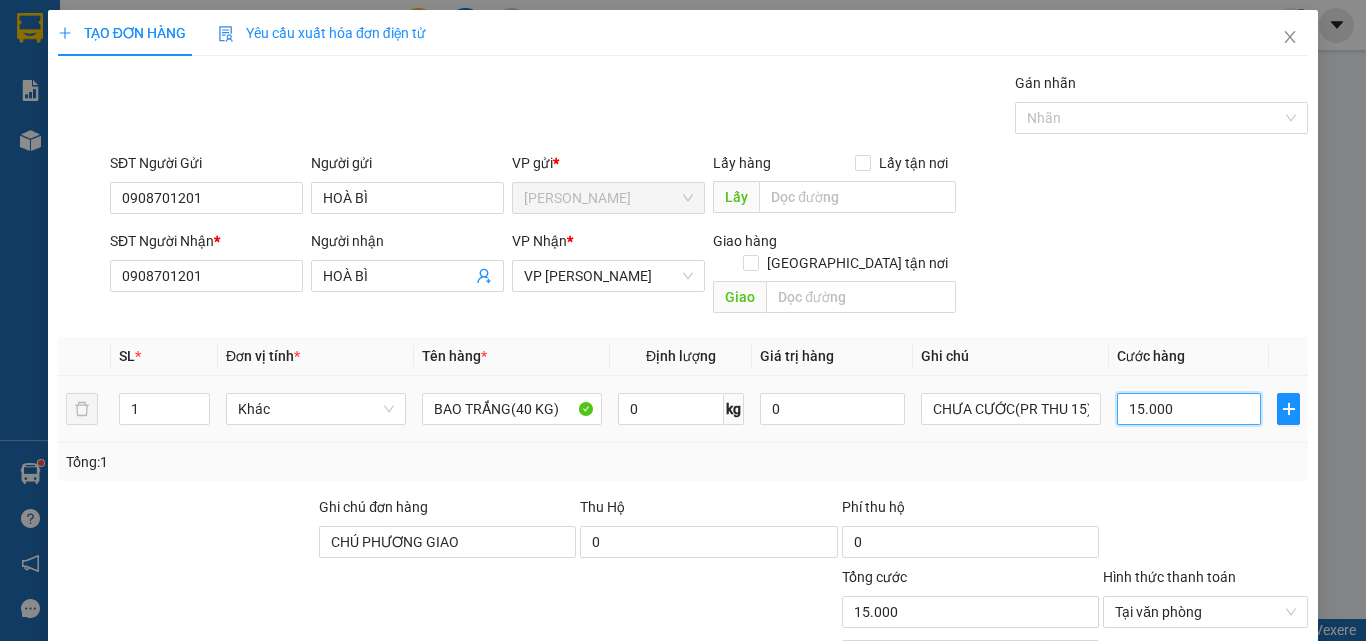 click on "15.000" at bounding box center [1189, 409] 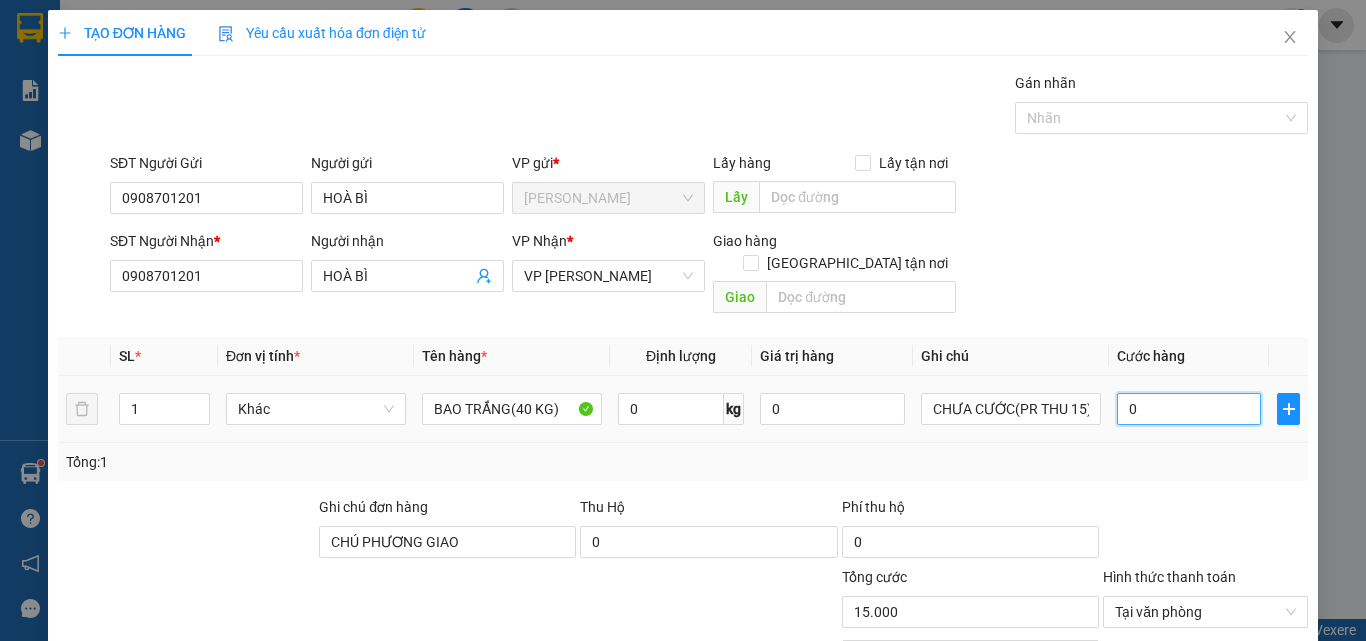 type on "0" 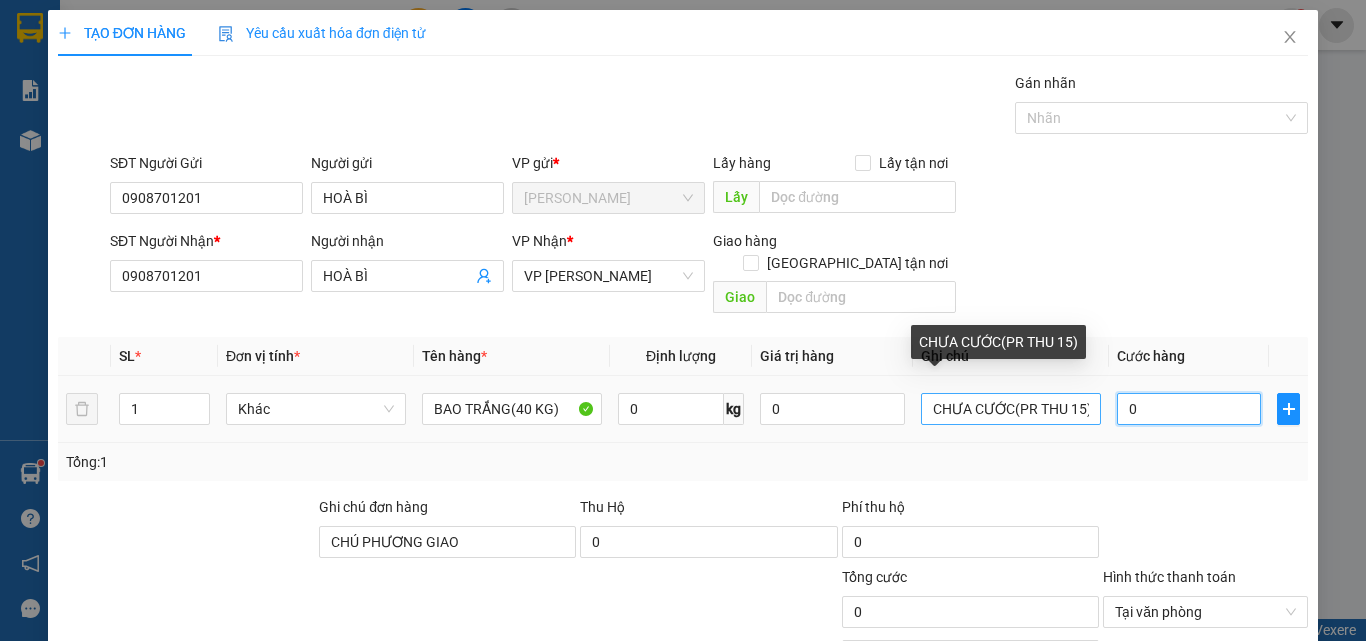 type on "0" 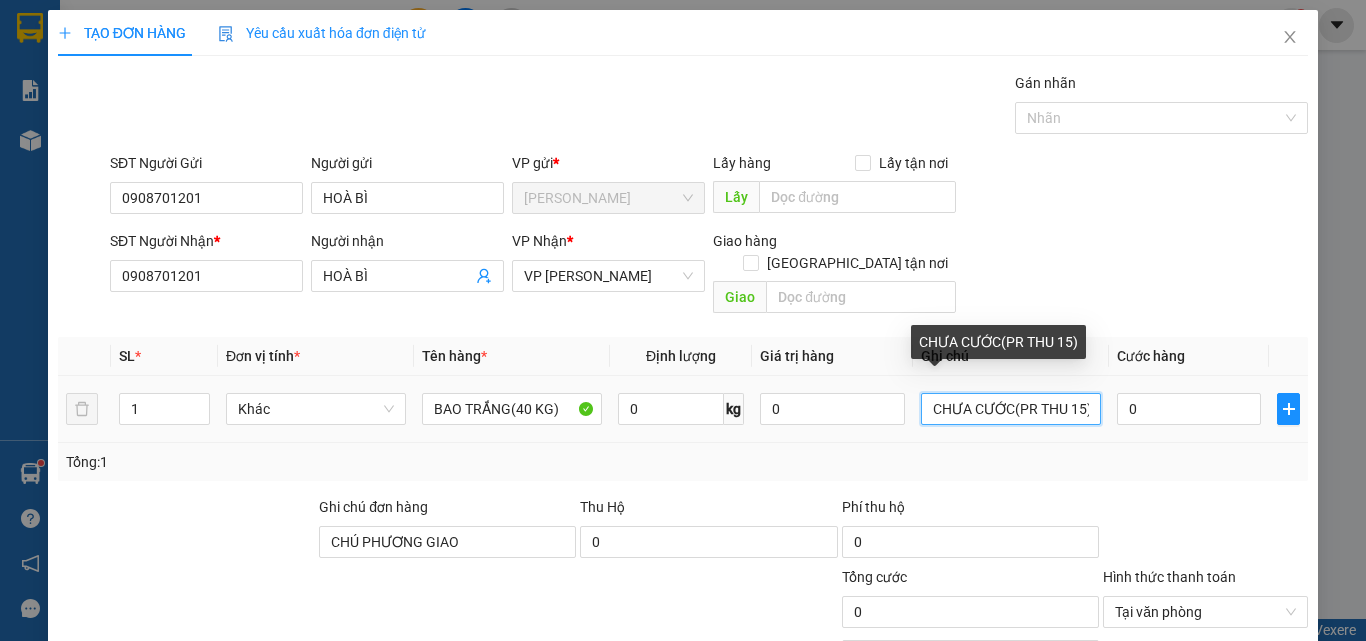 click on "CHƯA CƯỚC(PR THU 15)" at bounding box center (1011, 409) 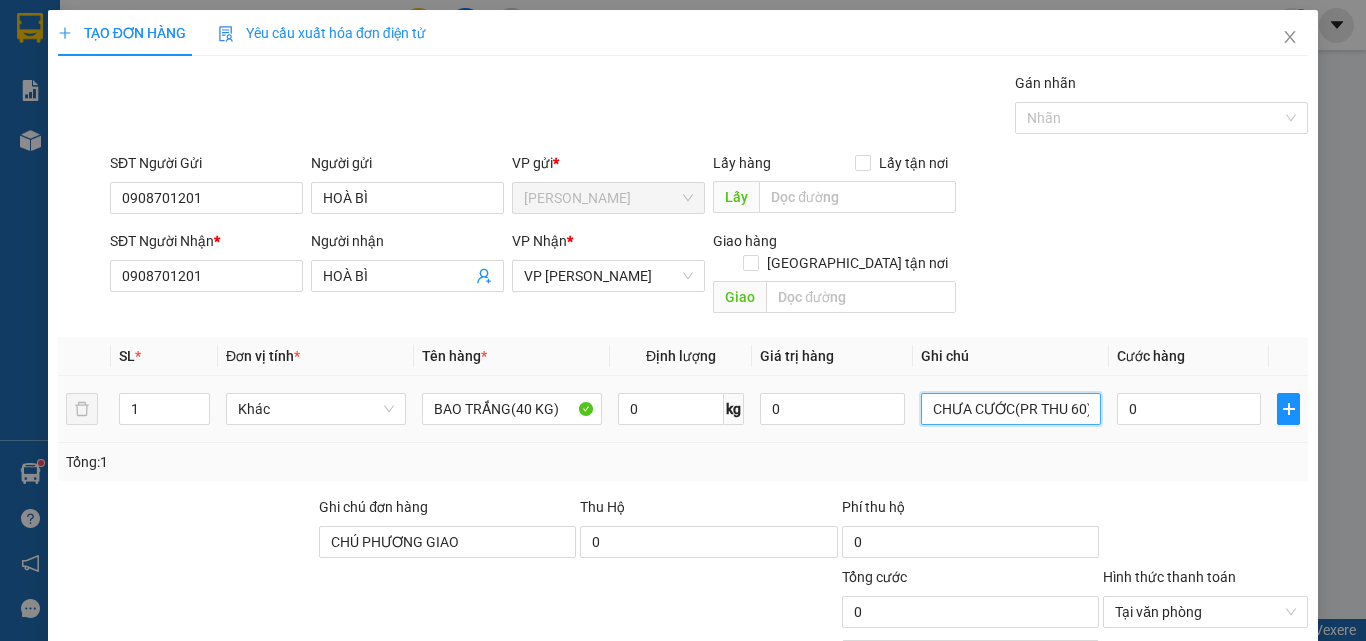 scroll, scrollTop: 161, scrollLeft: 0, axis: vertical 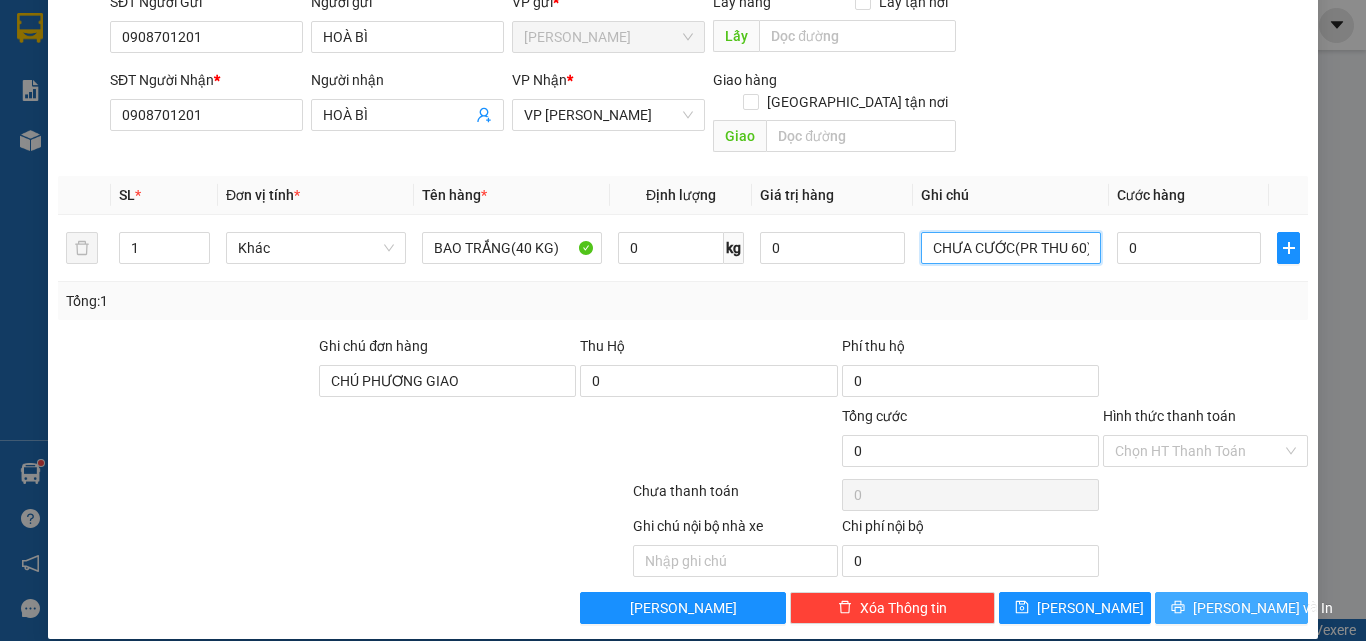 type on "CHƯA CƯỚC(PR THU 60)" 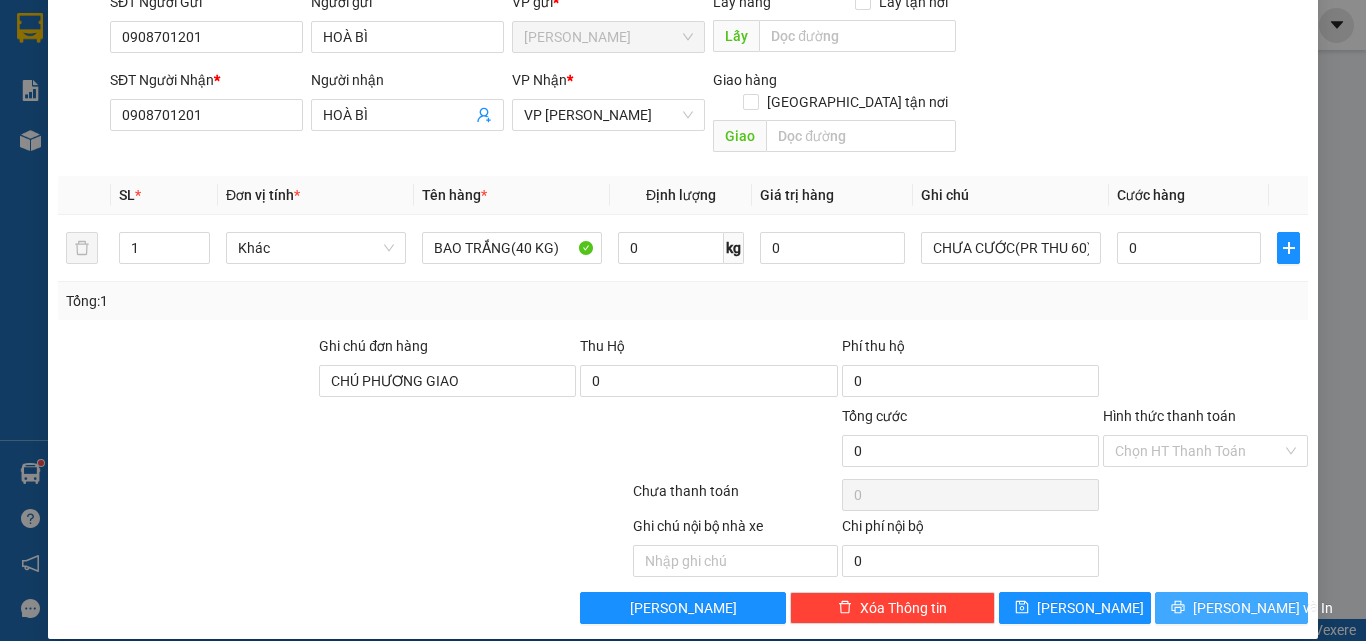 click on "Lưu và In" at bounding box center (1263, 608) 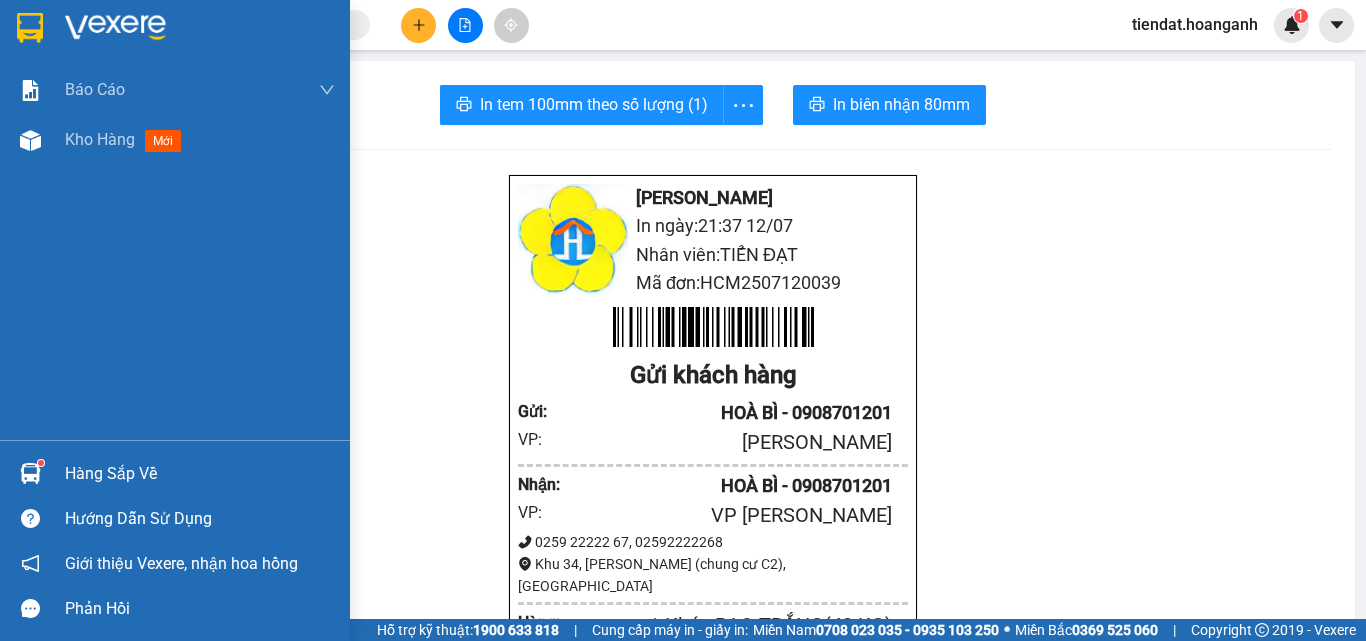 click at bounding box center [30, 28] 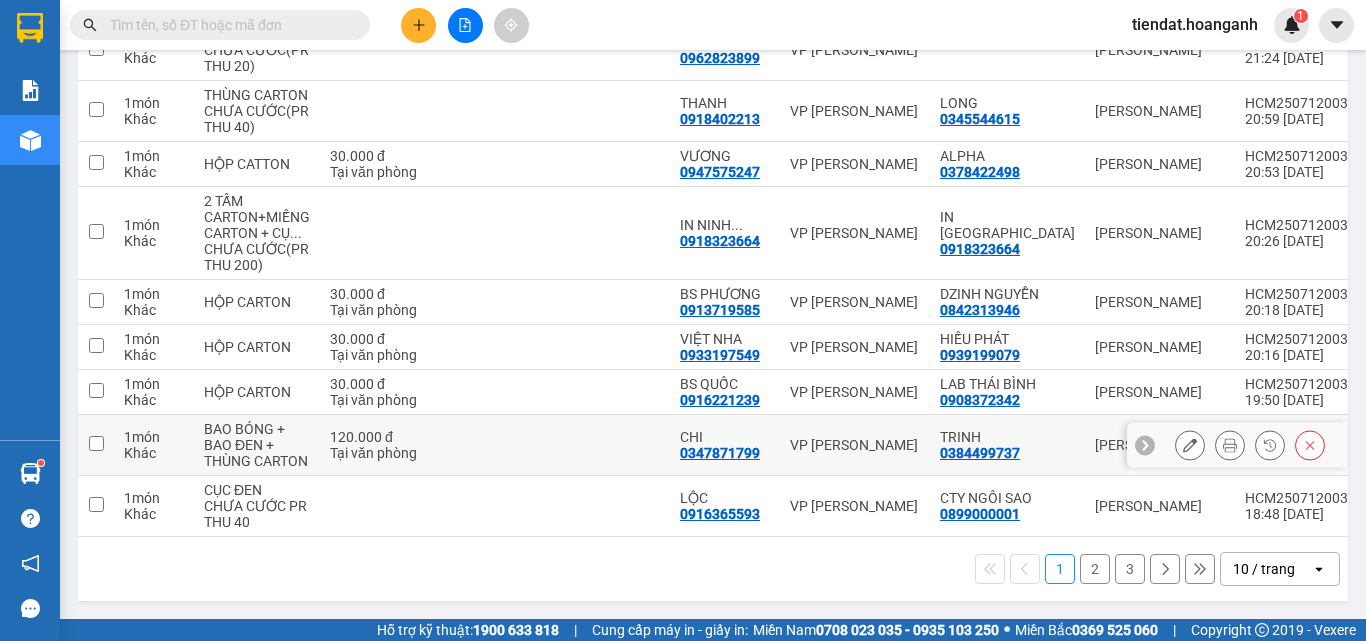 scroll, scrollTop: 332, scrollLeft: 0, axis: vertical 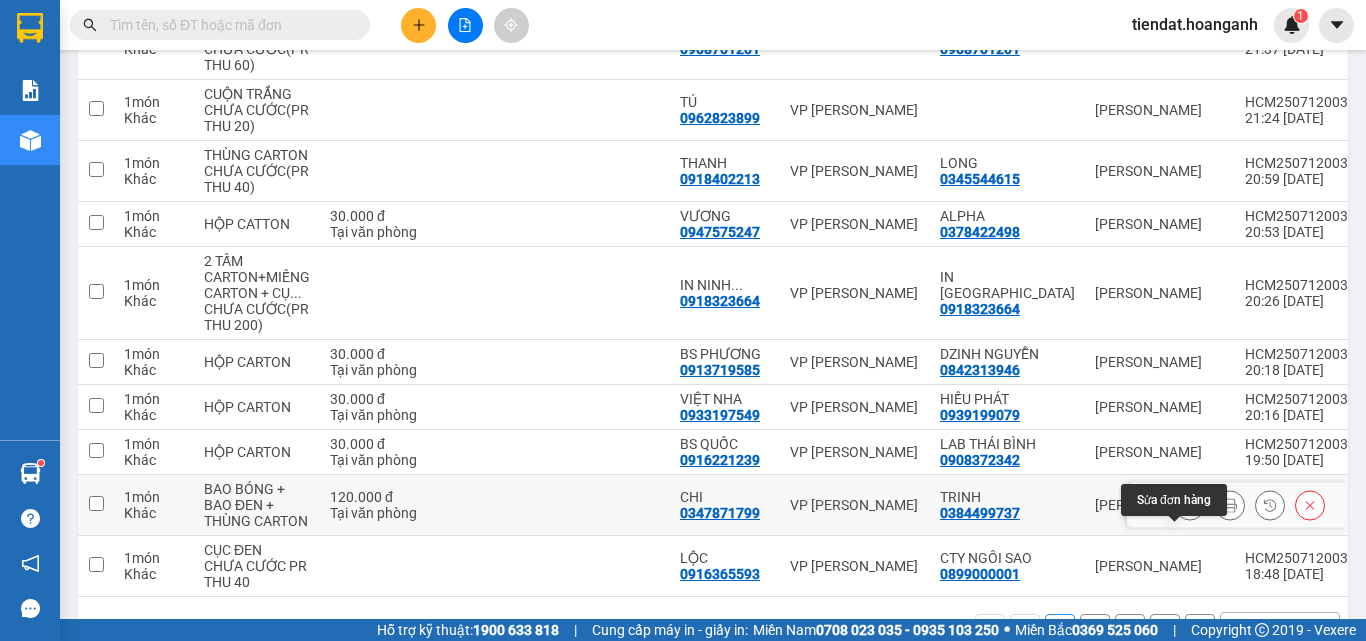 click 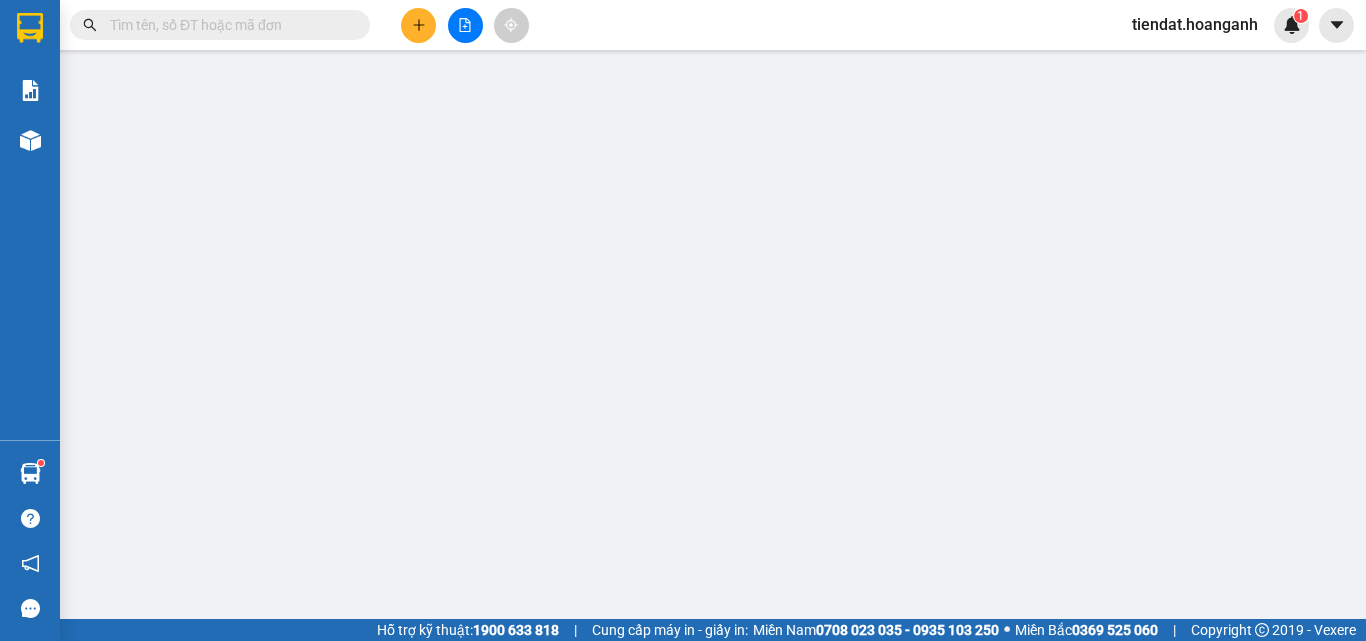 scroll, scrollTop: 0, scrollLeft: 0, axis: both 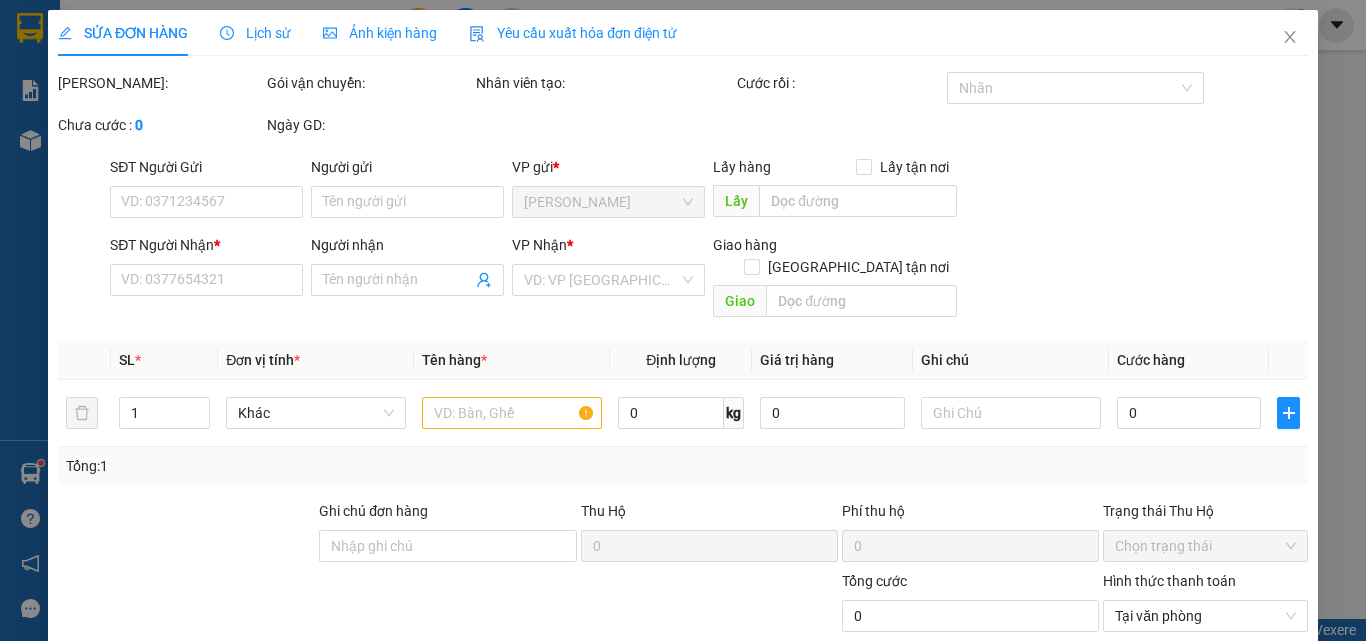 type on "0384499737" 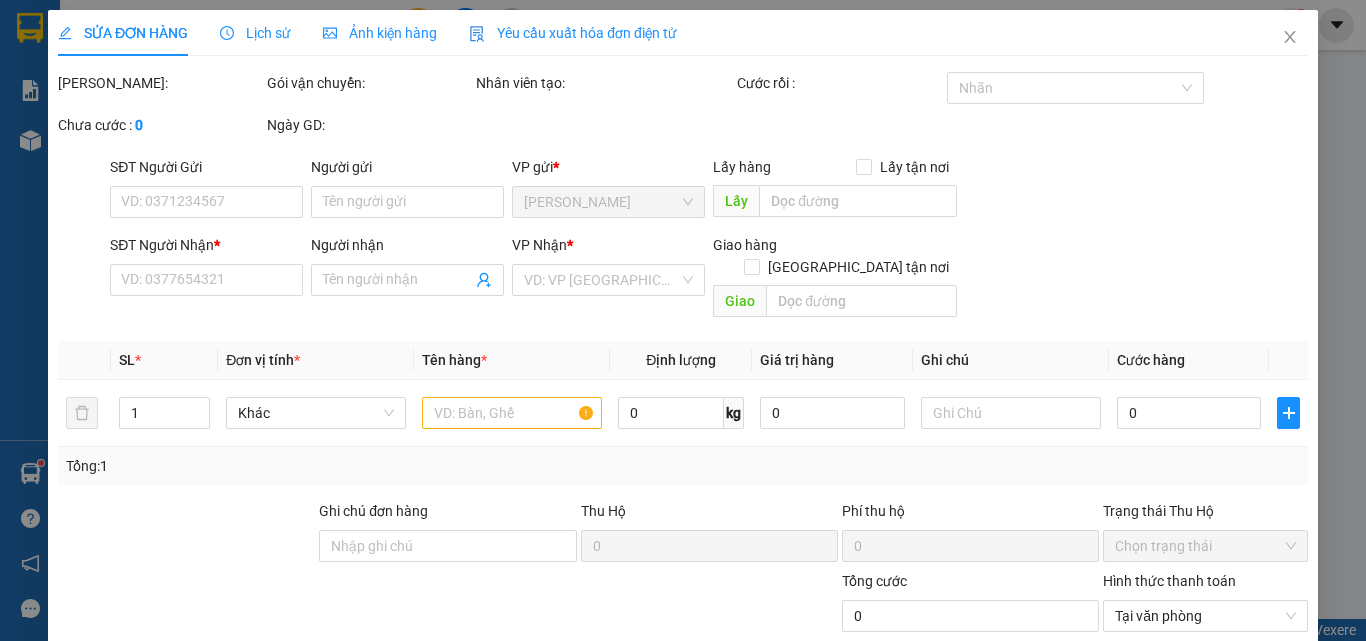 type on "TRINH" 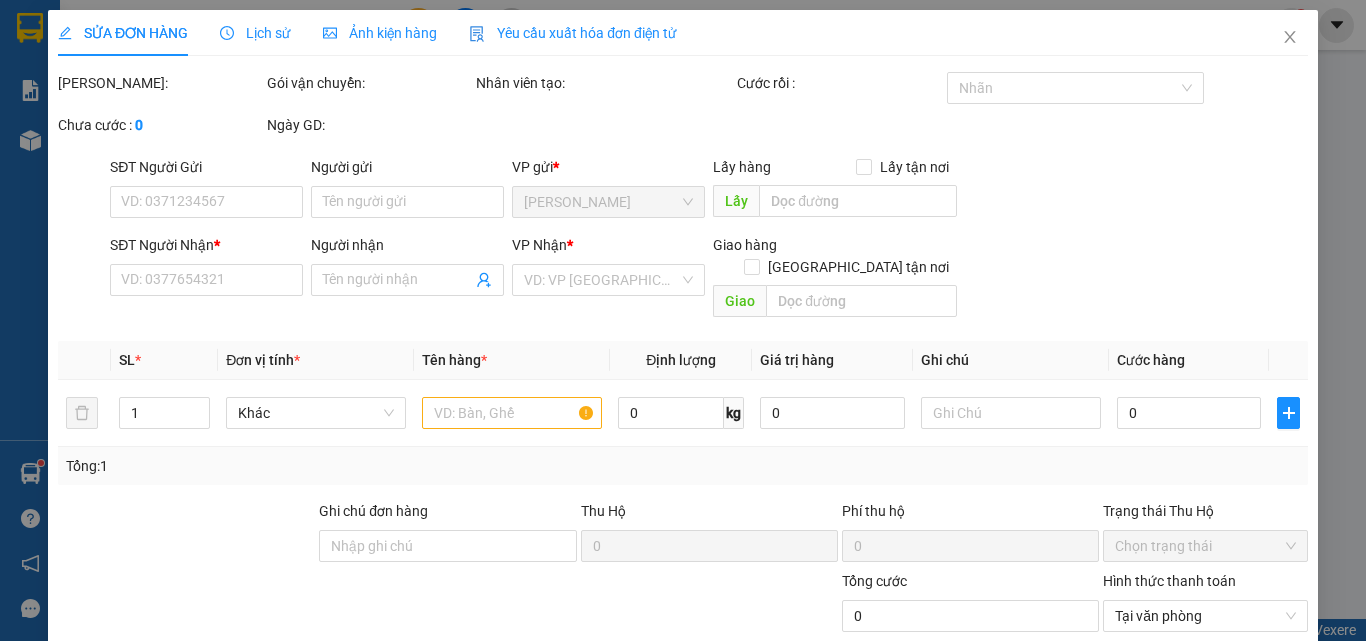 type on "CHI" 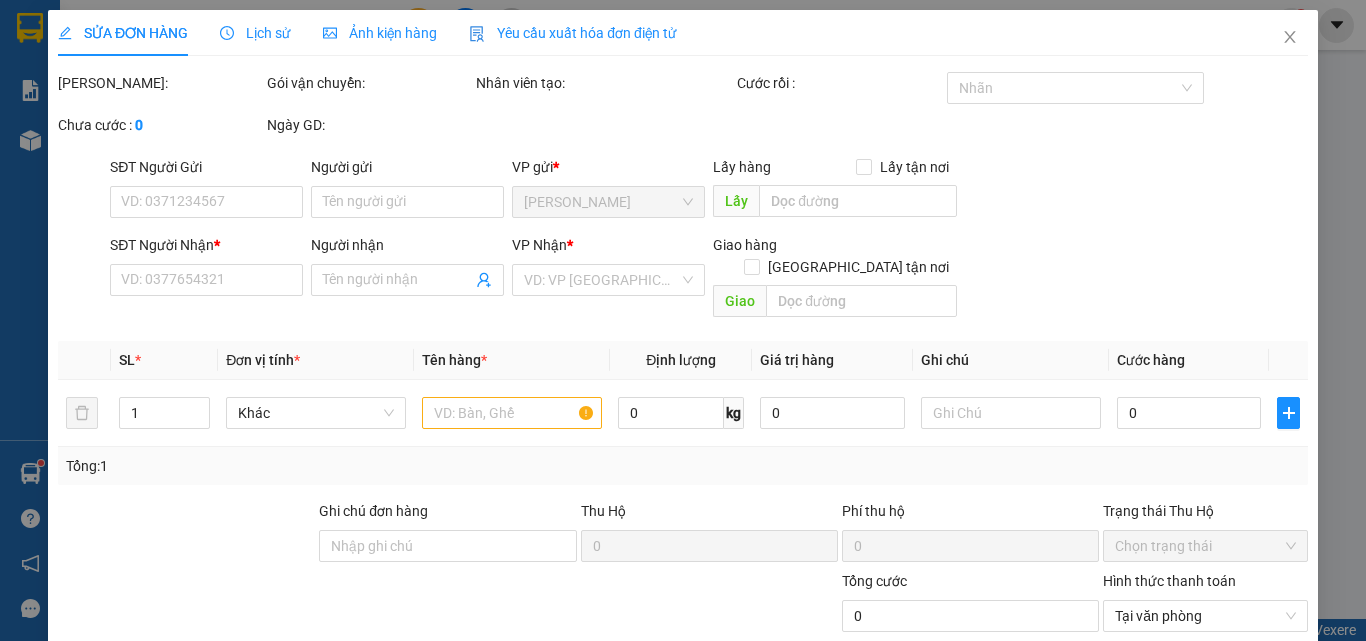 type on "120.000" 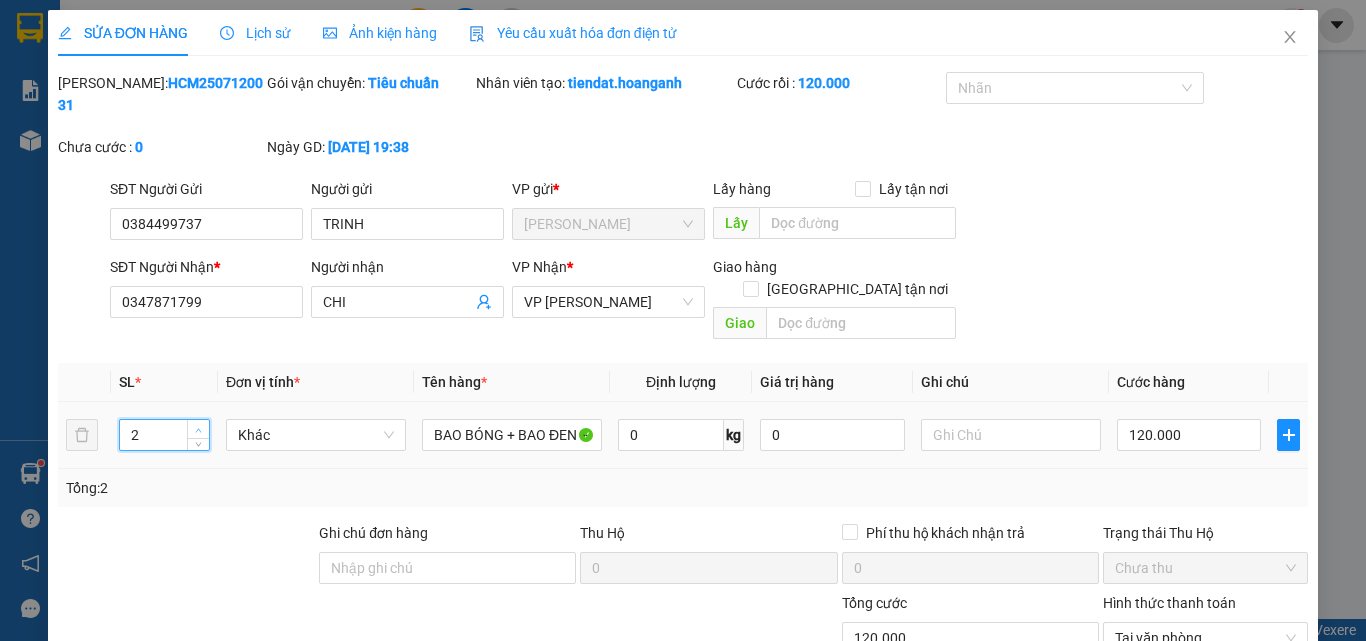 click 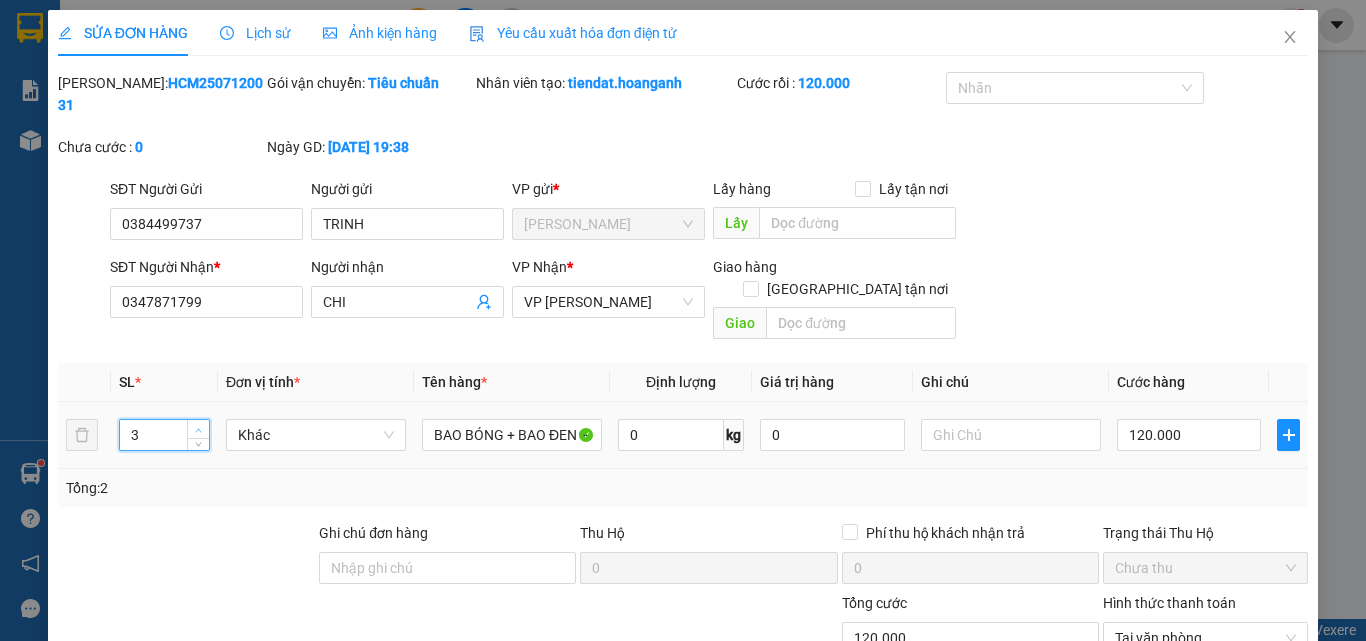 click 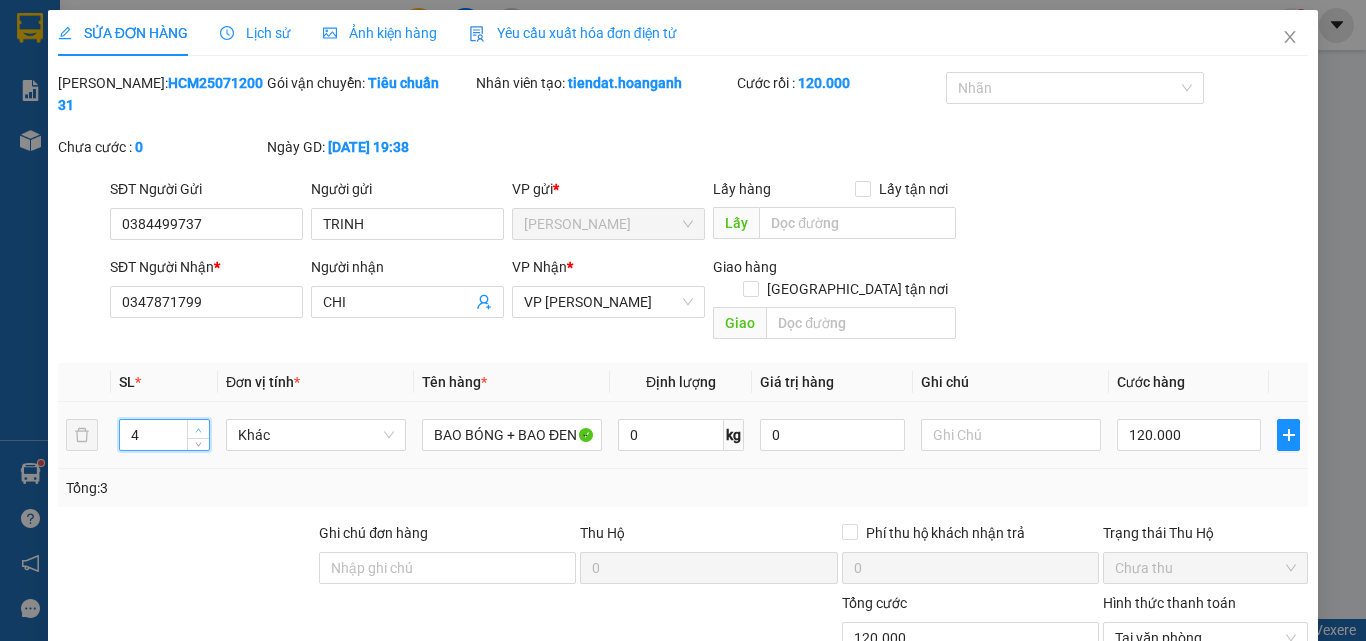click 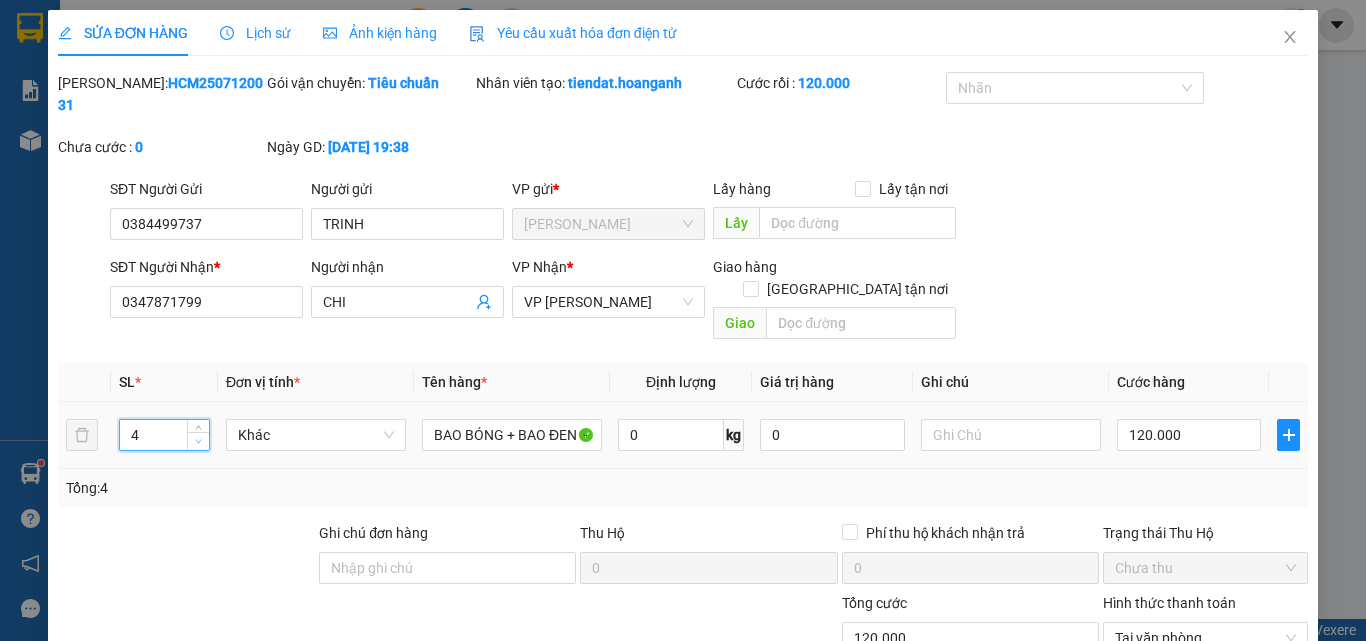 type on "3" 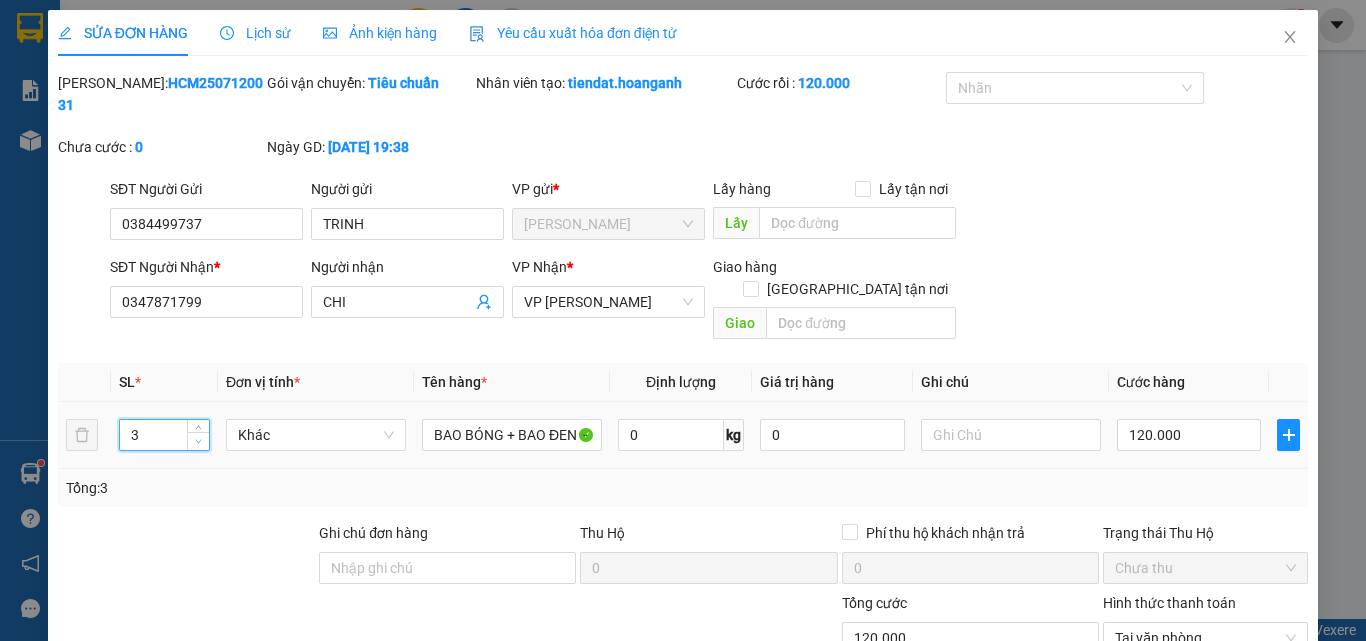 click at bounding box center [199, 442] 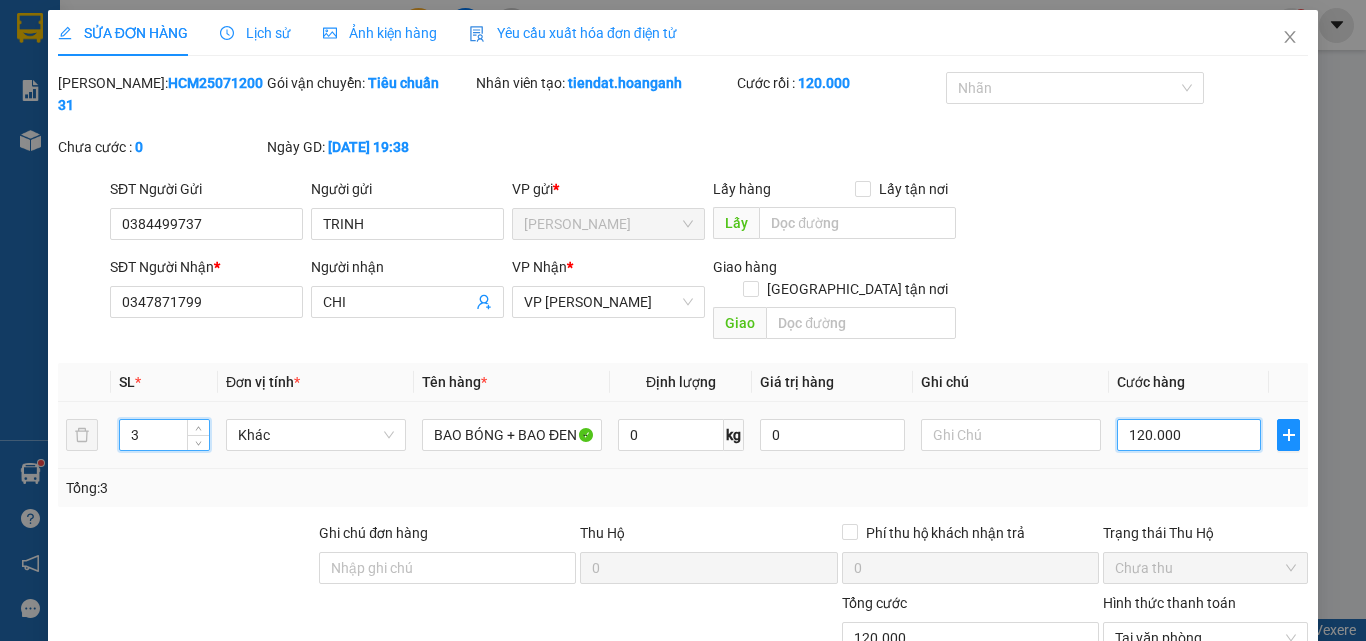 click on "120.000" at bounding box center [1189, 435] 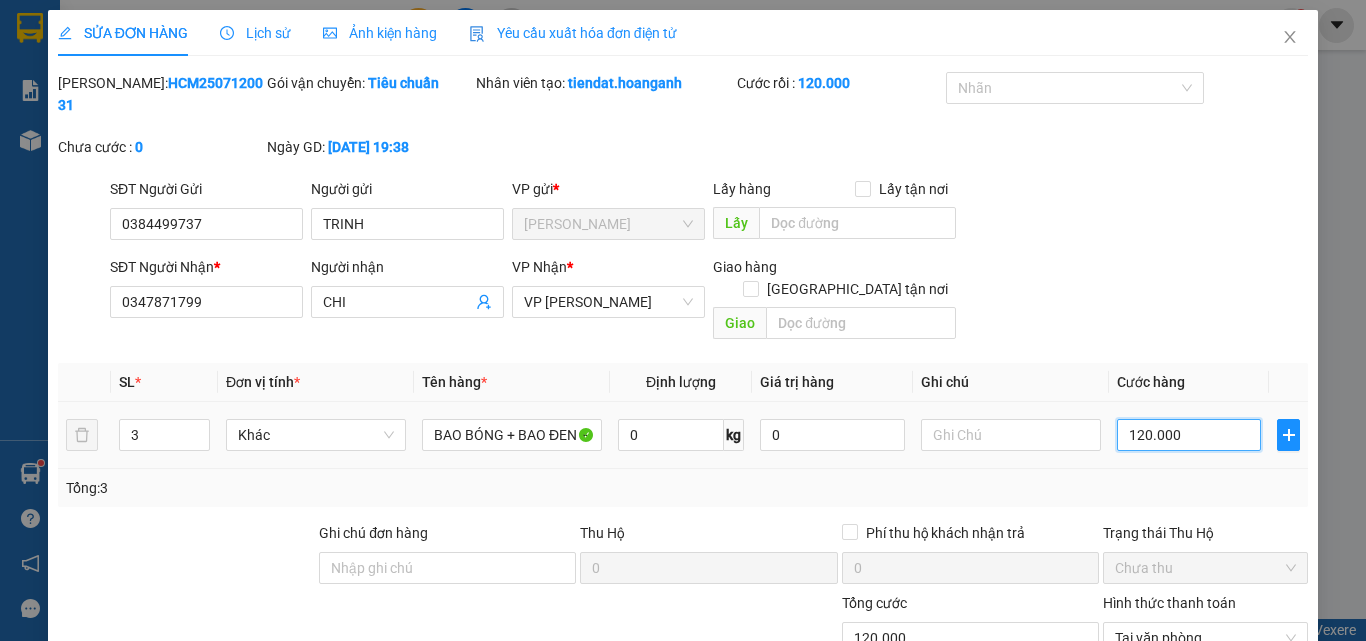 scroll, scrollTop: 165, scrollLeft: 0, axis: vertical 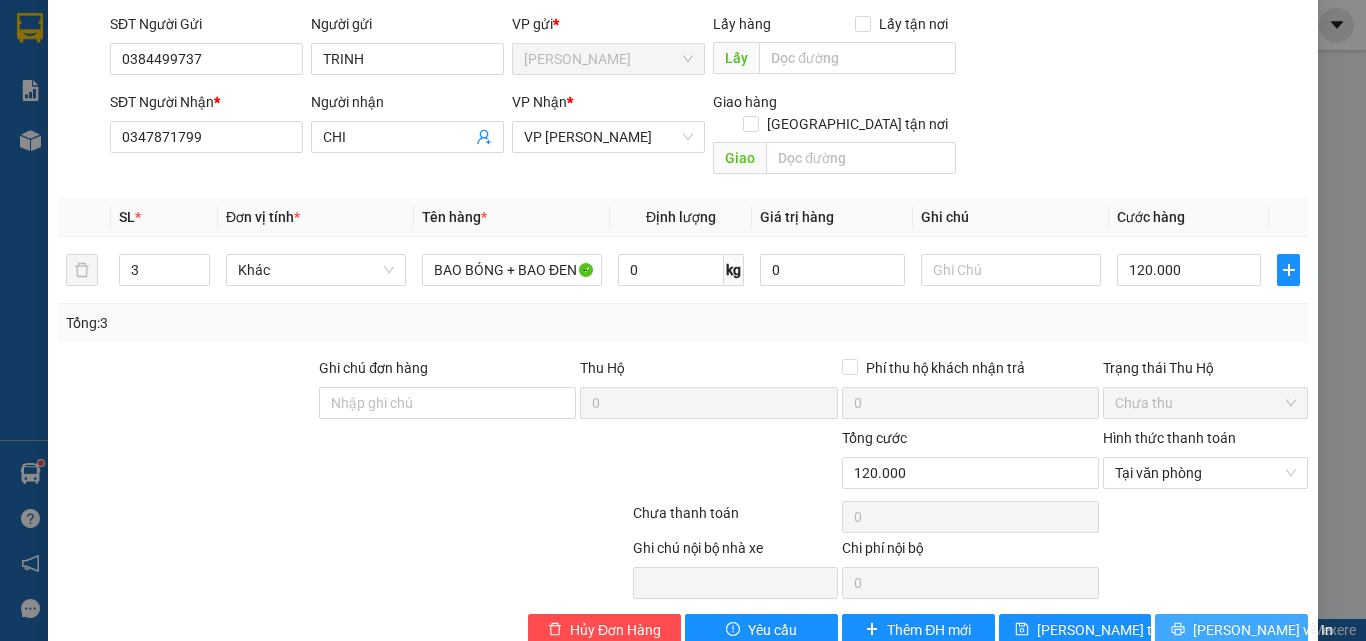 click on "Lưu và In" at bounding box center (1263, 630) 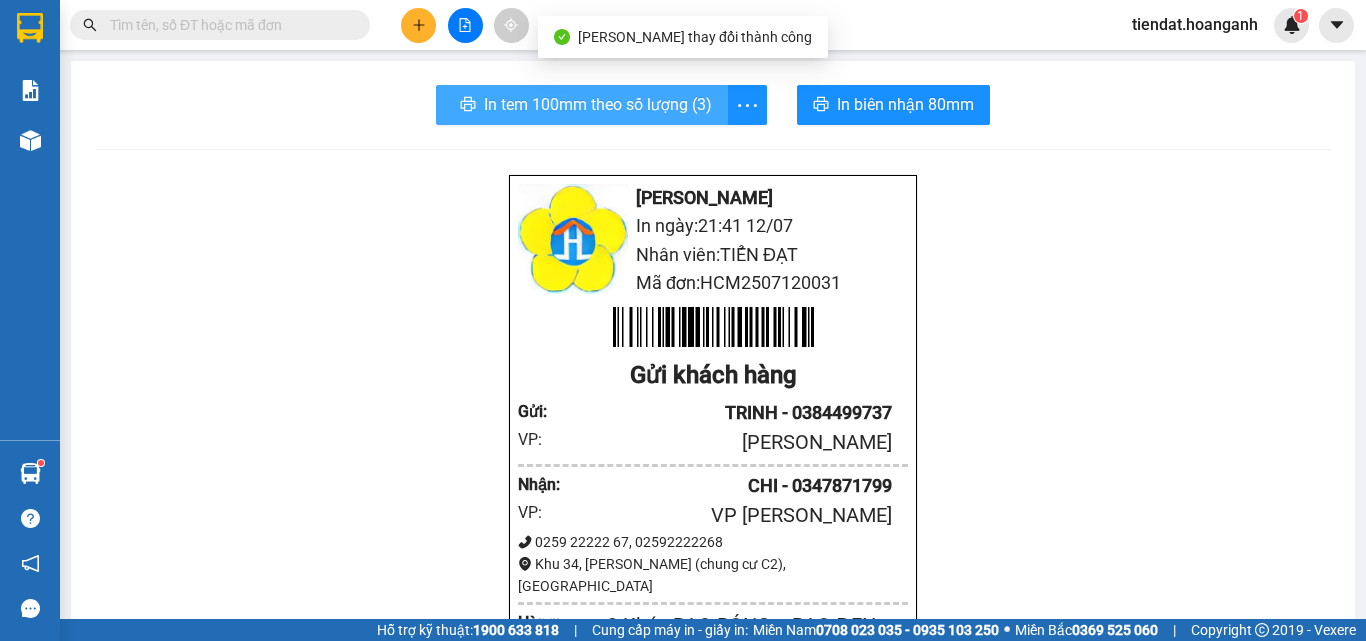 click on "In tem 100mm theo số lượng
(3)" at bounding box center [582, 105] 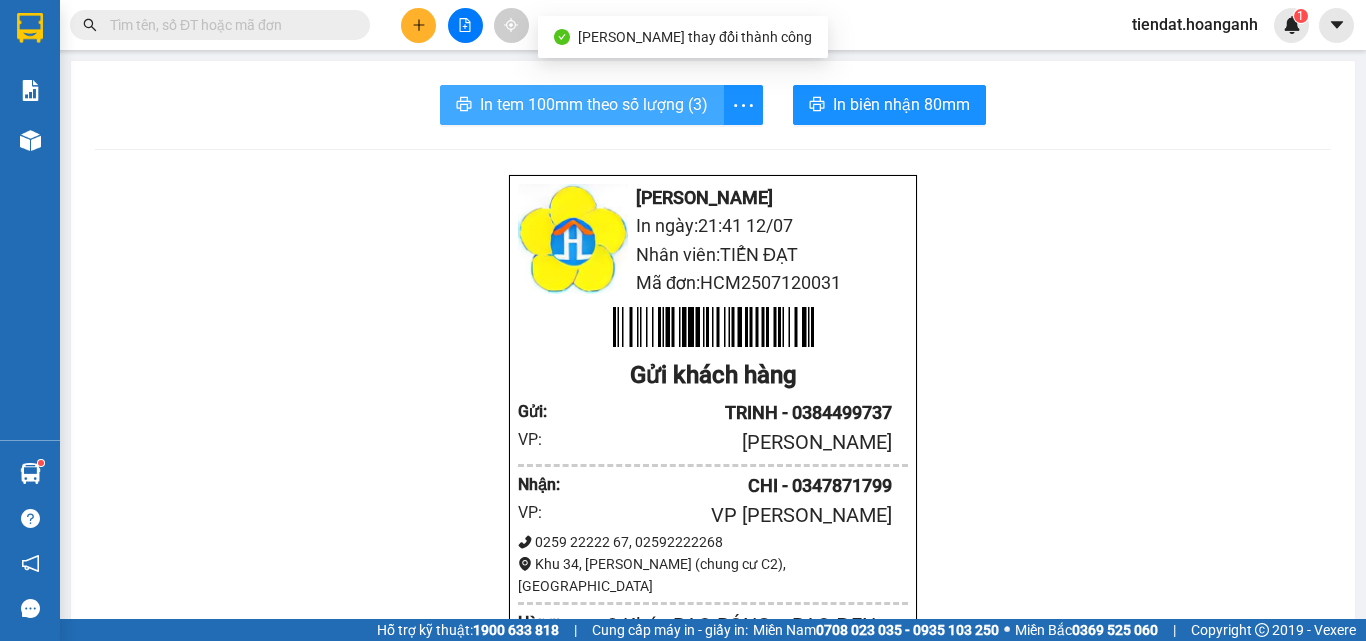 scroll, scrollTop: 0, scrollLeft: 0, axis: both 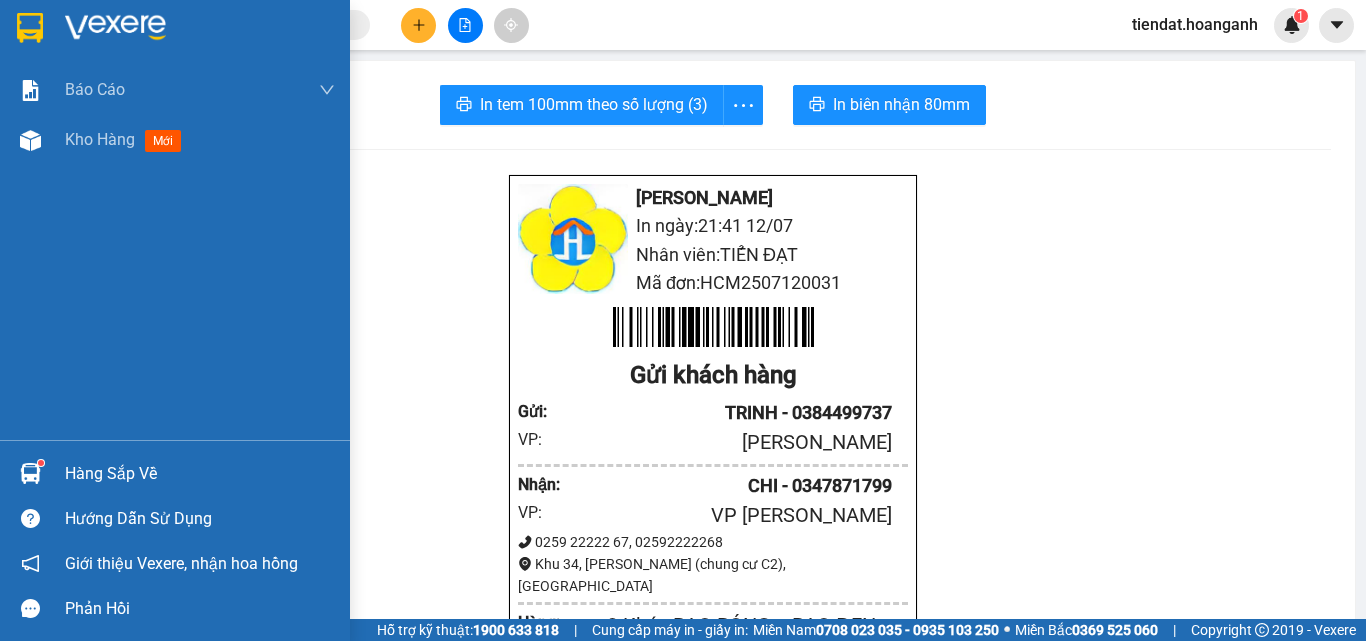 click at bounding box center (30, 27) 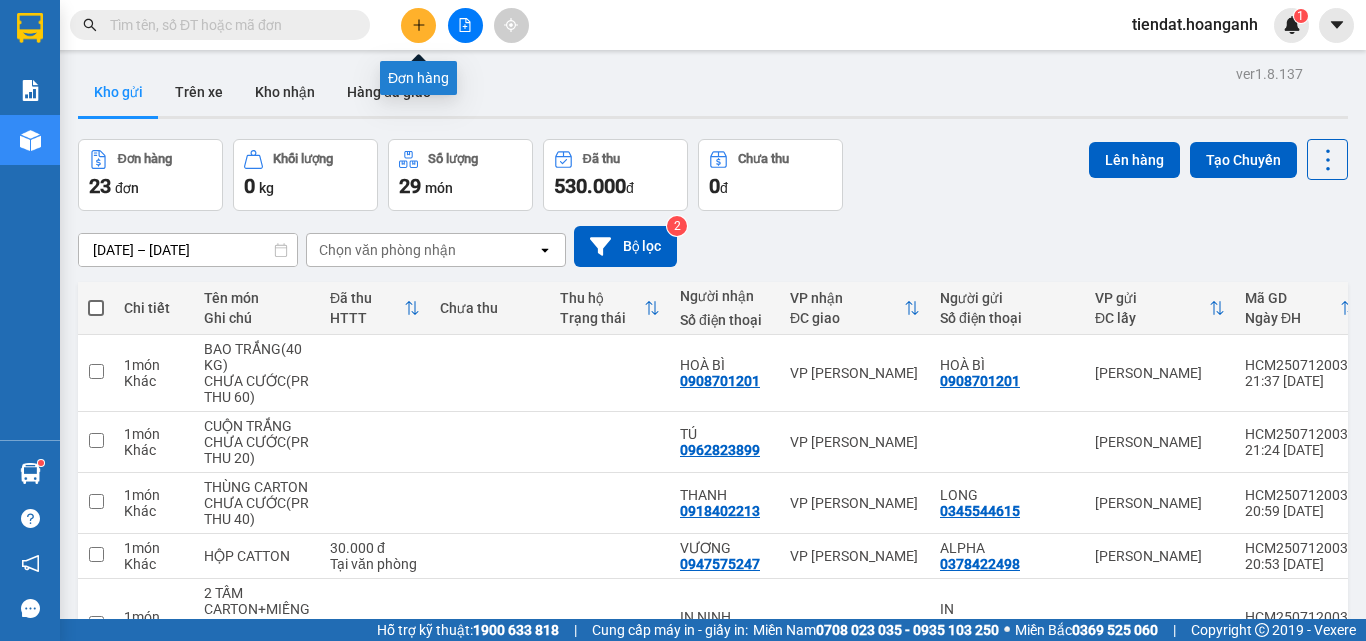 click 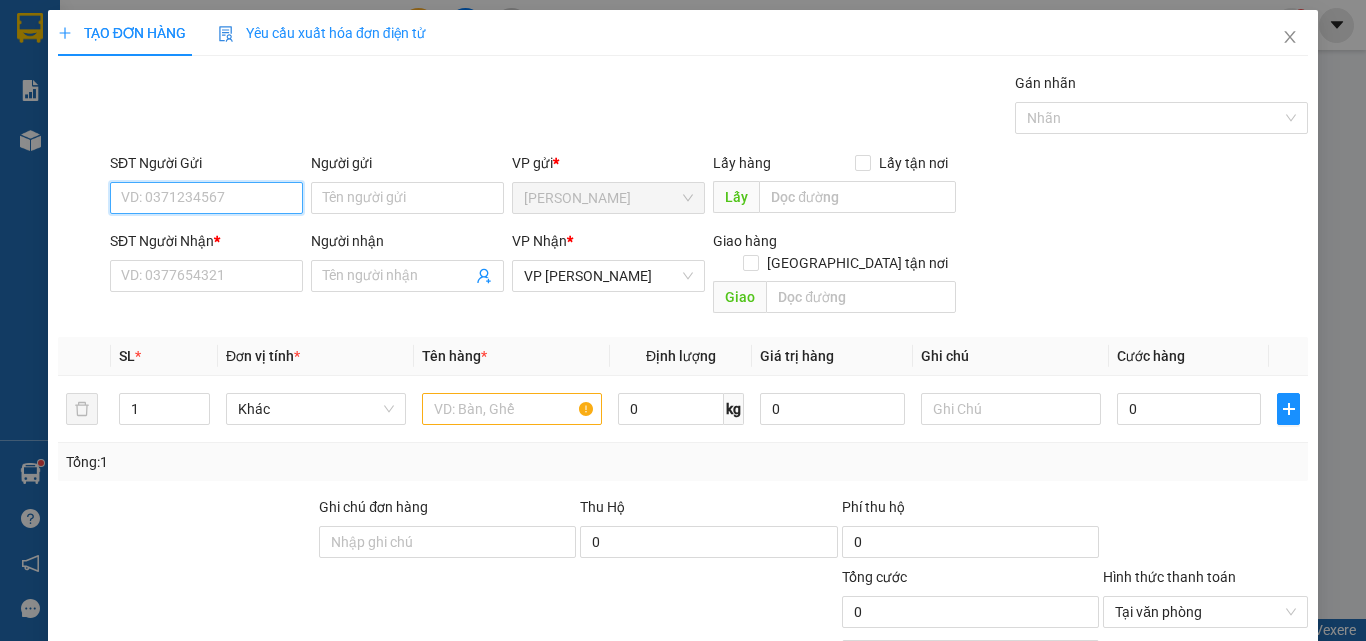 click on "SĐT Người Gửi" at bounding box center [206, 198] 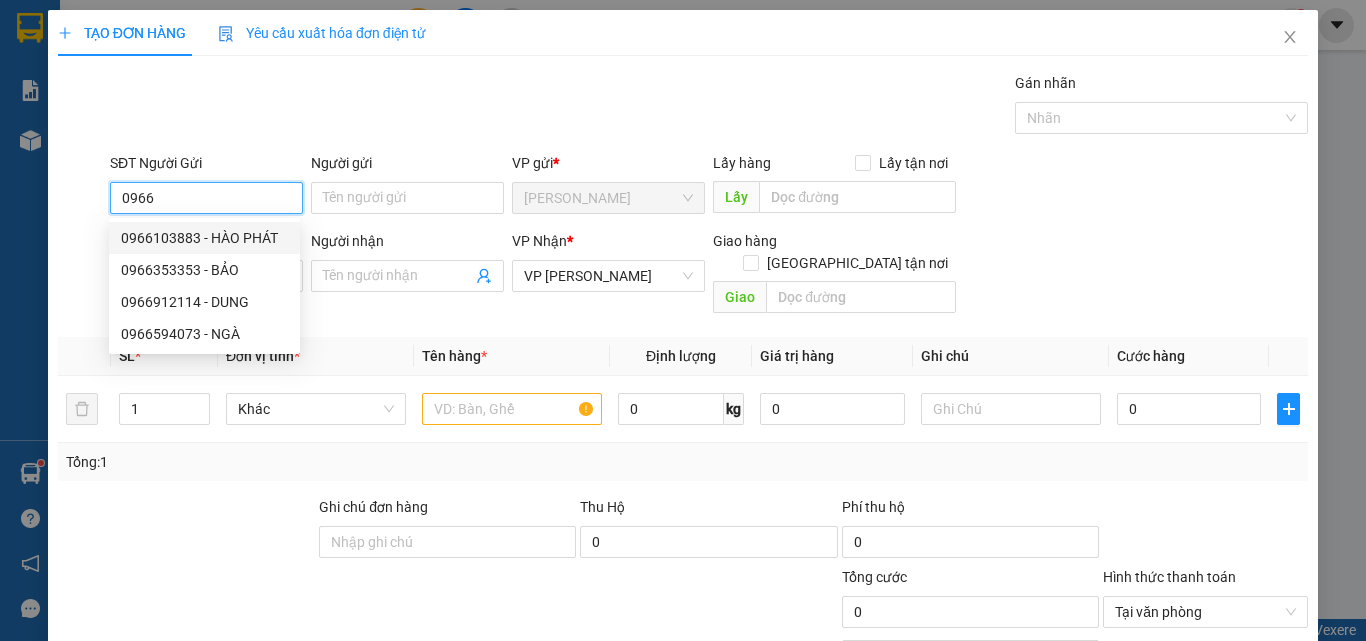 click on "0966103883 - HÀO PHÁT" at bounding box center [204, 238] 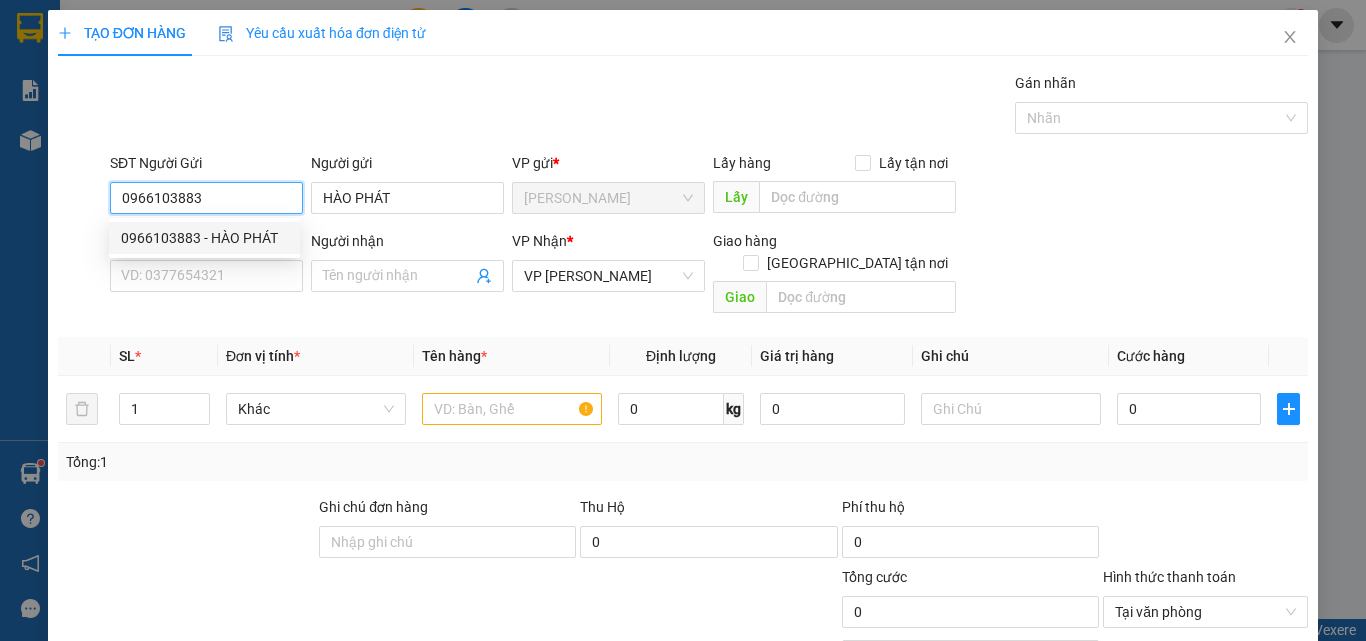 type on "30.000" 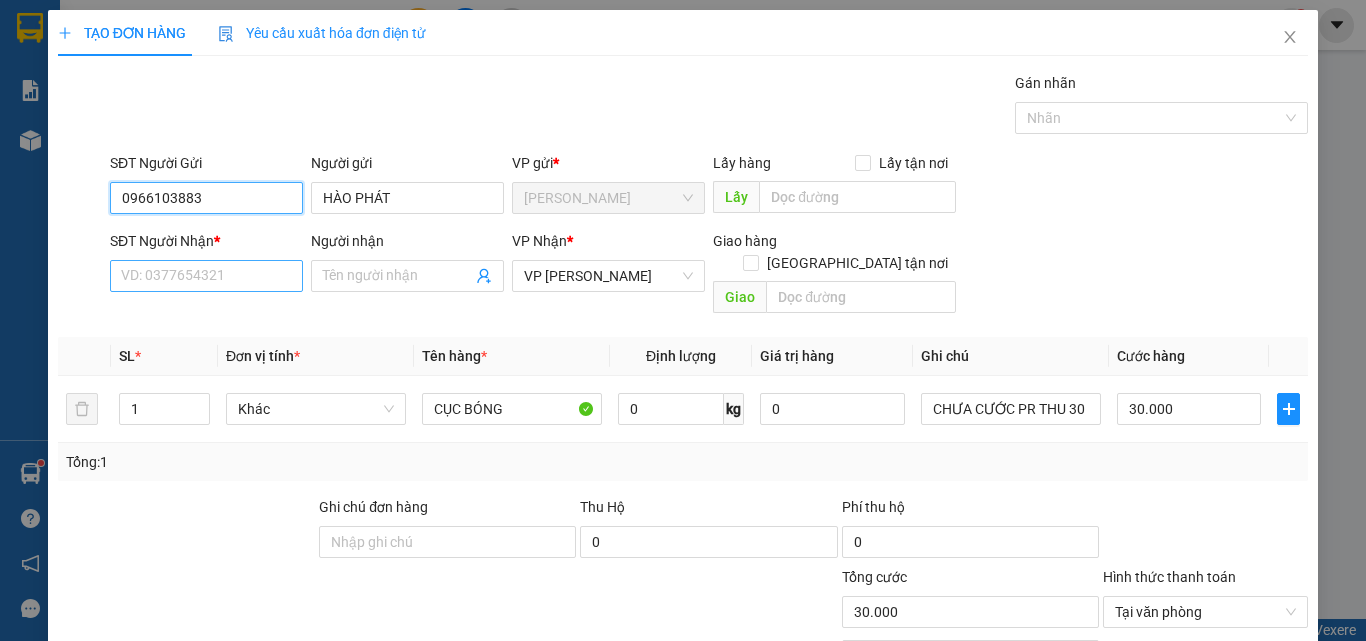 type on "0966103883" 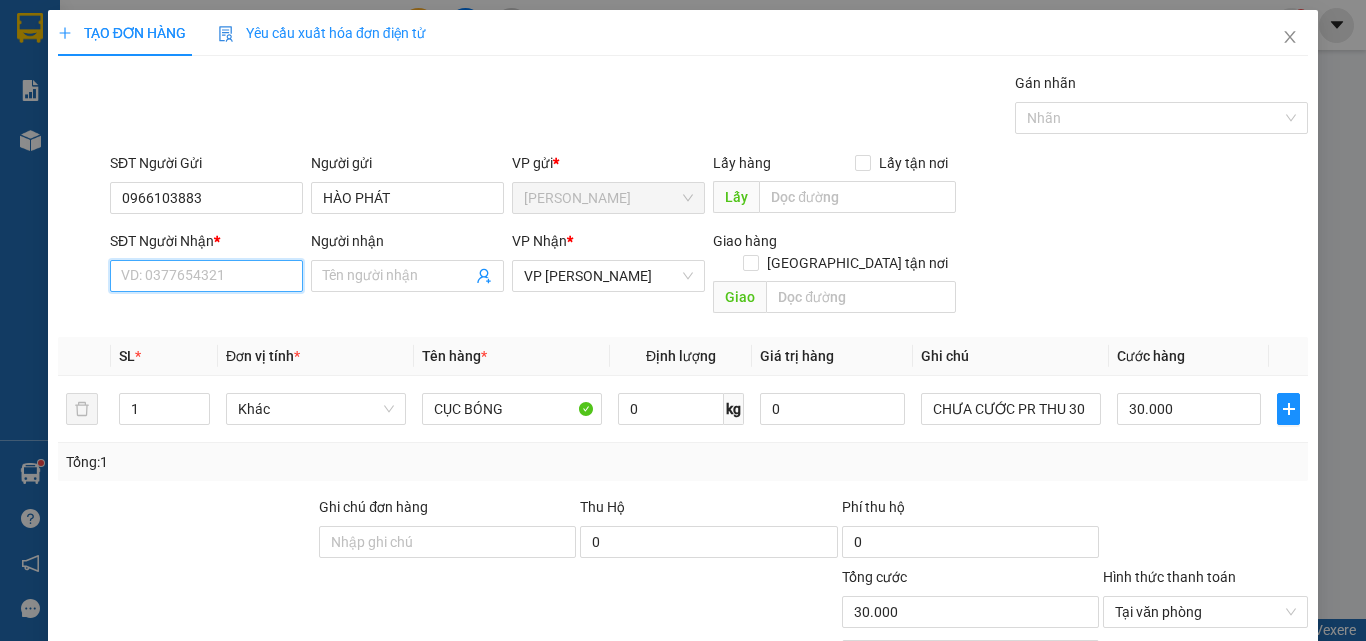 click on "SĐT Người Nhận  *" at bounding box center (206, 276) 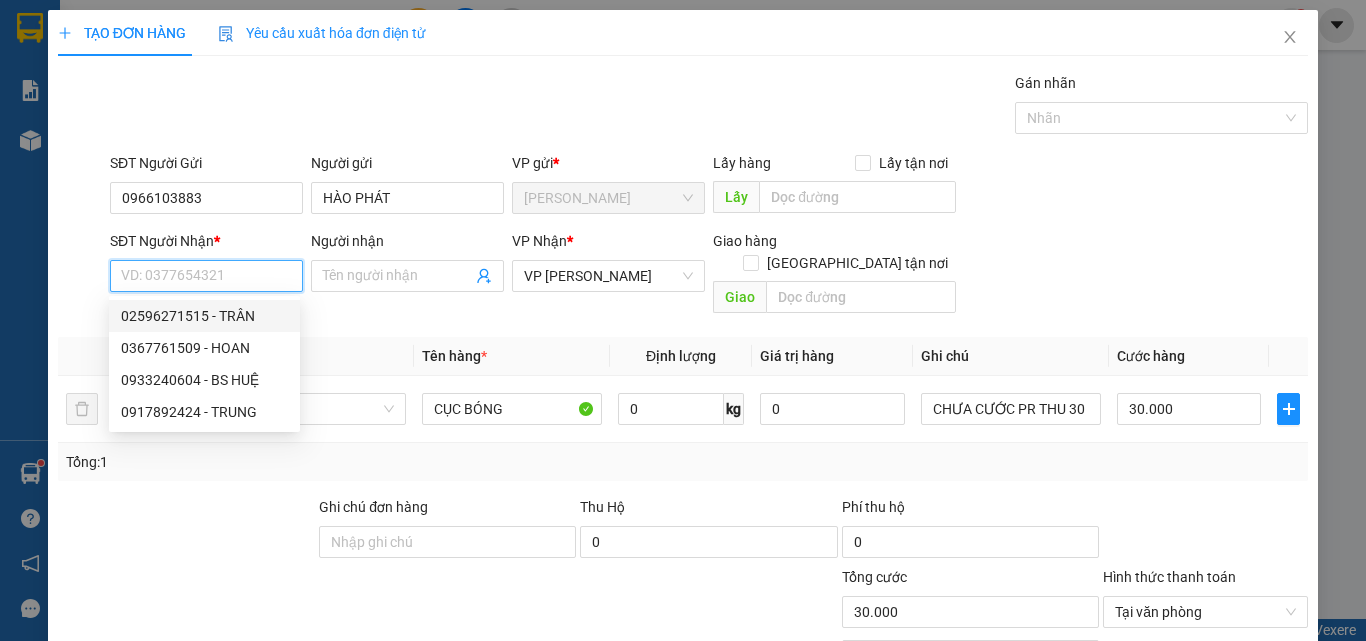 click on "02596271515 - TRÂN" at bounding box center (204, 316) 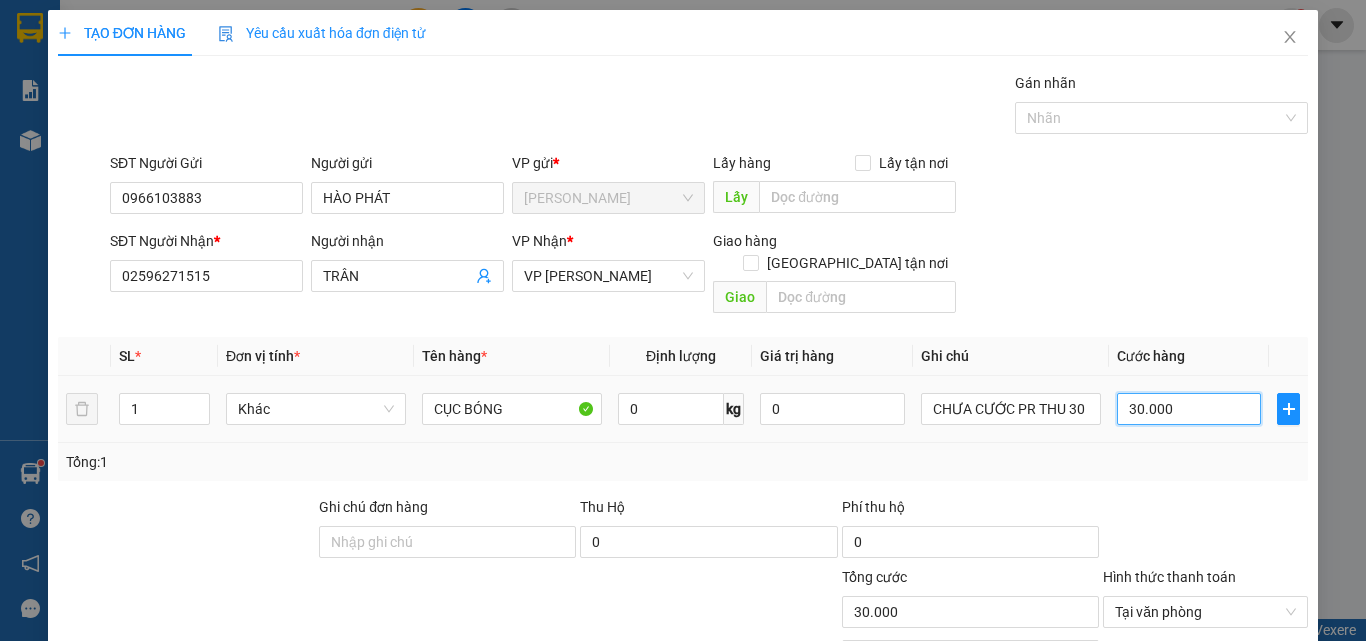 click on "30.000" at bounding box center (1189, 409) 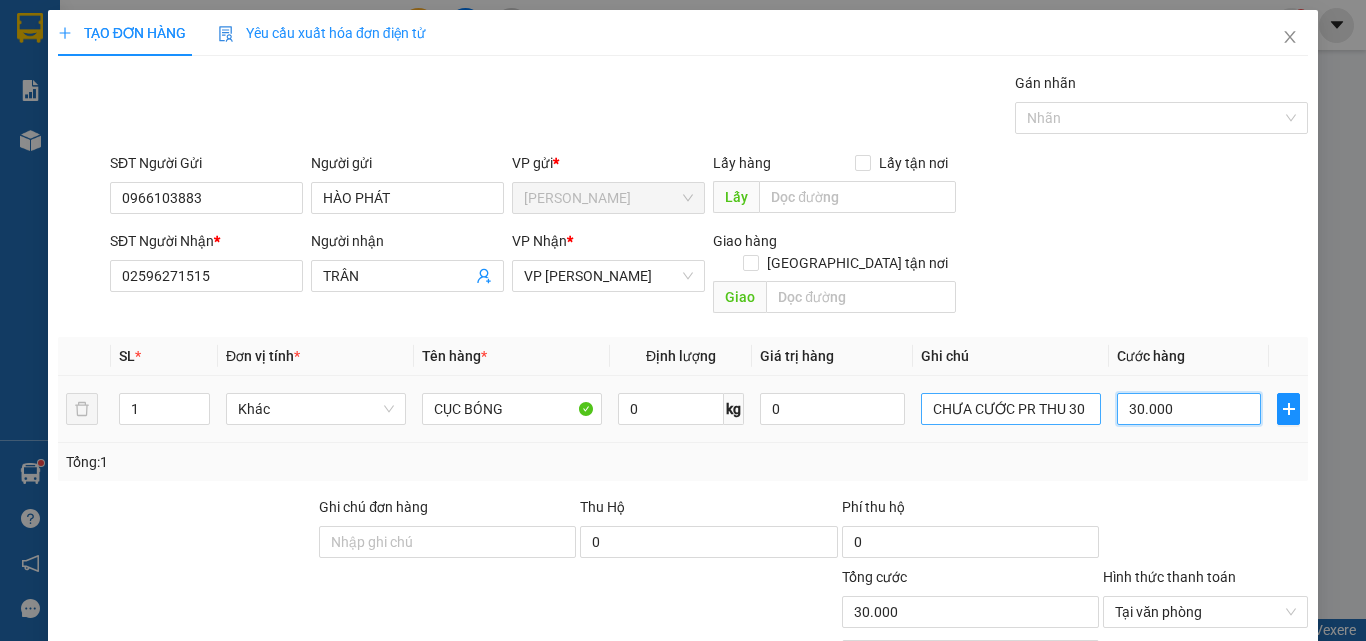 type on "0" 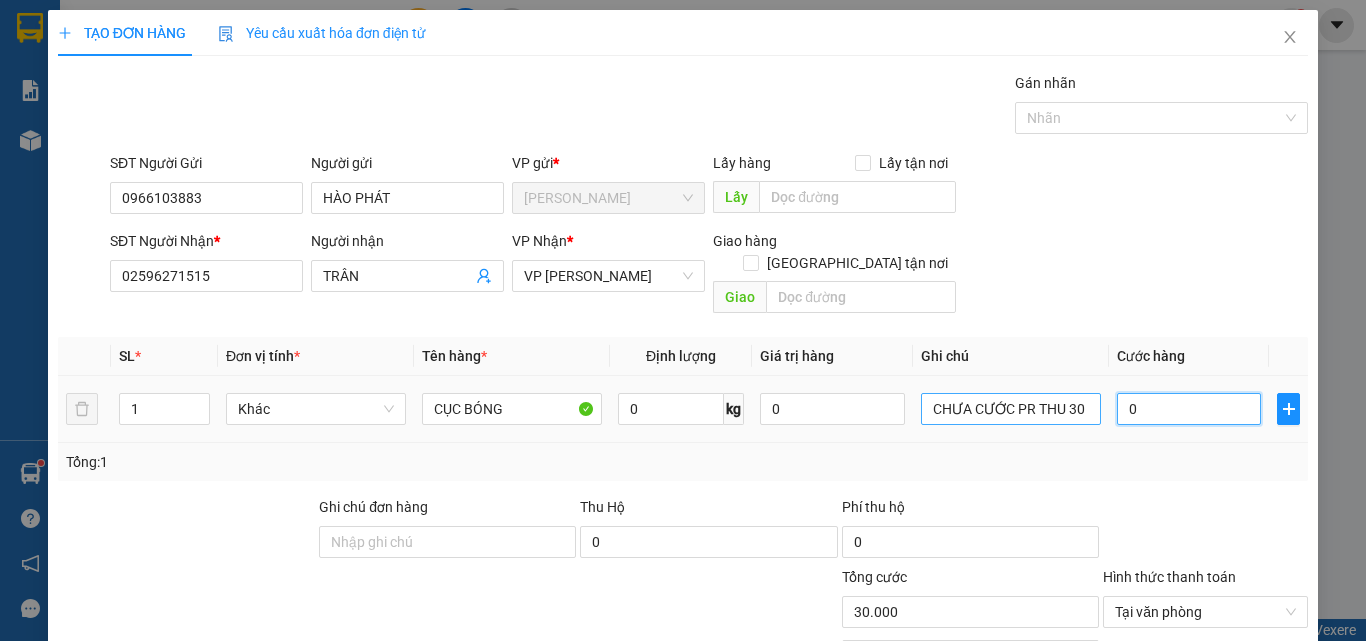 type on "0" 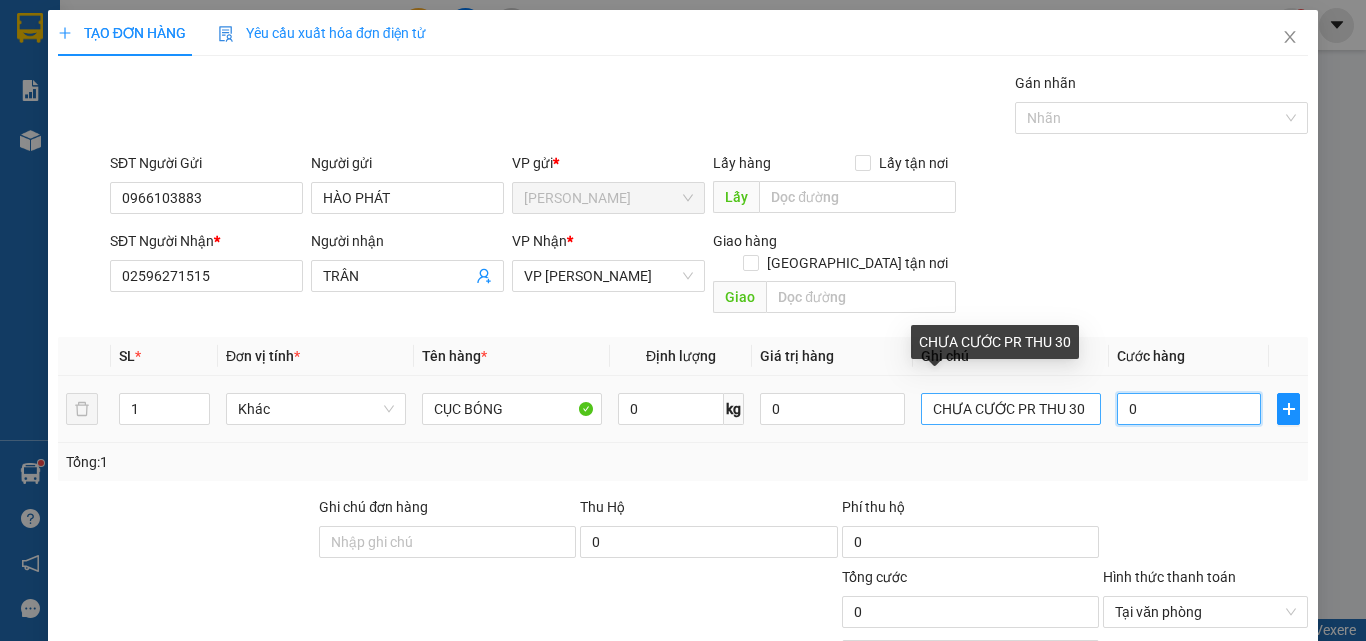 type on "0" 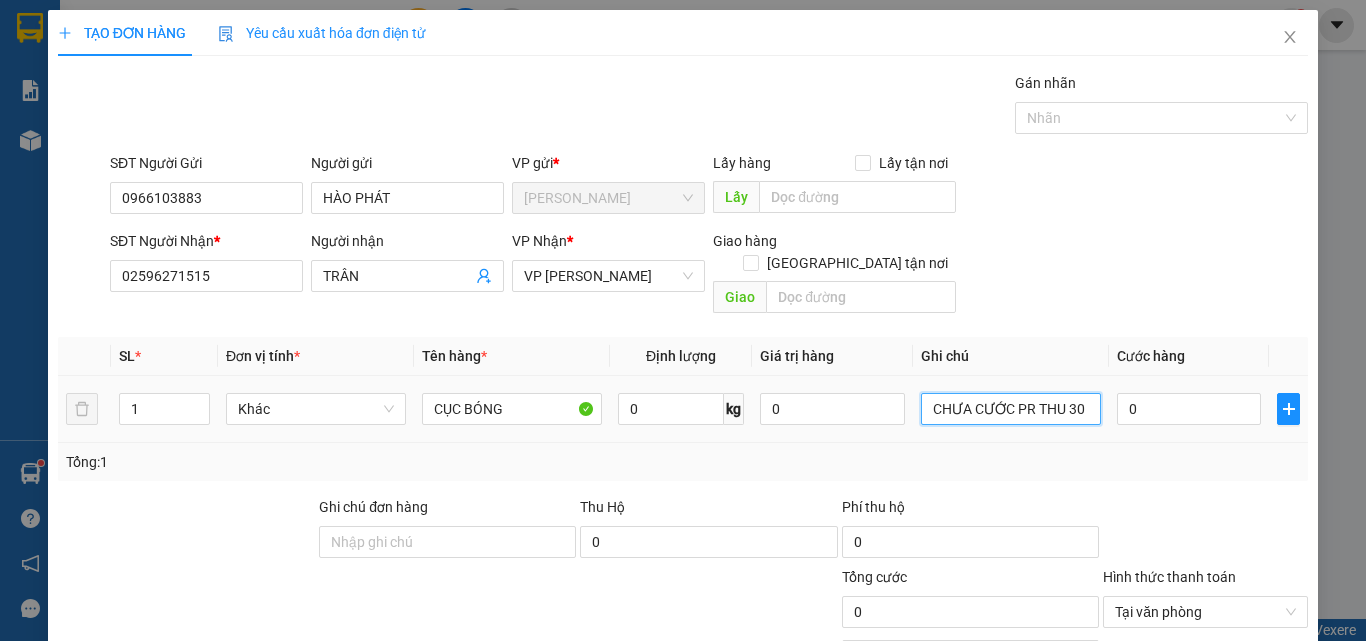 drag, startPoint x: 1083, startPoint y: 394, endPoint x: 1238, endPoint y: 416, distance: 156.55351 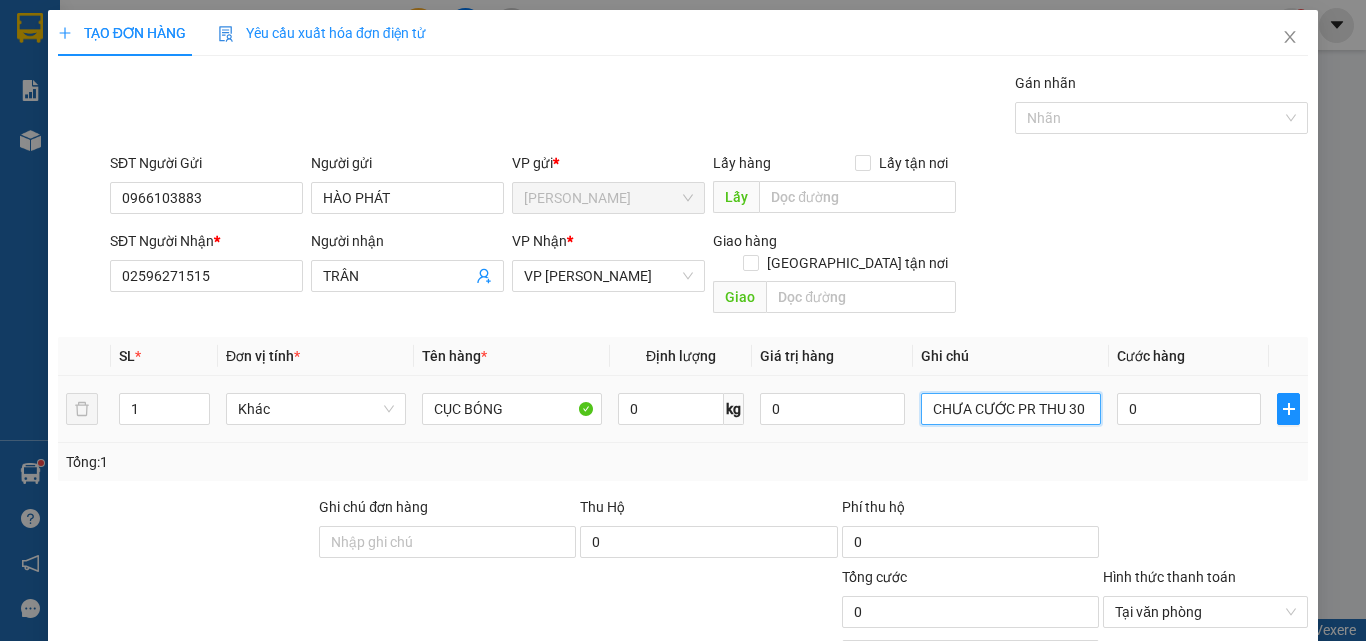 click on "1 Khác CỤC BÓNG 0 kg 0 CHƯA CƯỚC PR THU 30 0" at bounding box center [683, 409] 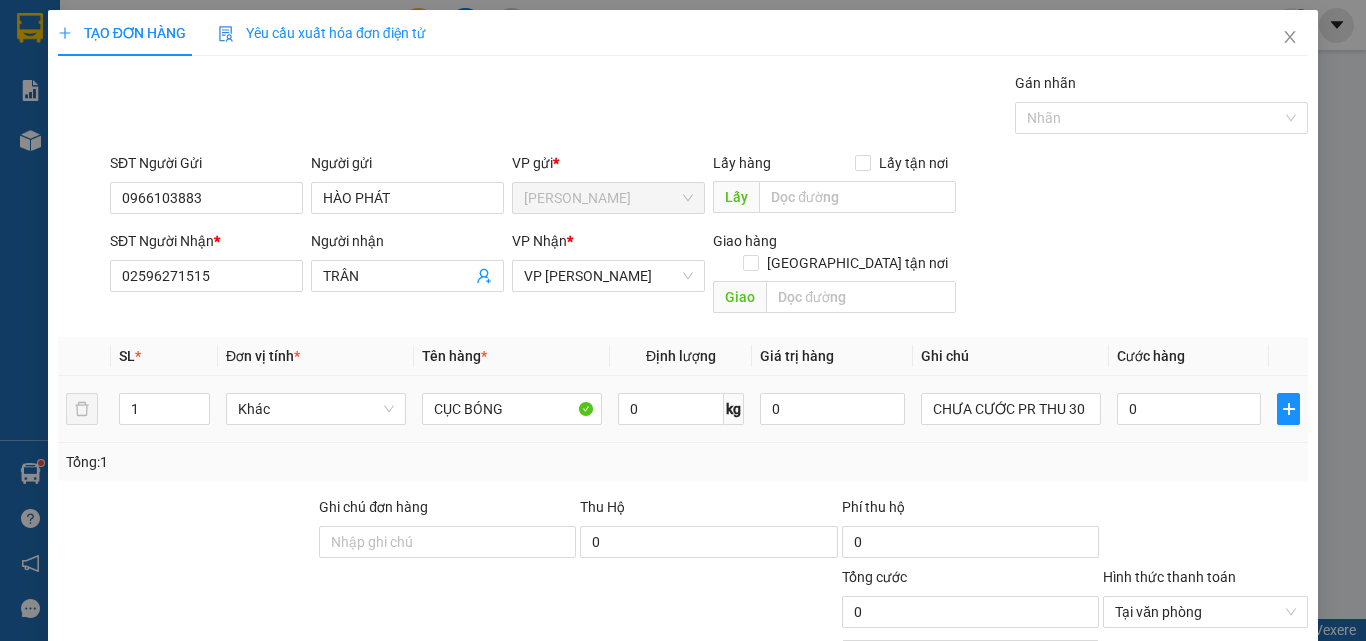 click on "0" at bounding box center [1189, 409] 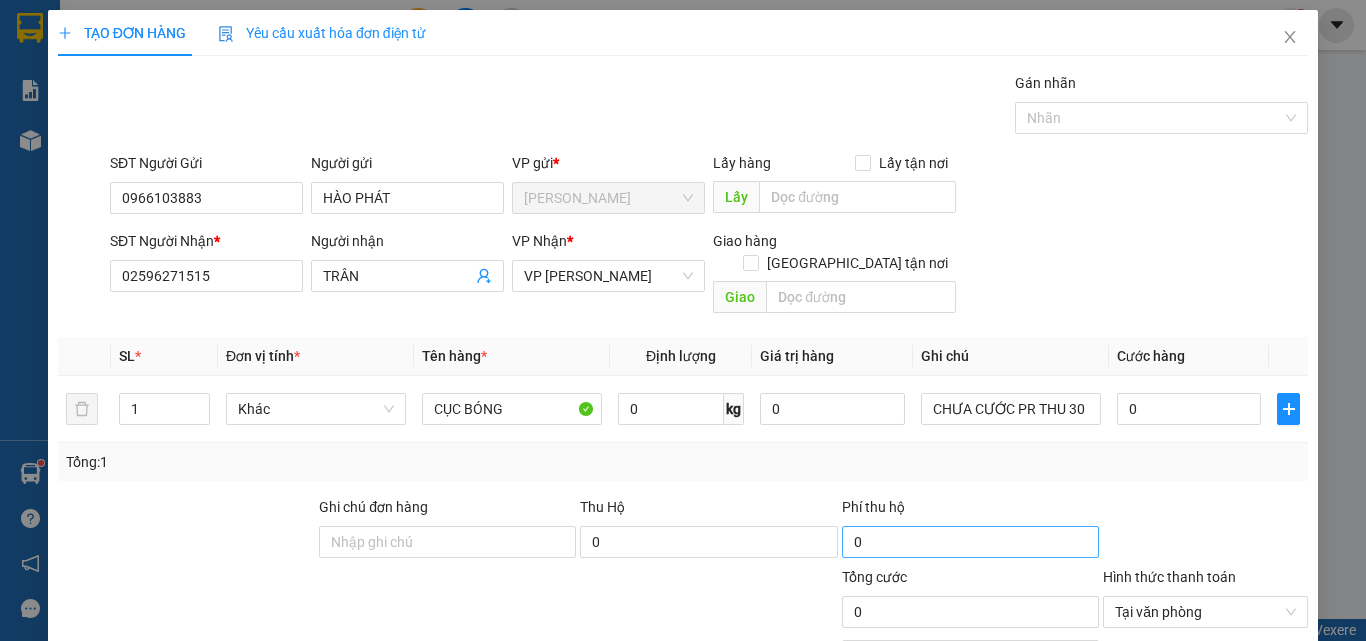 scroll, scrollTop: 161, scrollLeft: 0, axis: vertical 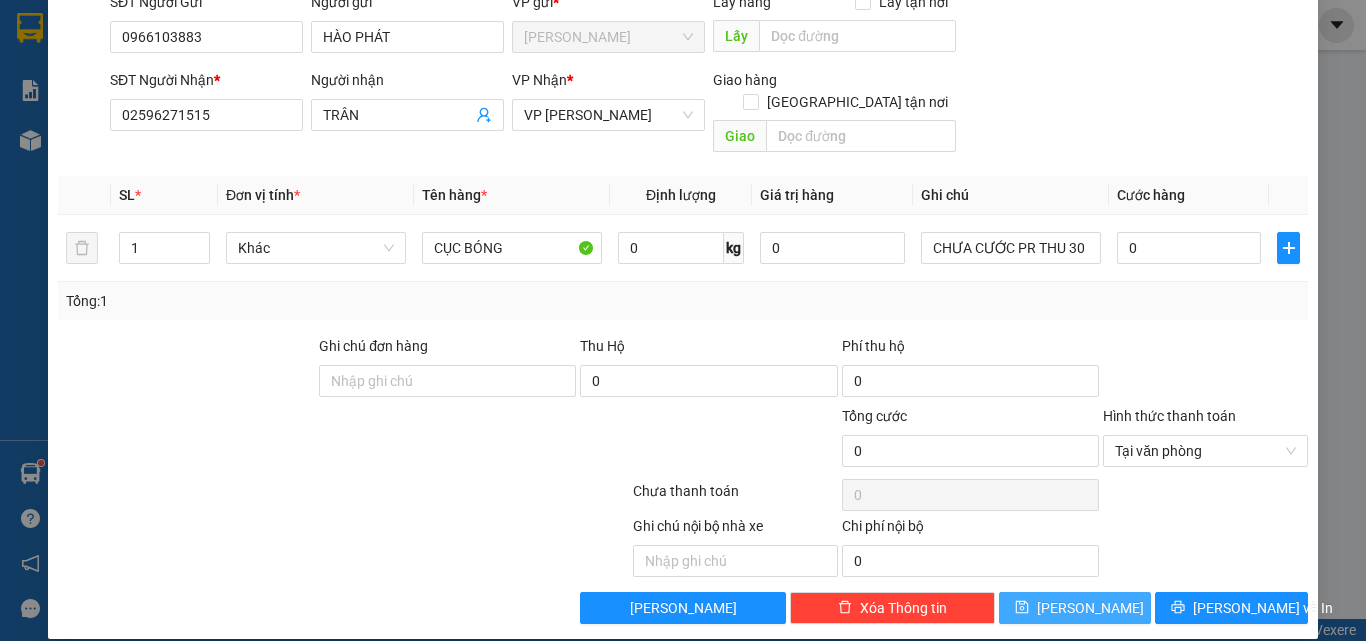 click on "Lưu" at bounding box center (1075, 608) 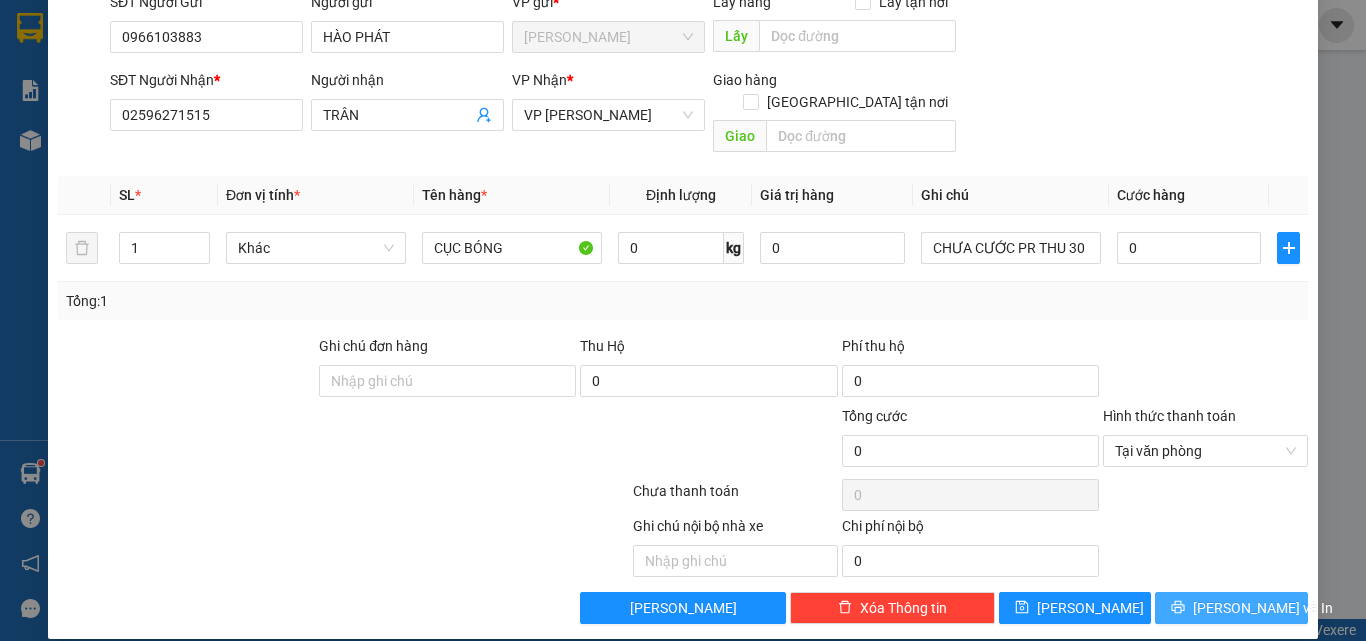 drag, startPoint x: 1228, startPoint y: 585, endPoint x: 1163, endPoint y: 680, distance: 115.10864 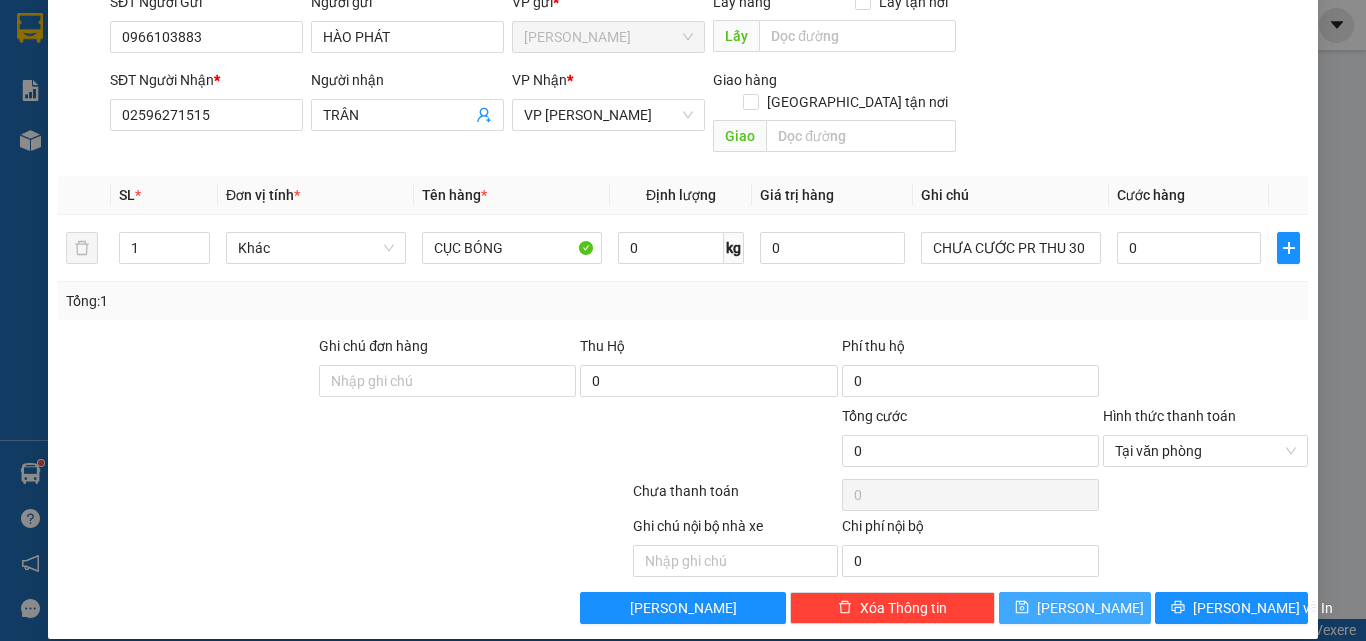 click on "Lưu" at bounding box center (1075, 608) 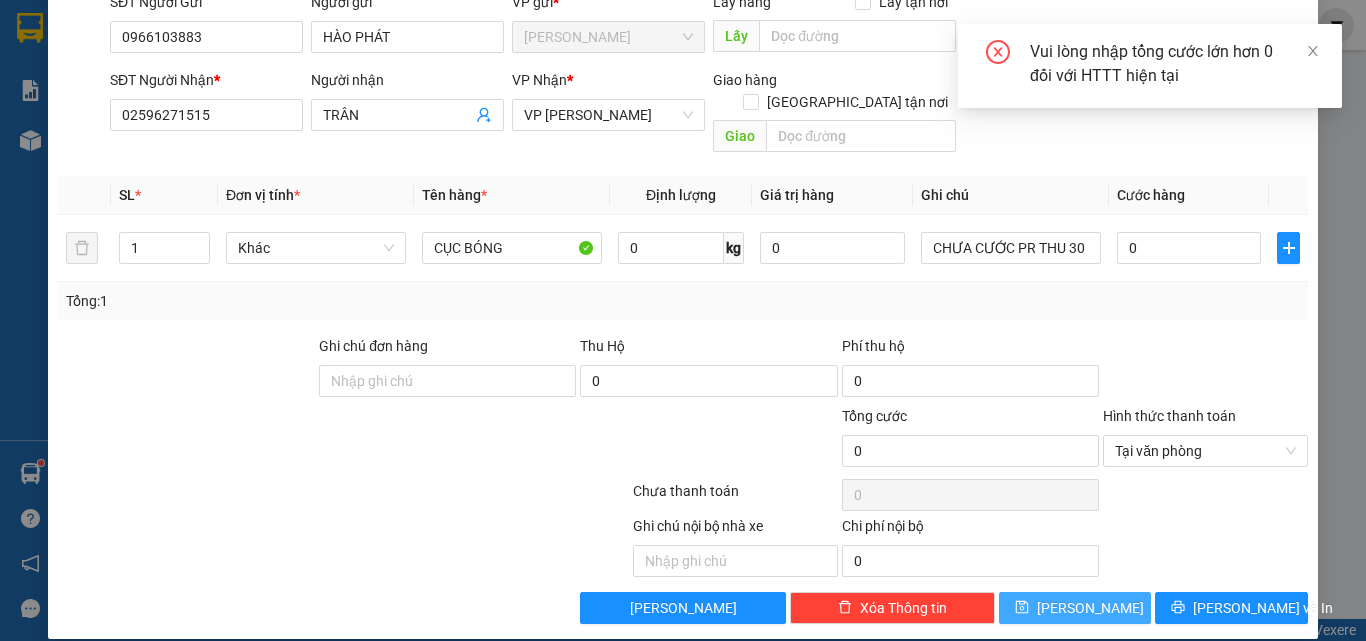 click on "Lưu" at bounding box center (1075, 608) 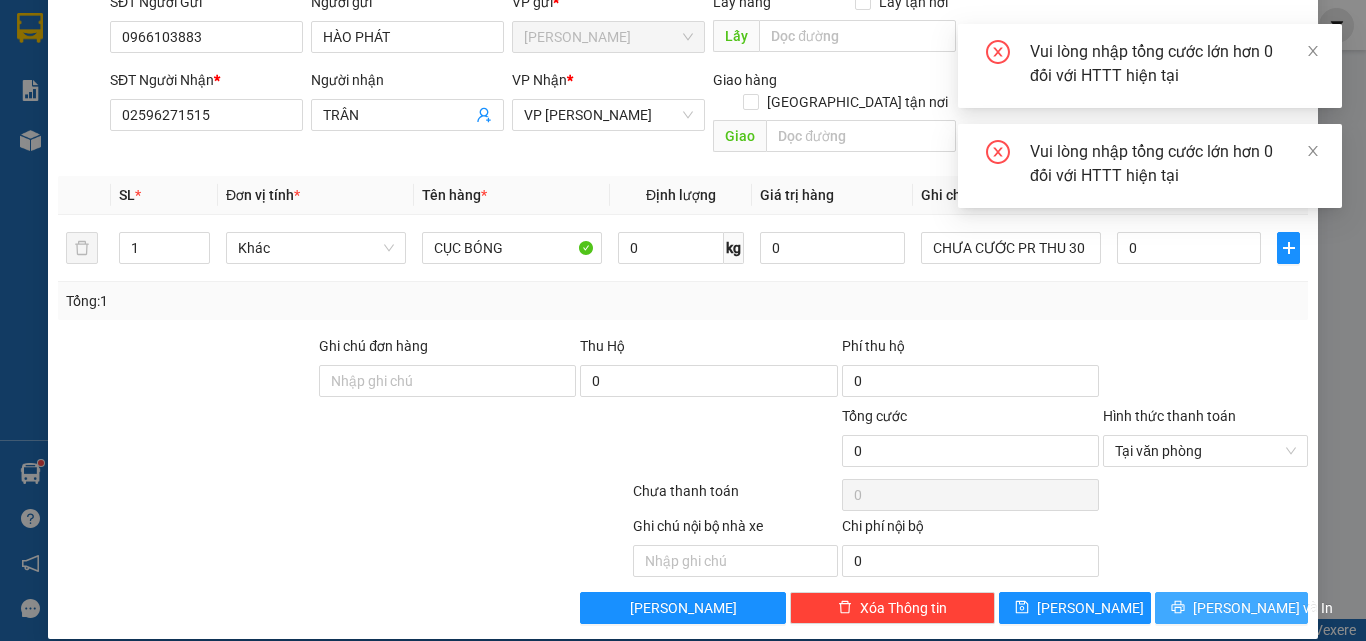 click on "Lưu và In" at bounding box center [1263, 608] 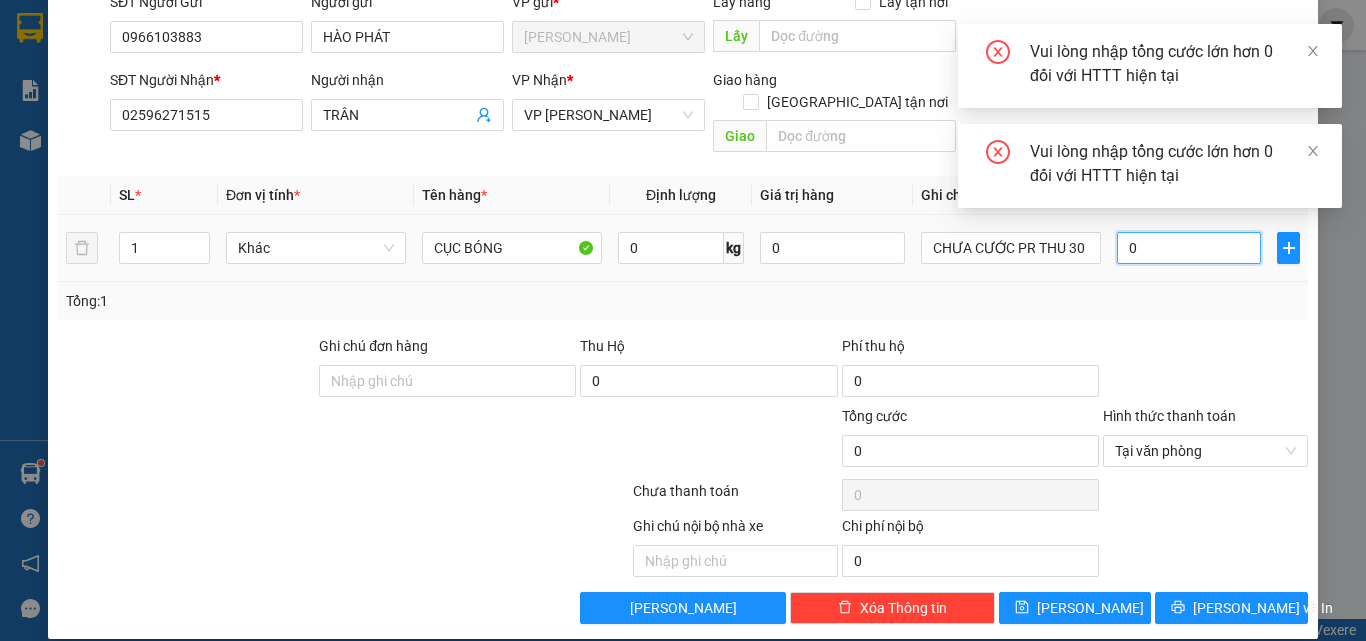 click on "0" at bounding box center (1189, 248) 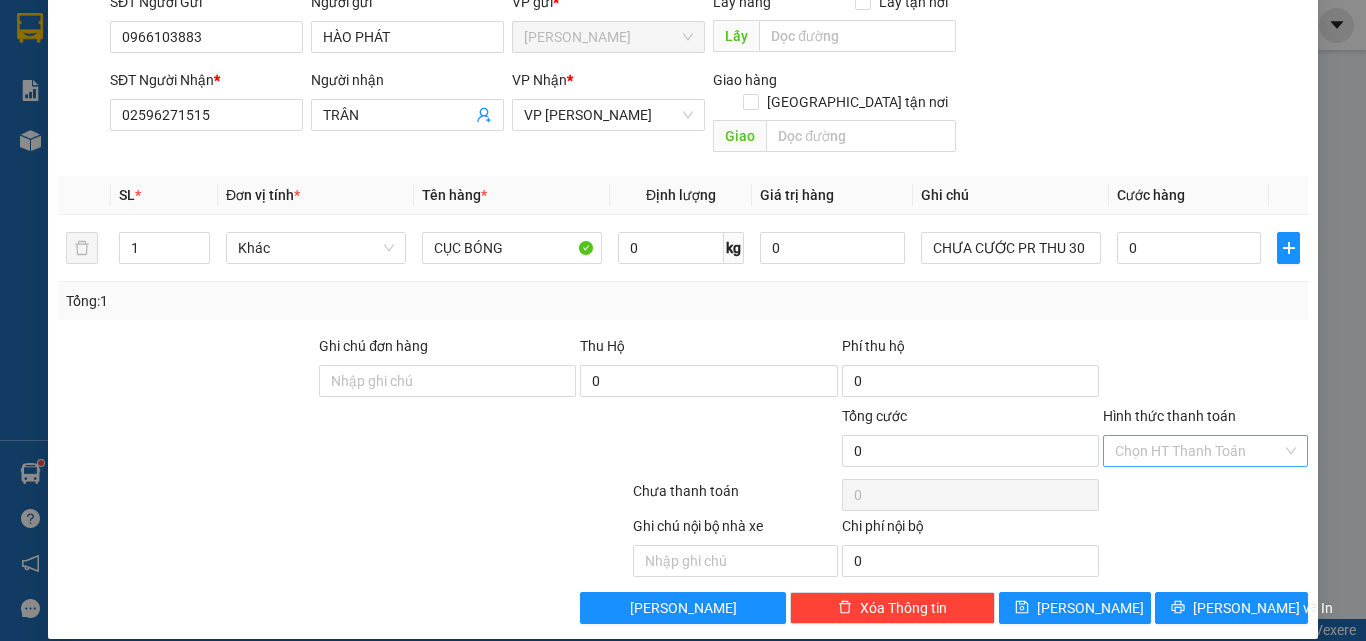 click on "Transit Pickup Surcharge Ids Transit Deliver Surcharge Ids Transit Deliver Surcharge Transit Deliver Surcharge Gói vận chuyển  * Tiêu chuẩn Gán nhãn   Nhãn SĐT Người Gửi 0966103883 Người gửi HÀO PHÁT VP gửi  * Hồ Chí Minh Lấy hàng Lấy tận nơi Lấy SĐT Người Nhận  * 02596271515 Người nhận TRÂN VP Nhận  * VP Phan Rang Giao hàng Giao tận nơi Giao SL  * Đơn vị tính  * Tên hàng  * Định lượng Giá trị hàng Ghi chú Cước hàng                   1 Khác CỤC BÓNG 0 kg 0 CHƯA CƯỚC PR THU 30 0 Tổng:  1 Ghi chú đơn hàng Thu Hộ 0 Phí thu hộ 0 Tổng cước 0 Hình thức thanh toán Chọn HT Thanh Toán Số tiền thu trước 0 Chưa thanh toán 0 Ghi chú nội bộ nhà xe Chi phí nội bộ 0 Lưu nháp Xóa Thông tin Lưu Lưu và In CHƯA CƯỚC PR THU 30" at bounding box center (683, 267) 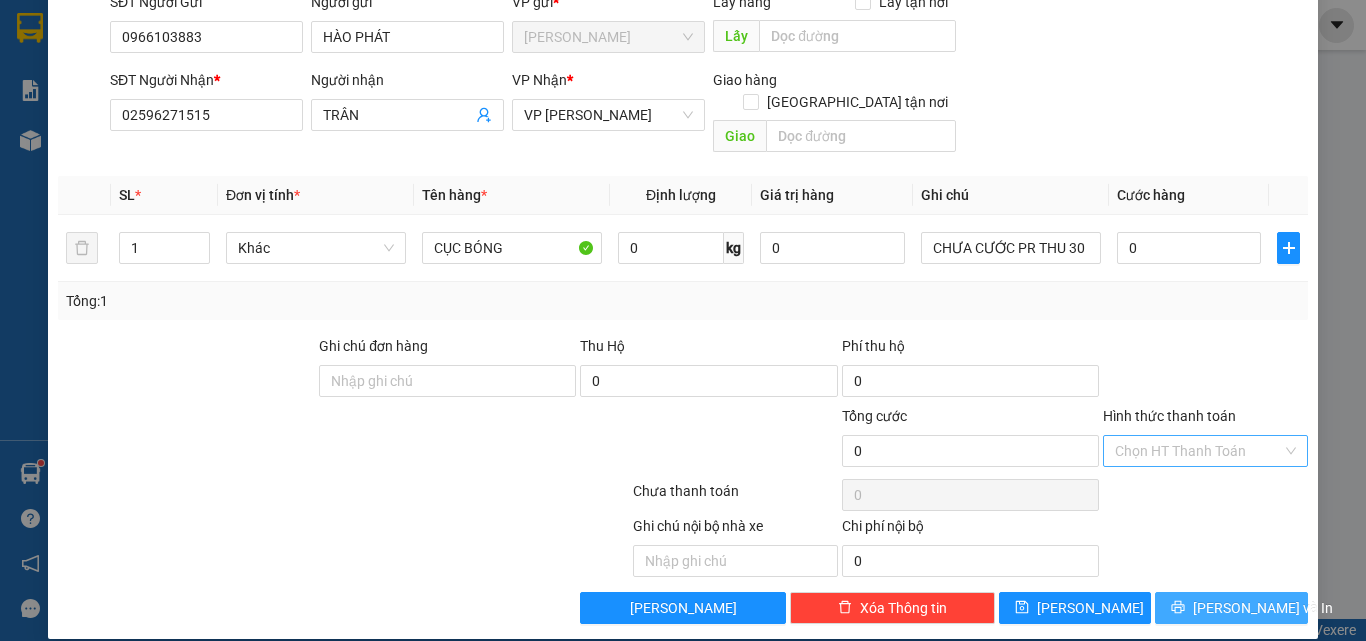 click on "Lưu và In" at bounding box center (1263, 608) 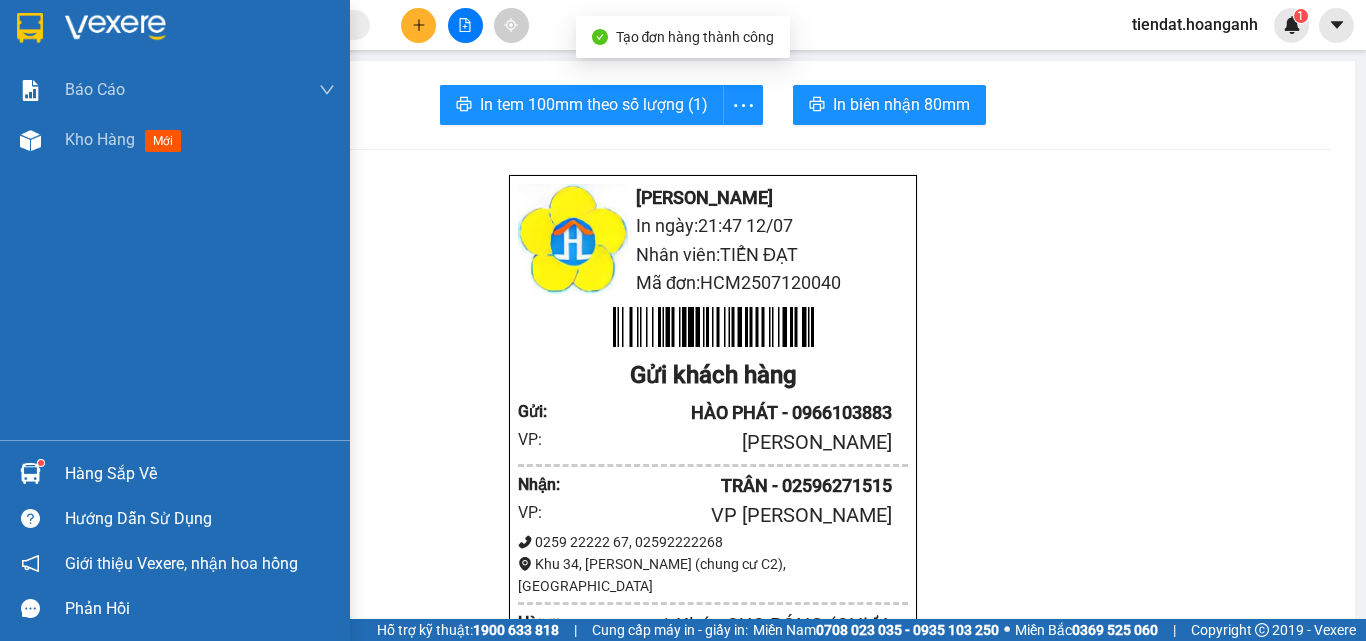 click at bounding box center (30, 28) 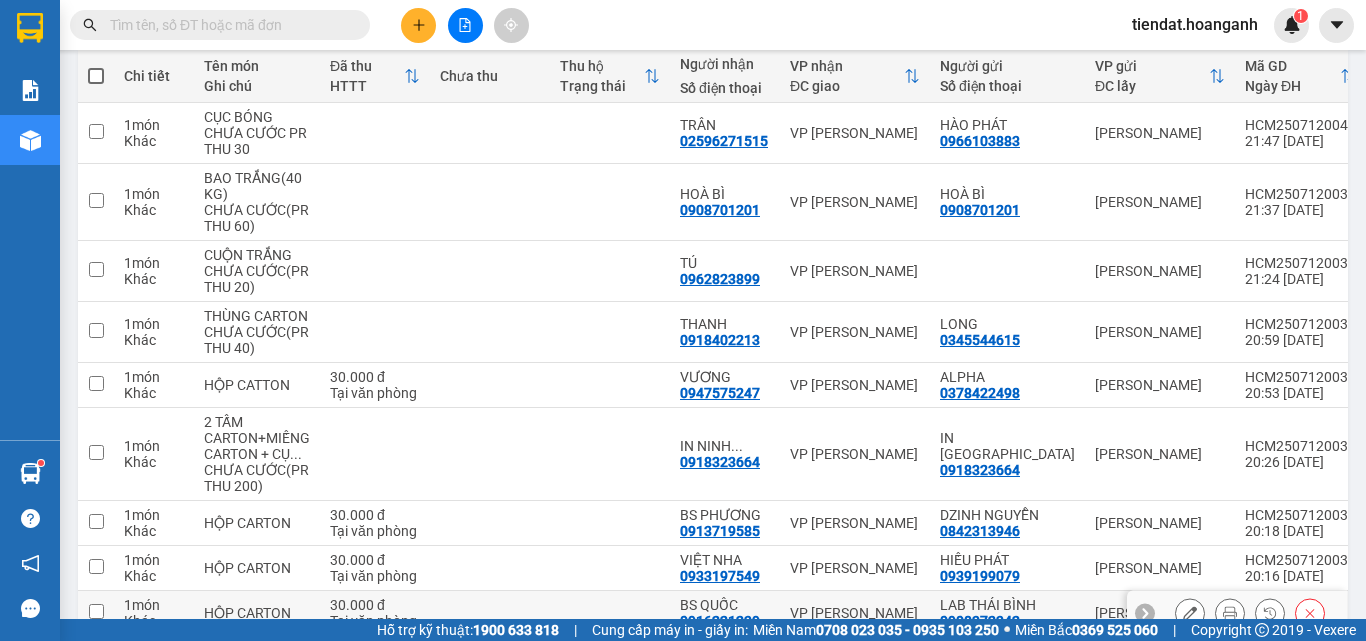 scroll, scrollTop: 432, scrollLeft: 0, axis: vertical 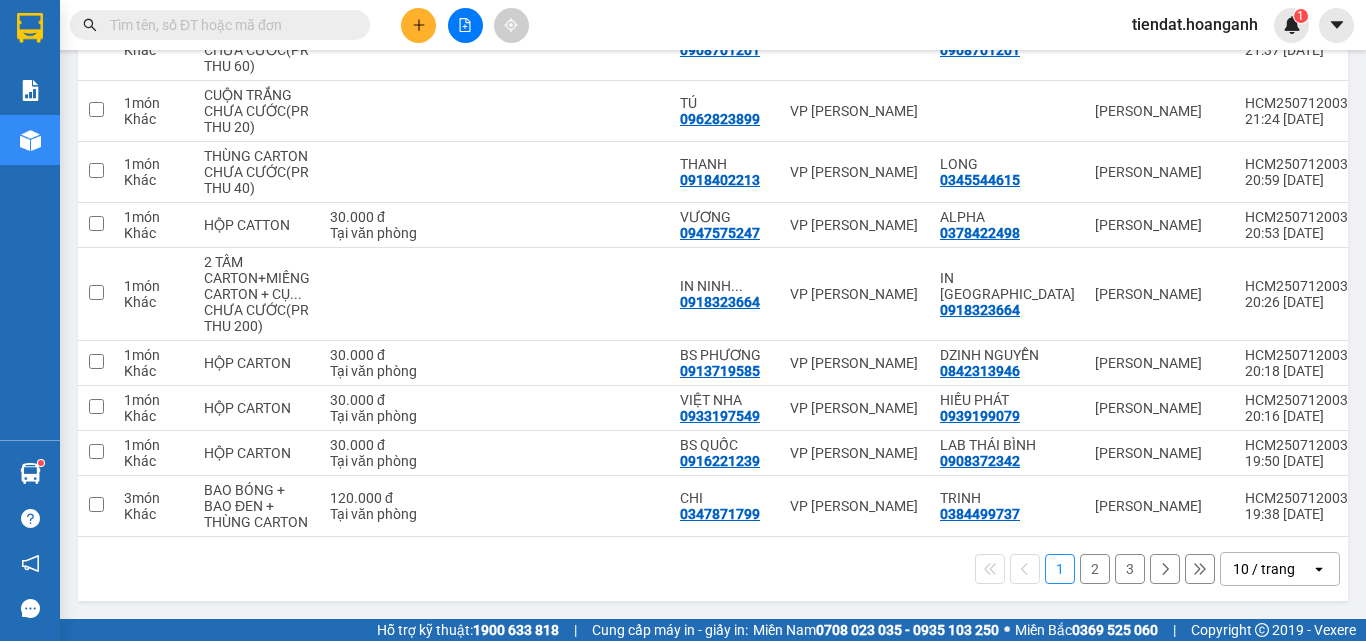 click on "2" at bounding box center (1095, 569) 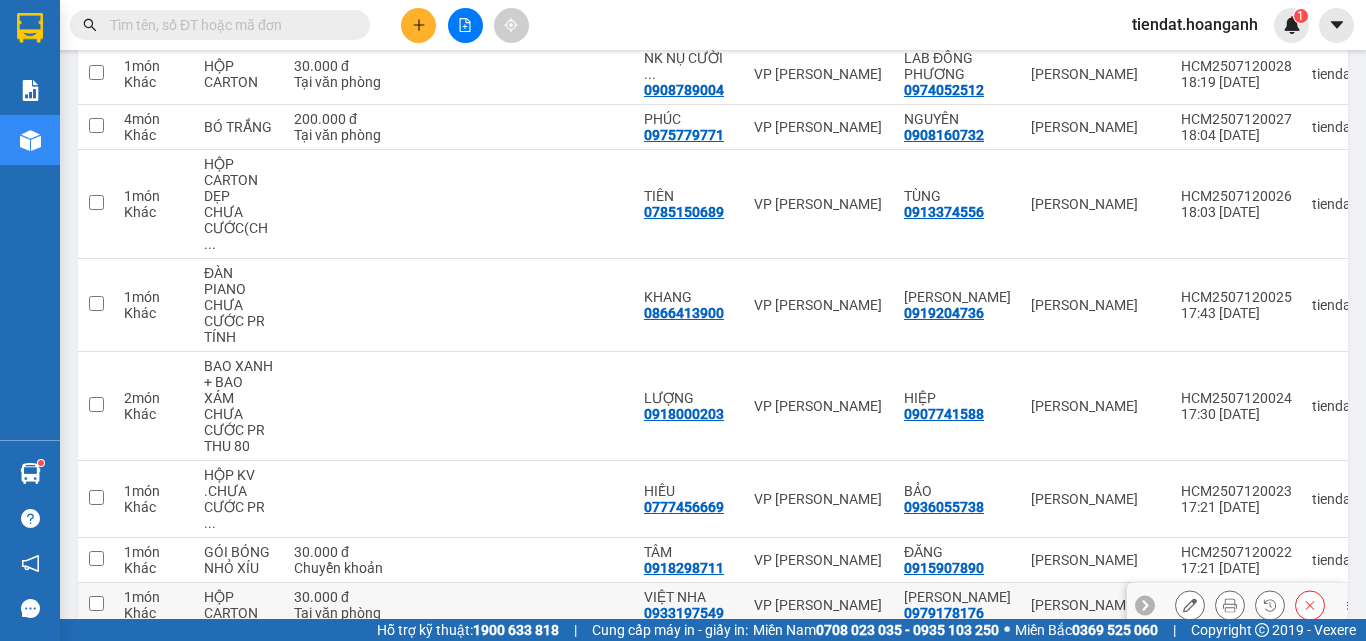 scroll, scrollTop: 448, scrollLeft: 0, axis: vertical 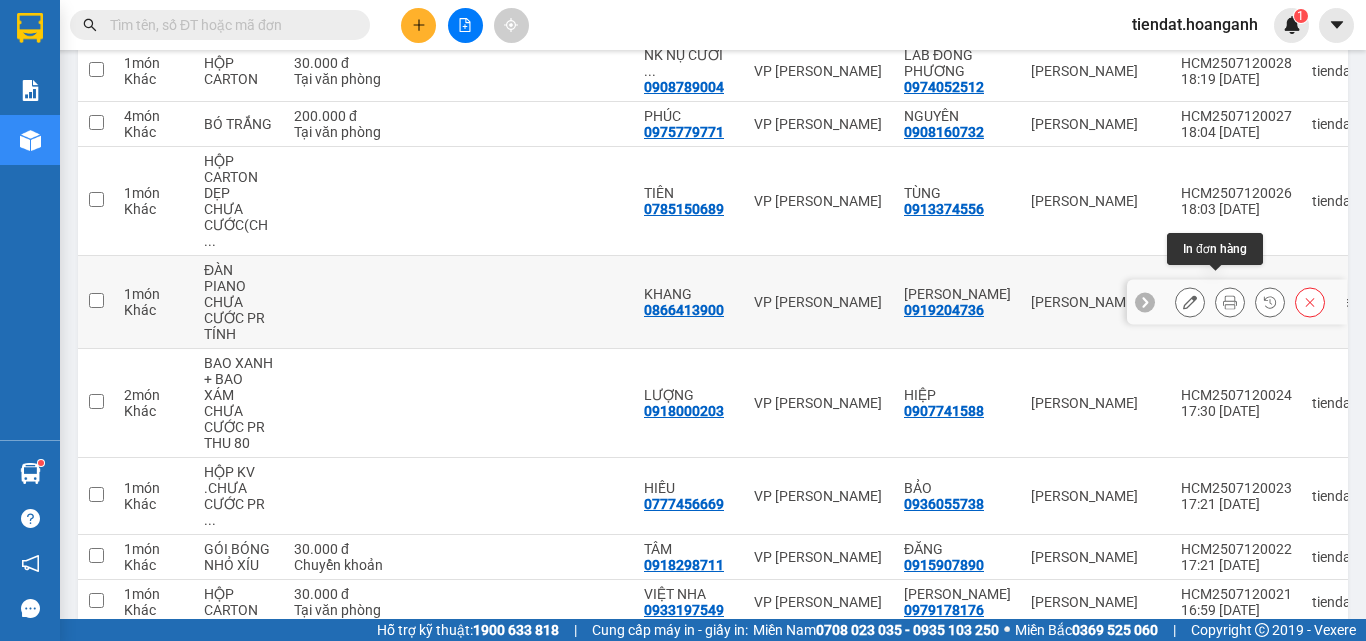 click at bounding box center (1230, 302) 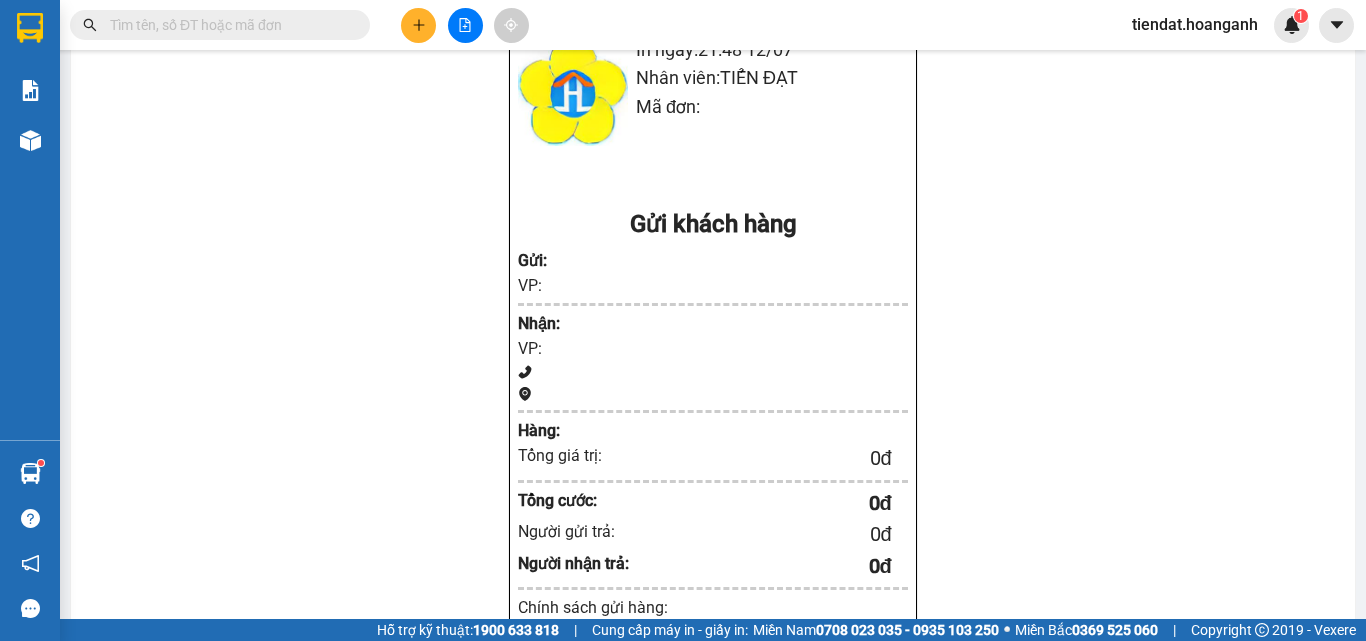 scroll, scrollTop: 0, scrollLeft: 0, axis: both 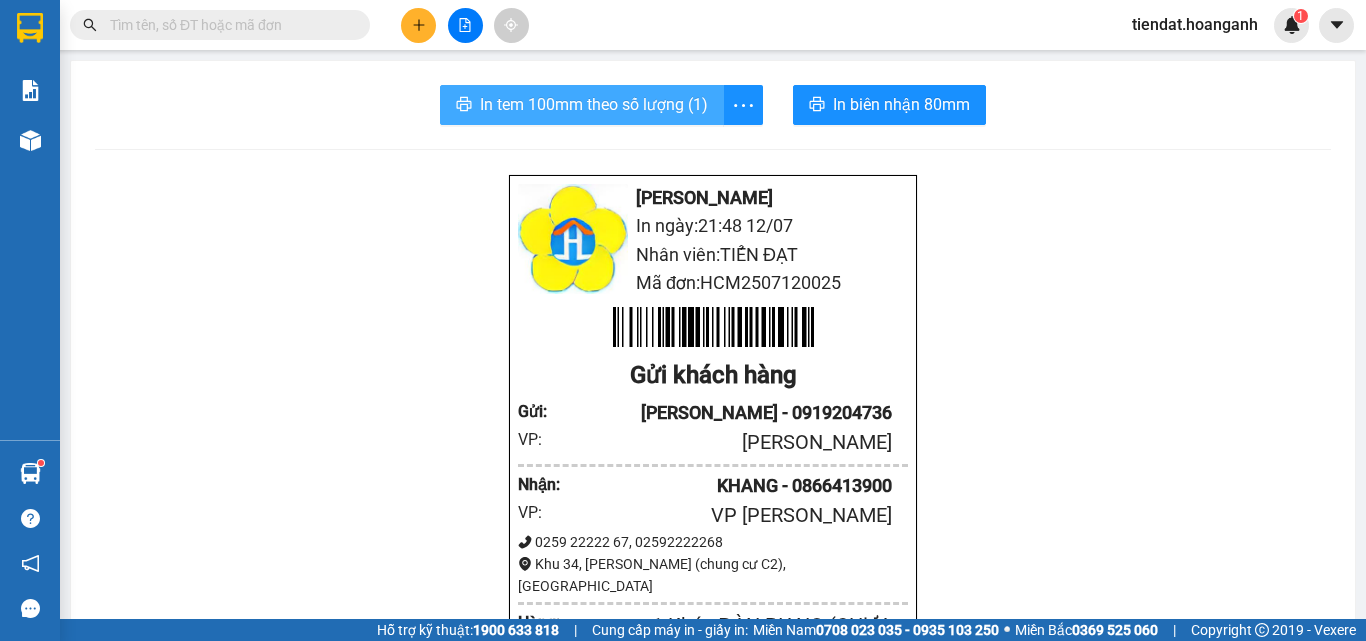 click on "In tem 100mm theo số lượng
(1)" at bounding box center [594, 104] 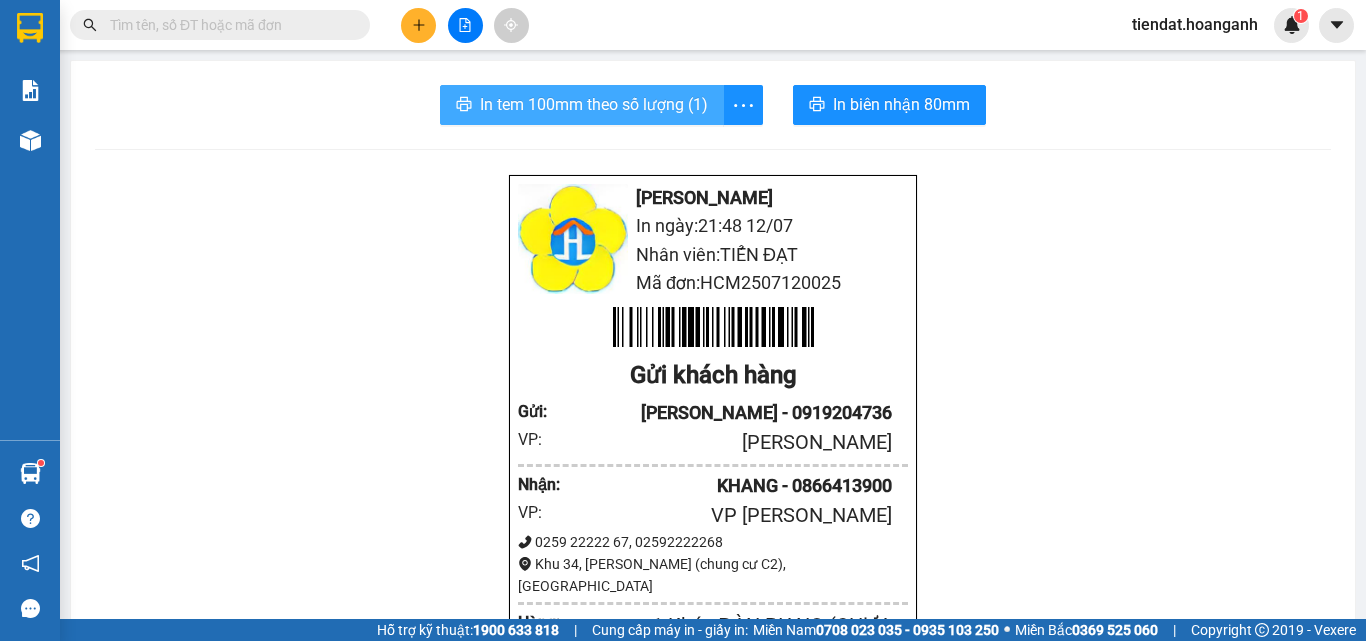 scroll, scrollTop: 0, scrollLeft: 0, axis: both 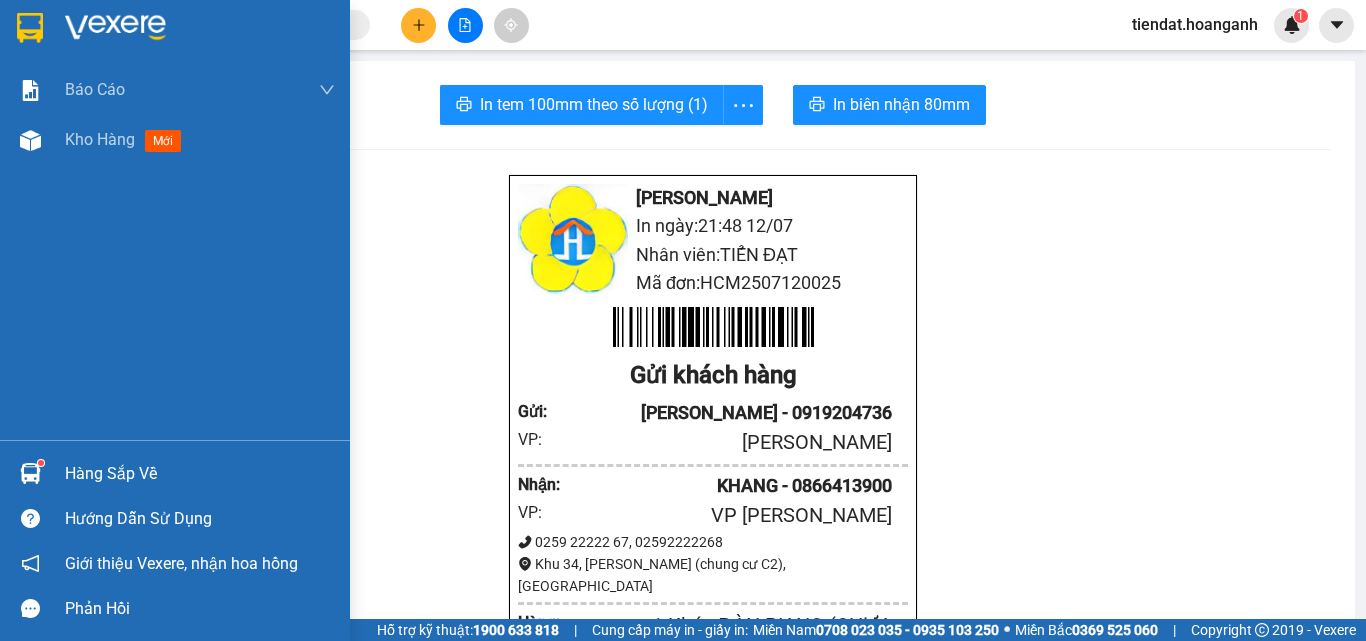 click at bounding box center [175, 32] 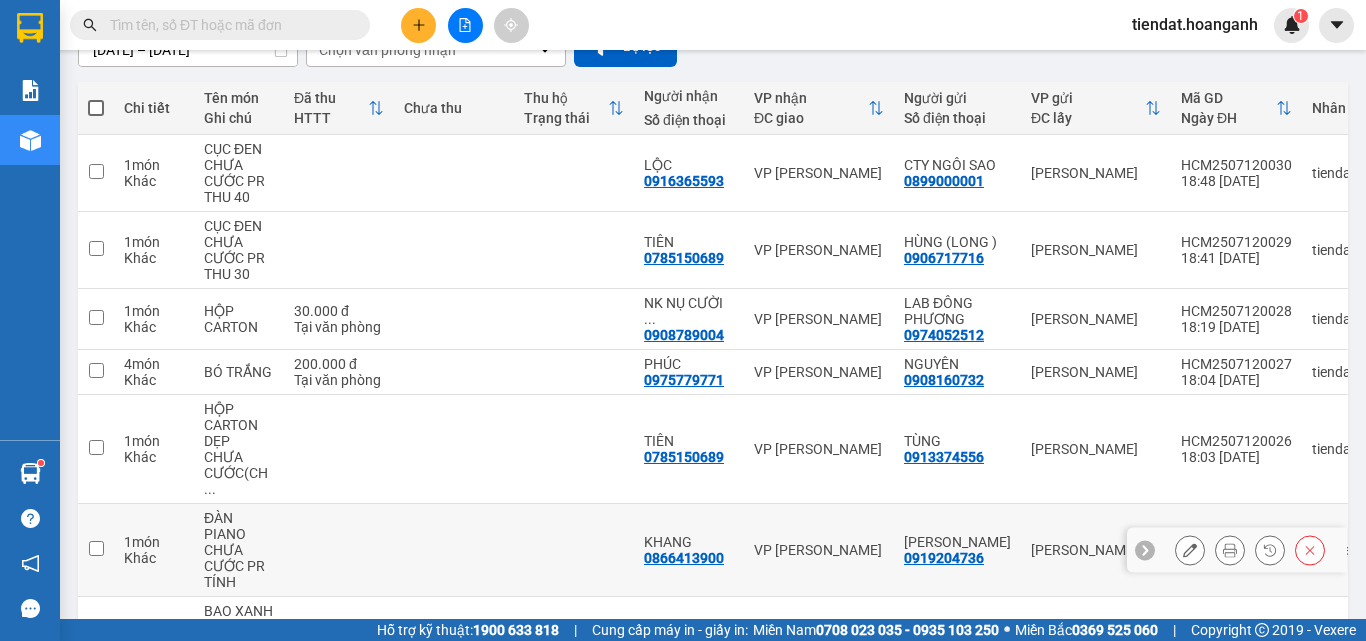scroll, scrollTop: 500, scrollLeft: 0, axis: vertical 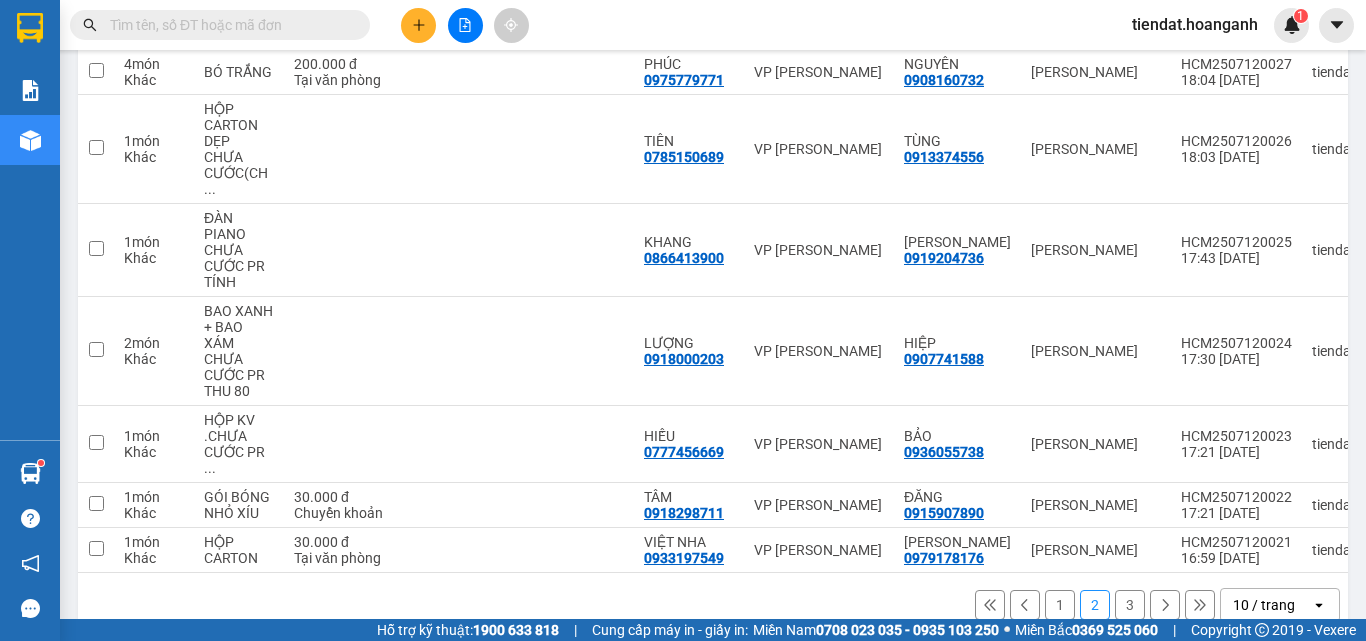 click on "1" at bounding box center [1060, 605] 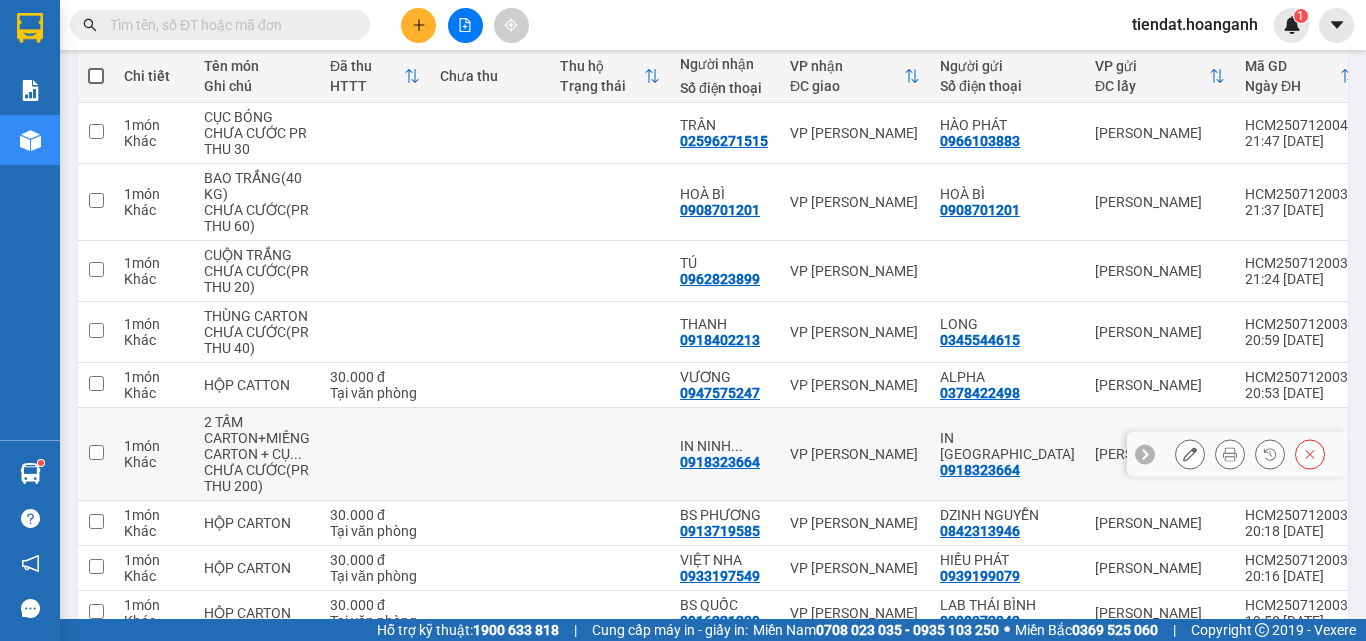 scroll, scrollTop: 132, scrollLeft: 0, axis: vertical 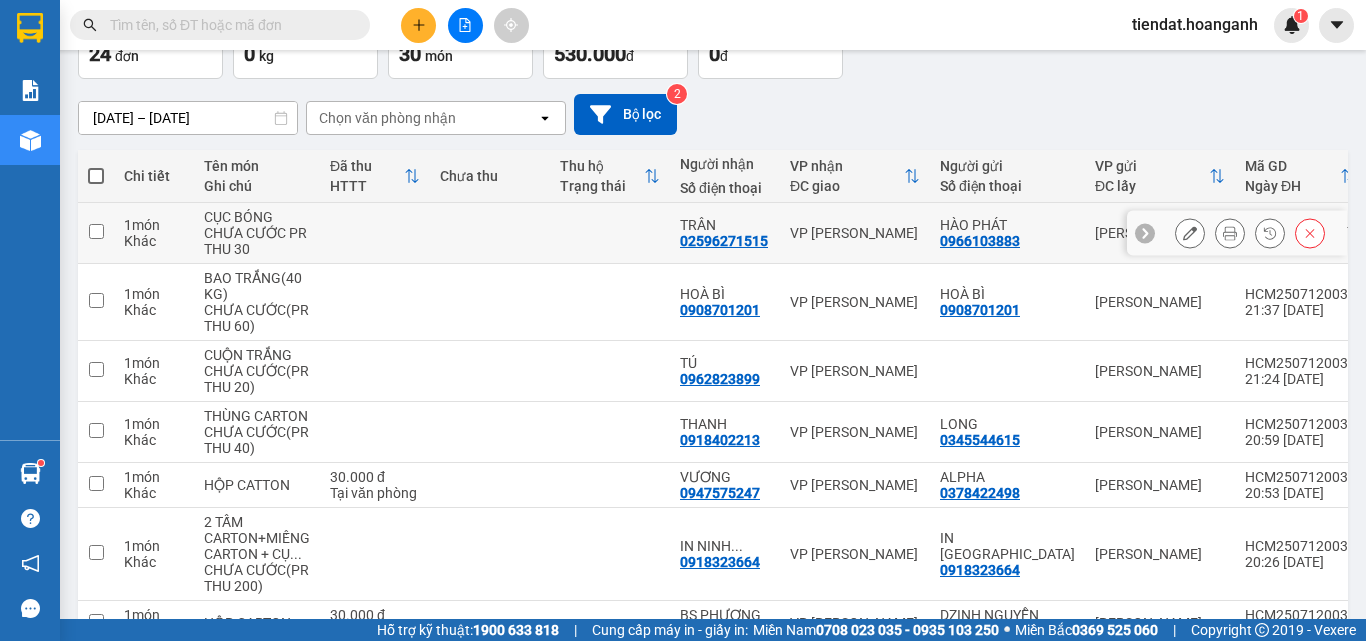 click 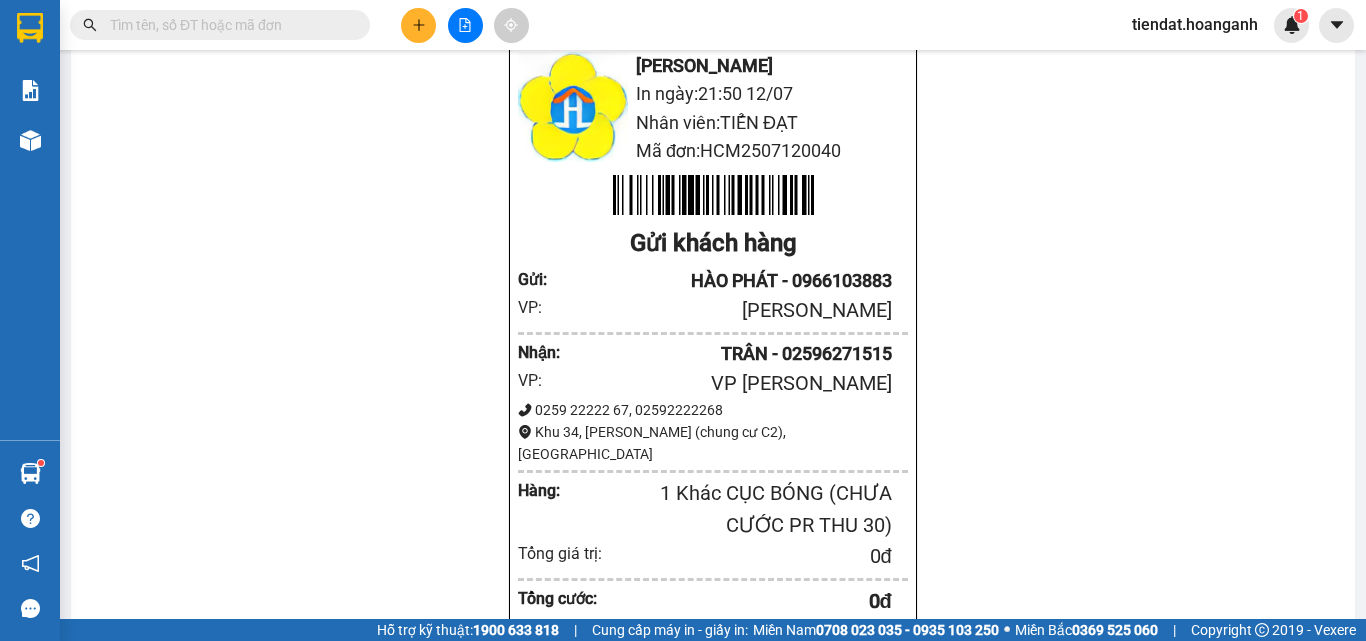 scroll, scrollTop: 0, scrollLeft: 0, axis: both 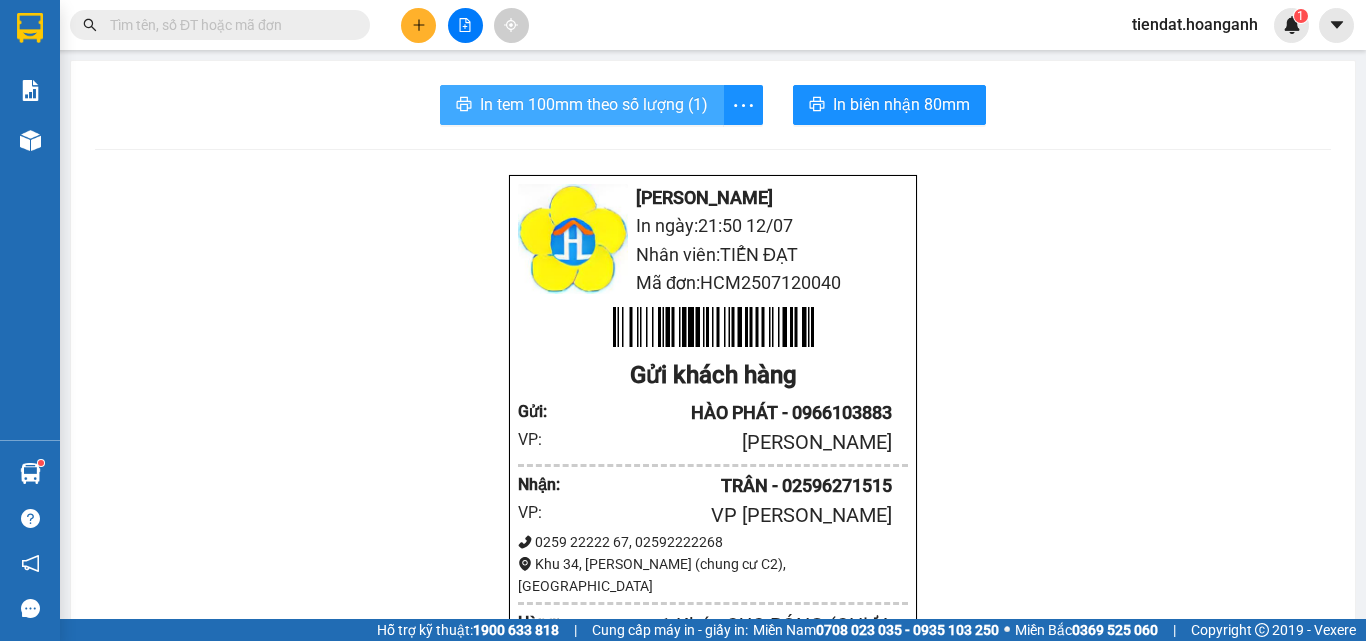 click on "In tem 100mm theo số lượng
(1)" at bounding box center [594, 104] 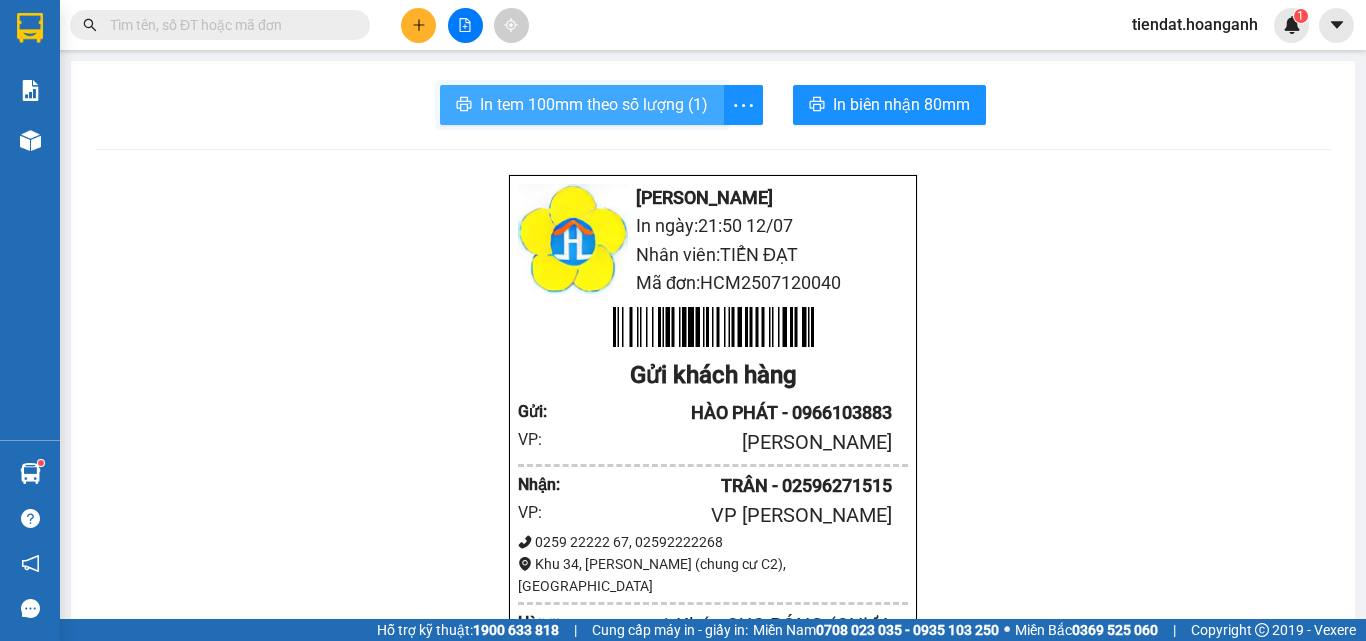 scroll, scrollTop: 0, scrollLeft: 0, axis: both 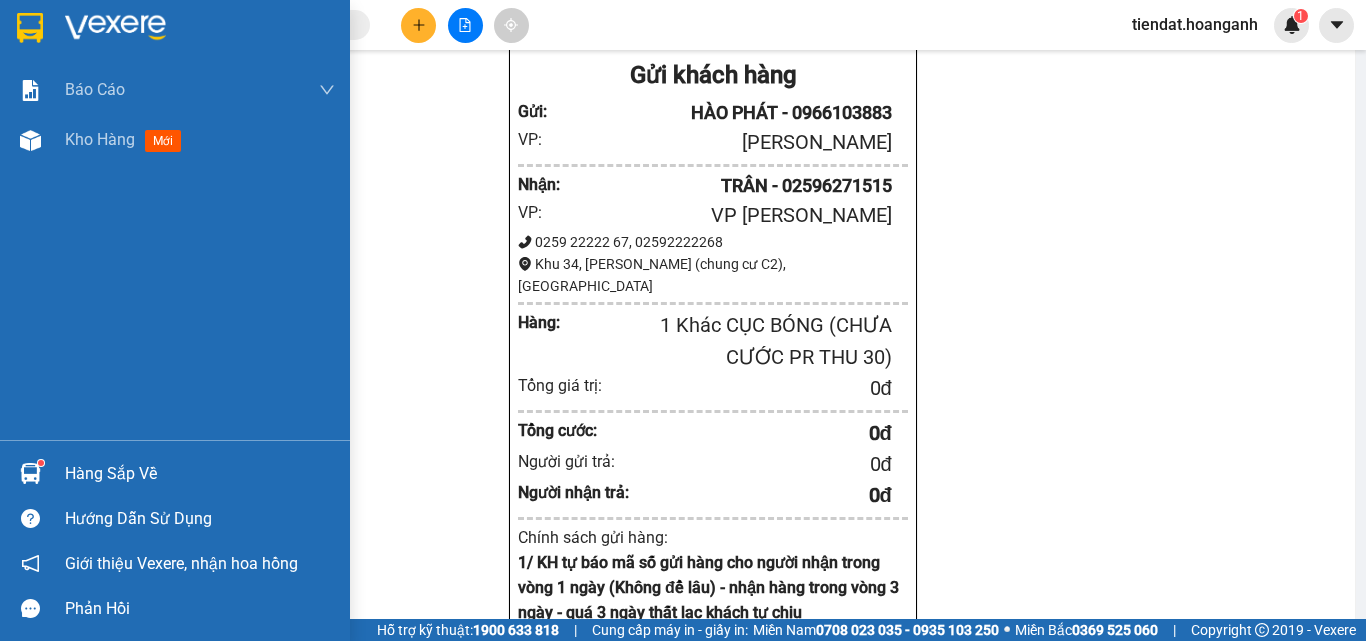 click at bounding box center (30, 28) 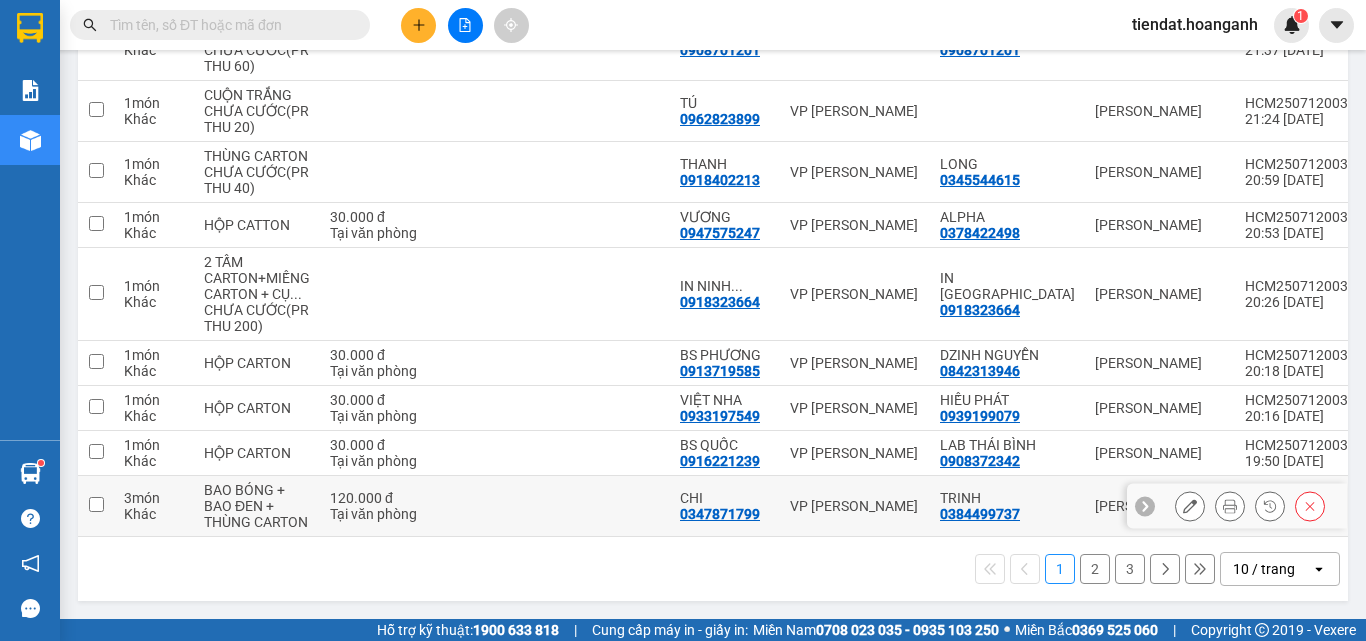 scroll, scrollTop: 432, scrollLeft: 0, axis: vertical 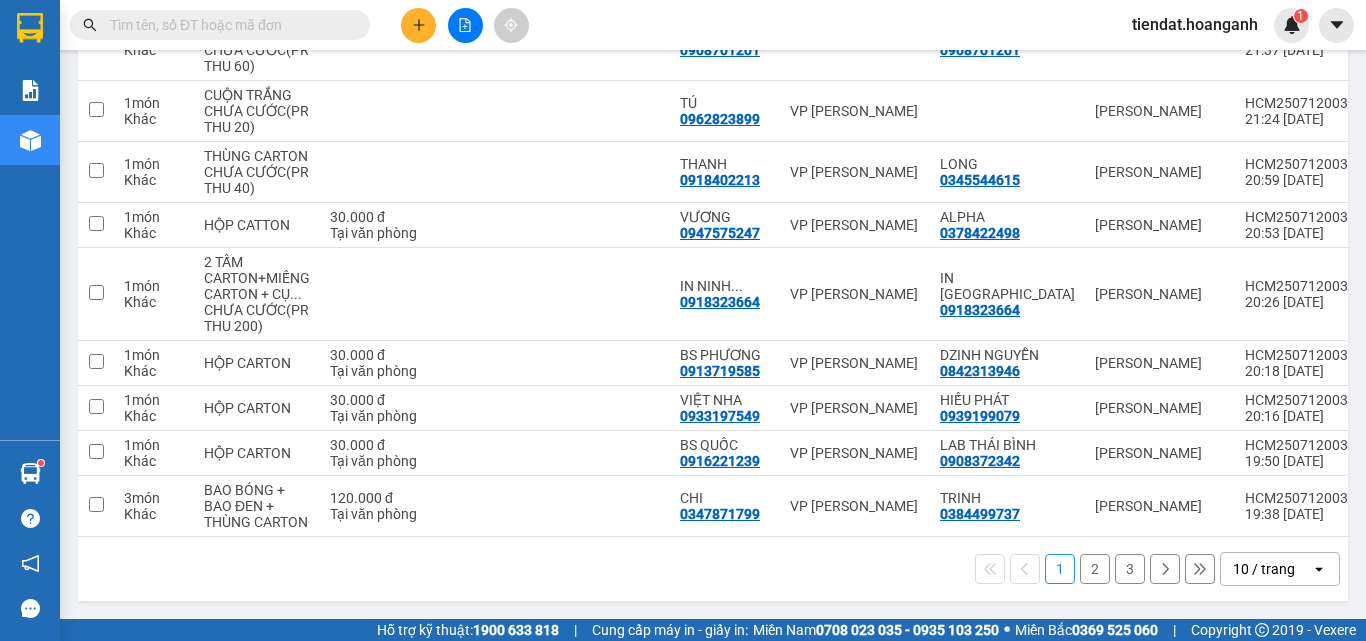 click on "2" at bounding box center [1095, 569] 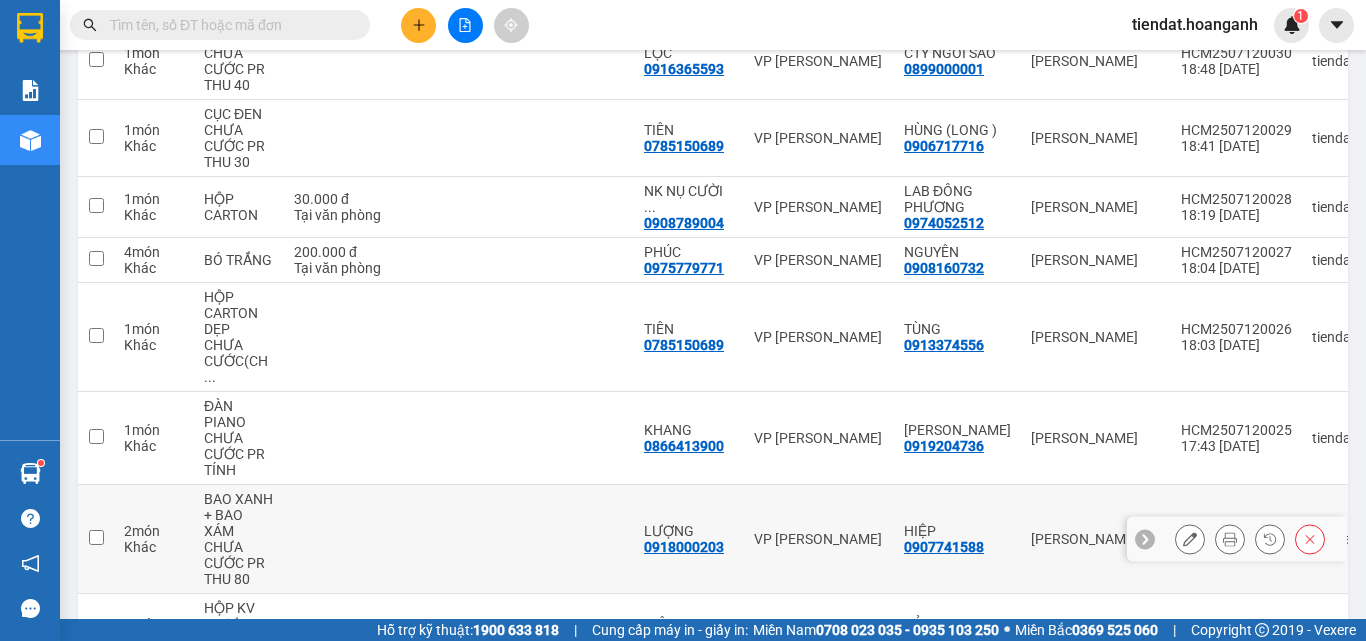 scroll, scrollTop: 512, scrollLeft: 0, axis: vertical 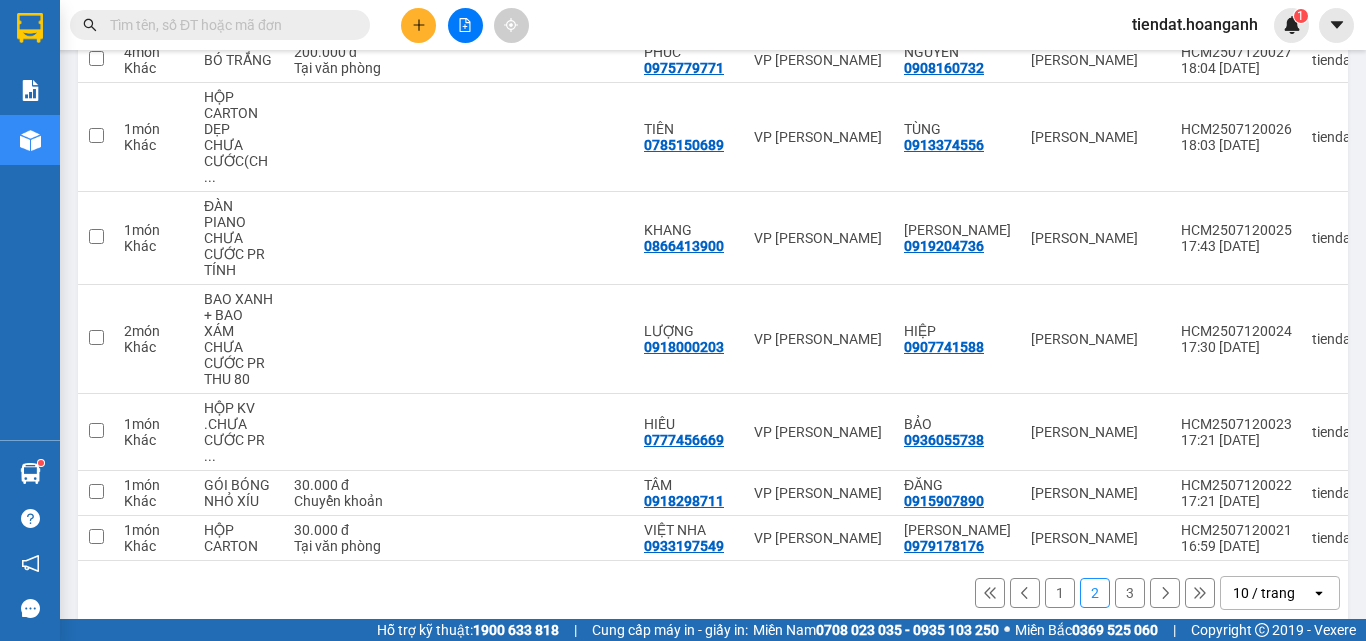 click on "3" at bounding box center [1130, 593] 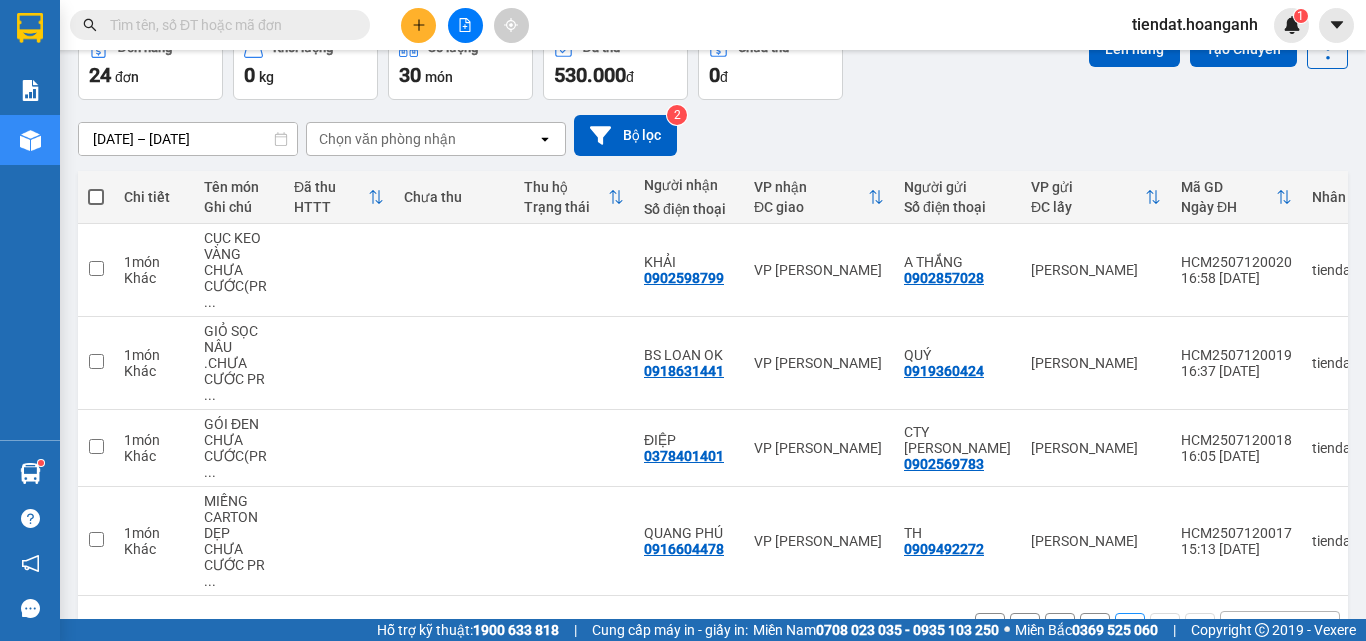 scroll, scrollTop: 114, scrollLeft: 0, axis: vertical 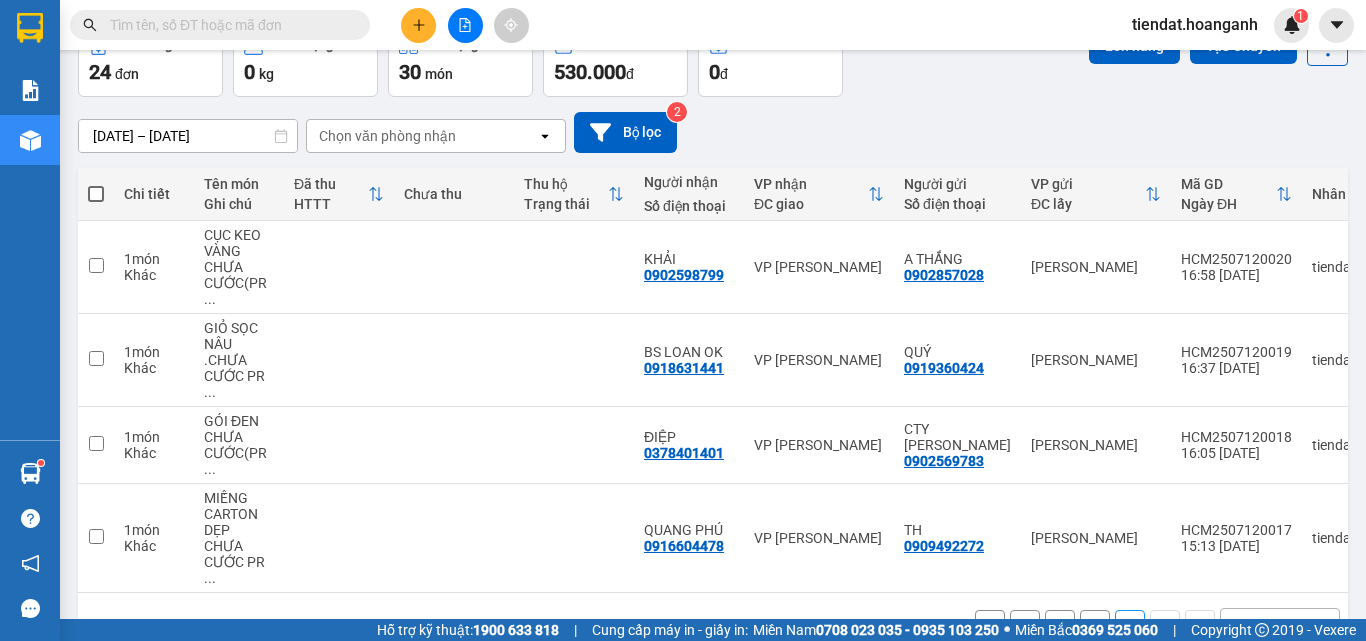 click on "2" at bounding box center (1095, 625) 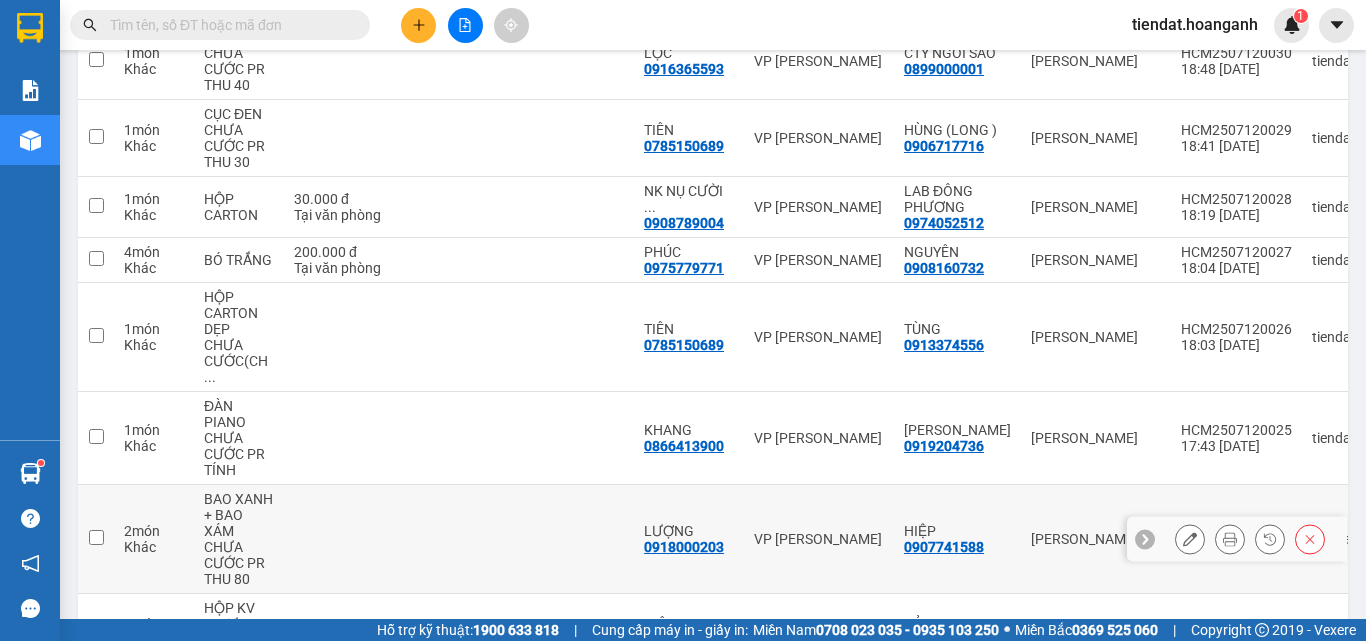 scroll, scrollTop: 112, scrollLeft: 0, axis: vertical 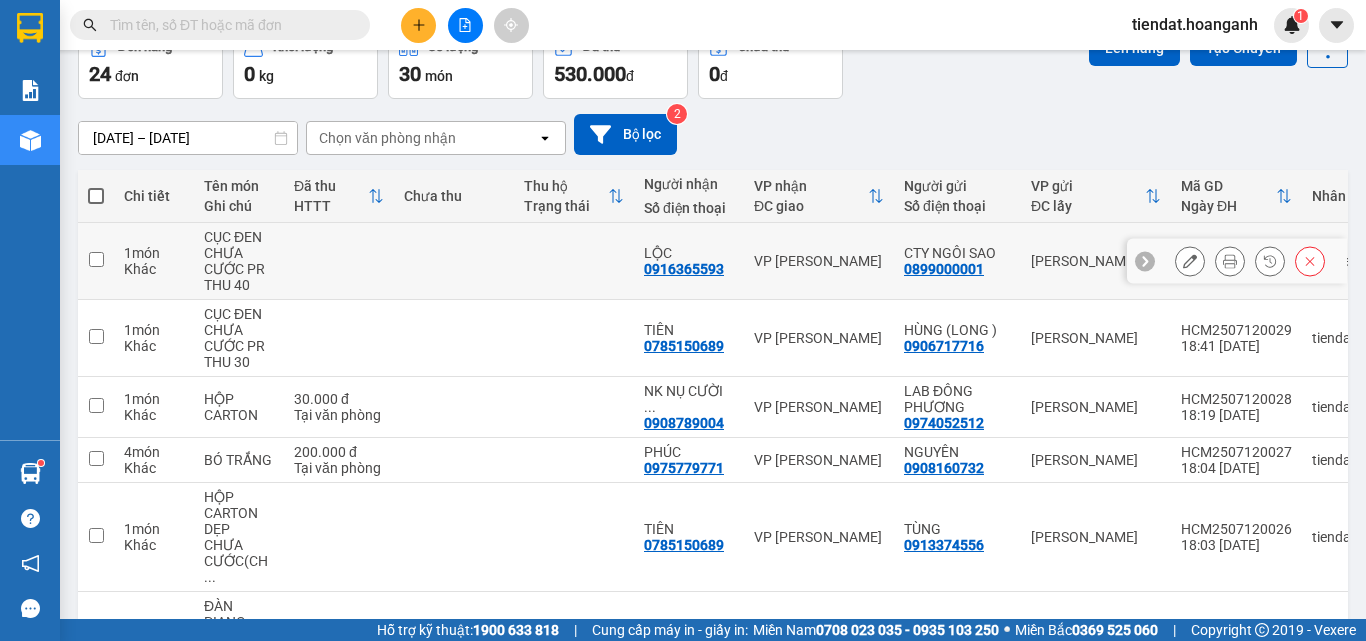 click at bounding box center (1230, 261) 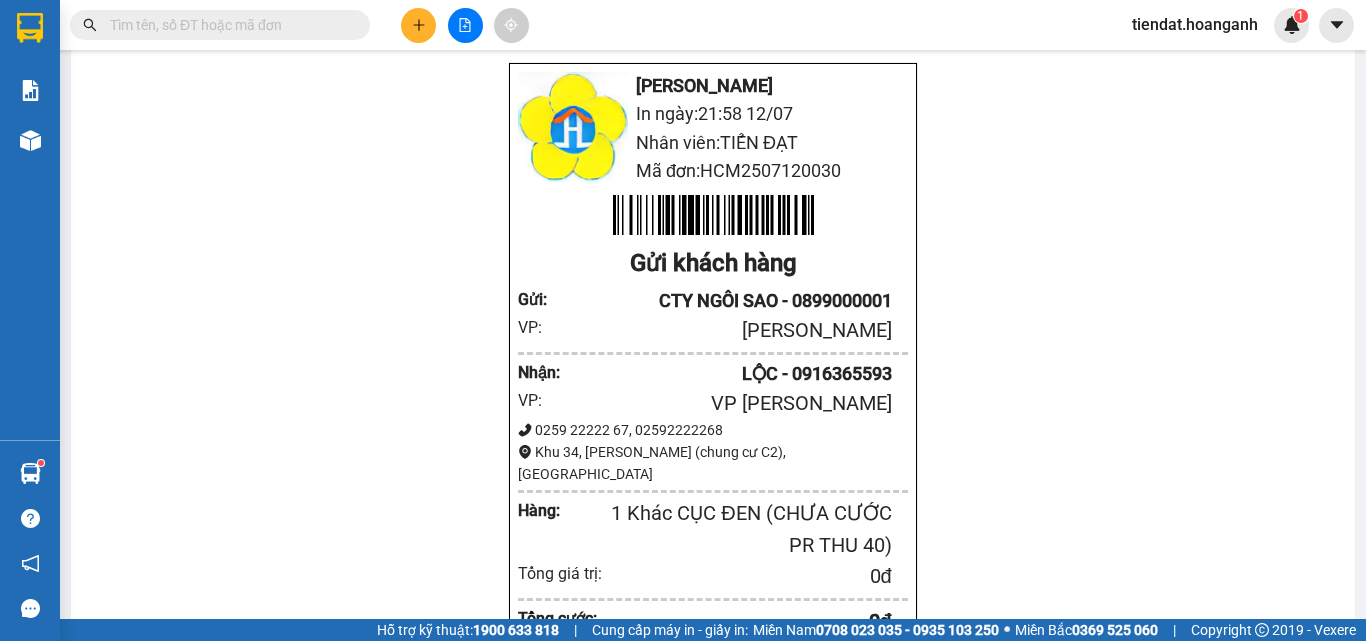 scroll, scrollTop: 0, scrollLeft: 0, axis: both 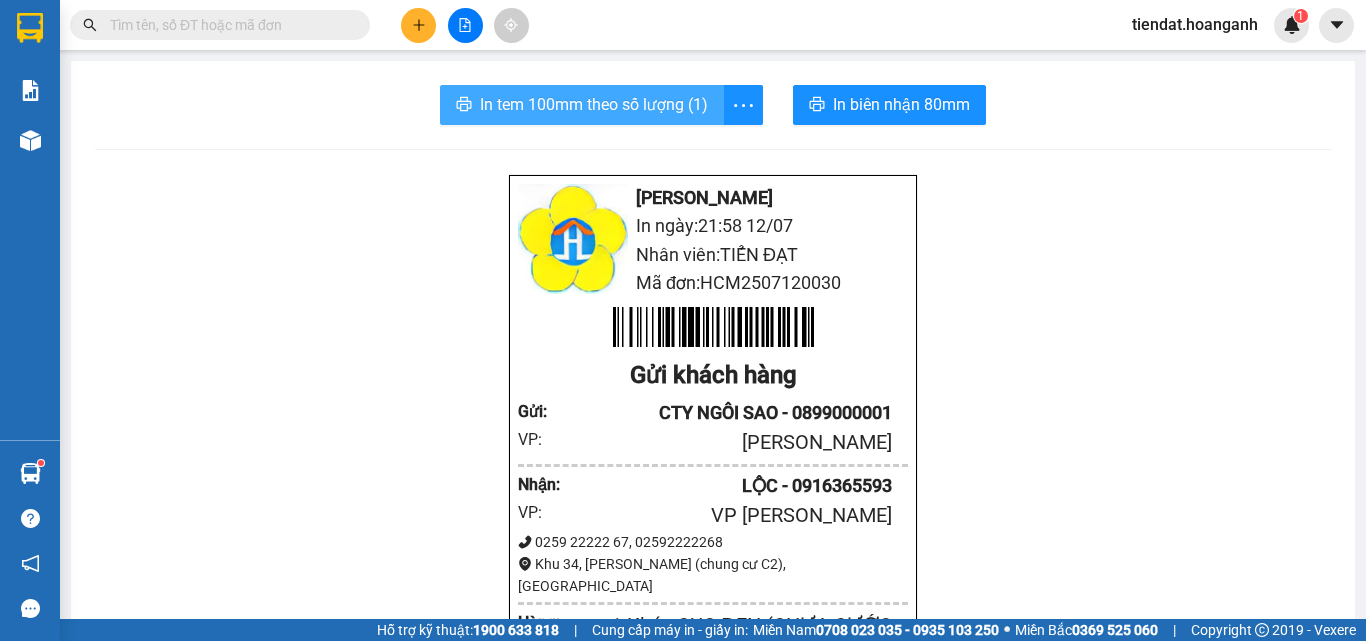 drag, startPoint x: 637, startPoint y: 123, endPoint x: 629, endPoint y: 114, distance: 12.0415945 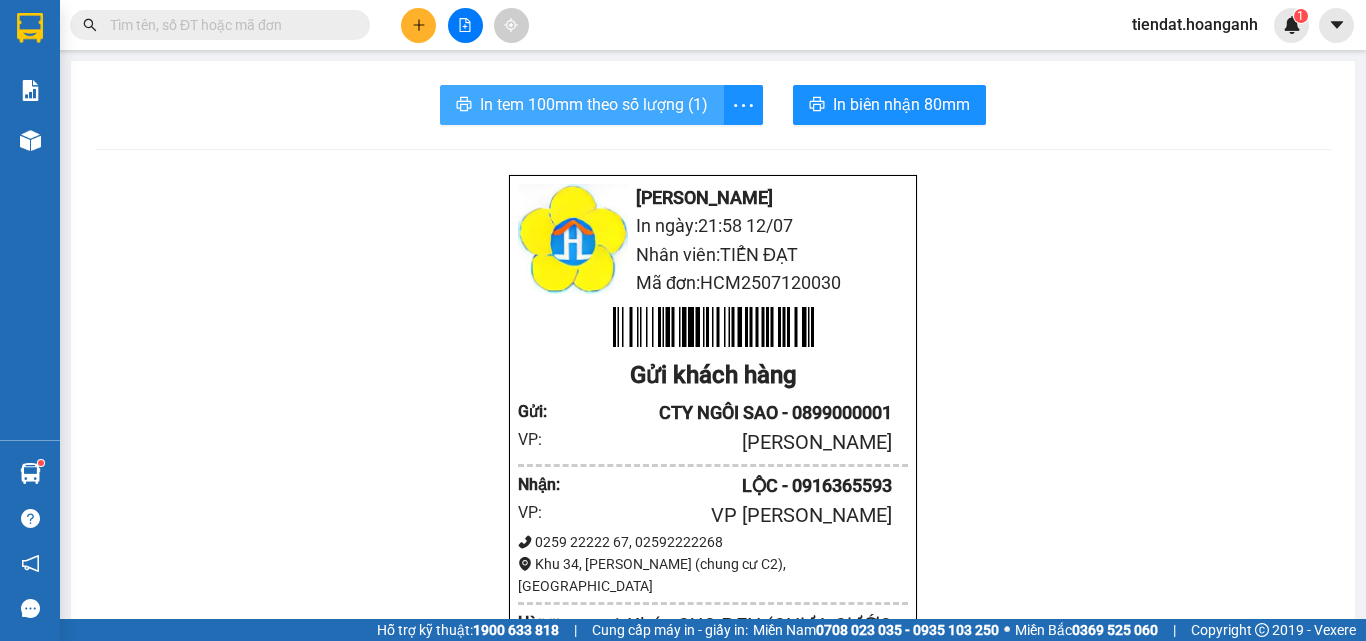 click on "In tem 100mm theo số lượng
(1)" at bounding box center [594, 104] 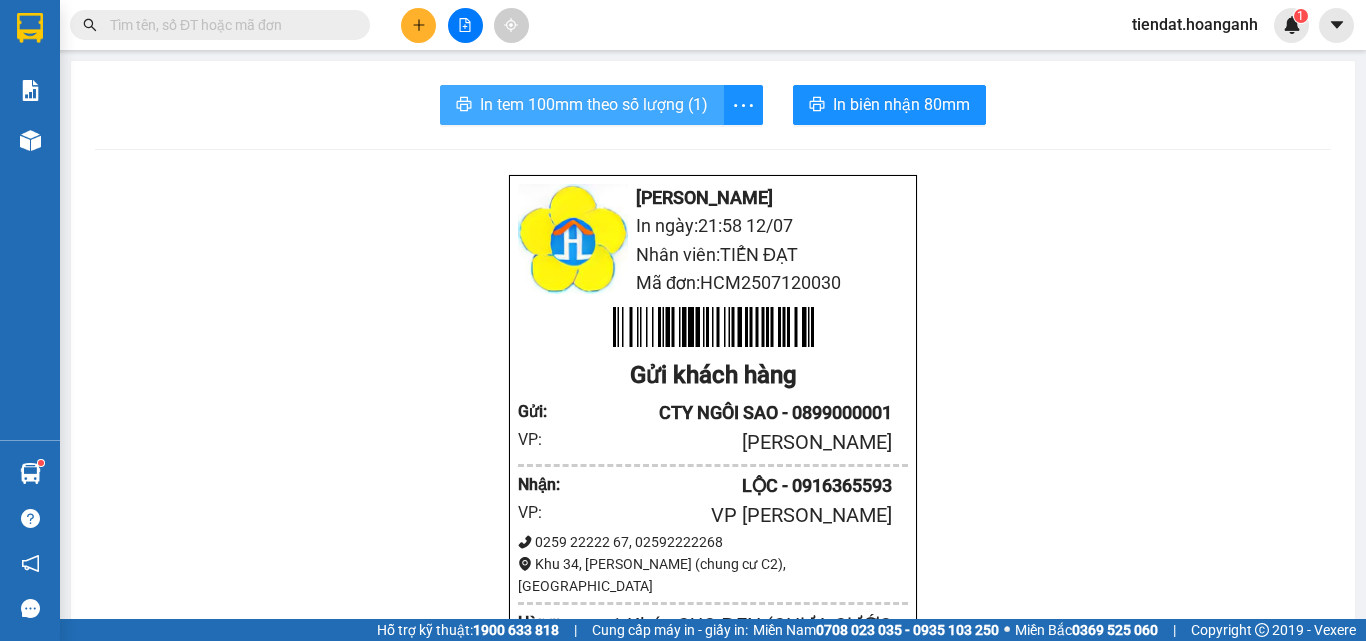 scroll, scrollTop: 0, scrollLeft: 0, axis: both 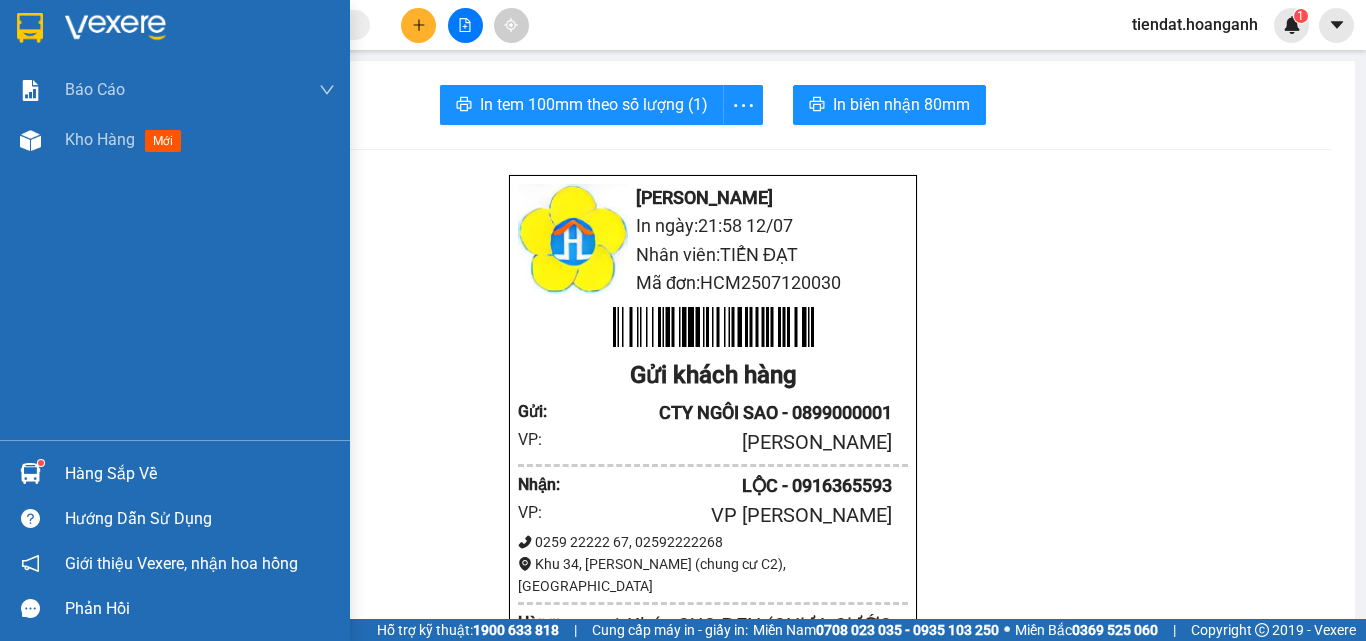 click at bounding box center [30, 28] 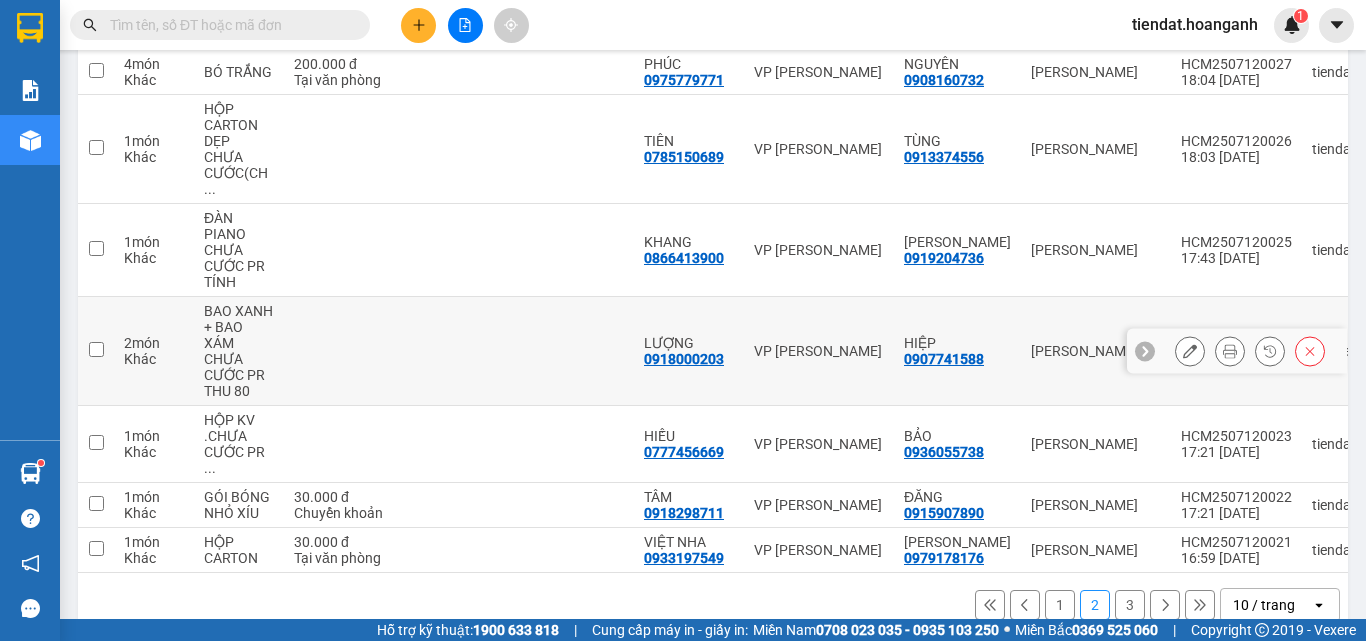 scroll, scrollTop: 512, scrollLeft: 0, axis: vertical 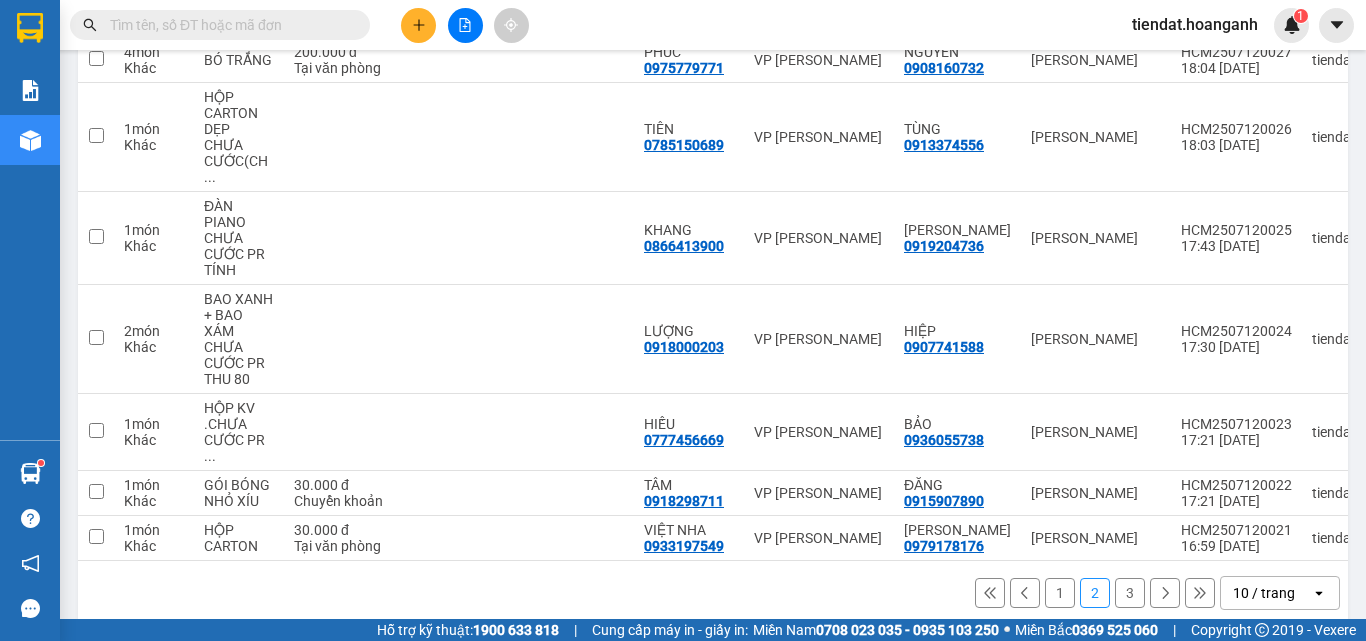 click on "10 / trang" at bounding box center [1266, 593] 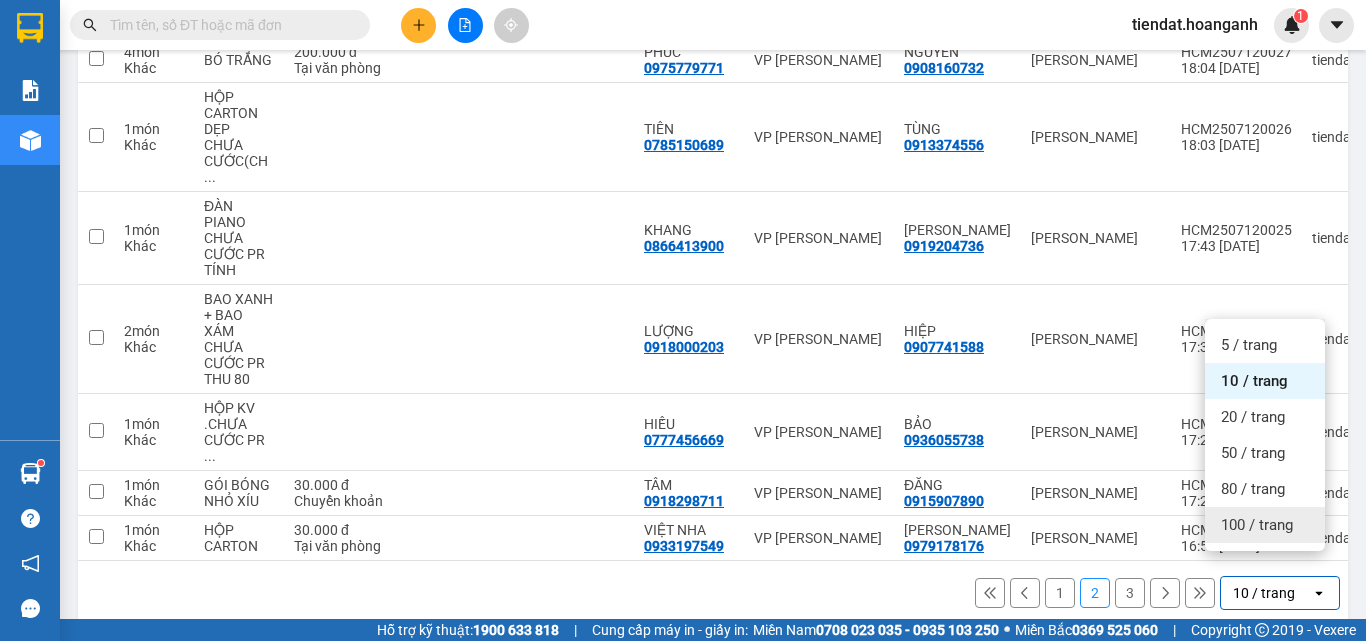click on "100 / trang" at bounding box center [1257, 525] 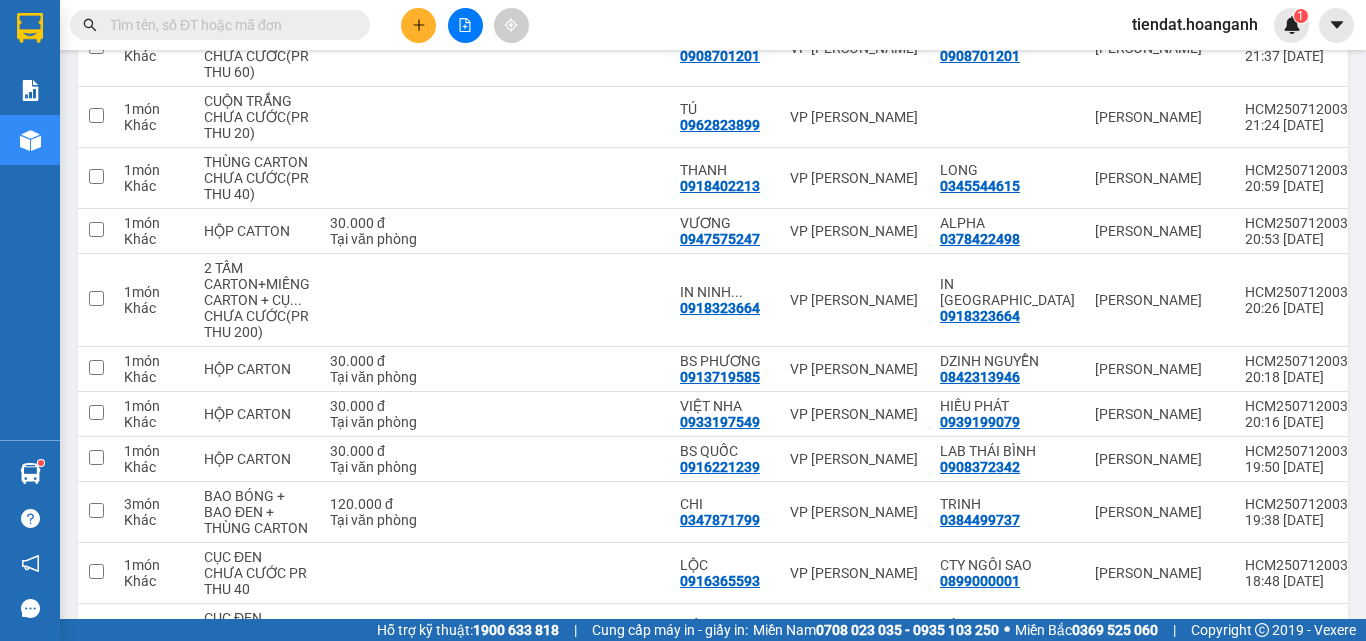 scroll, scrollTop: 86, scrollLeft: 0, axis: vertical 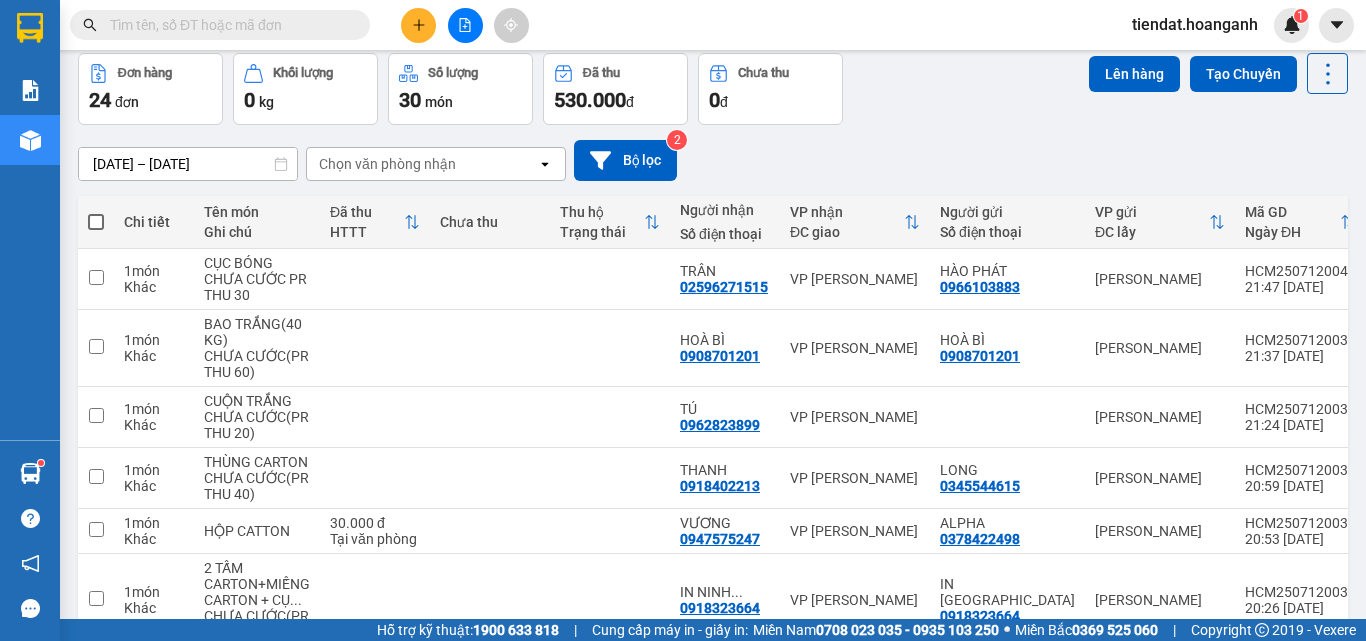 click at bounding box center (96, 222) 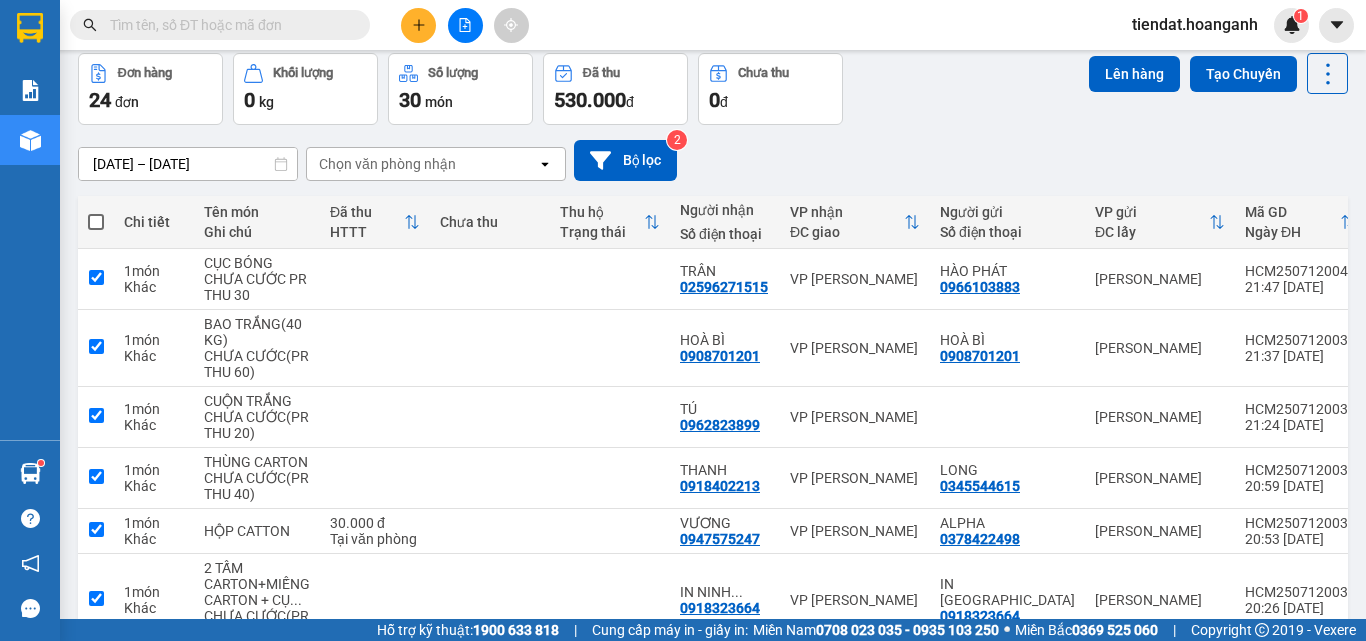 checkbox on "true" 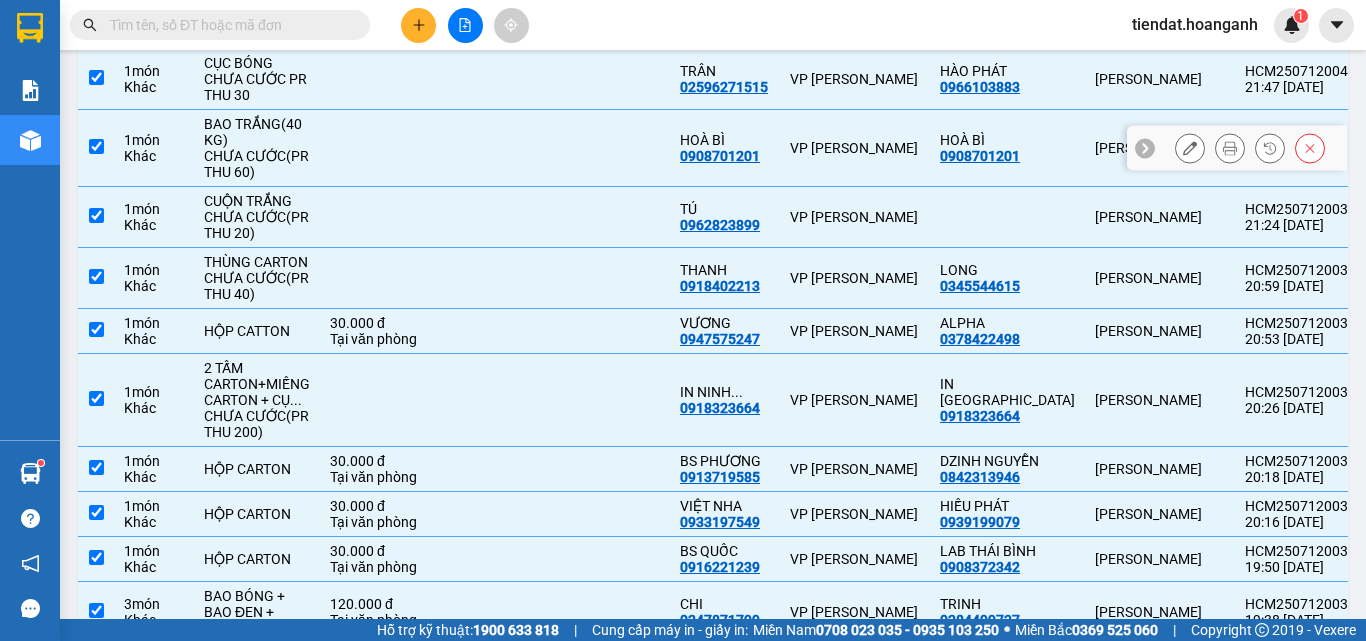 scroll, scrollTop: 0, scrollLeft: 0, axis: both 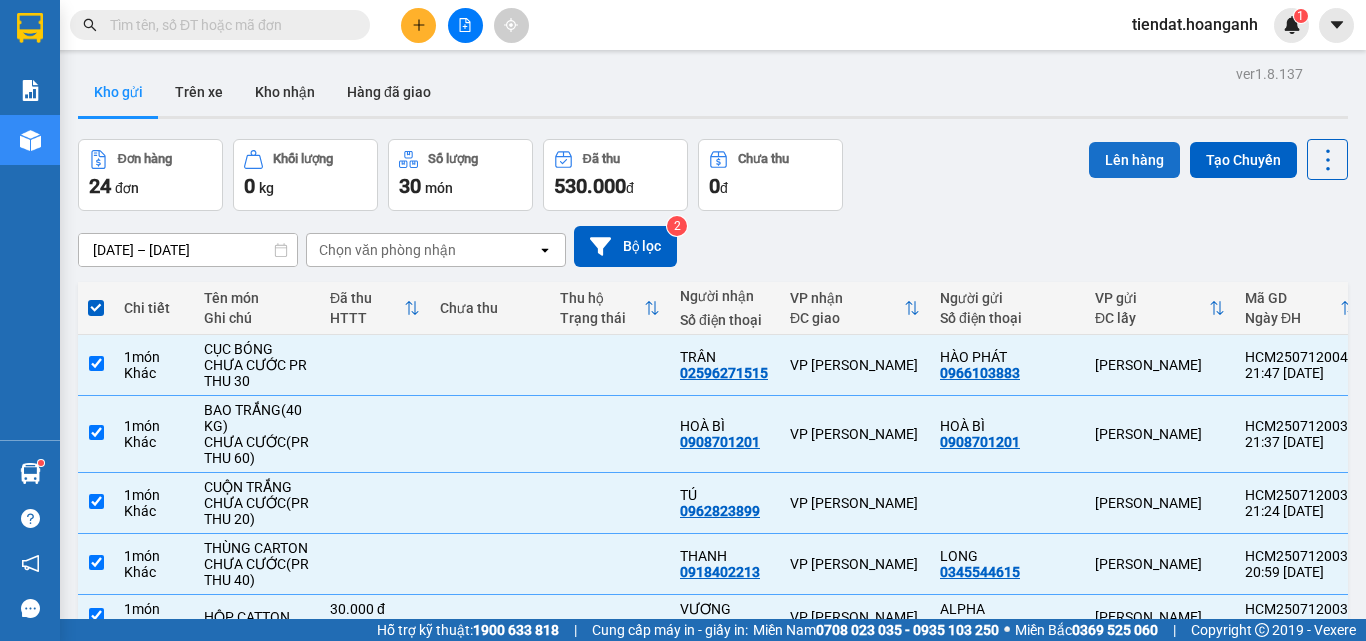click on "Lên hàng" at bounding box center [1134, 160] 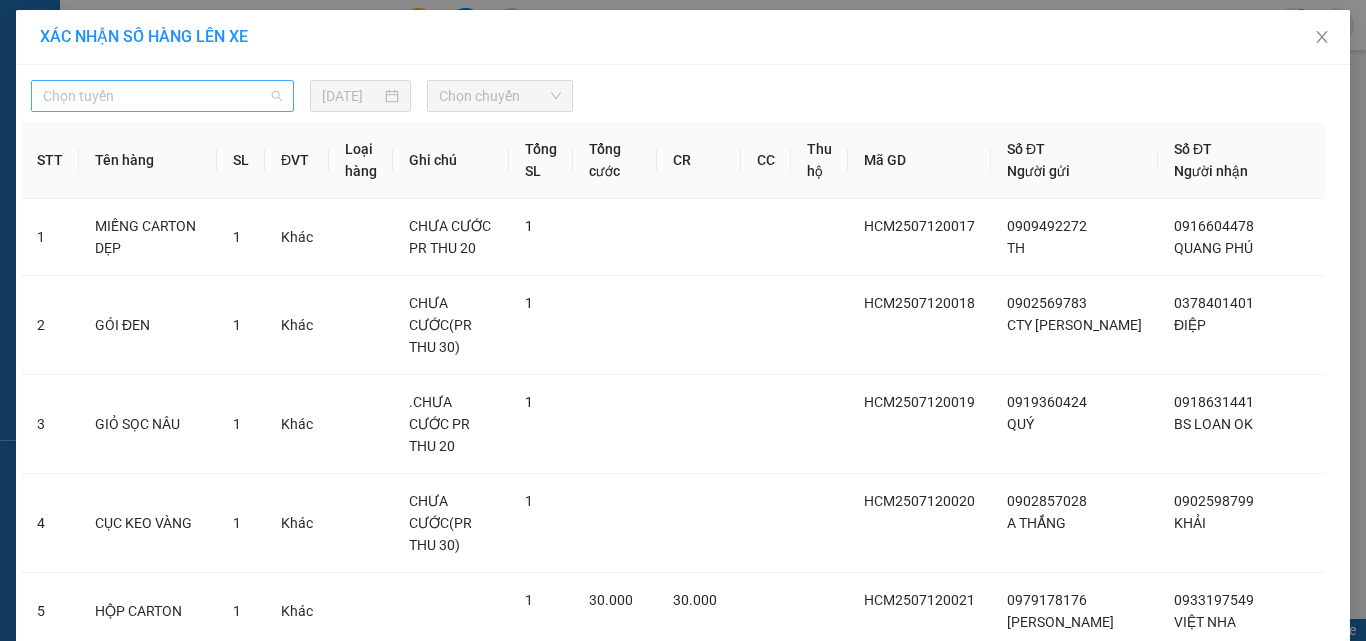 click on "Chọn tuyến" at bounding box center [162, 96] 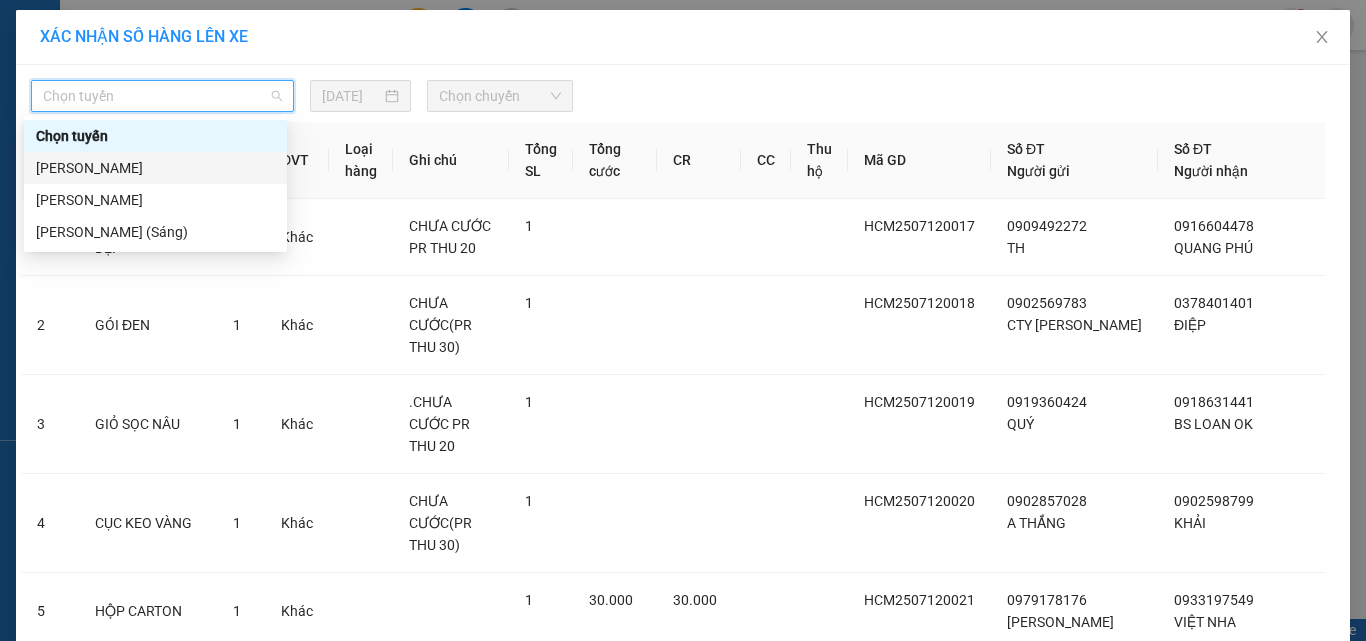 click on "[PERSON_NAME]" at bounding box center (155, 168) 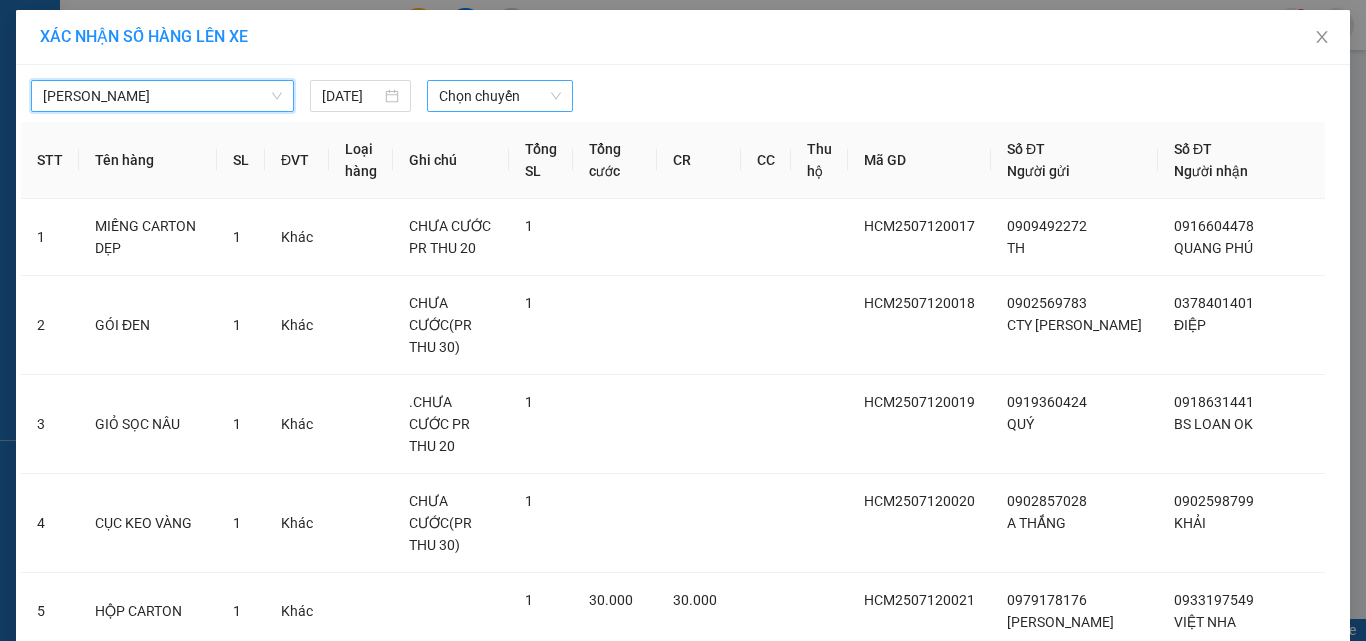 click on "Chọn chuyến" at bounding box center [500, 96] 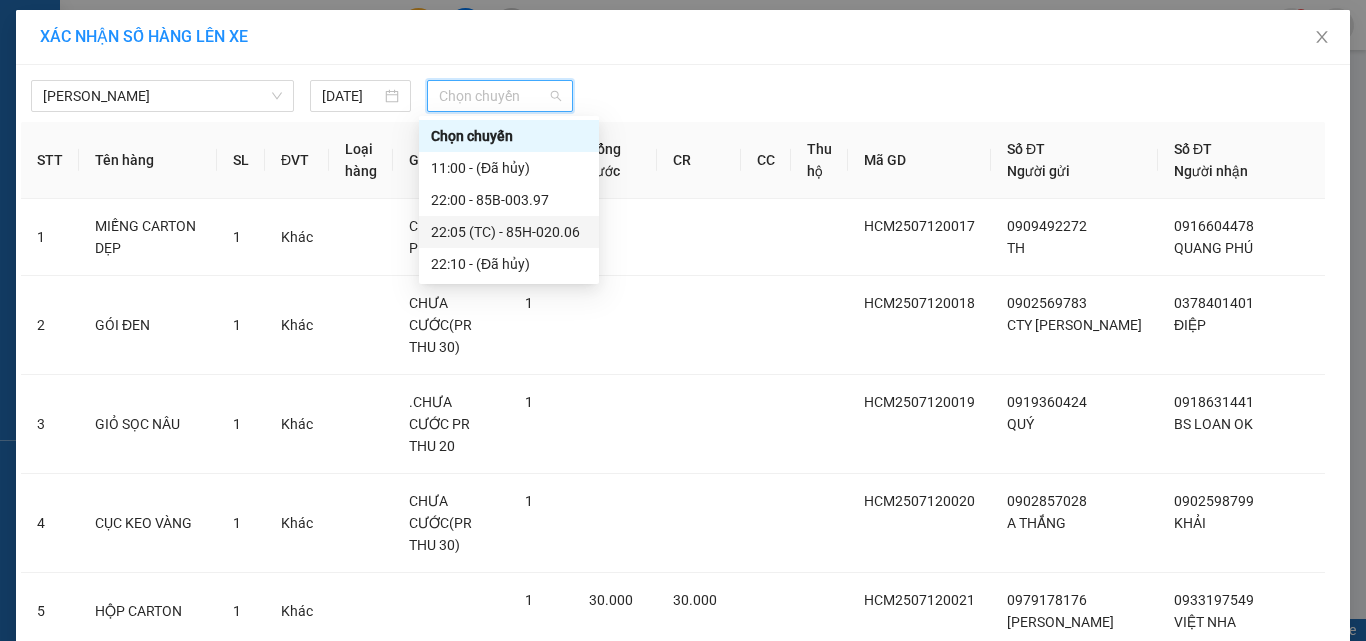 click on "22:05   (TC)   - 85H-020.06" at bounding box center (509, 232) 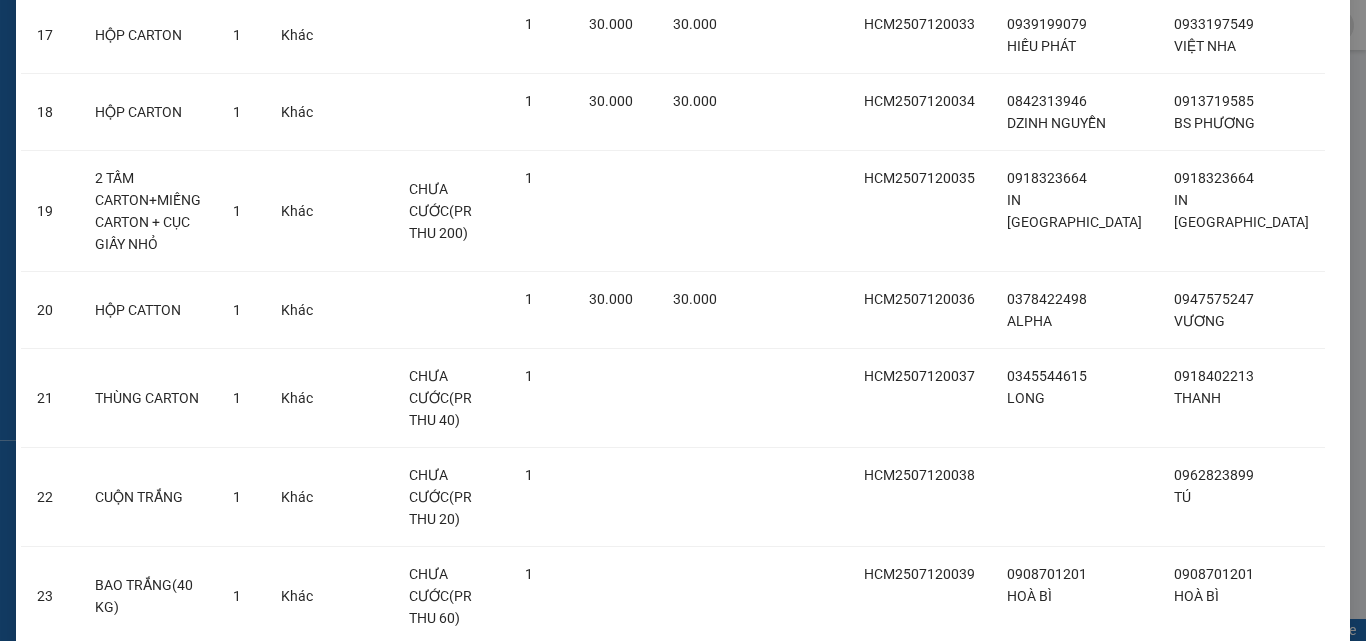 scroll, scrollTop: 1718, scrollLeft: 0, axis: vertical 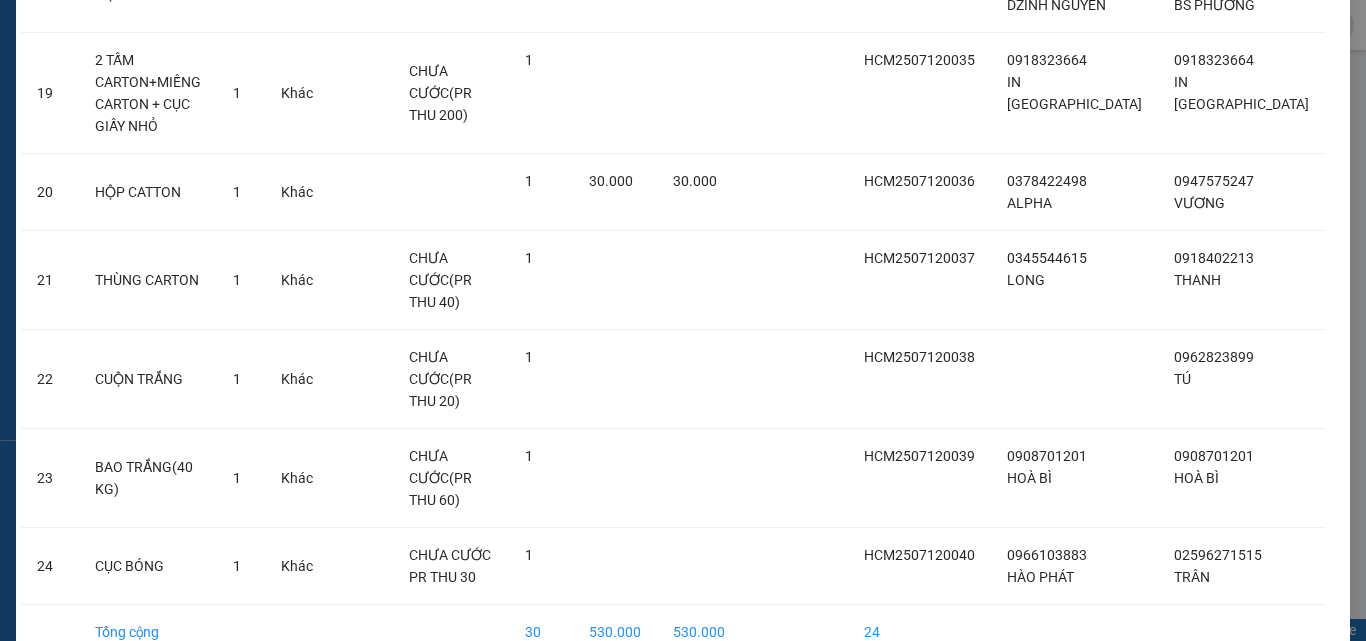 click on "Lên hàng" at bounding box center [756, 696] 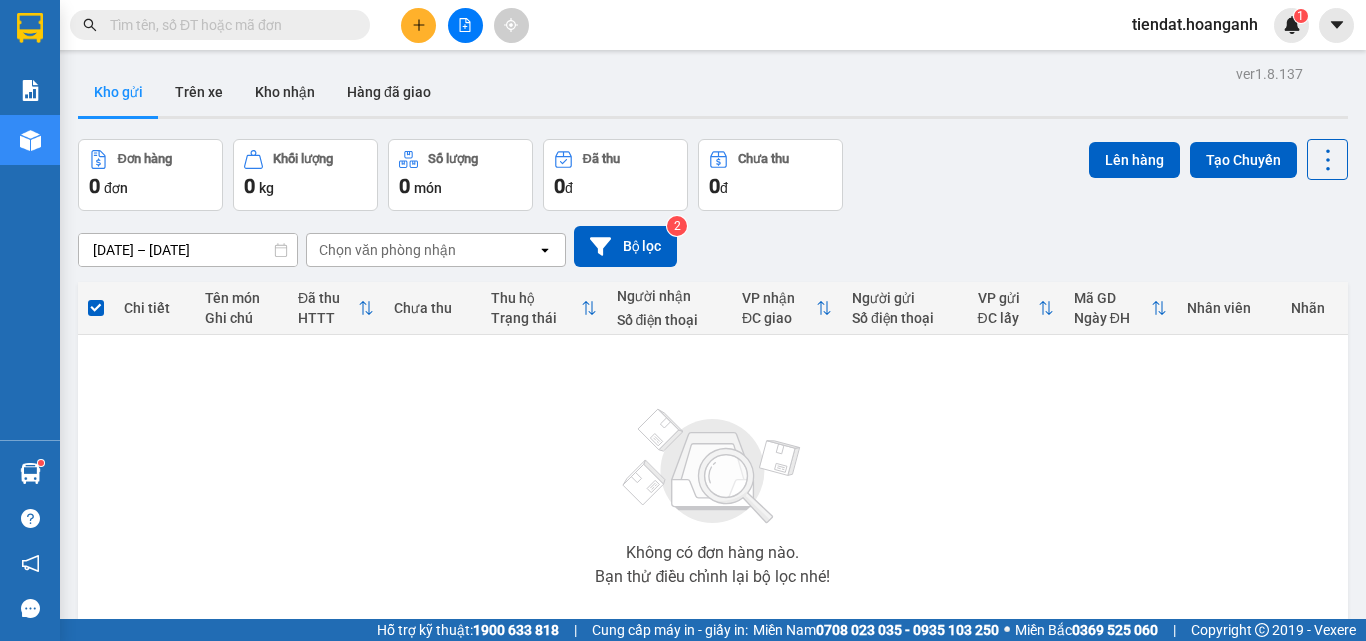 click 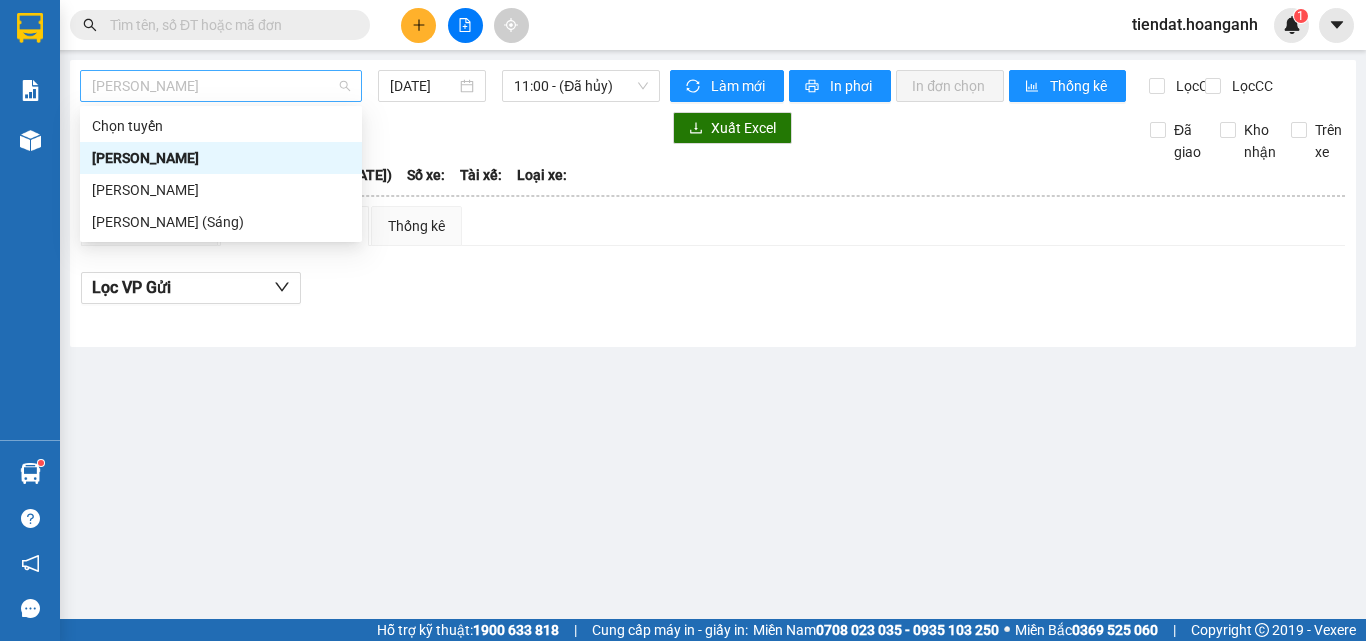 click on "[PERSON_NAME]" at bounding box center [221, 86] 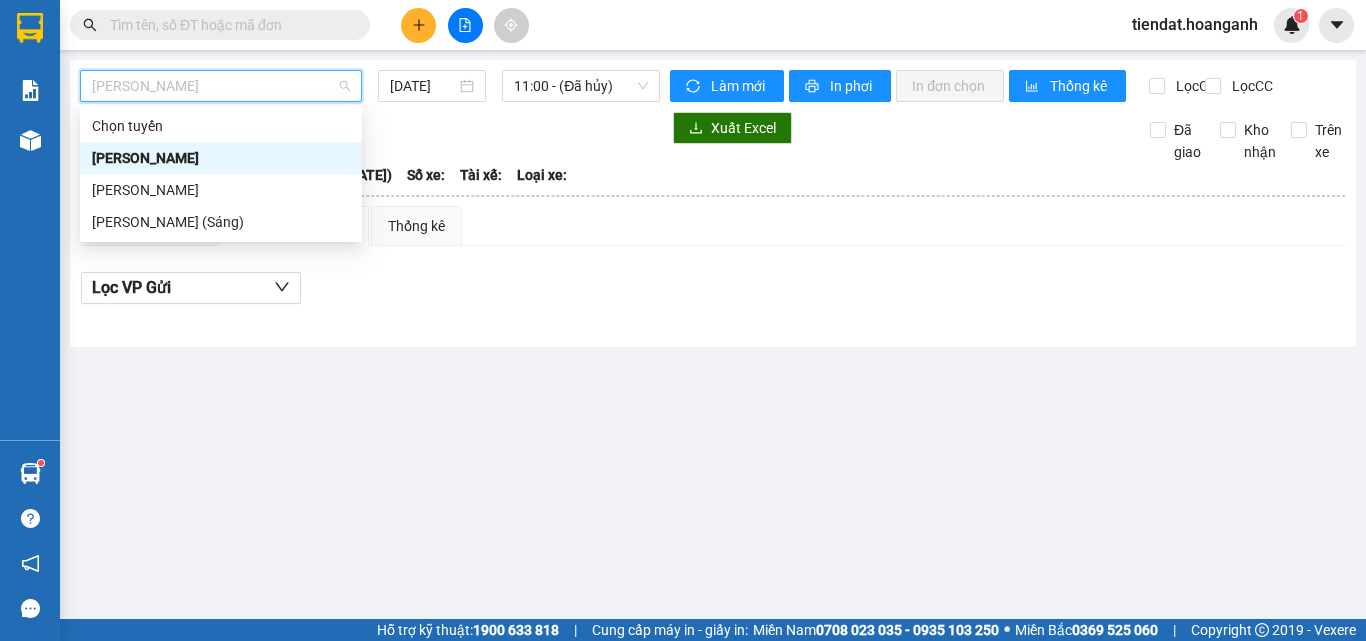 click on "[PERSON_NAME]" at bounding box center [221, 158] 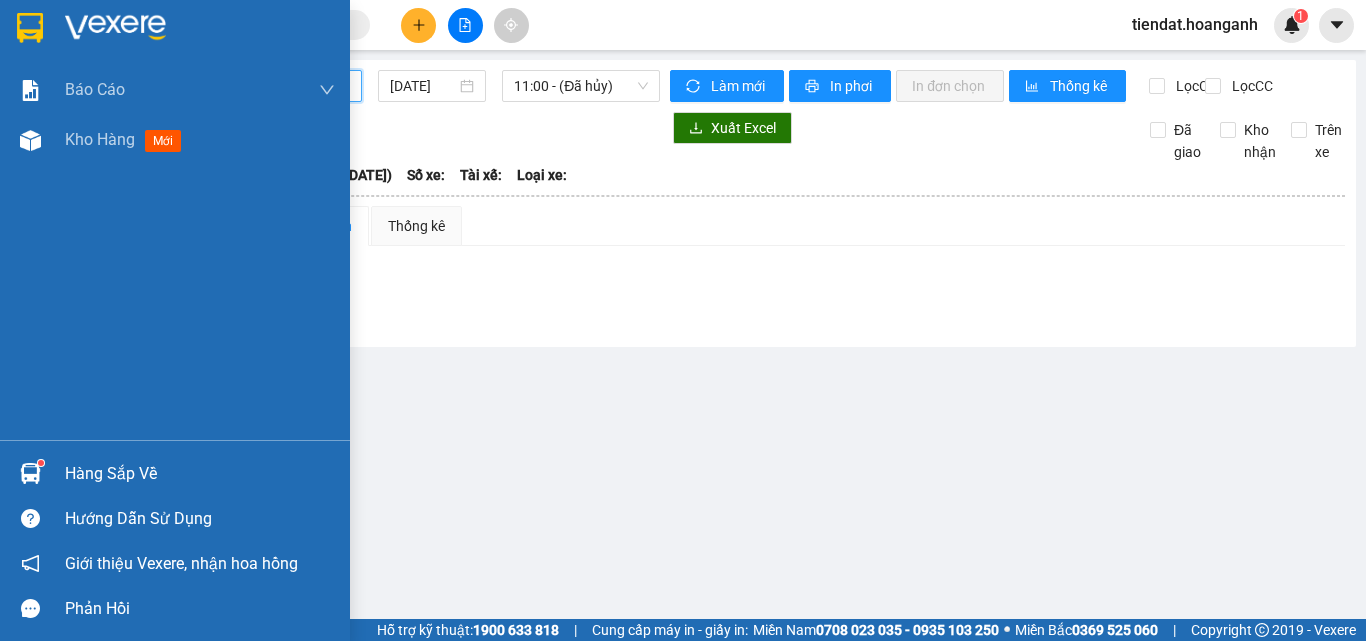click at bounding box center (30, 28) 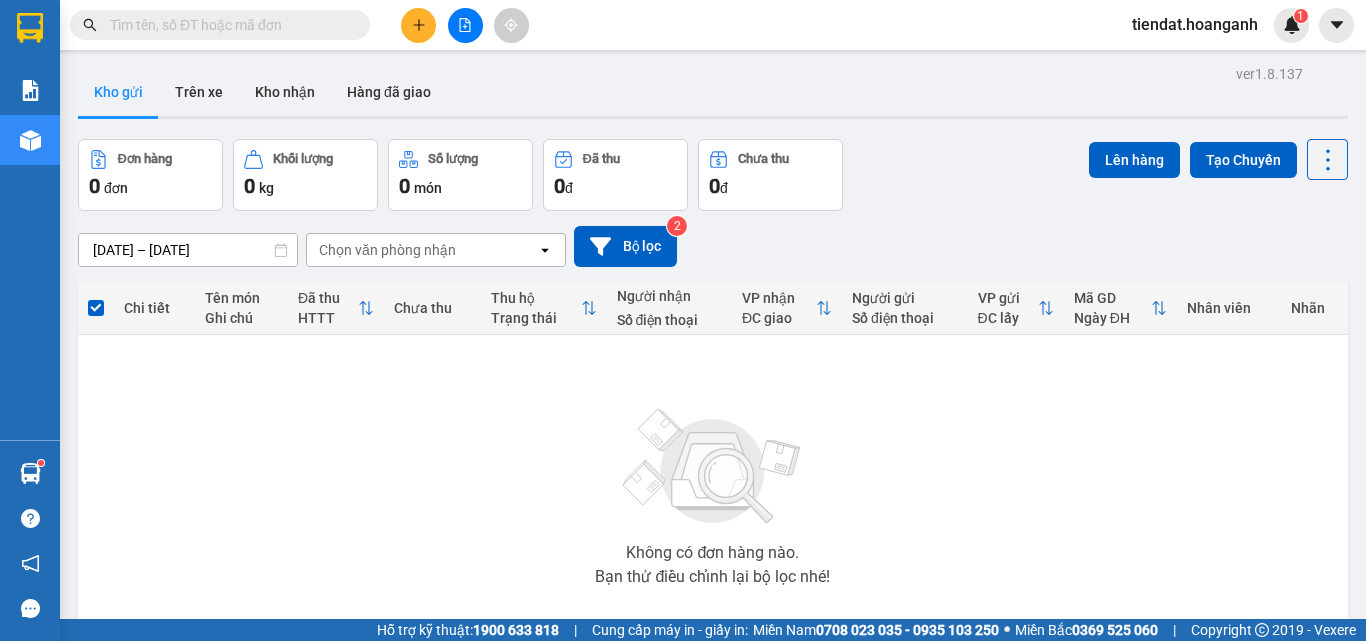 scroll, scrollTop: 111, scrollLeft: 0, axis: vertical 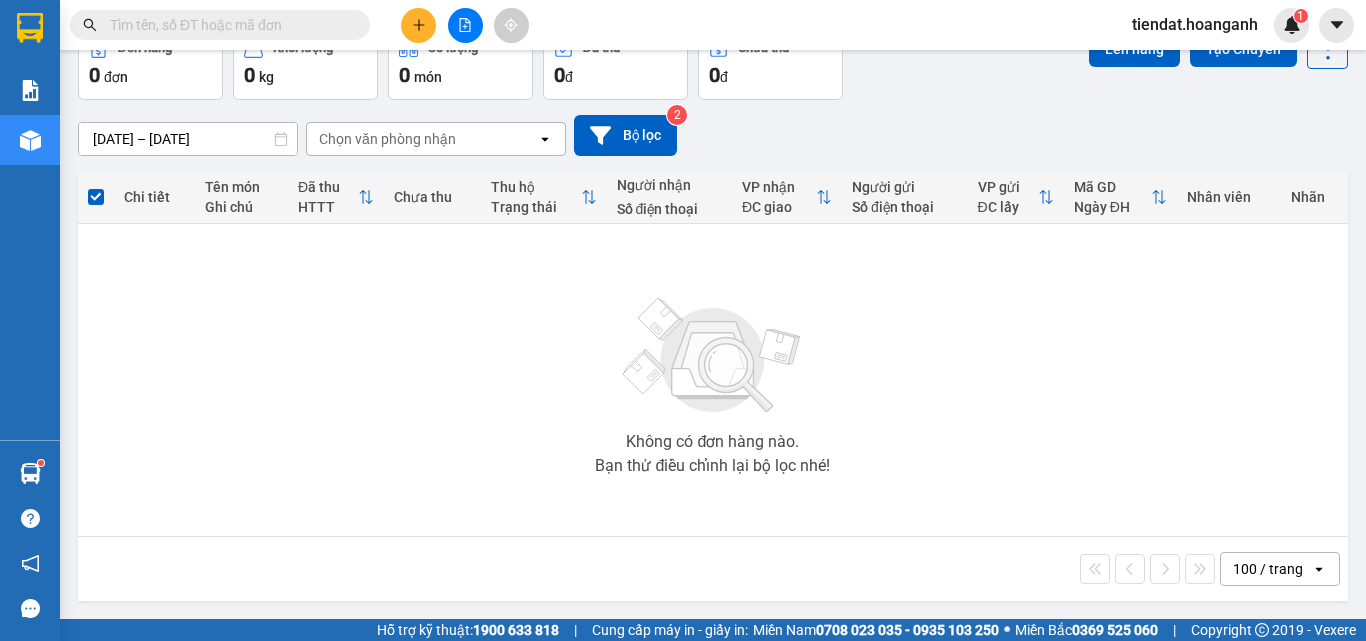 click on "1900 633 818" at bounding box center (516, 630) 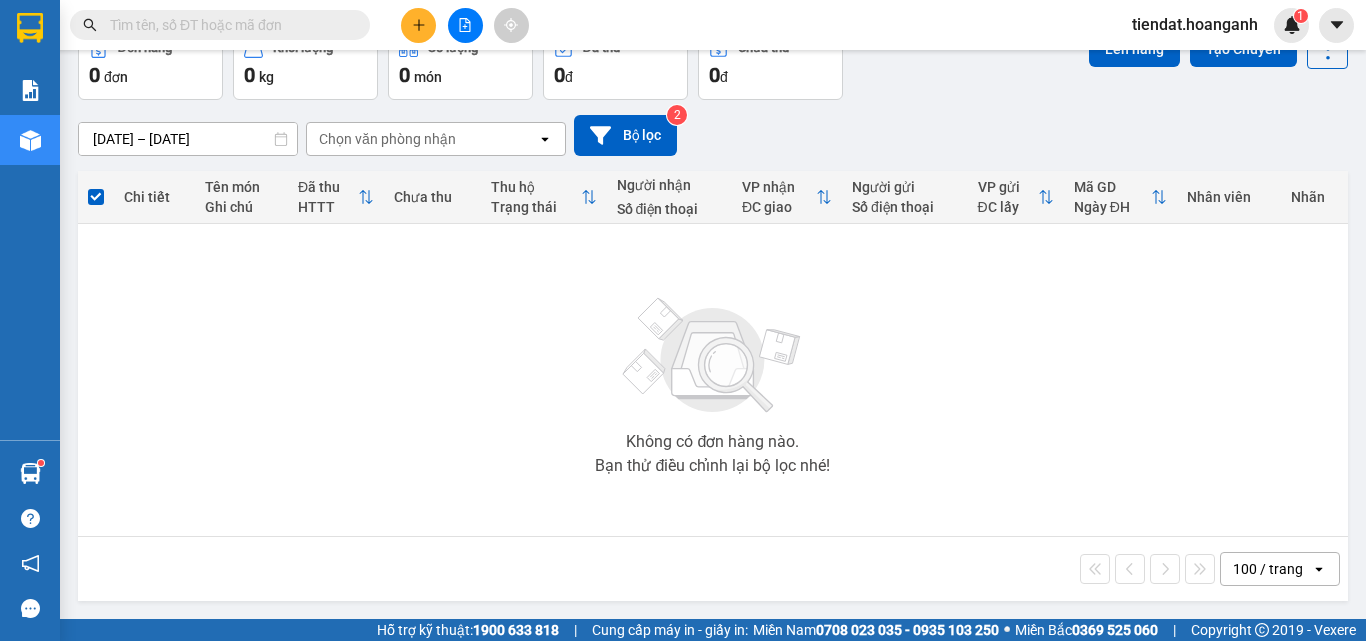 scroll, scrollTop: 0, scrollLeft: 0, axis: both 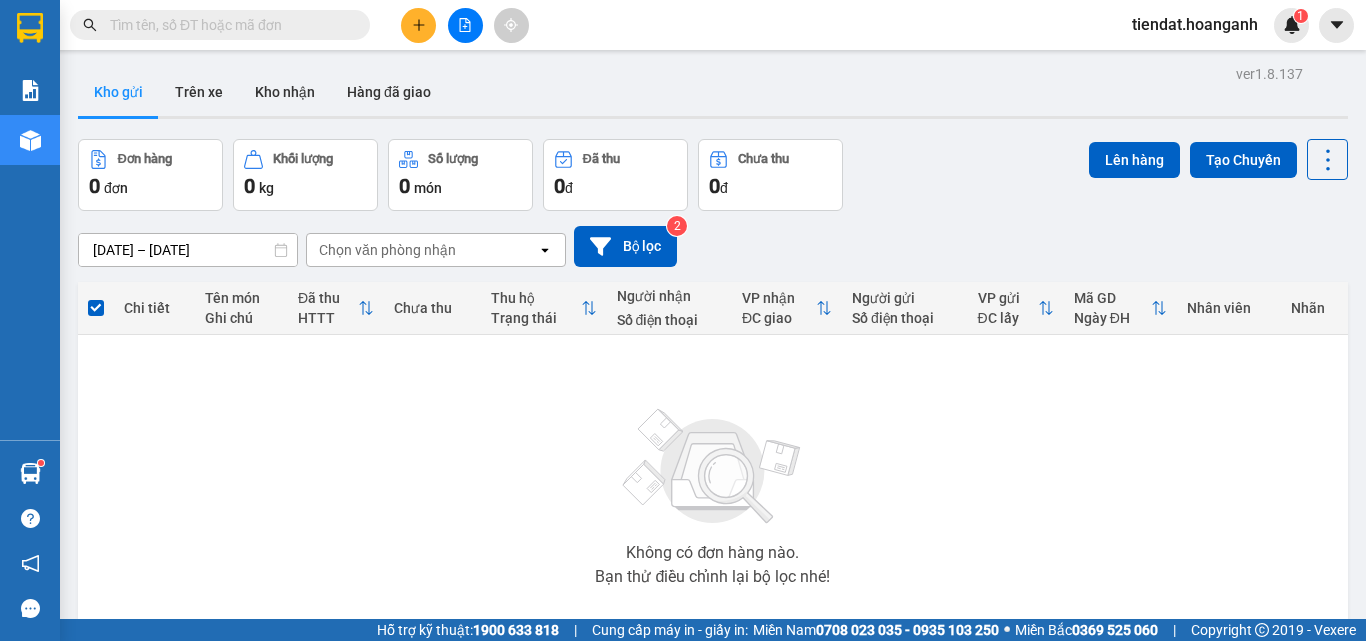 click at bounding box center [465, 25] 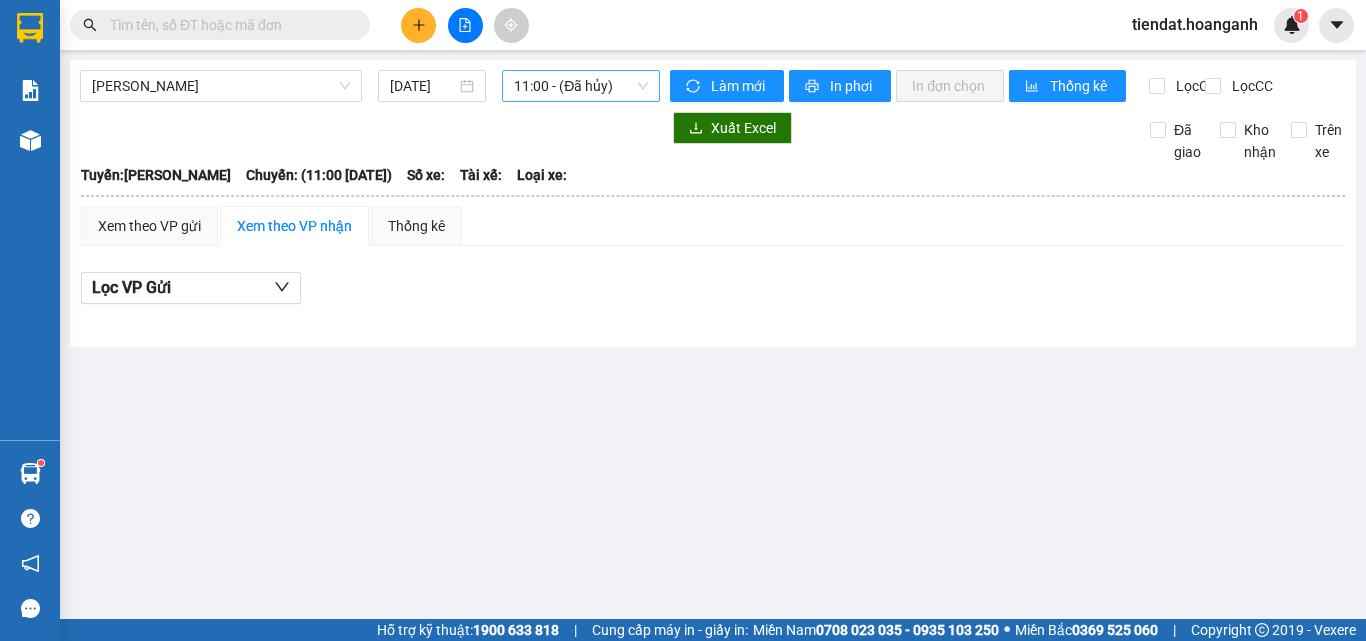 click on "11:00     - (Đã hủy)" at bounding box center [581, 86] 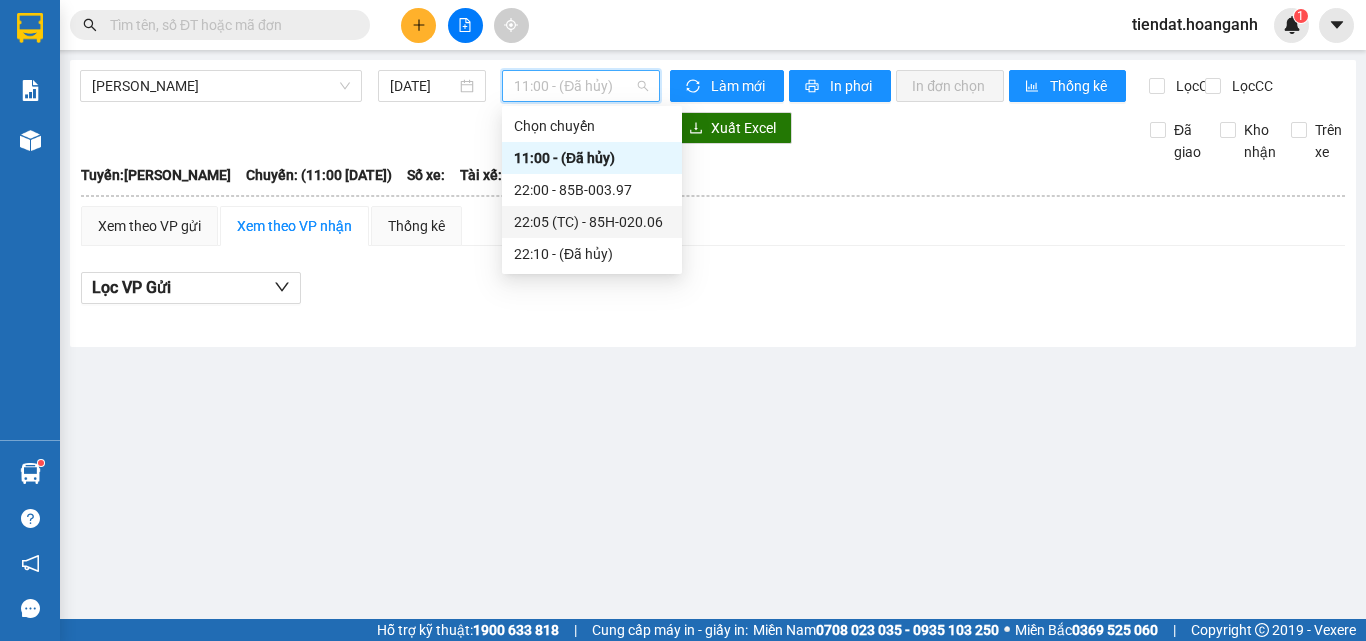 click on "22:05   (TC)   - 85H-020.06" at bounding box center (592, 222) 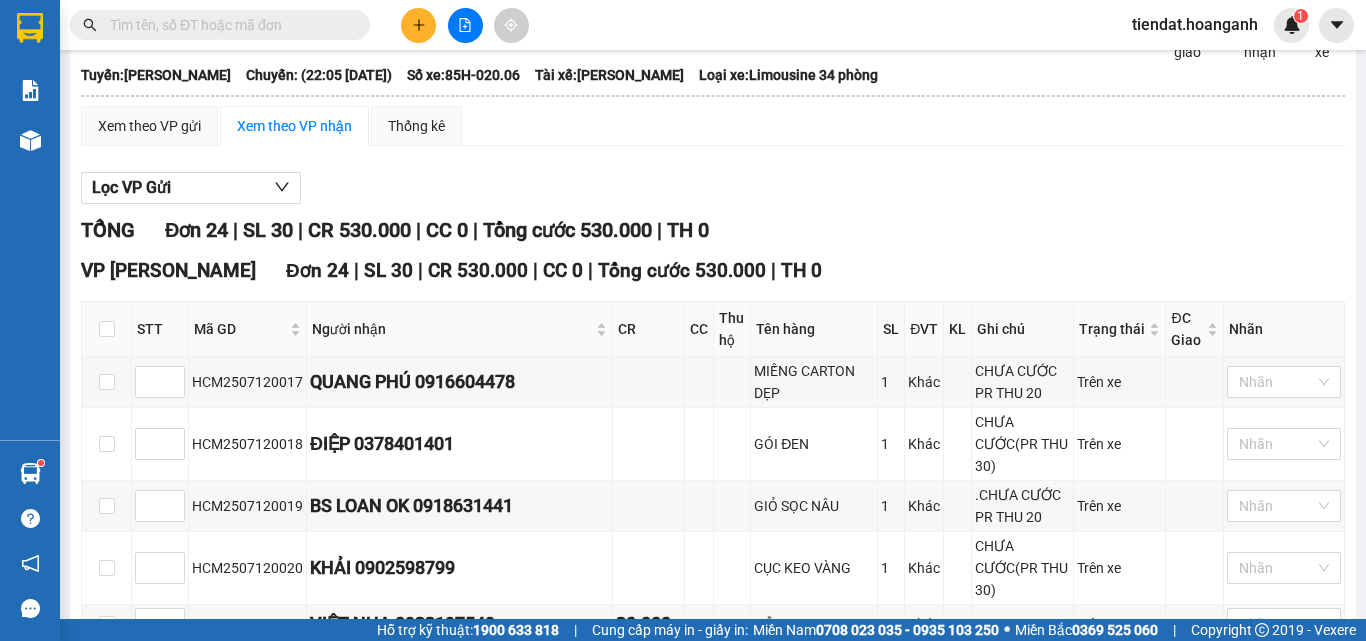 scroll, scrollTop: 0, scrollLeft: 0, axis: both 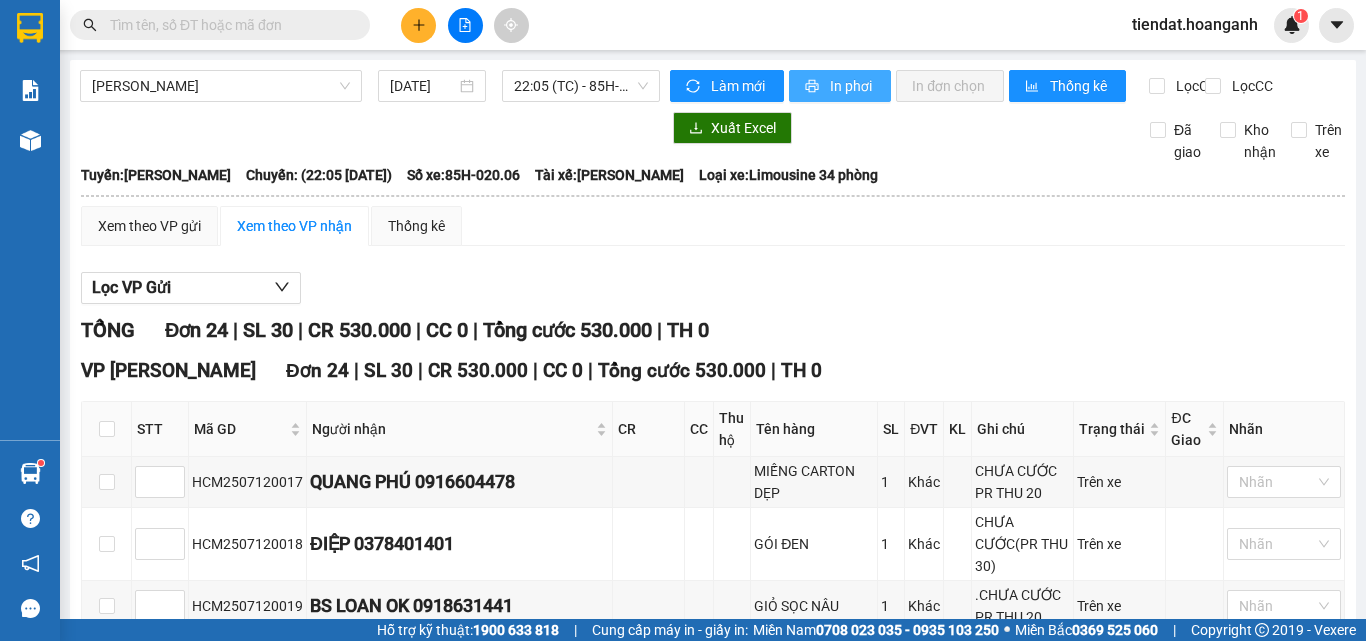 click on "In phơi" at bounding box center [852, 86] 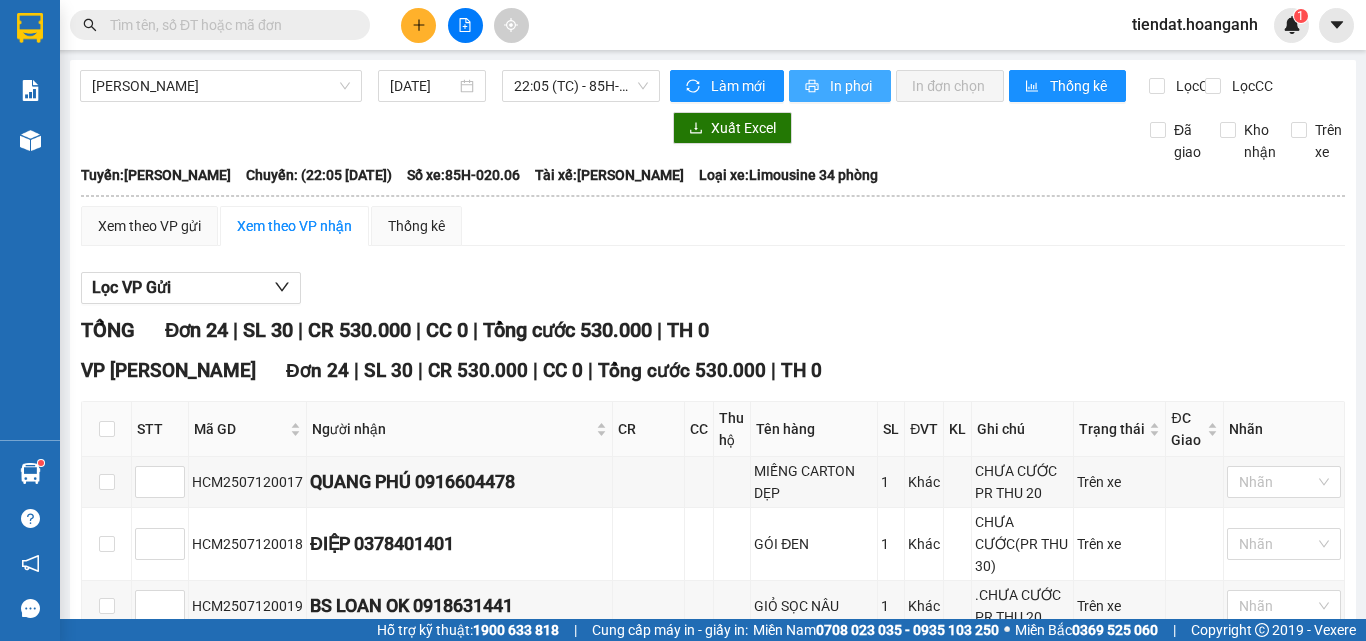 scroll, scrollTop: 0, scrollLeft: 0, axis: both 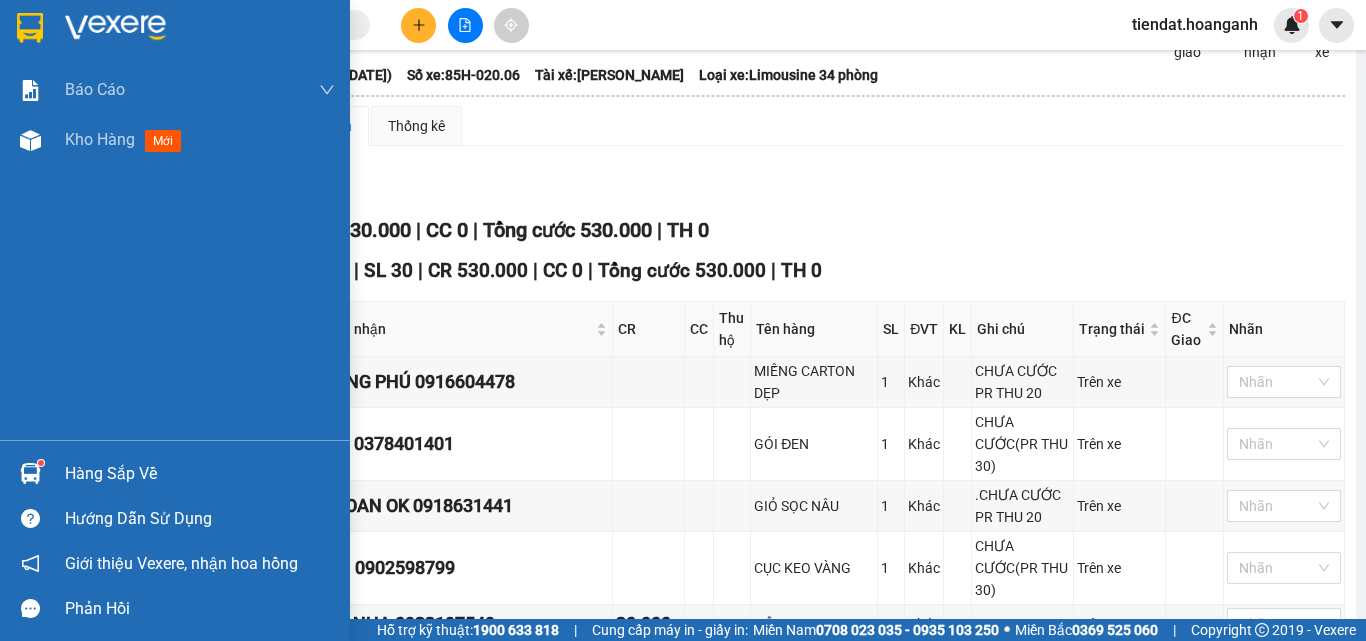 click at bounding box center [30, 28] 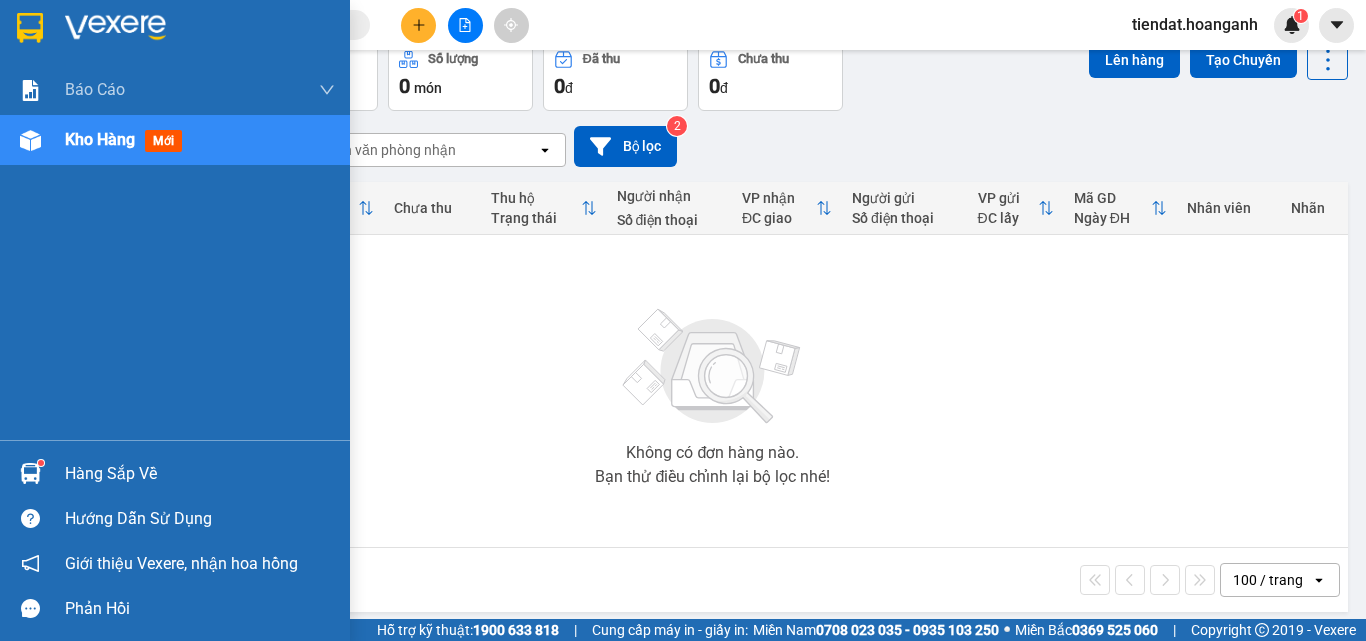click at bounding box center [30, 28] 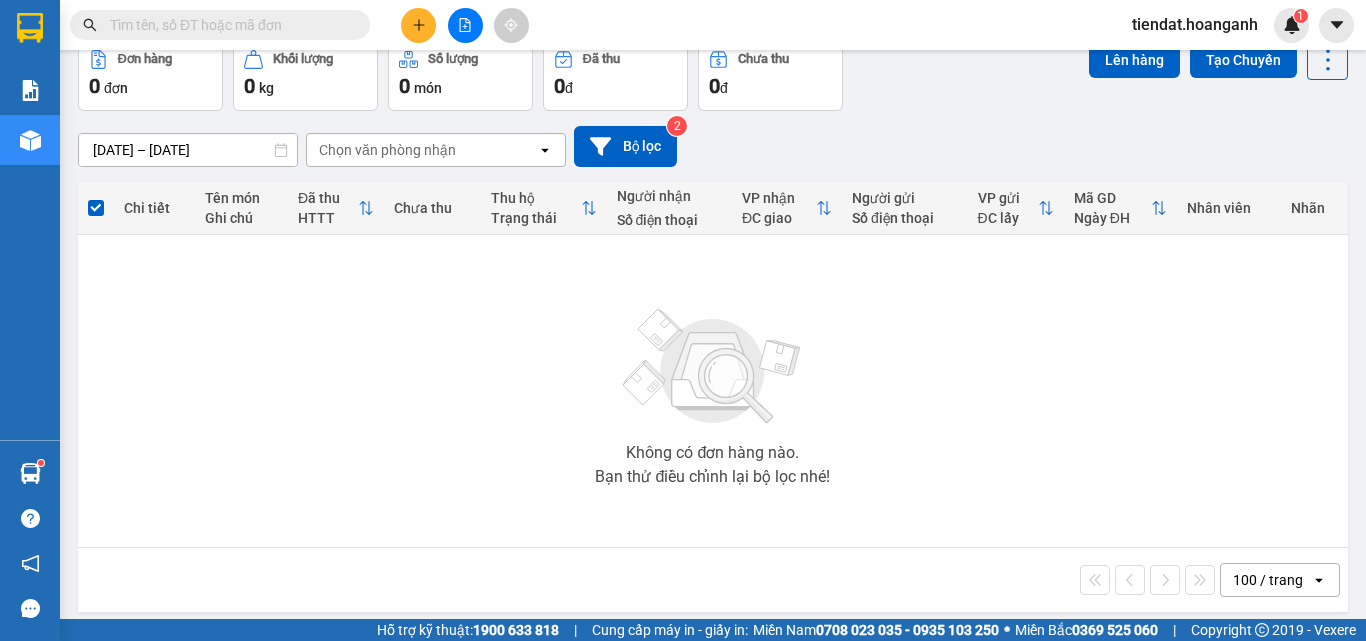 scroll, scrollTop: 0, scrollLeft: 0, axis: both 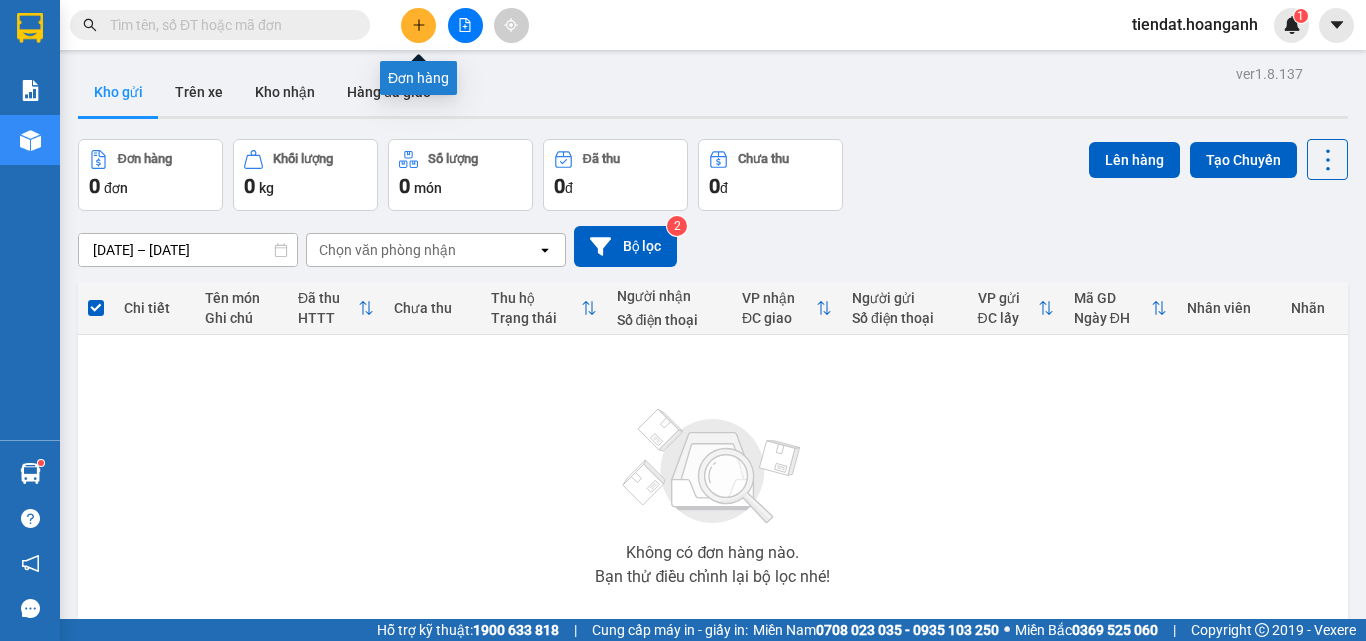 click 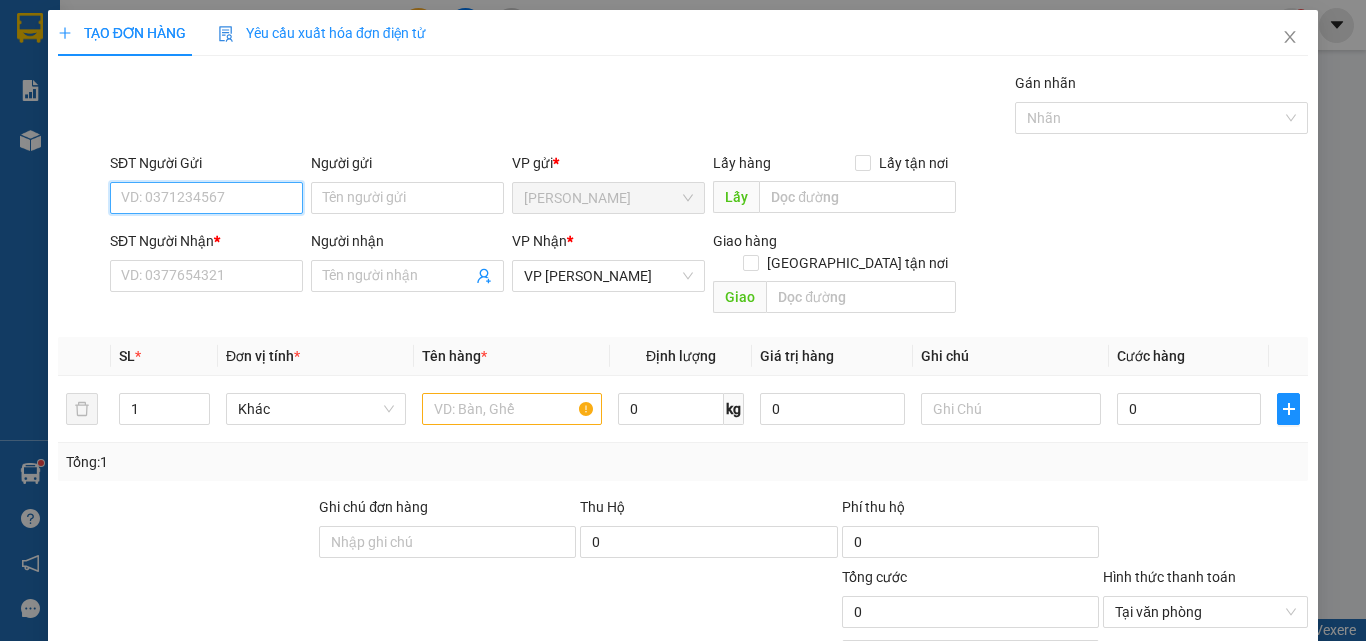 click on "SĐT Người Gửi" at bounding box center [206, 198] 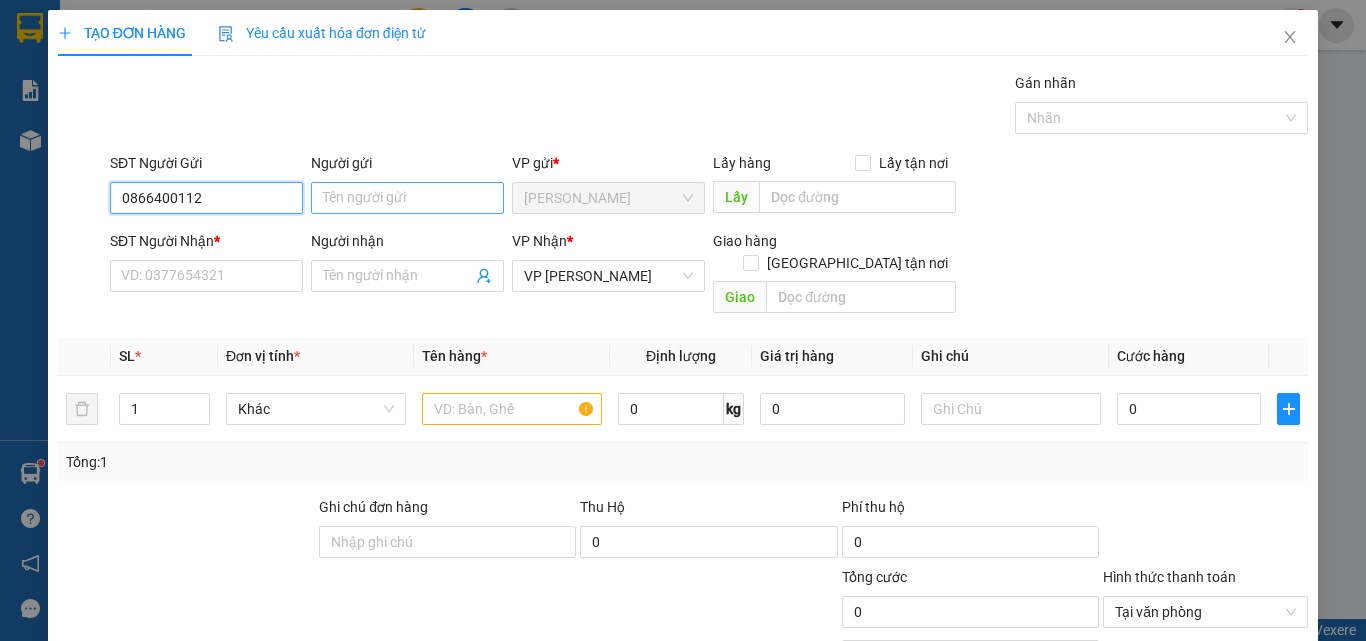 type on "0866400112" 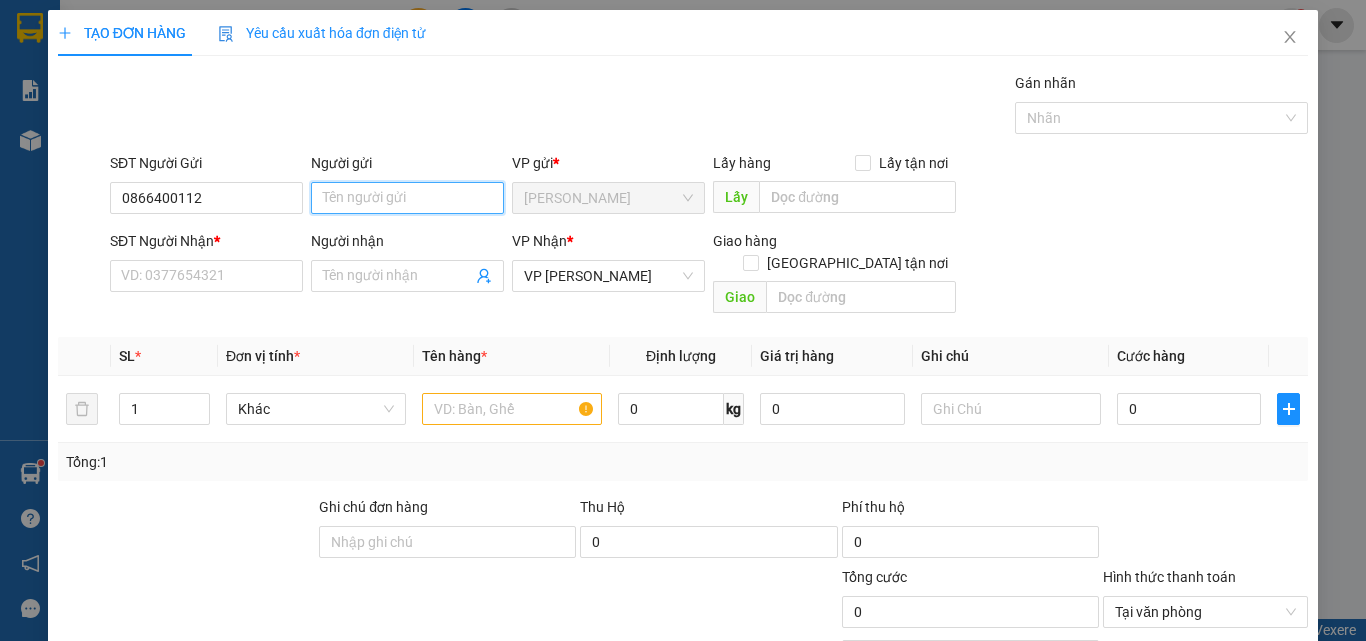 click on "Người gửi" at bounding box center [407, 198] 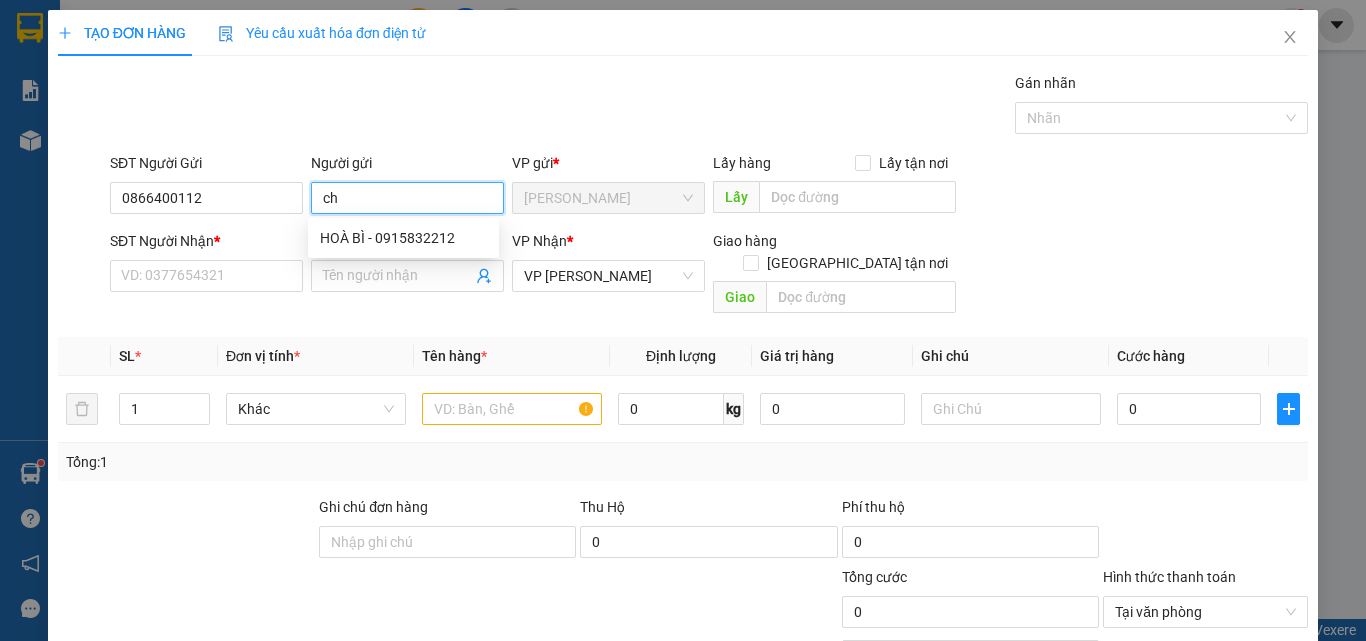 type on "c" 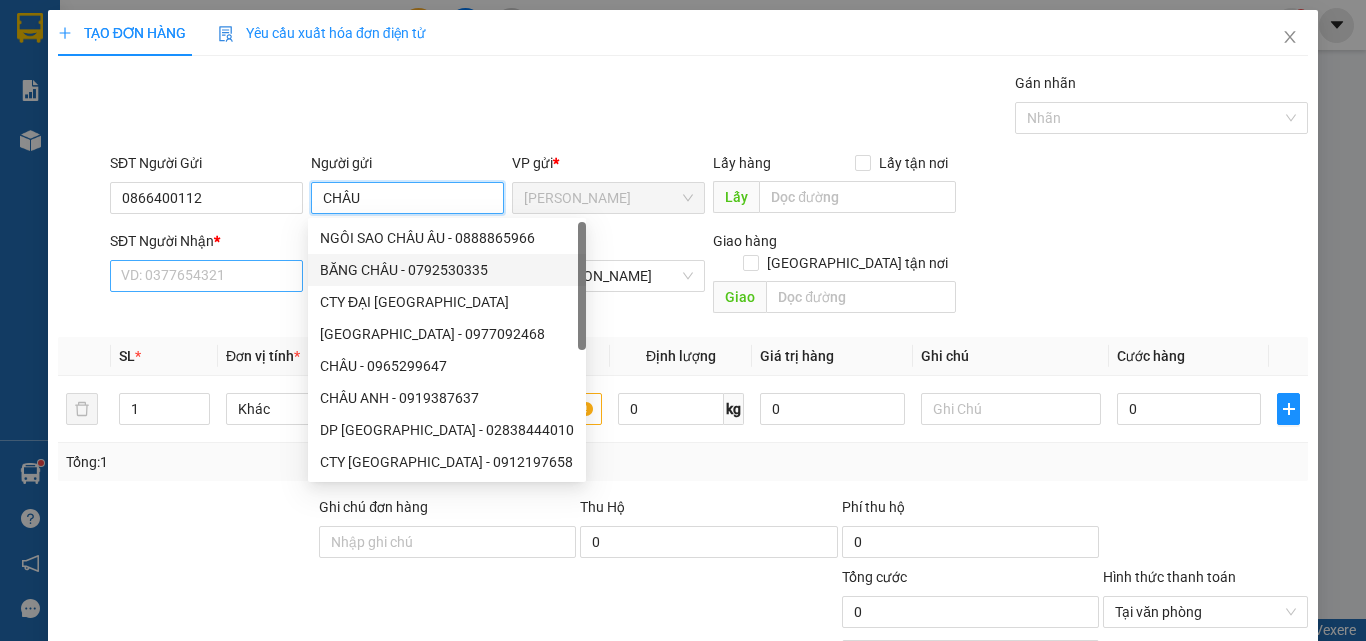 type on "CHÂU" 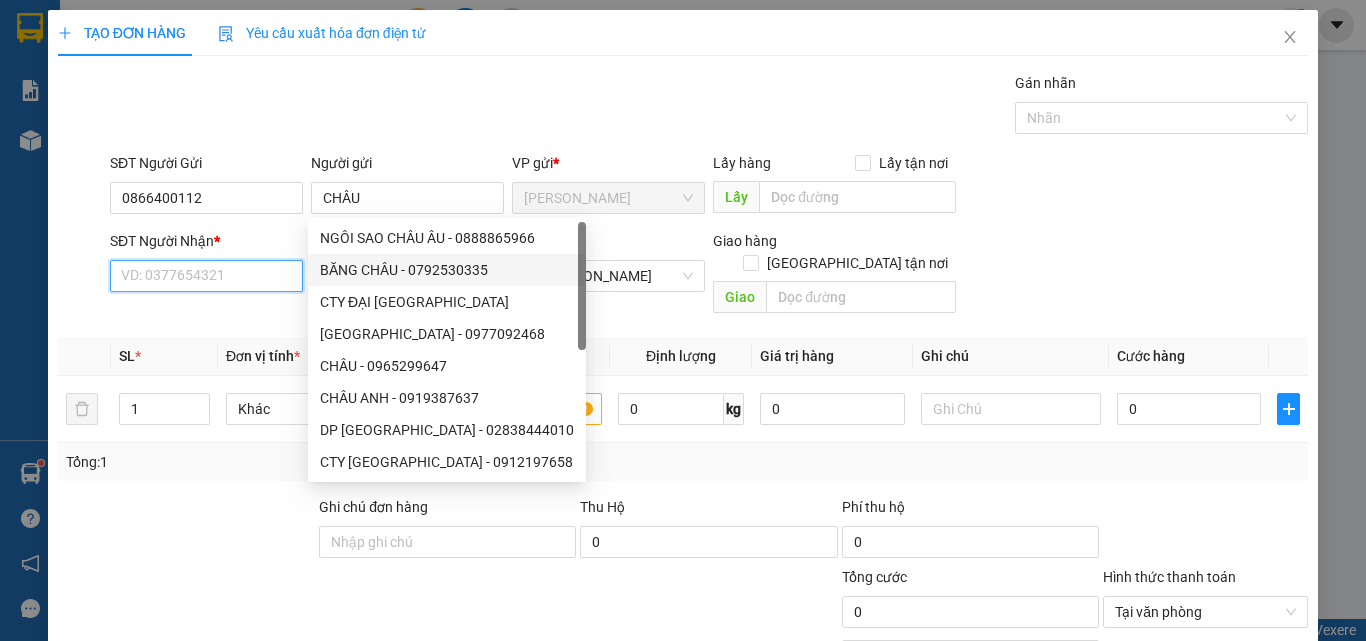 click on "SĐT Người Nhận  *" at bounding box center [206, 276] 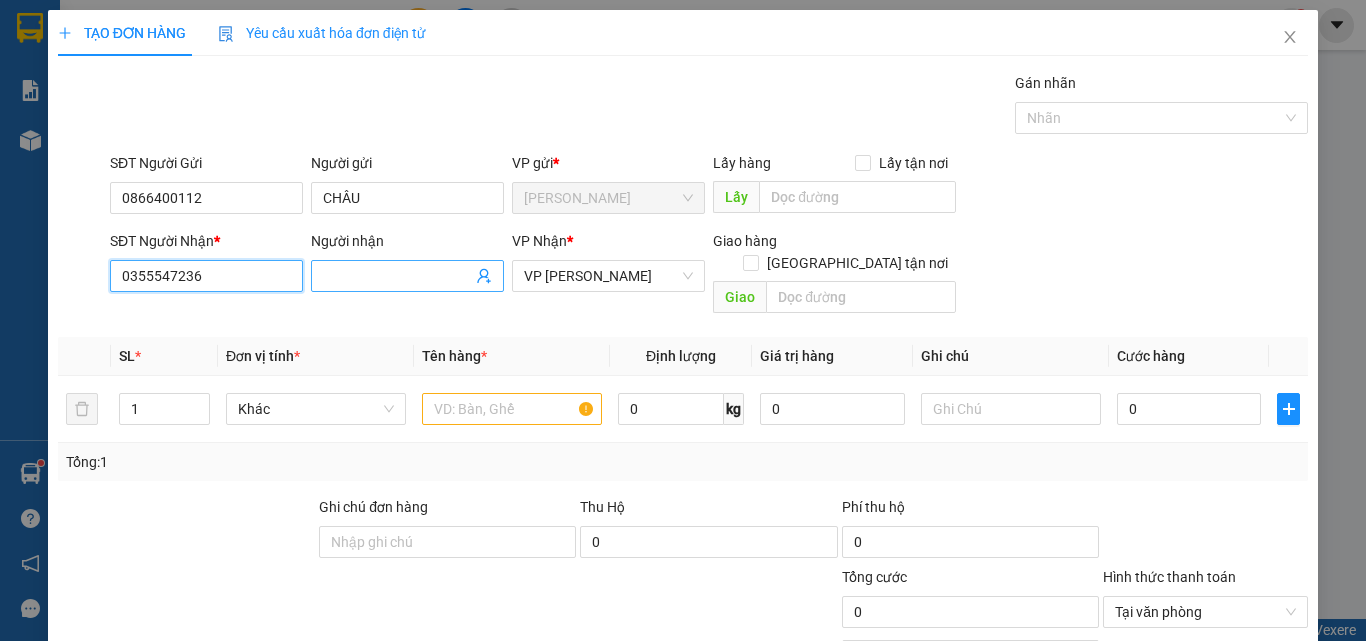 type on "0355547236" 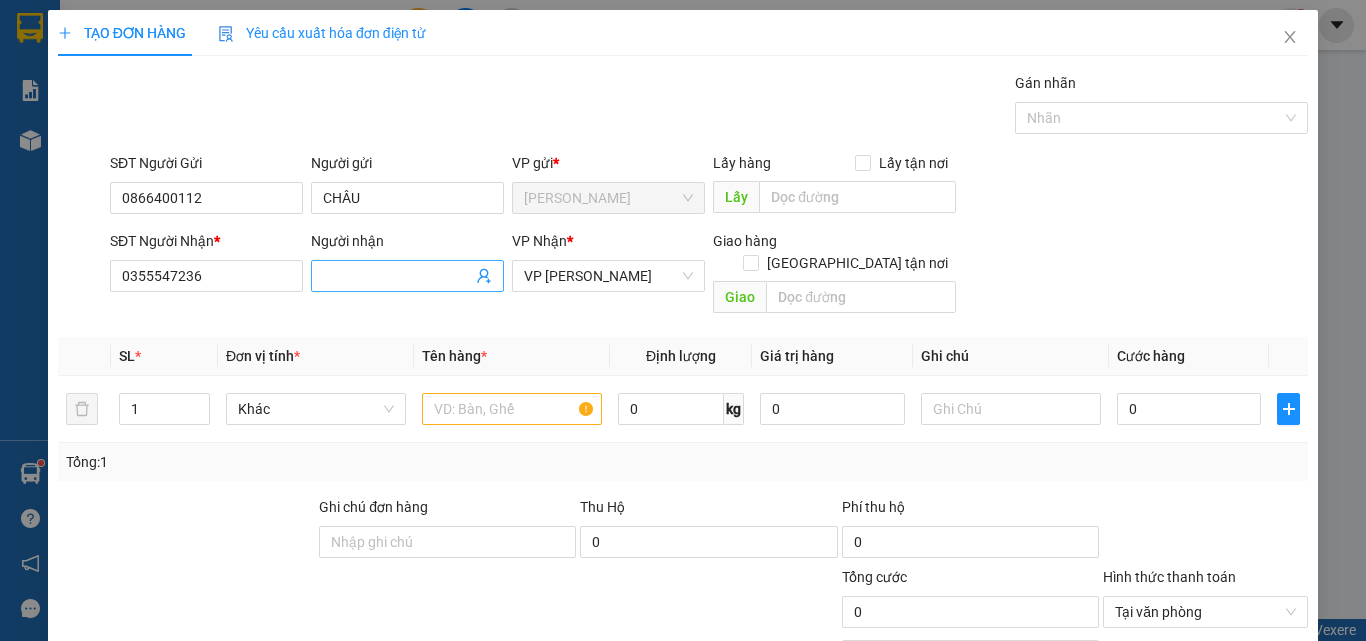click on "Người nhận" at bounding box center (397, 276) 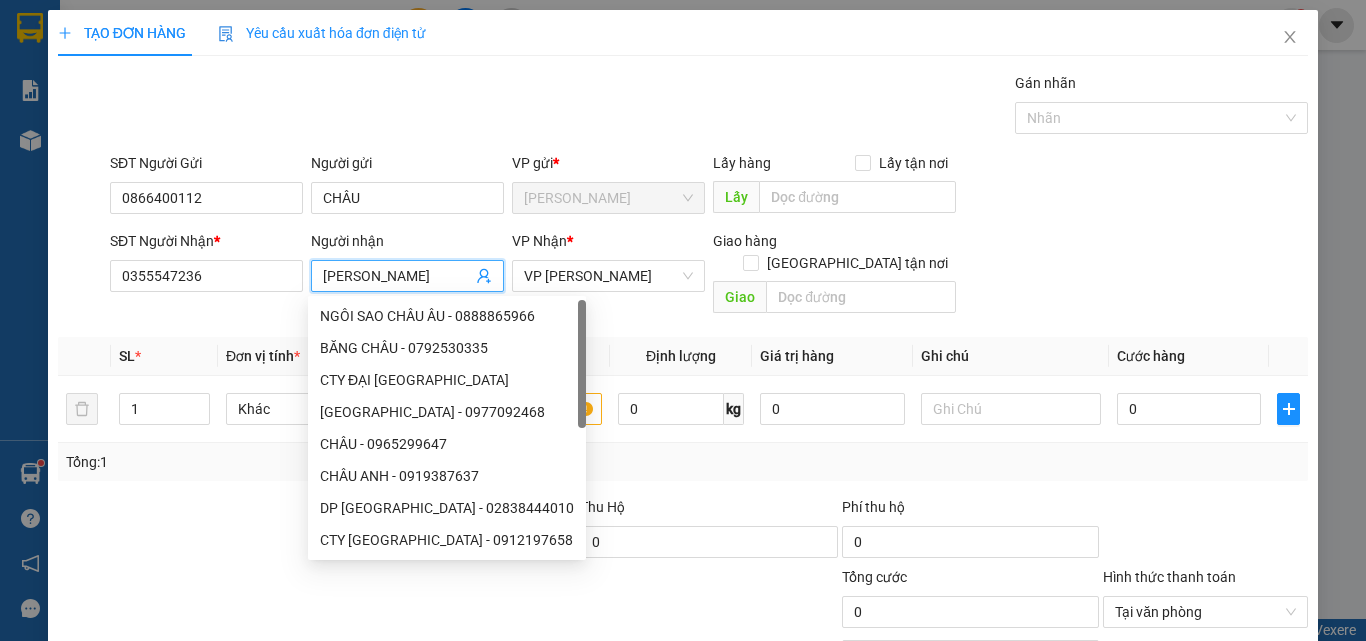 scroll, scrollTop: 0, scrollLeft: 7, axis: horizontal 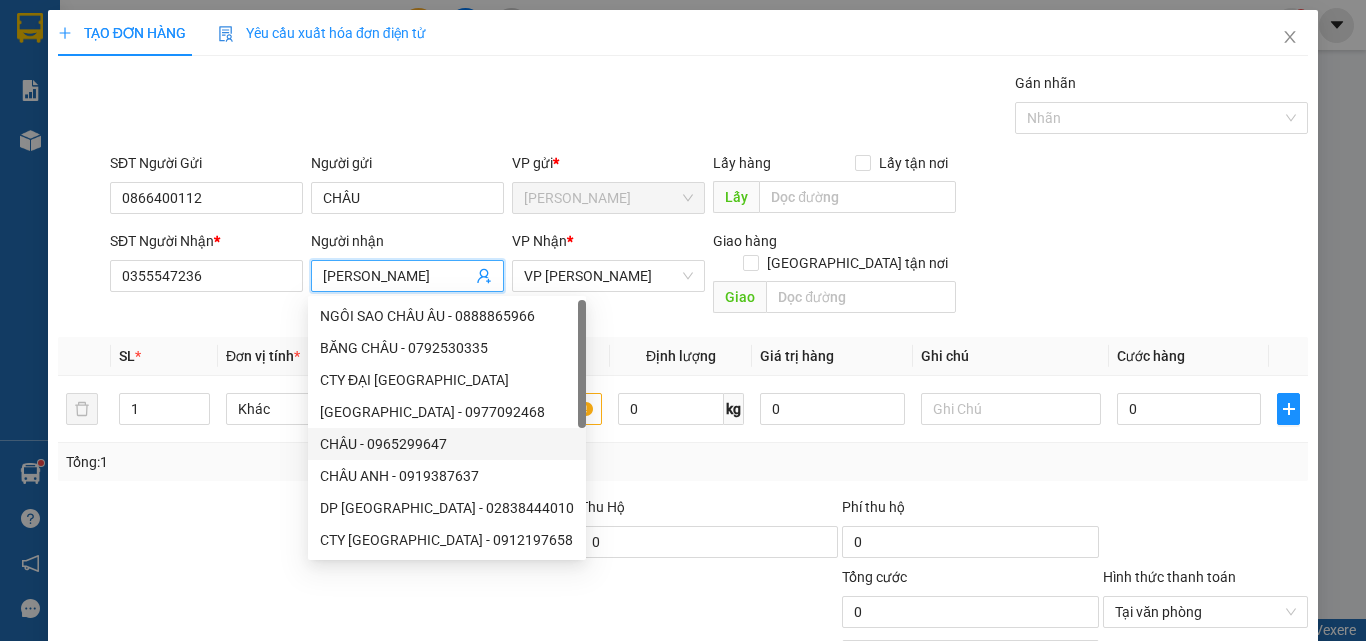 type on "TRƯƠNG THỊ HỒNG THI" 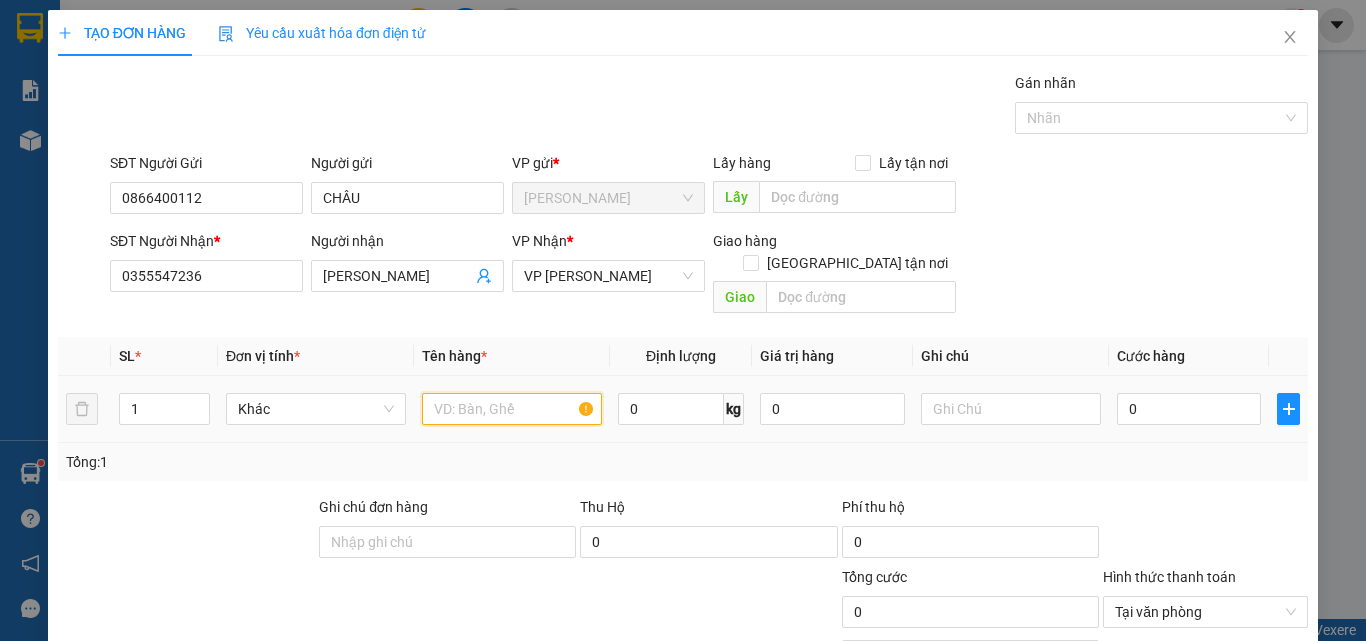 click at bounding box center [512, 409] 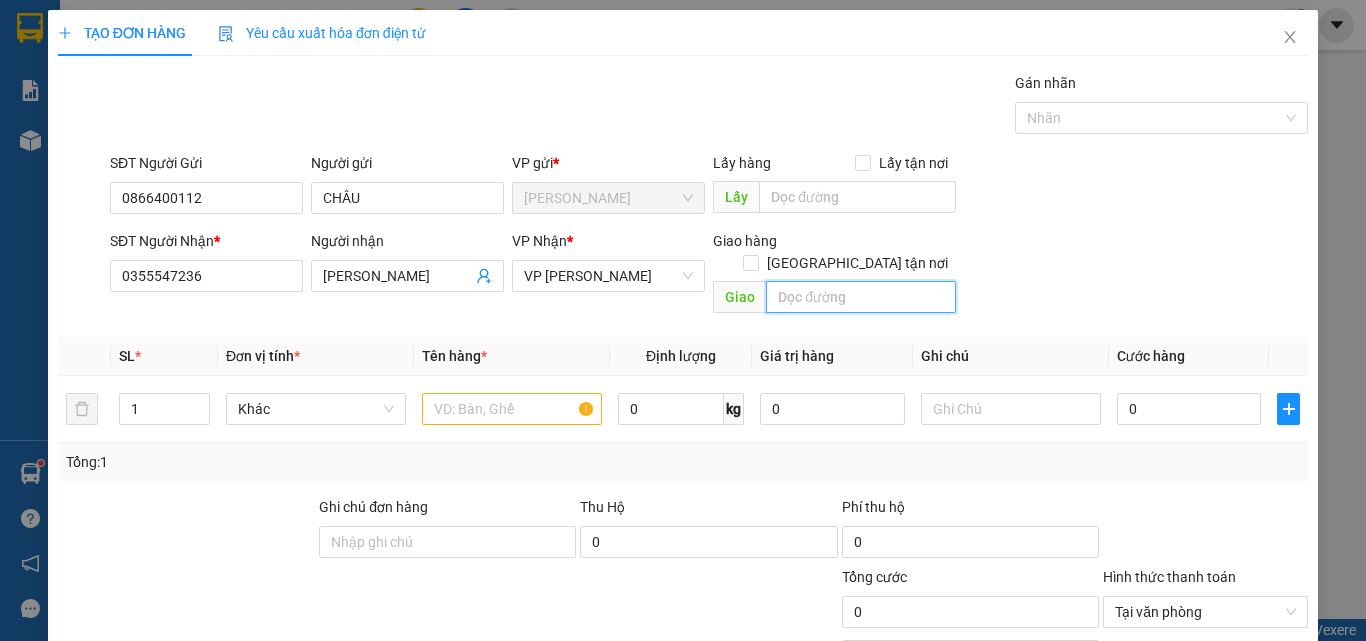 click at bounding box center (861, 297) 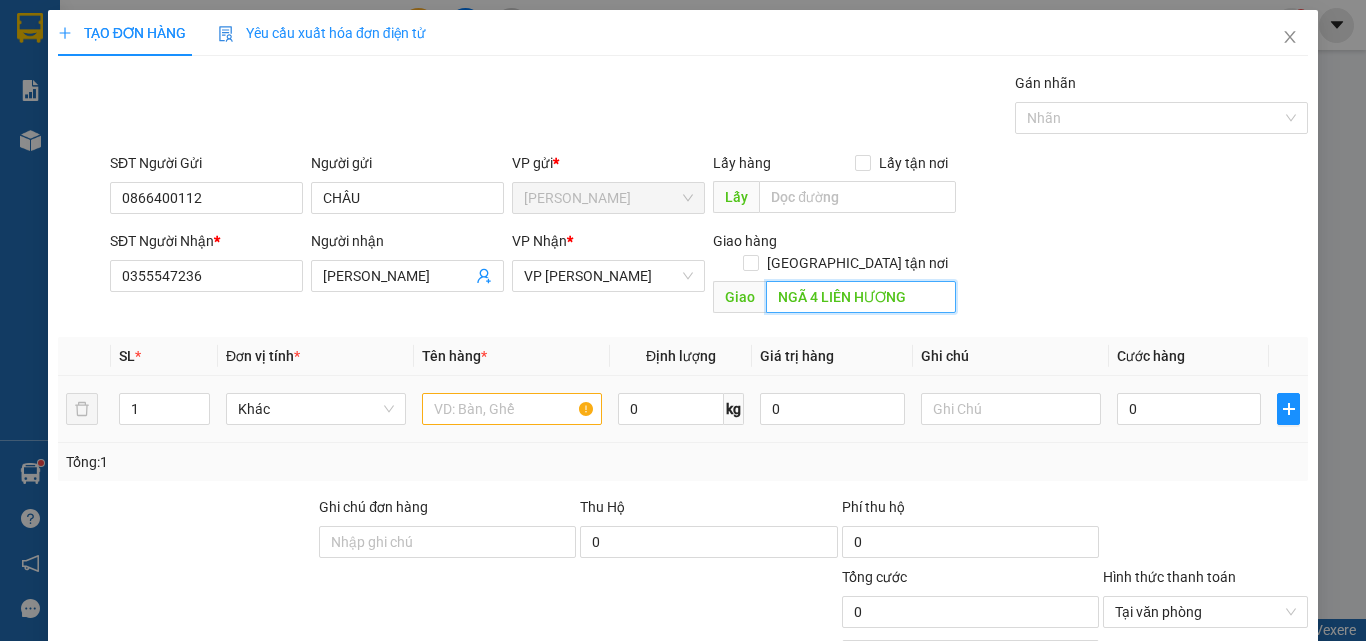 type on "NGÃ 4 LIÊN HƯƠNG" 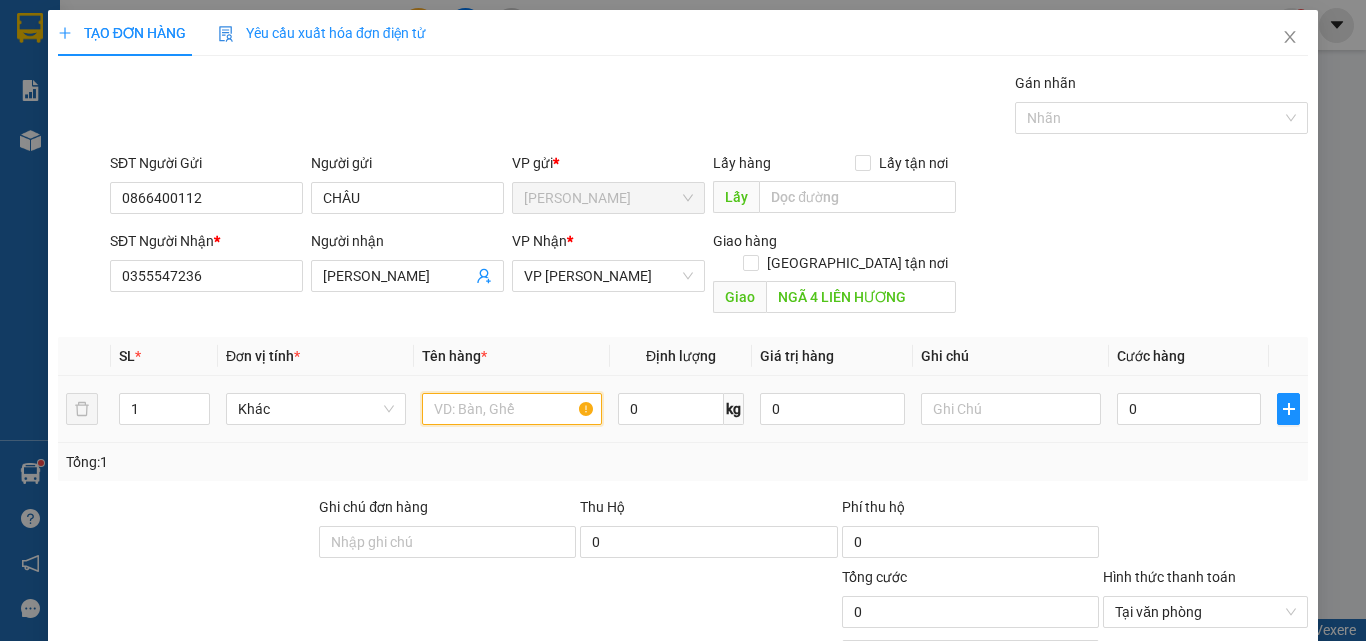 click at bounding box center [512, 409] 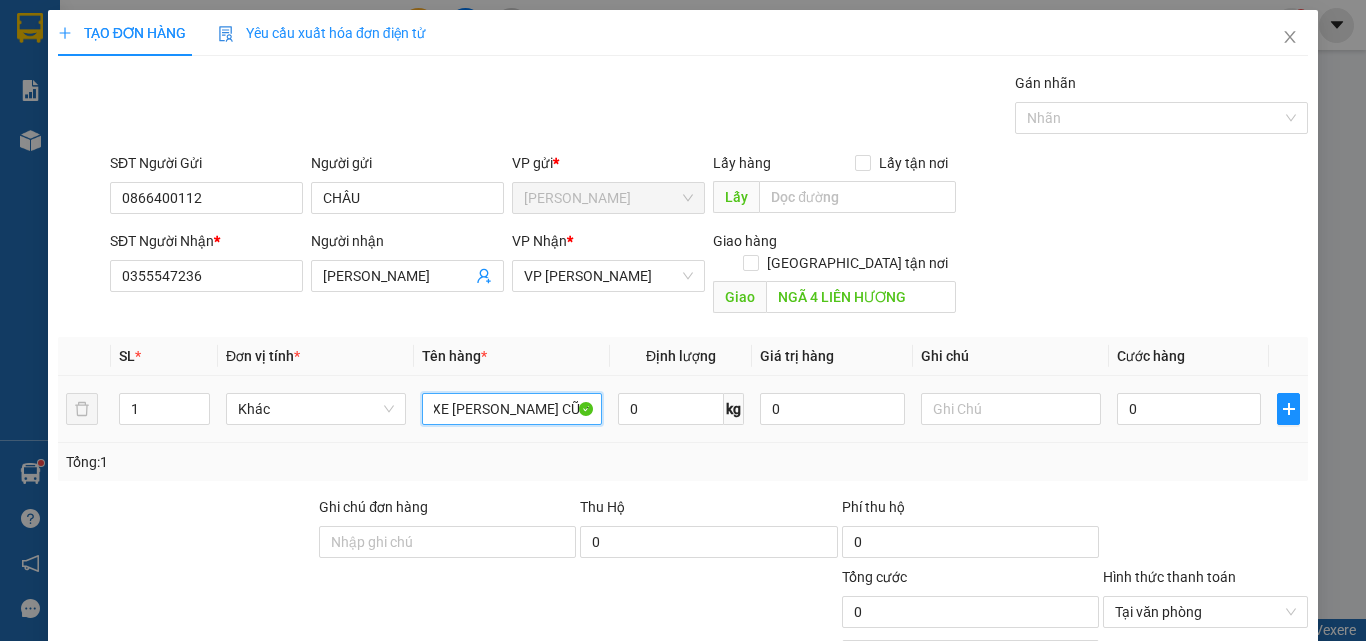 scroll, scrollTop: 0, scrollLeft: 9, axis: horizontal 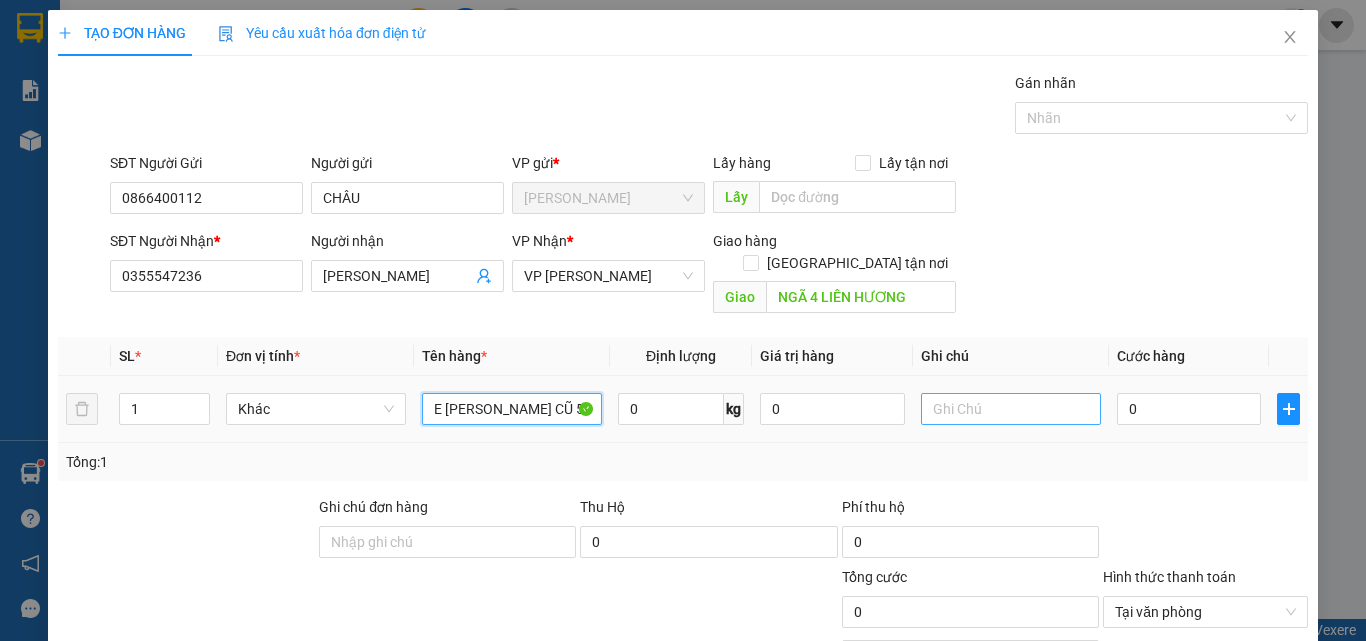 type on "XE ATTILA CŨ 59U1-66386" 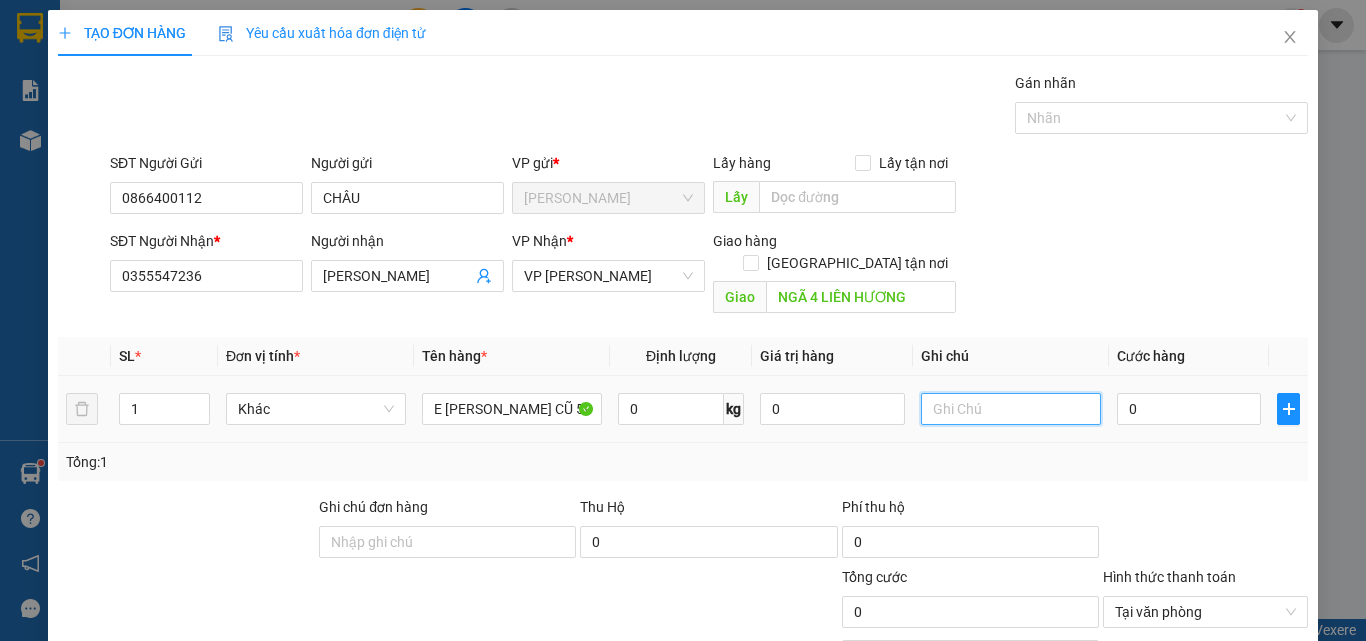 scroll, scrollTop: 0, scrollLeft: 0, axis: both 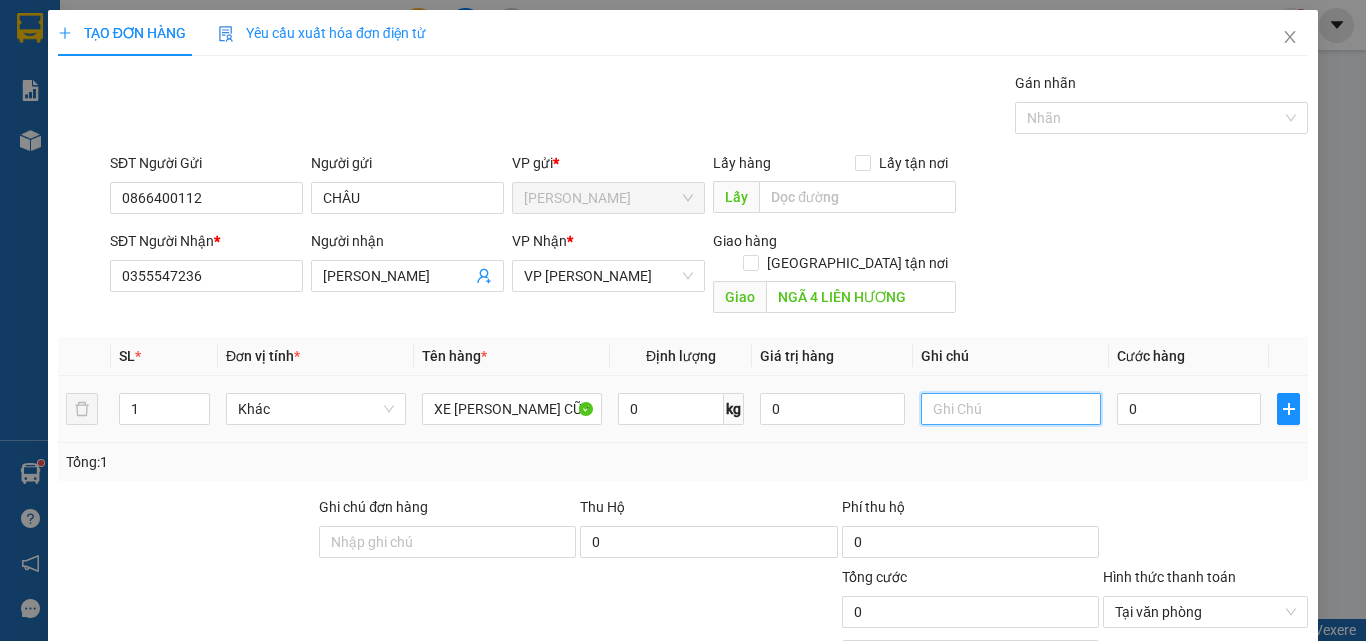click at bounding box center [1011, 409] 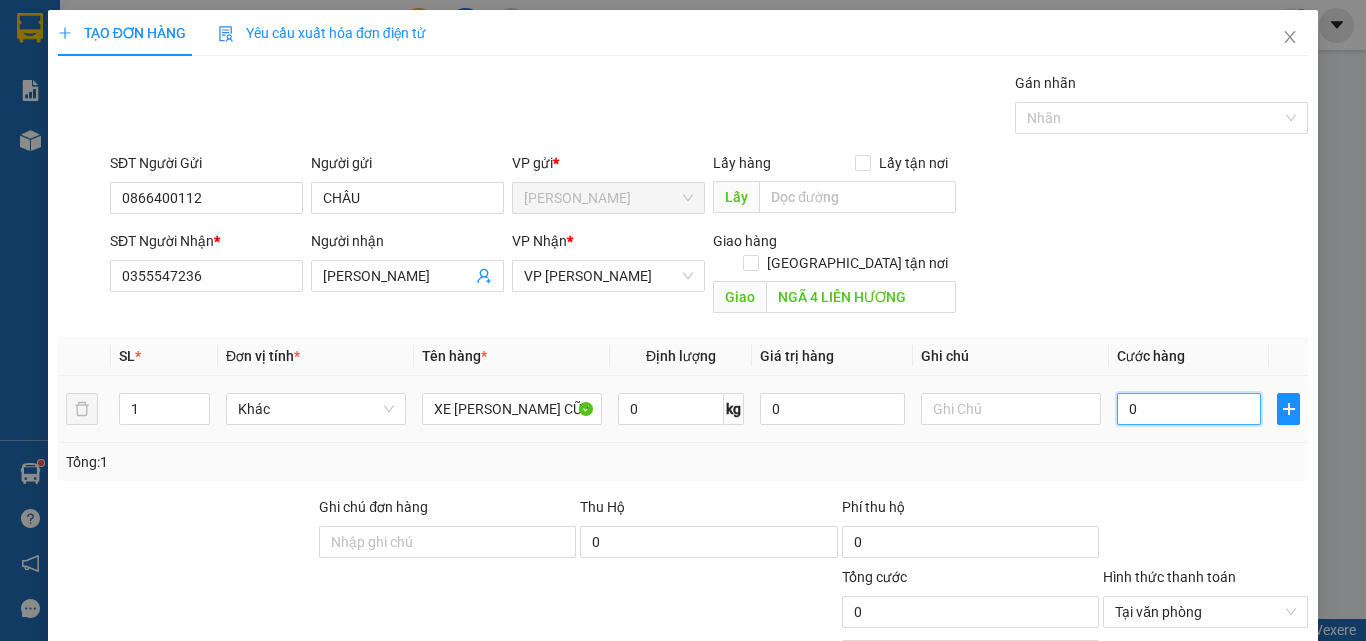 click on "0" at bounding box center (1189, 409) 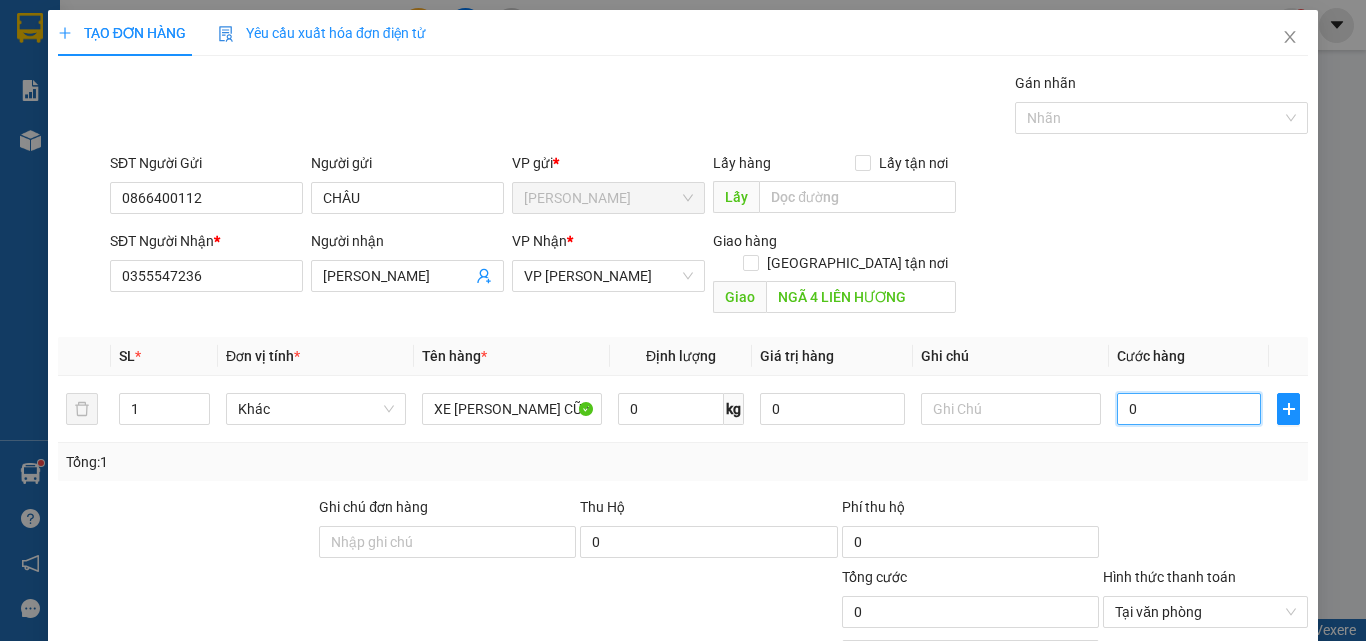 type on "03" 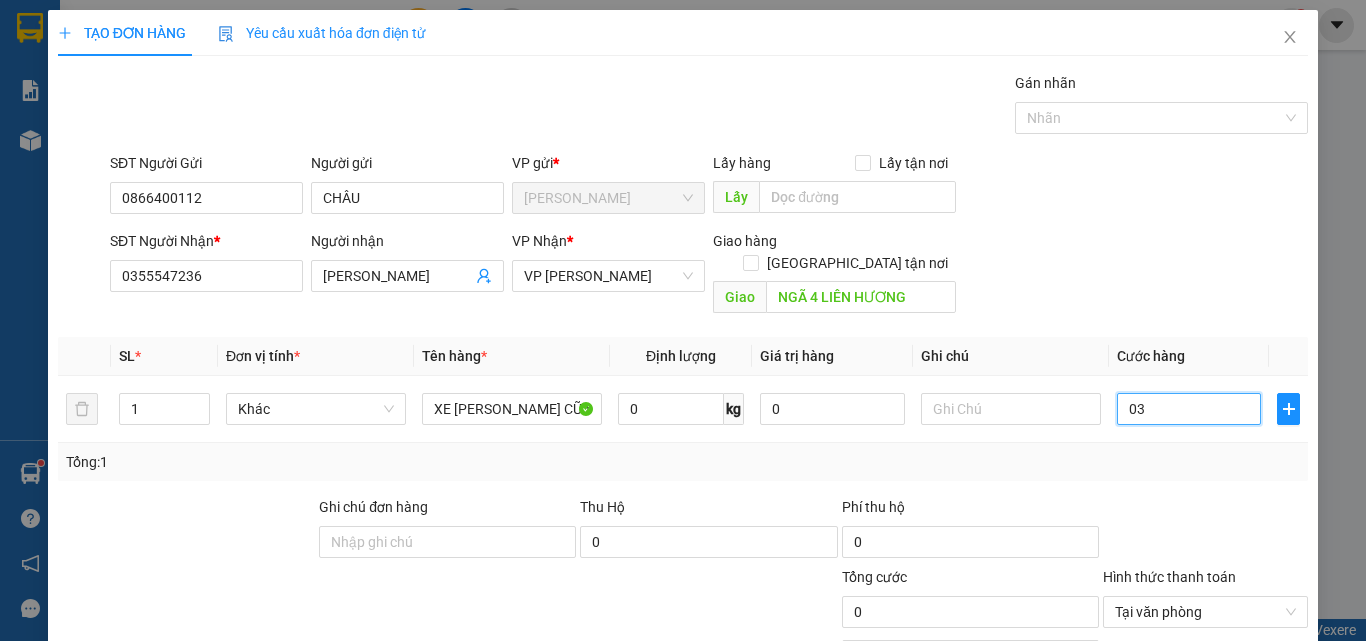 type on "3" 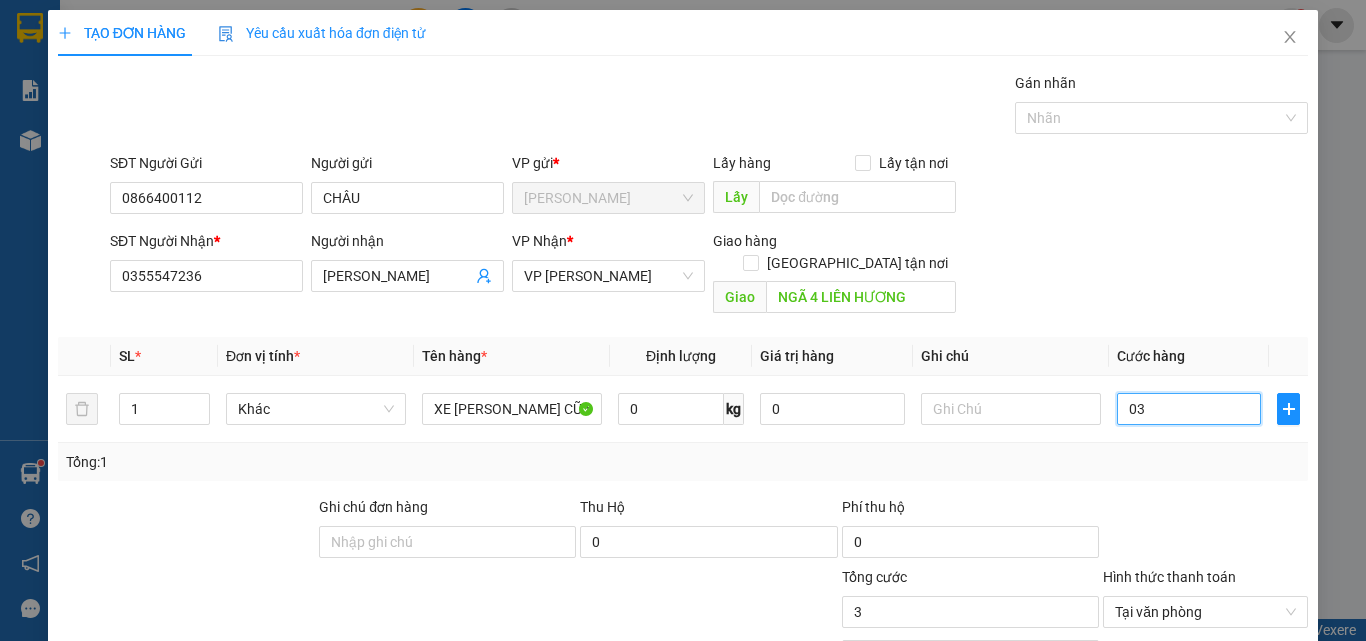 type on "035" 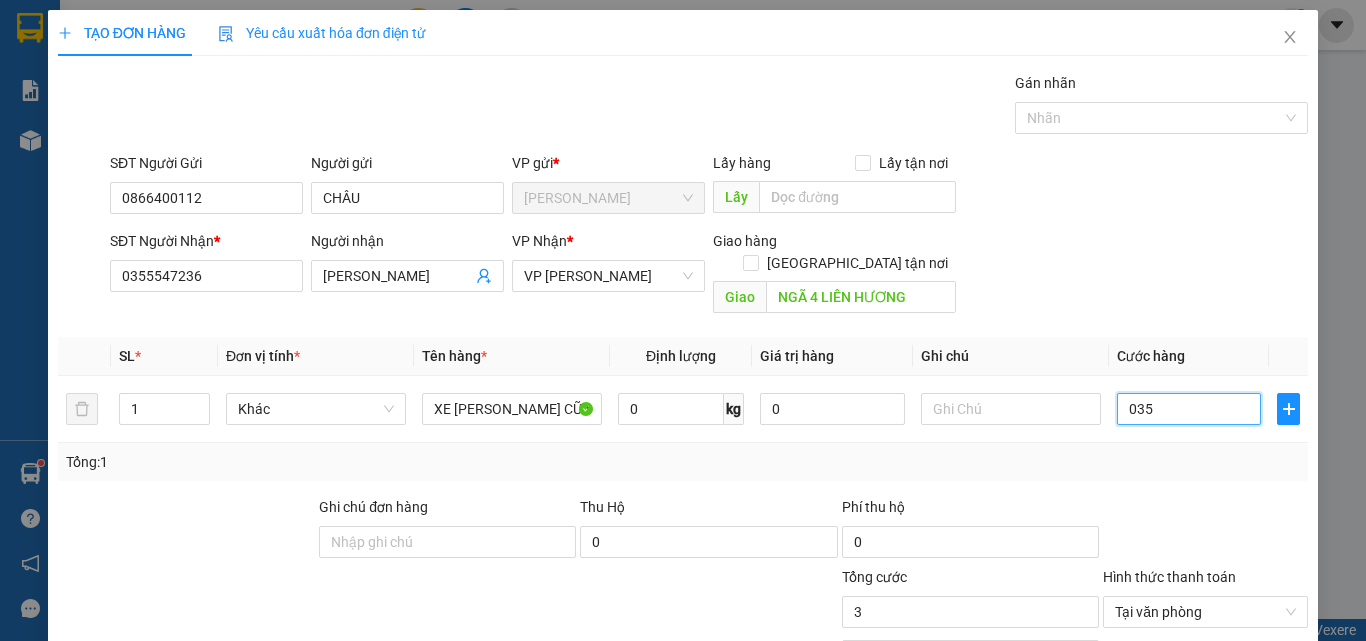 type on "35" 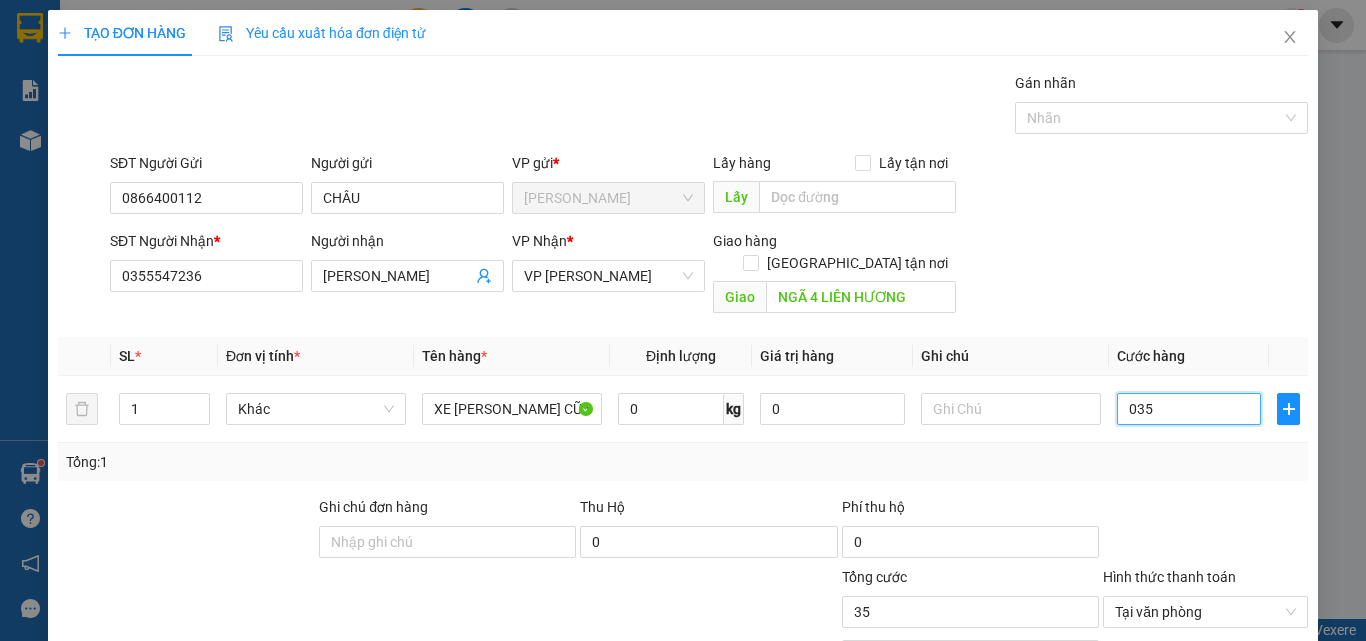 type on "0.350" 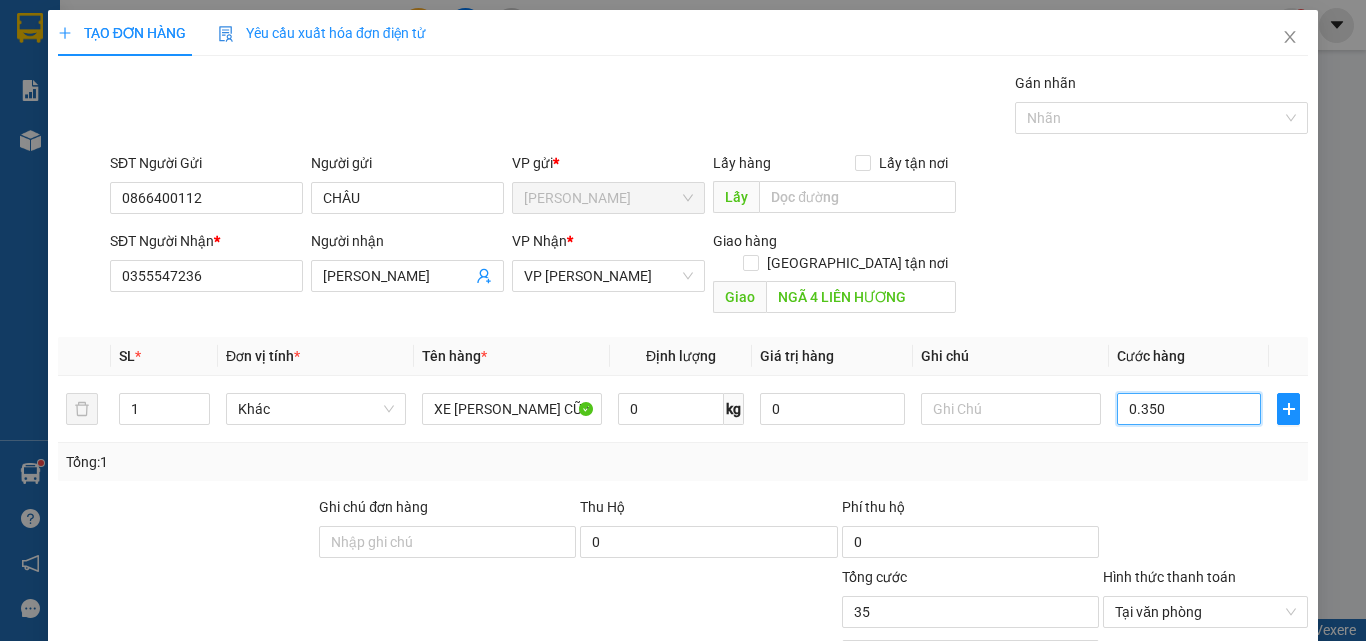type on "350" 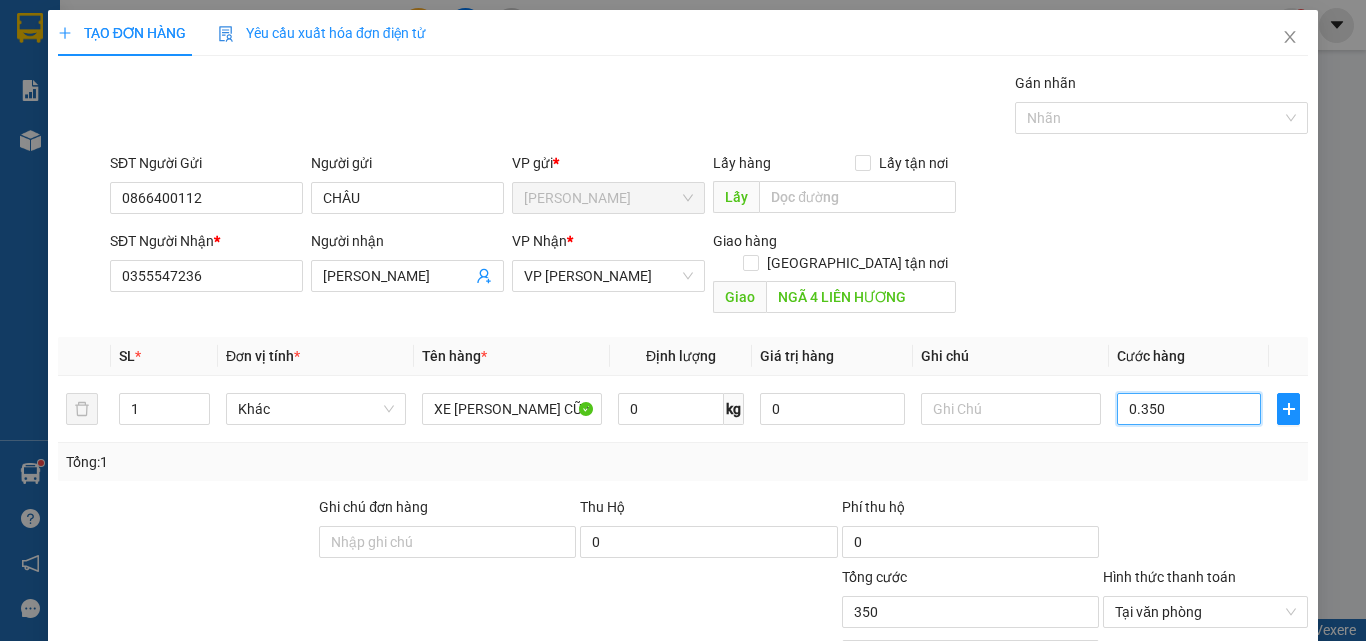 type on "03.500" 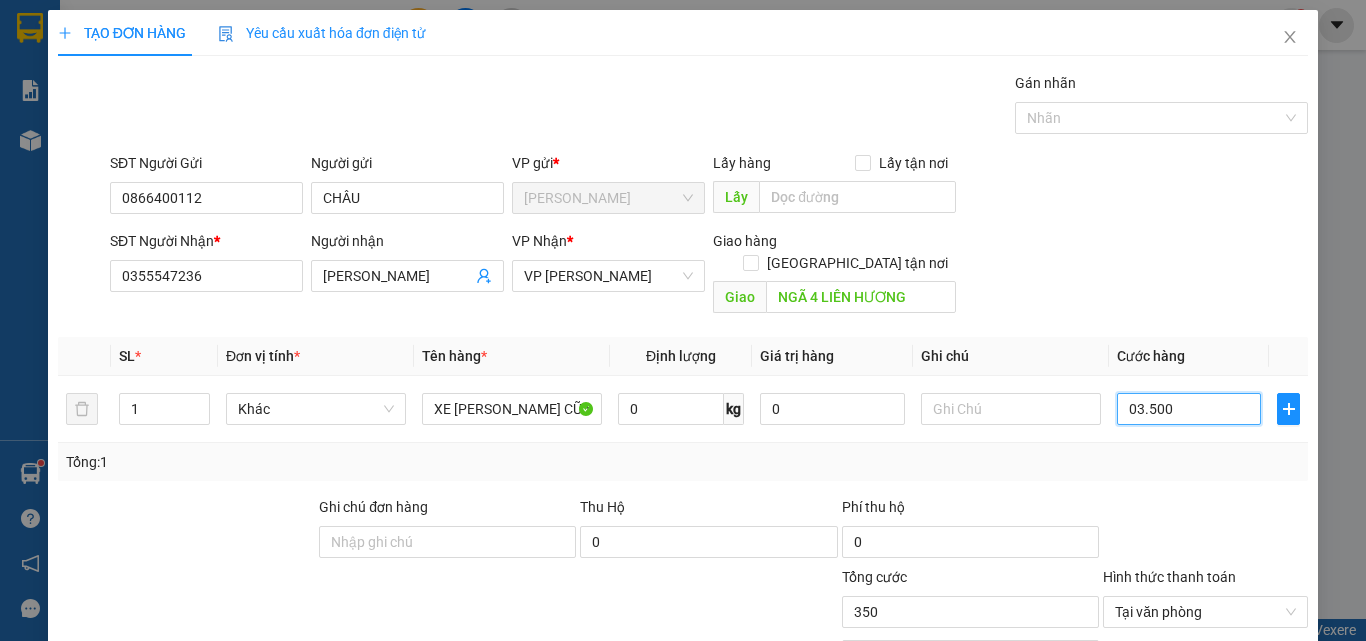 type on "3.500" 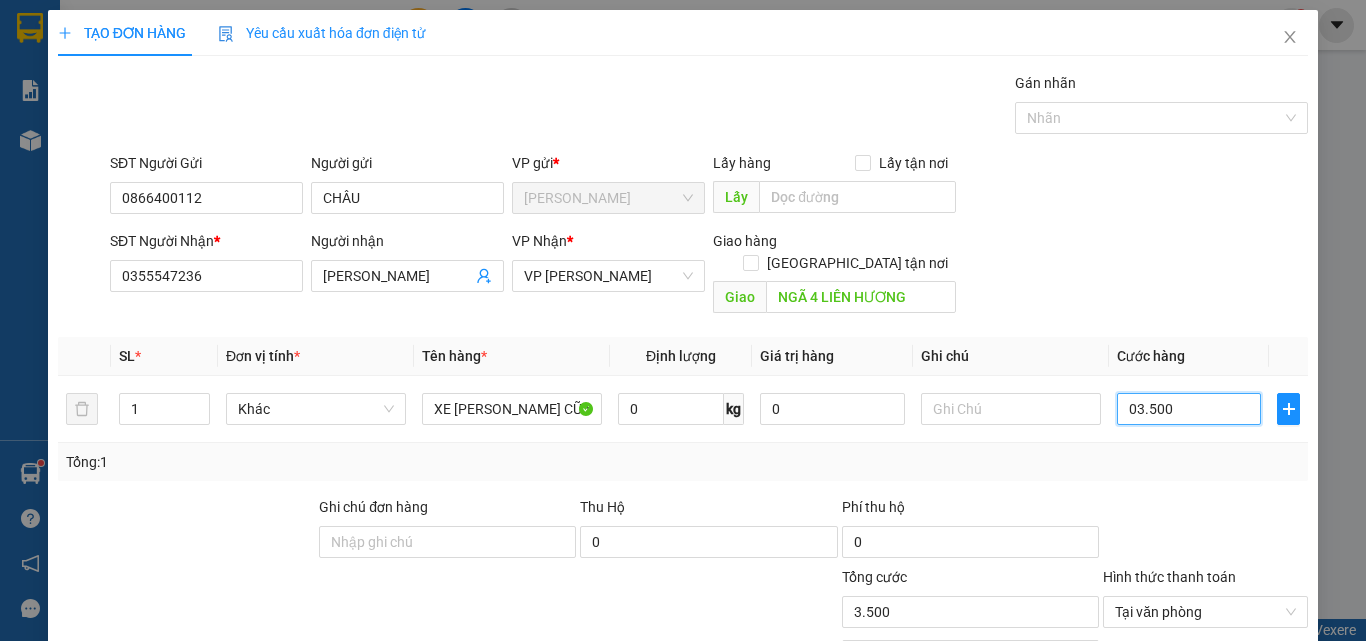 type on "035.000" 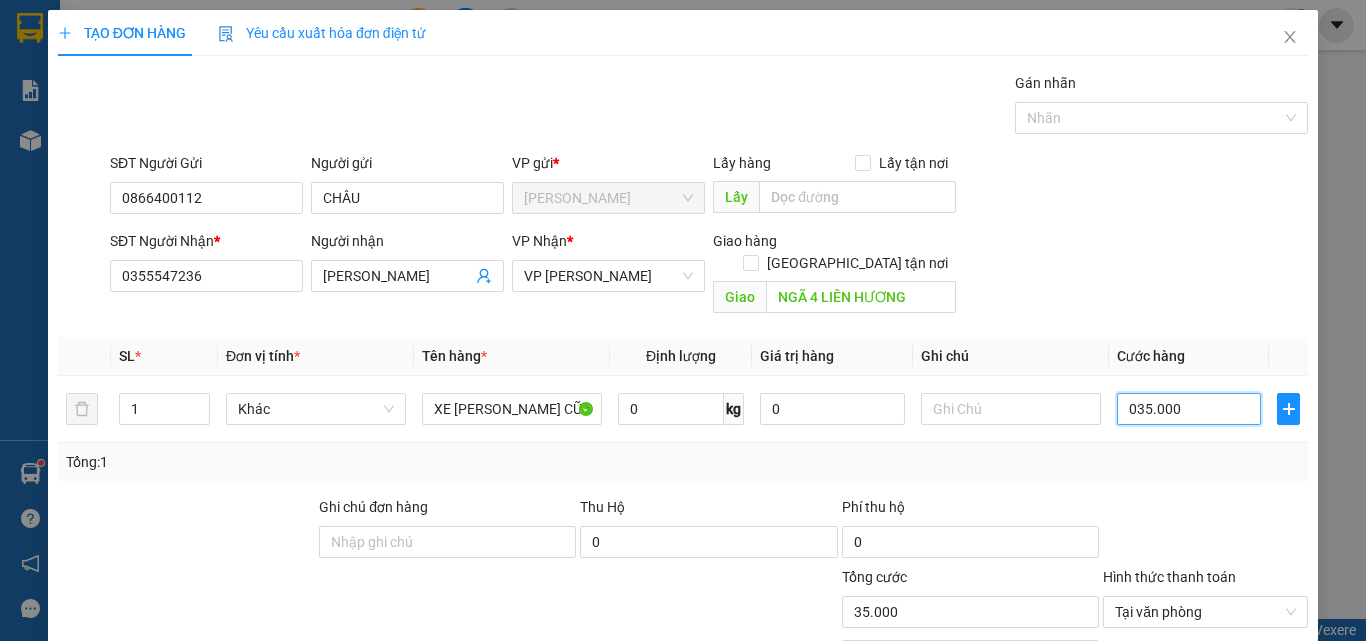 type on "0.350.000" 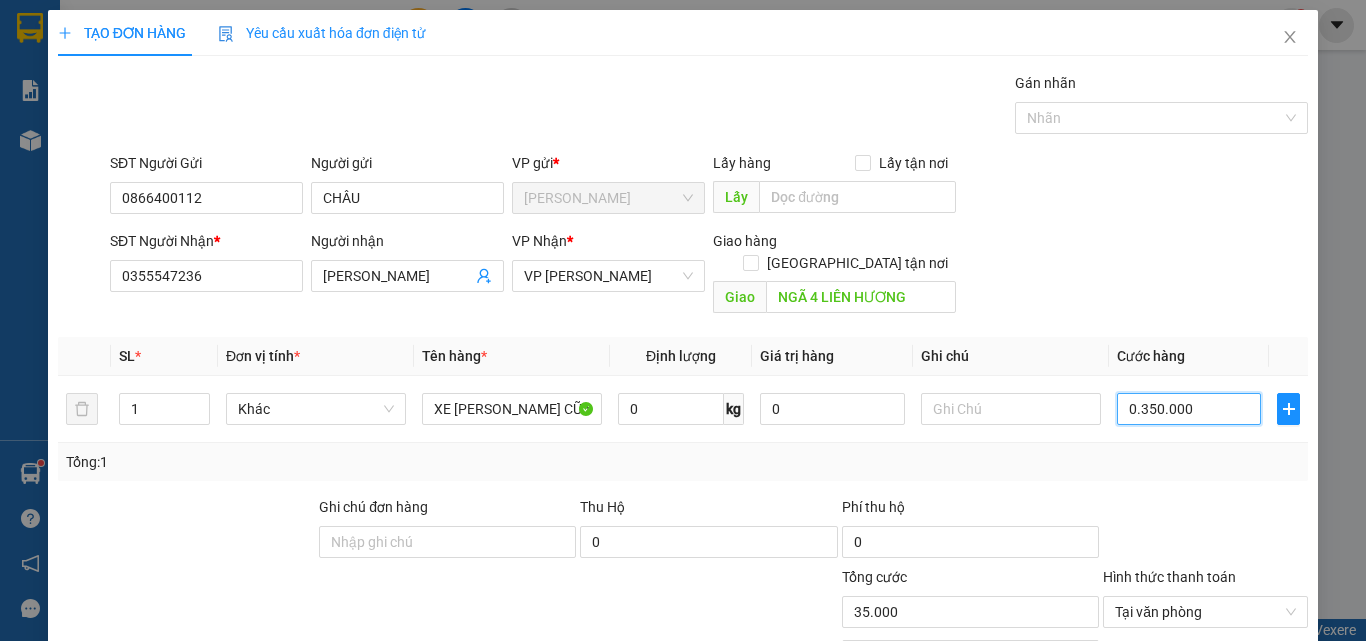 type on "350.000" 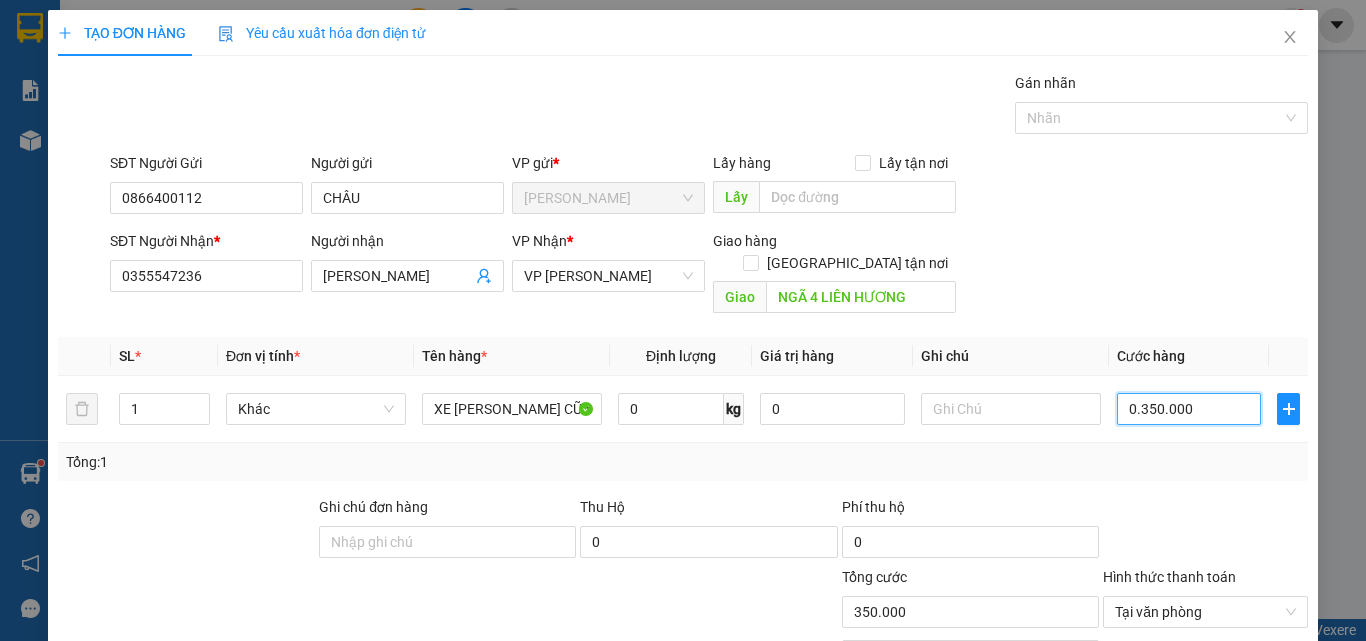 scroll, scrollTop: 161, scrollLeft: 0, axis: vertical 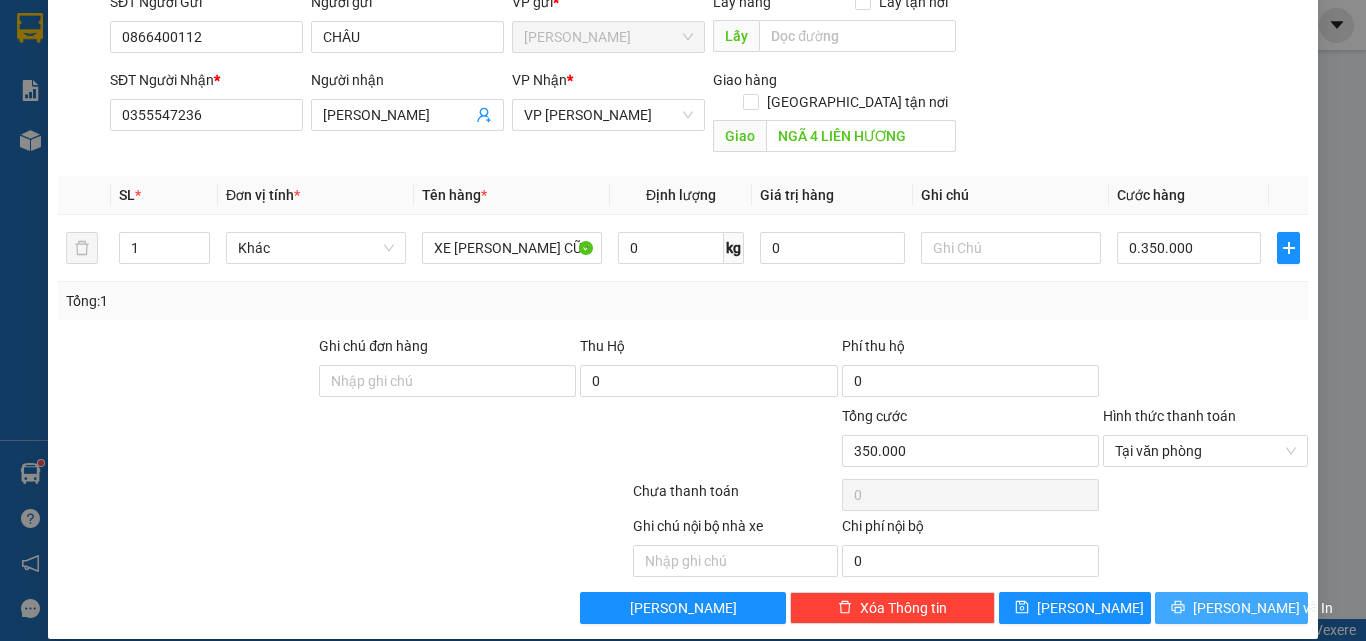 click on "Lưu và In" at bounding box center (1263, 608) 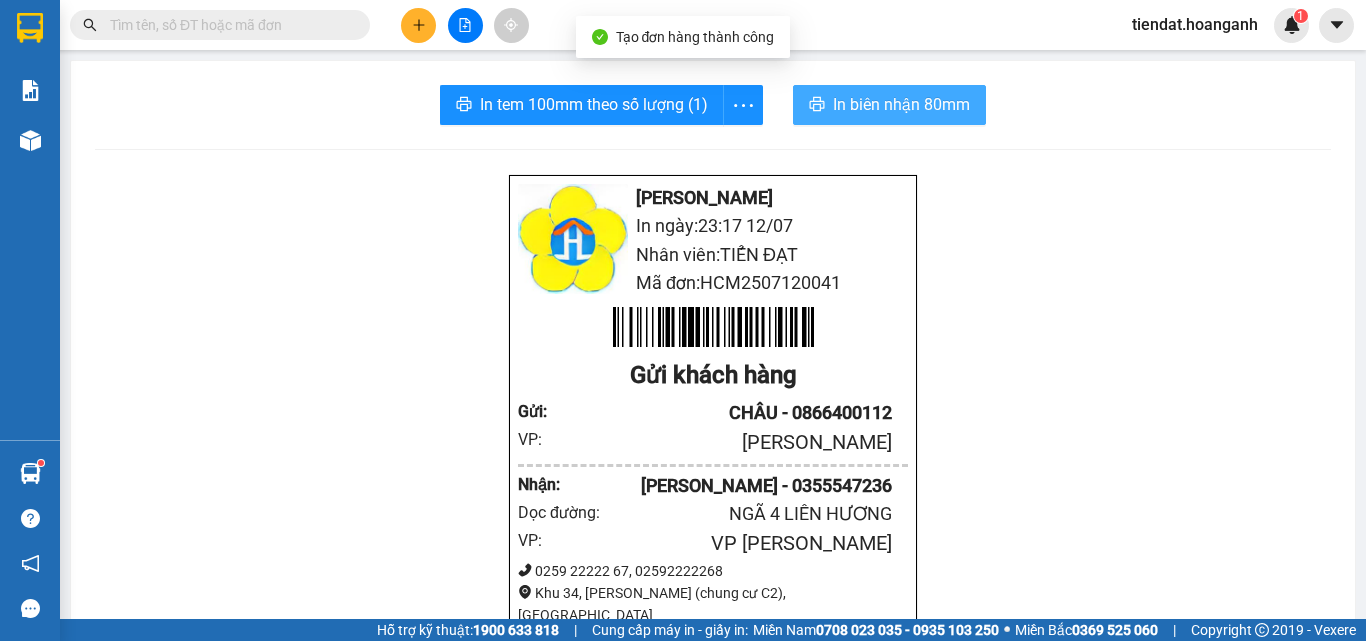 click on "In biên nhận 80mm" at bounding box center [889, 105] 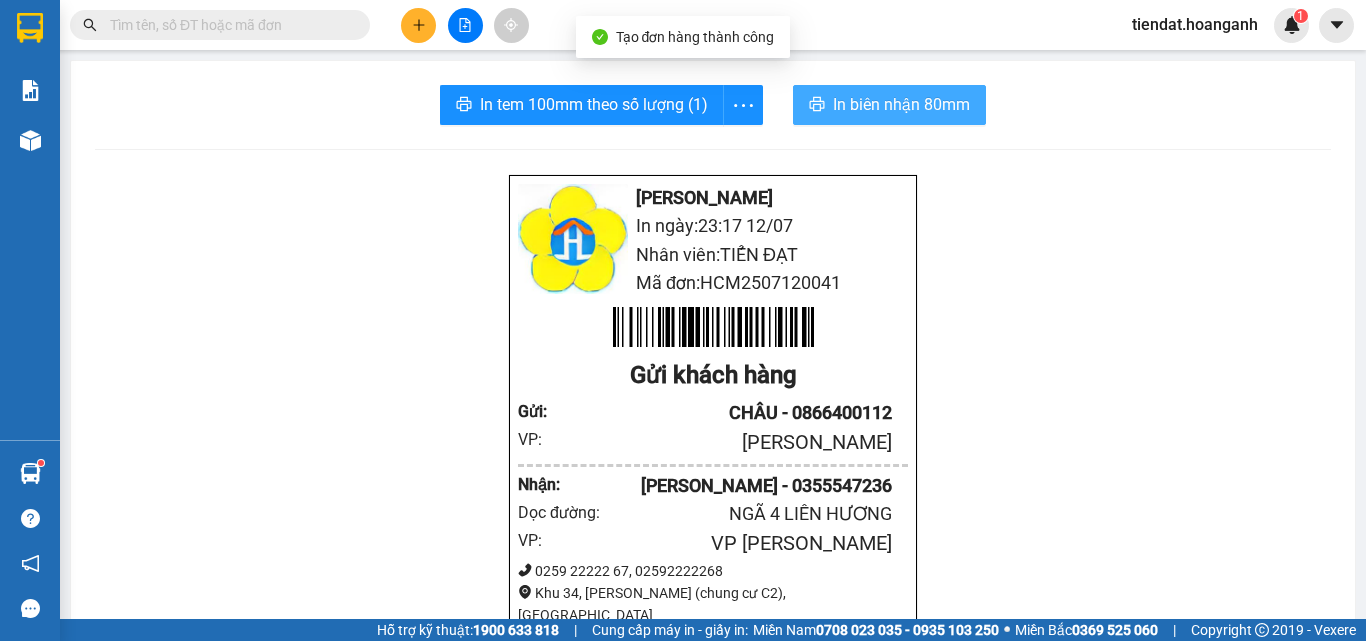 scroll, scrollTop: 0, scrollLeft: 0, axis: both 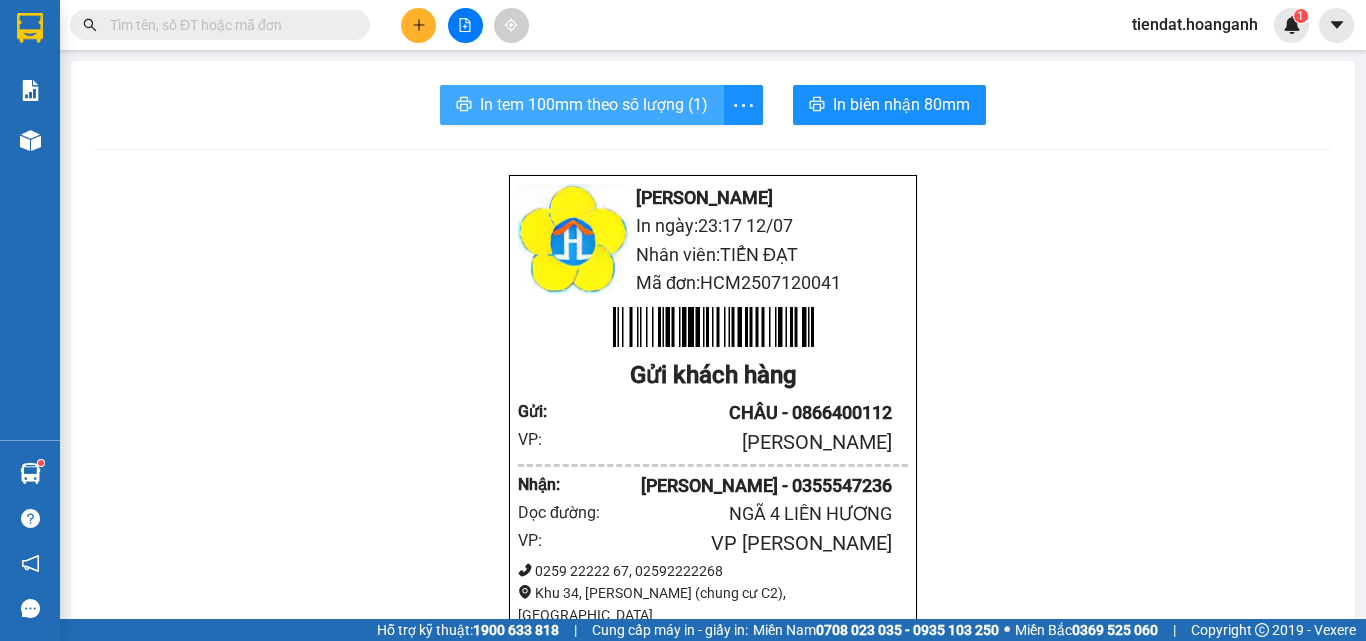 click on "In tem 100mm theo số lượng
(1)" at bounding box center (594, 104) 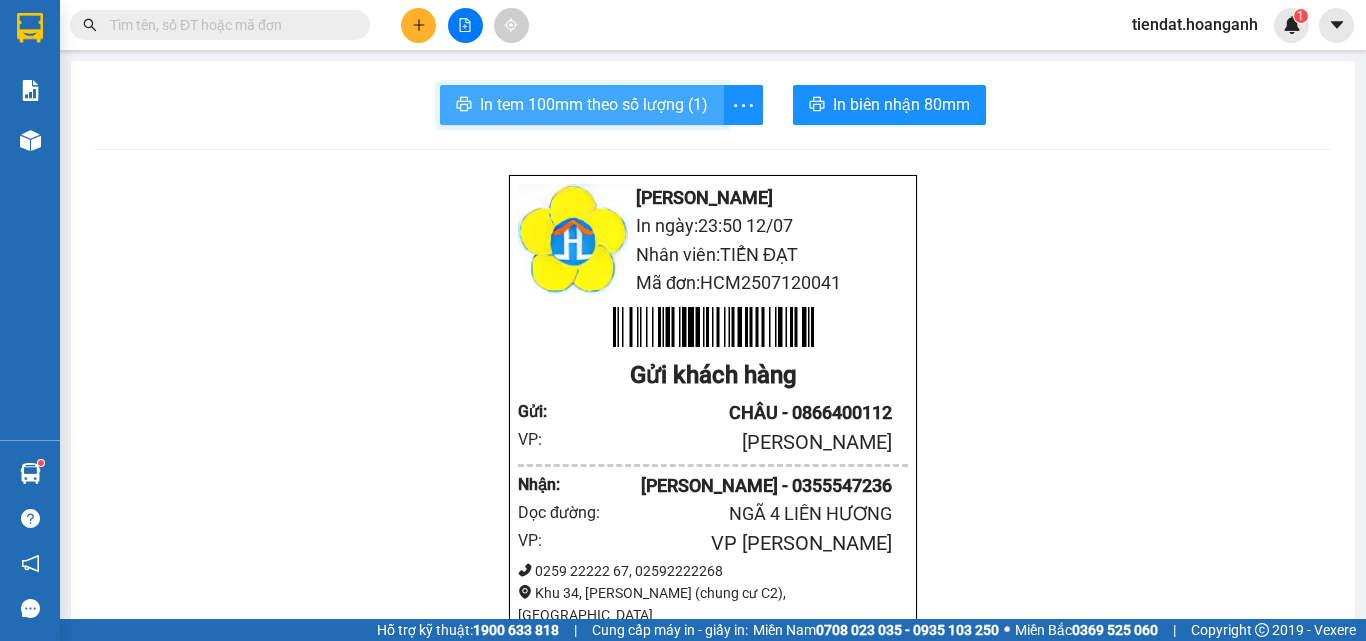 scroll, scrollTop: 0, scrollLeft: 0, axis: both 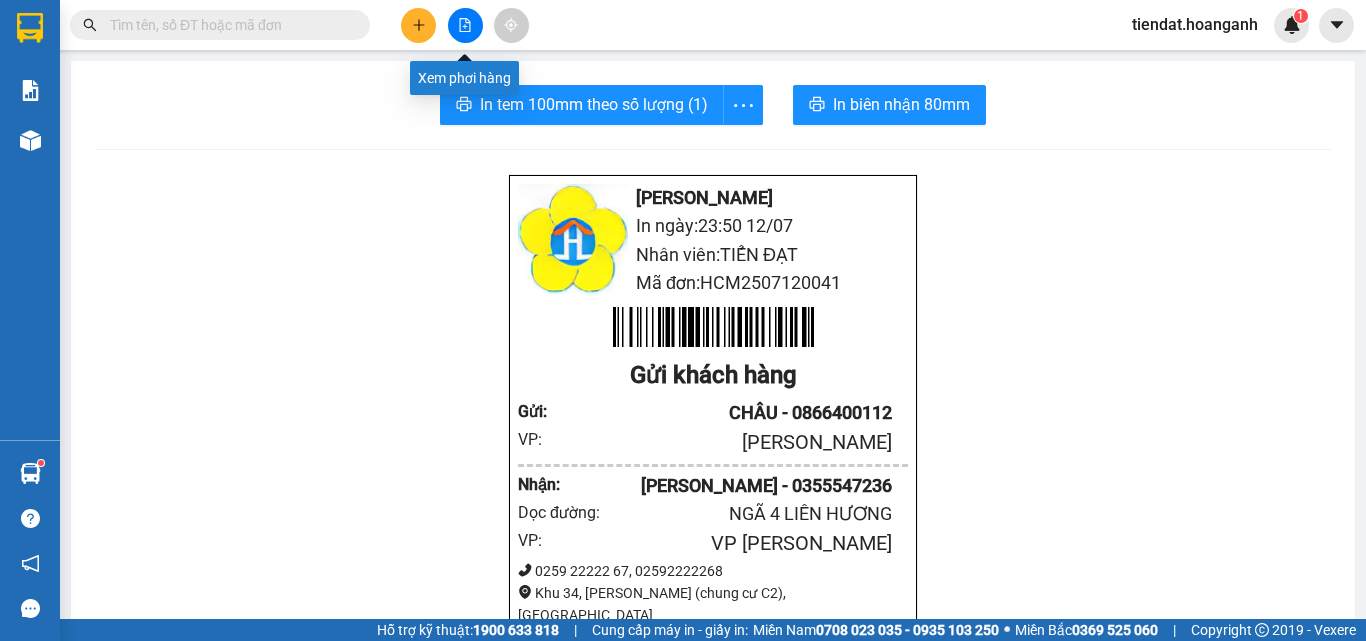 click 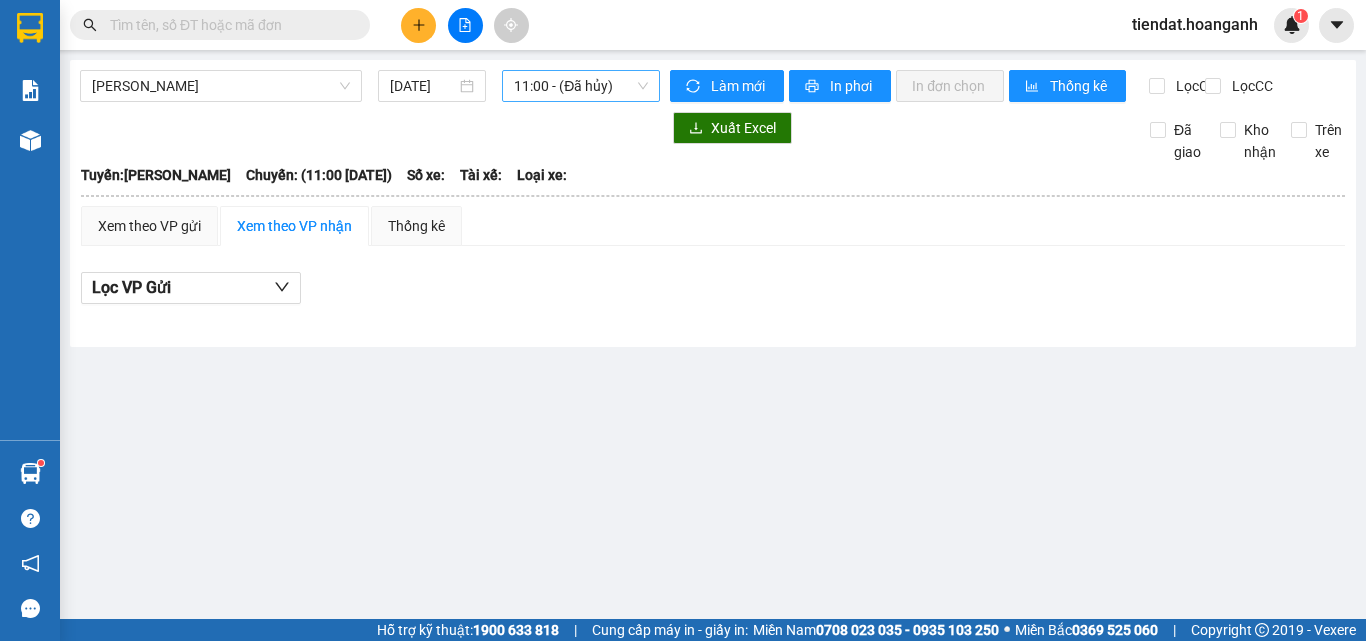 click on "11:00     - (Đã hủy)" at bounding box center [581, 86] 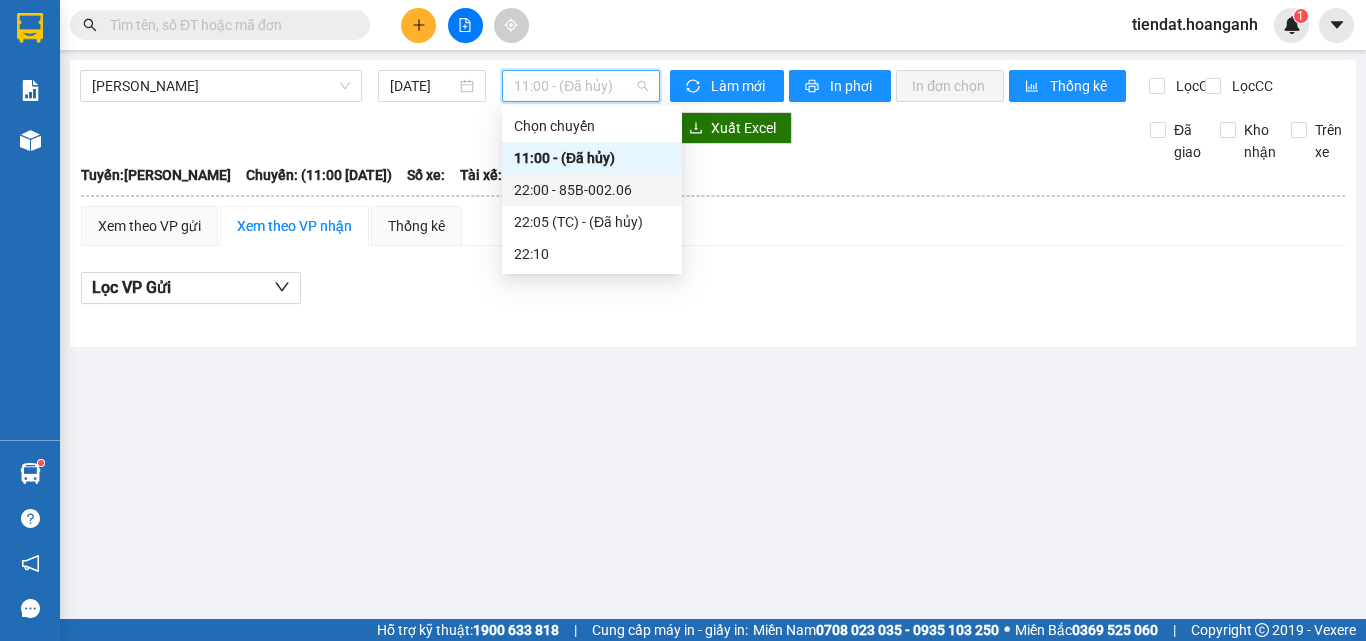 click on "22:00     - 85B-002.06" at bounding box center (592, 190) 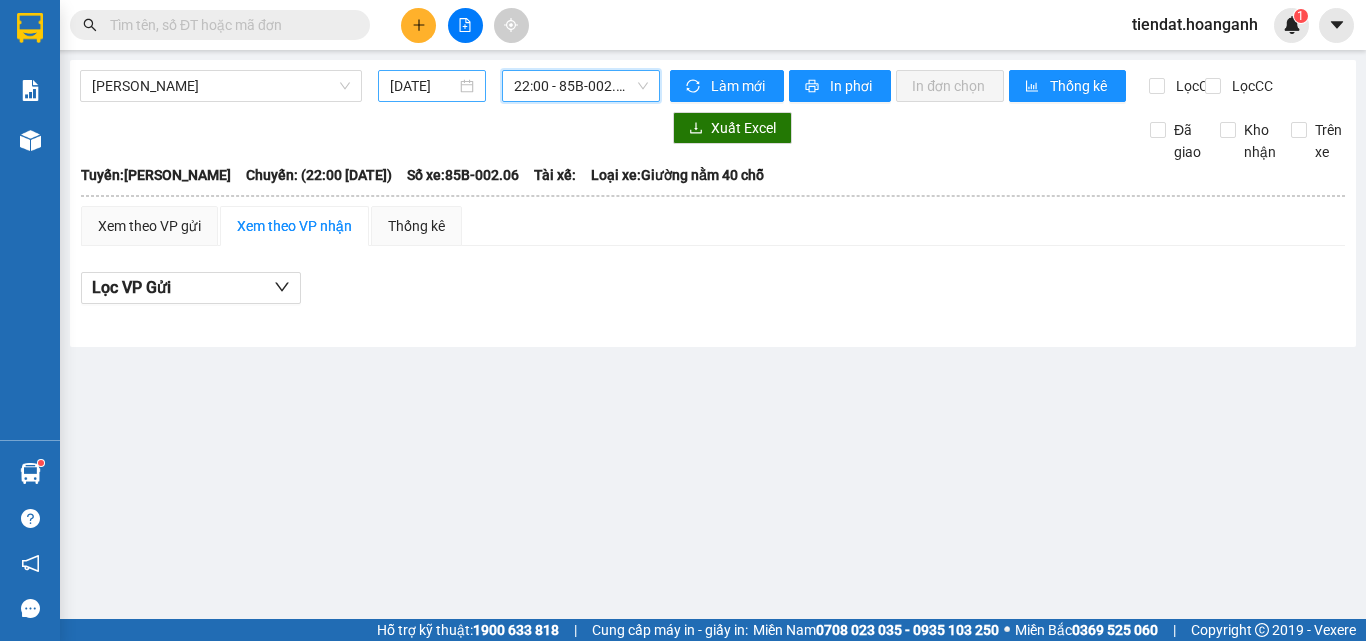 click on "13/07/2025" at bounding box center (423, 86) 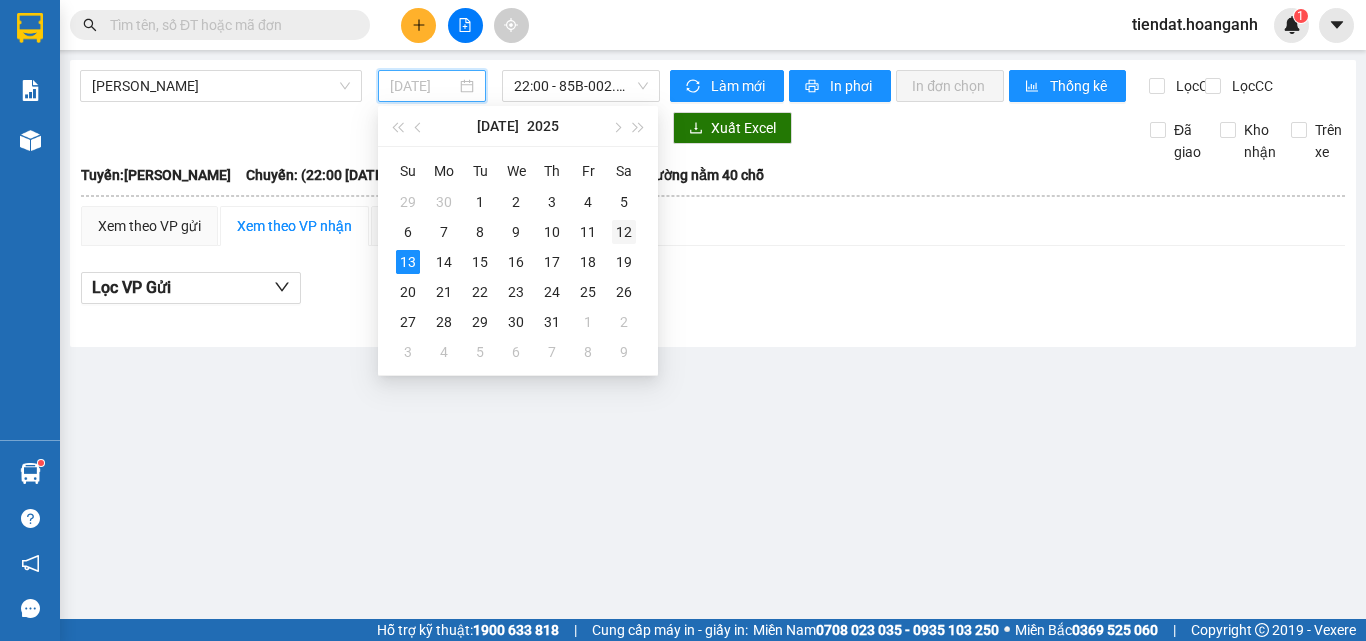 click on "12" at bounding box center [624, 232] 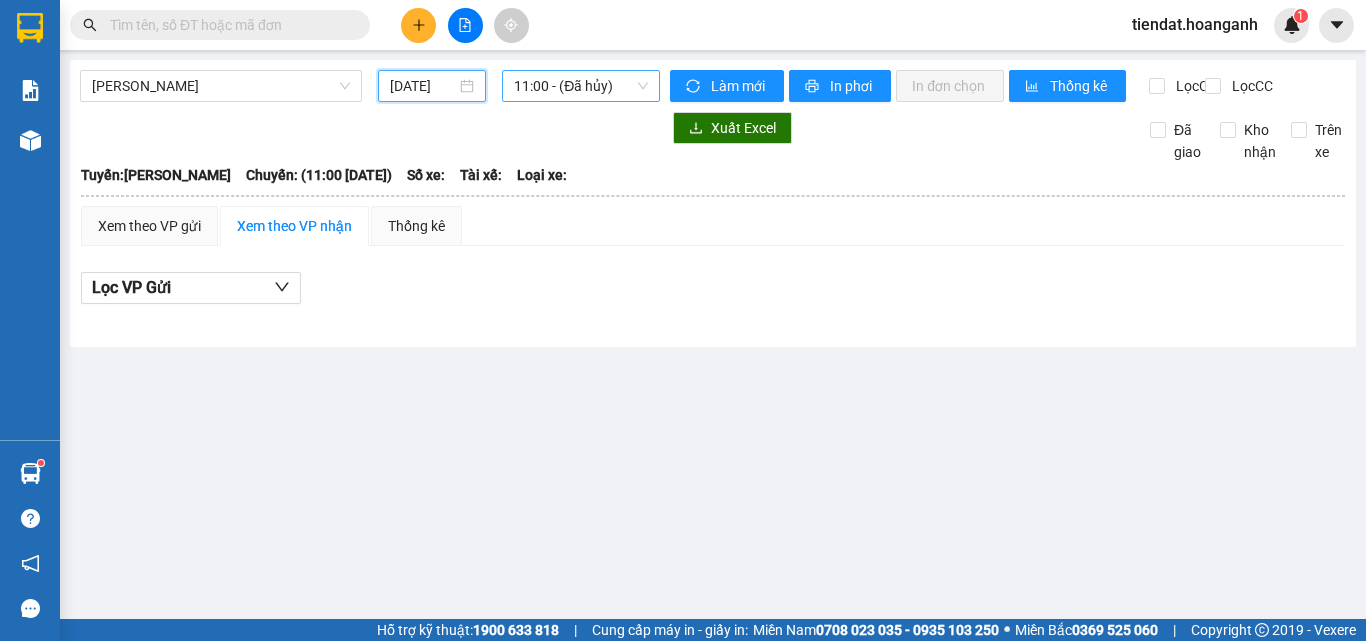 click on "11:00     - (Đã hủy)" at bounding box center (581, 86) 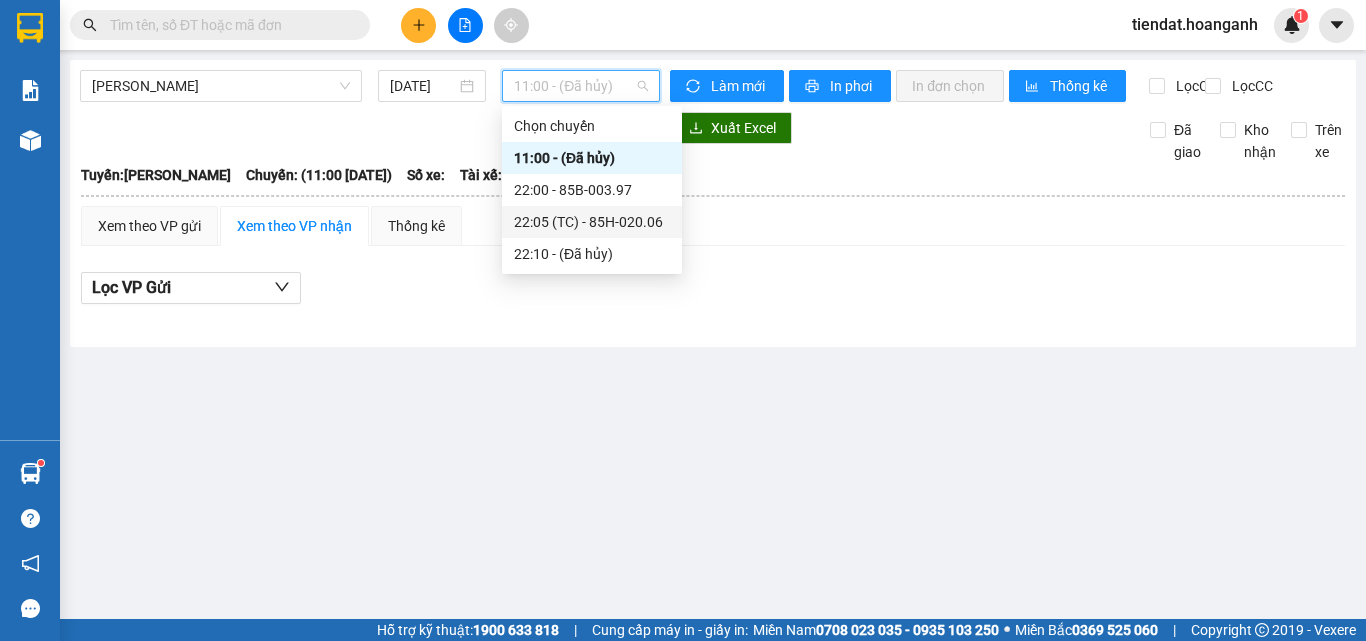 click on "22:05   (TC)   - 85H-020.06" at bounding box center [592, 222] 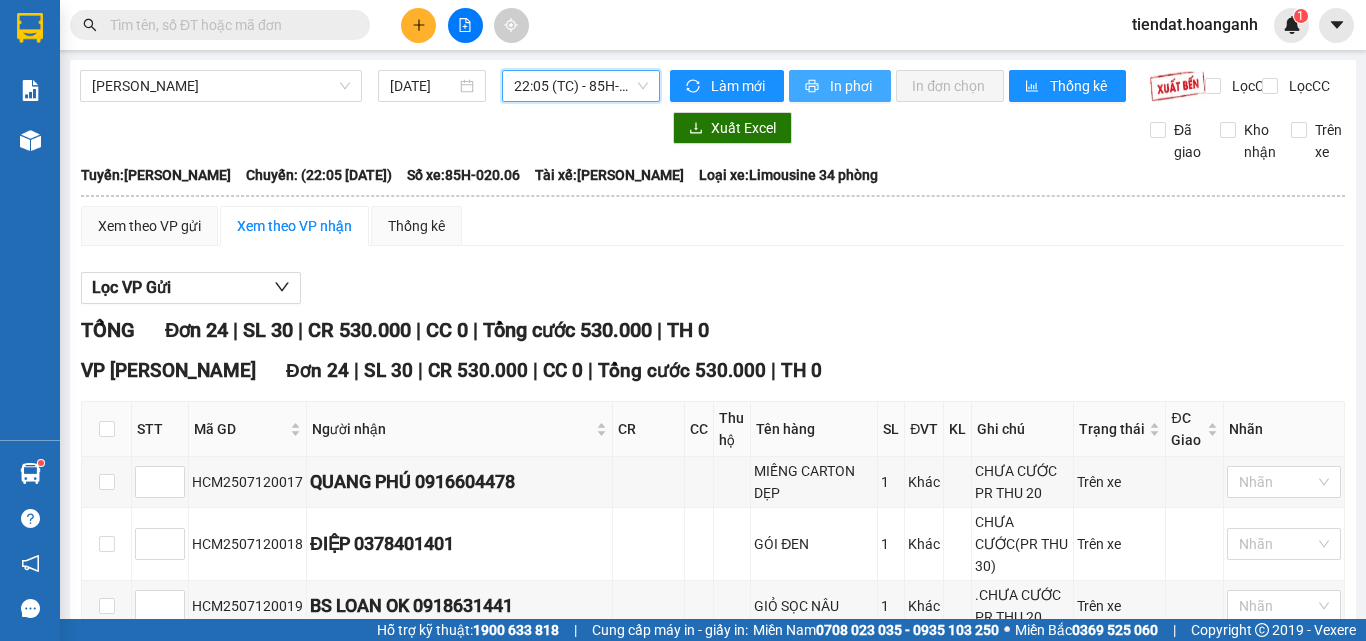 click on "In phơi" at bounding box center (852, 86) 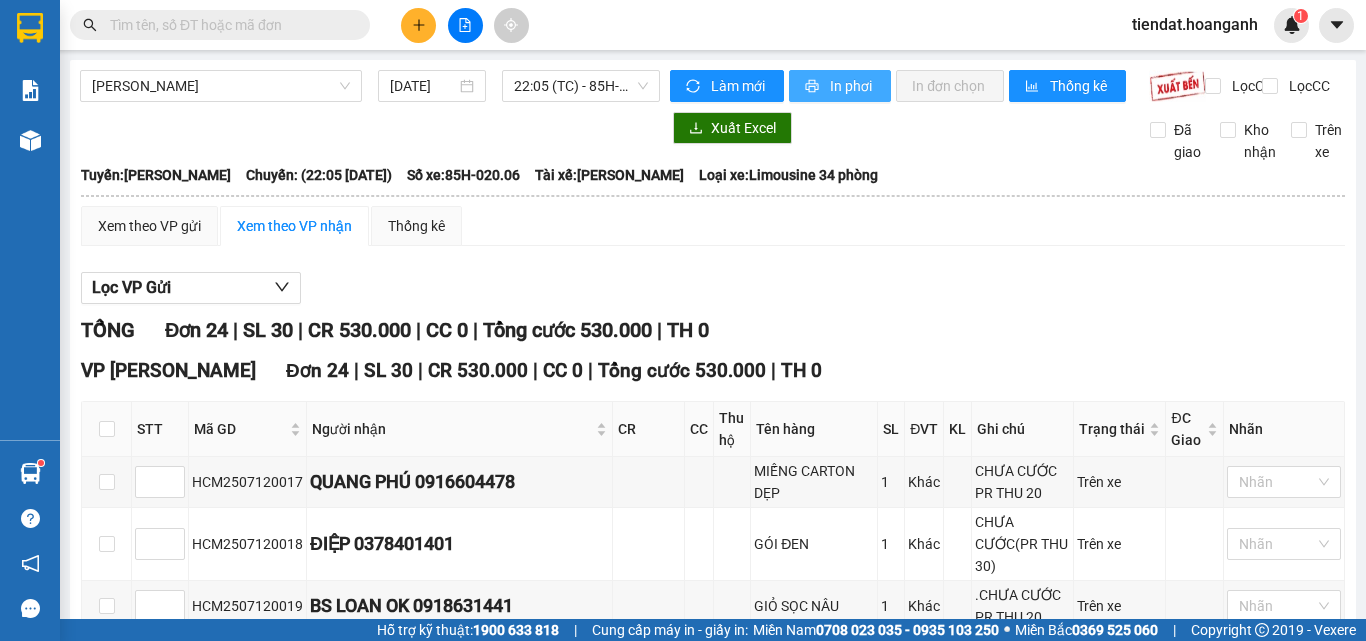 scroll, scrollTop: 0, scrollLeft: 0, axis: both 